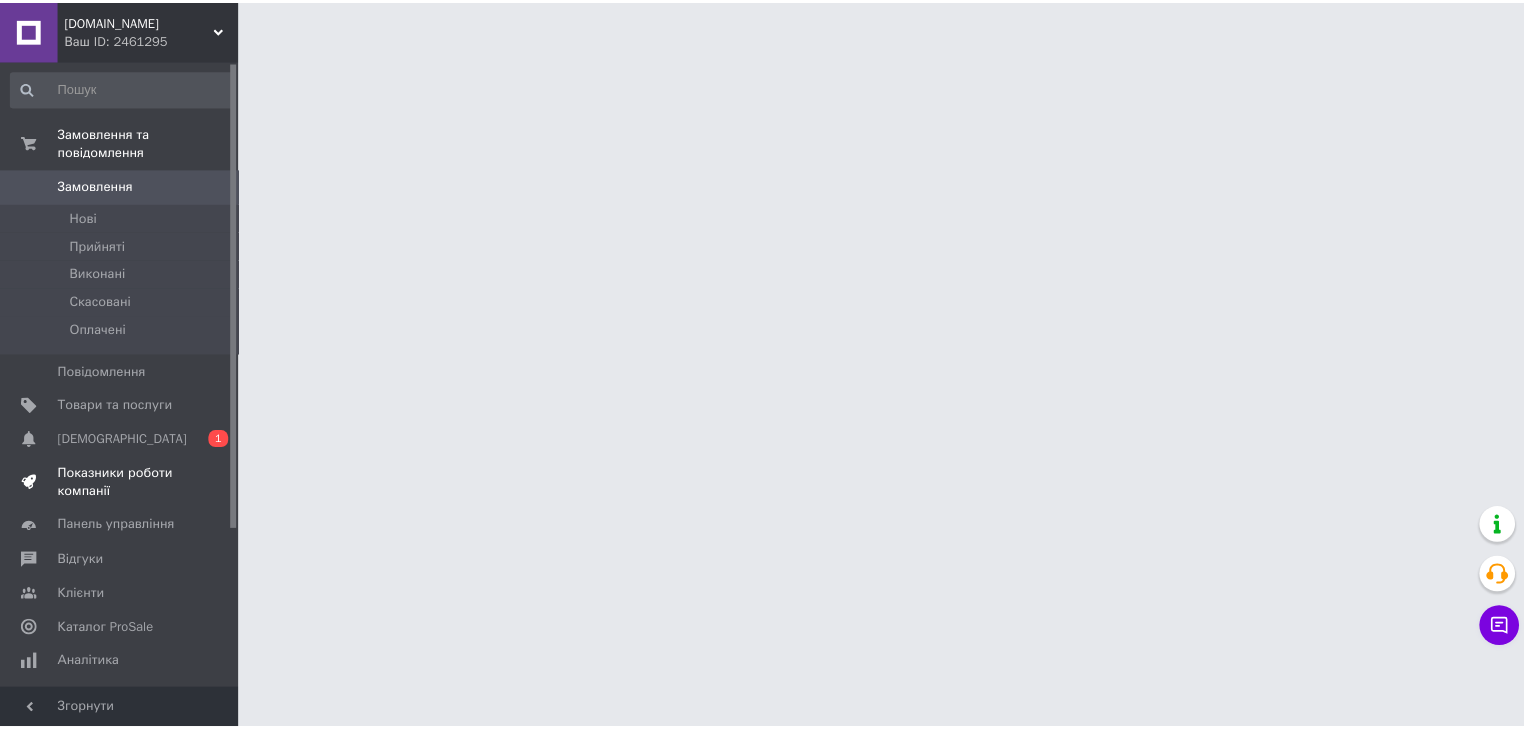 scroll, scrollTop: 0, scrollLeft: 0, axis: both 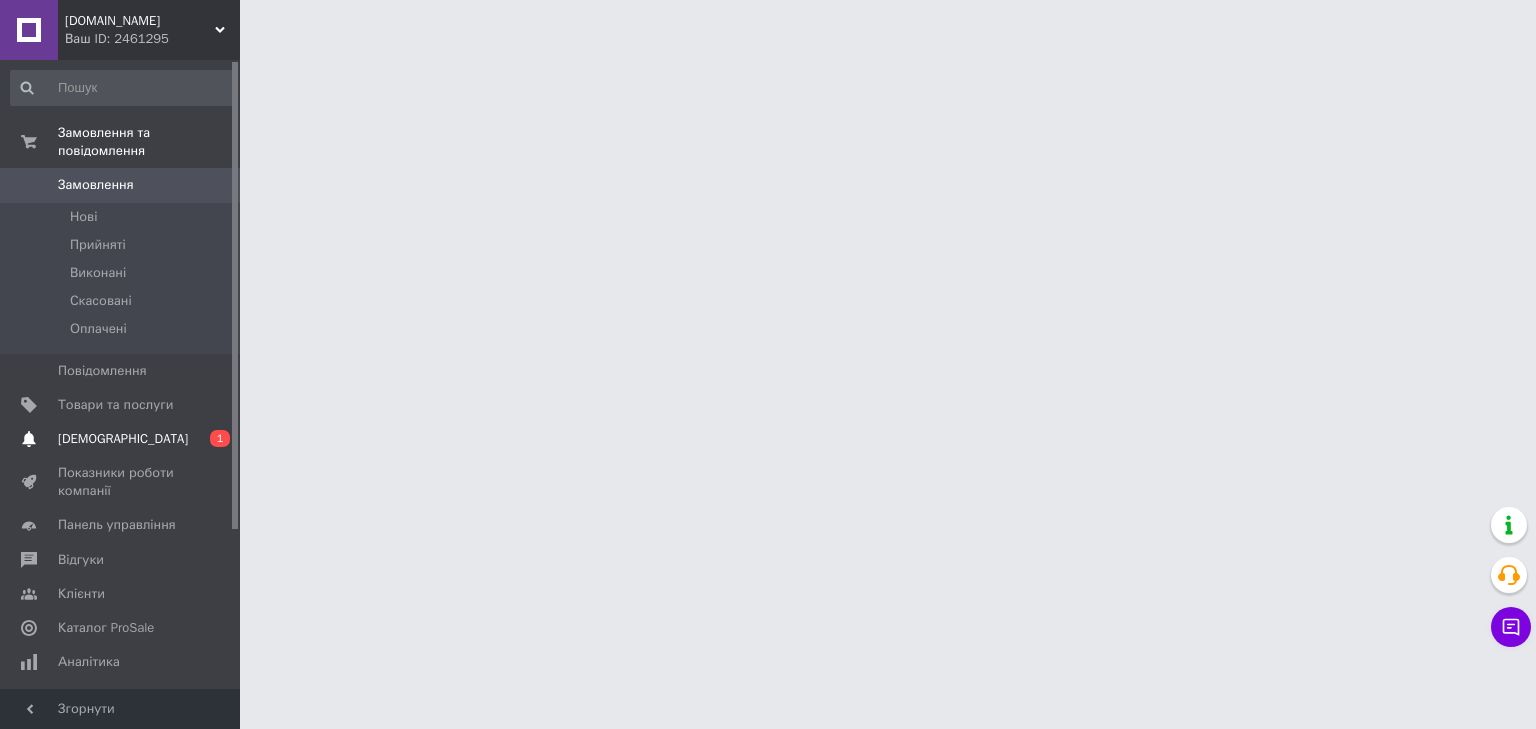 click on "Сповіщення 0 1" at bounding box center (123, 439) 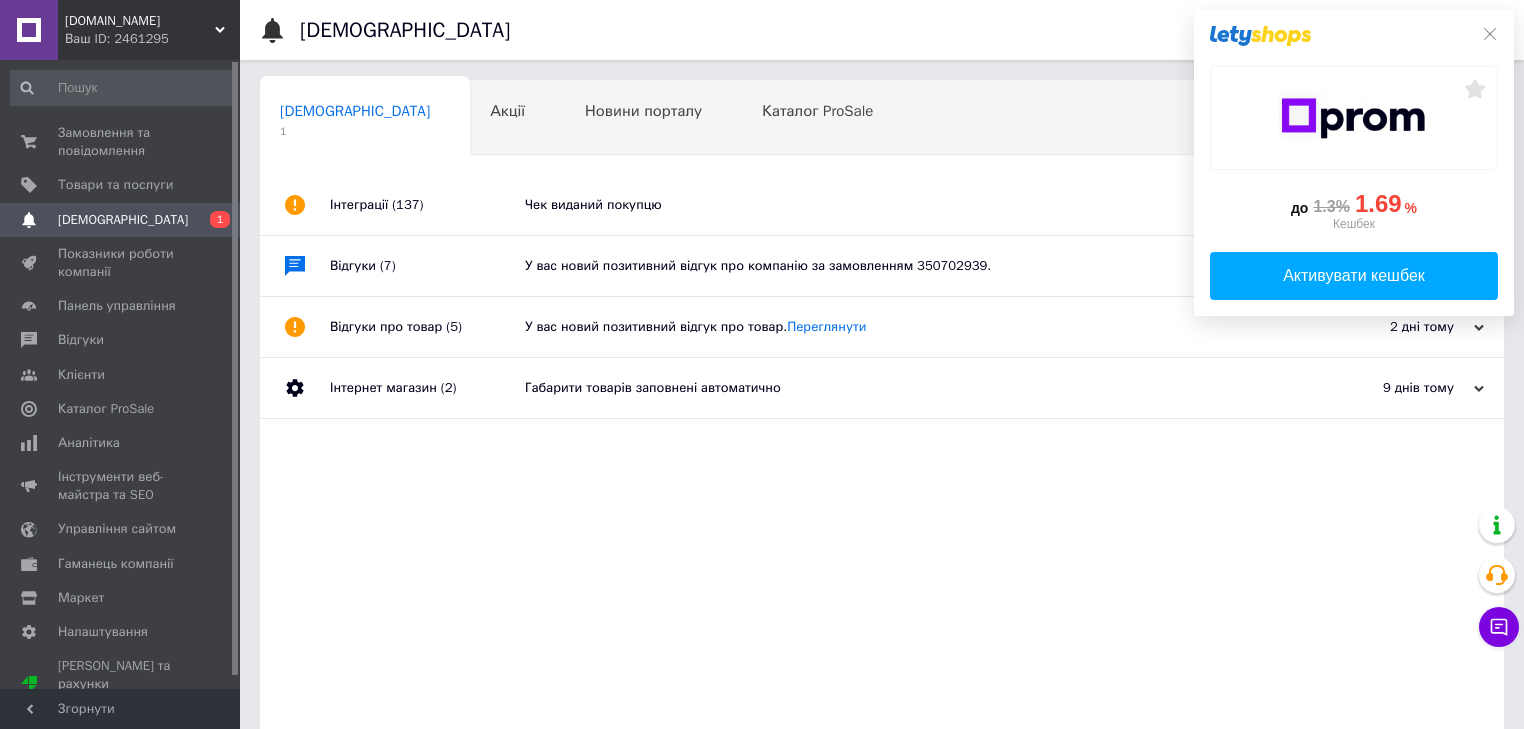 click on "Чек виданий покупцю" at bounding box center [904, 205] 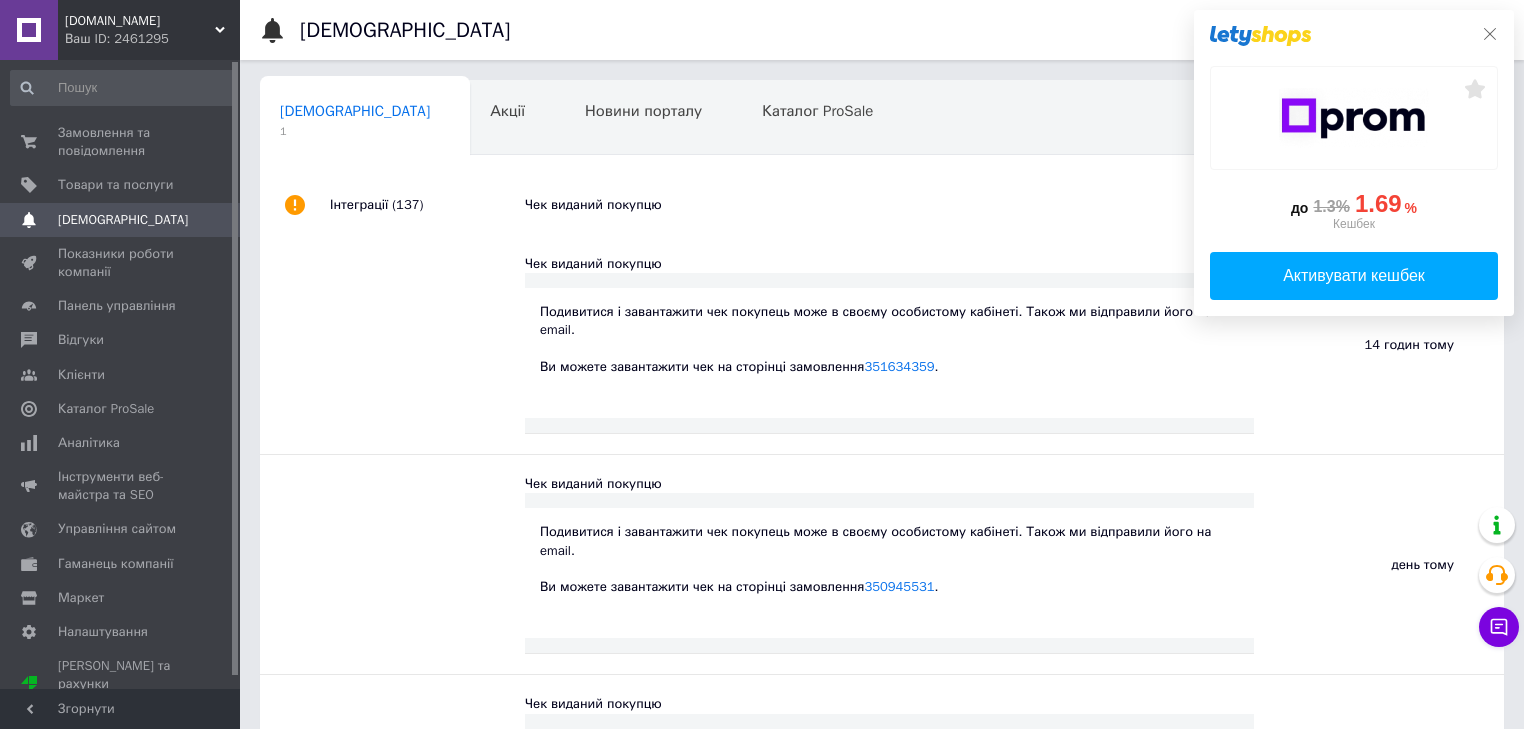click 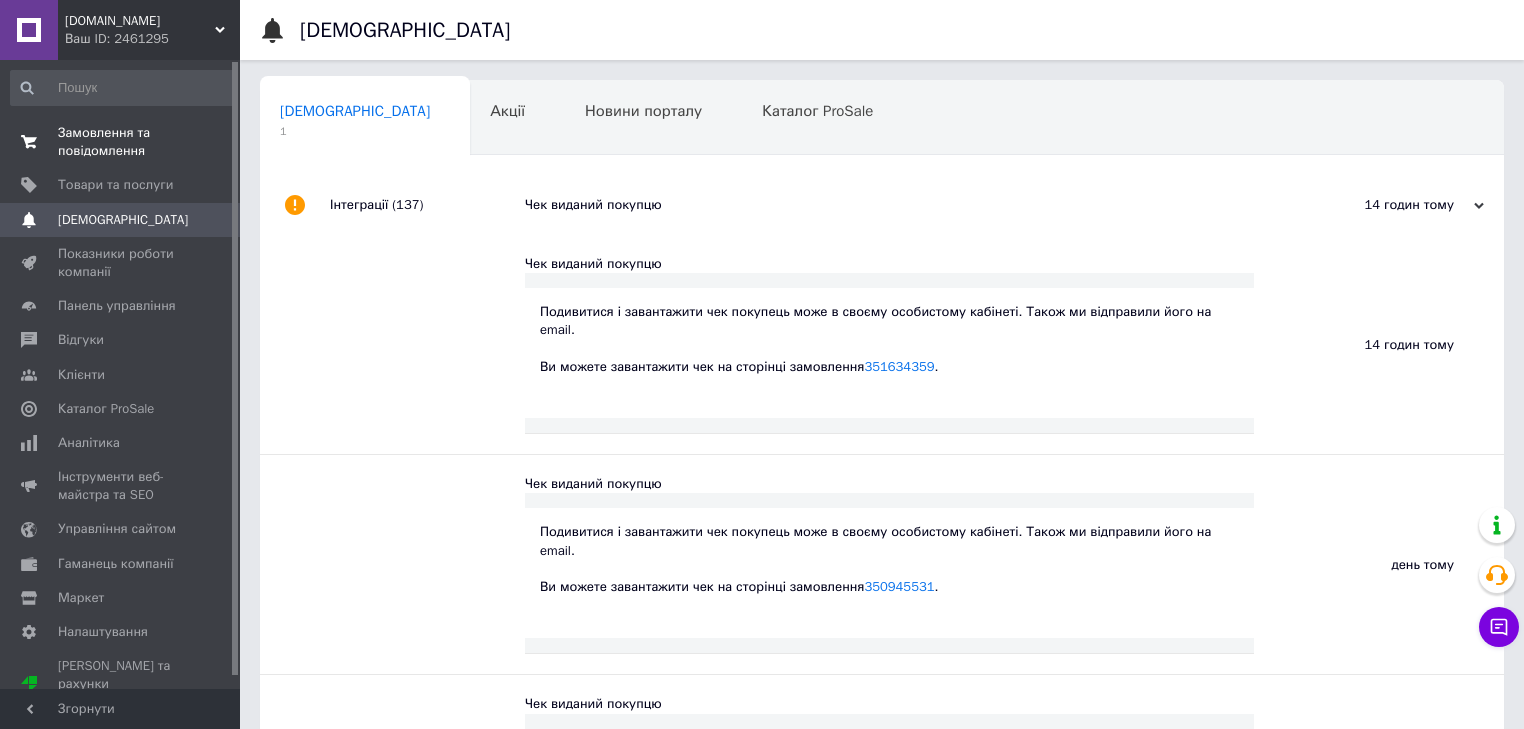 click on "Замовлення та повідомлення" at bounding box center (121, 142) 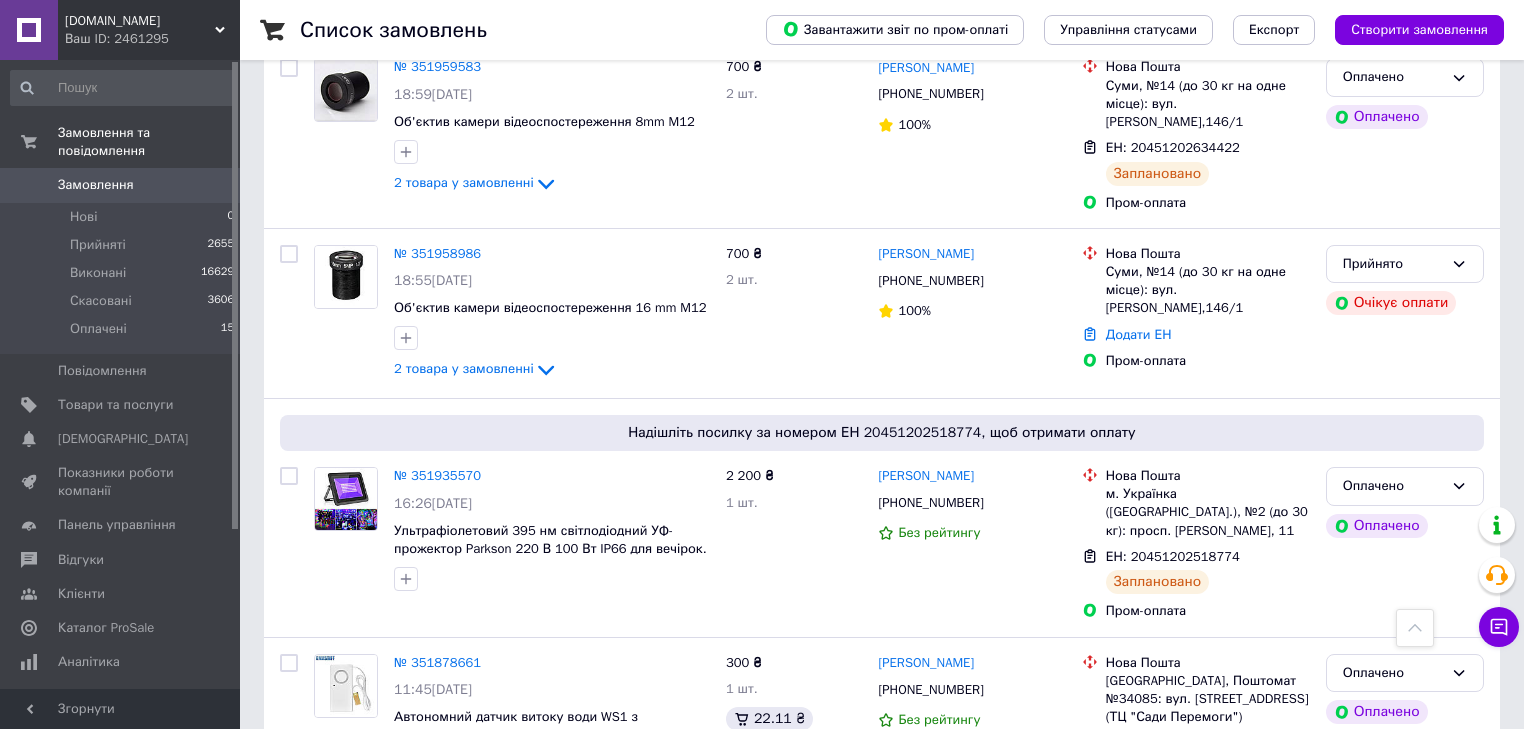scroll, scrollTop: 800, scrollLeft: 0, axis: vertical 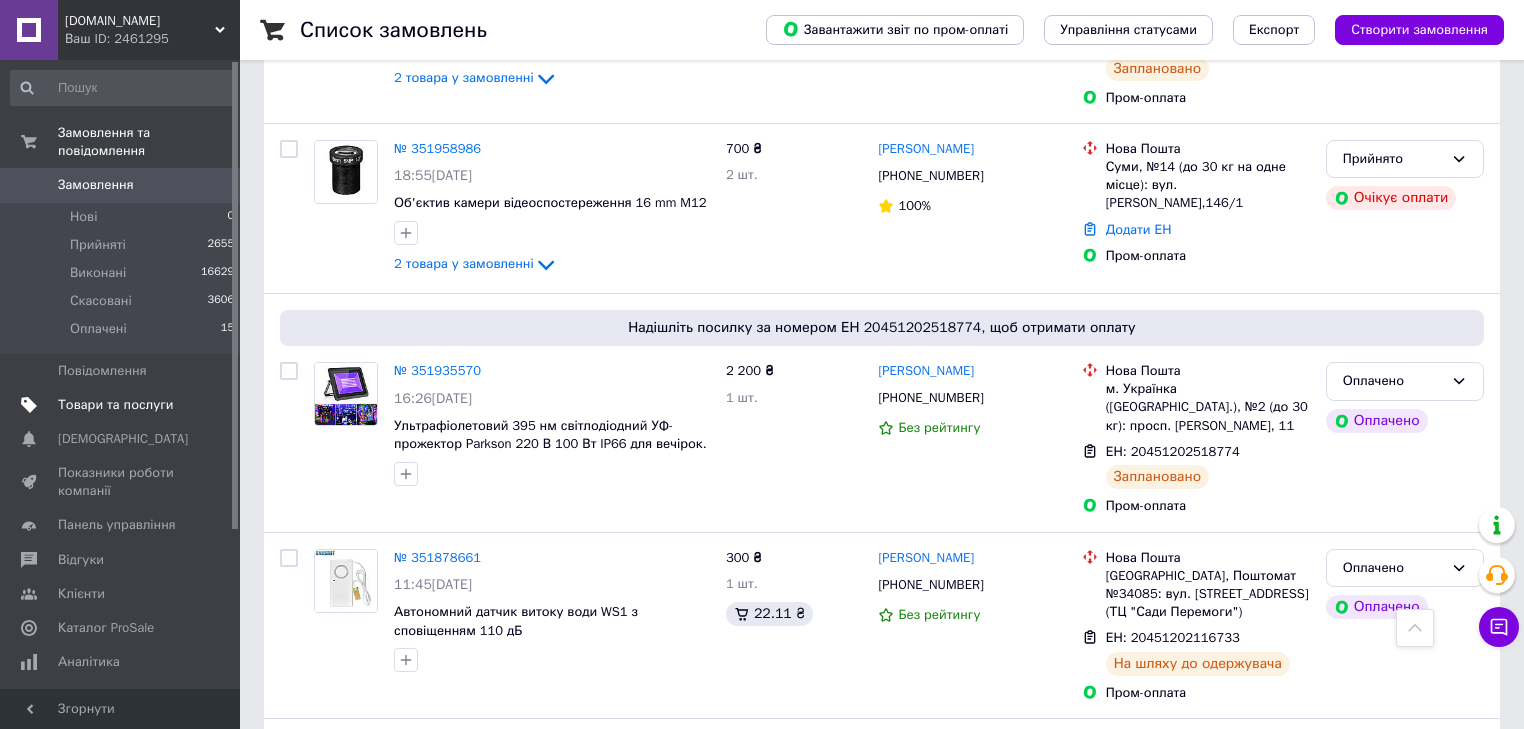 click on "Товари та послуги" at bounding box center (115, 405) 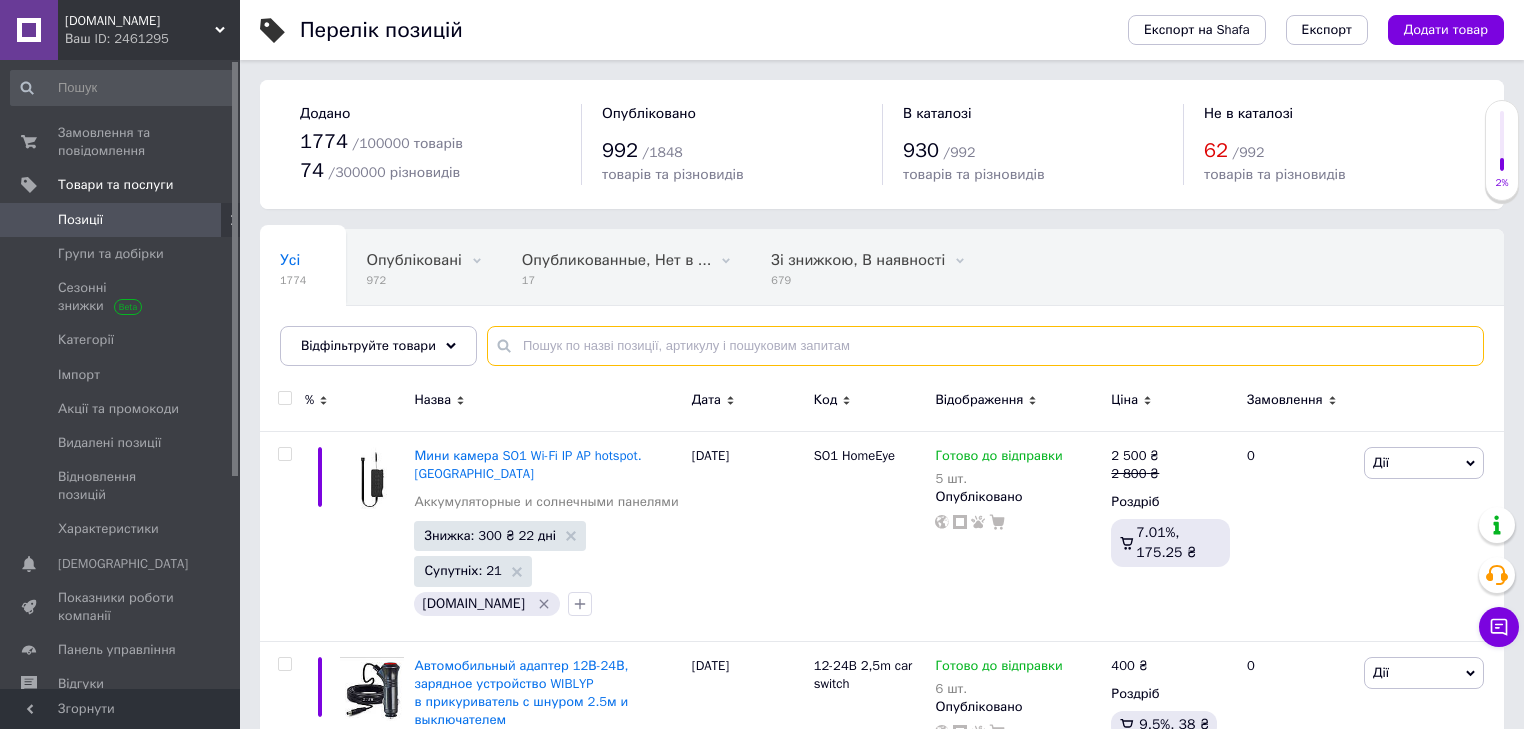 click at bounding box center (985, 346) 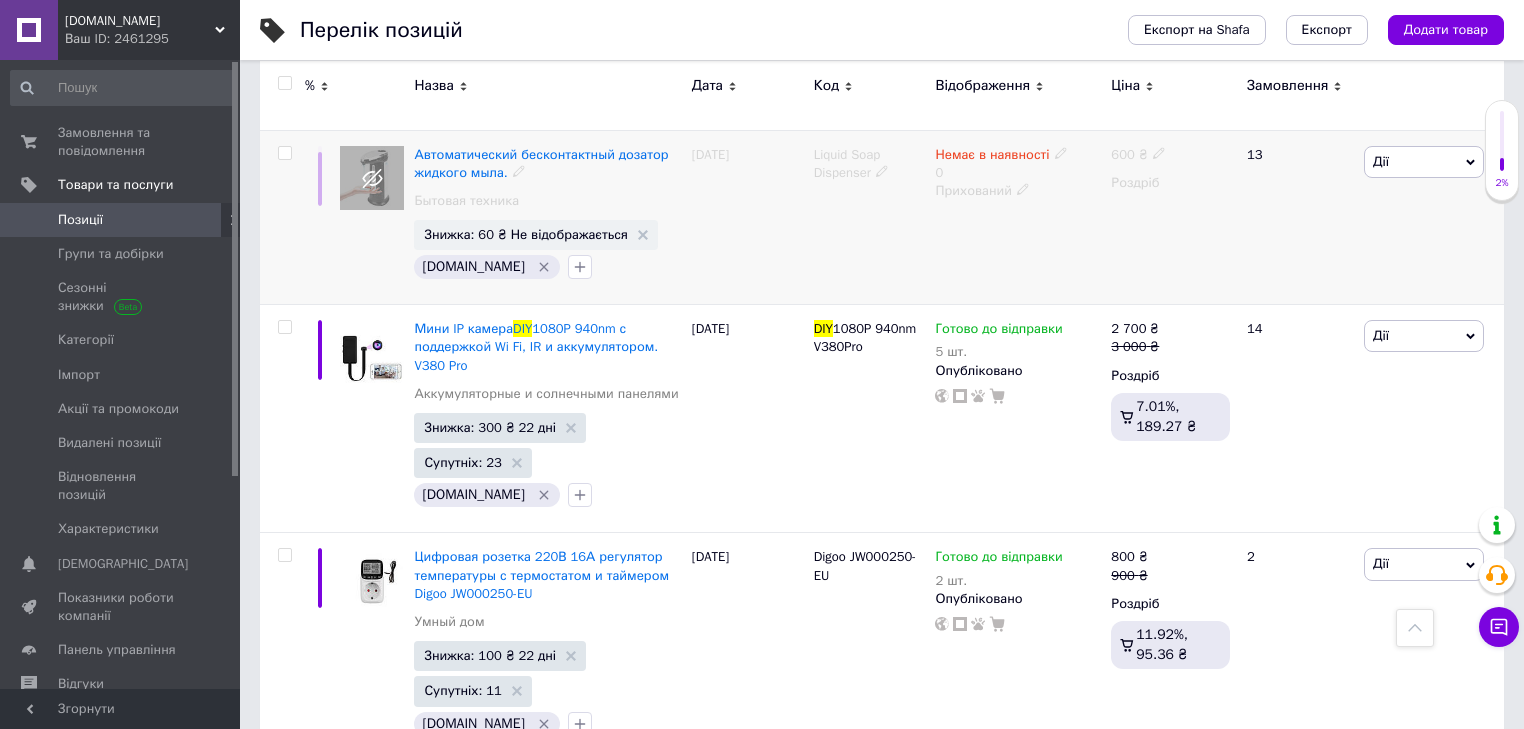 scroll, scrollTop: 720, scrollLeft: 0, axis: vertical 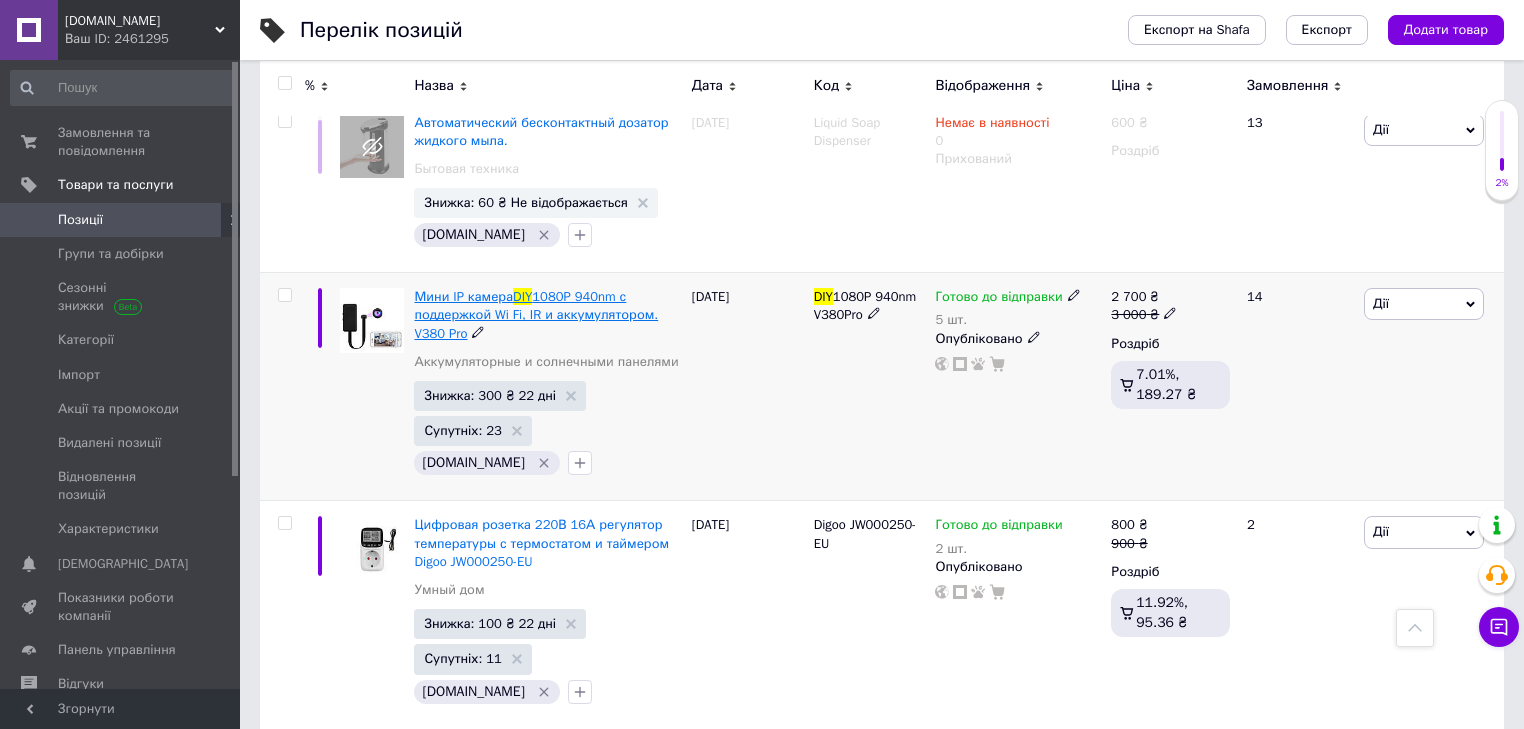 type on "diy" 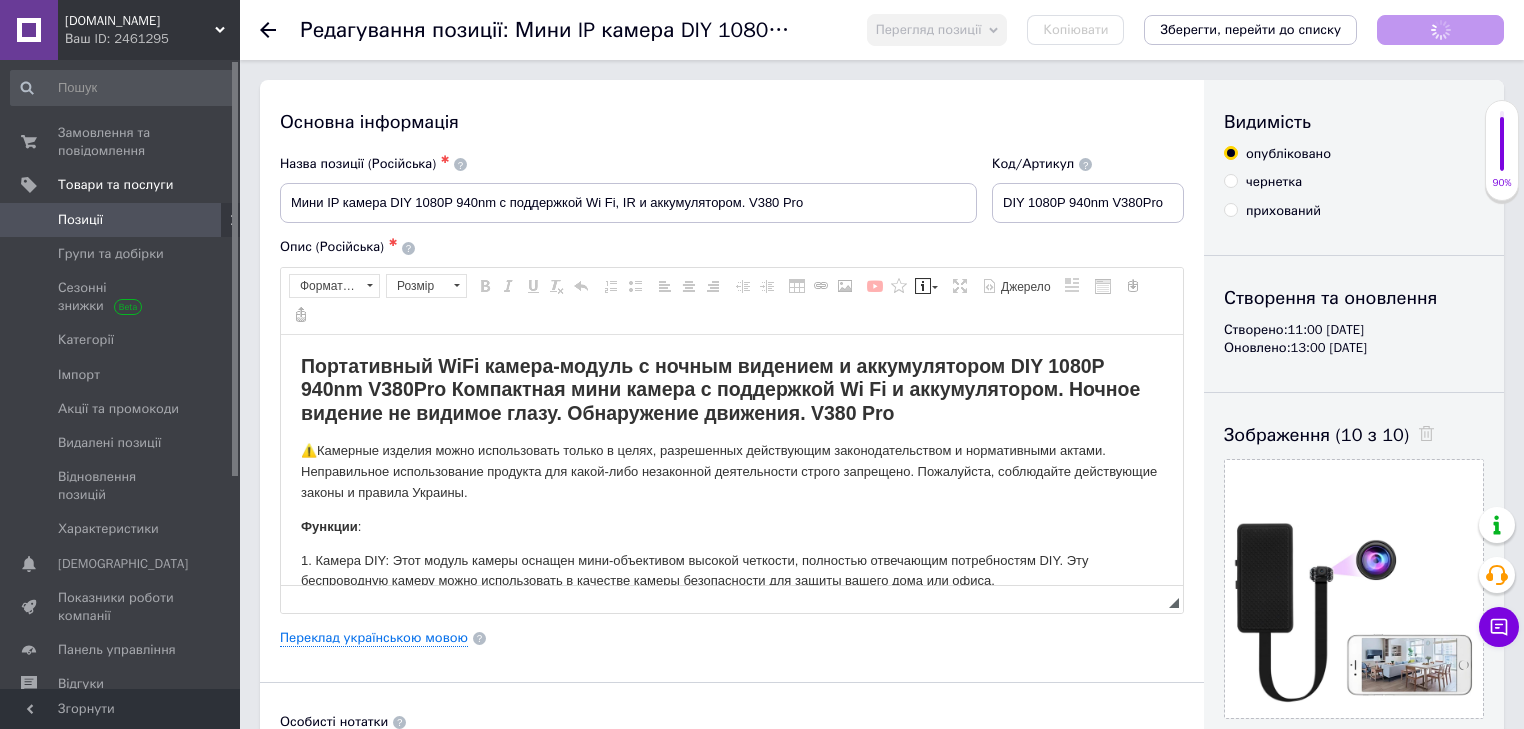 scroll, scrollTop: 0, scrollLeft: 0, axis: both 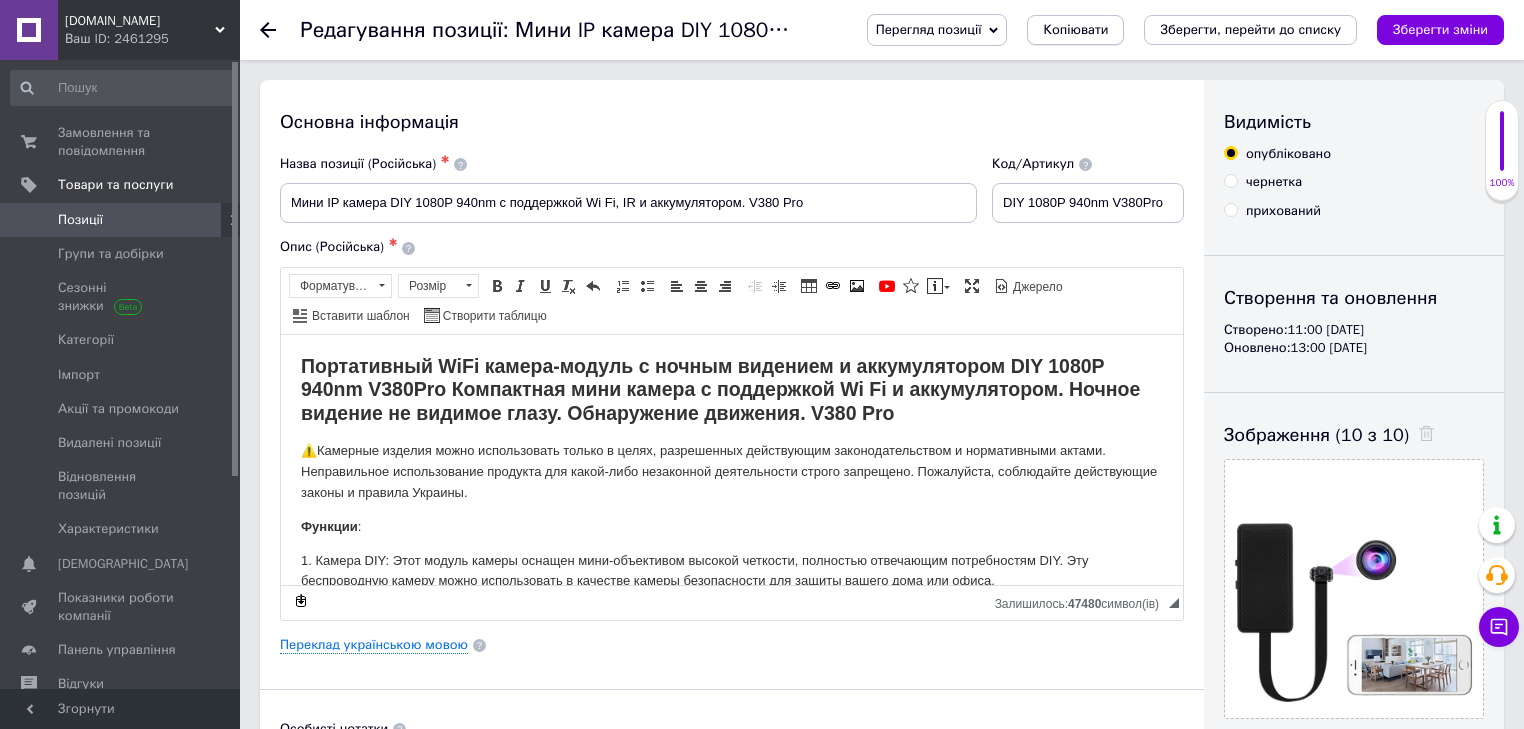 click on "Копіювати" at bounding box center [1075, 30] 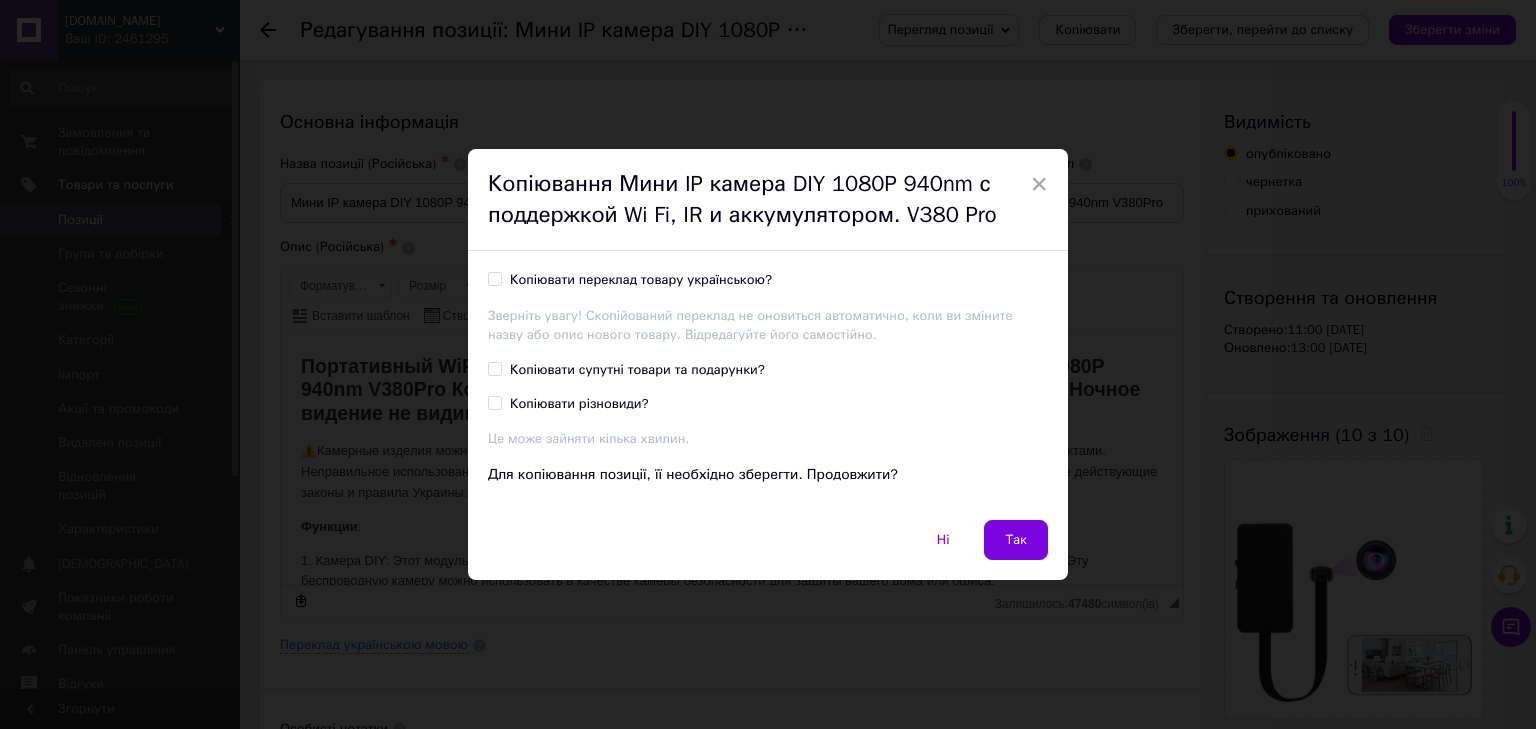 click on "Копіювати супутні товари та подарунки?" at bounding box center [494, 368] 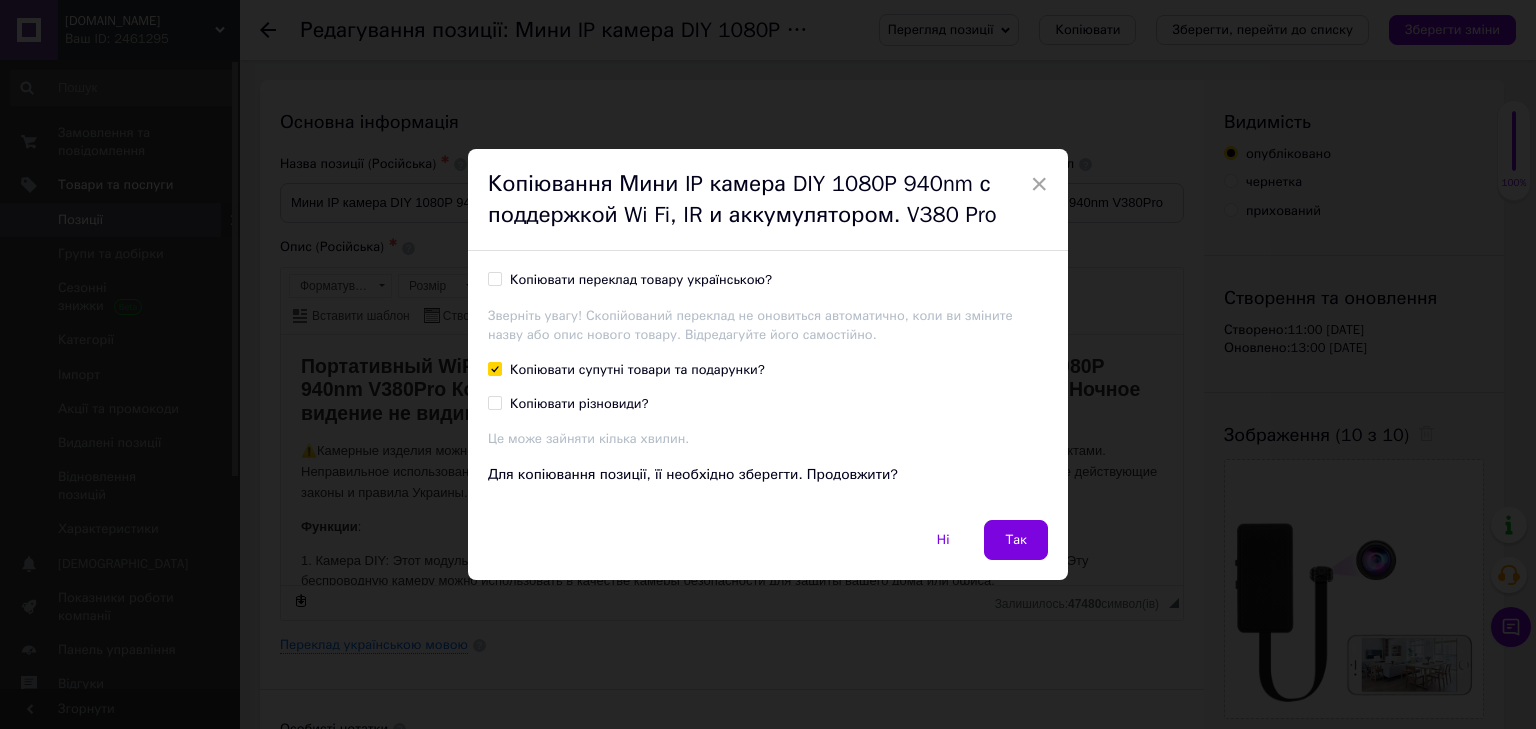 checkbox on "true" 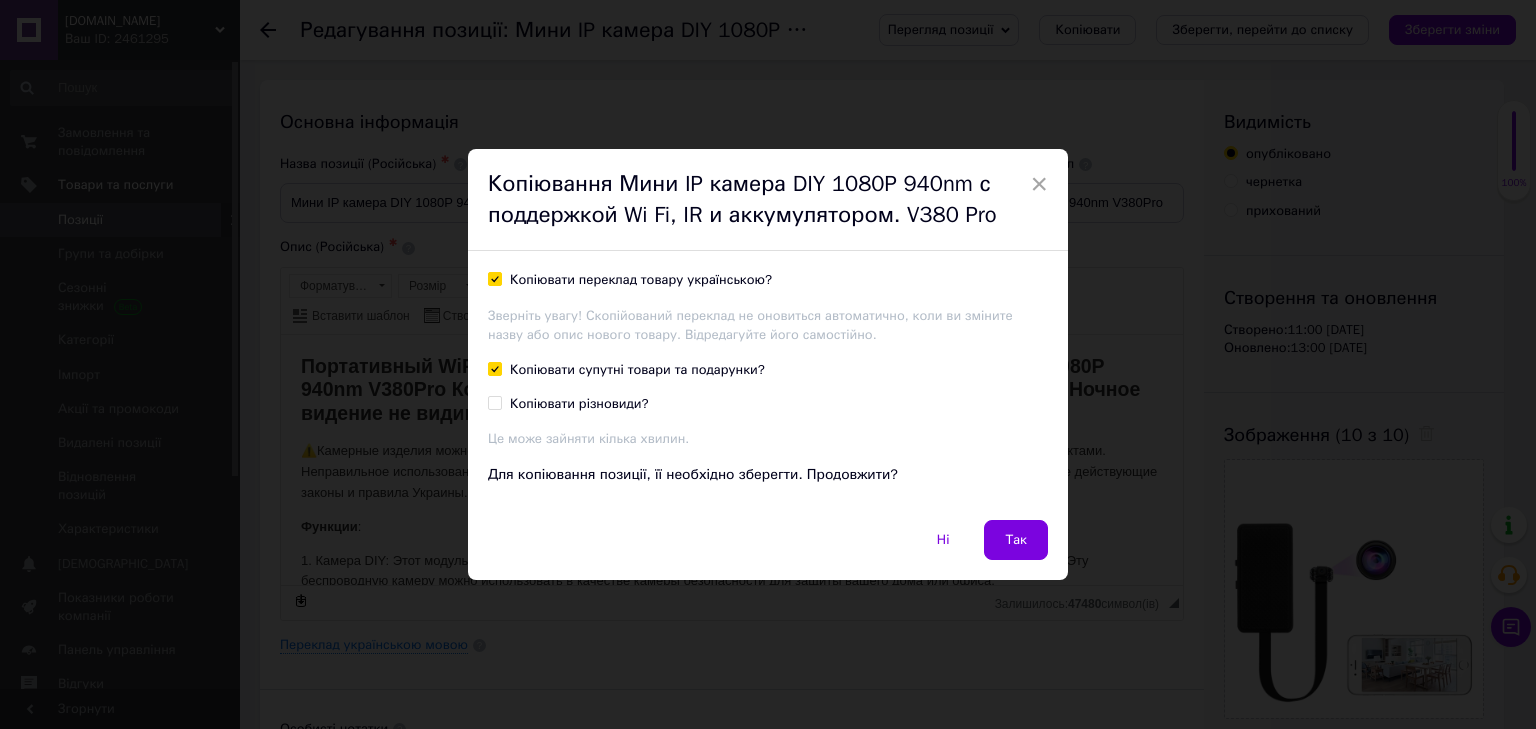 checkbox on "true" 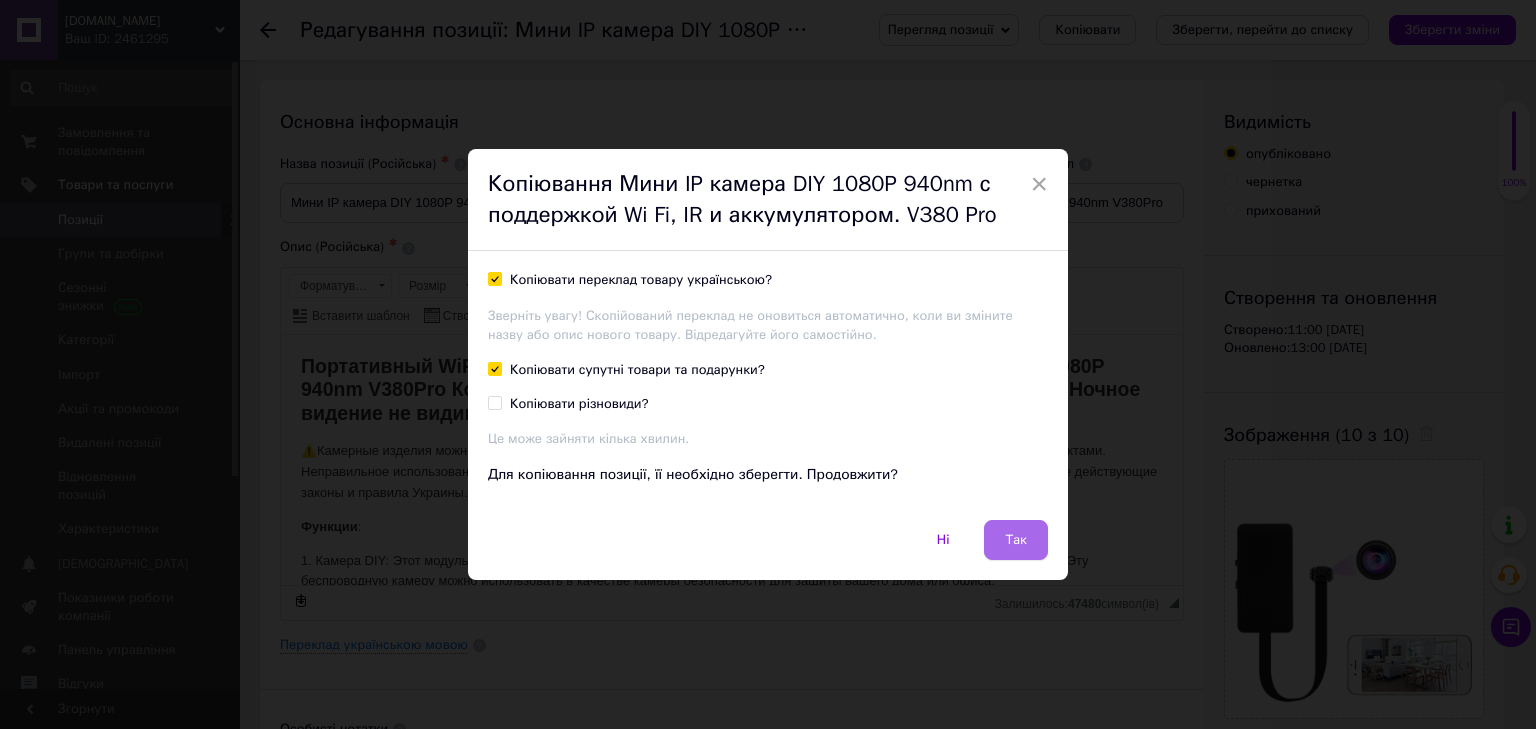 click on "Так" at bounding box center [1016, 540] 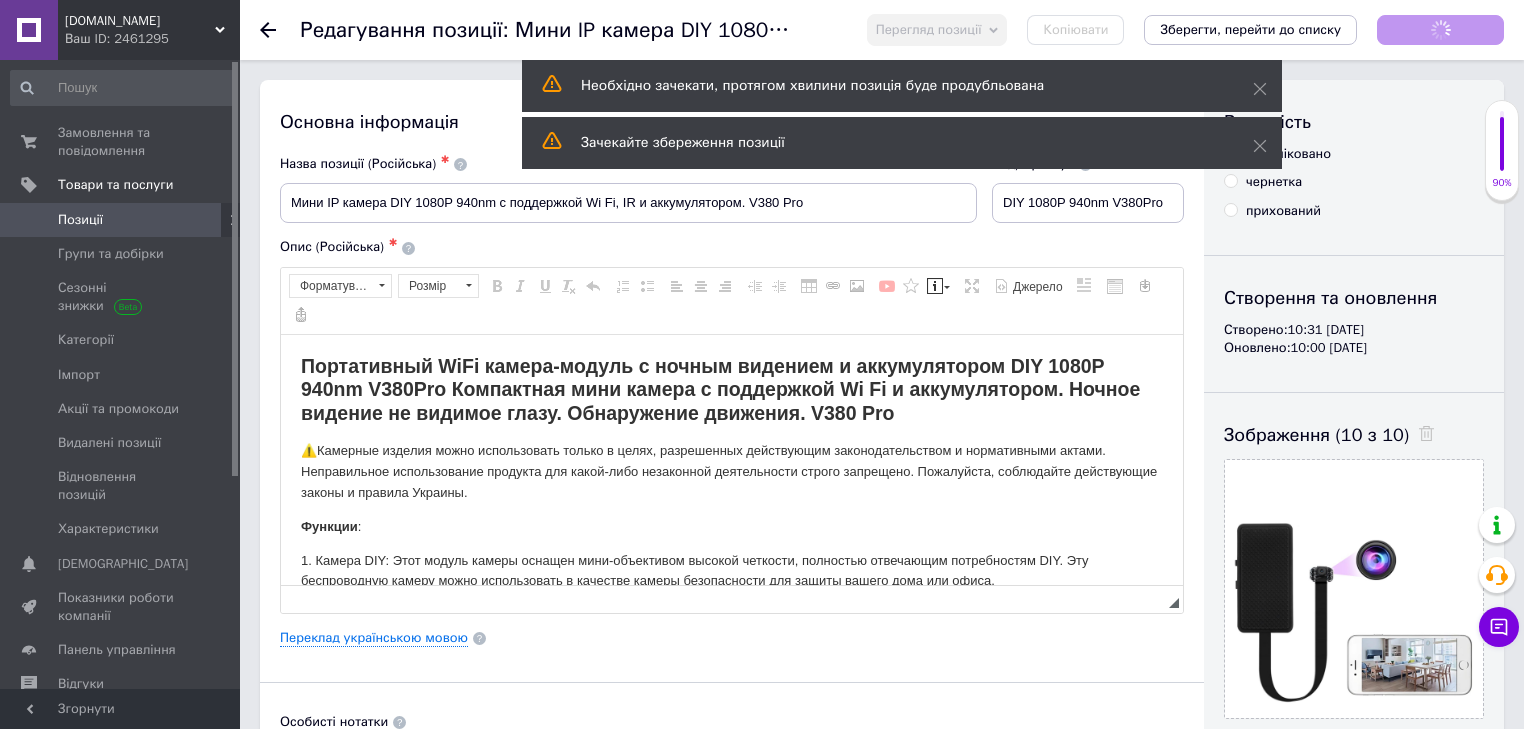 scroll, scrollTop: 0, scrollLeft: 0, axis: both 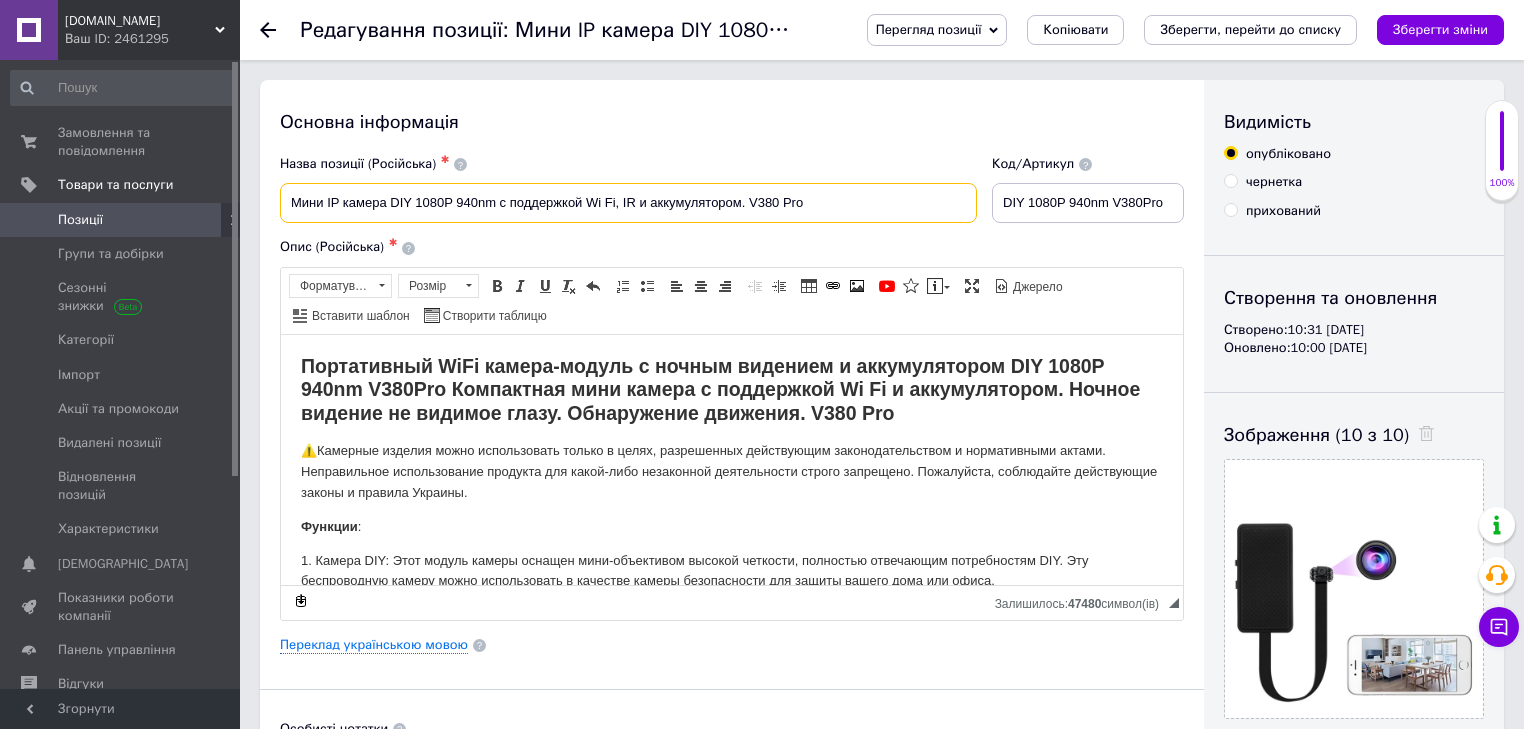 drag, startPoint x: 749, startPoint y: 204, endPoint x: 809, endPoint y: 205, distance: 60.00833 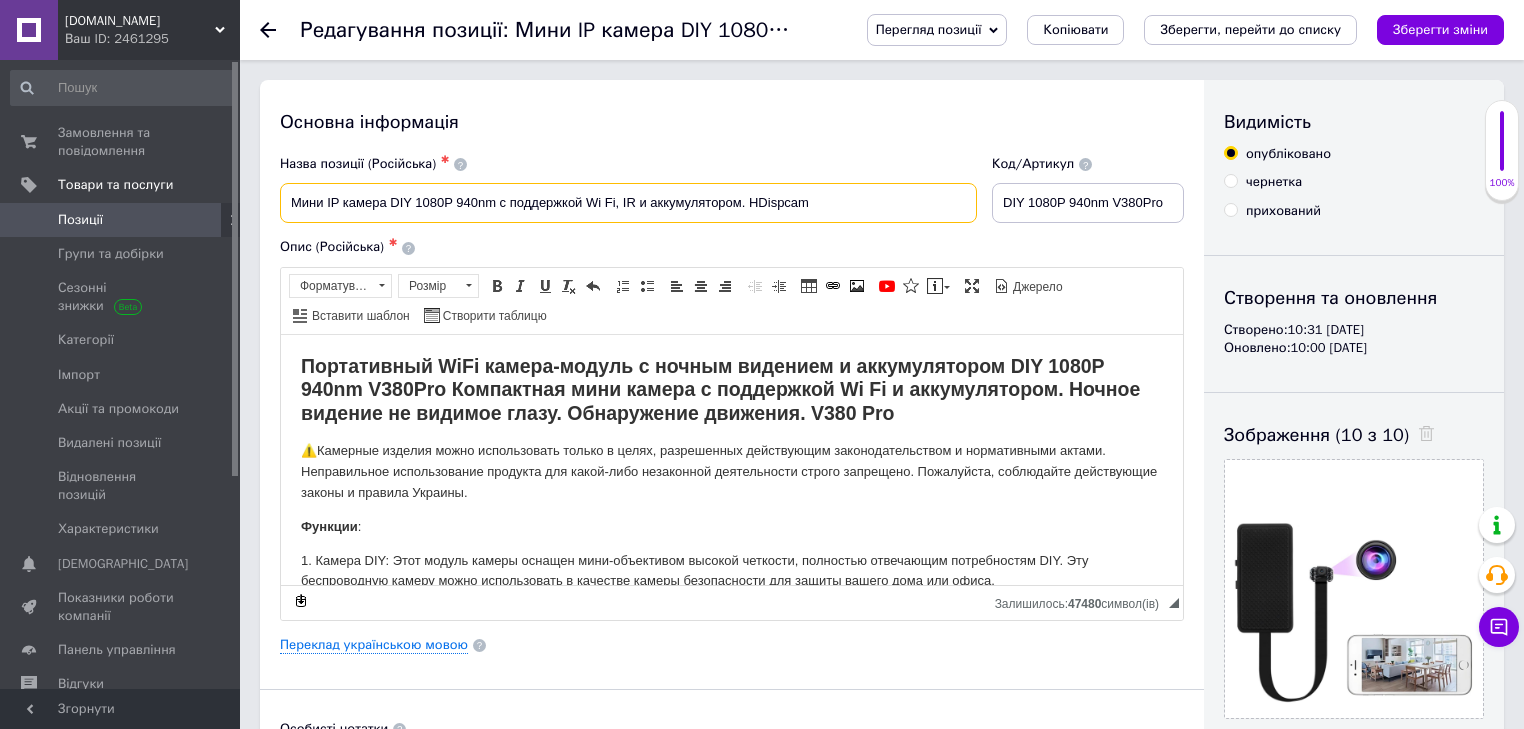 type on "Мини IP камера DIY 1080P 940nm​​​​​​​ с поддержкой Wi Fi, IR и аккумулятором. HDispcam" 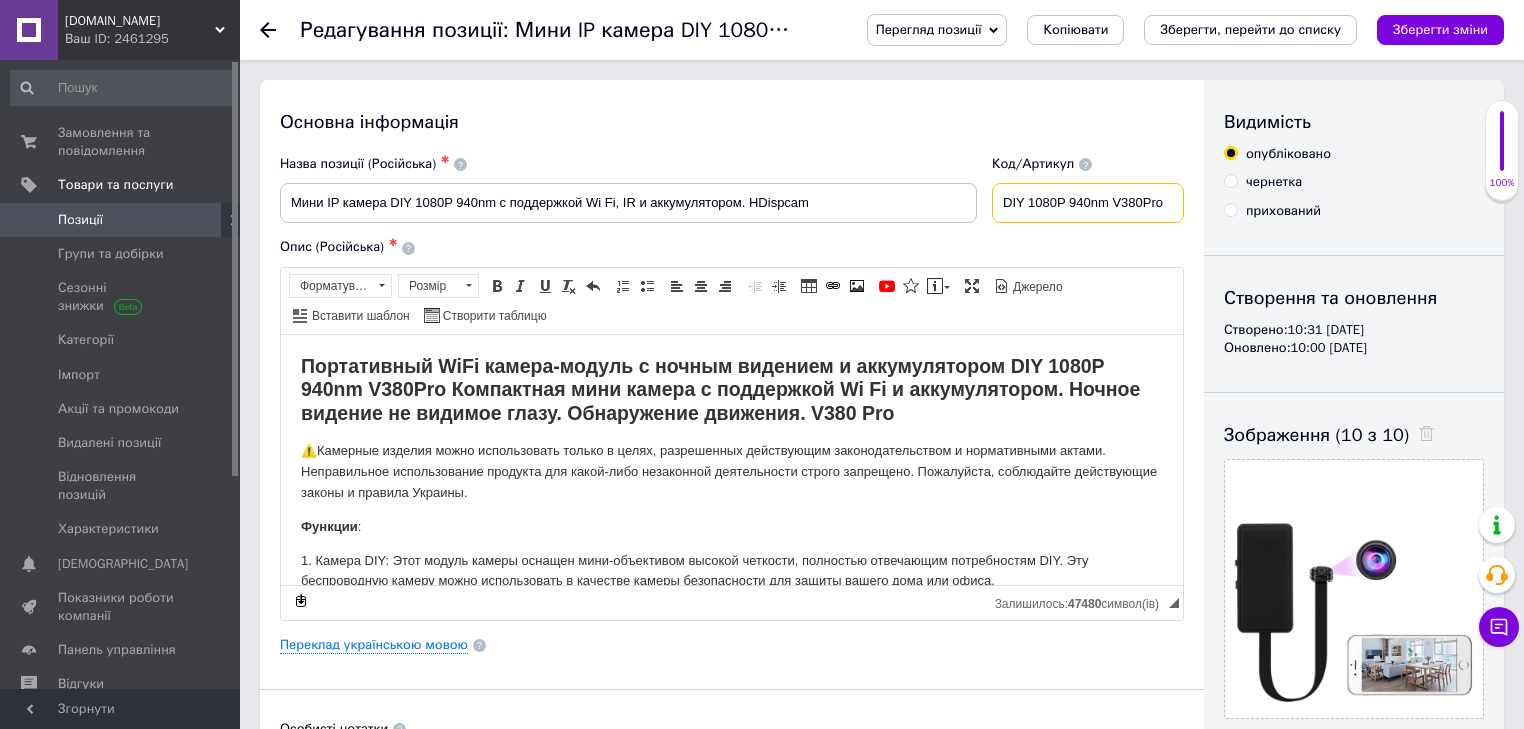 scroll, scrollTop: 0, scrollLeft: 1, axis: horizontal 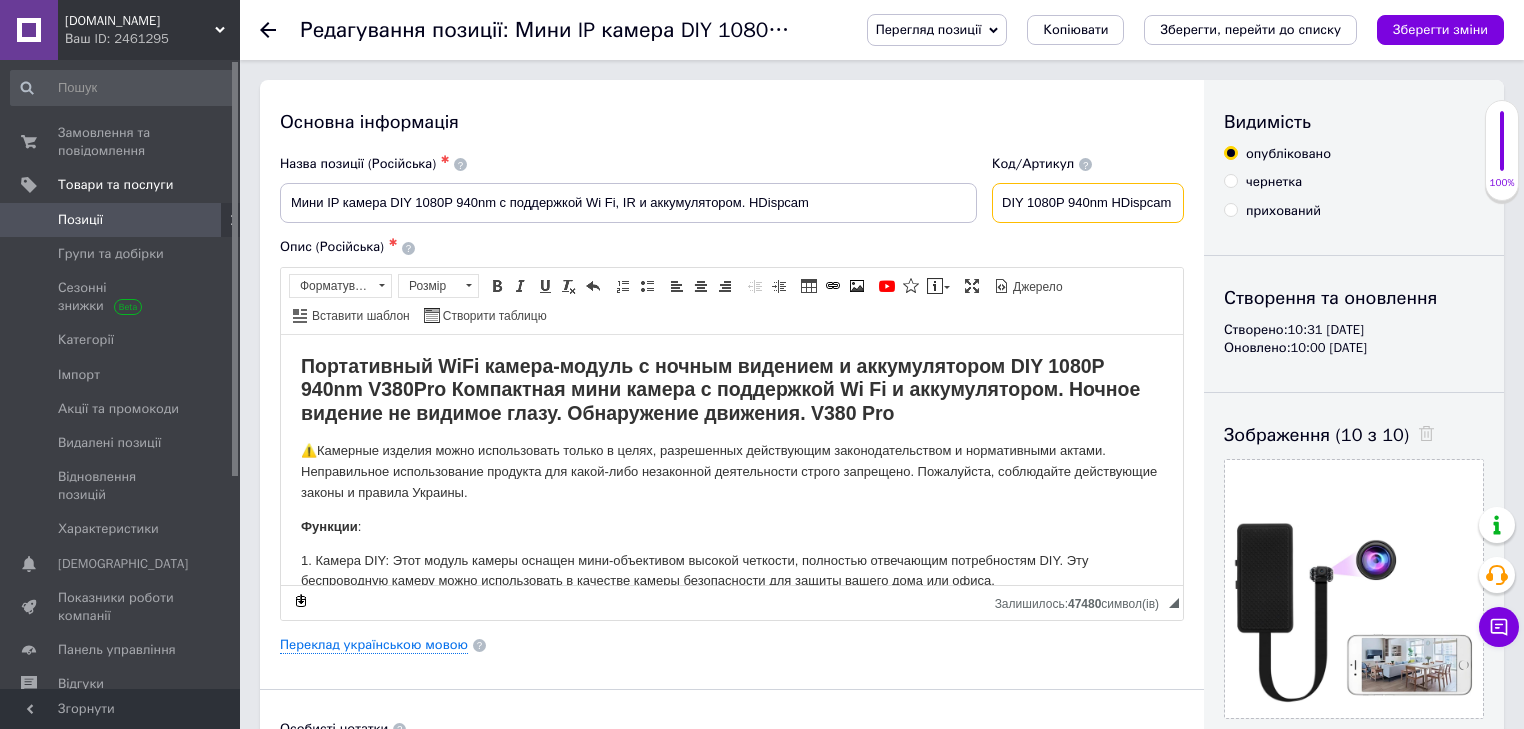 type on "DIY 1080P 940nm HDispcam" 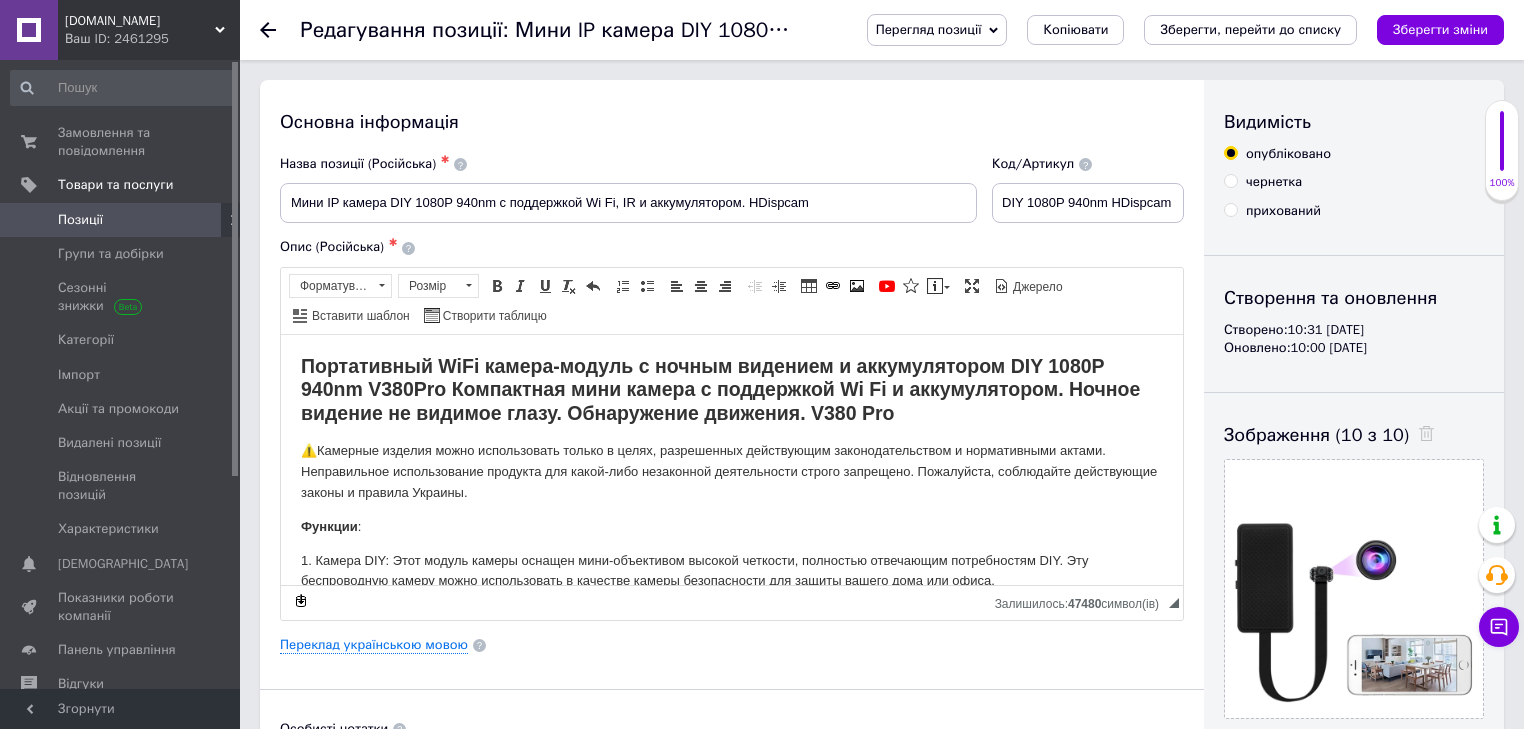 scroll, scrollTop: 0, scrollLeft: 0, axis: both 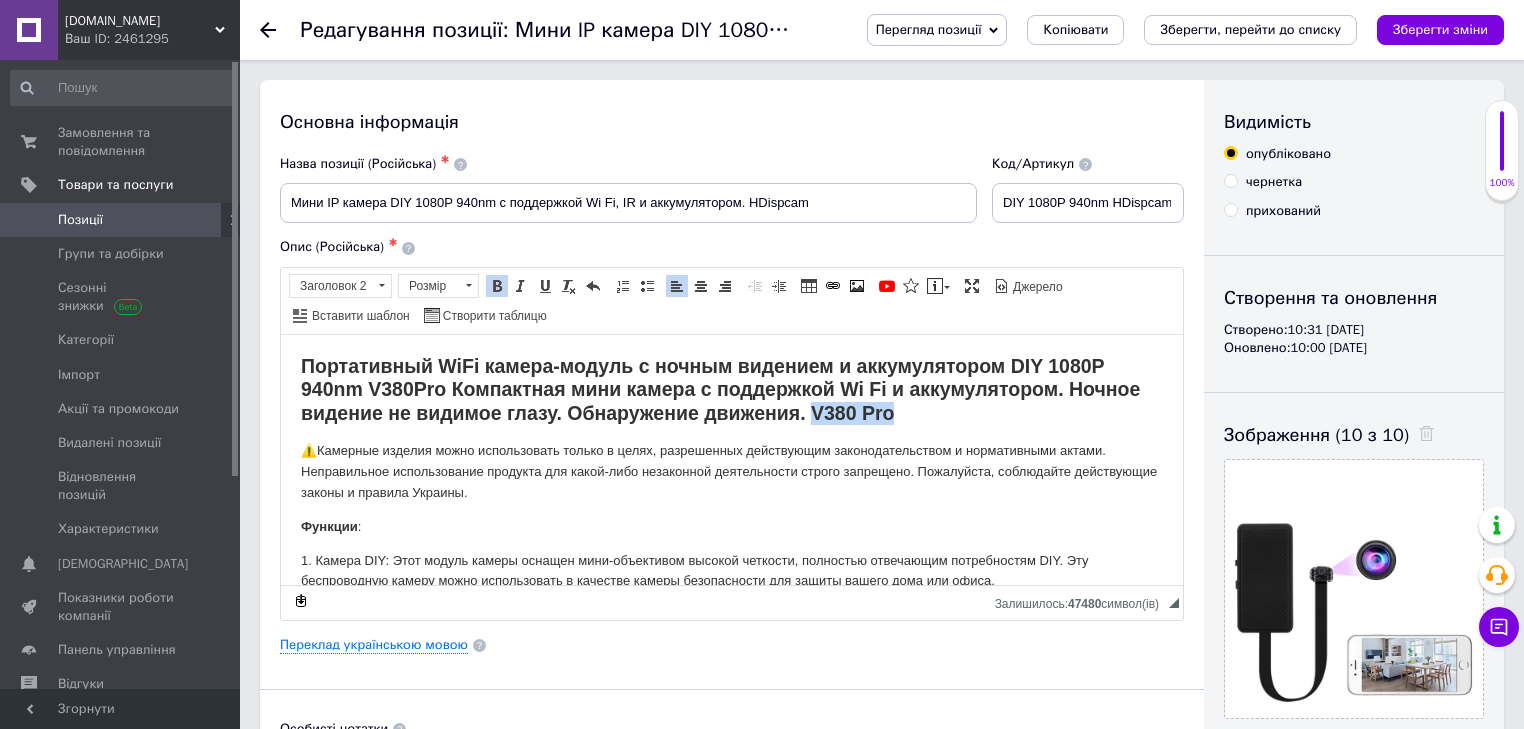 drag, startPoint x: 811, startPoint y: 411, endPoint x: 921, endPoint y: 417, distance: 110.16351 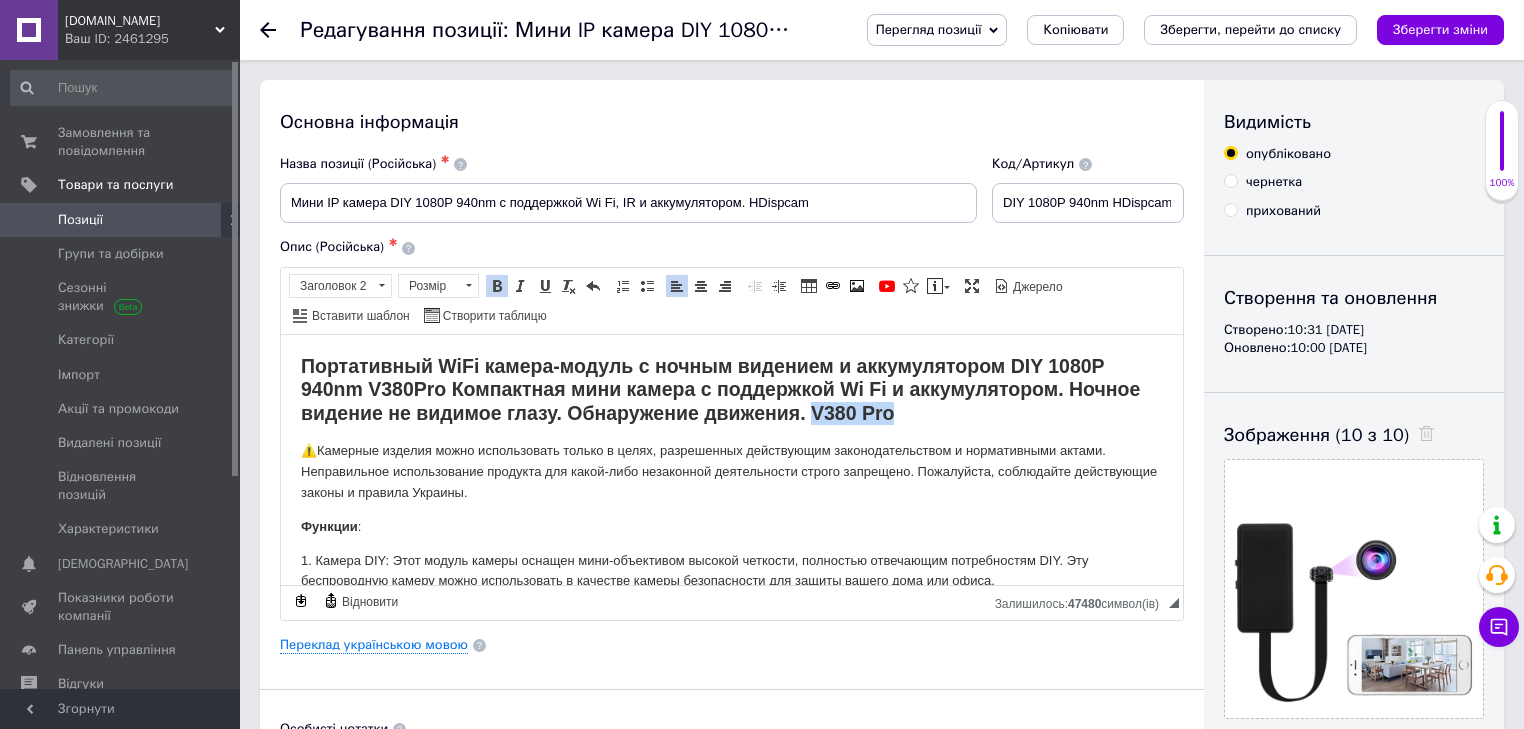 type 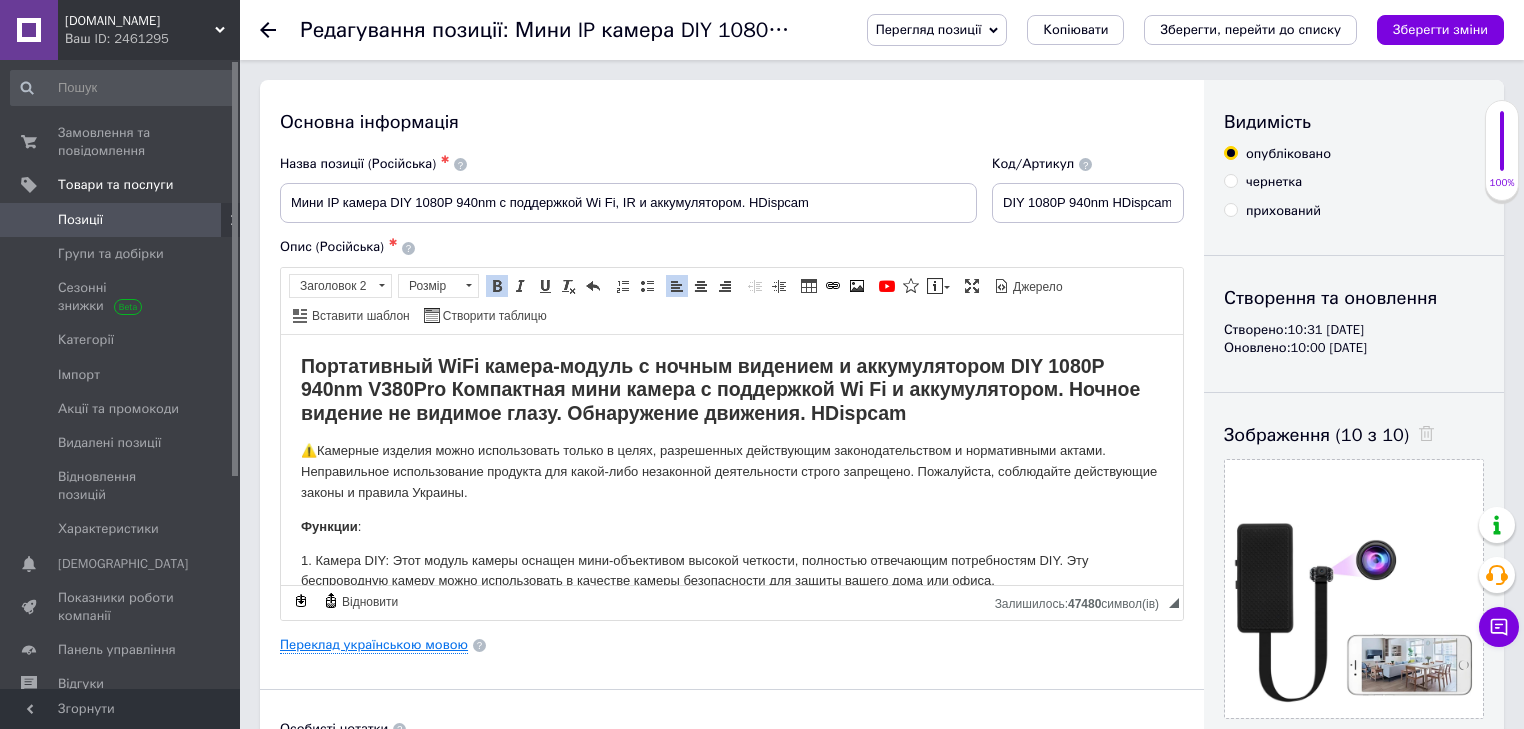 click on "Переклад українською мовою" at bounding box center (374, 645) 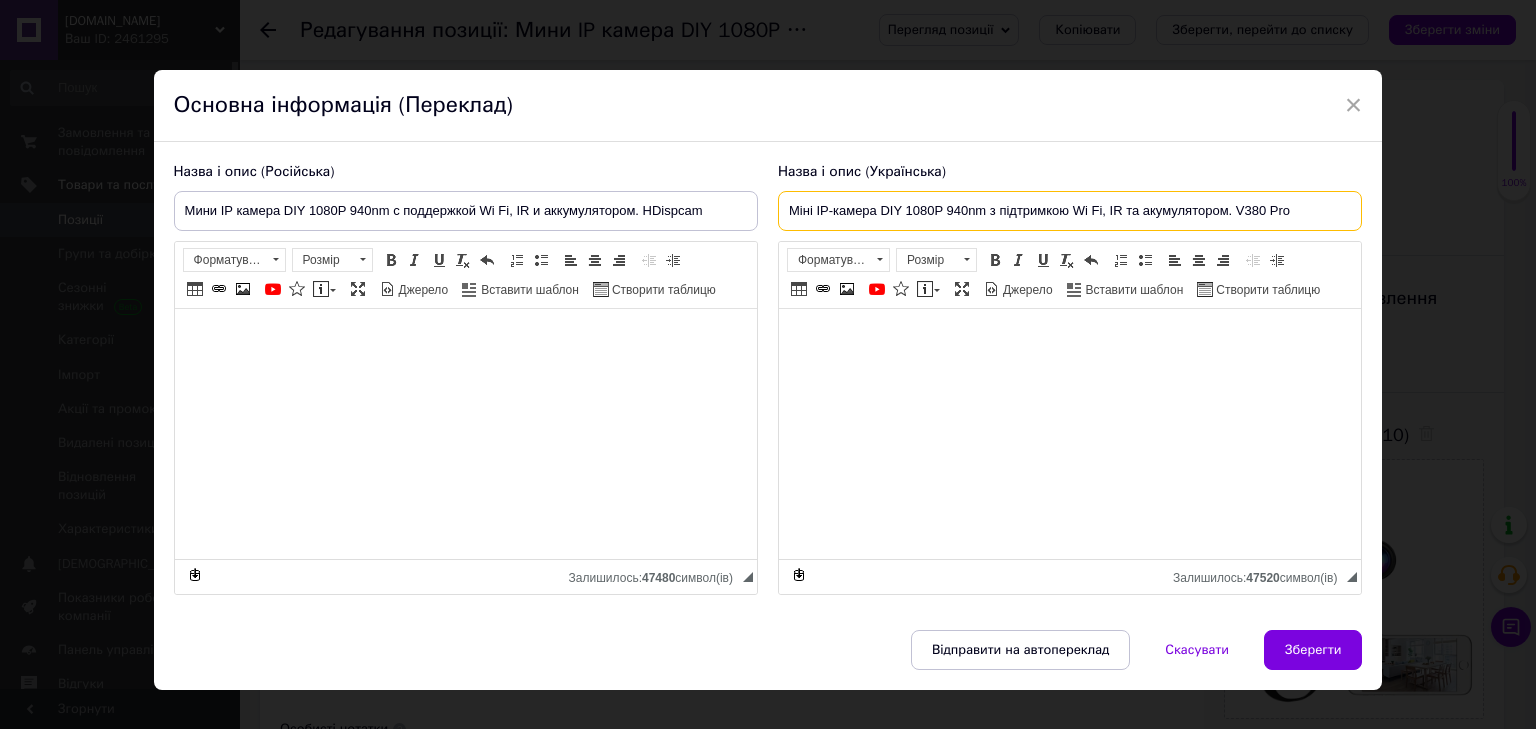 drag, startPoint x: 1232, startPoint y: 210, endPoint x: 1320, endPoint y: 210, distance: 88 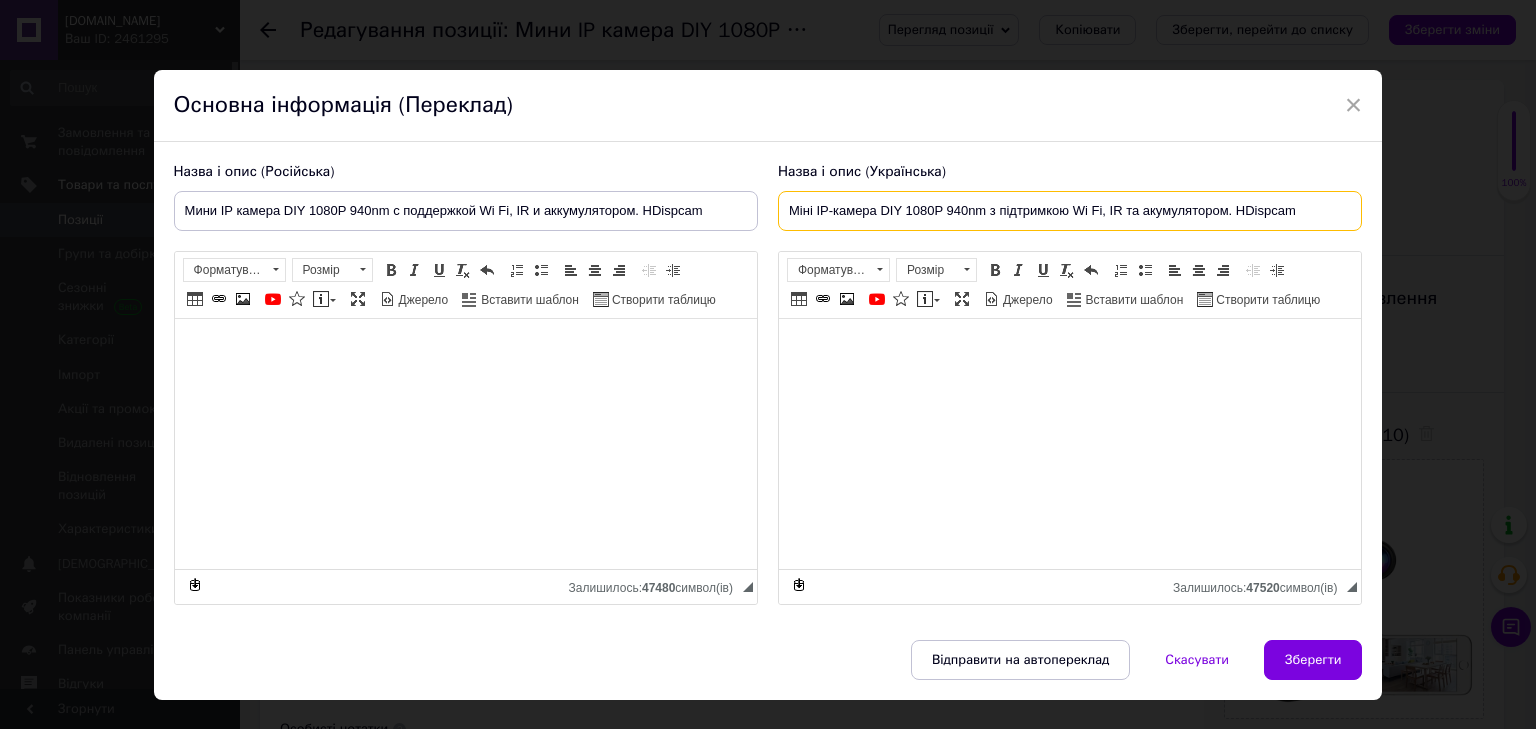 type on "Міні IP-камера DIY 1080P 940nm з підтримкою Wi Fi, IR та акумулятором. HDispcam" 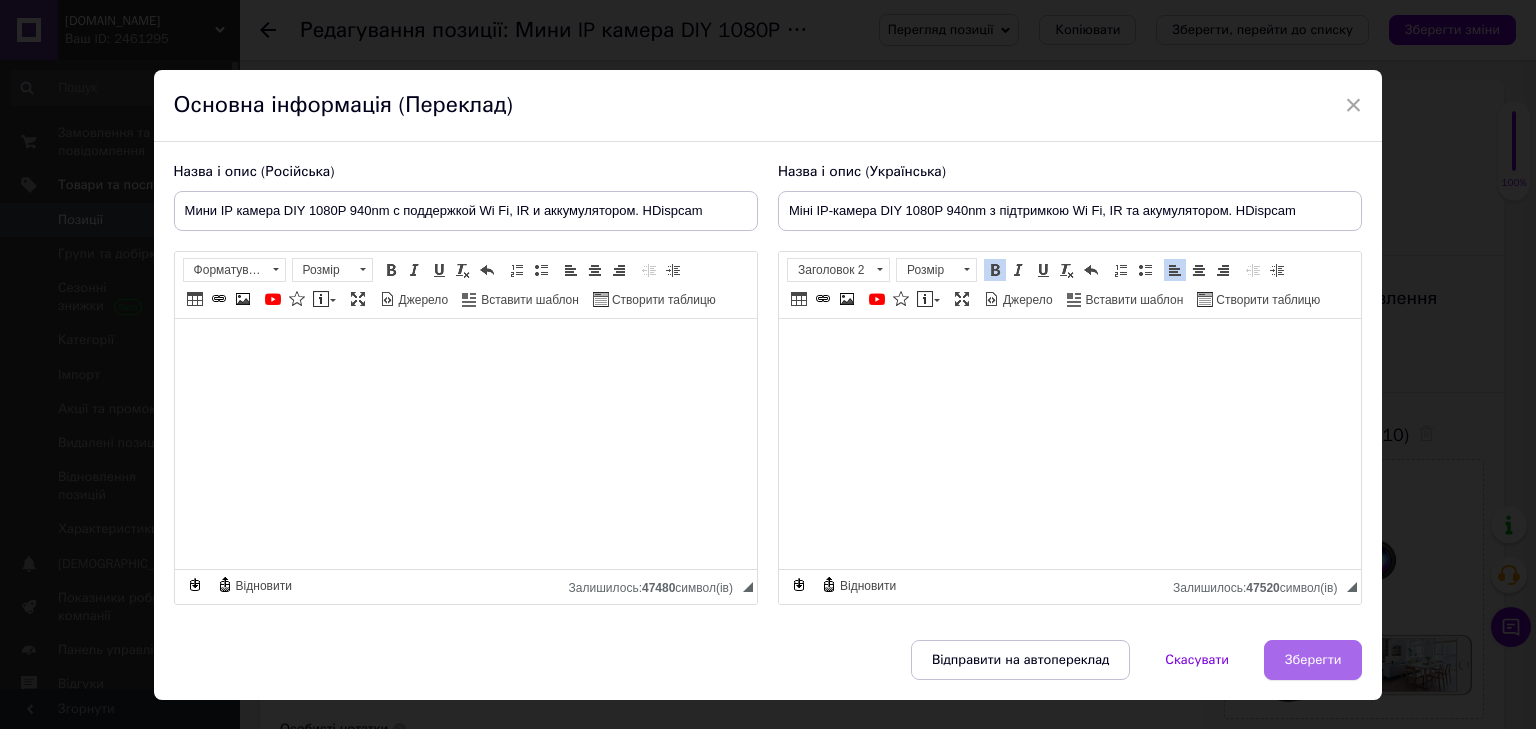 click on "Зберегти" at bounding box center [1313, 660] 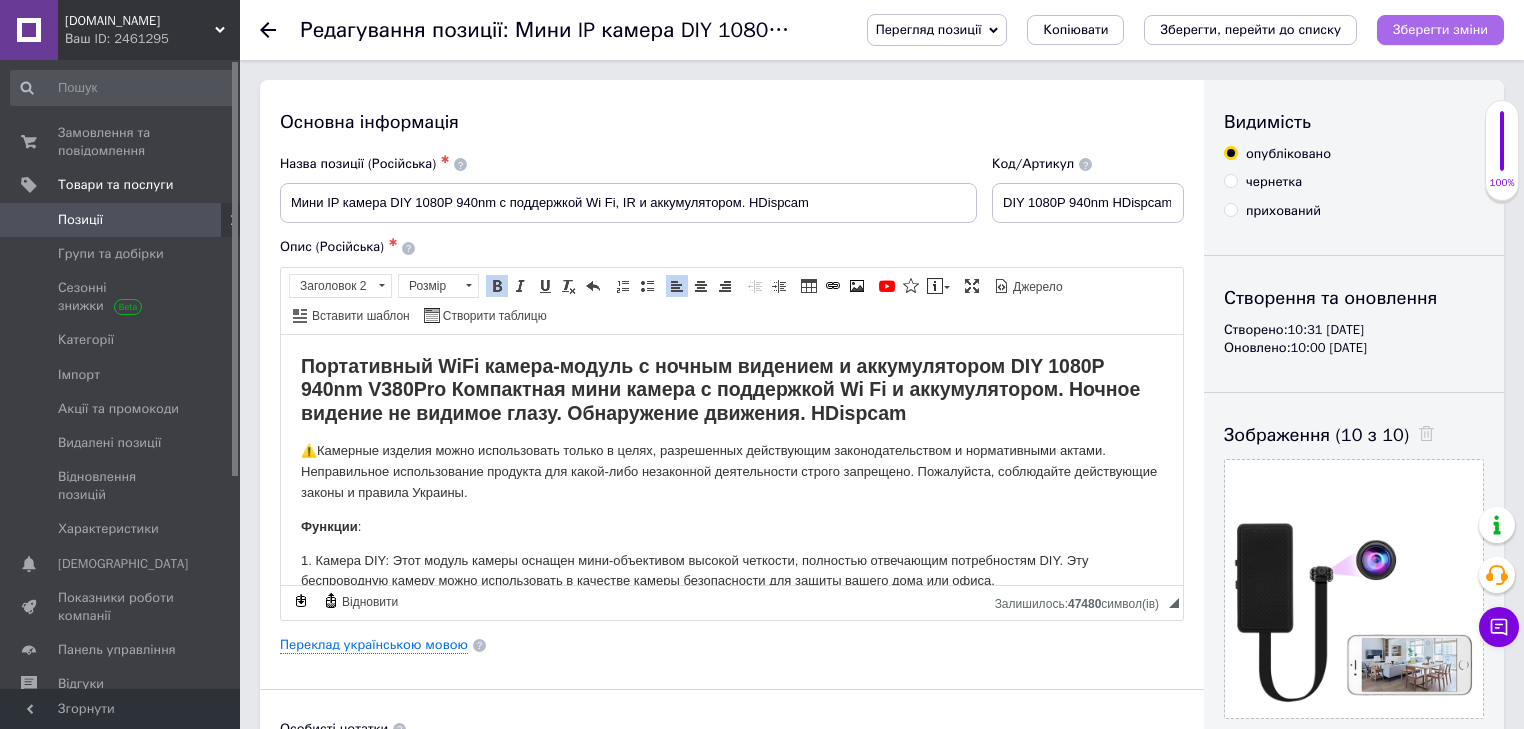 click on "Зберегти зміни" at bounding box center [1440, 29] 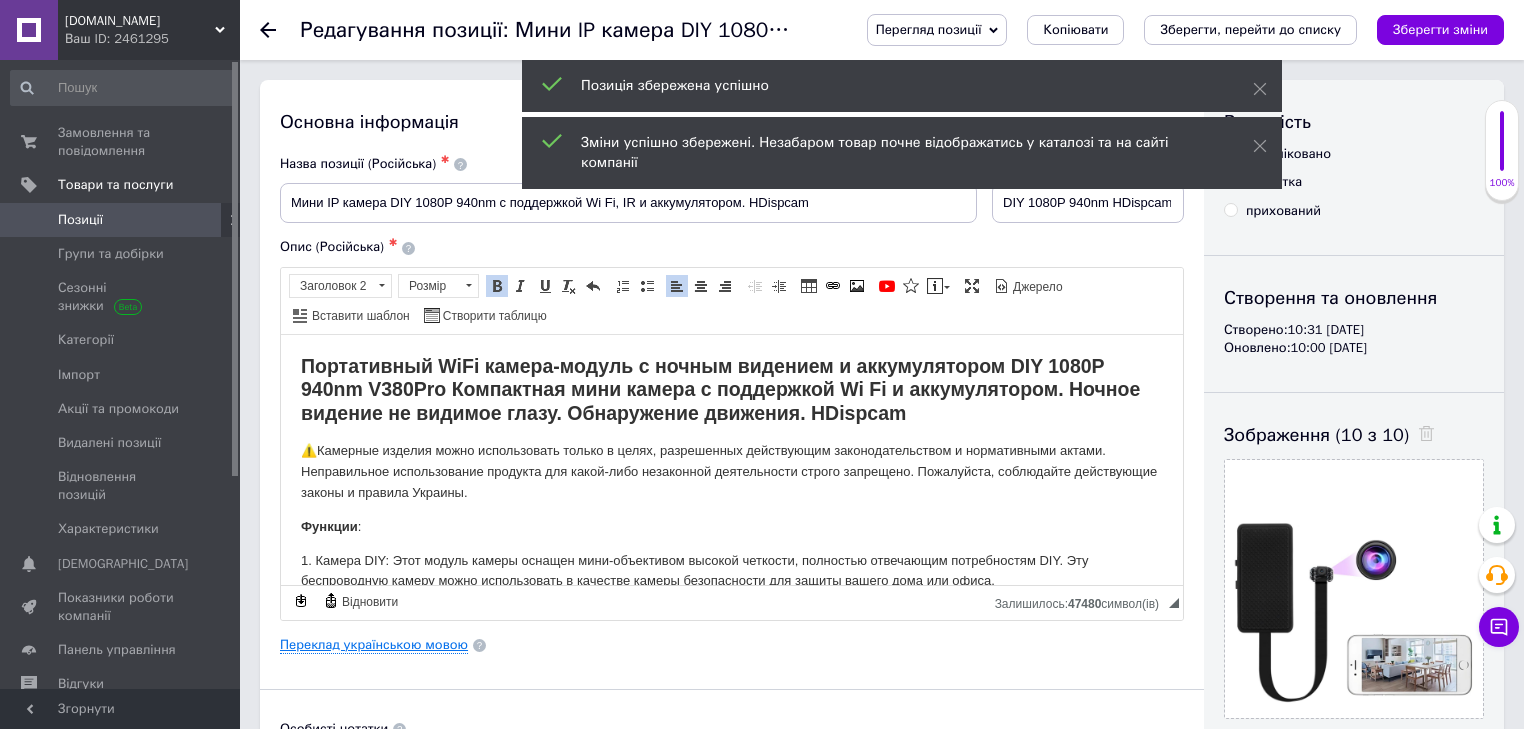 click on "Переклад українською мовою" at bounding box center [374, 645] 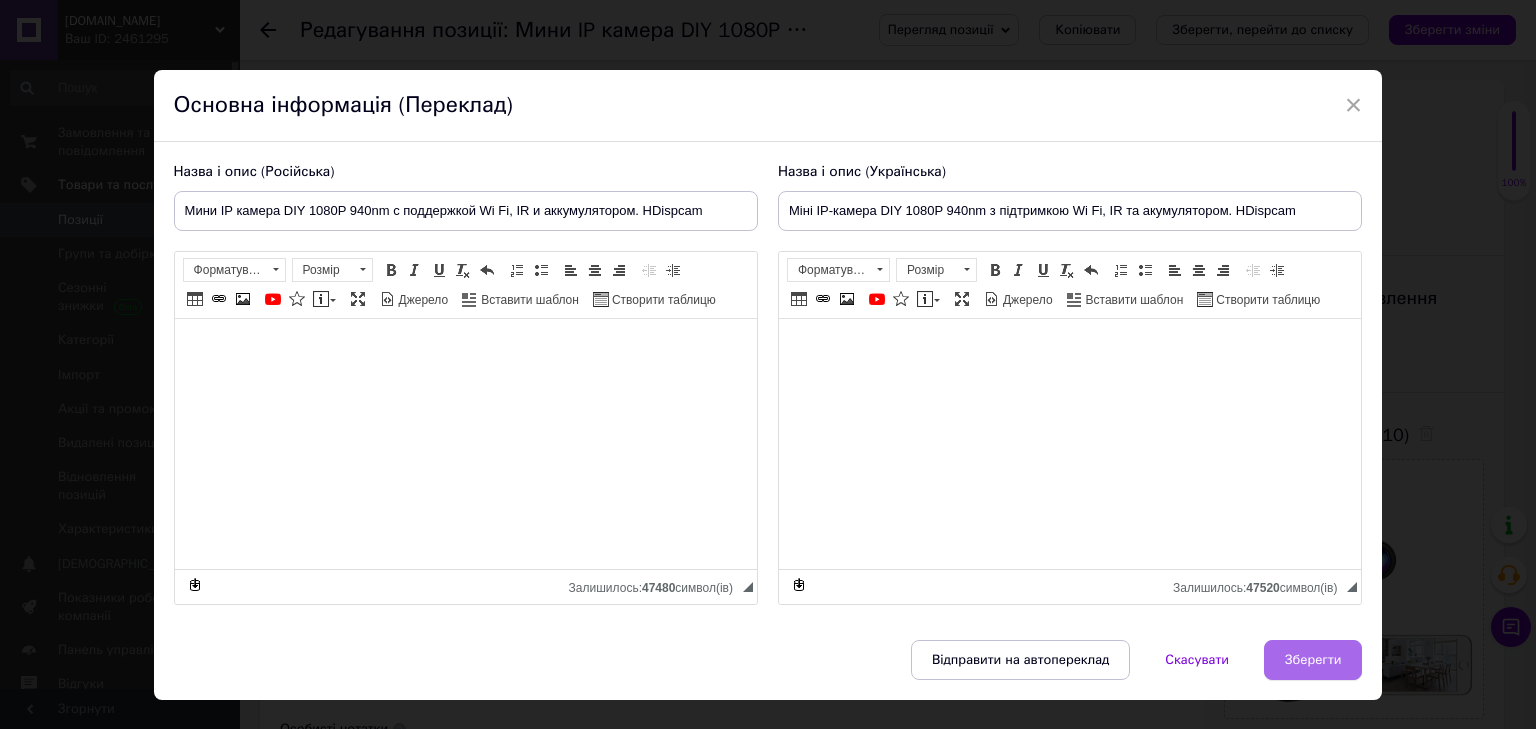 click on "Зберегти" at bounding box center (1313, 660) 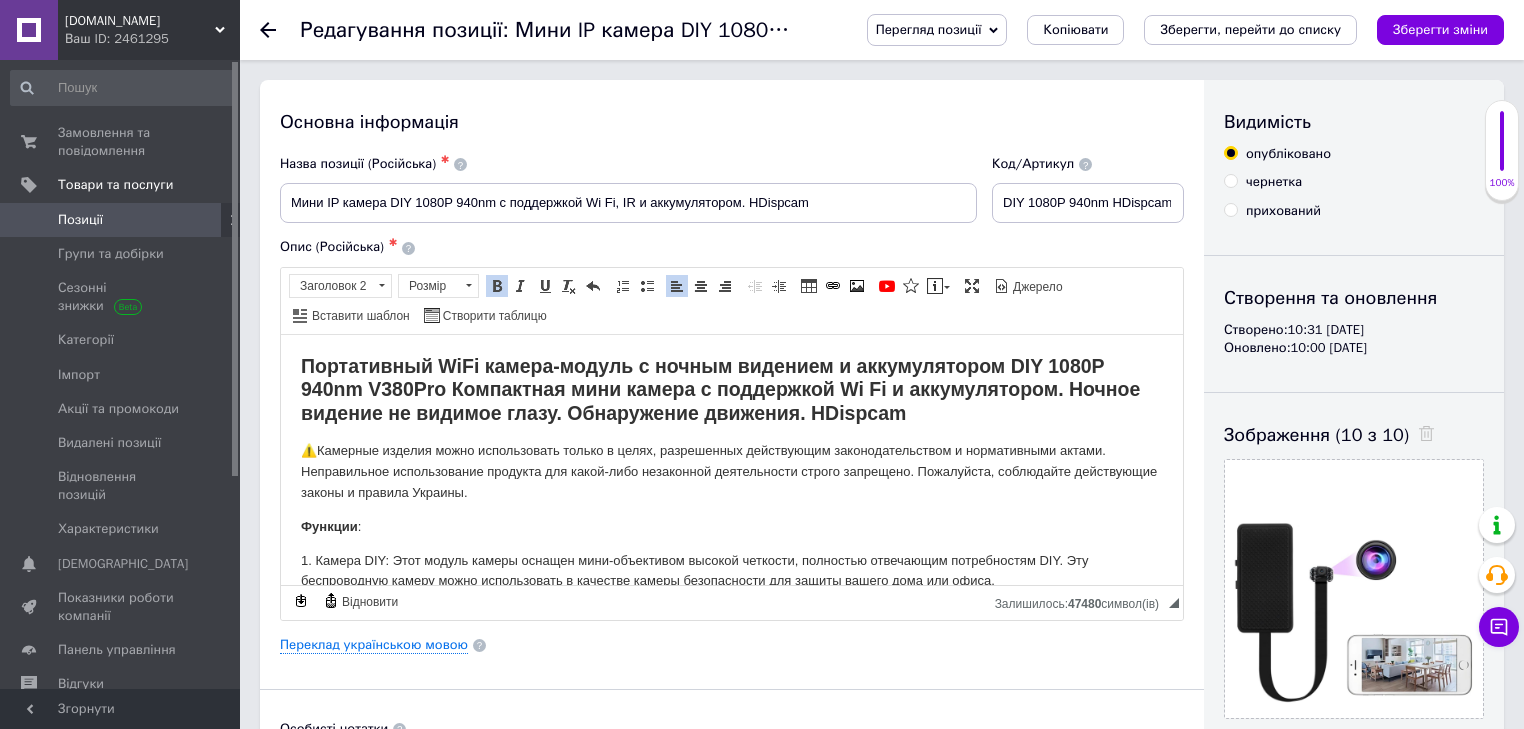click 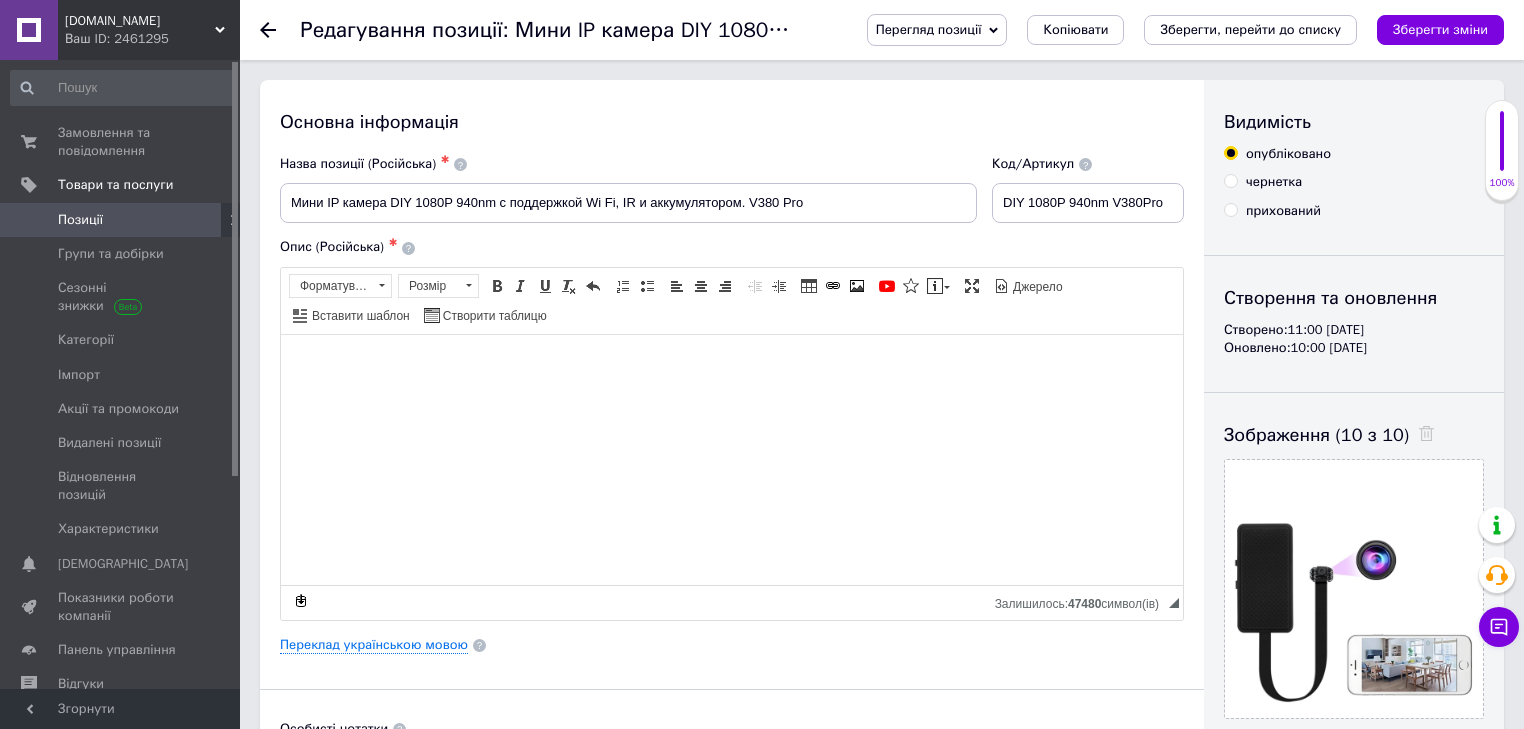 click 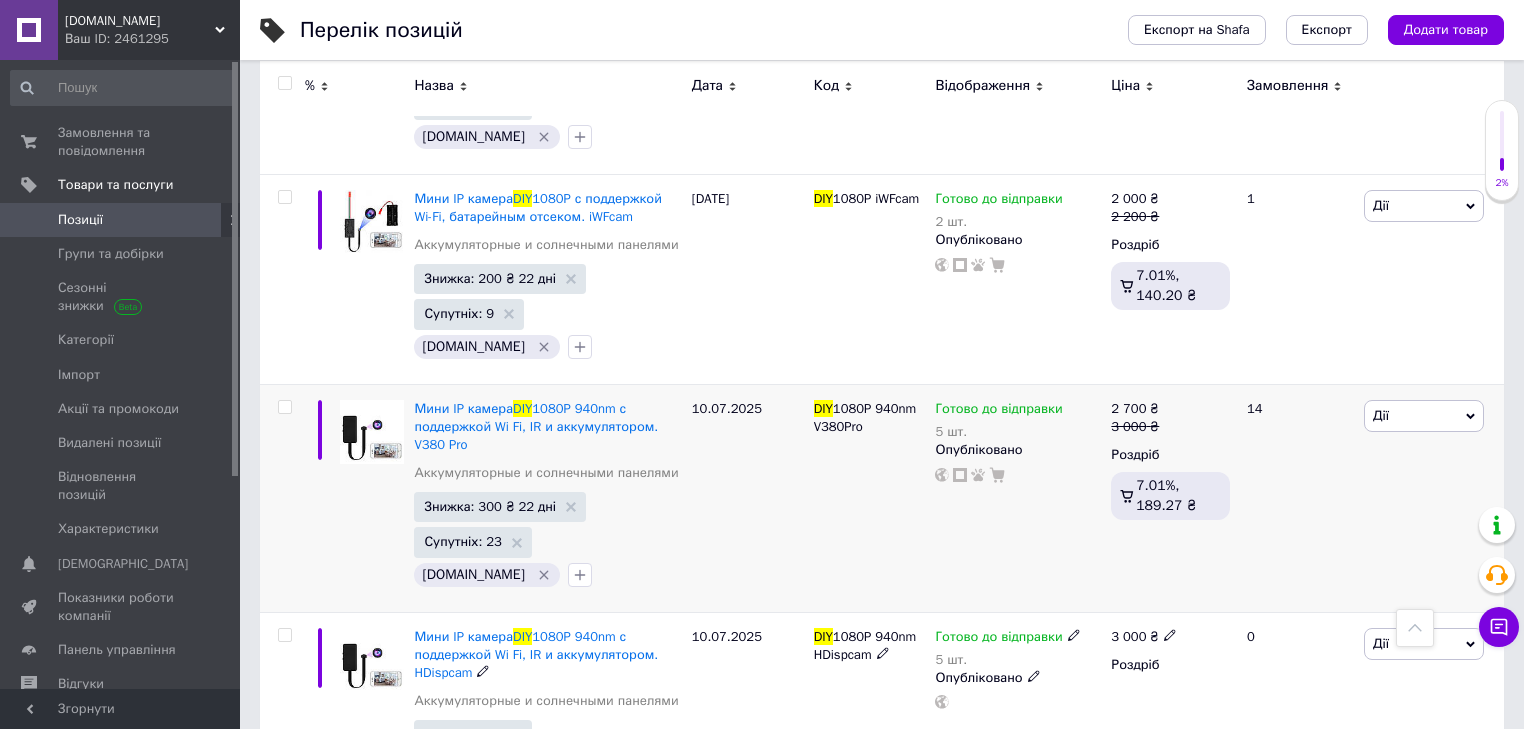 scroll, scrollTop: 321, scrollLeft: 0, axis: vertical 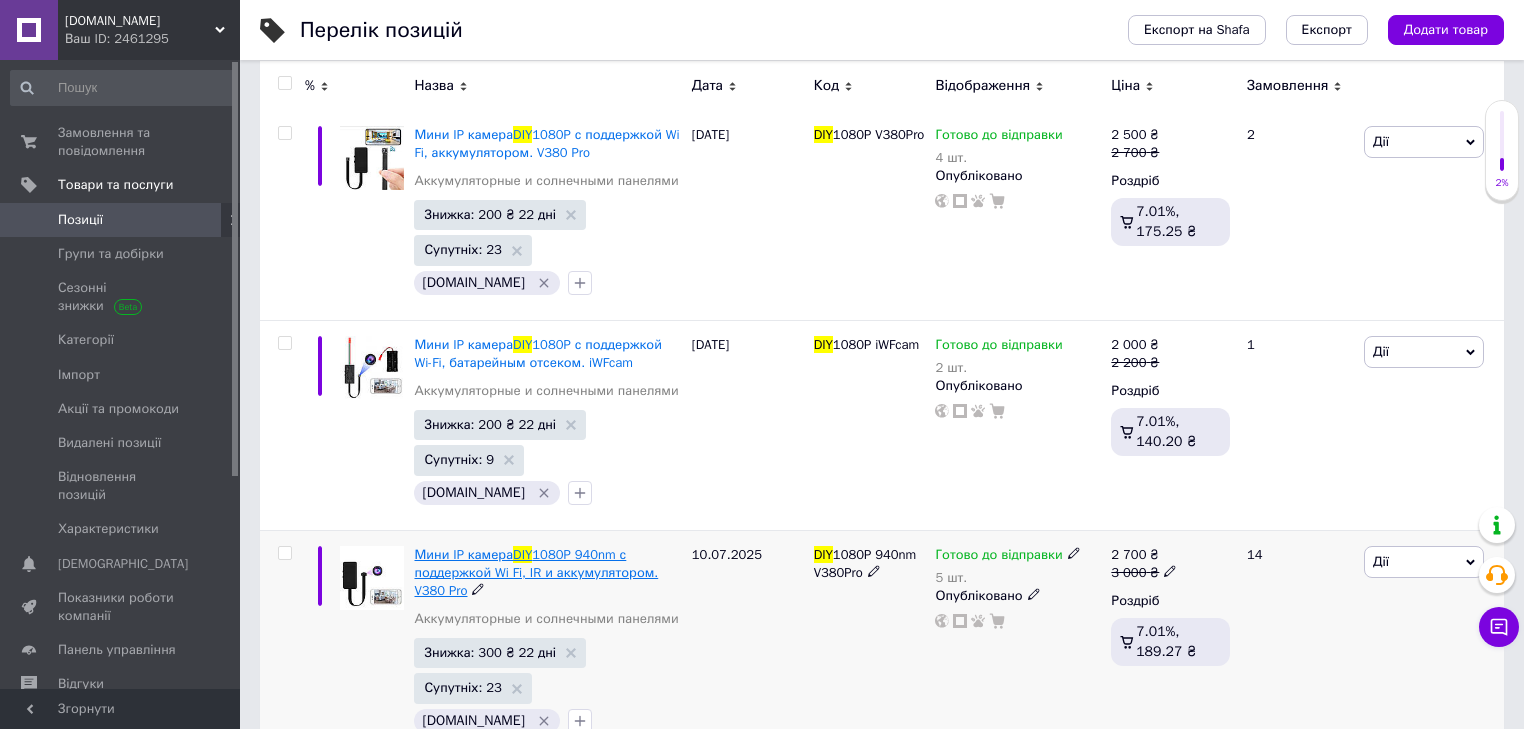 click on "1080P 940nm​​​​​​​ с поддержкой Wi Fi, IR и аккумулятором. V380 Pro" at bounding box center [536, 572] 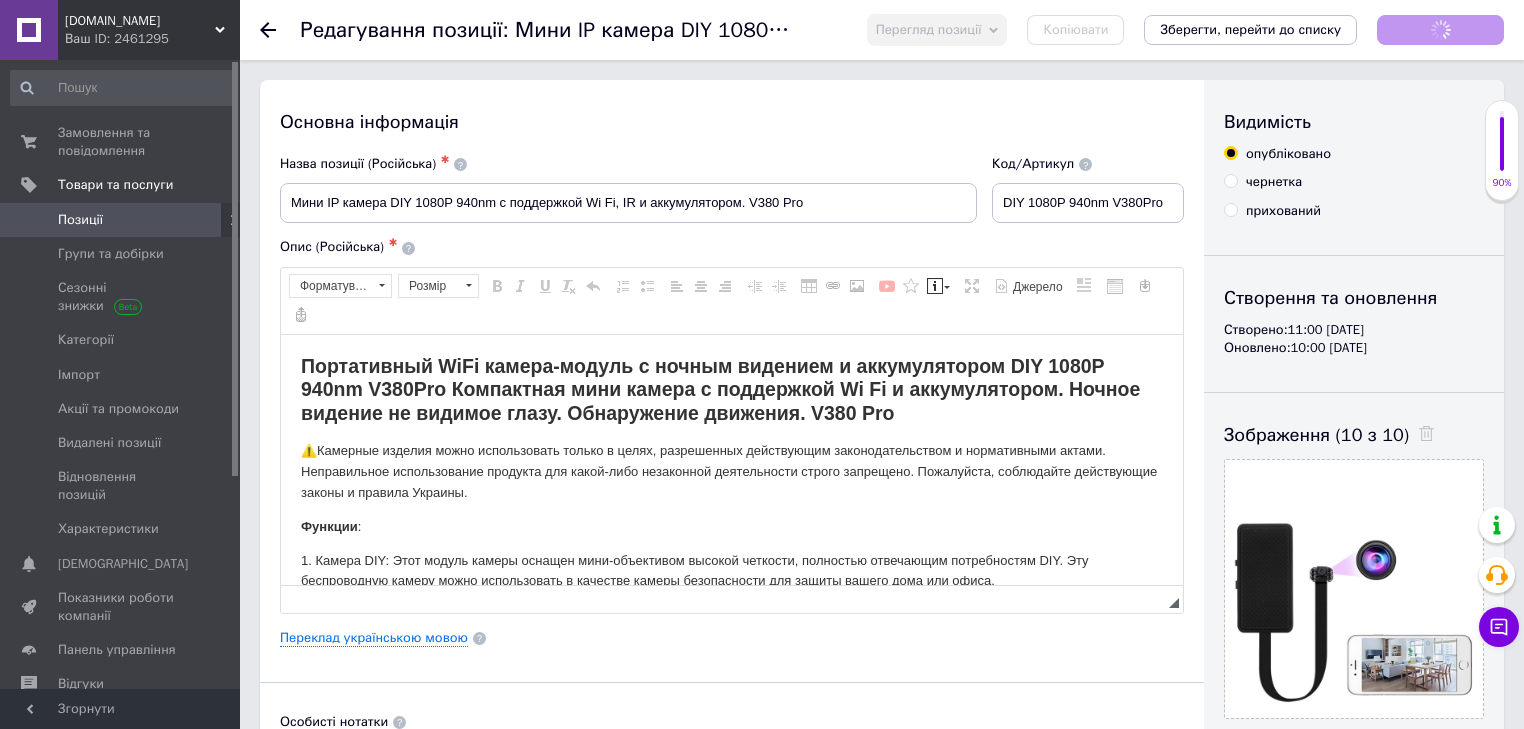scroll, scrollTop: 0, scrollLeft: 0, axis: both 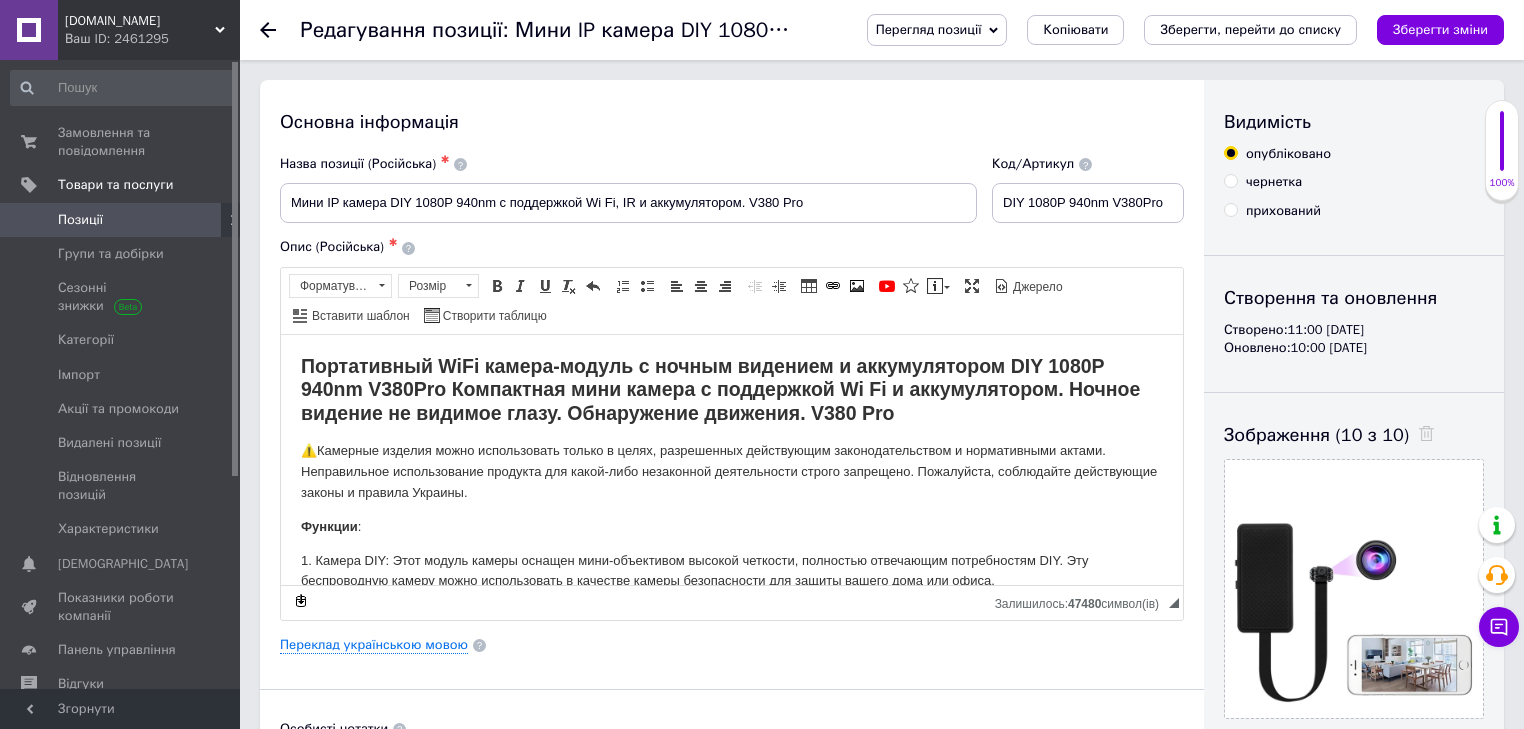 click 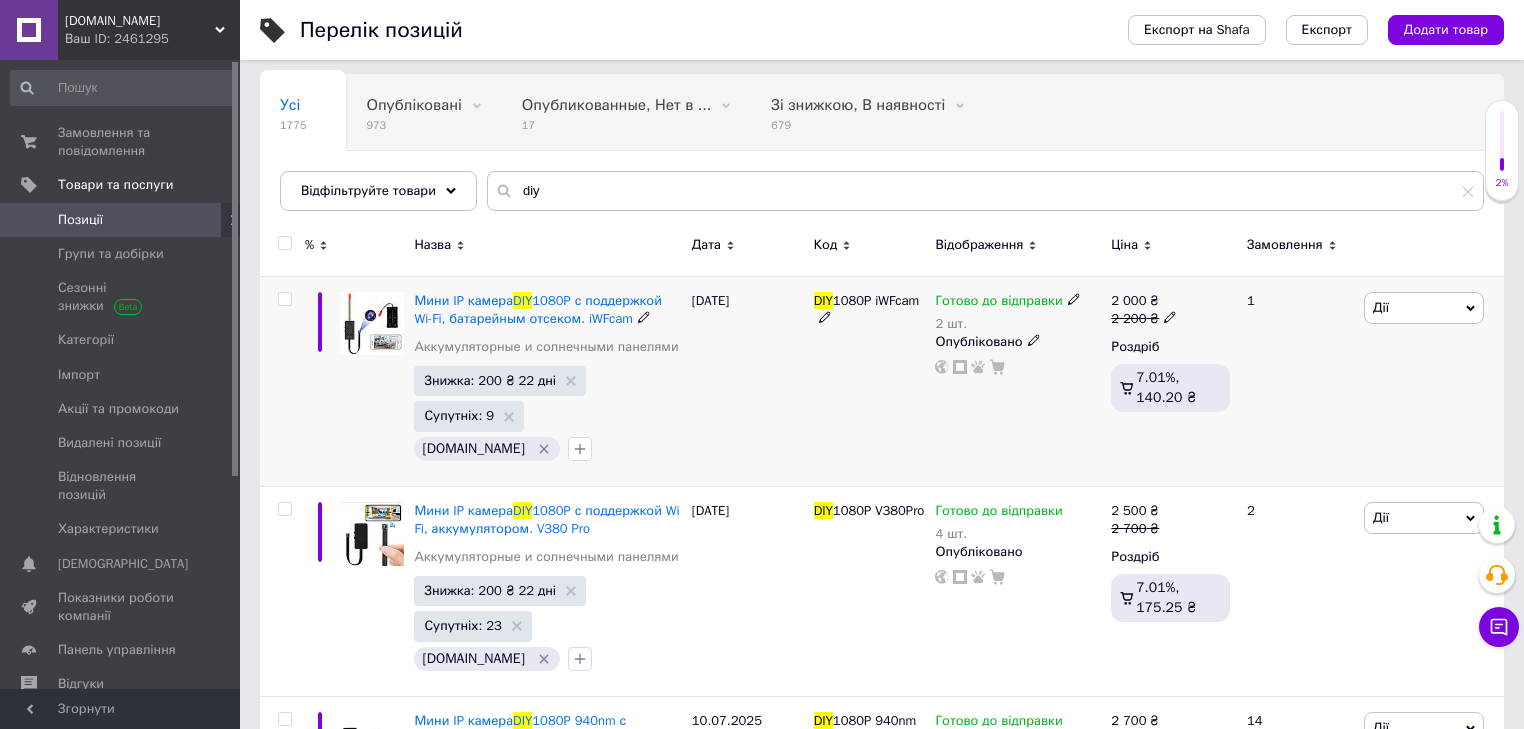 scroll, scrollTop: 160, scrollLeft: 0, axis: vertical 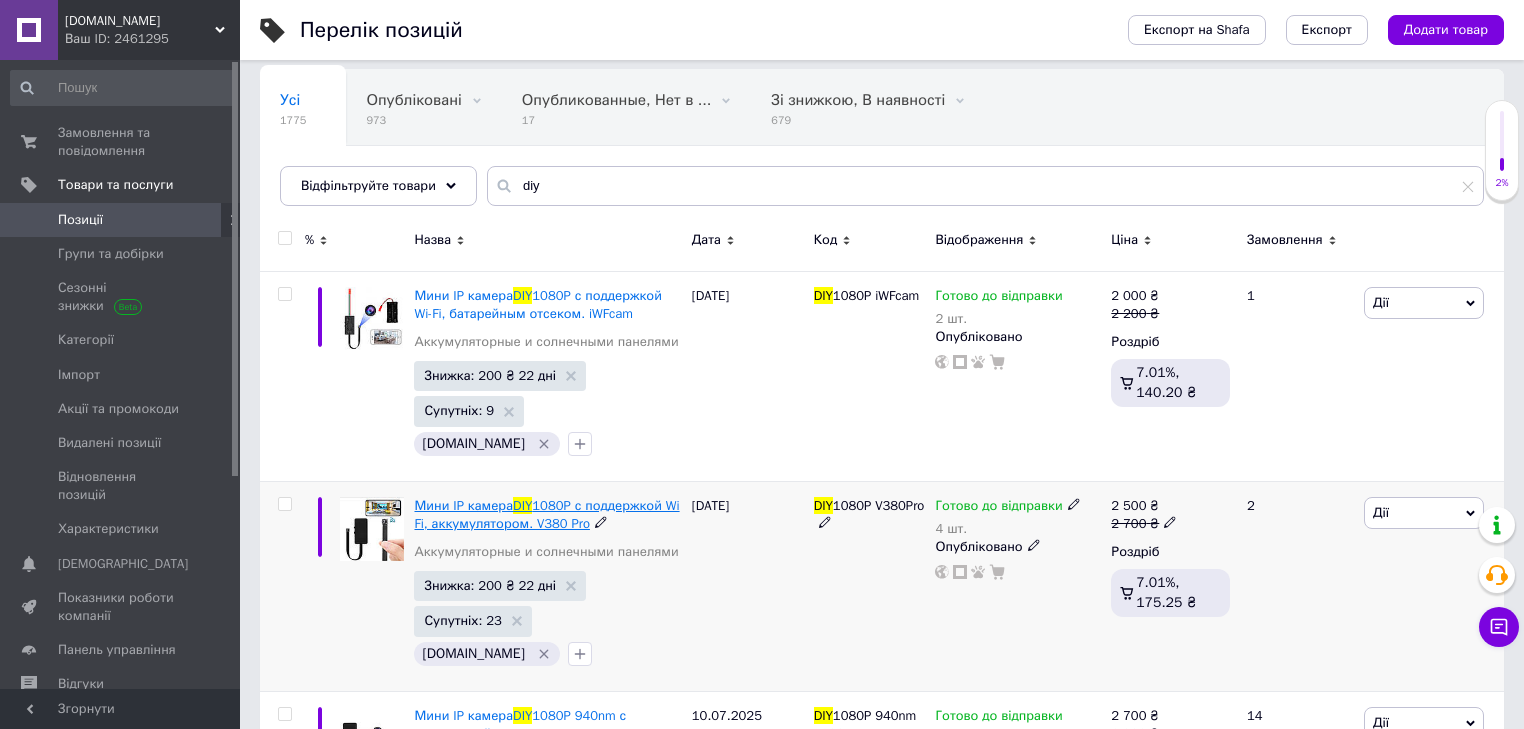 click on "1080P​​​​​​​ с поддержкой Wi Fi, аккумулятором. V380 Pro" at bounding box center (546, 514) 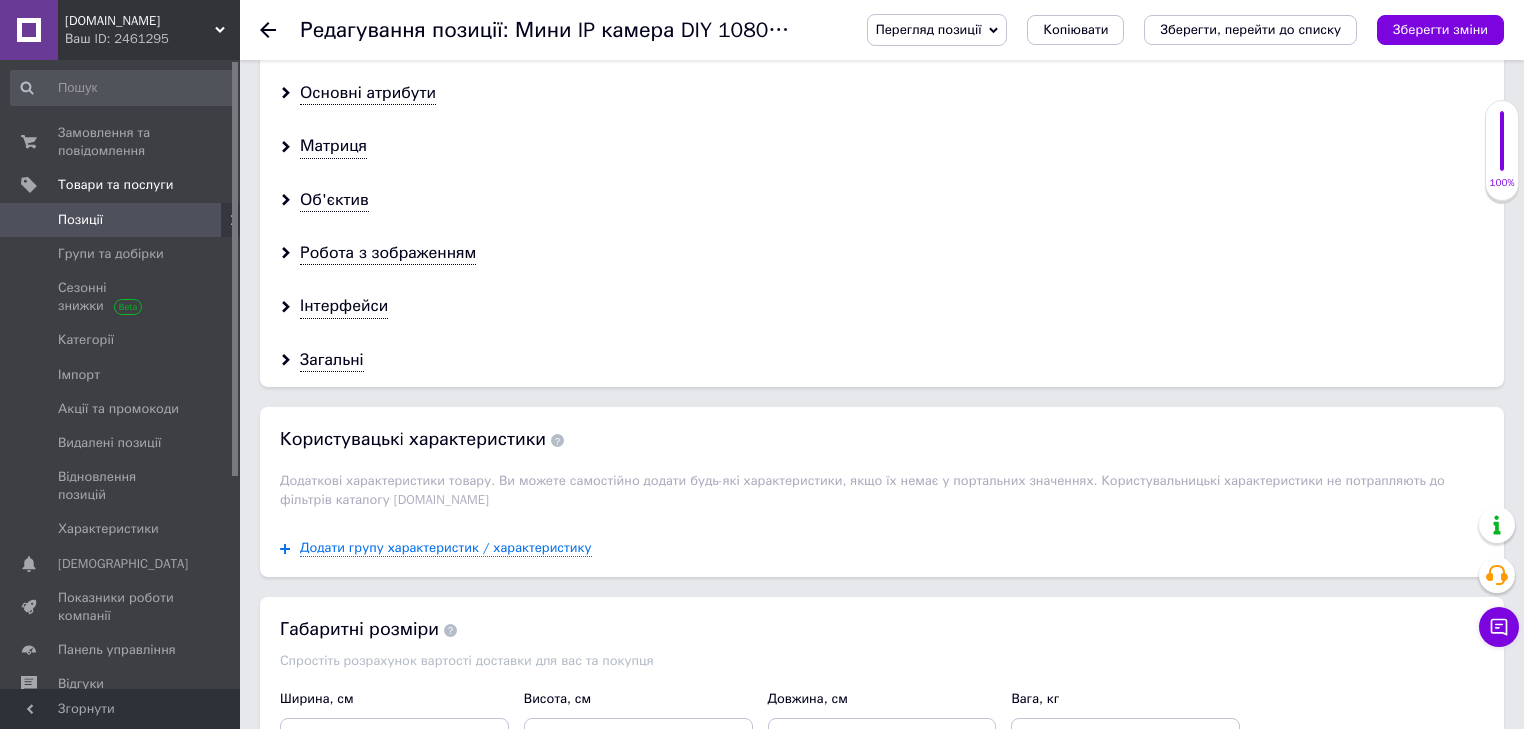 scroll, scrollTop: 1680, scrollLeft: 0, axis: vertical 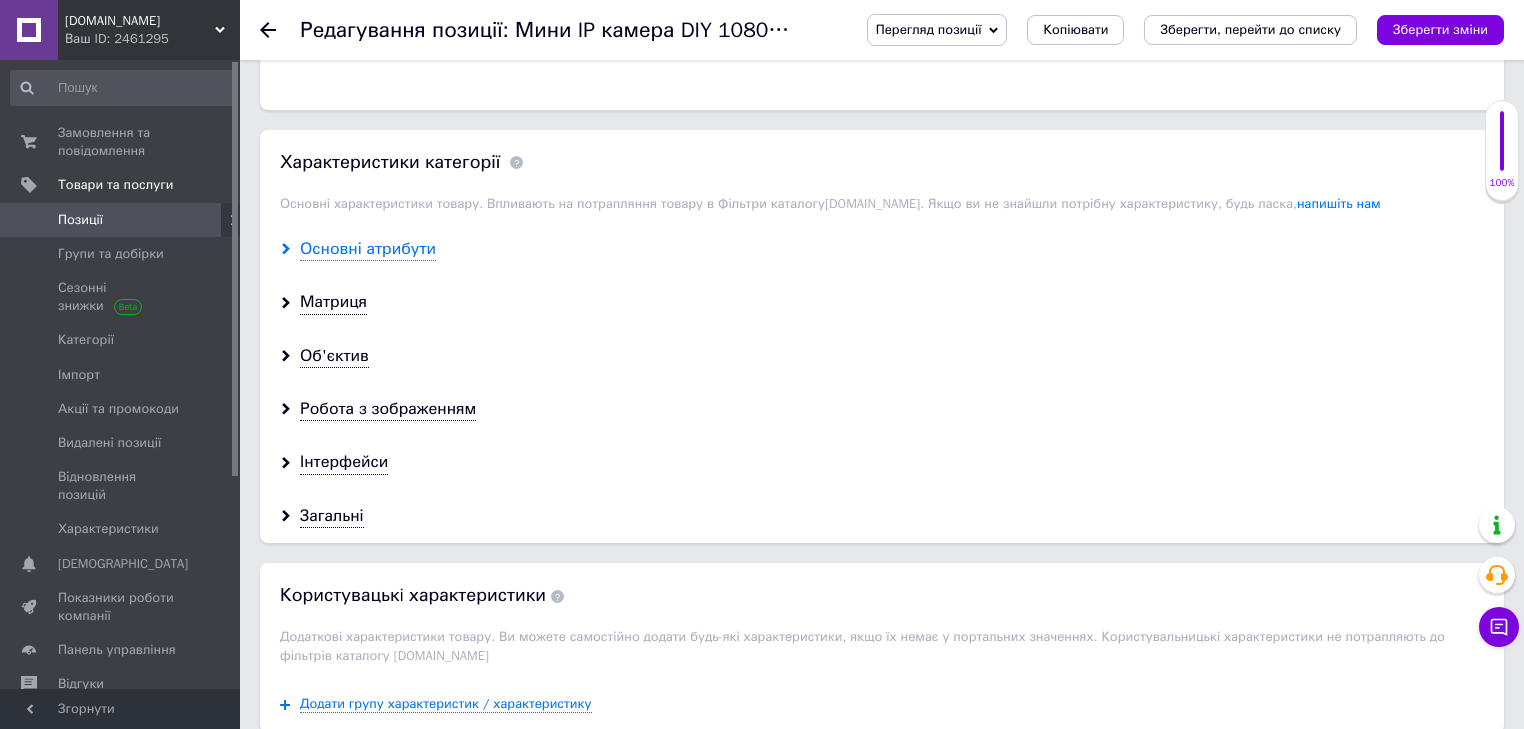 click on "Основні атрибути" at bounding box center [368, 249] 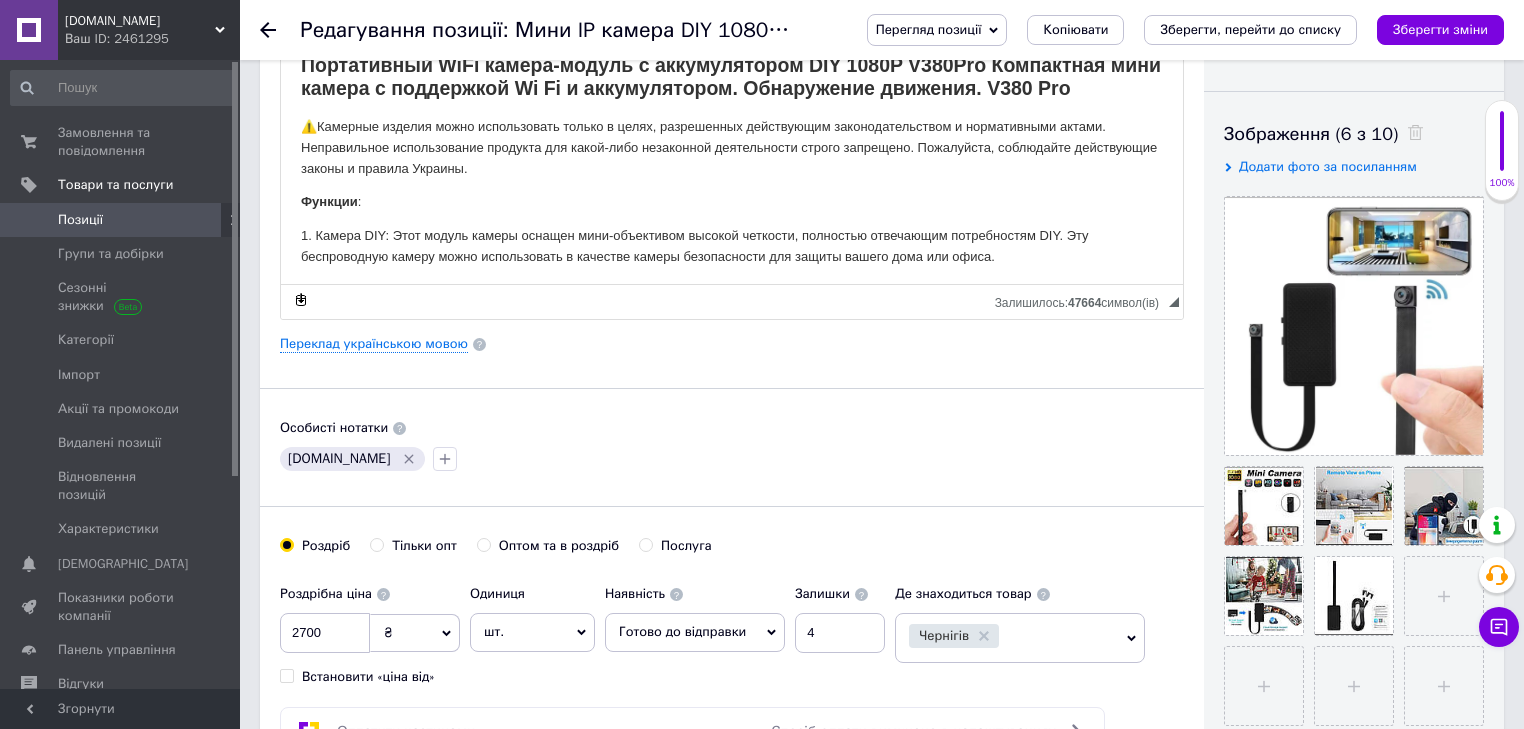 scroll, scrollTop: 0, scrollLeft: 0, axis: both 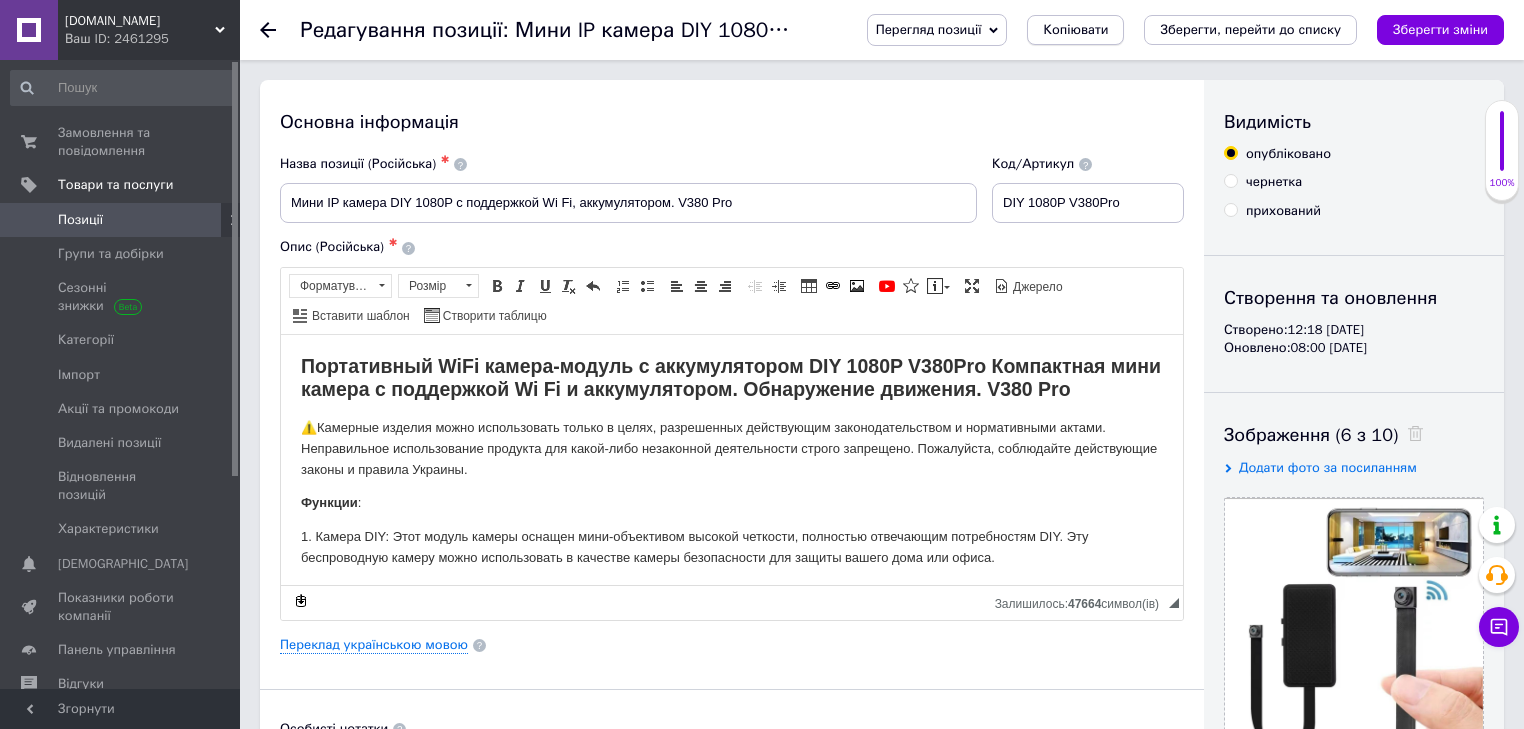 click on "Копіювати" at bounding box center (1075, 30) 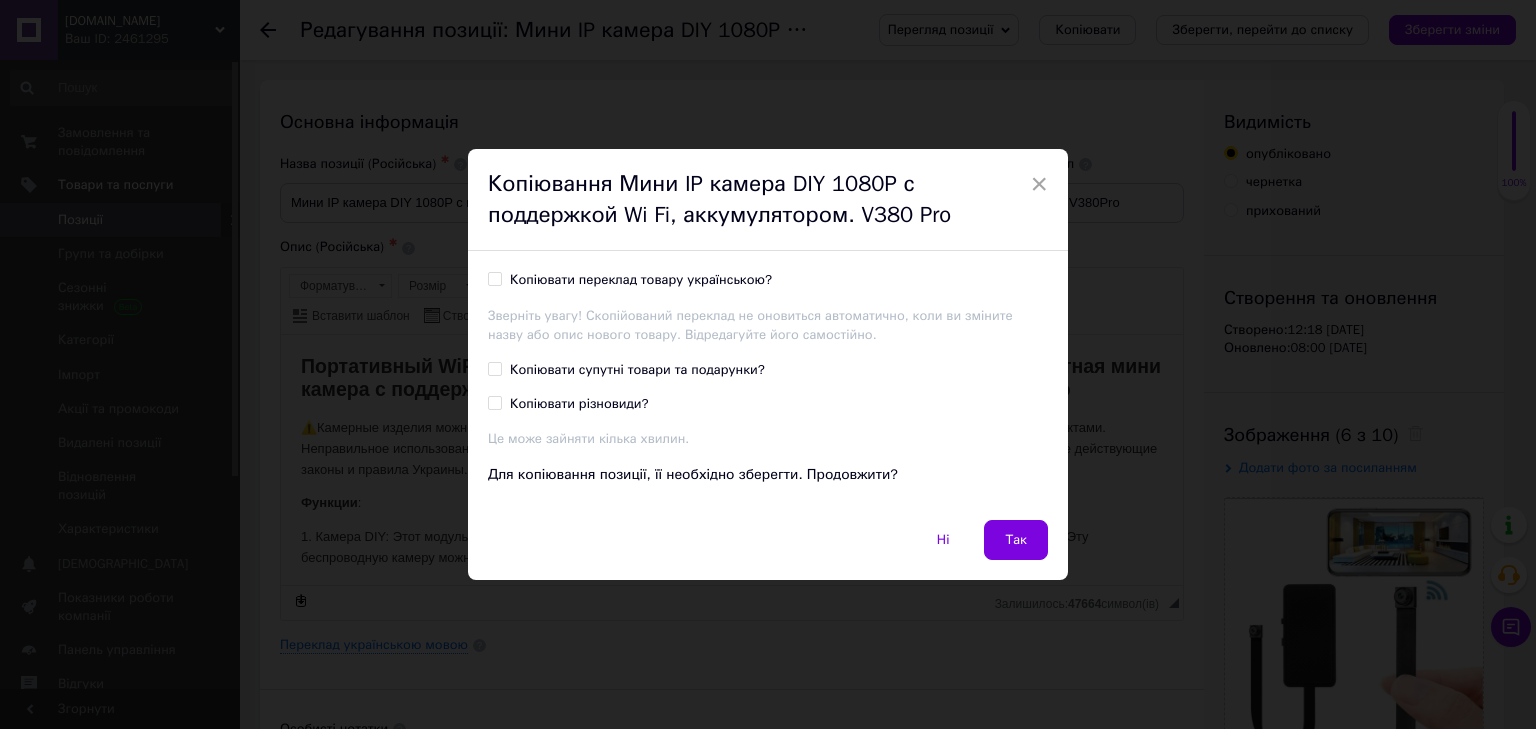 click on "Копіювати супутні товари та подарунки?" at bounding box center [637, 370] 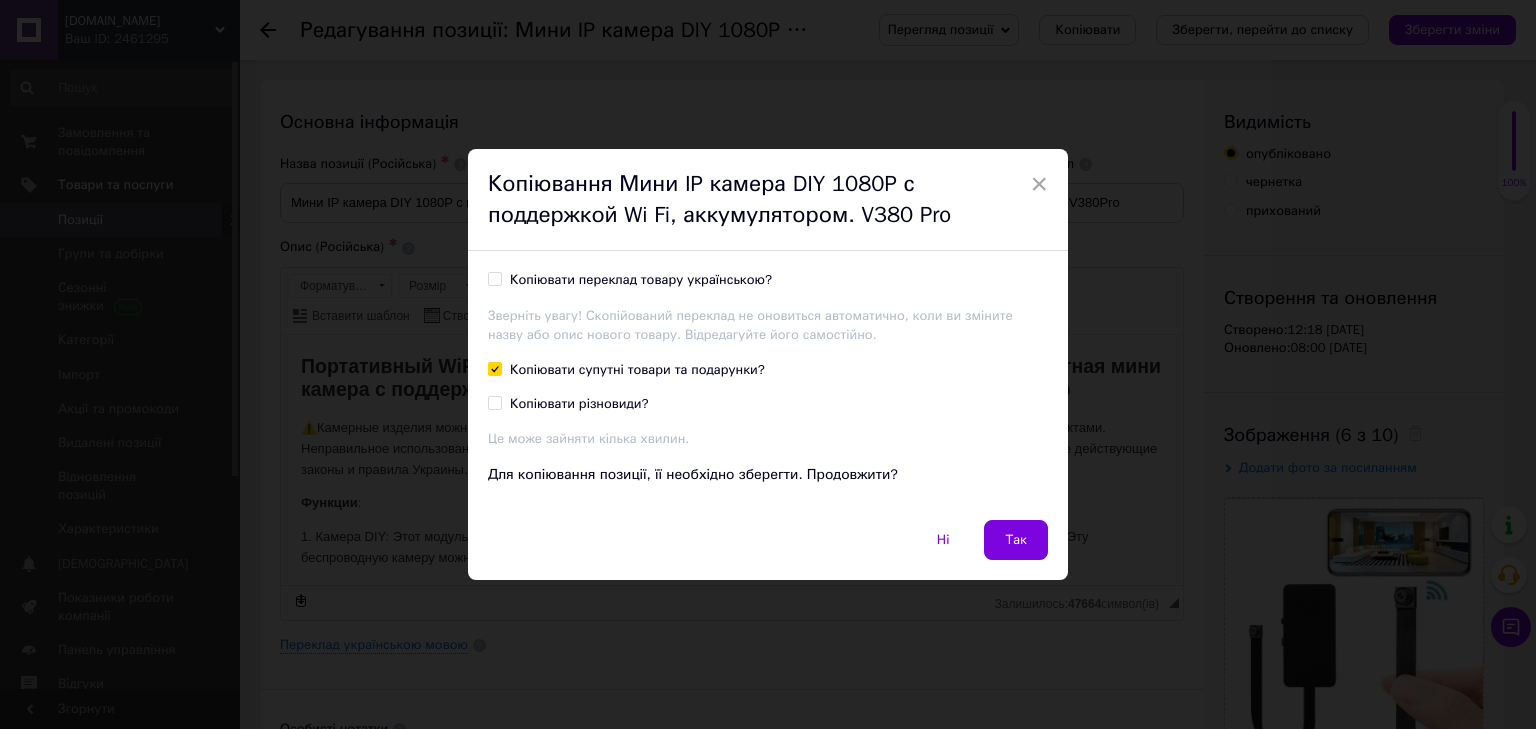 checkbox on "true" 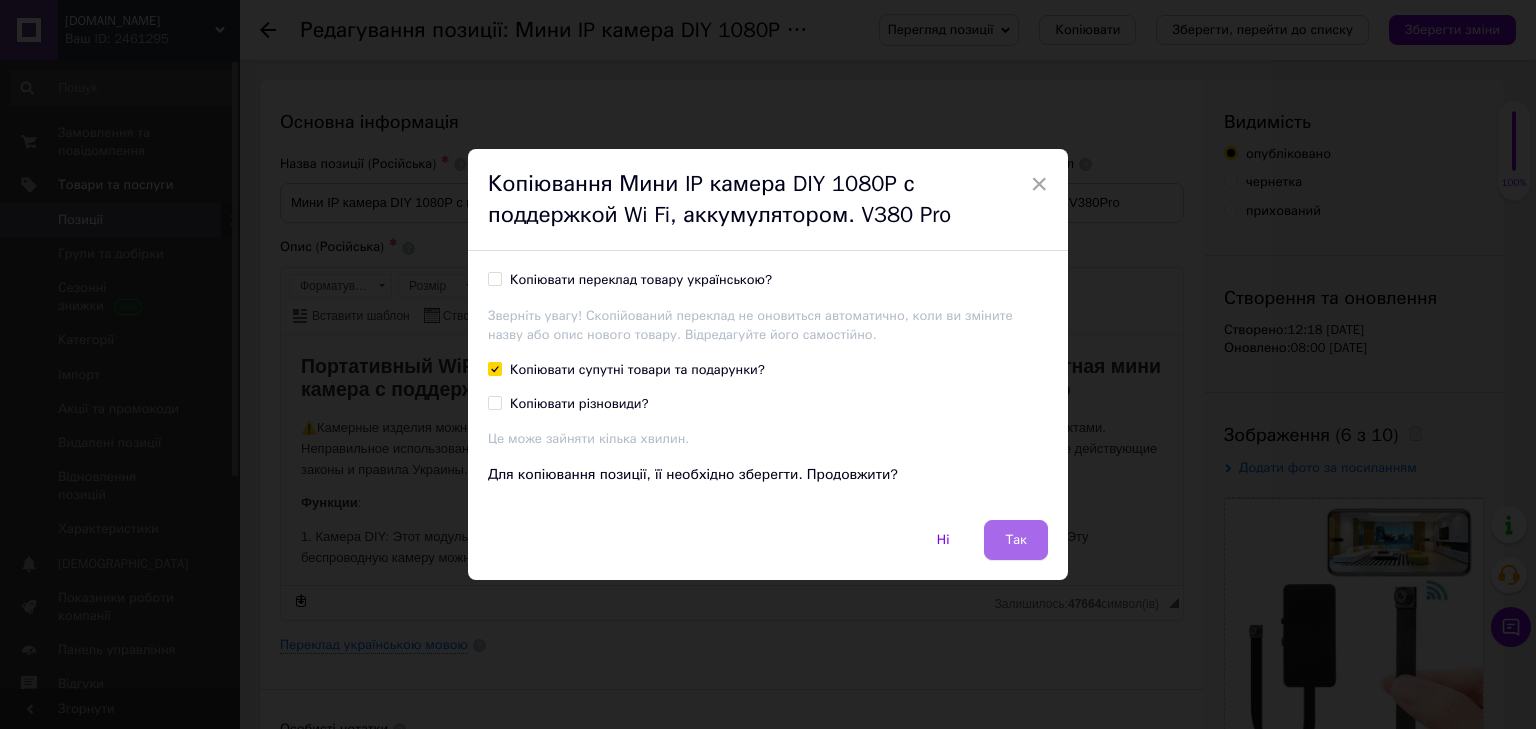 click on "Так" at bounding box center [1016, 540] 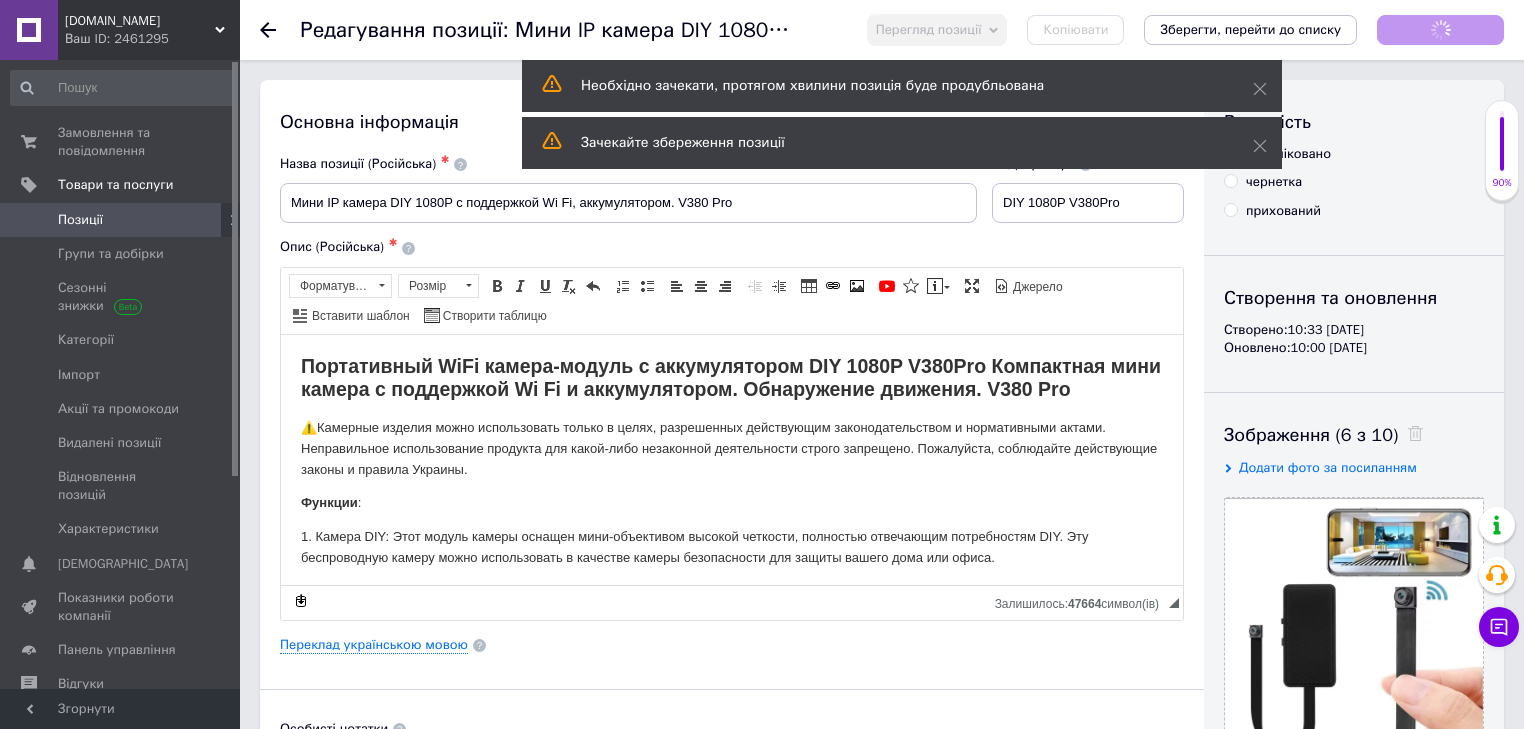 scroll, scrollTop: 0, scrollLeft: 0, axis: both 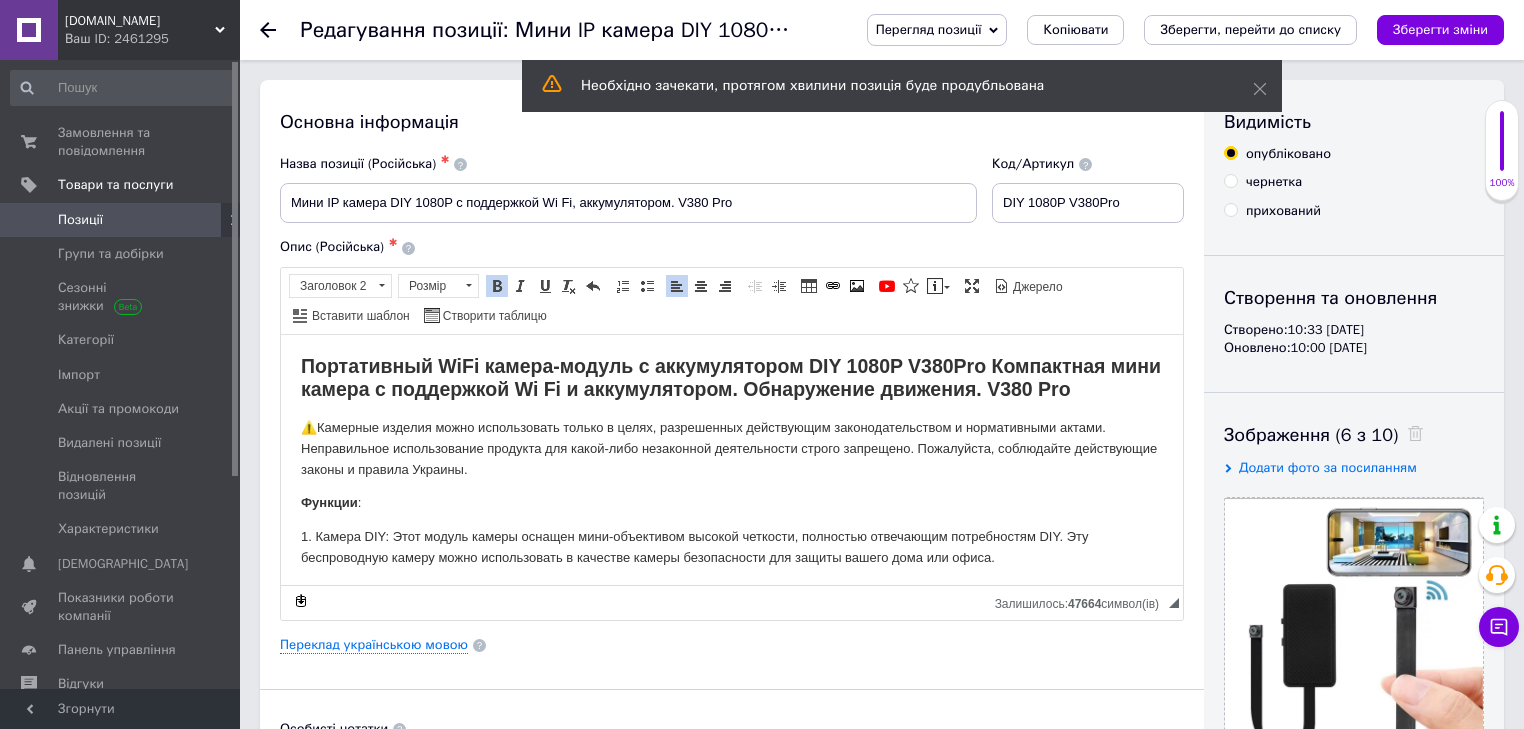 click on "Портативный WiFi камера-модуль с аккумулятором DIY 1080P V380Pro Компактная мини камера с поддержкой Wi Fi и аккумулятором. Обнаружение движения. V380 Pro" at bounding box center (731, 376) 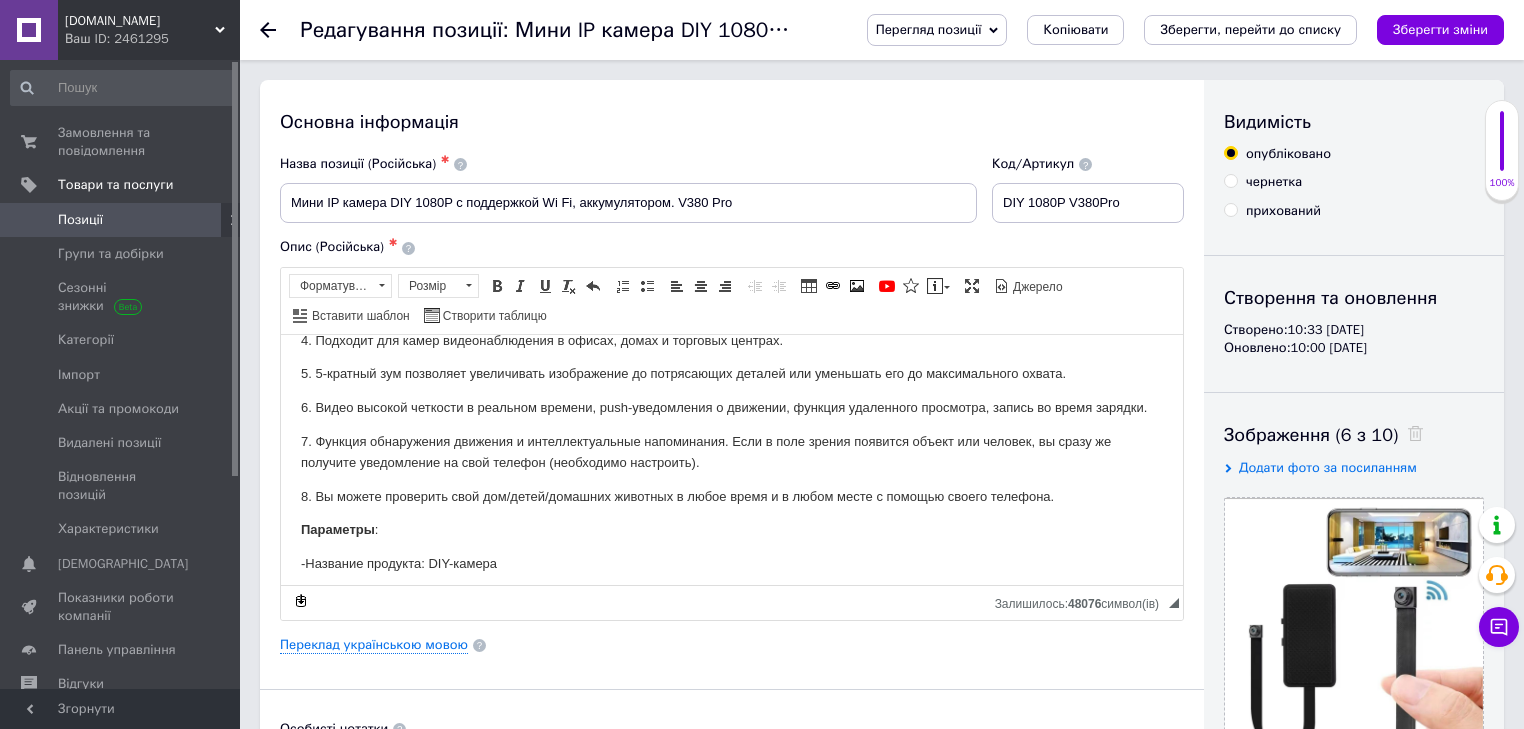 scroll, scrollTop: 0, scrollLeft: 0, axis: both 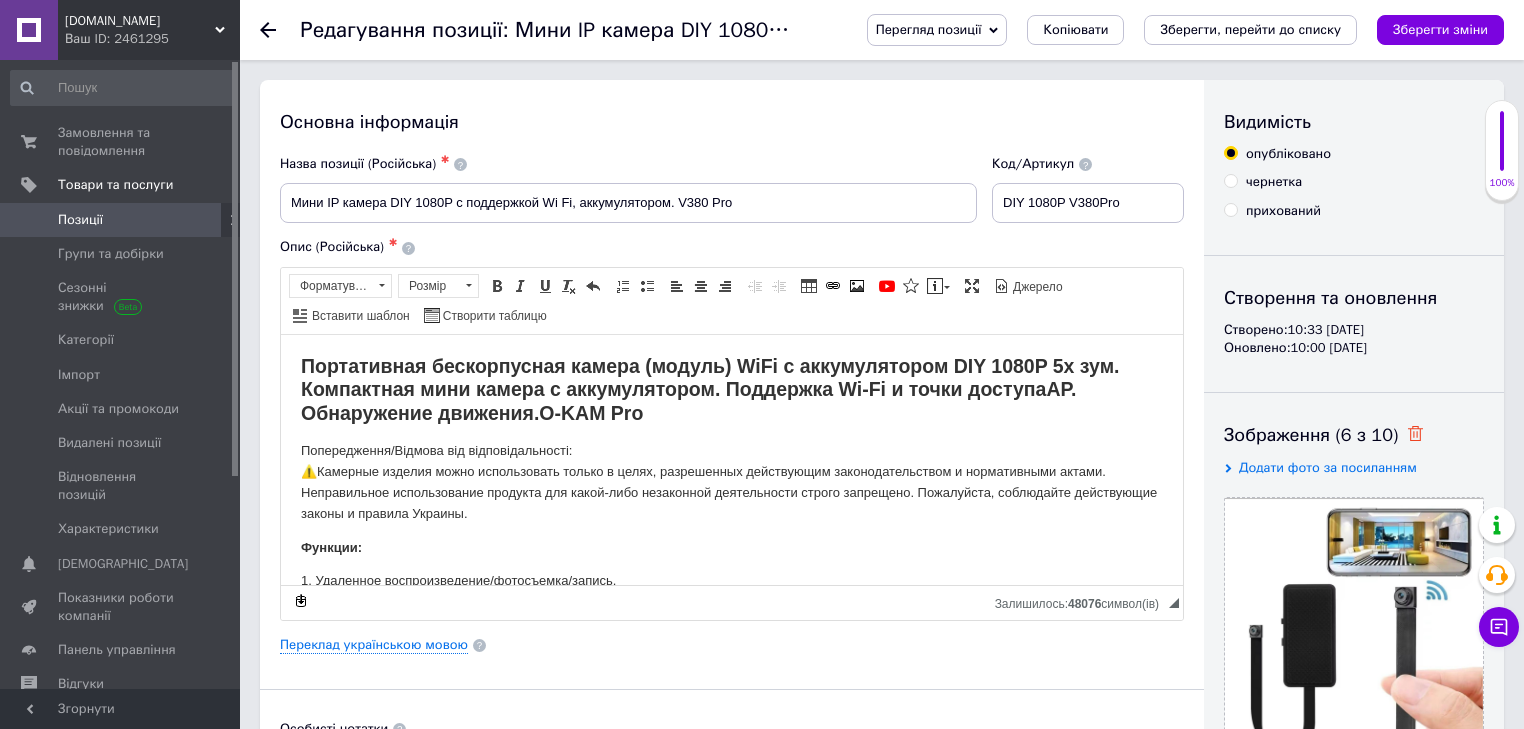 click 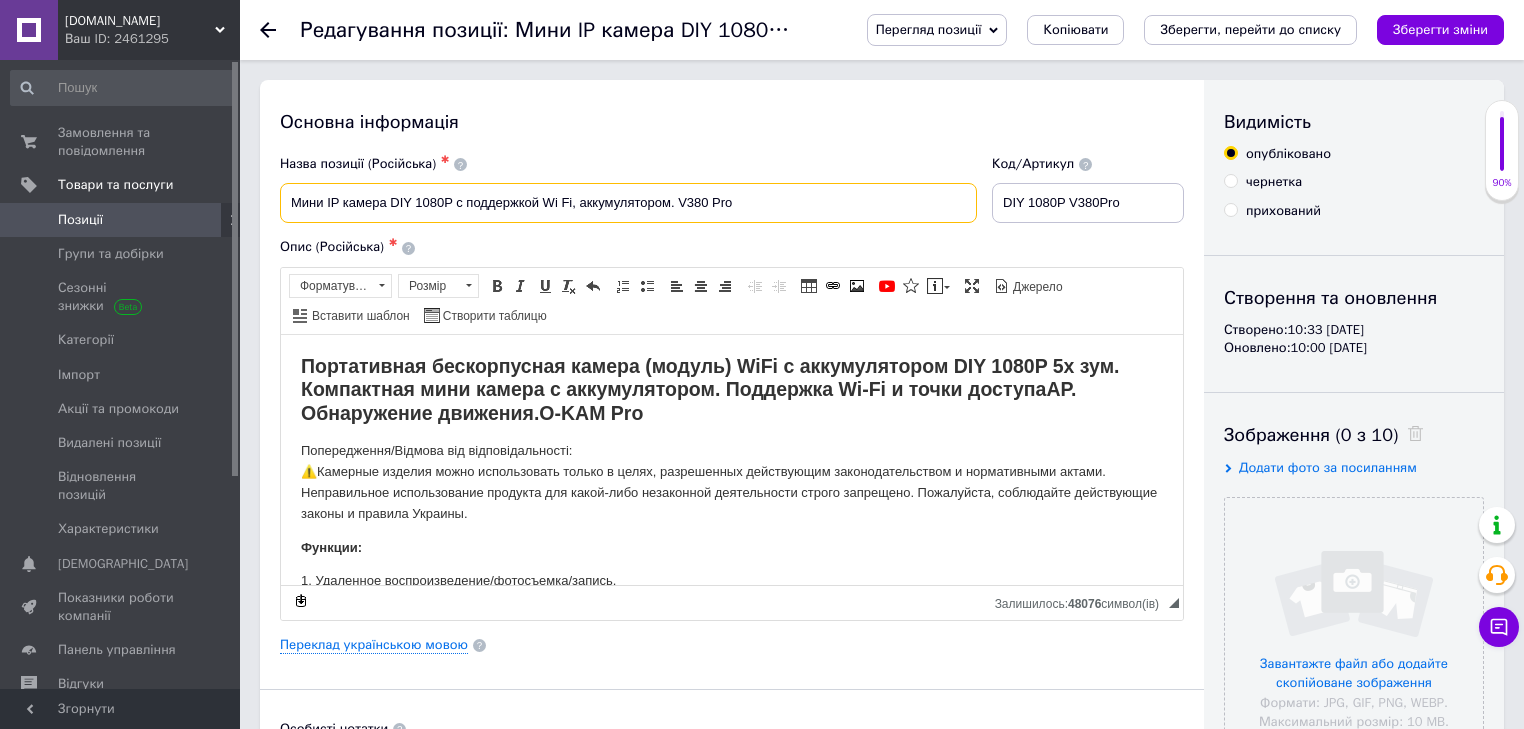 click on "Мини IP камера DIY 1080P​​​​​​​ с поддержкой Wi Fi, аккумулятором. V380 Pro" at bounding box center (628, 203) 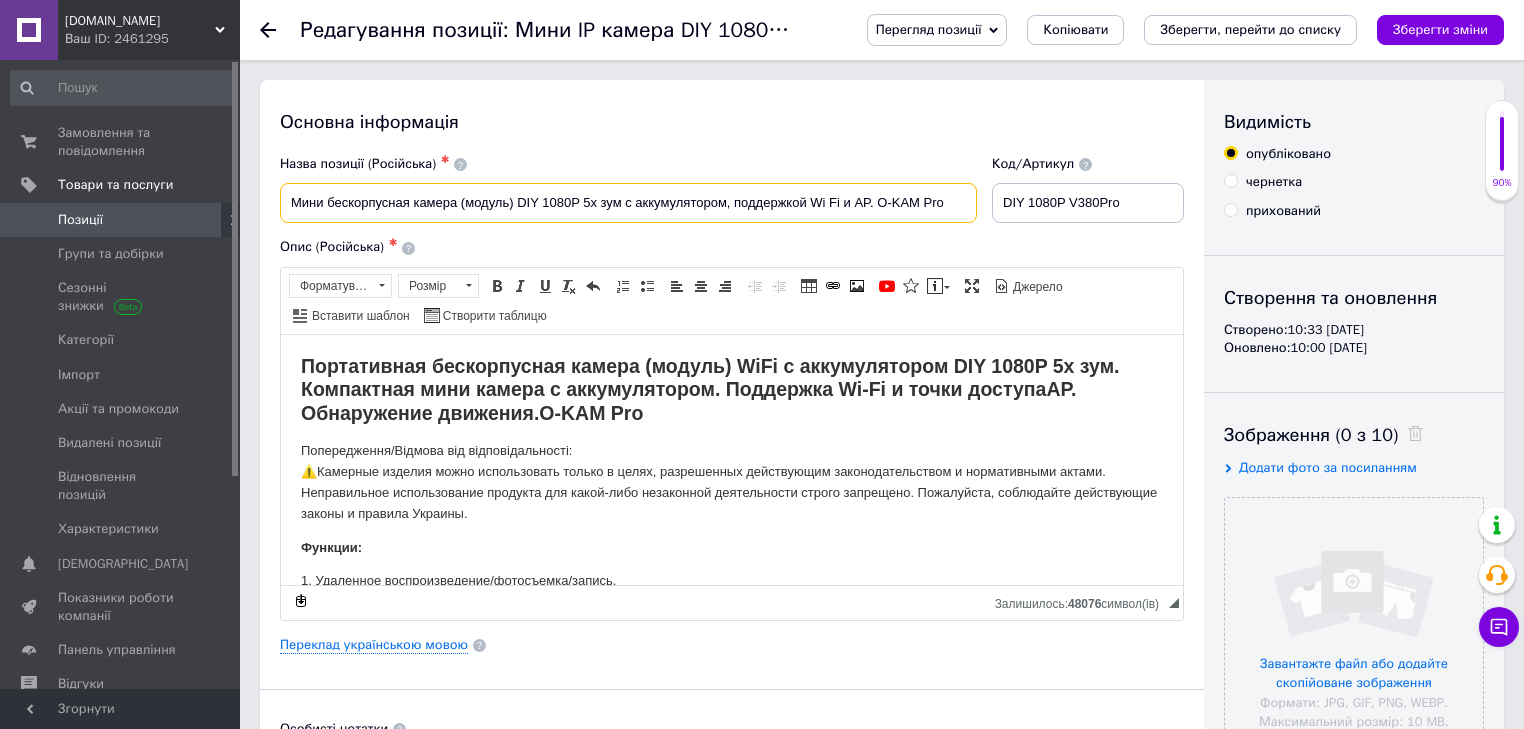 type on "Мини бескорпусная камера (модуль) DIY 1080P 5x​​​​​​​ зум с аккумулятором, поддержкой Wi Fi и AP. O-KAM Pro" 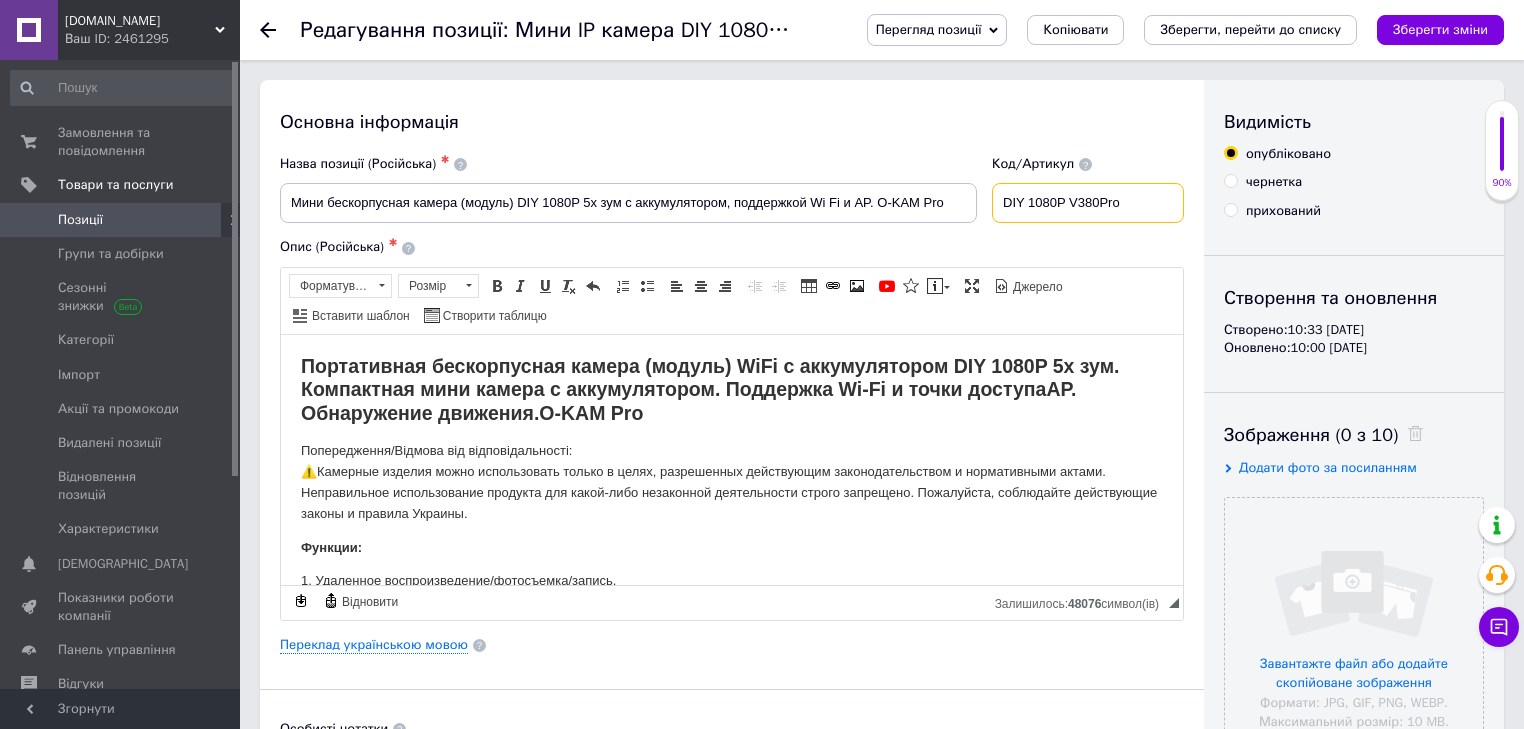 click on "DIY 1080P V380Pro" at bounding box center [1088, 203] 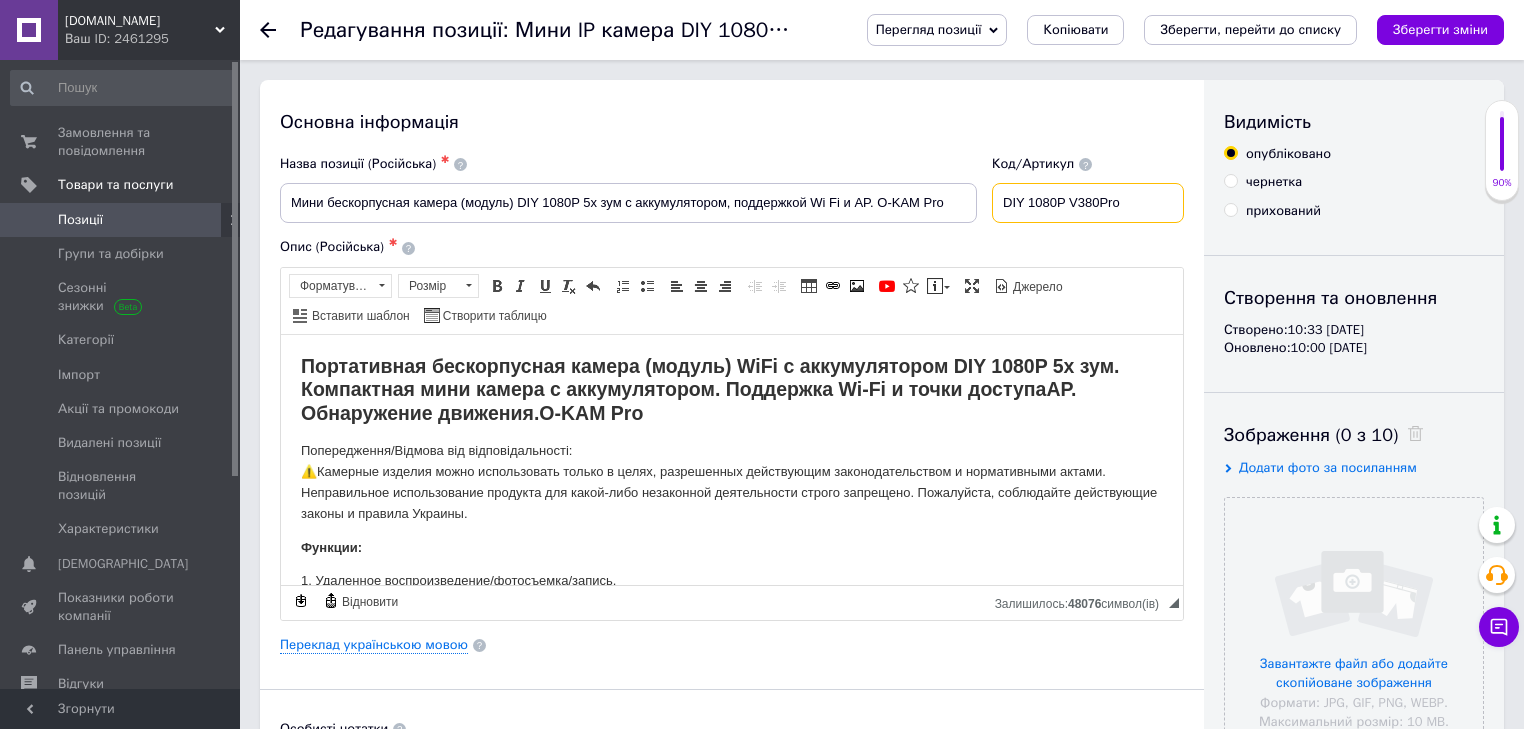 paste on "5x O-KAM" 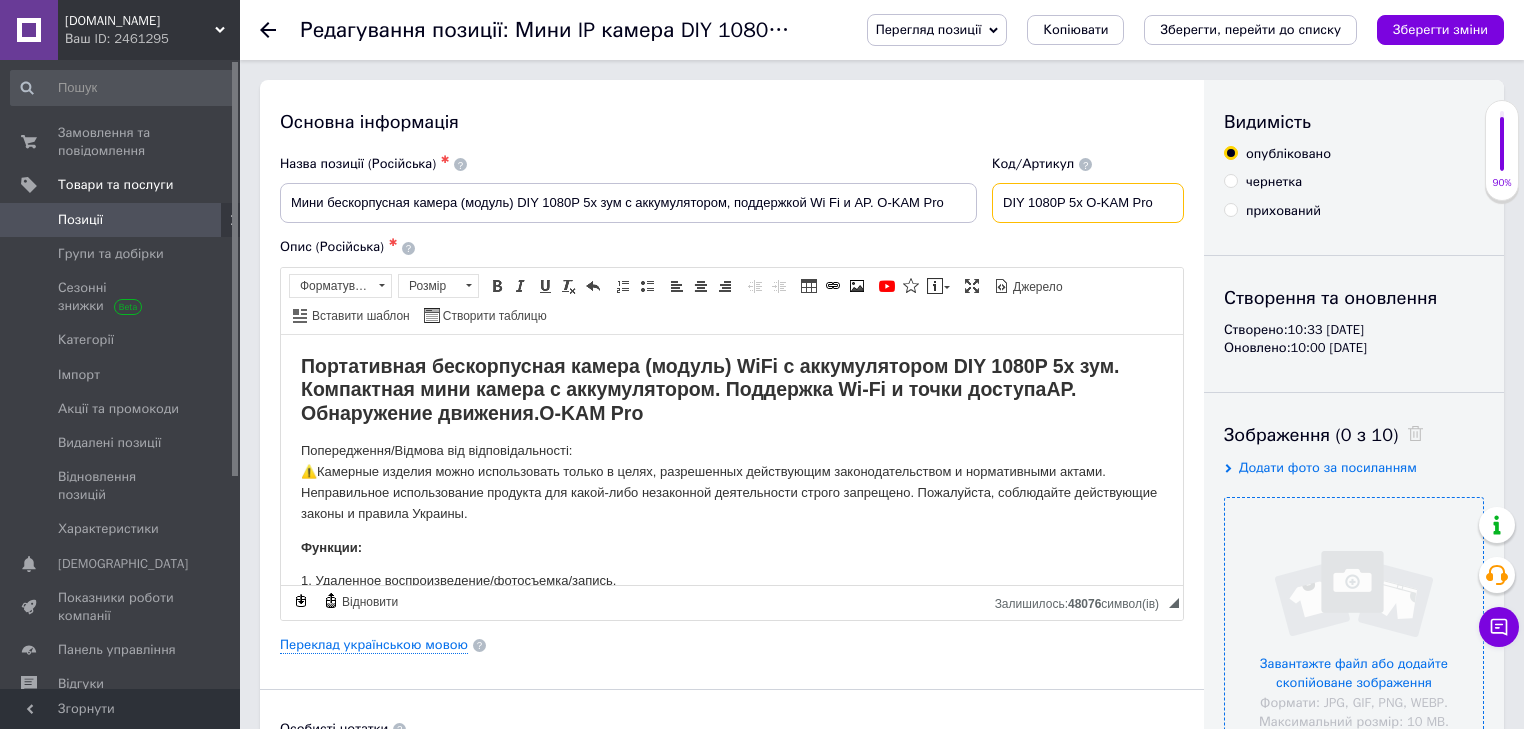 type on "DIY 1080P 5x O-KAM Pro" 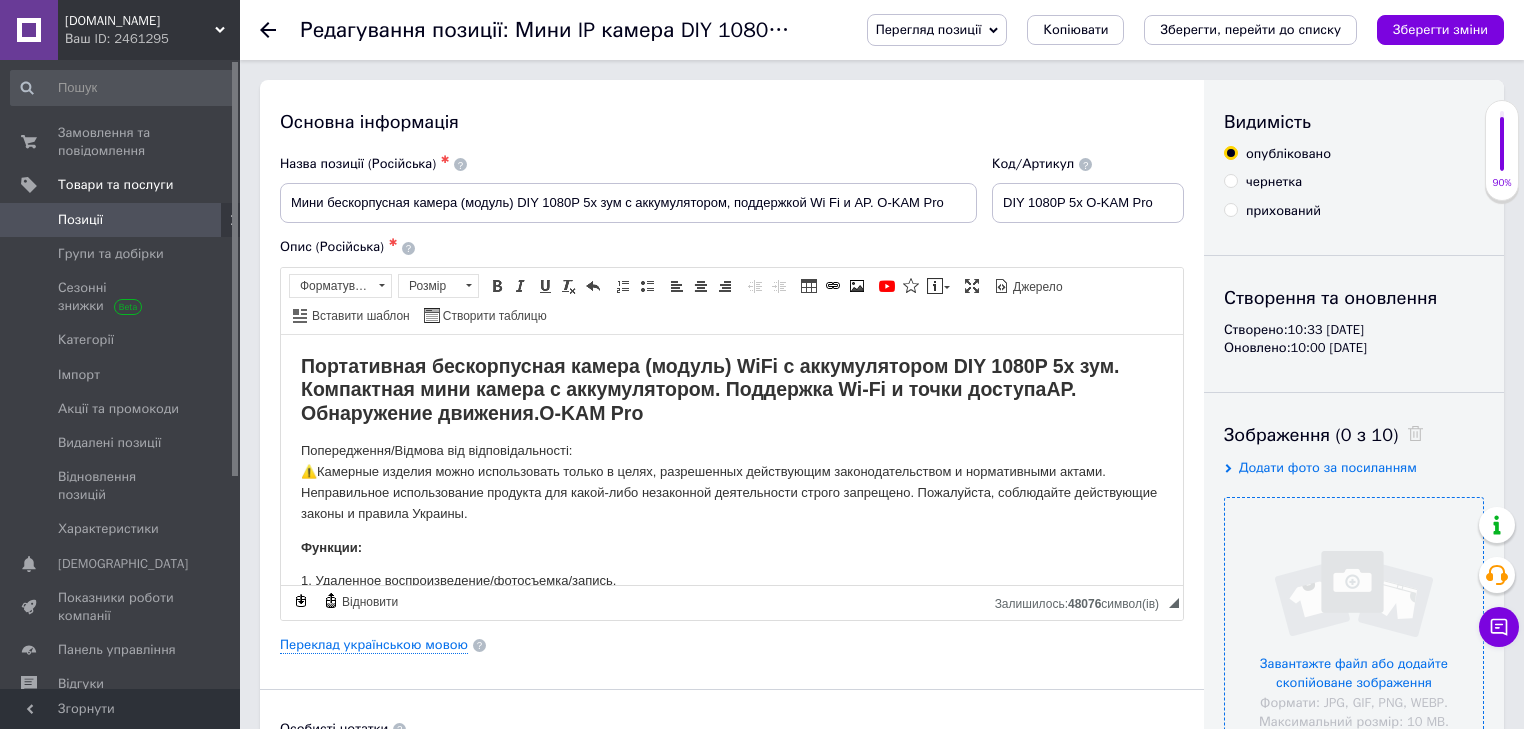 click at bounding box center [1354, 627] 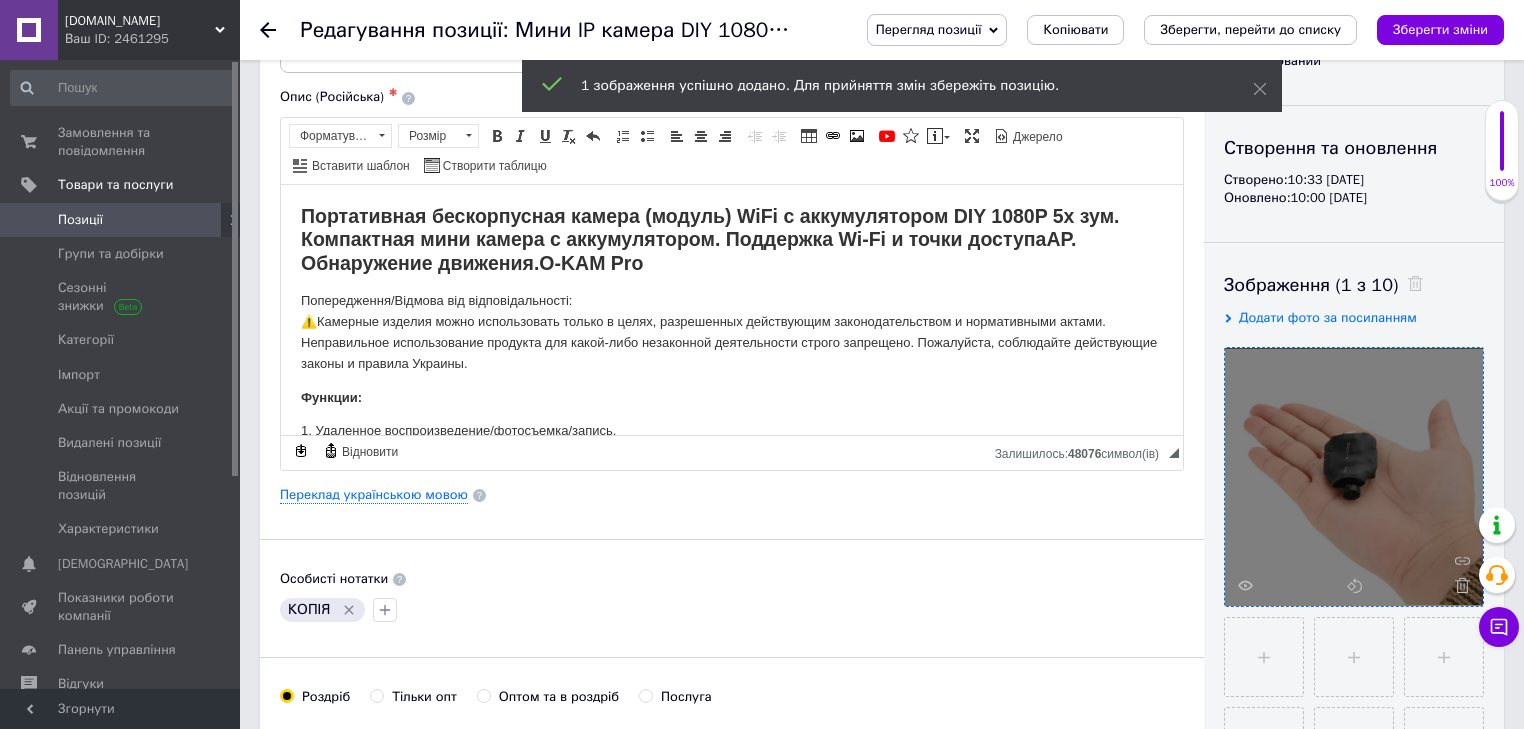 scroll, scrollTop: 240, scrollLeft: 0, axis: vertical 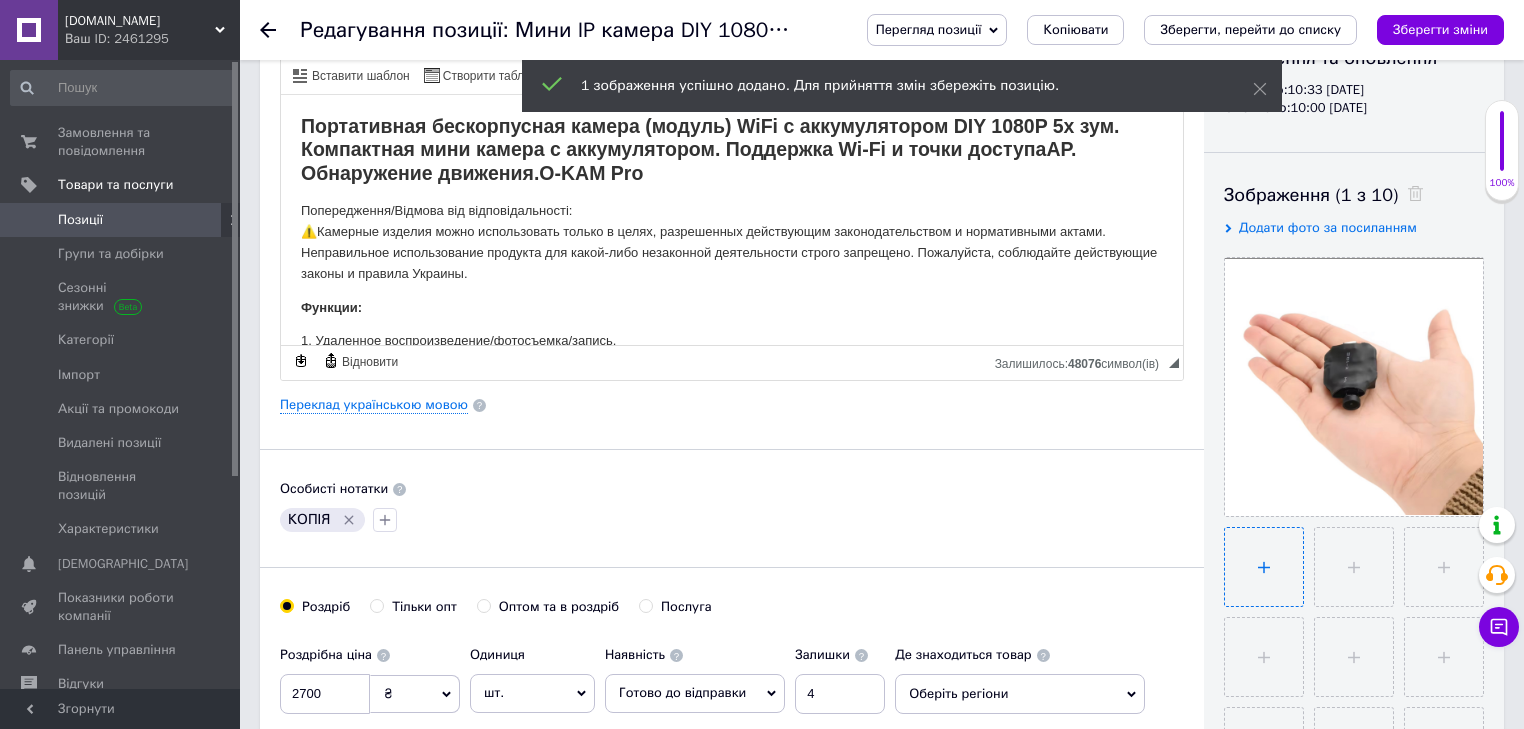 click at bounding box center (1264, 567) 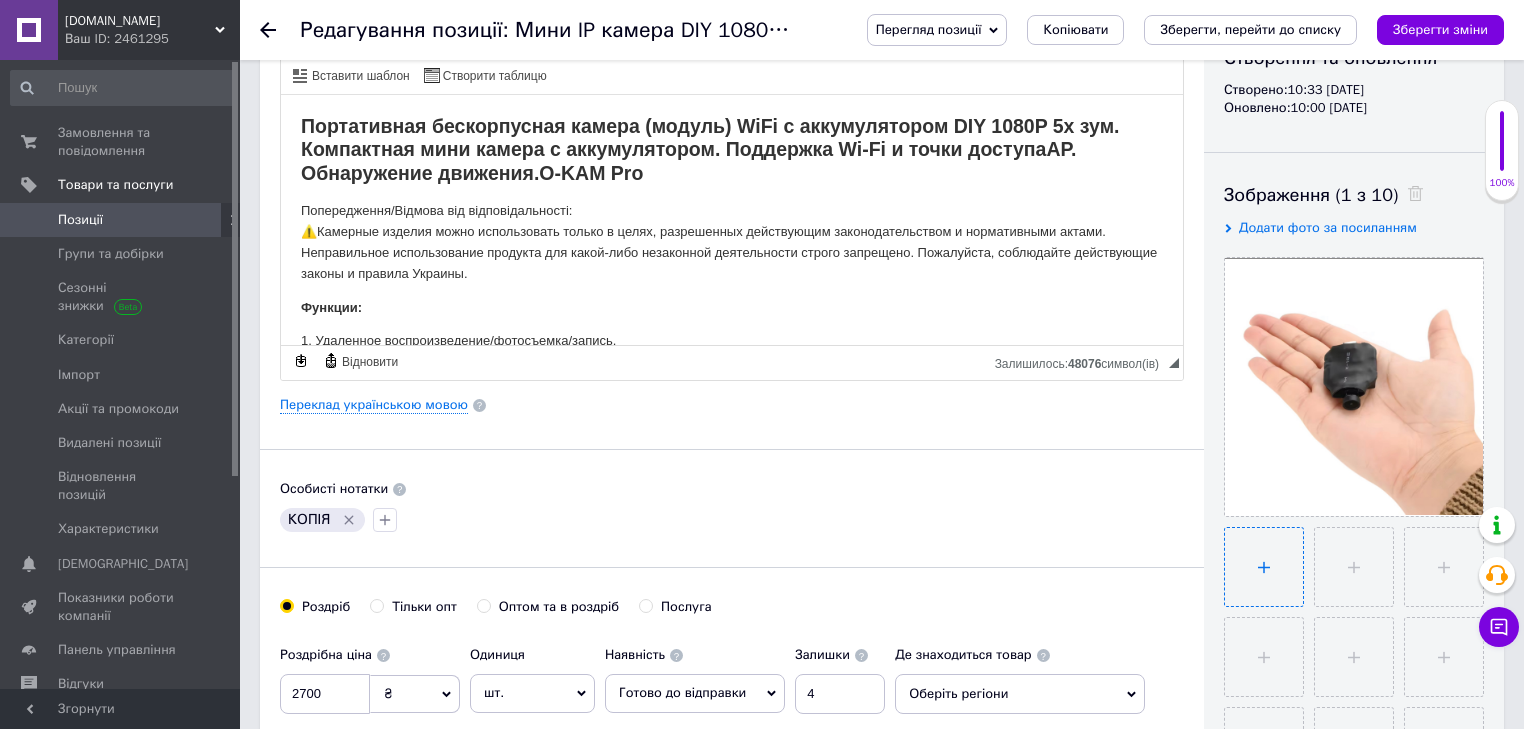 type on "C:\fakepath\DIY 1080P 5x O-KAM Pro 11.jpg" 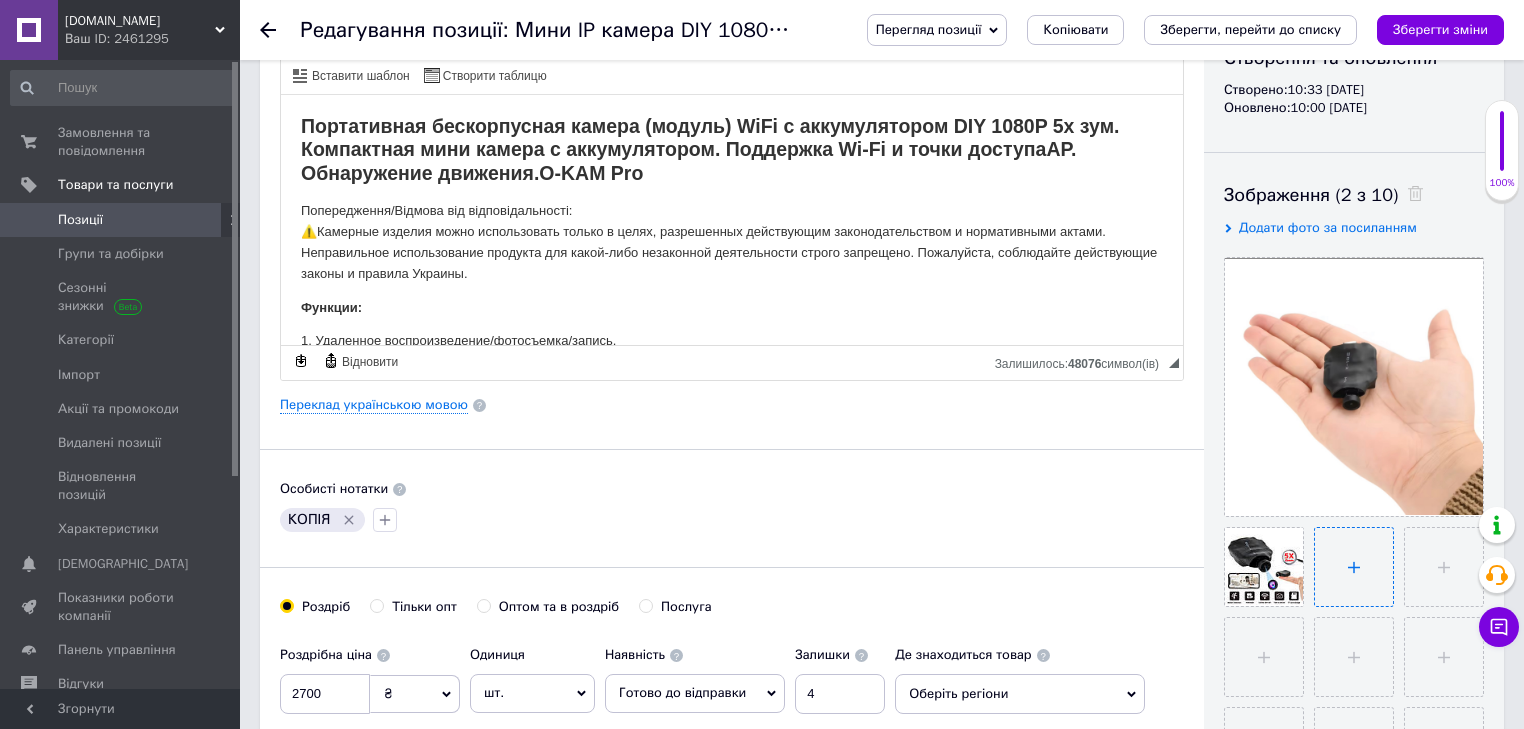 click at bounding box center [1354, 567] 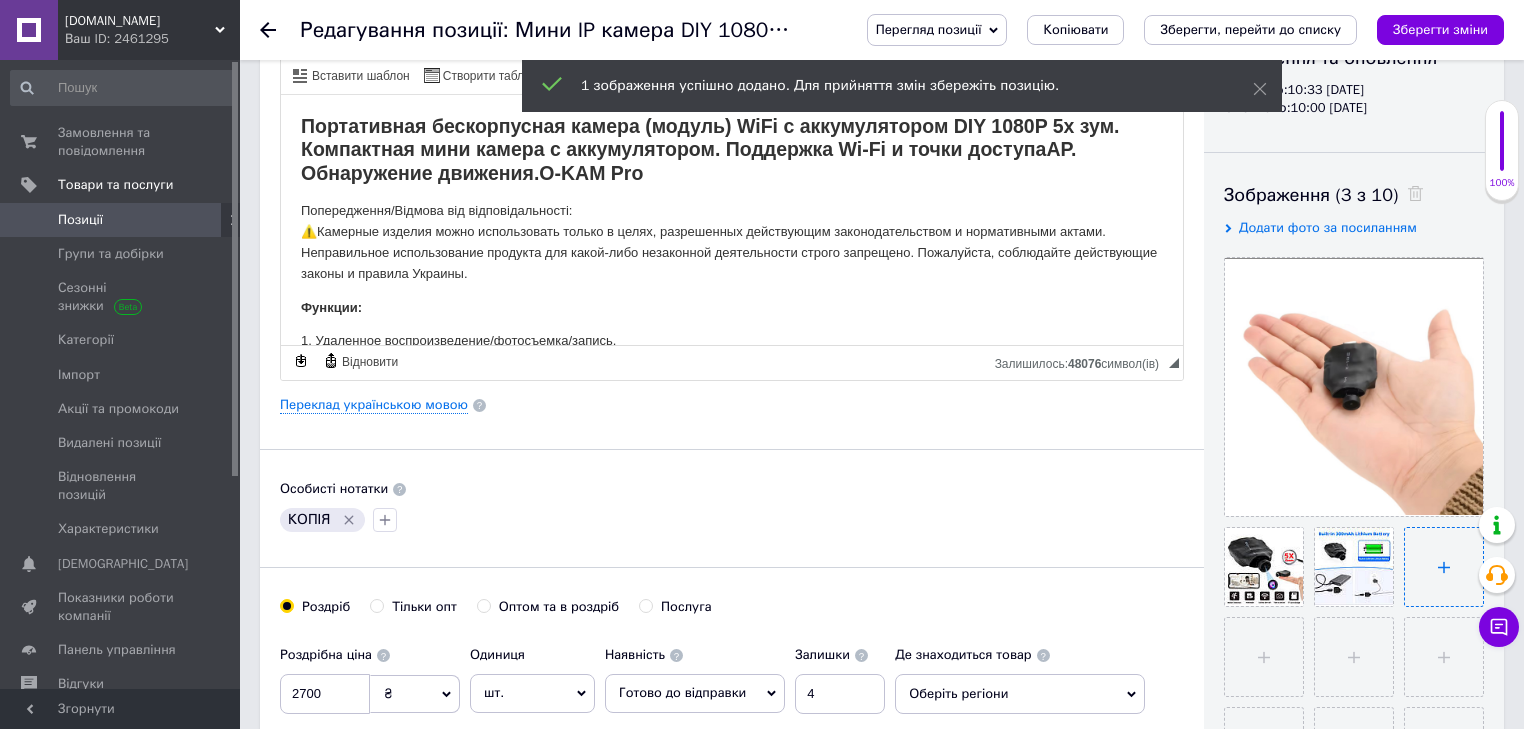 click at bounding box center (1444, 567) 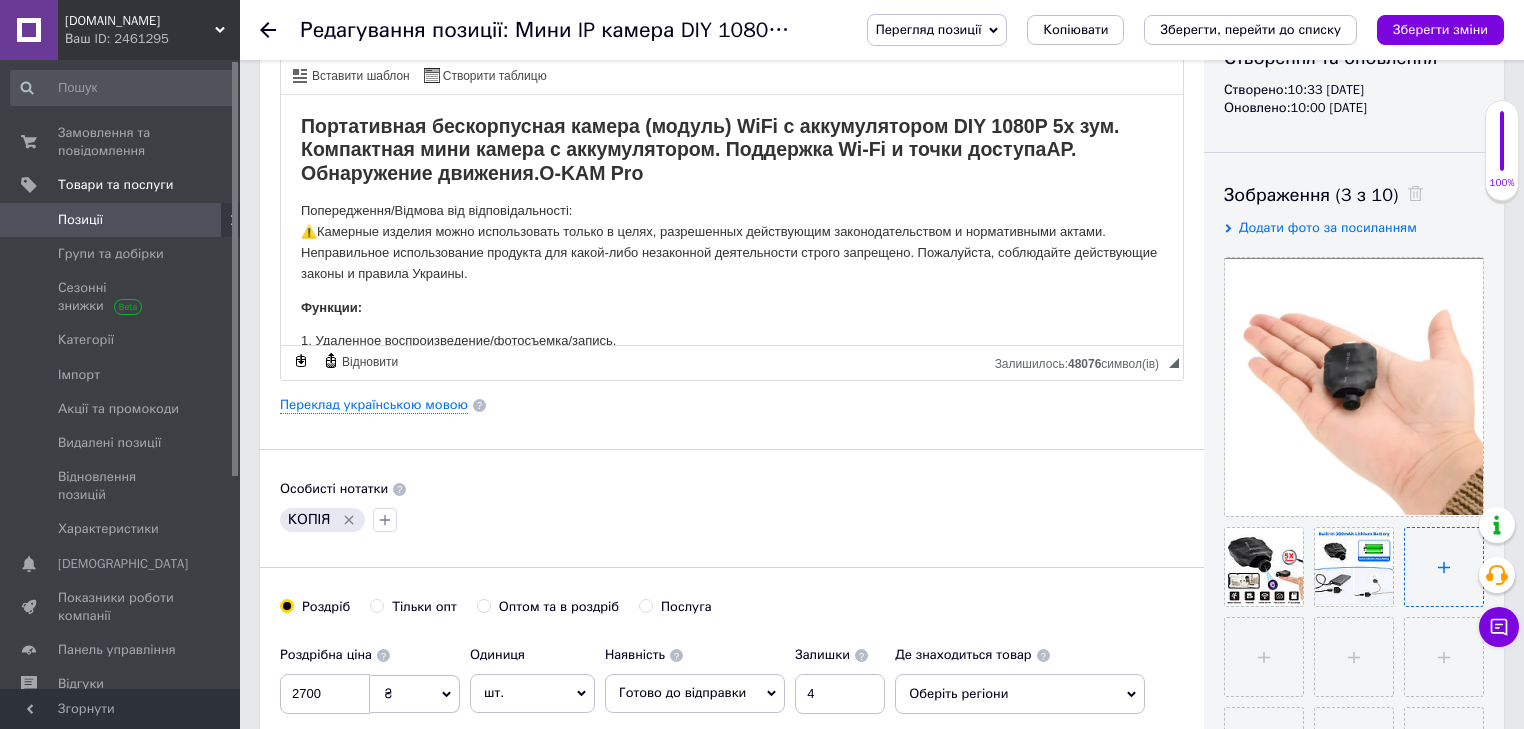 type on "C:\fakepath\DIY 1080P 5x O-KAM Pro 4.jpg" 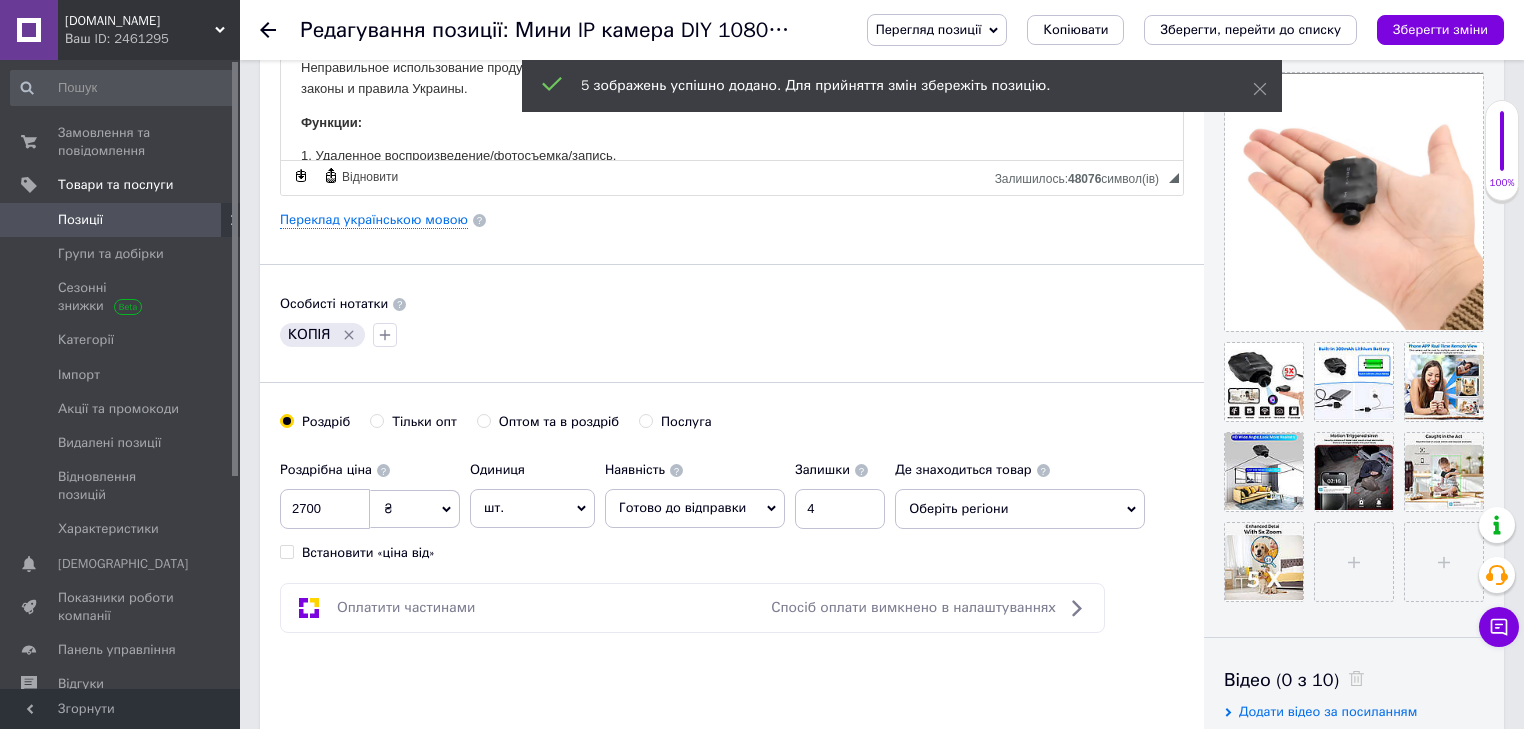 scroll, scrollTop: 480, scrollLeft: 0, axis: vertical 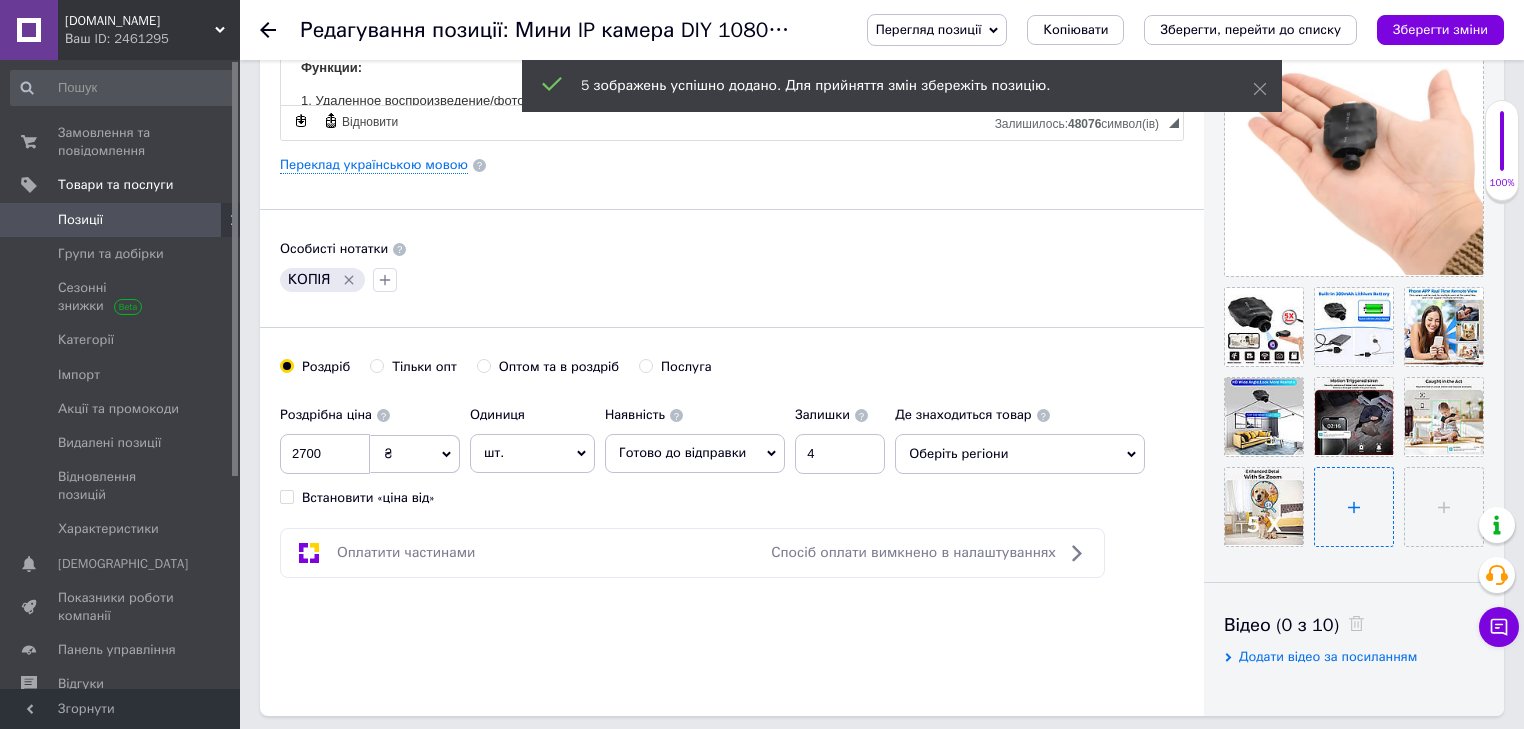 click at bounding box center [1354, 507] 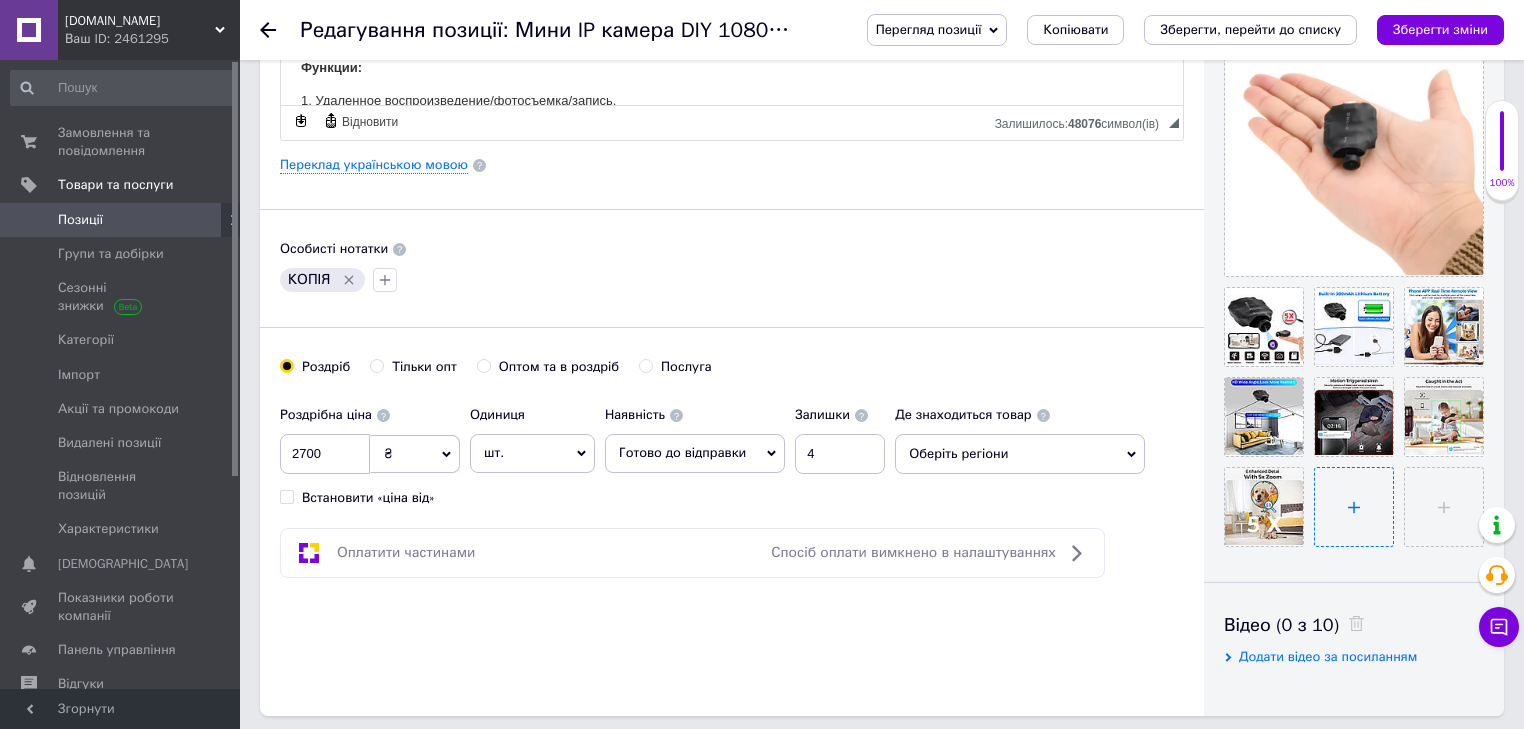 type on "C:\fakepath\DIY 1080P 5x O-KAM Pro 14.jpg" 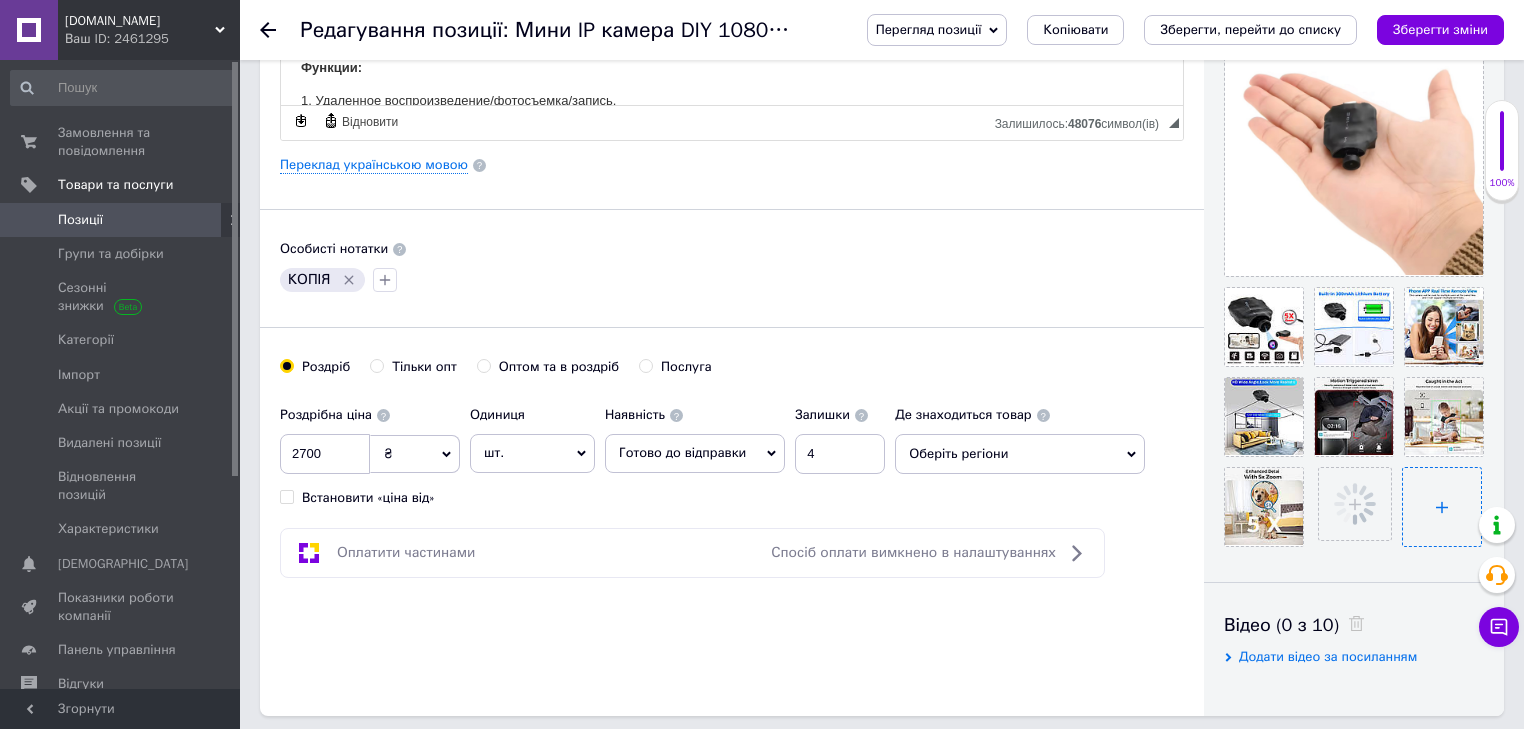 click at bounding box center [1442, 507] 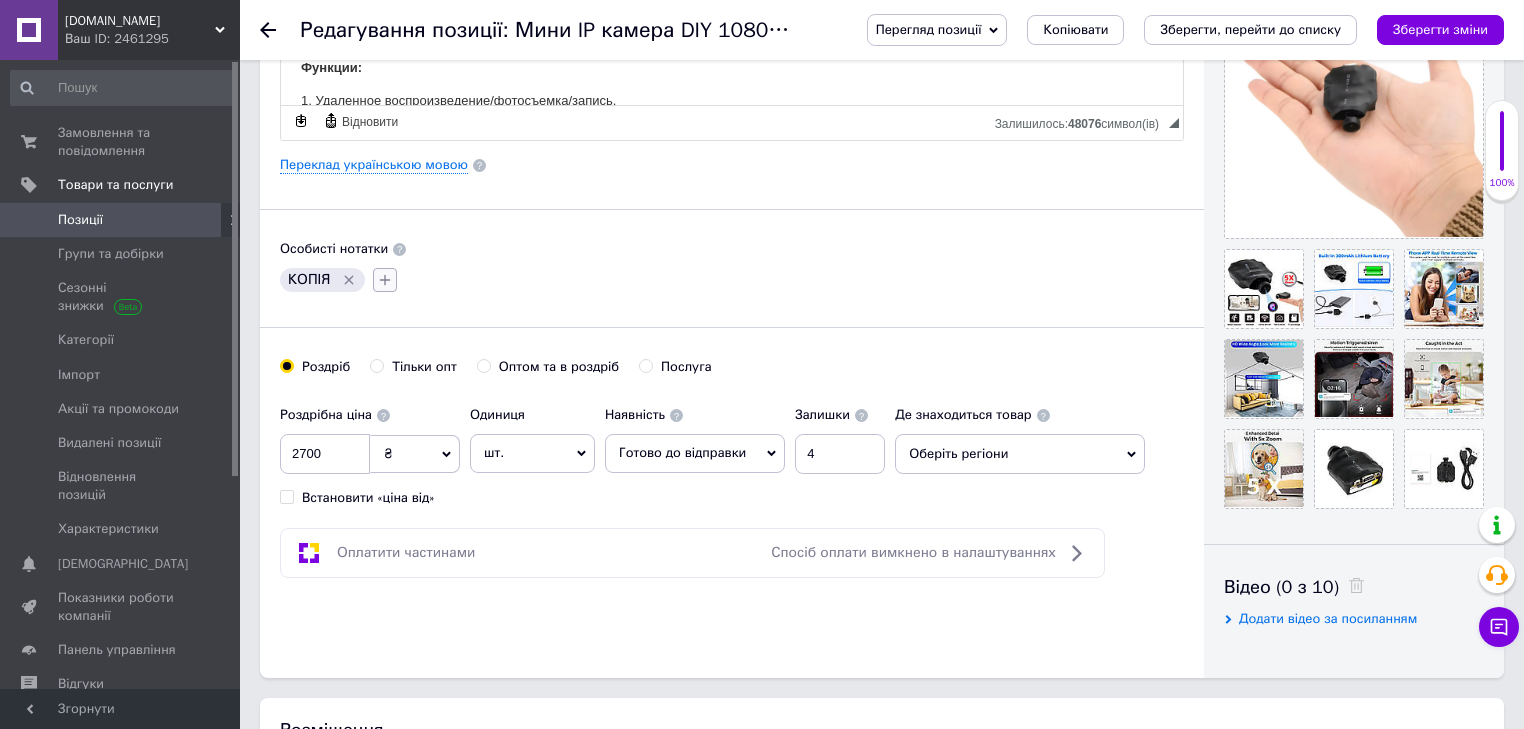 click 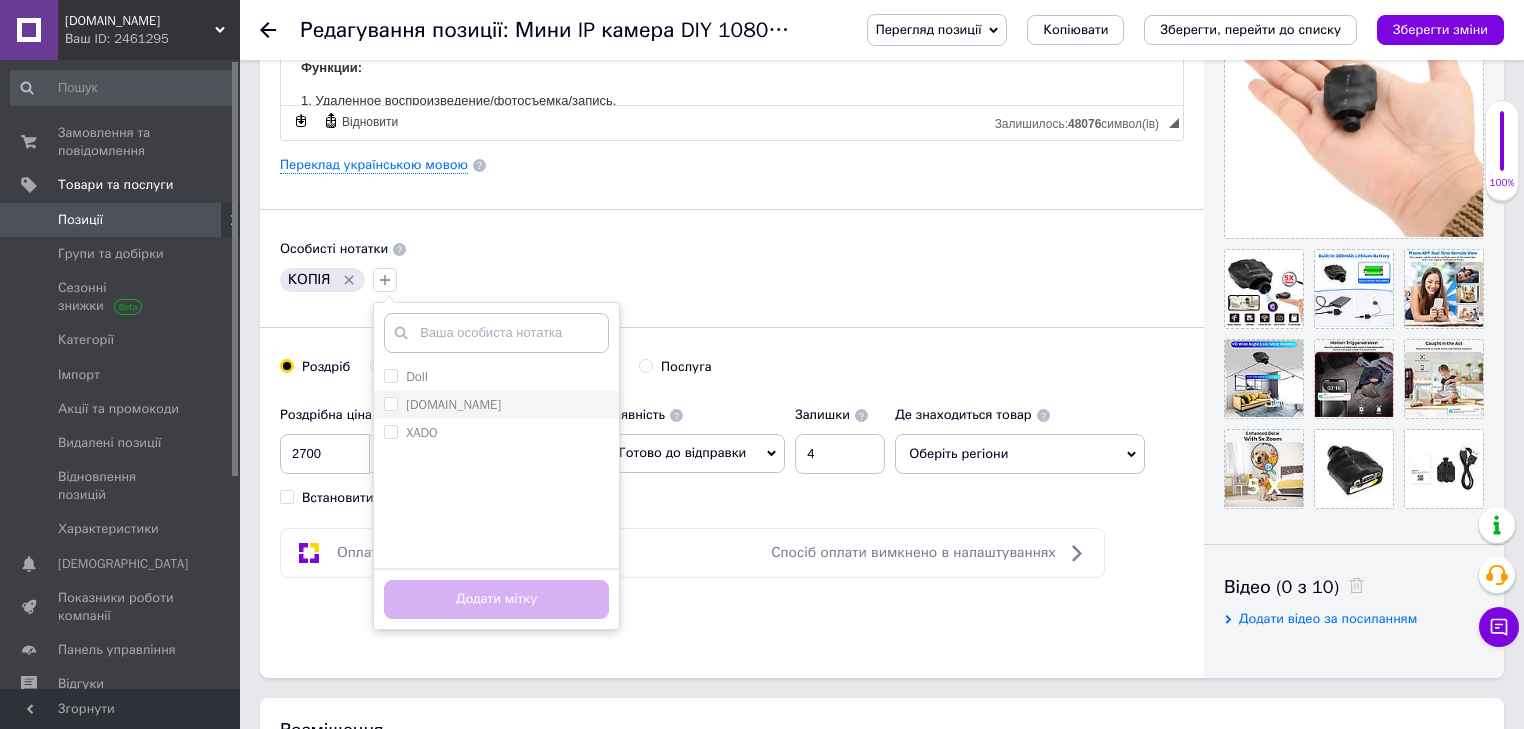 click on "[DOMAIN_NAME]" at bounding box center (453, 404) 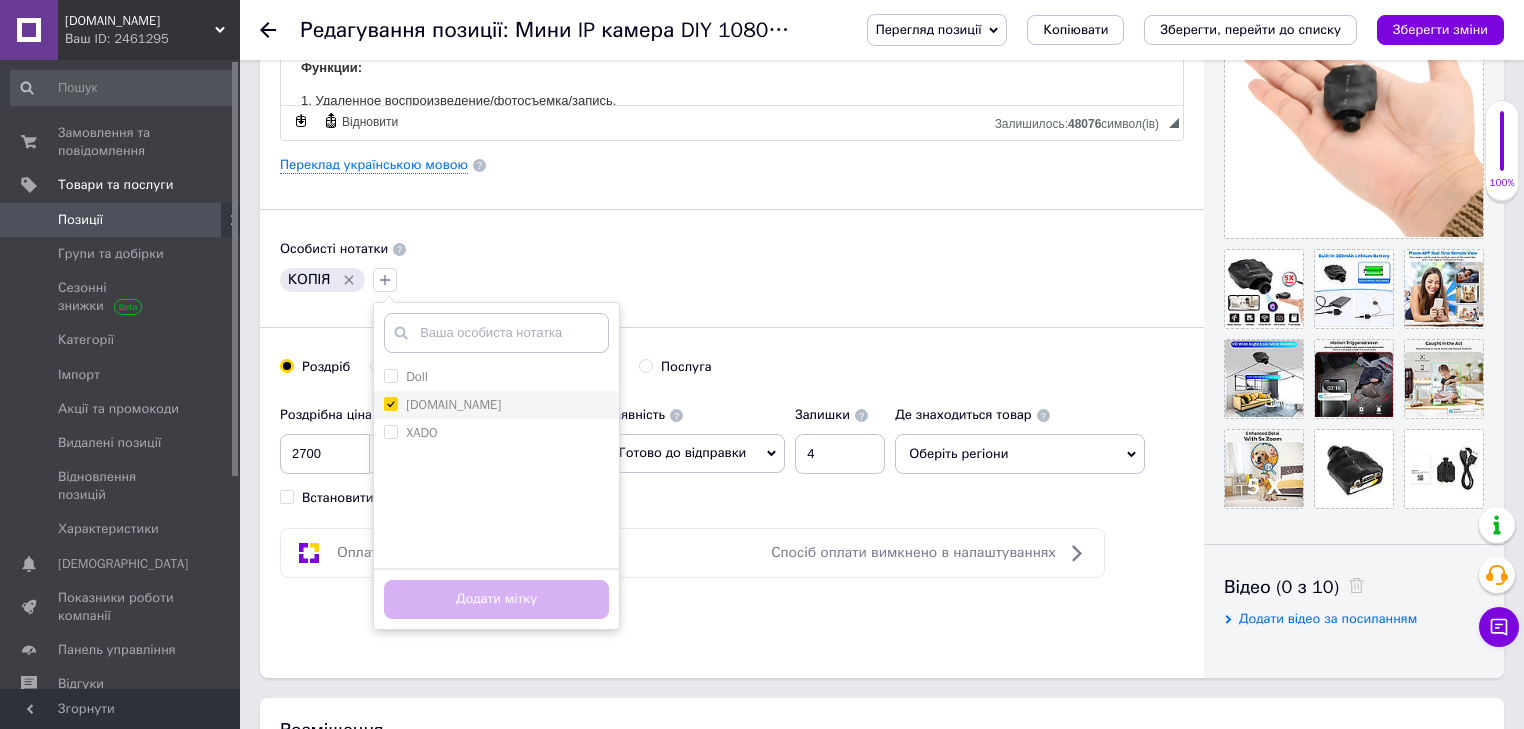 checkbox on "true" 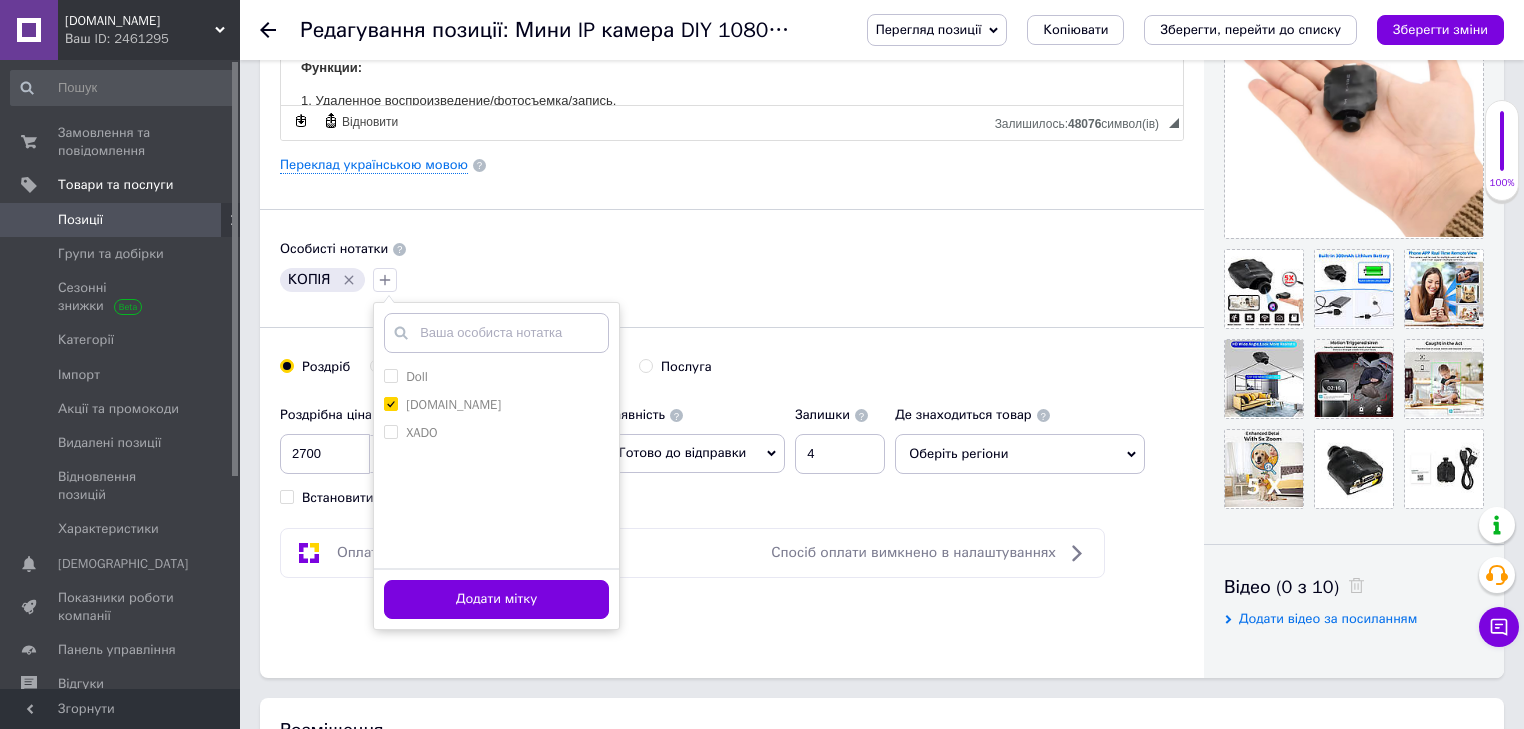 drag, startPoint x: 440, startPoint y: 596, endPoint x: 612, endPoint y: 584, distance: 172.41809 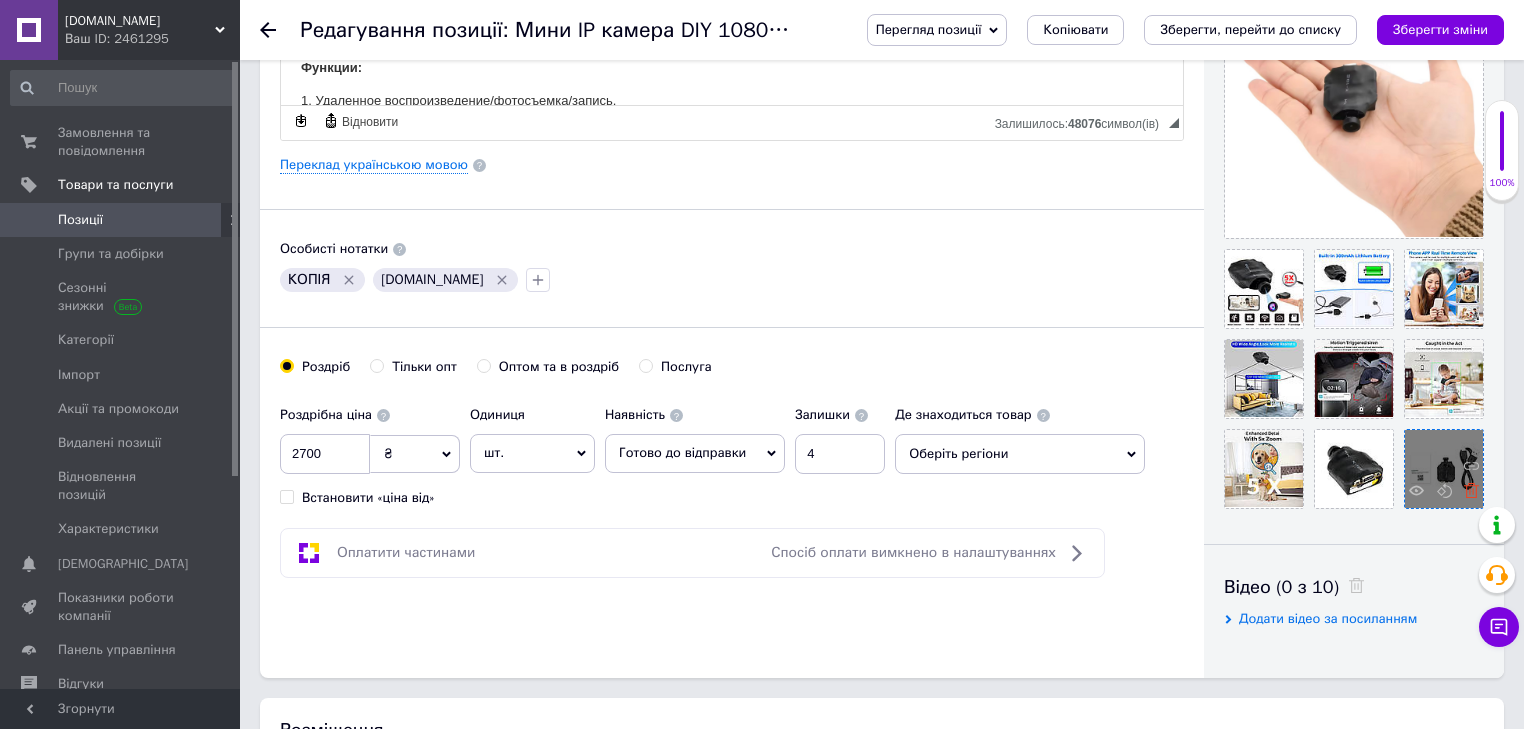 click 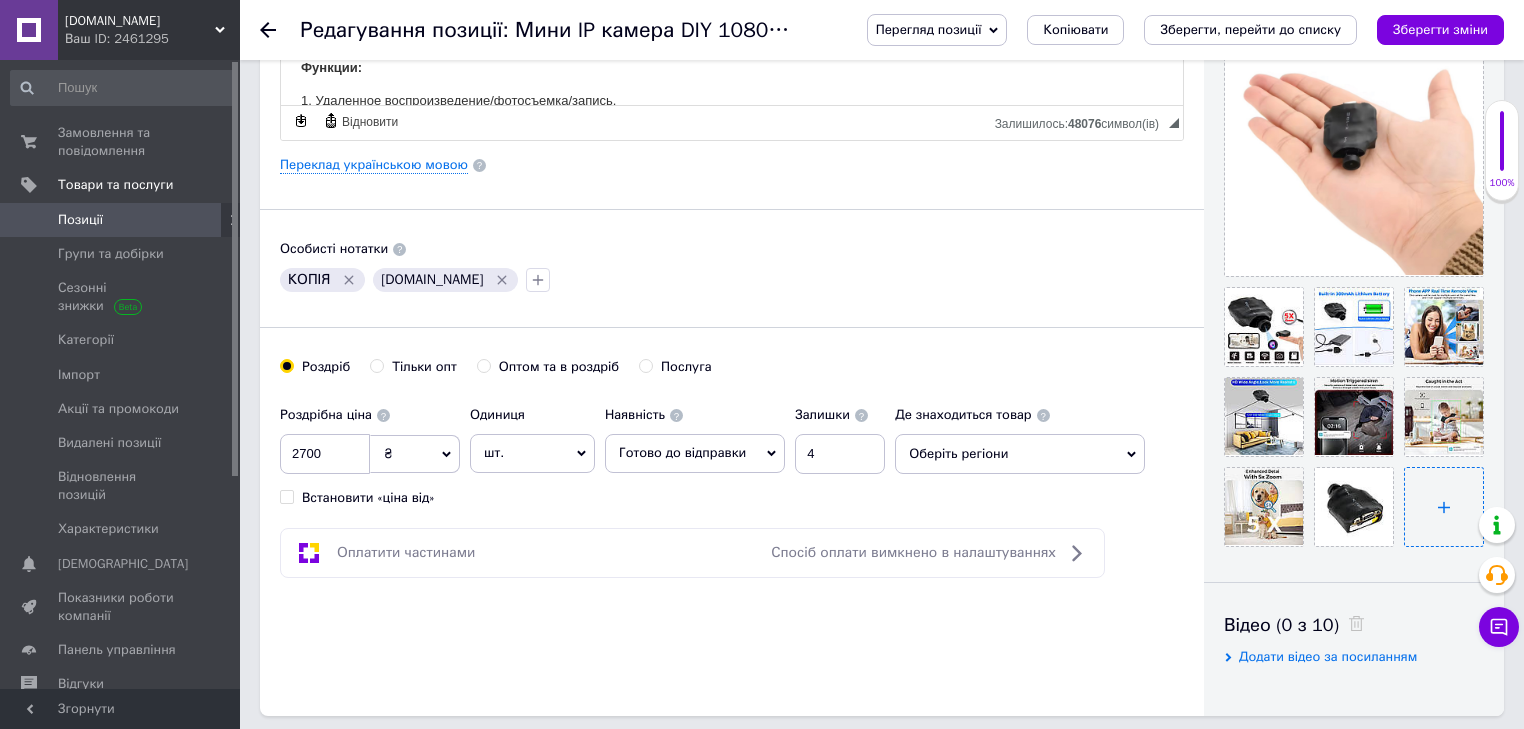click at bounding box center (1444, 507) 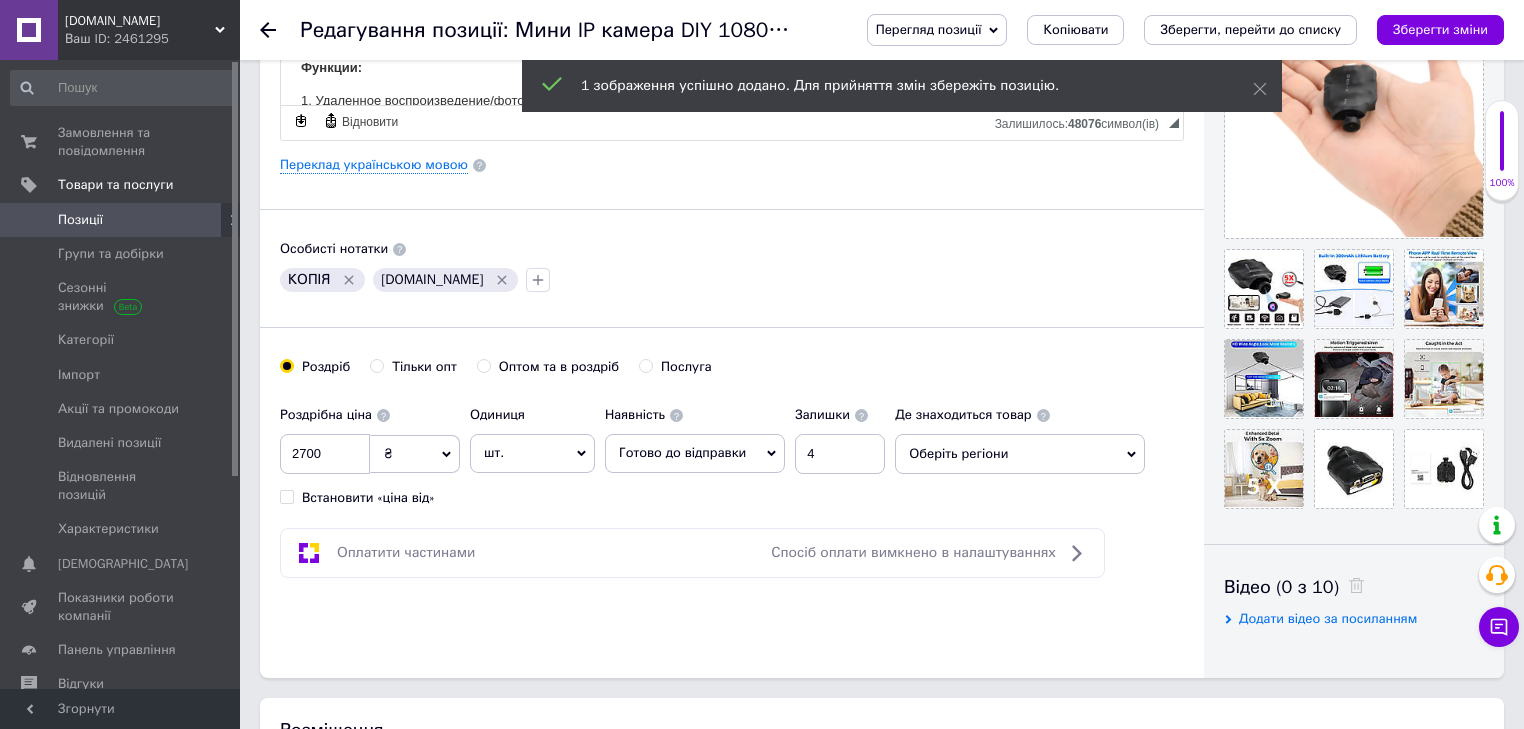 click 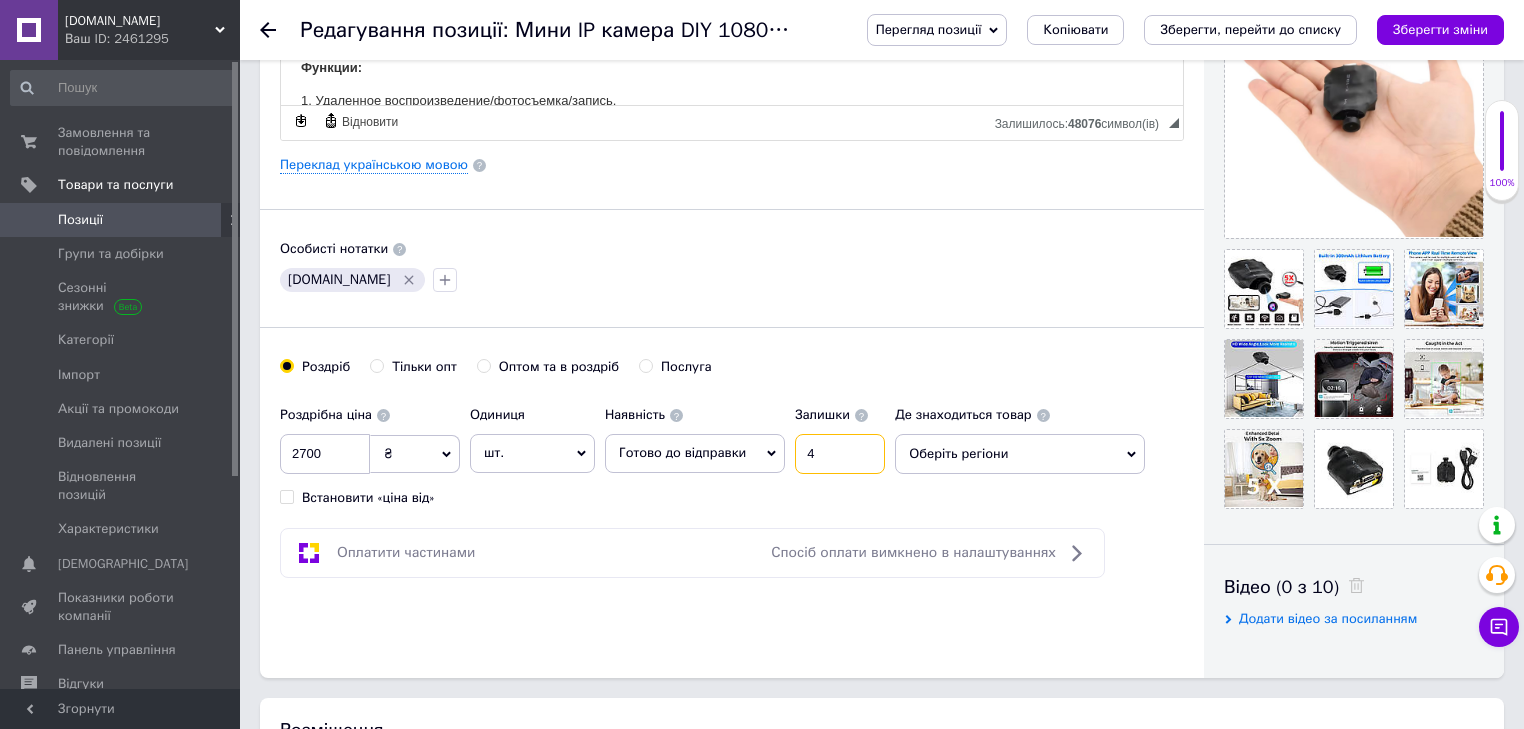 click on "4" at bounding box center [840, 454] 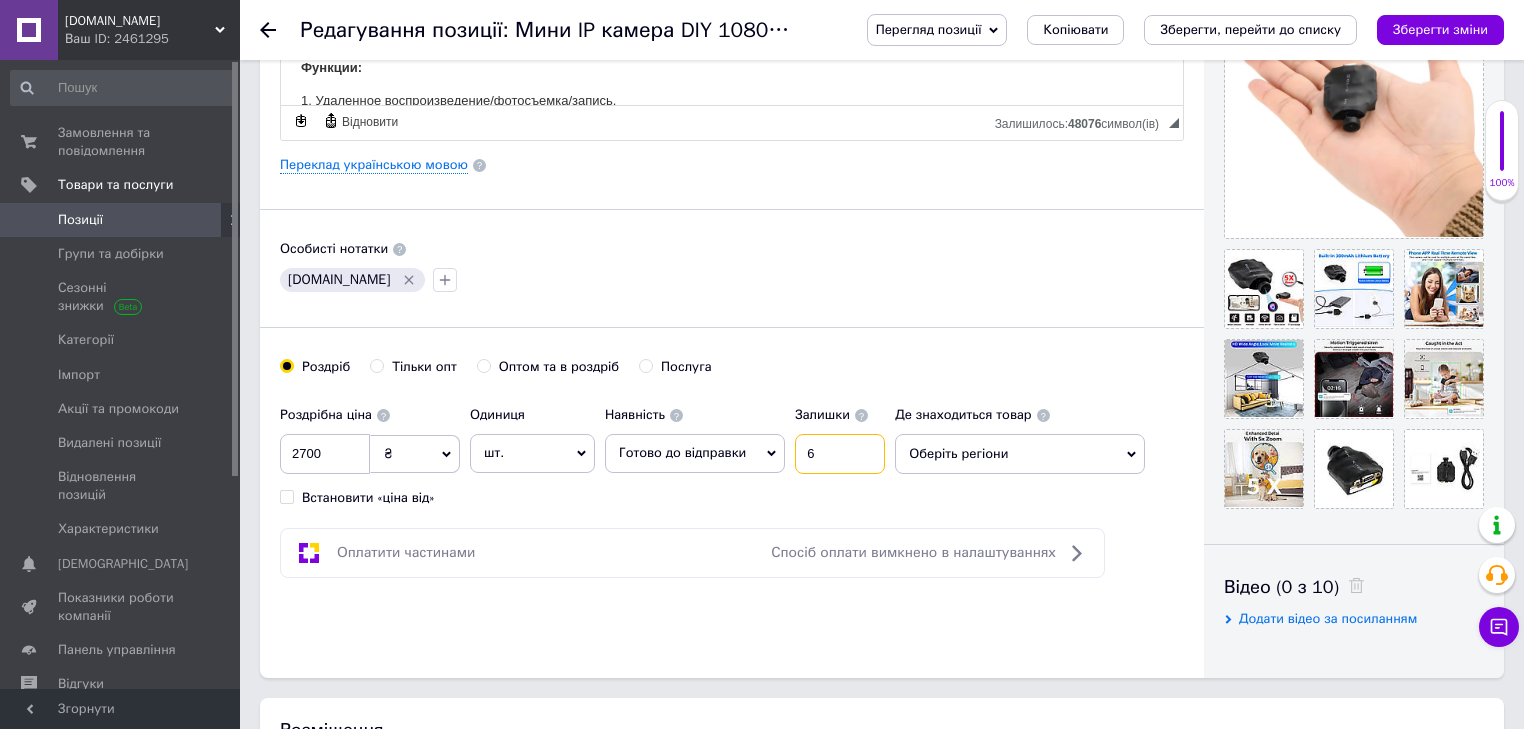 type on "6" 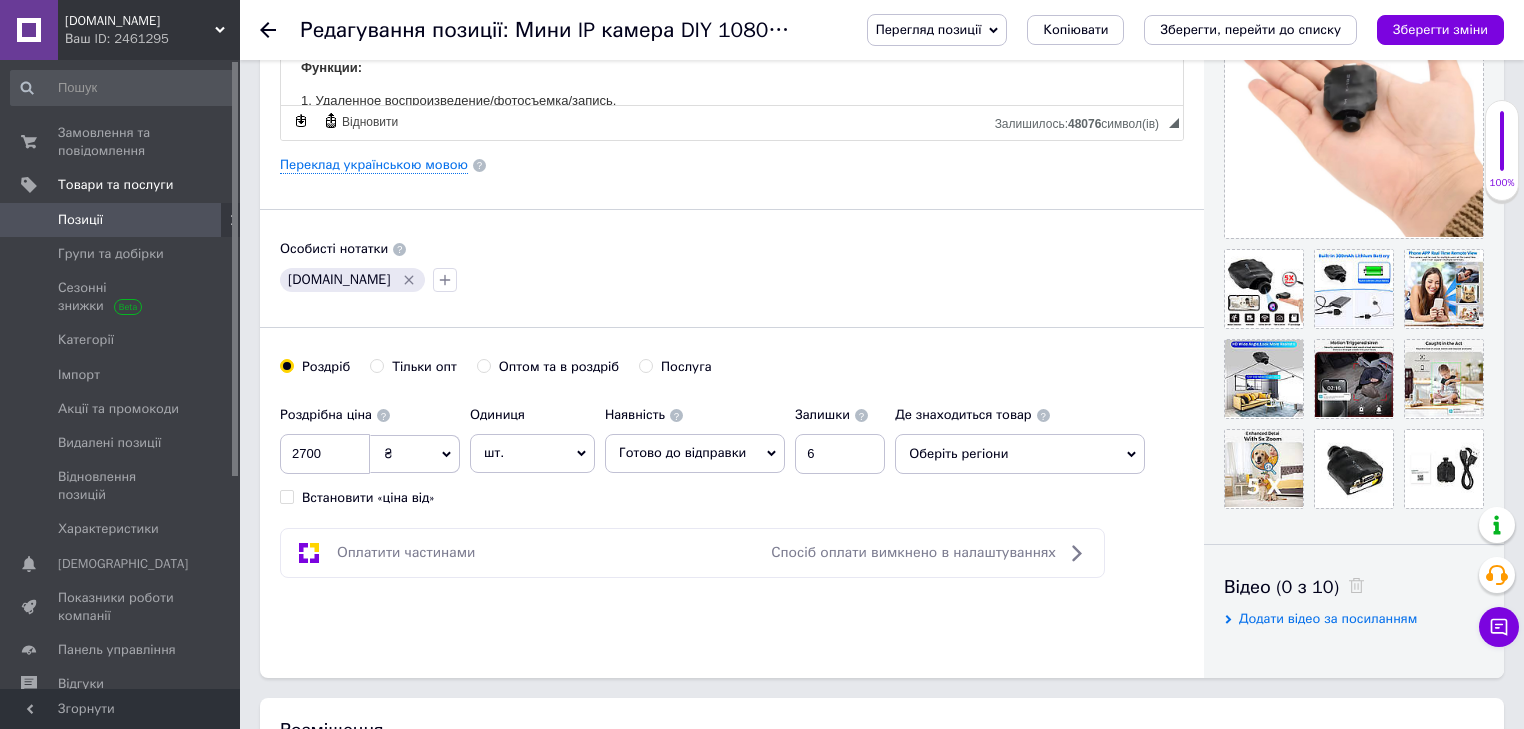 click on "Оберіть регіони" at bounding box center [1020, 454] 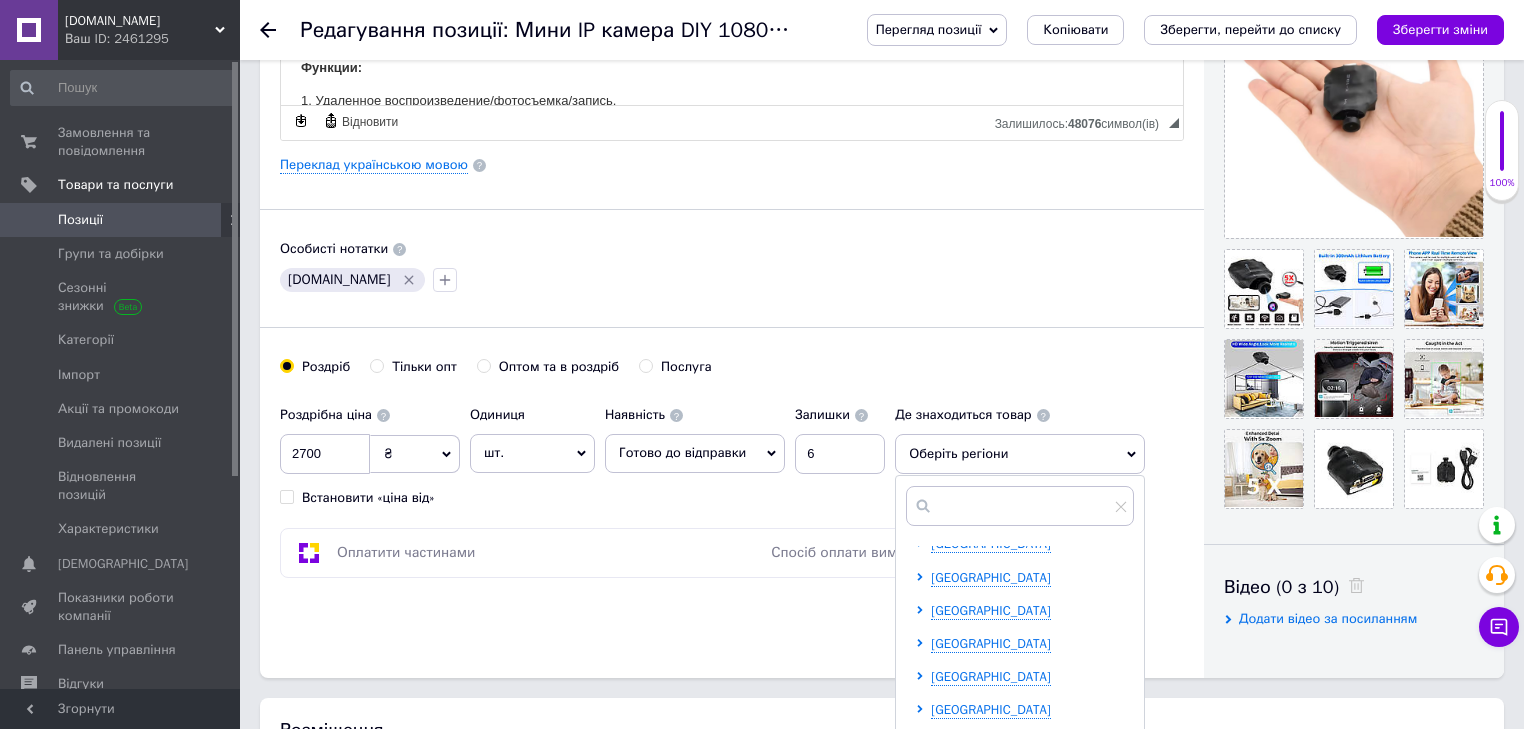 scroll, scrollTop: 400, scrollLeft: 0, axis: vertical 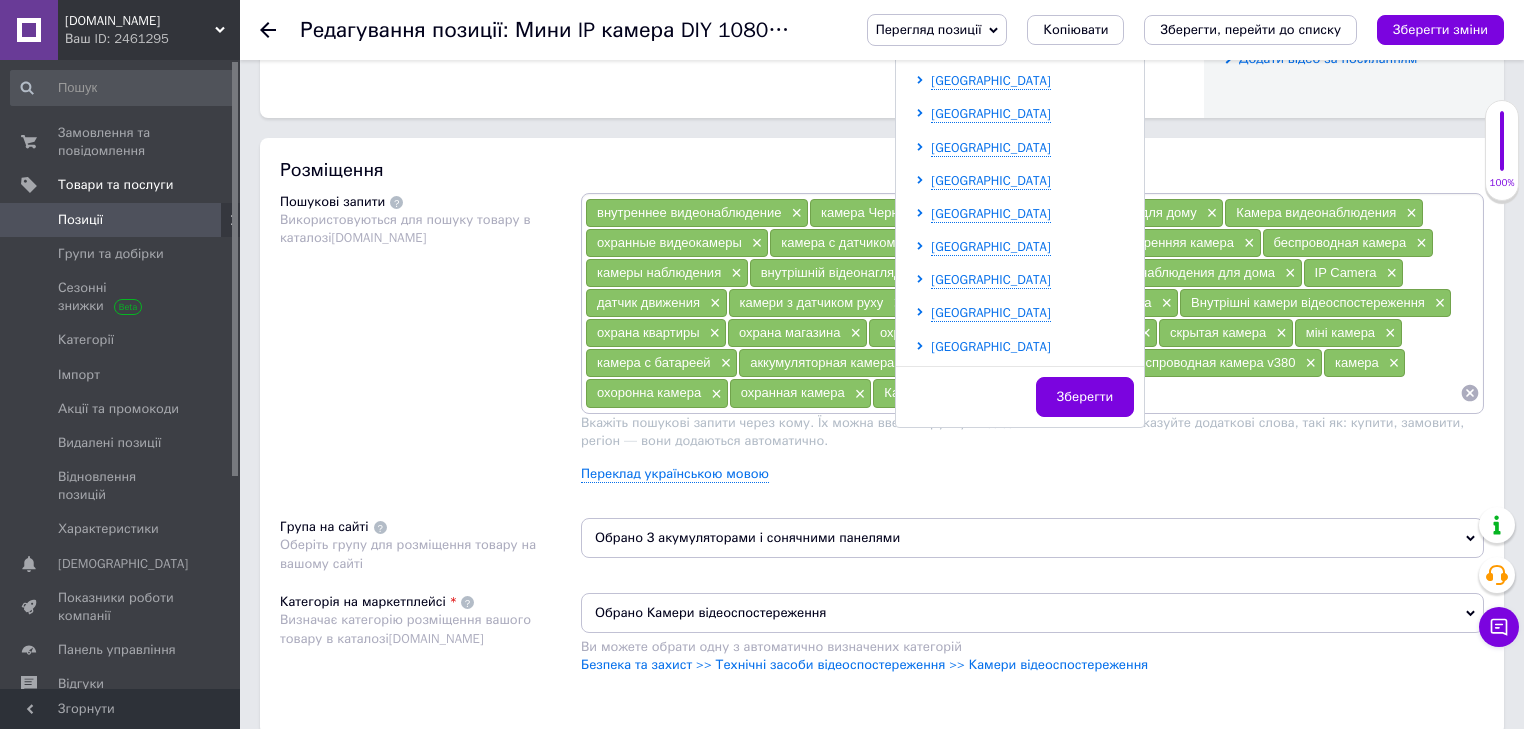 click on "Чернігівська область" at bounding box center (991, 346) 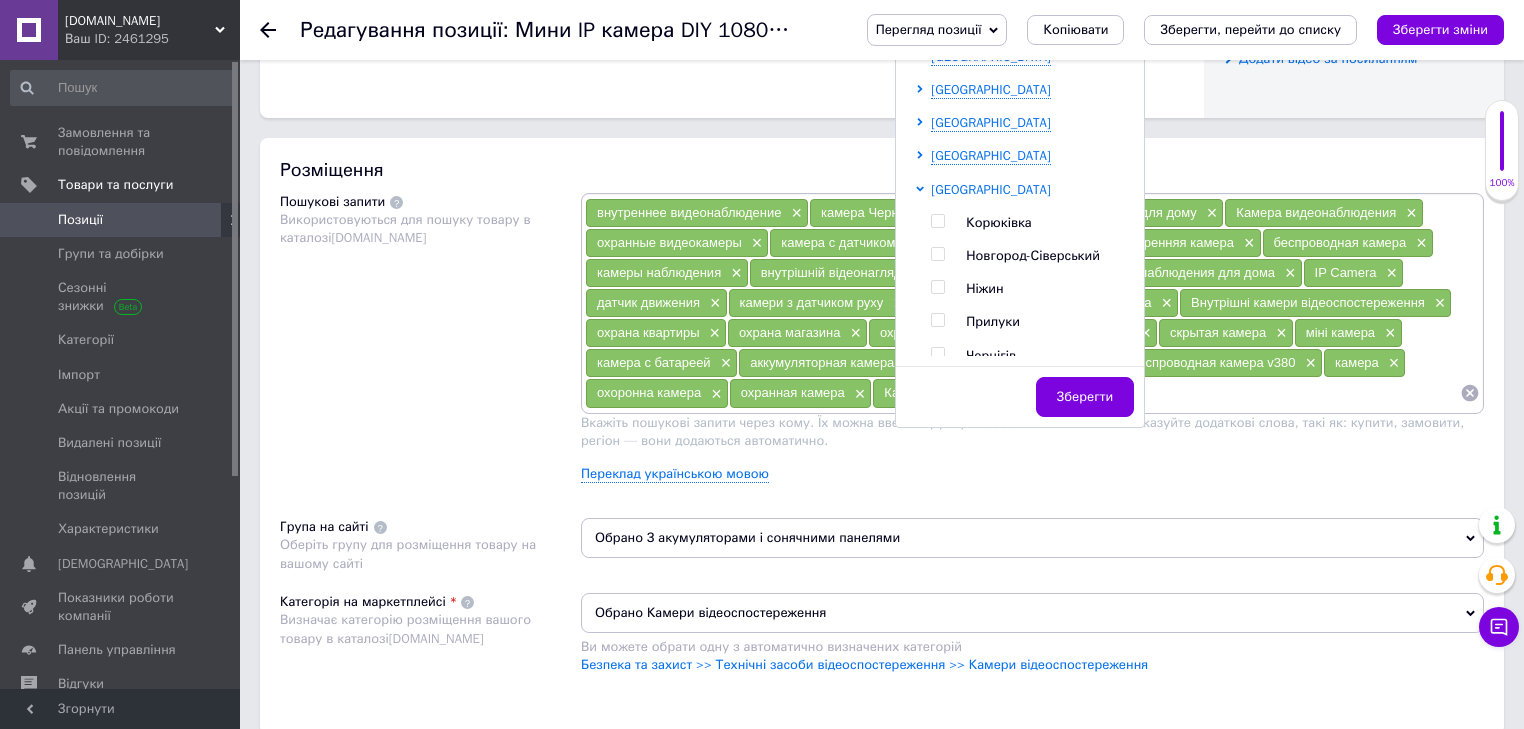 scroll, scrollTop: 577, scrollLeft: 0, axis: vertical 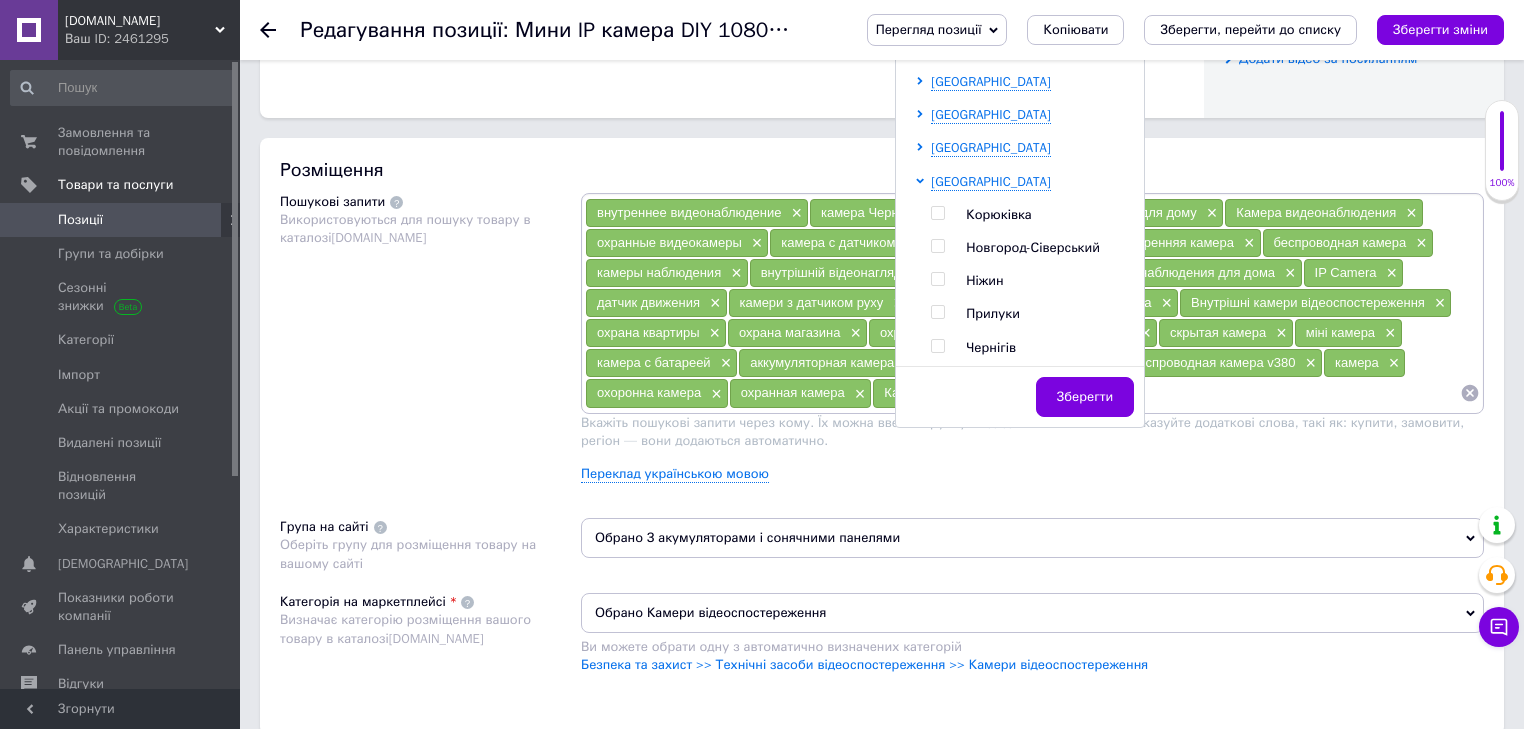 click at bounding box center [937, 346] 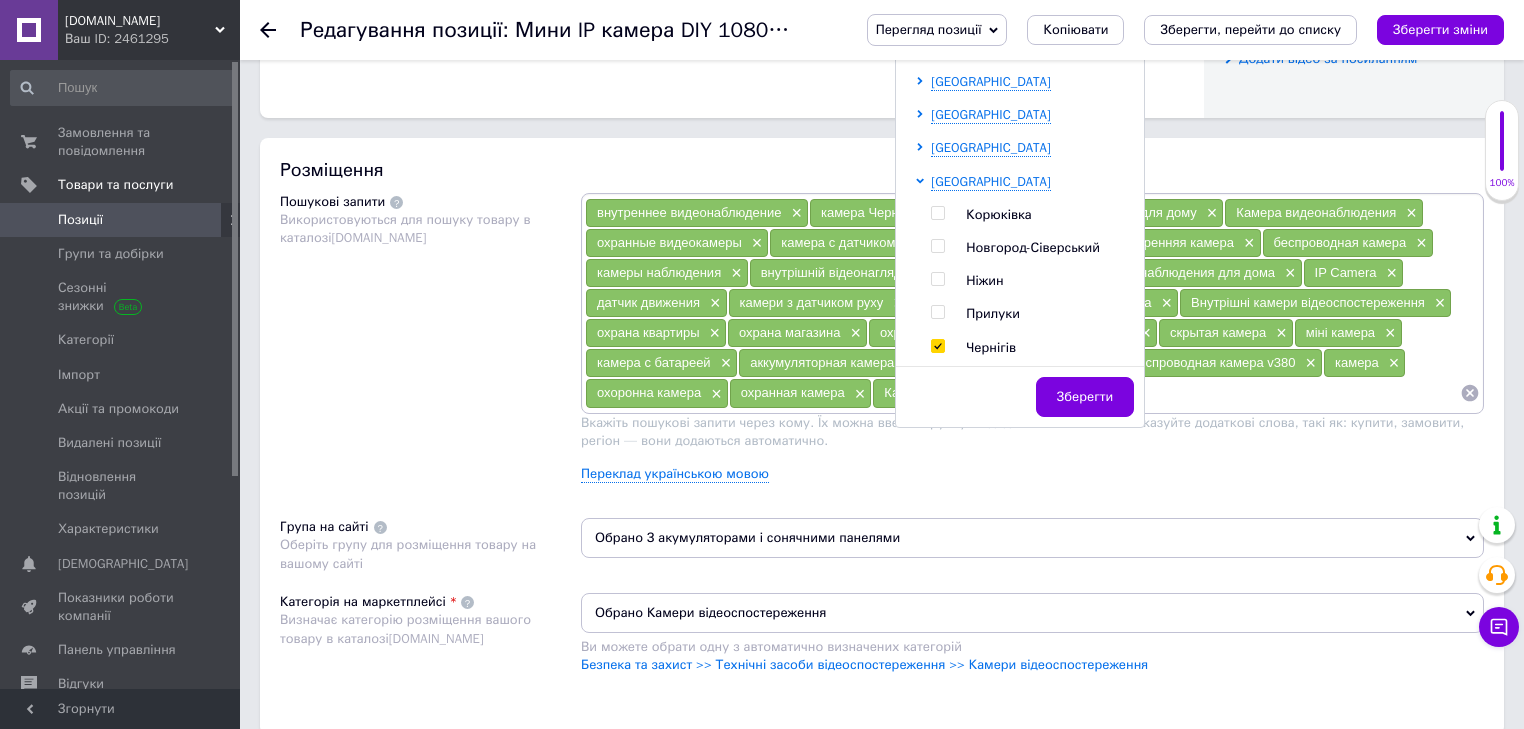 checkbox on "true" 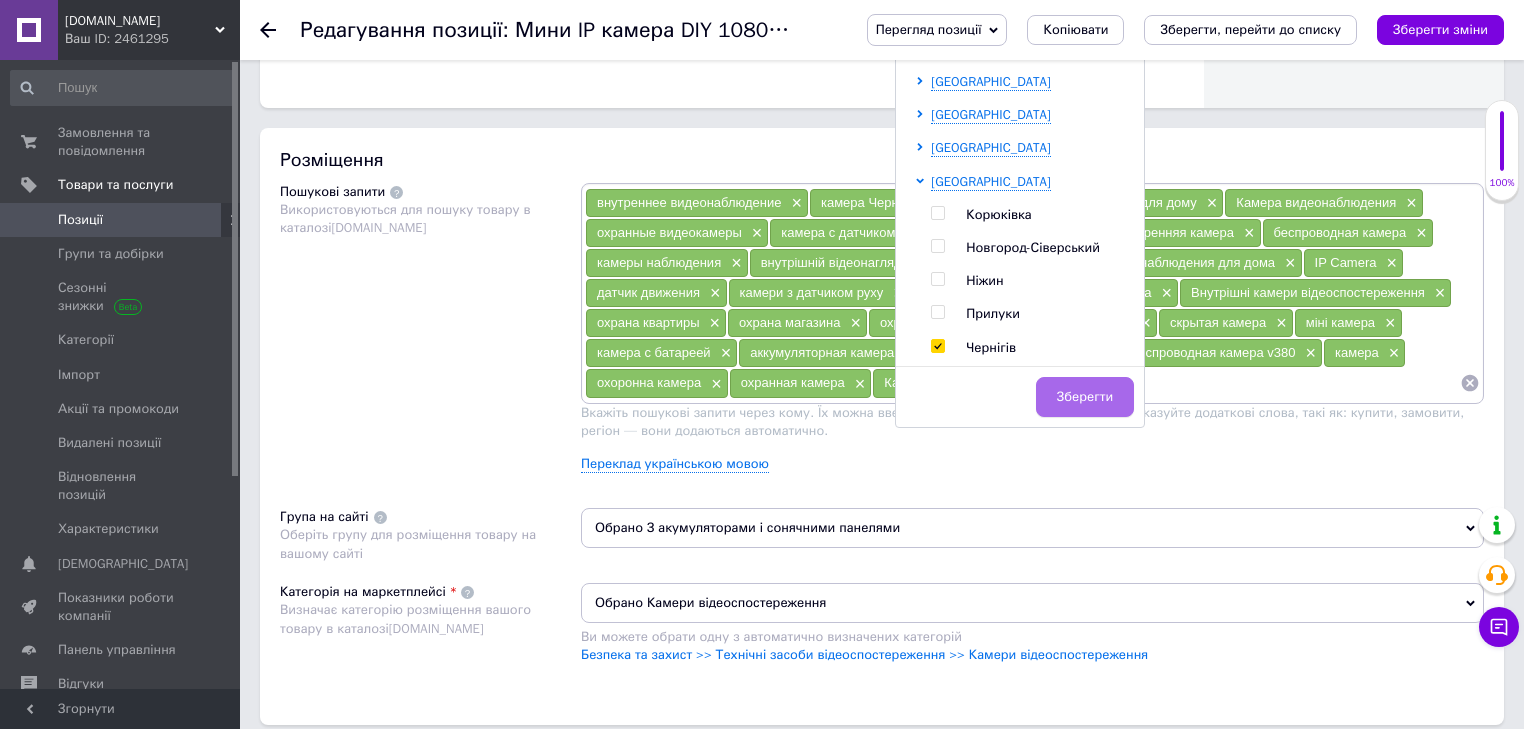 click on "Зберегти" at bounding box center [1085, 397] 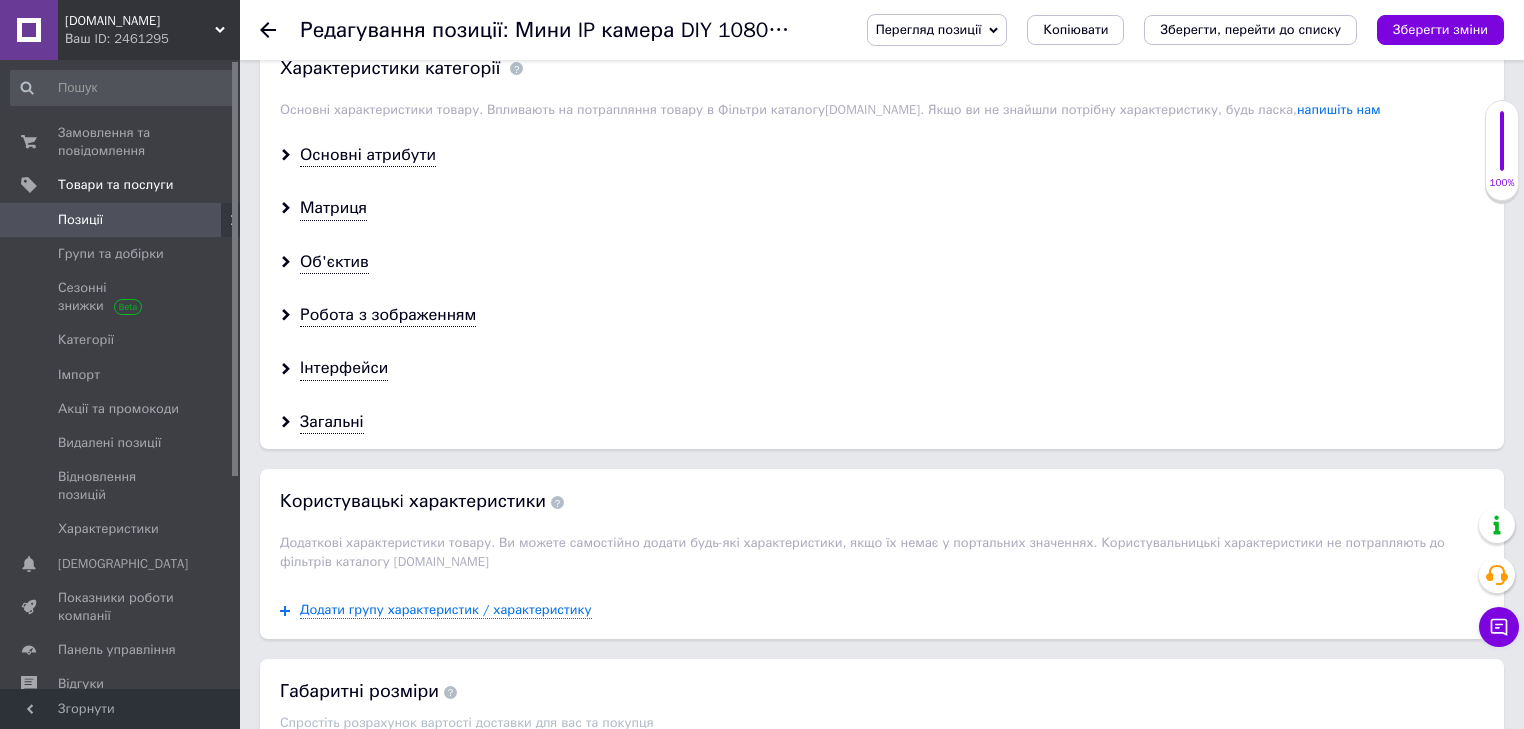 scroll, scrollTop: 1760, scrollLeft: 0, axis: vertical 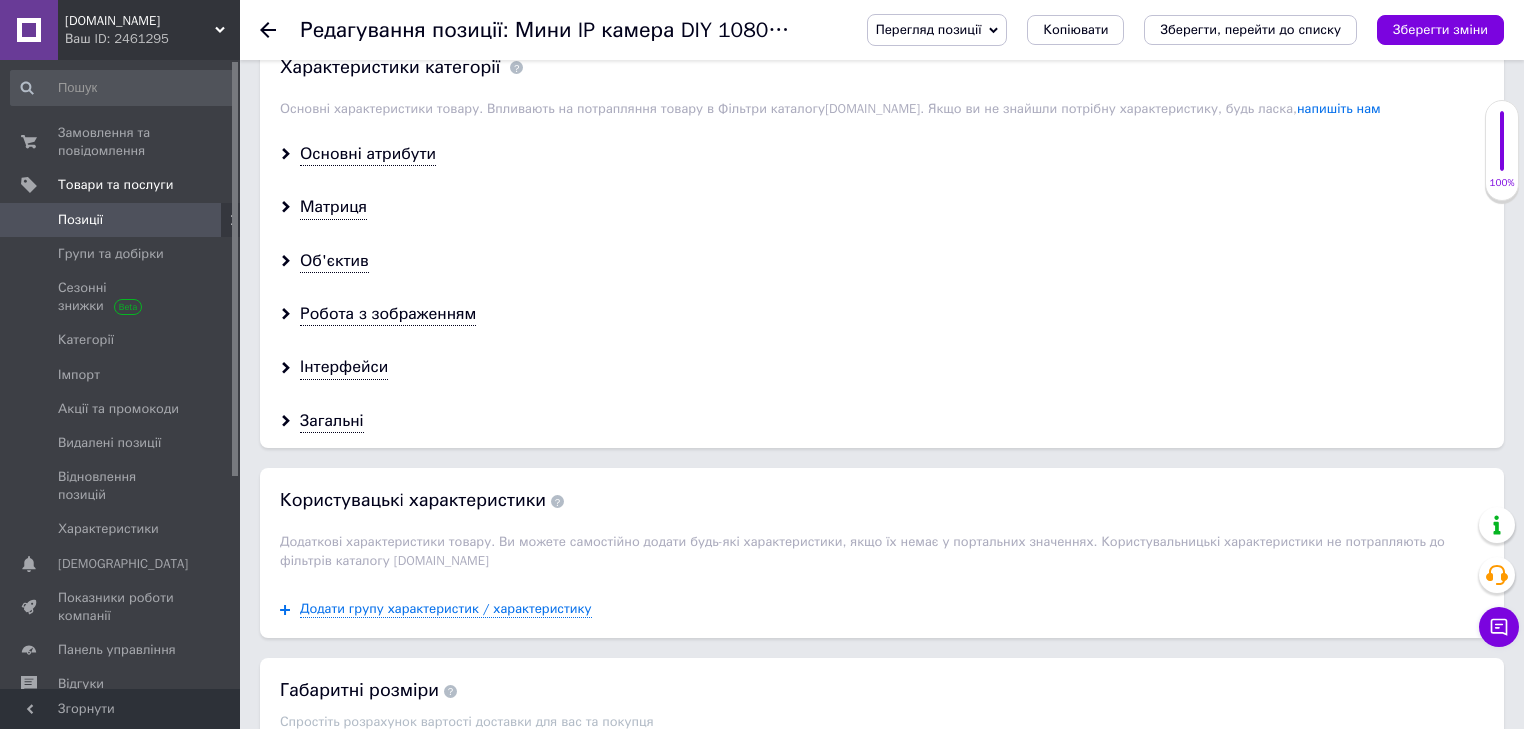 click on "Робота з зображенням" at bounding box center [882, 314] 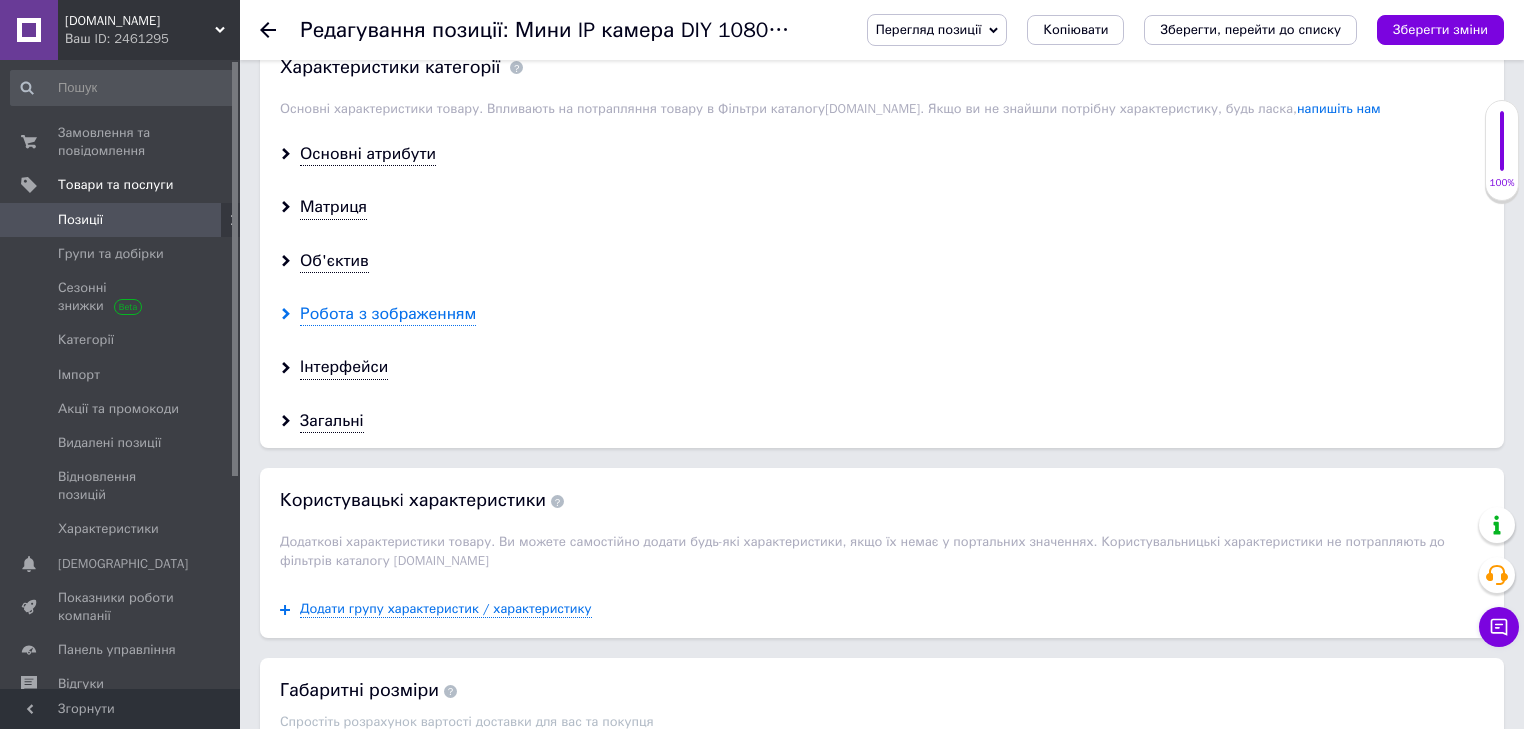 click on "Робота з зображенням" at bounding box center [388, 314] 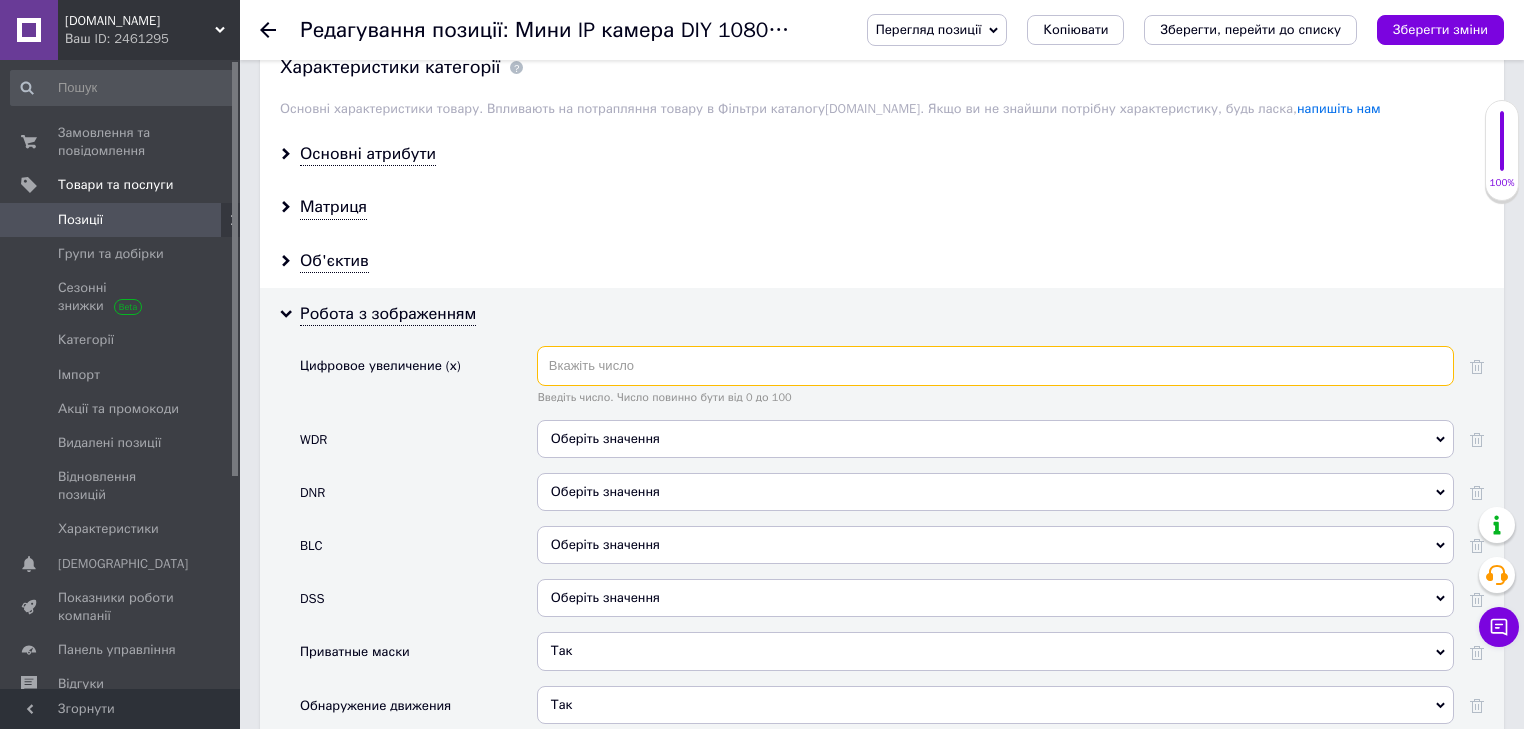 click at bounding box center [995, 366] 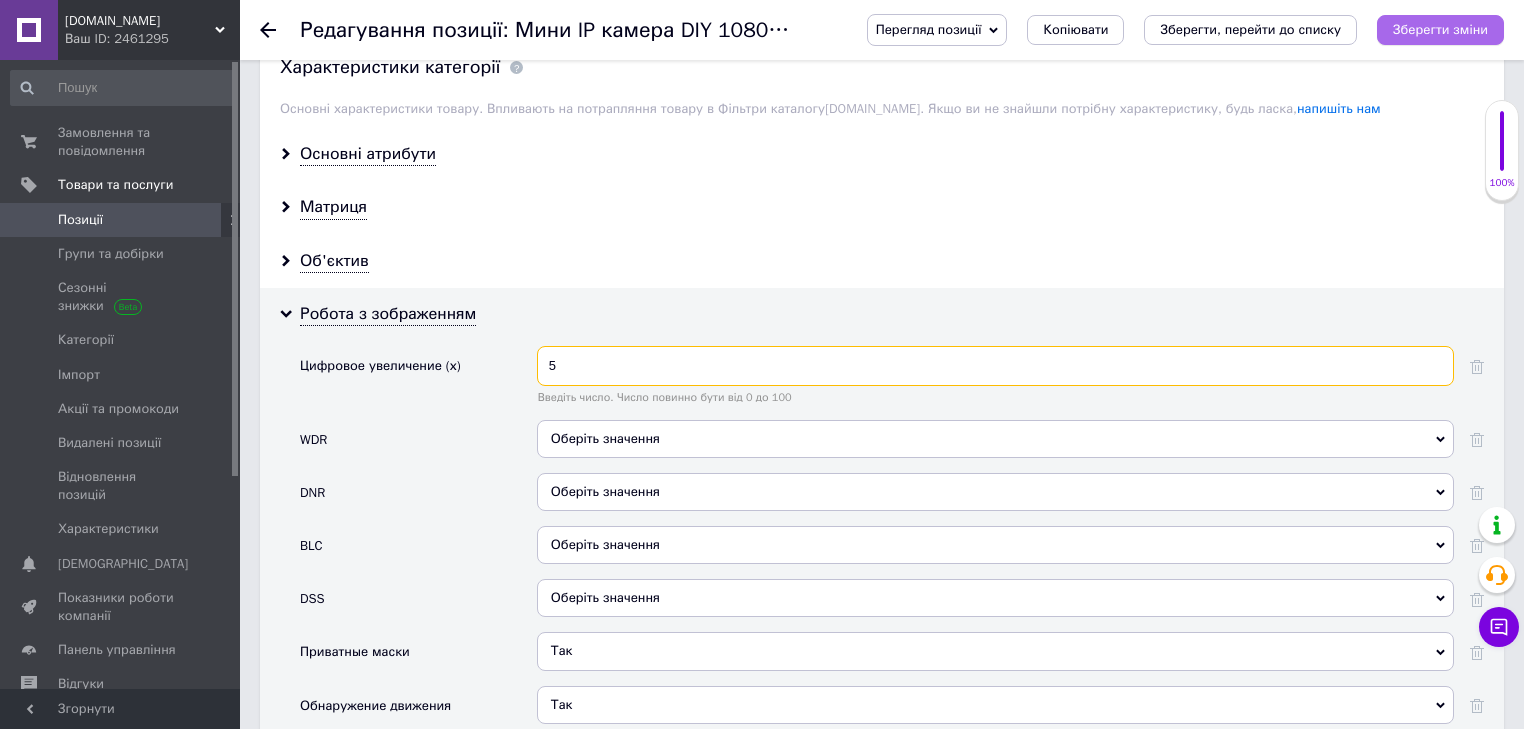 type on "5" 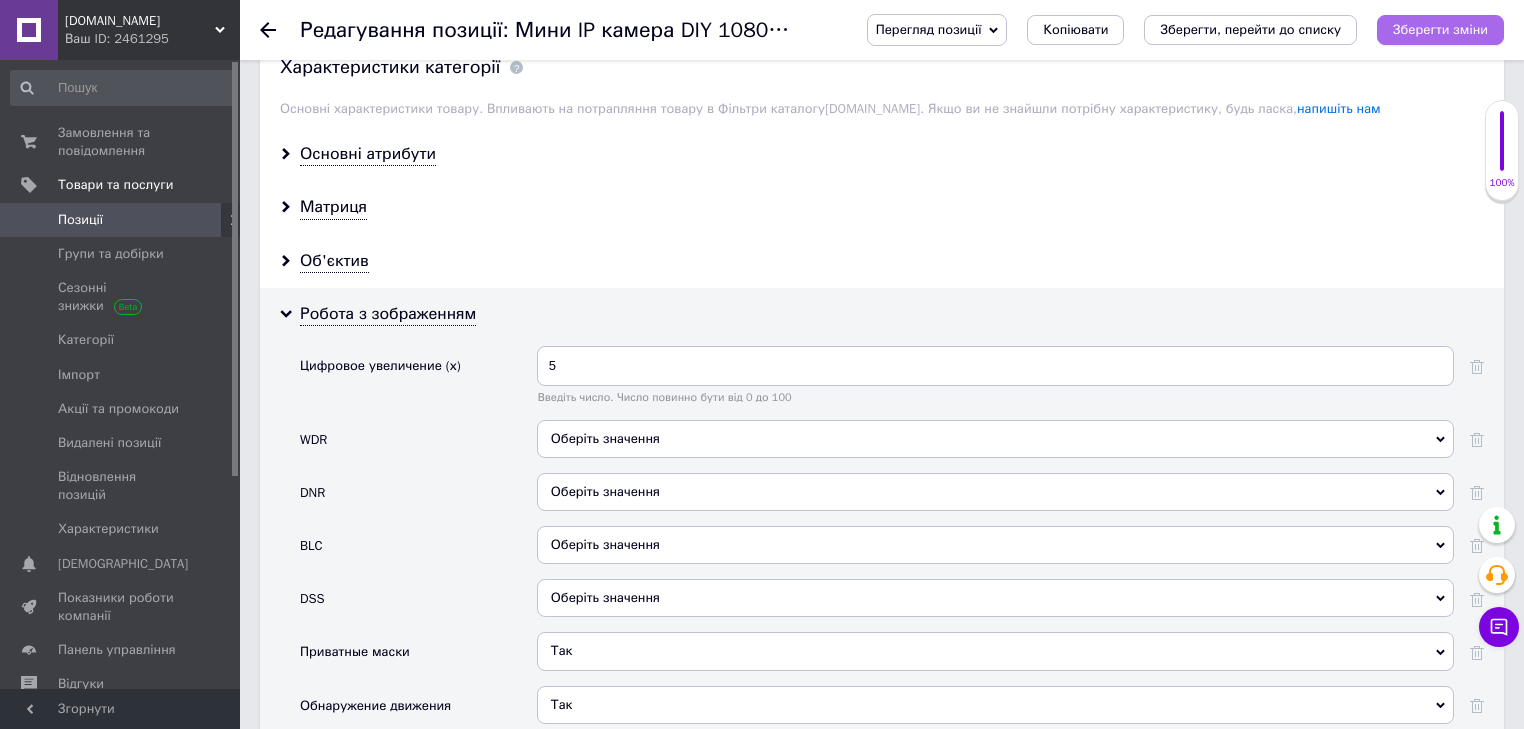 click on "Зберегти зміни" at bounding box center (1440, 29) 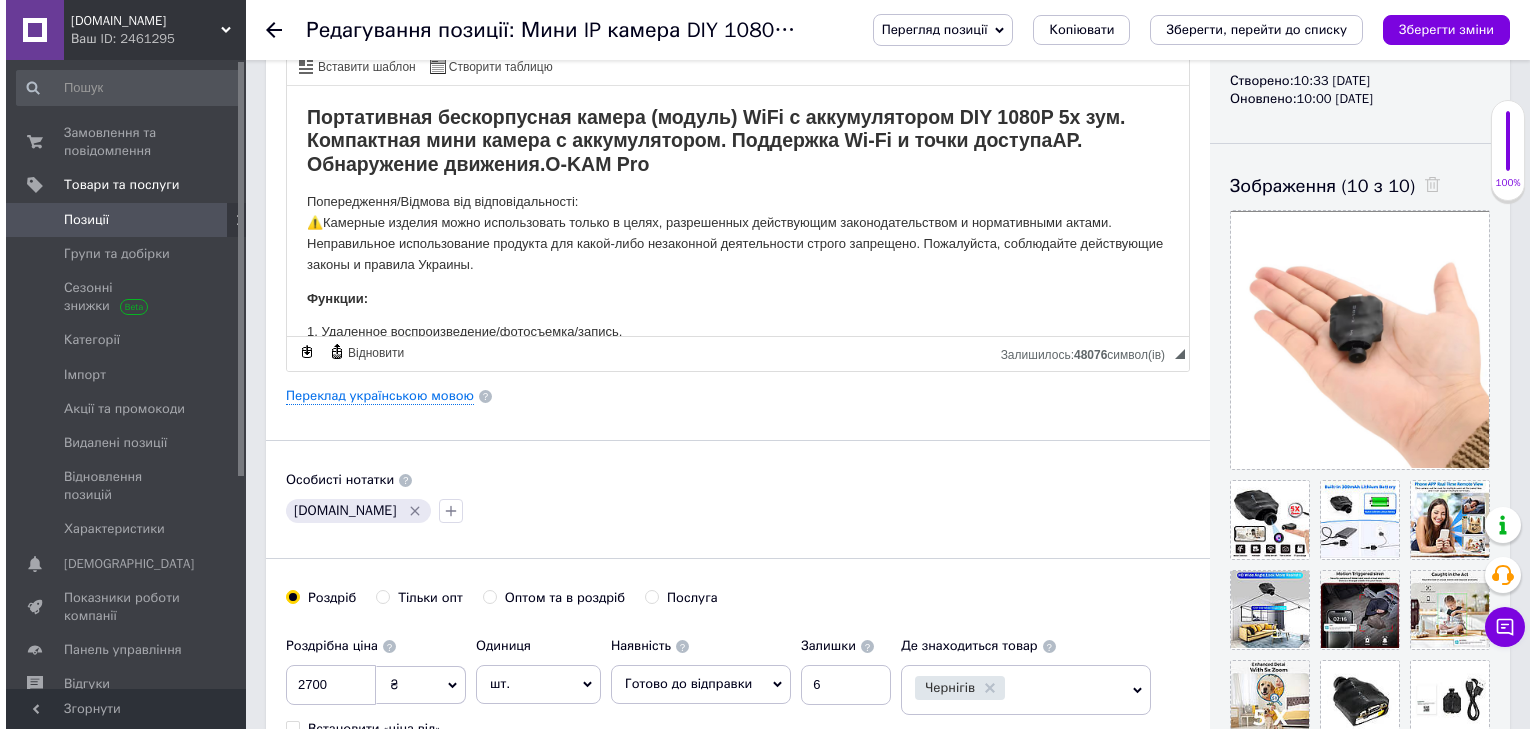scroll, scrollTop: 160, scrollLeft: 0, axis: vertical 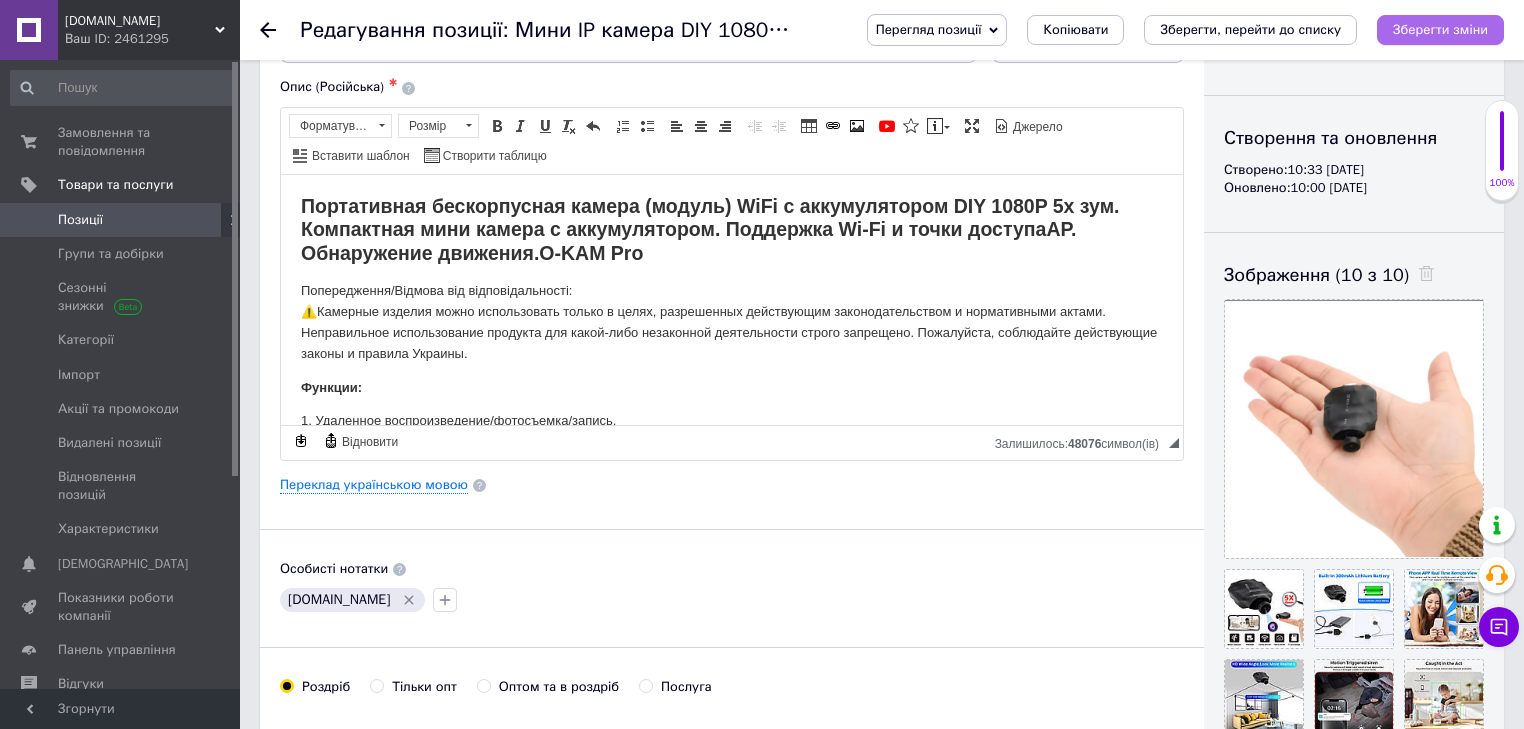 click on "Зберегти зміни" at bounding box center [1440, 29] 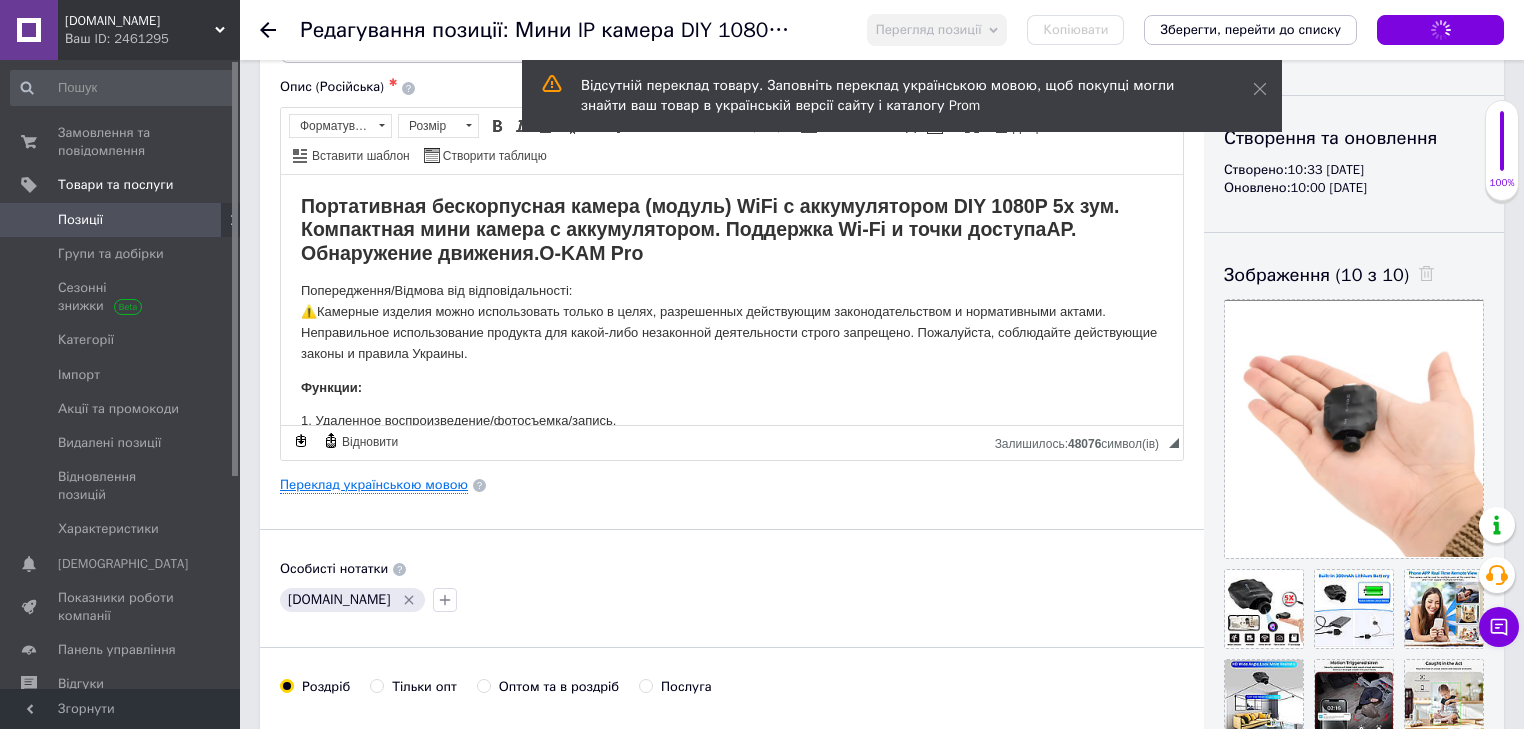 click on "Переклад українською мовою" at bounding box center (374, 485) 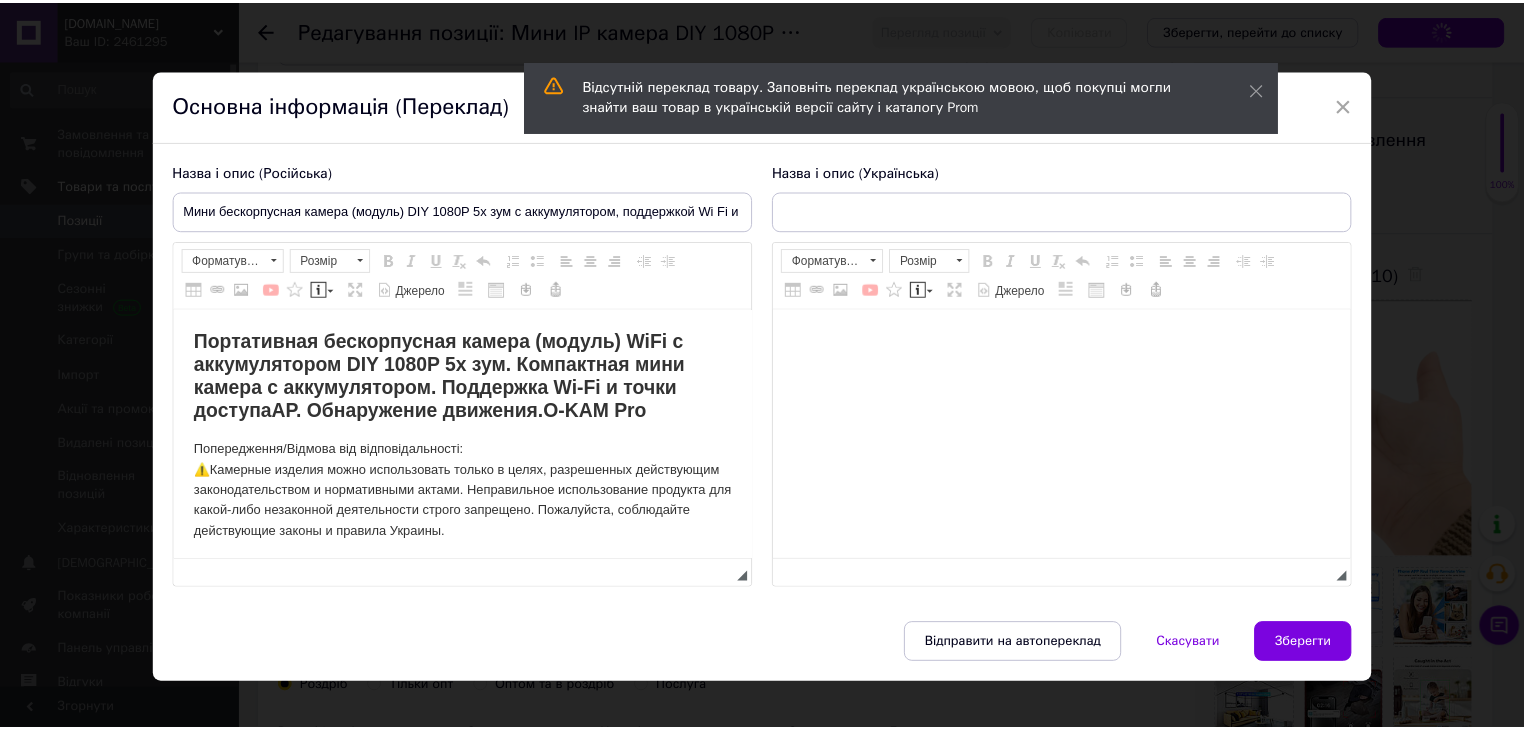 scroll, scrollTop: 0, scrollLeft: 0, axis: both 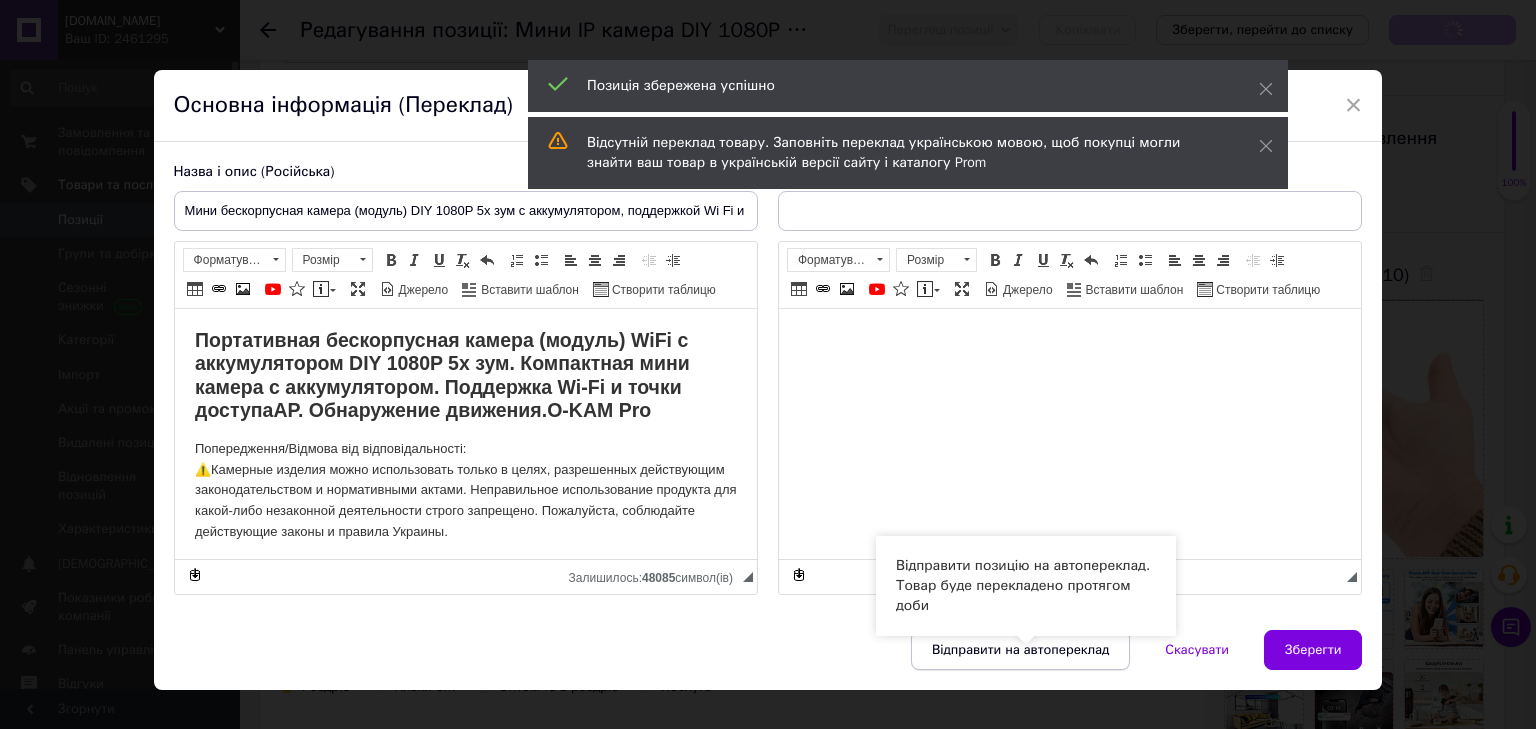 click on "Відправити на автопереклад" at bounding box center [1020, 650] 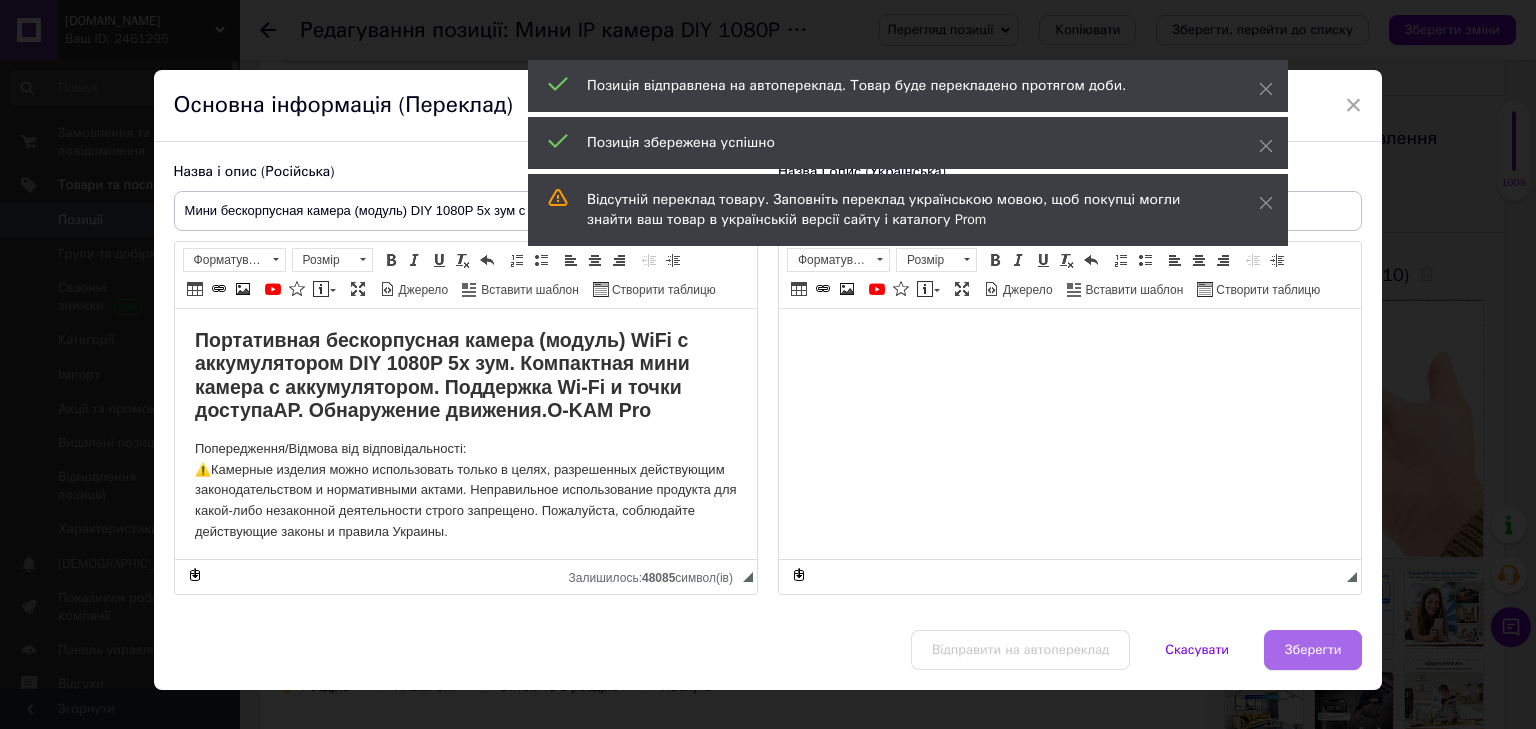 click on "Зберегти" at bounding box center (1313, 650) 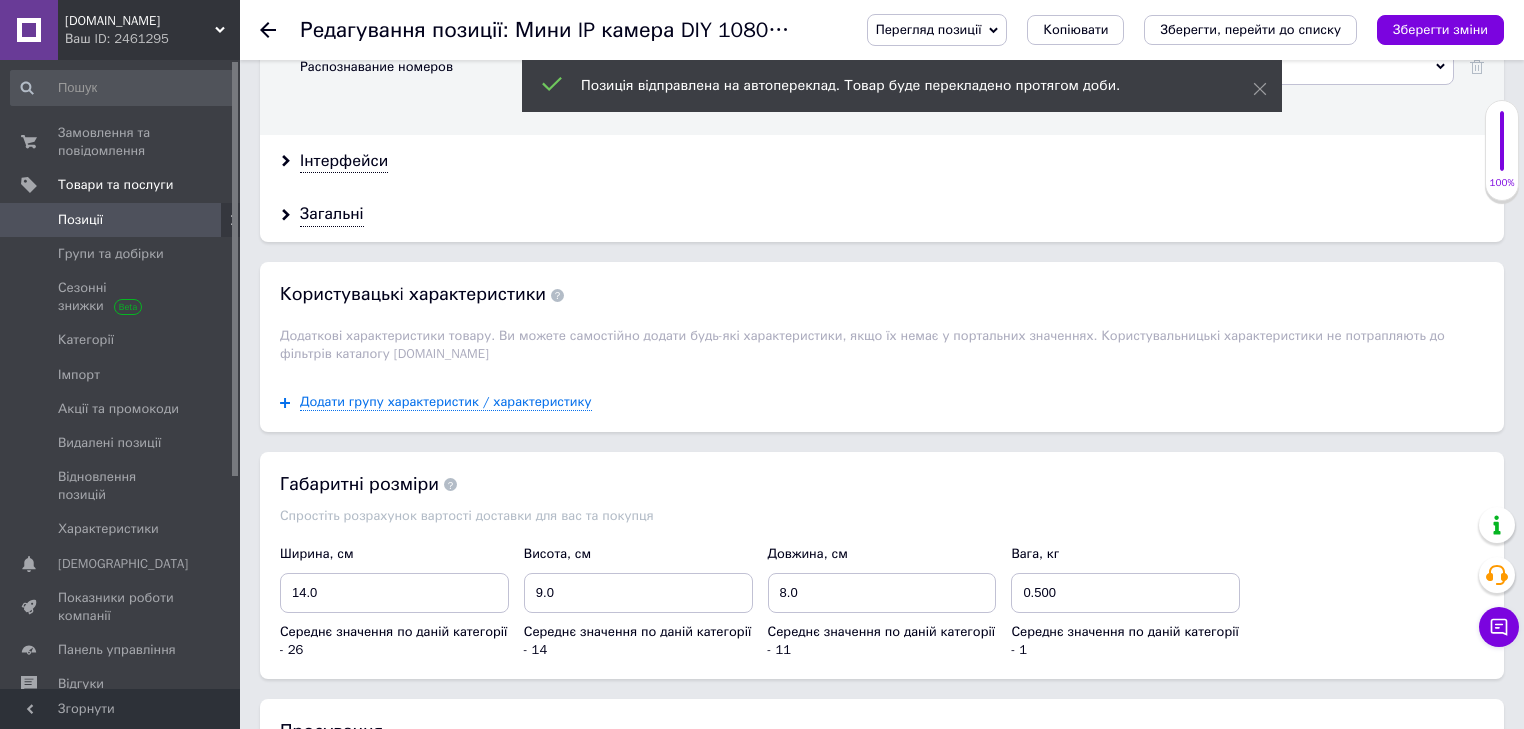 scroll, scrollTop: 2720, scrollLeft: 0, axis: vertical 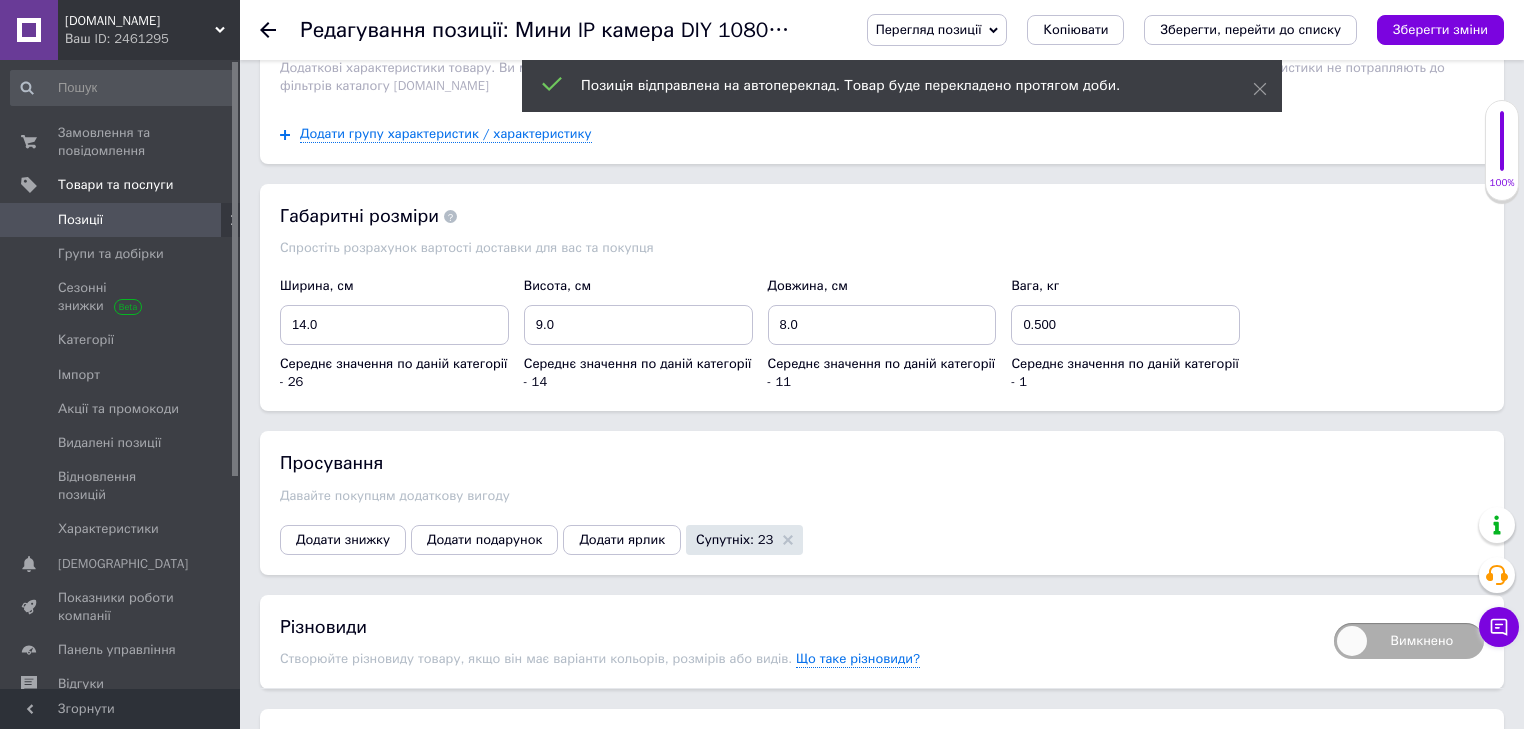 click on "[DOMAIN_NAME]" at bounding box center [140, 21] 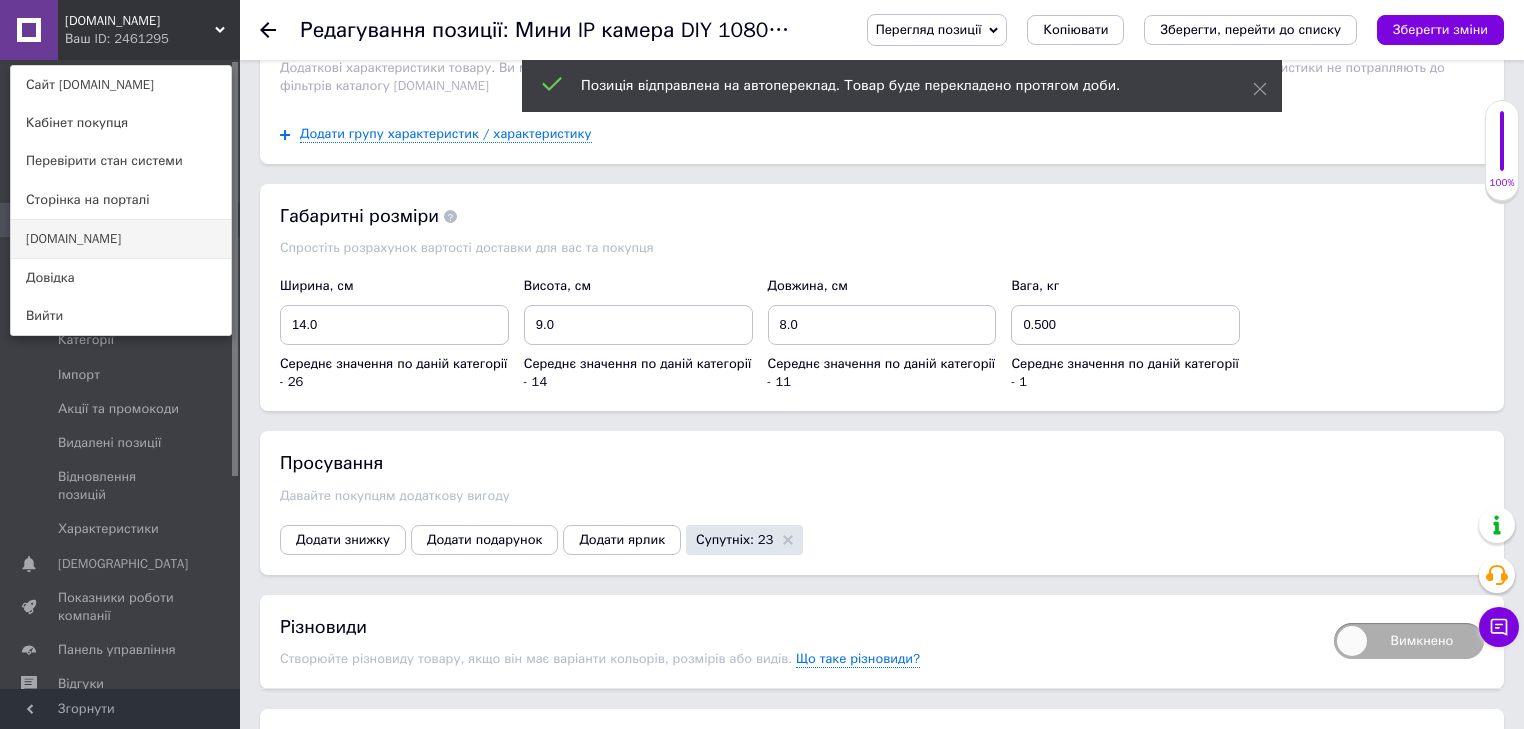 click on "Optium.com.ua" at bounding box center [121, 239] 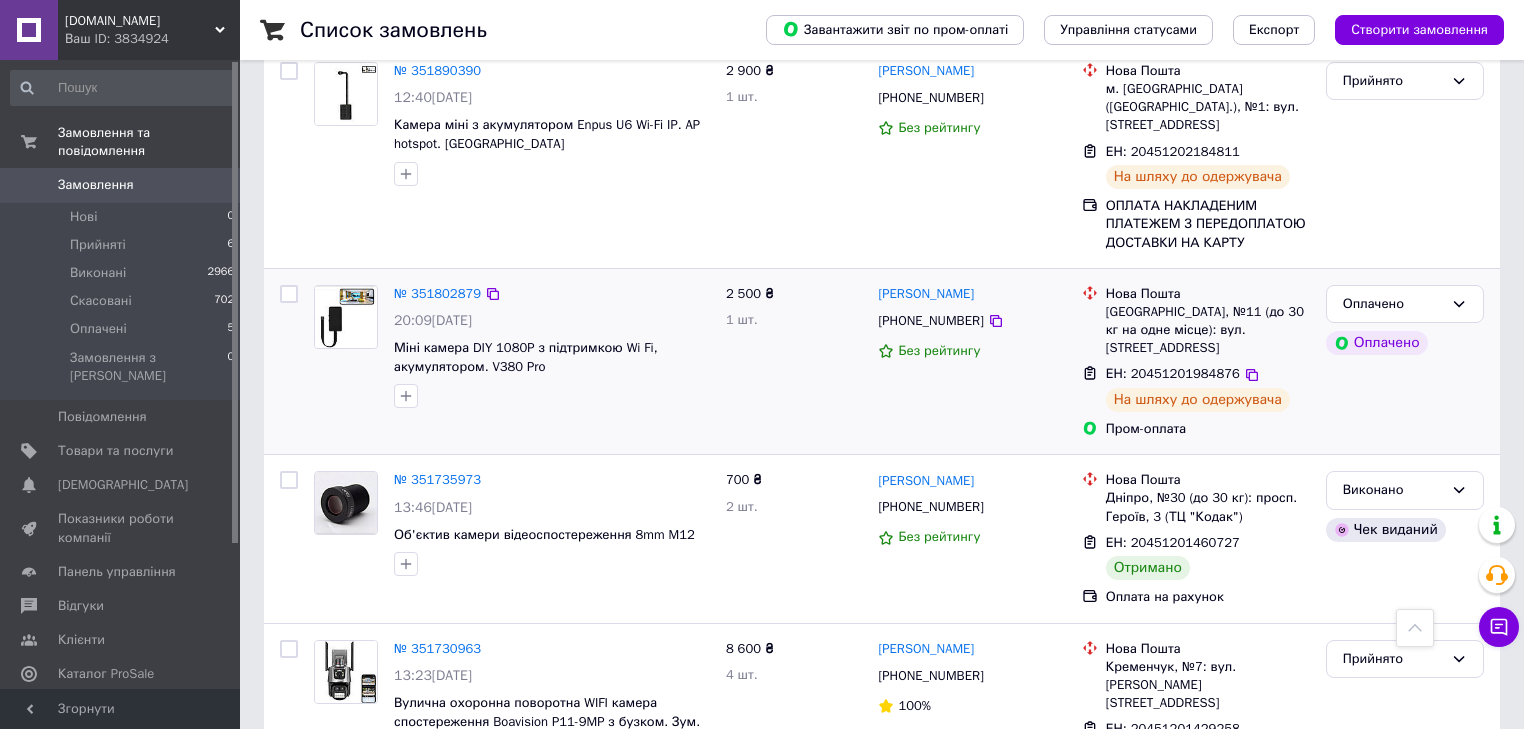 scroll, scrollTop: 720, scrollLeft: 0, axis: vertical 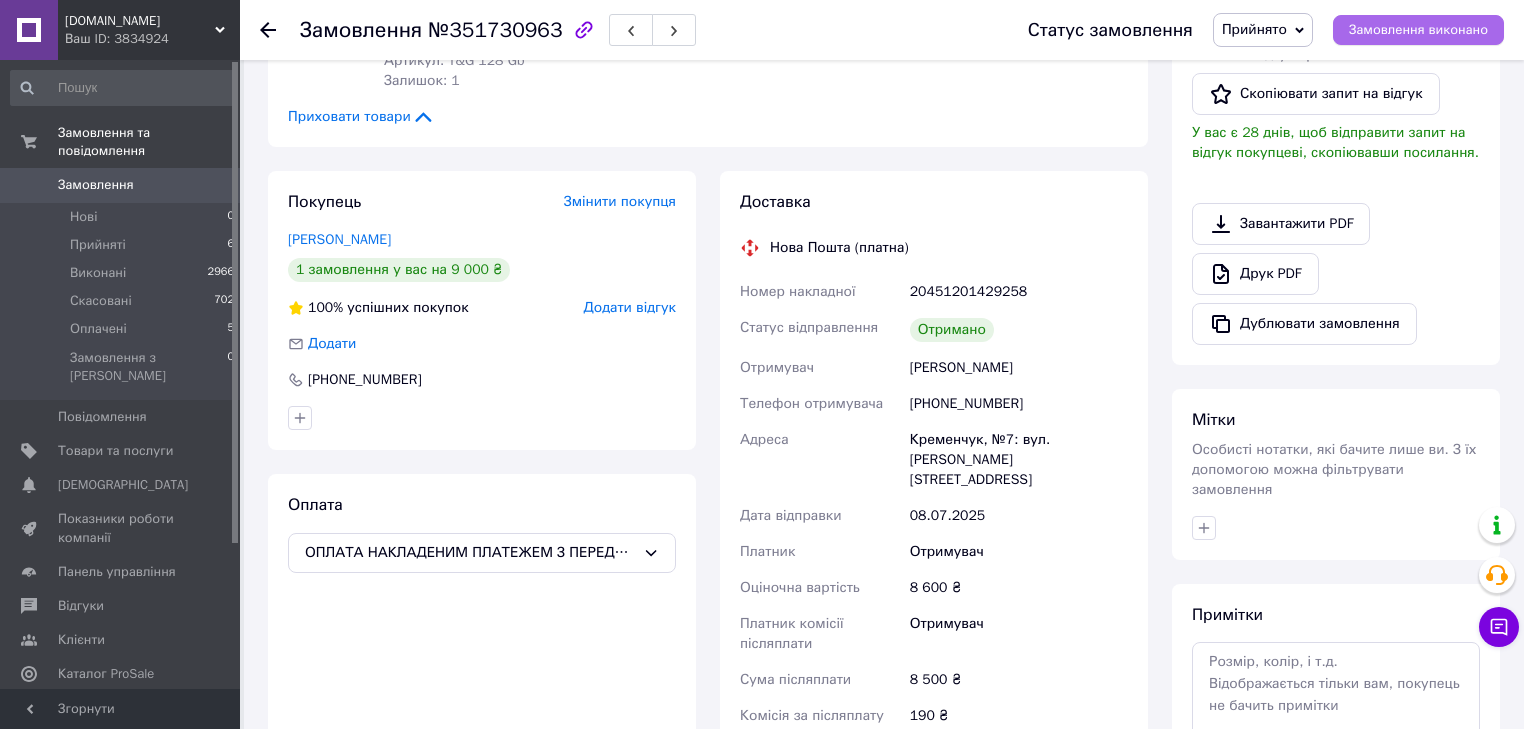 click on "Замовлення виконано" at bounding box center (1418, 30) 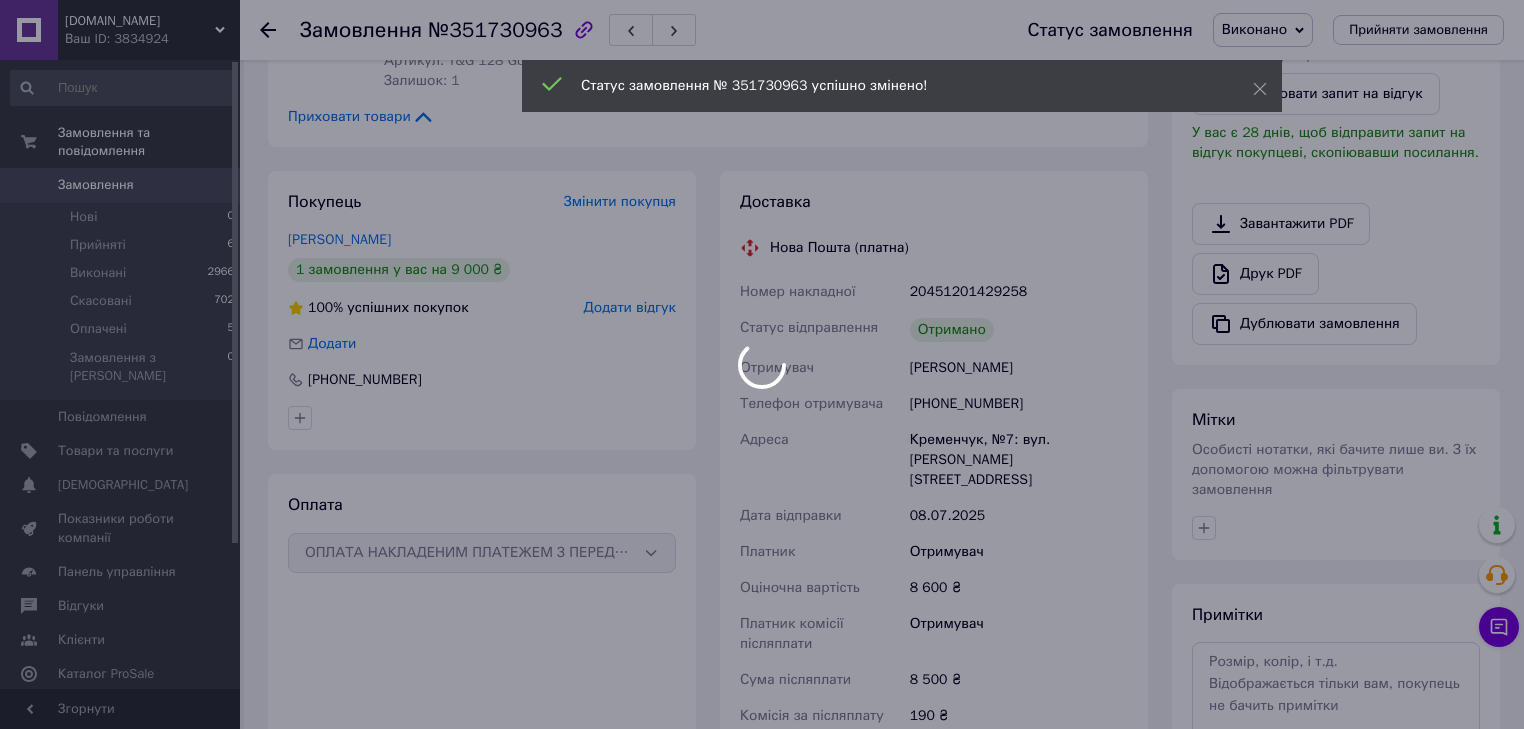 click at bounding box center [762, 364] 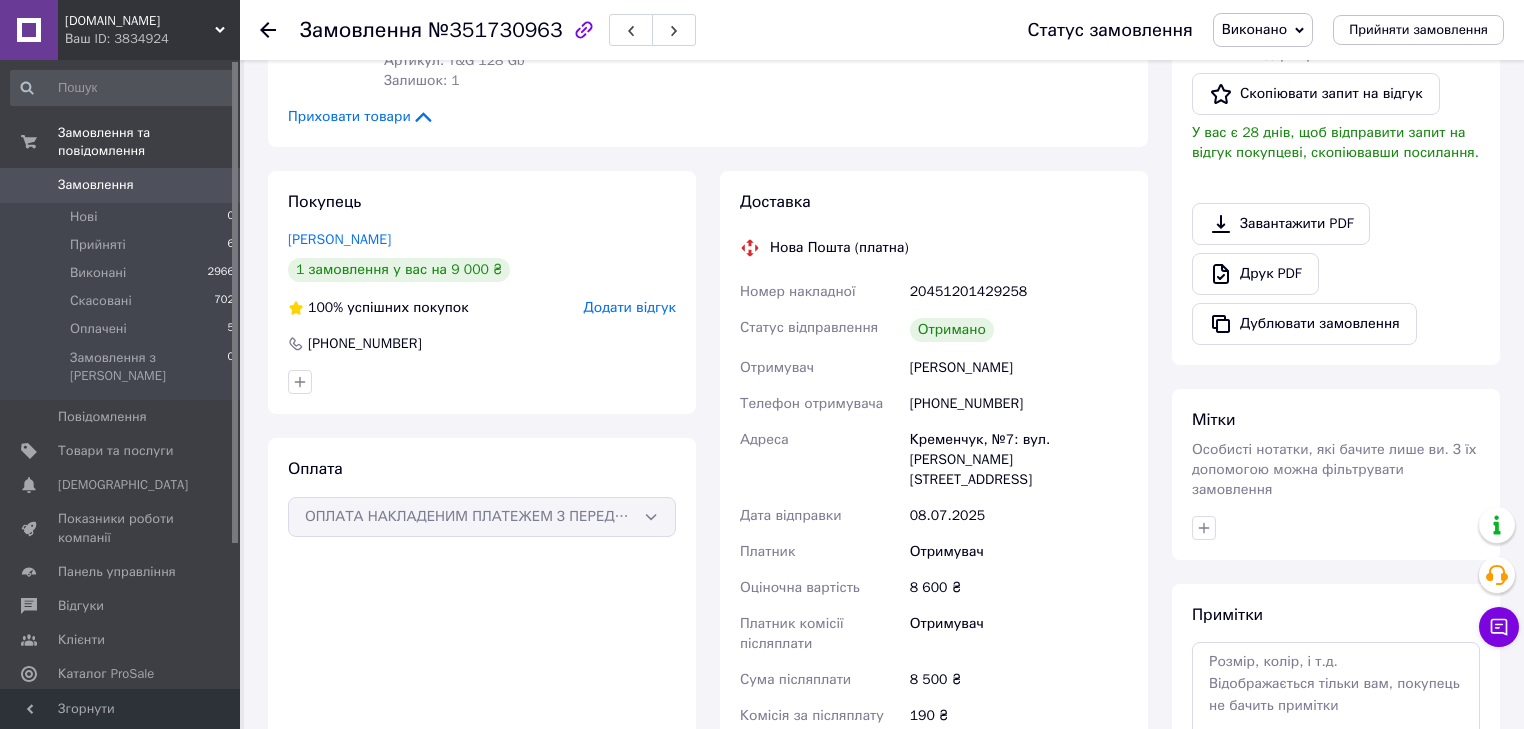 click on "Замовлення" at bounding box center [96, 185] 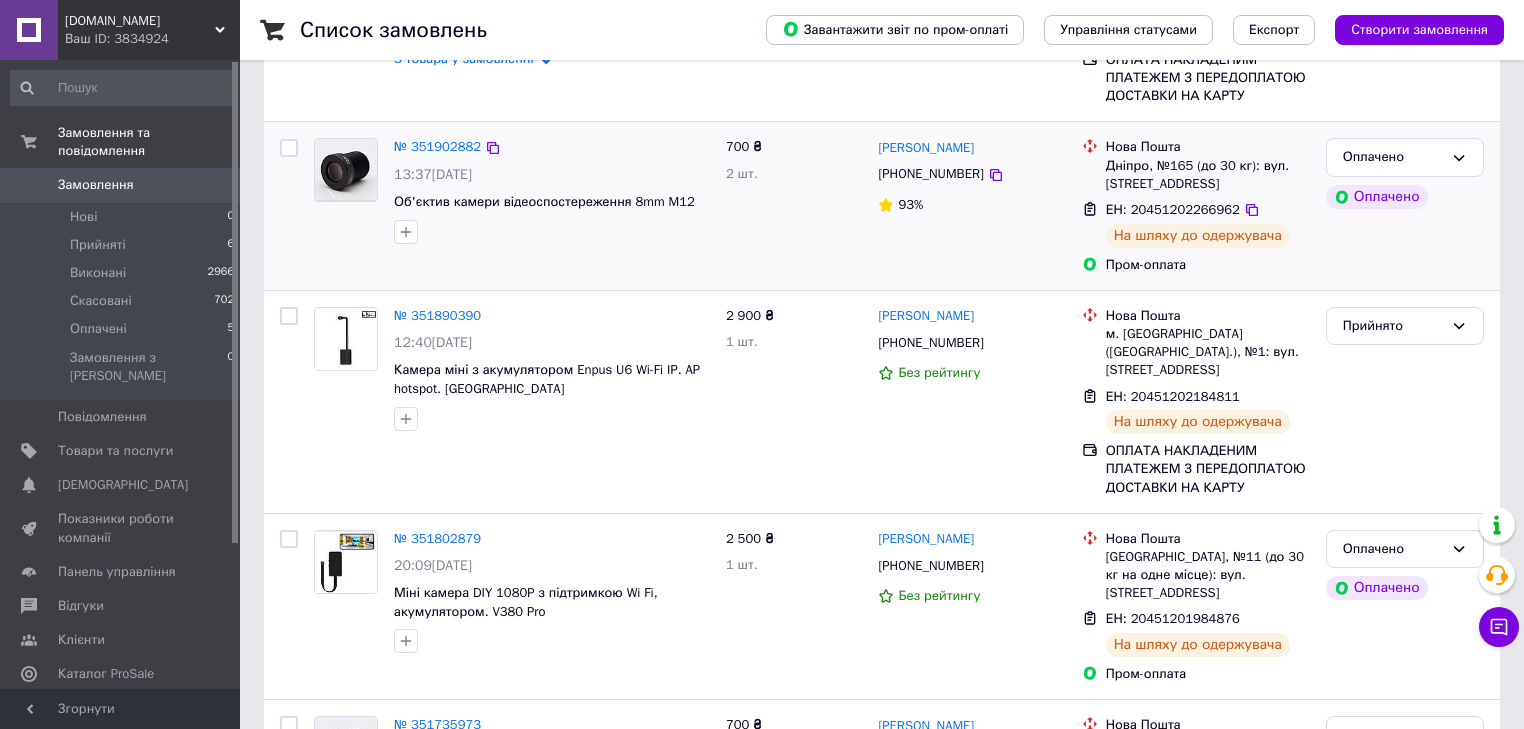 scroll, scrollTop: 400, scrollLeft: 0, axis: vertical 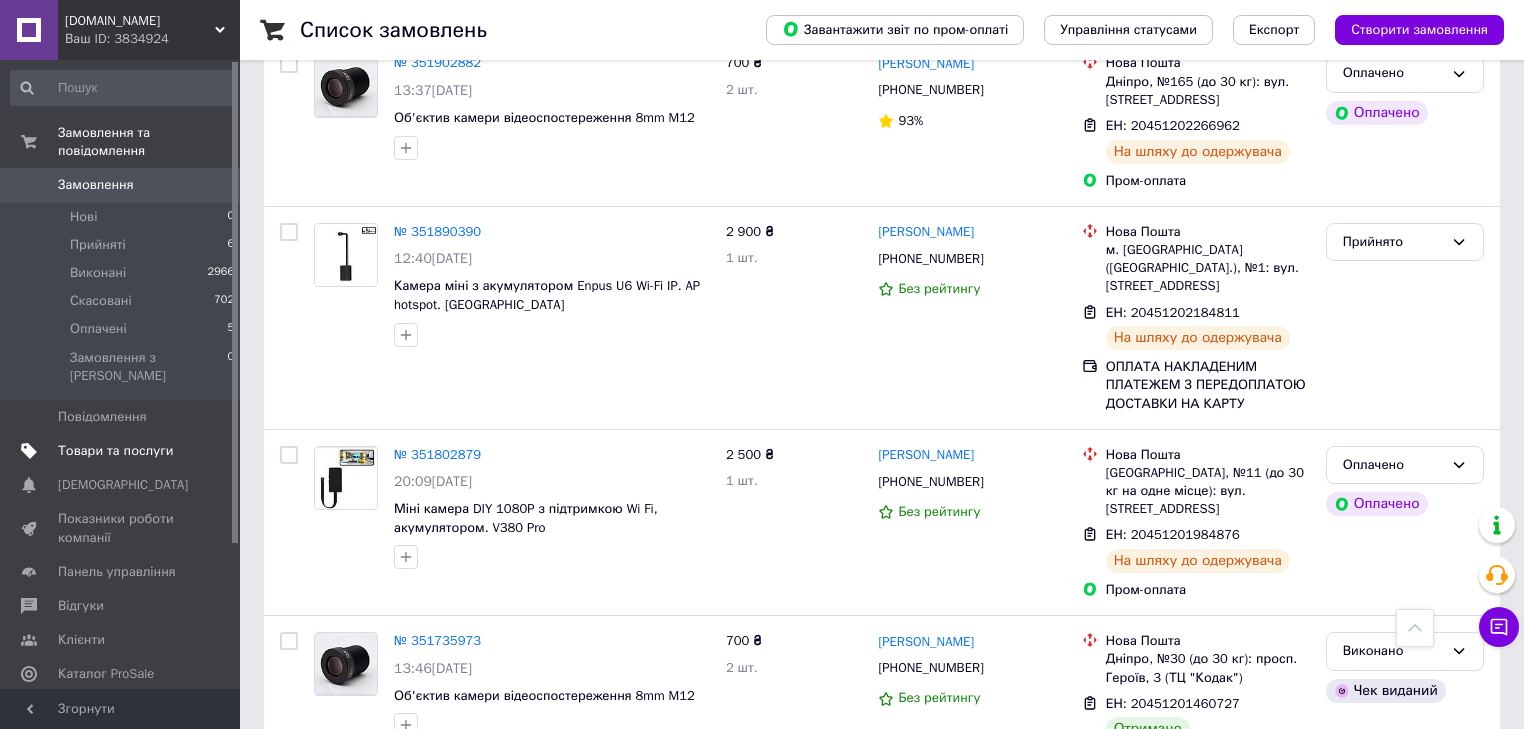 click on "Товари та послуги" at bounding box center (115, 451) 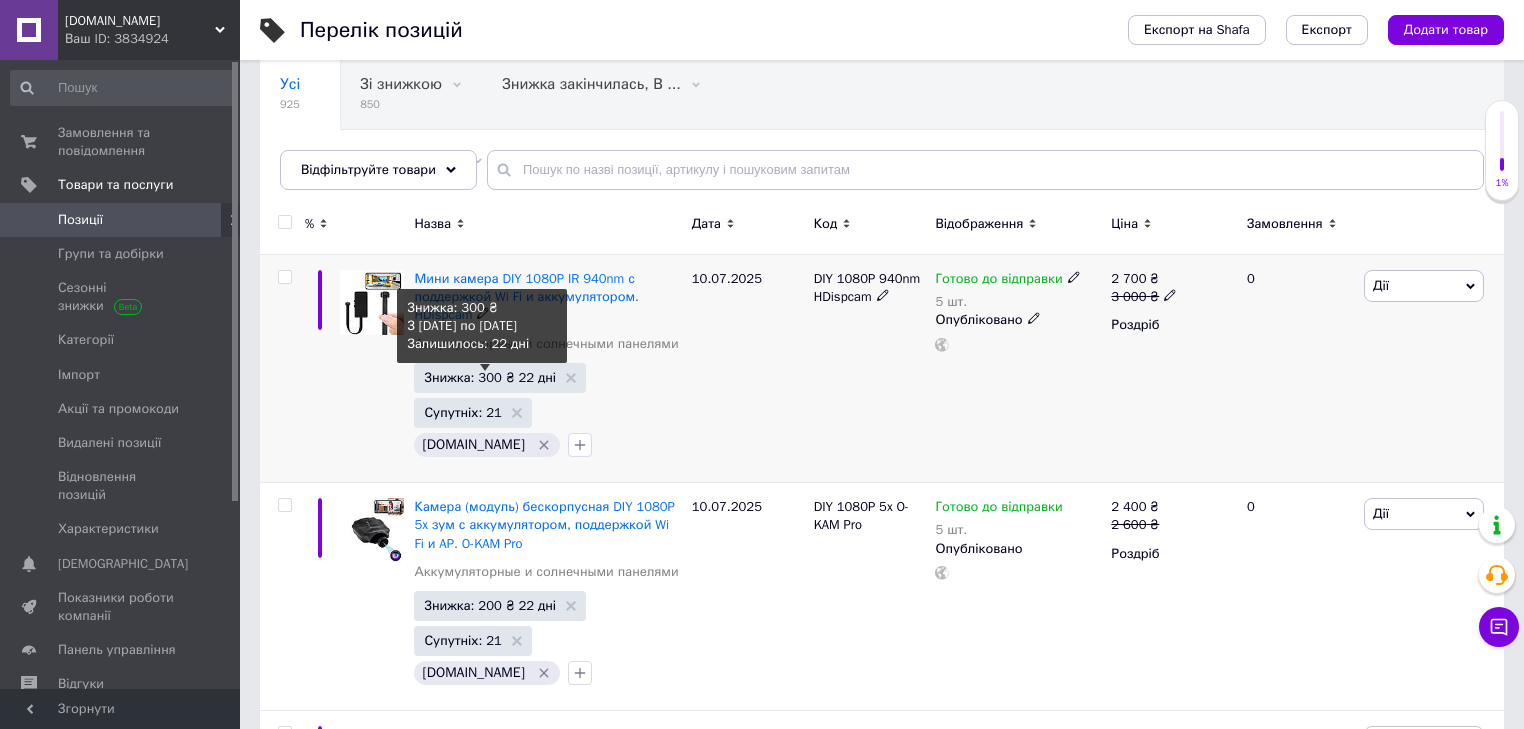 scroll, scrollTop: 160, scrollLeft: 0, axis: vertical 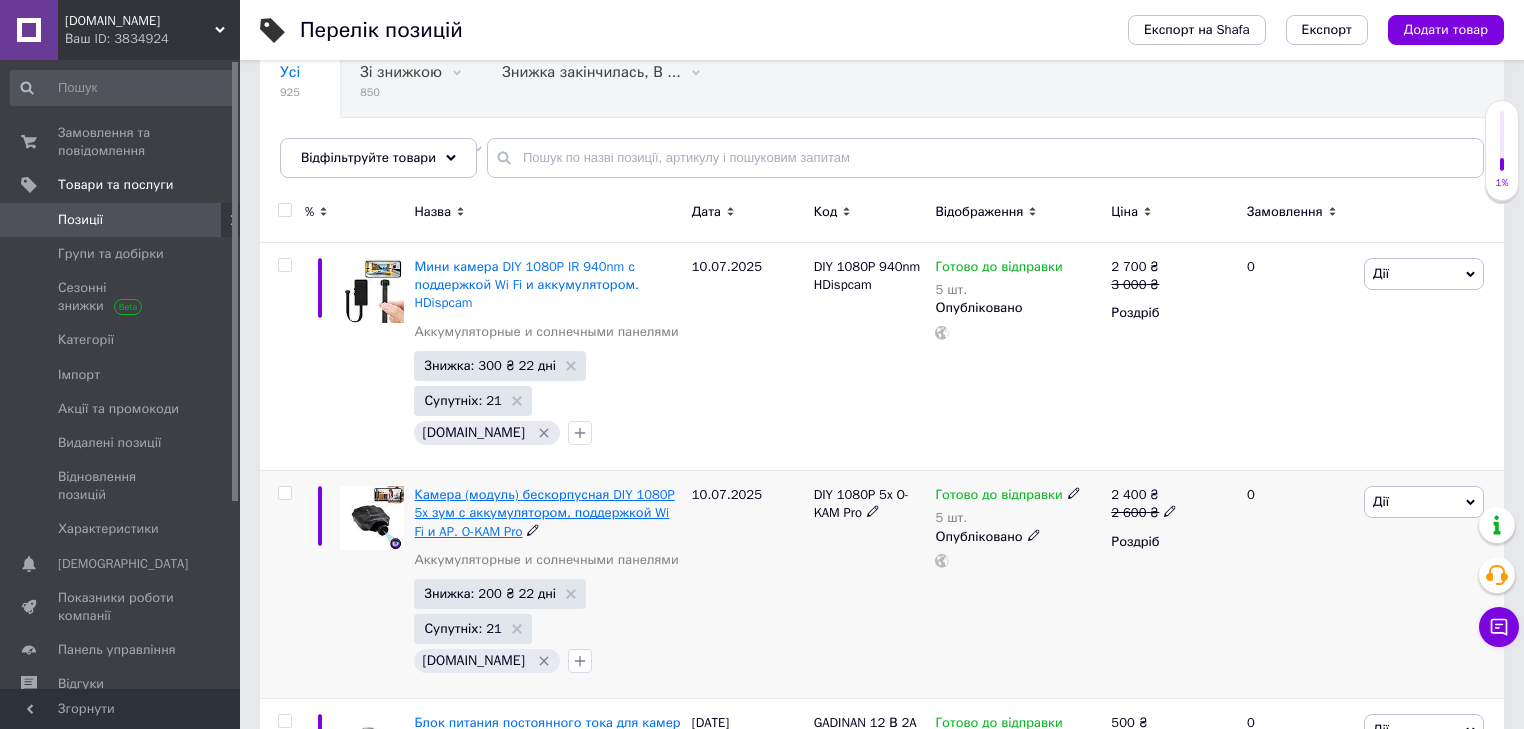 click on "Камера (модуль) бескорпусная DIY 1080P 5x​​​​​​​ зум с аккумулятором, поддержкой Wi Fi и AP. O-KAM Pro" at bounding box center (544, 512) 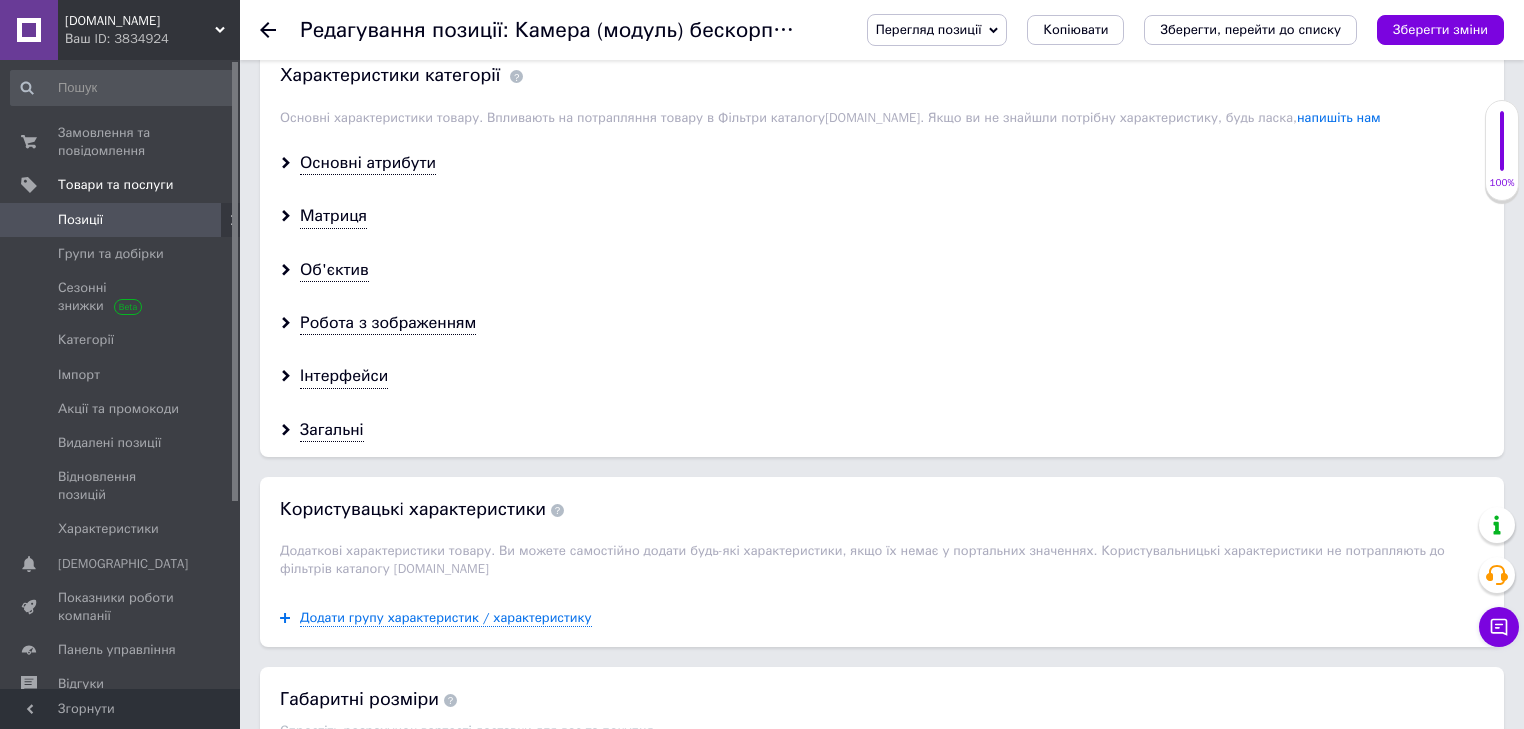 scroll, scrollTop: 1760, scrollLeft: 0, axis: vertical 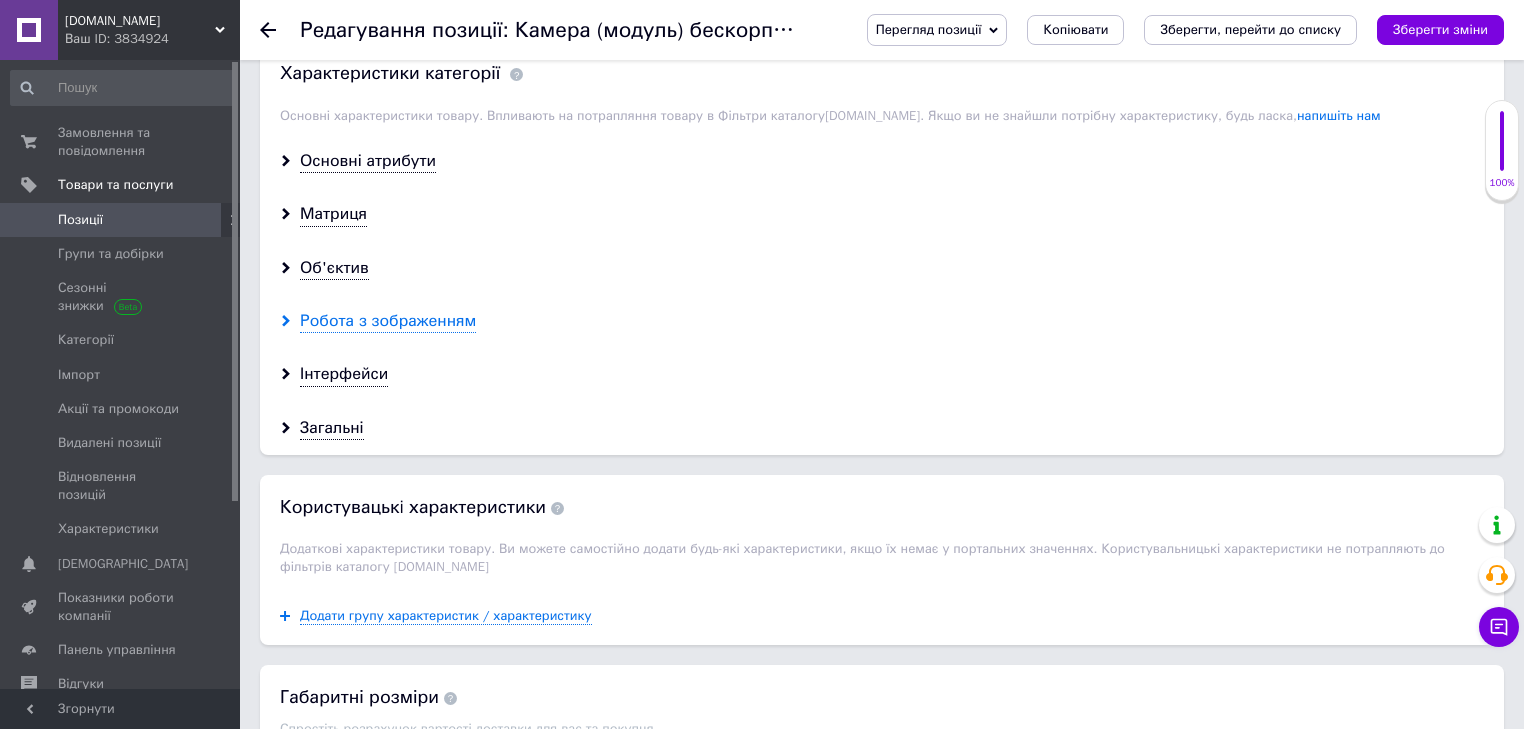 click on "Робота з зображенням" at bounding box center [388, 321] 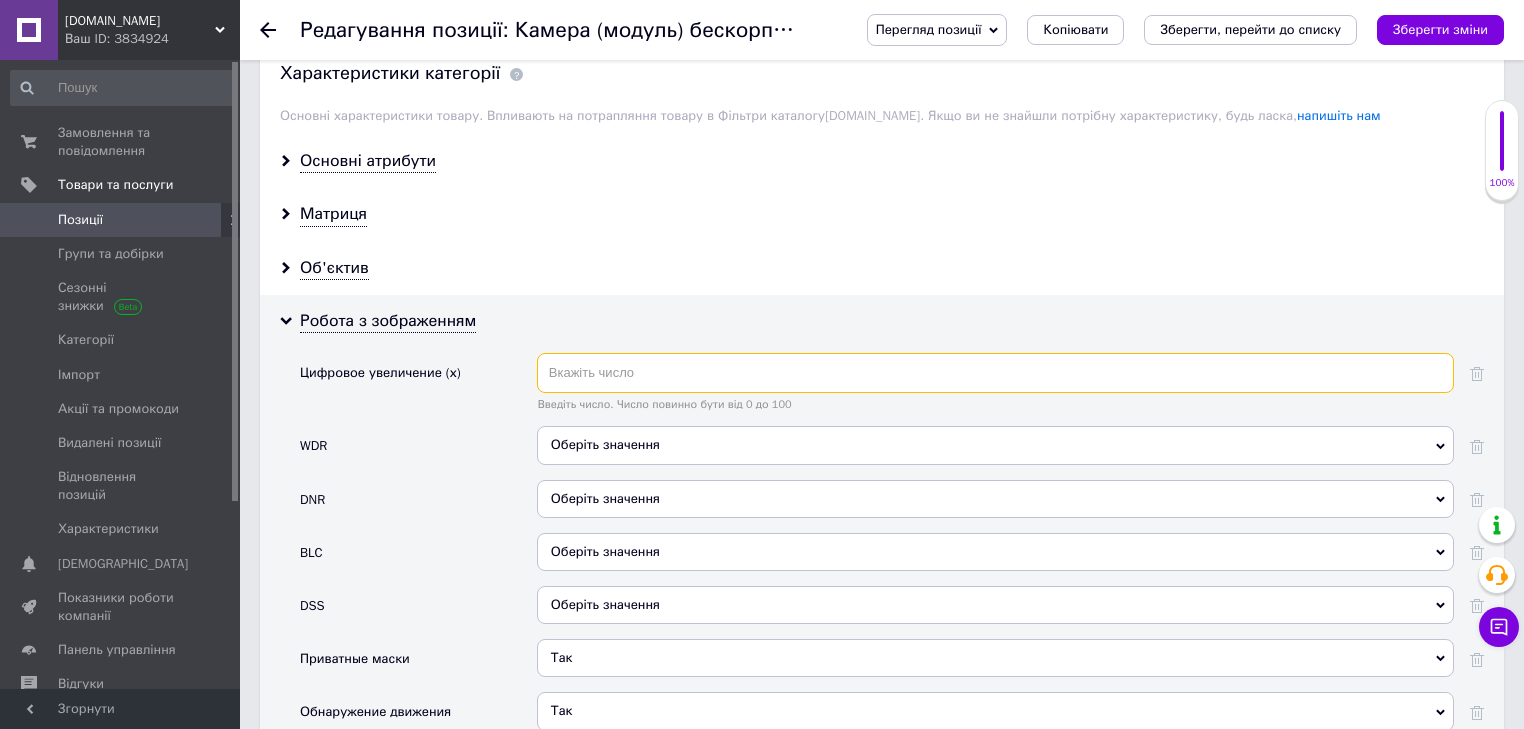 click at bounding box center [995, 373] 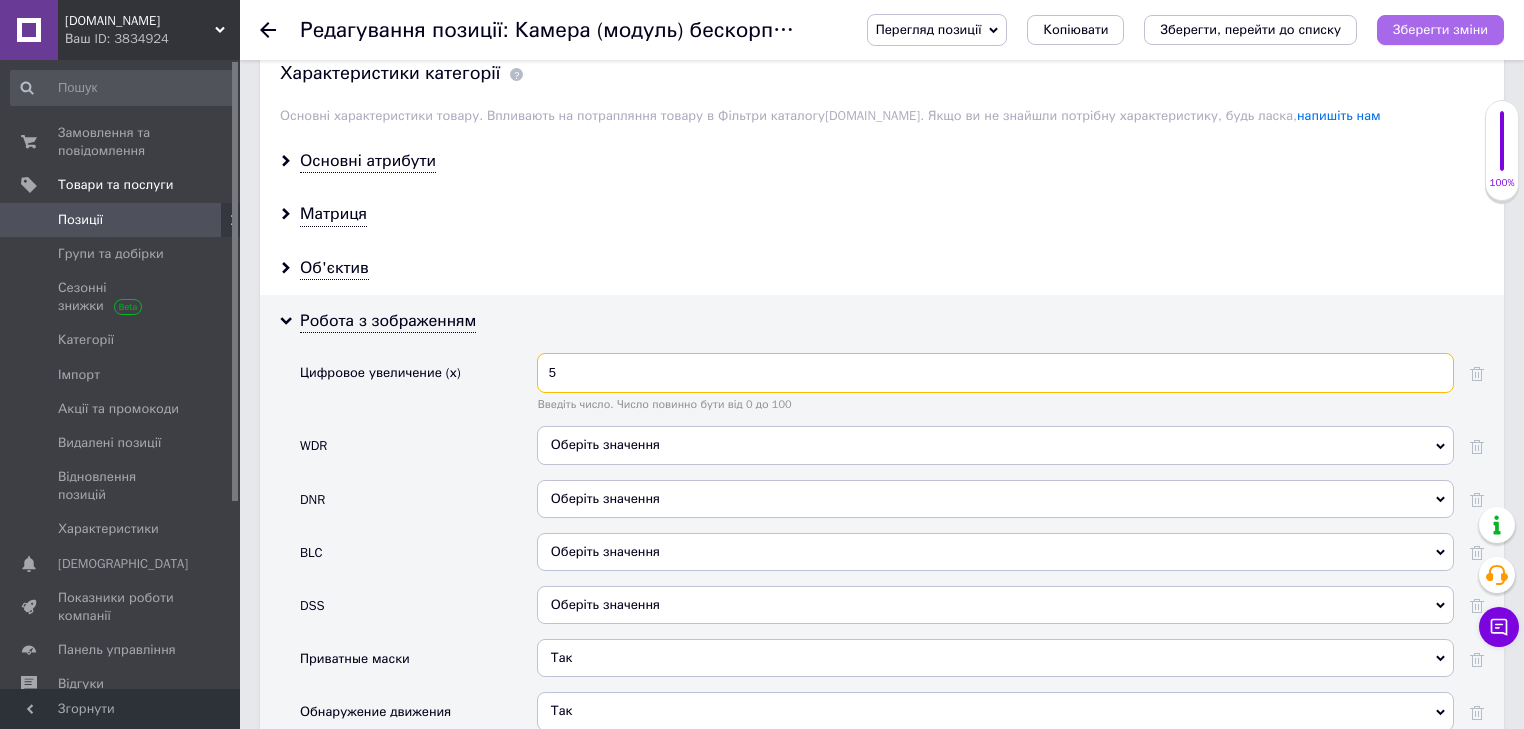 type on "5" 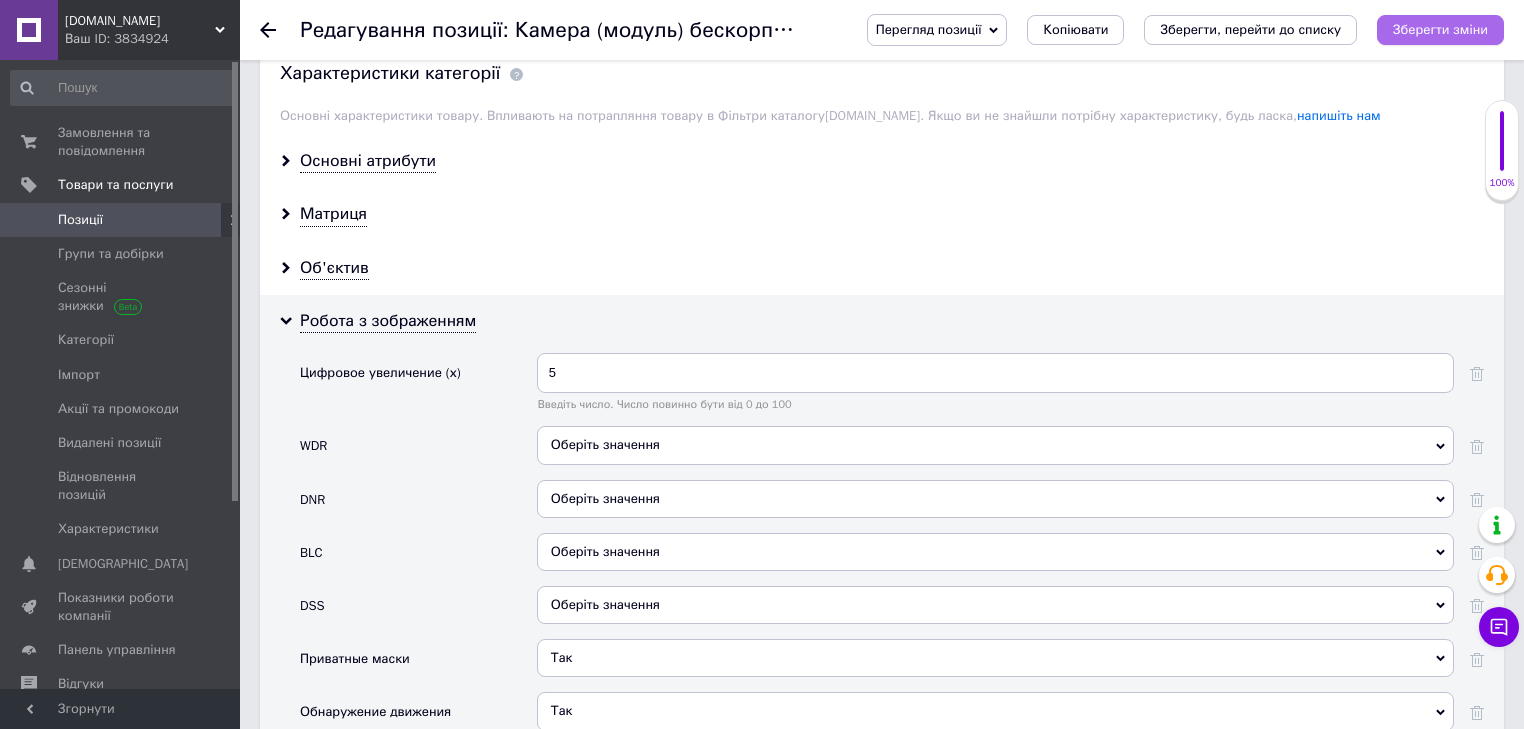 click on "Зберегти зміни" at bounding box center [1440, 29] 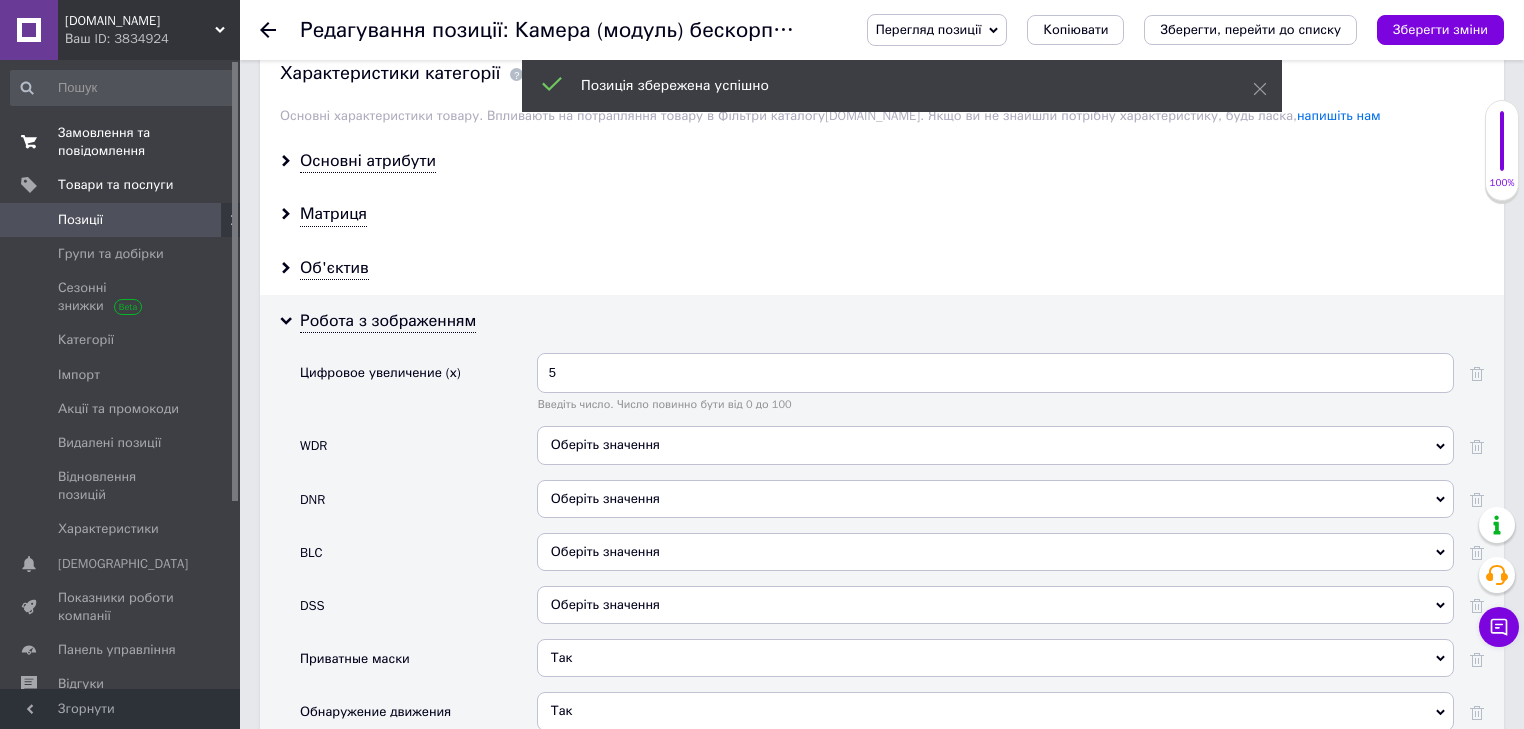 click on "Замовлення та повідомлення" at bounding box center [121, 142] 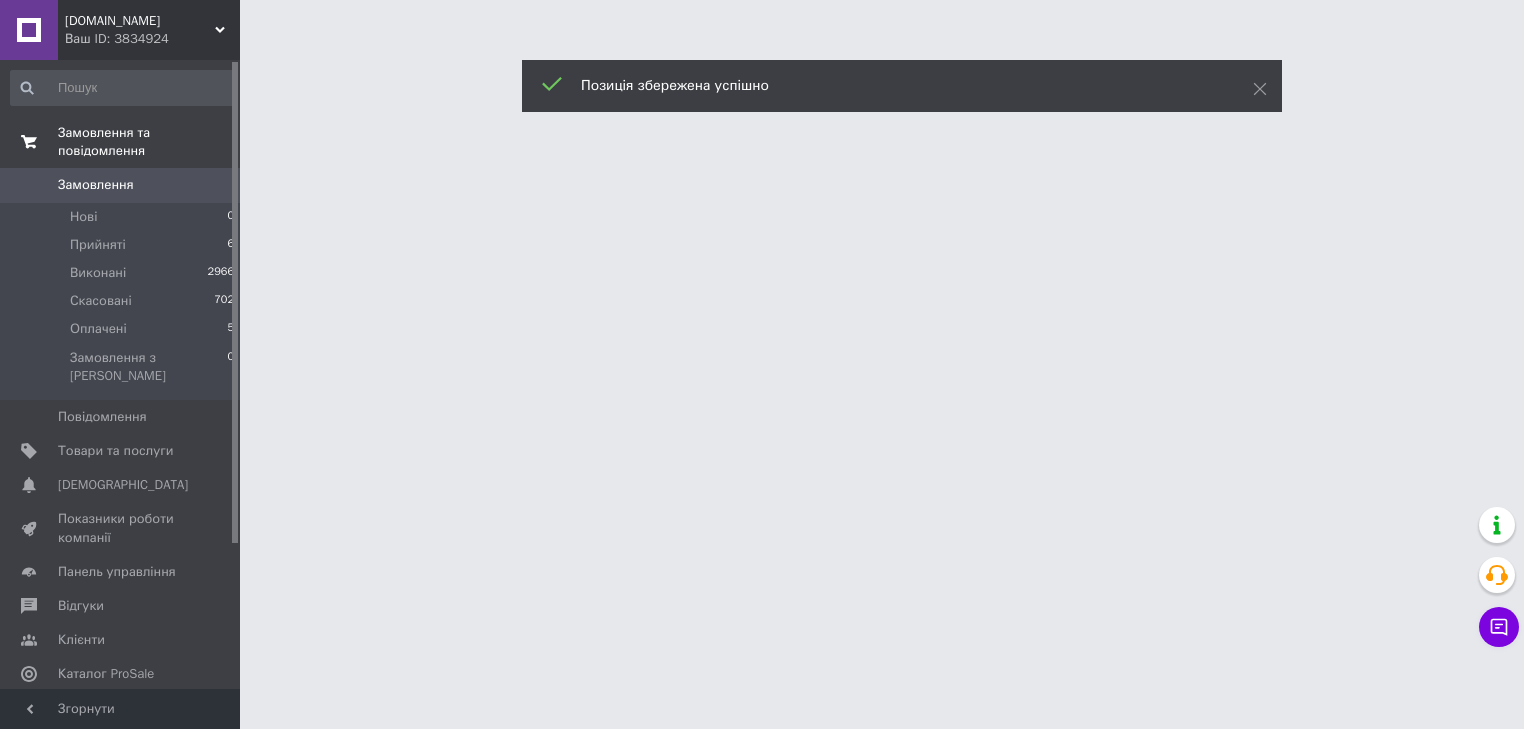 scroll, scrollTop: 0, scrollLeft: 0, axis: both 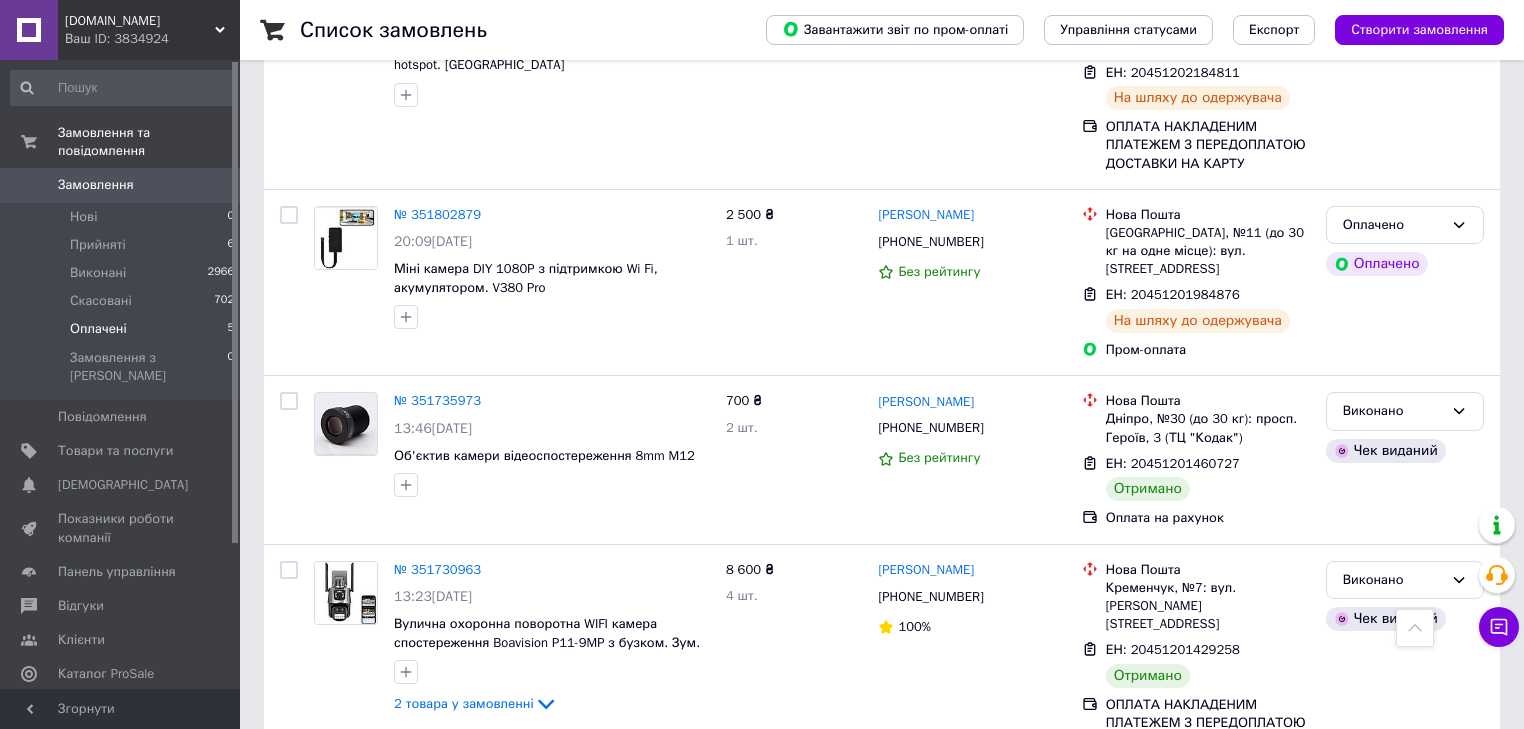 click on "Оплачені 5" at bounding box center [123, 329] 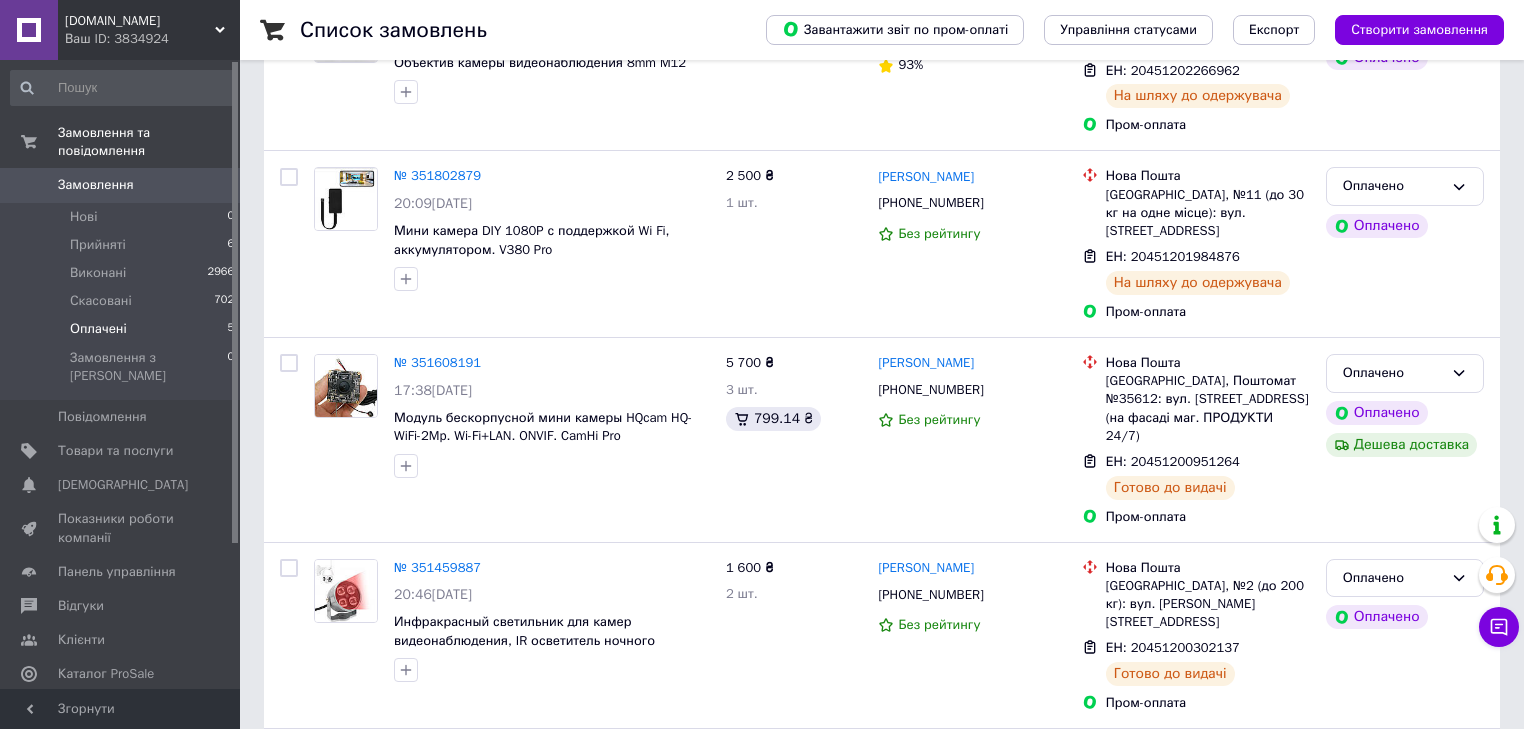 scroll, scrollTop: 439, scrollLeft: 0, axis: vertical 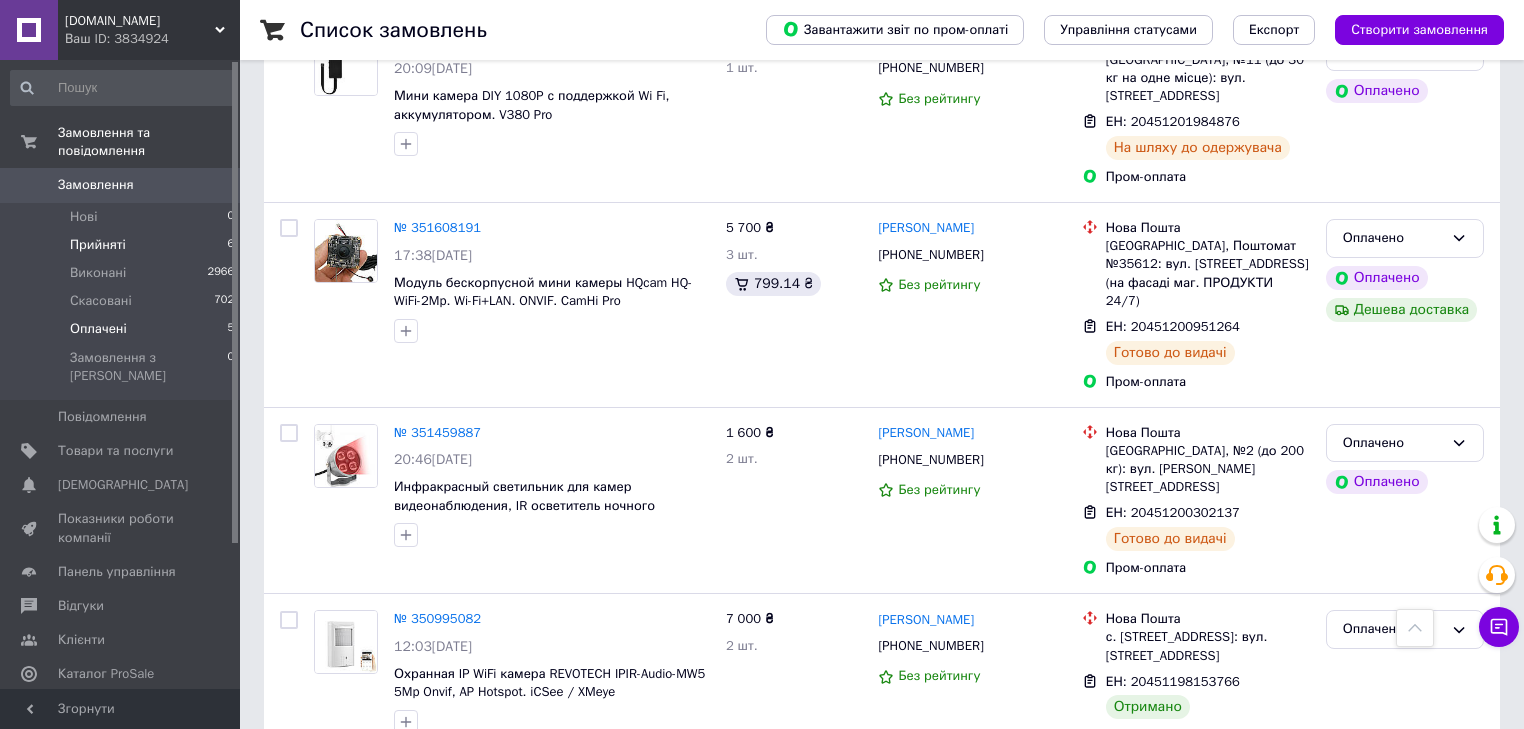 click on "Прийняті 6" at bounding box center [123, 245] 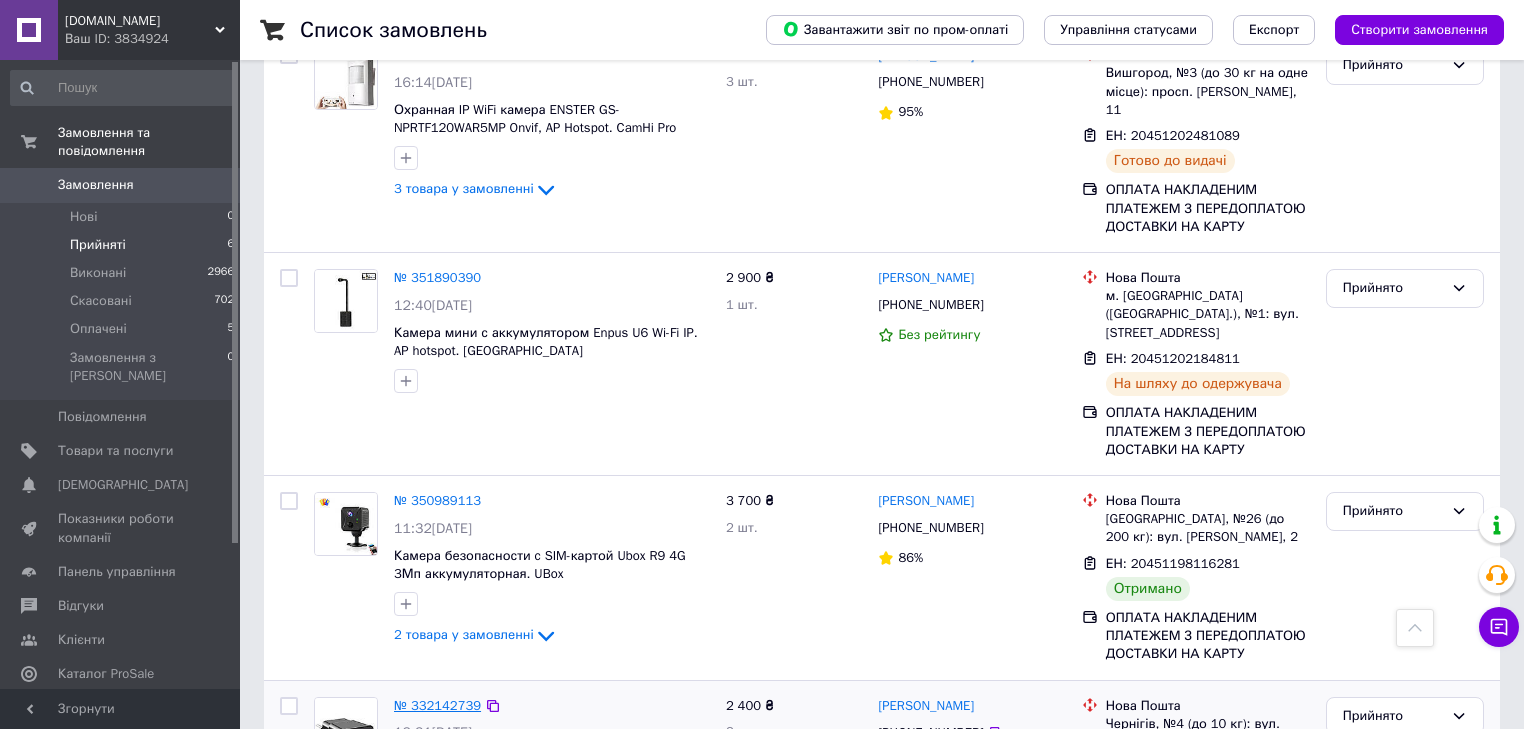 scroll, scrollTop: 0, scrollLeft: 0, axis: both 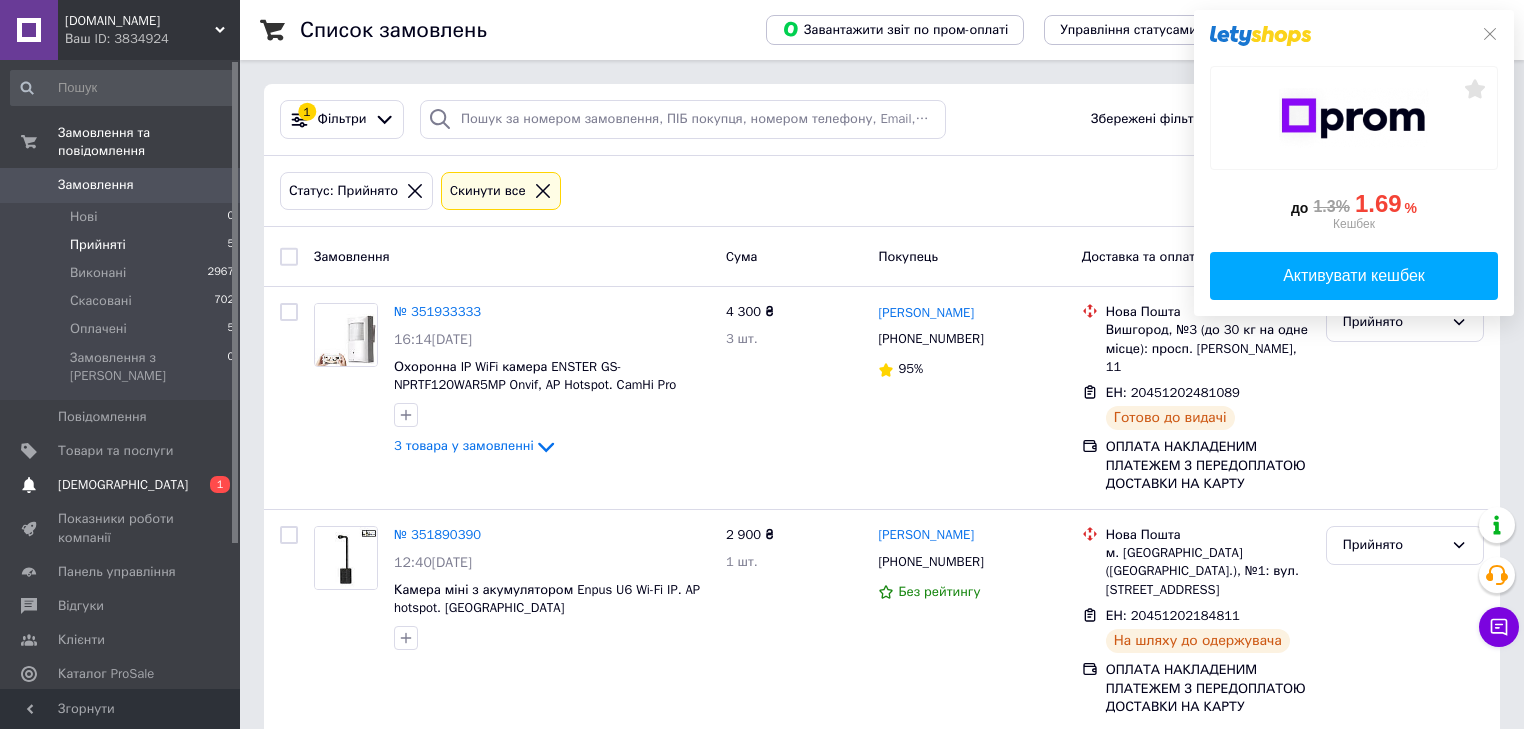 click on "0 1" at bounding box center [212, 485] 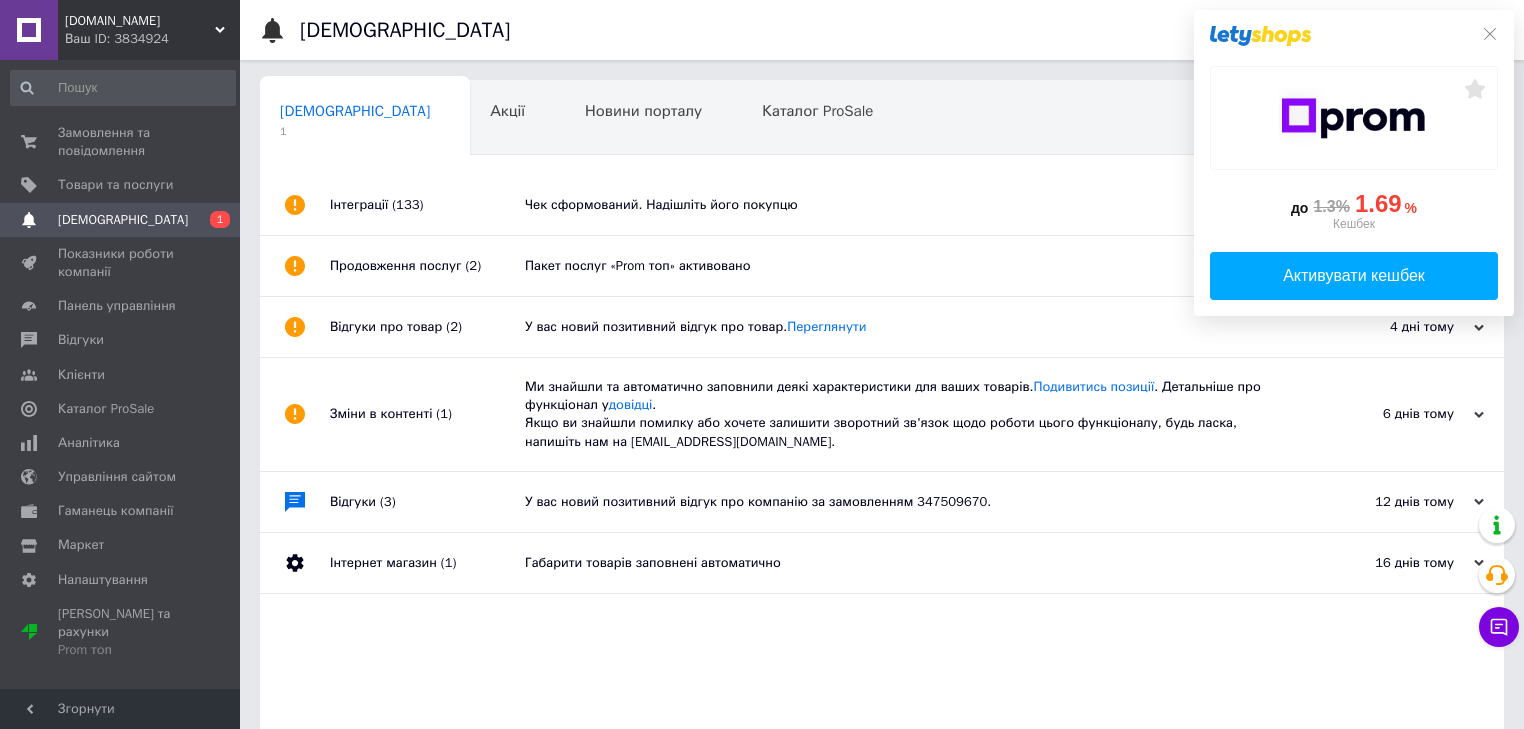 click on "Чек сформований. Надішліть його покупцю" at bounding box center (904, 205) 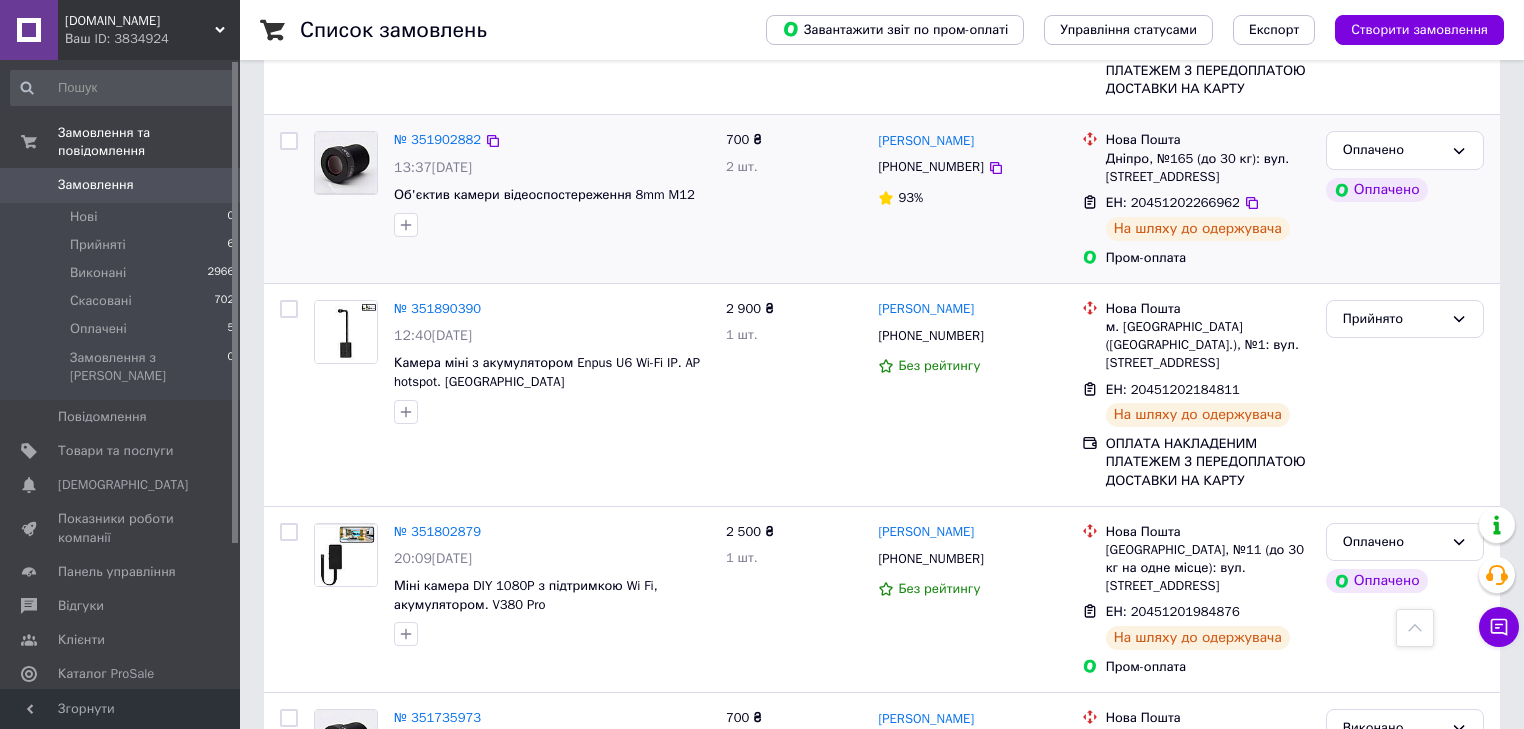 scroll, scrollTop: 320, scrollLeft: 0, axis: vertical 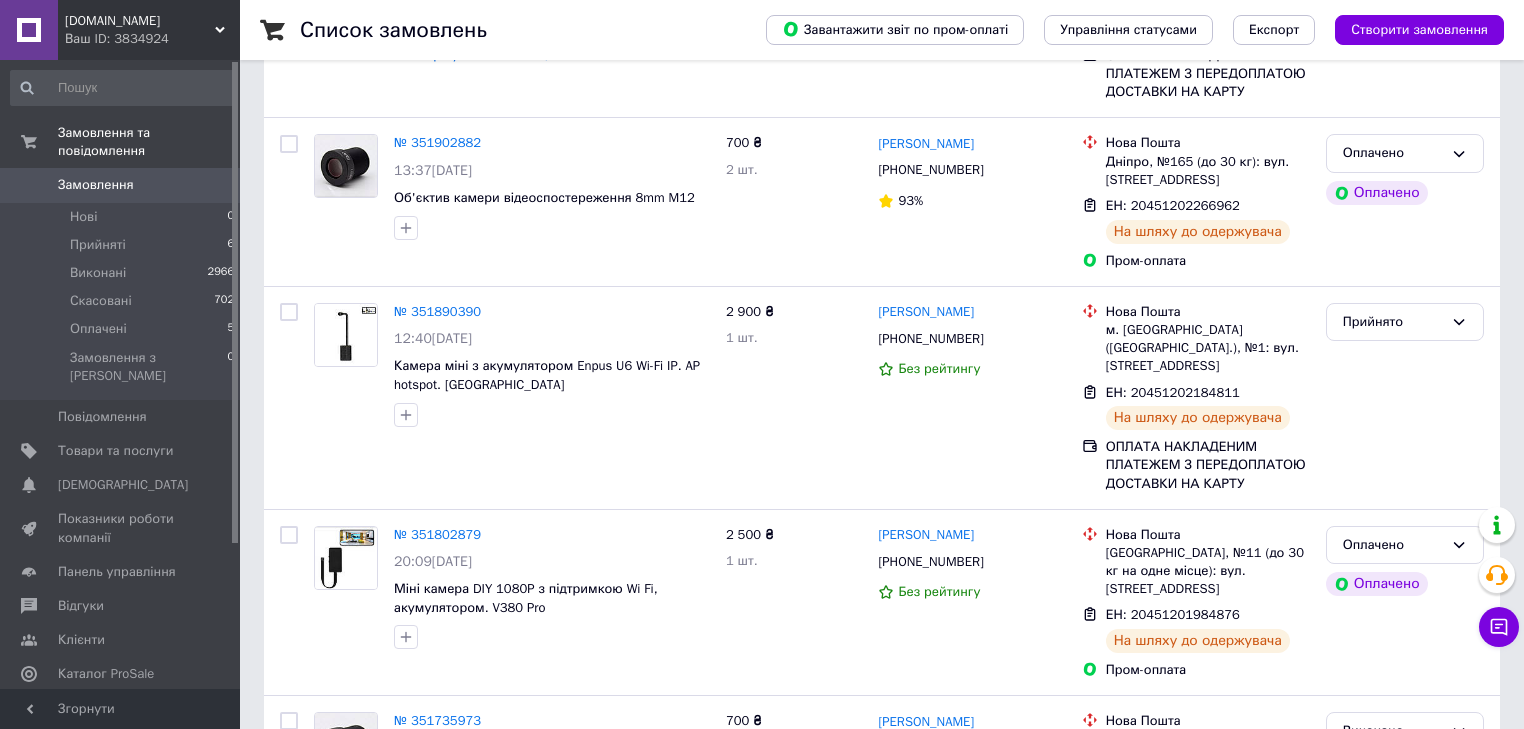click on "Замовлення" at bounding box center (96, 185) 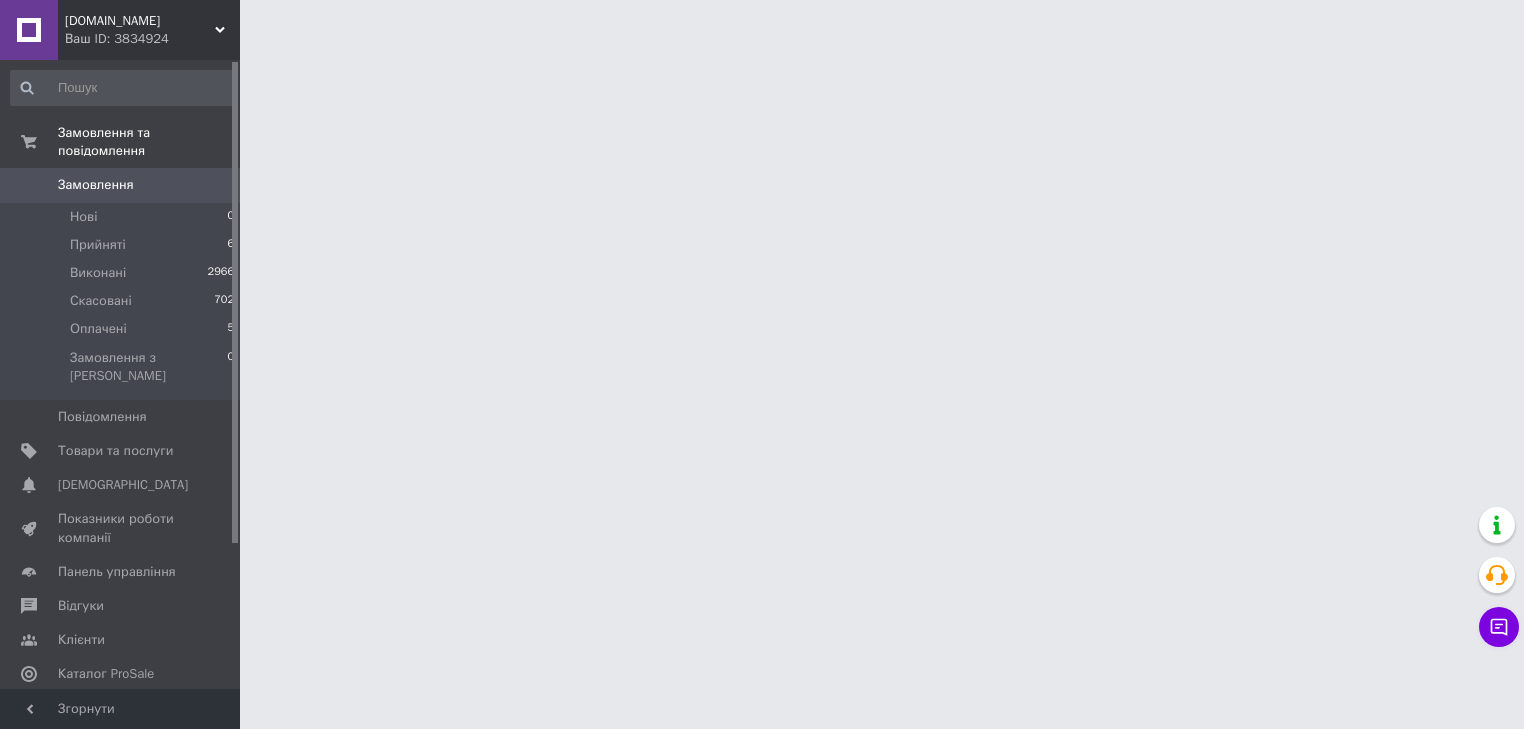 scroll, scrollTop: 0, scrollLeft: 0, axis: both 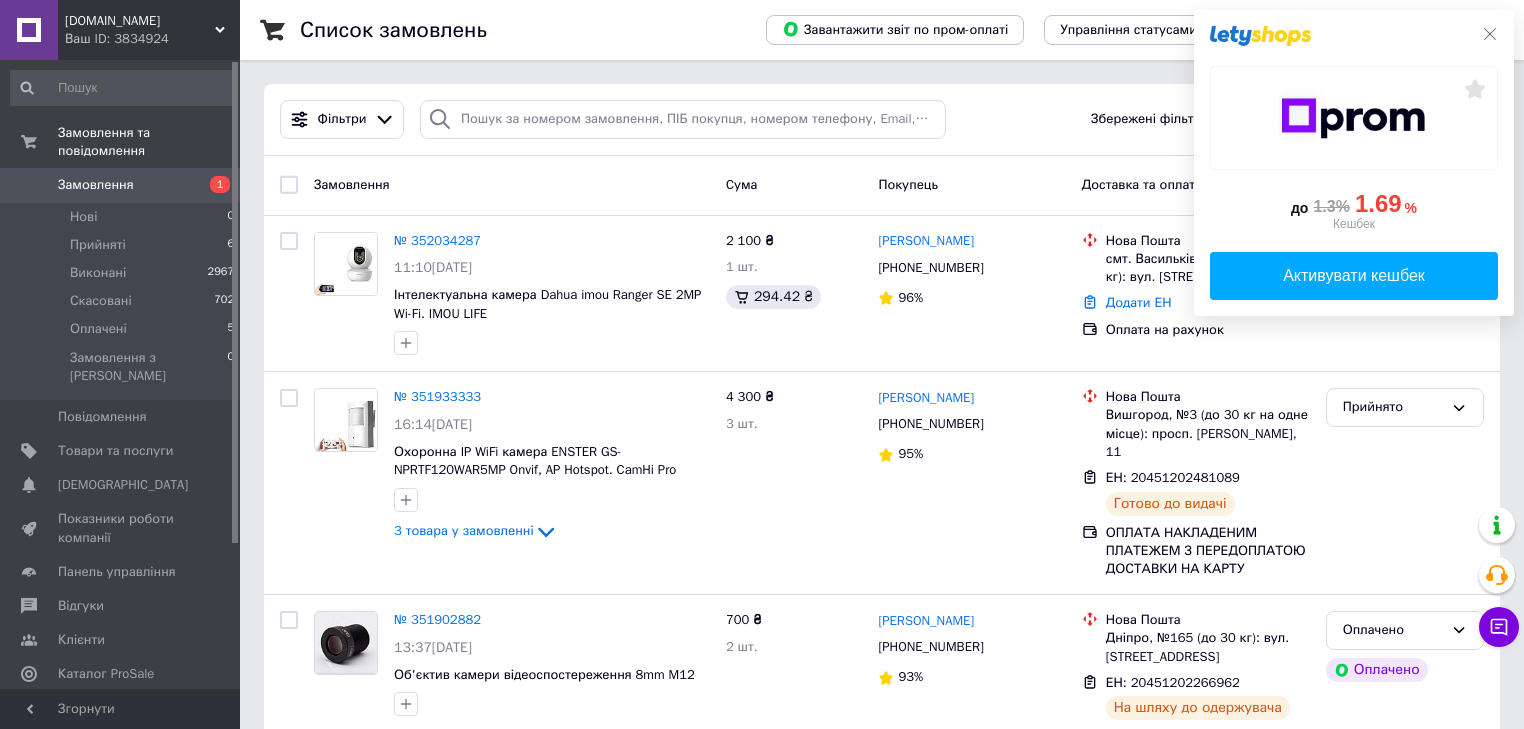 click 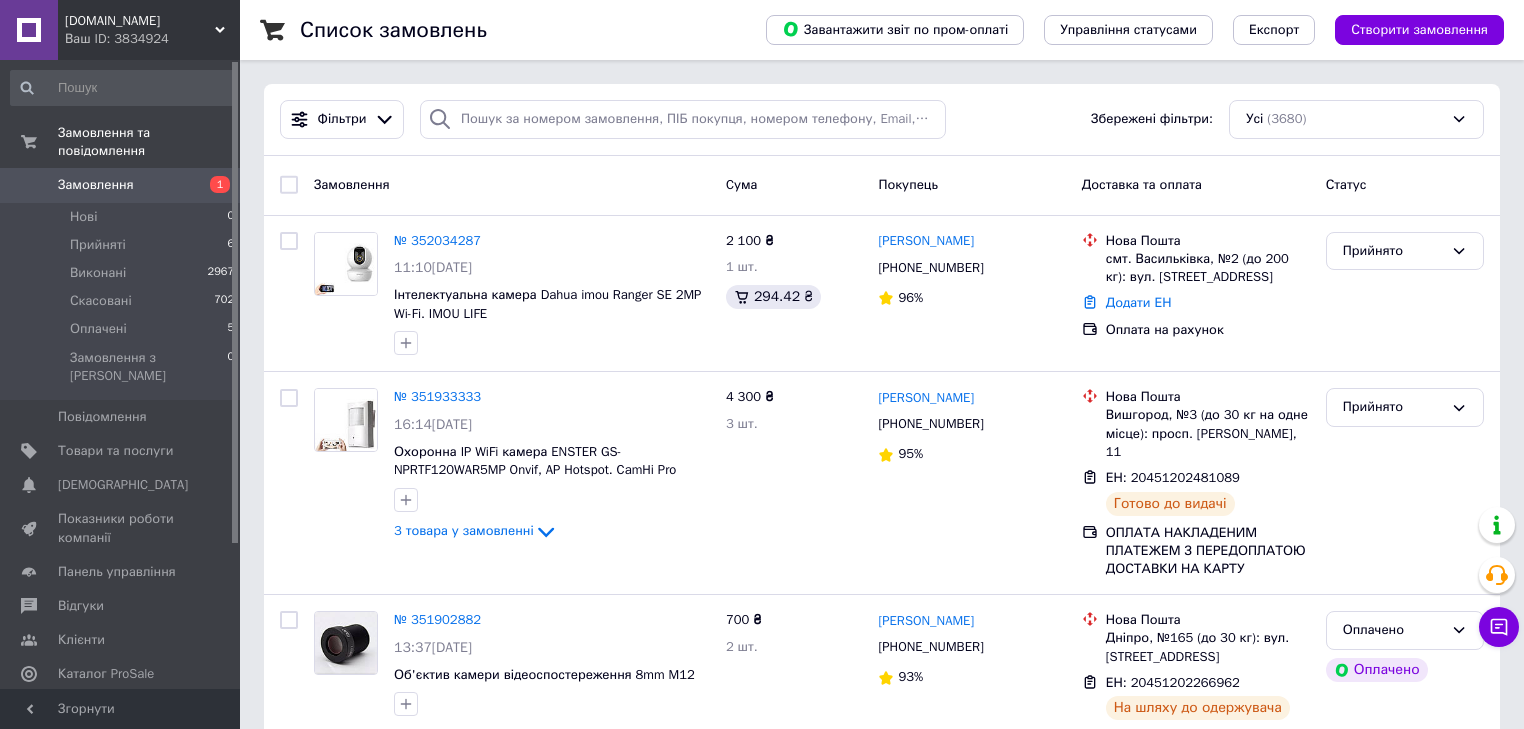 click on "optium.com.ua" at bounding box center (140, 21) 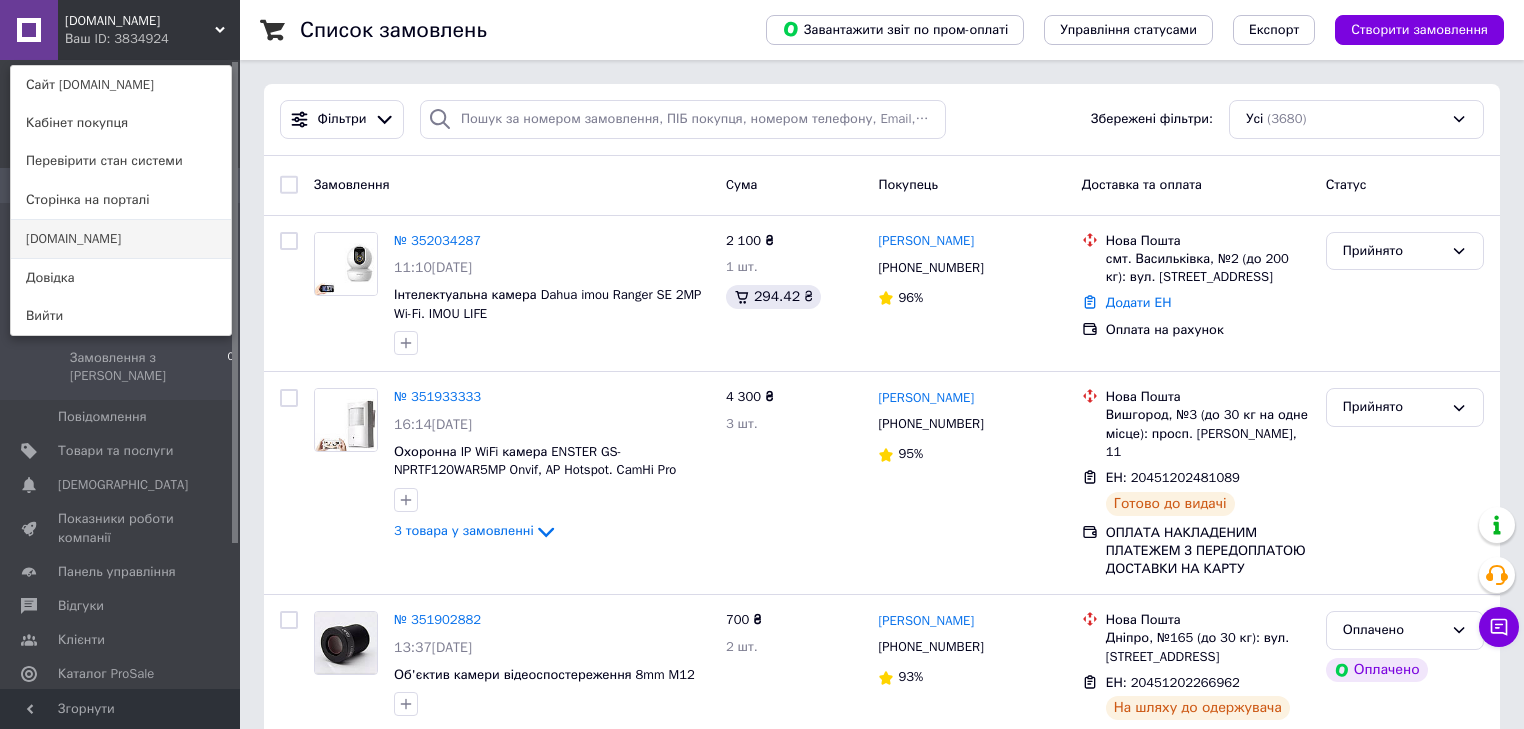 click on "[DOMAIN_NAME]" at bounding box center (121, 239) 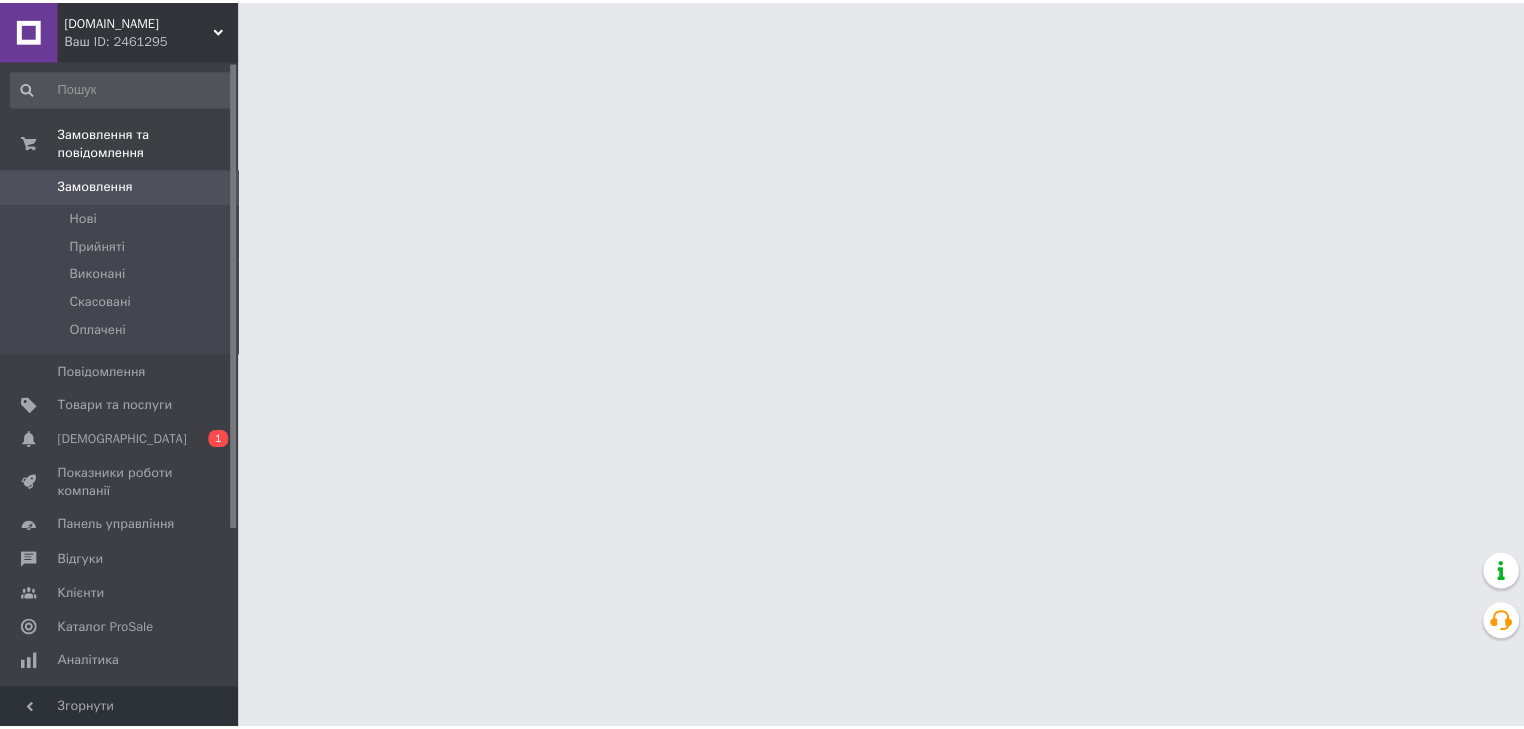 scroll, scrollTop: 0, scrollLeft: 0, axis: both 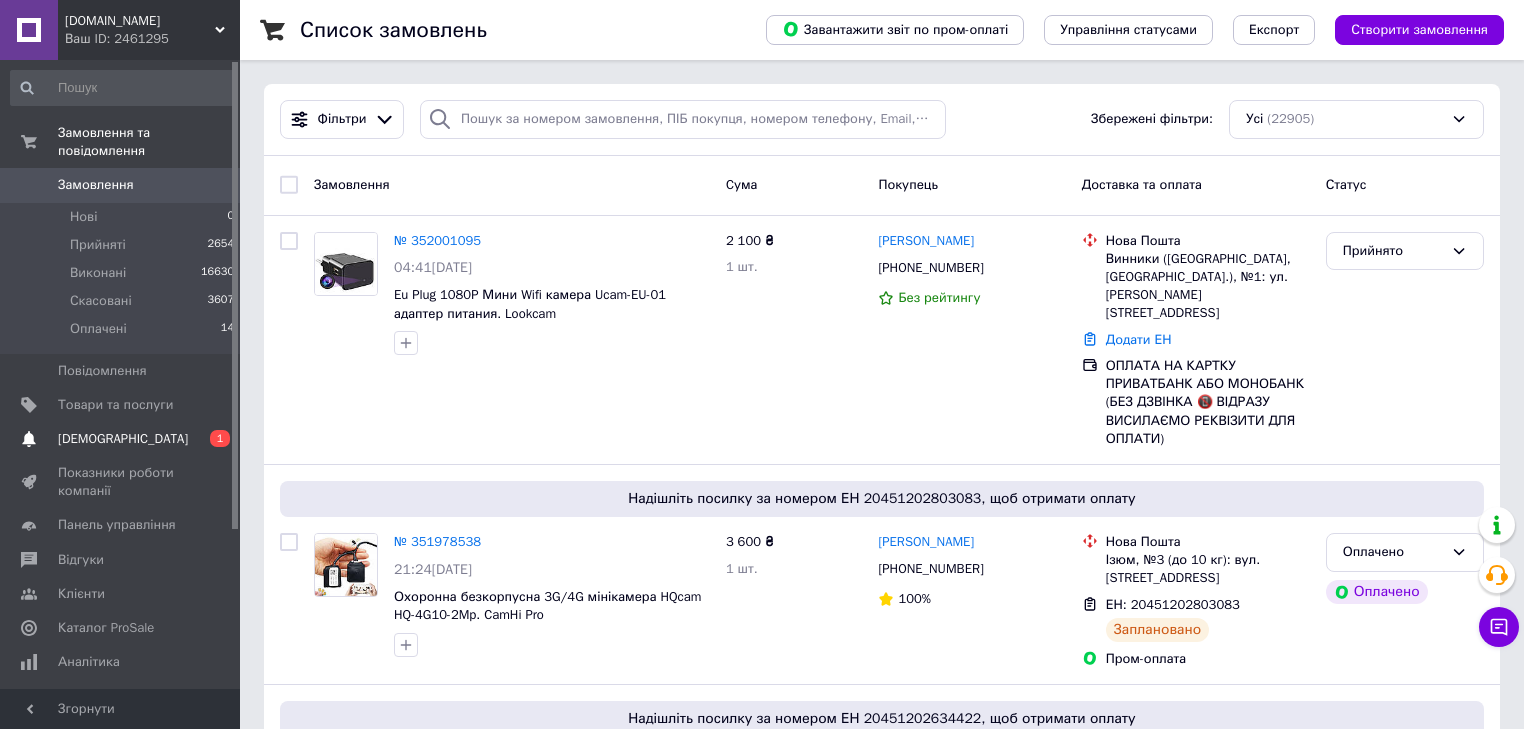 click on "[DEMOGRAPHIC_DATA]" at bounding box center (123, 439) 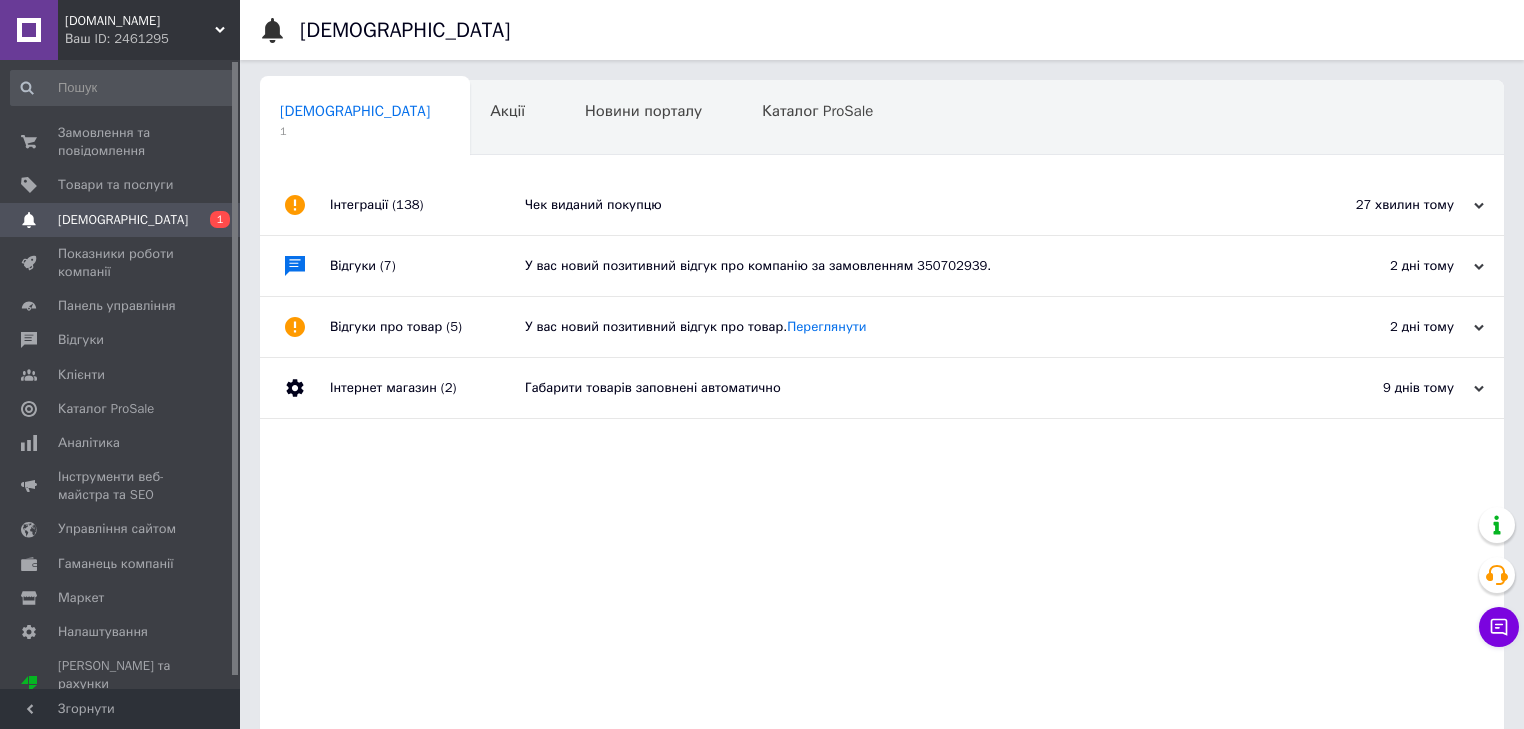 click on "Чек виданий покупцю" at bounding box center [904, 205] 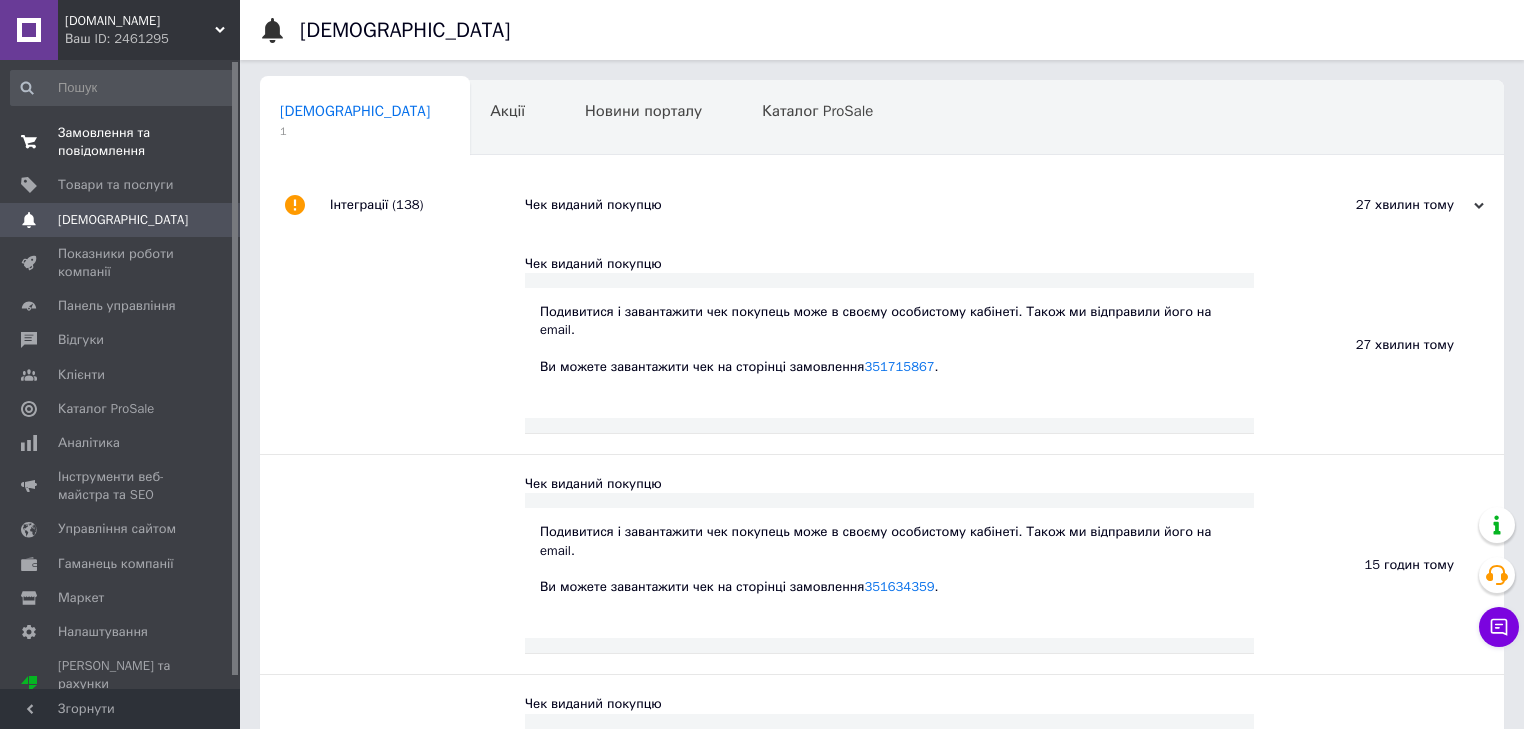 click on "Замовлення та повідомлення" at bounding box center (121, 142) 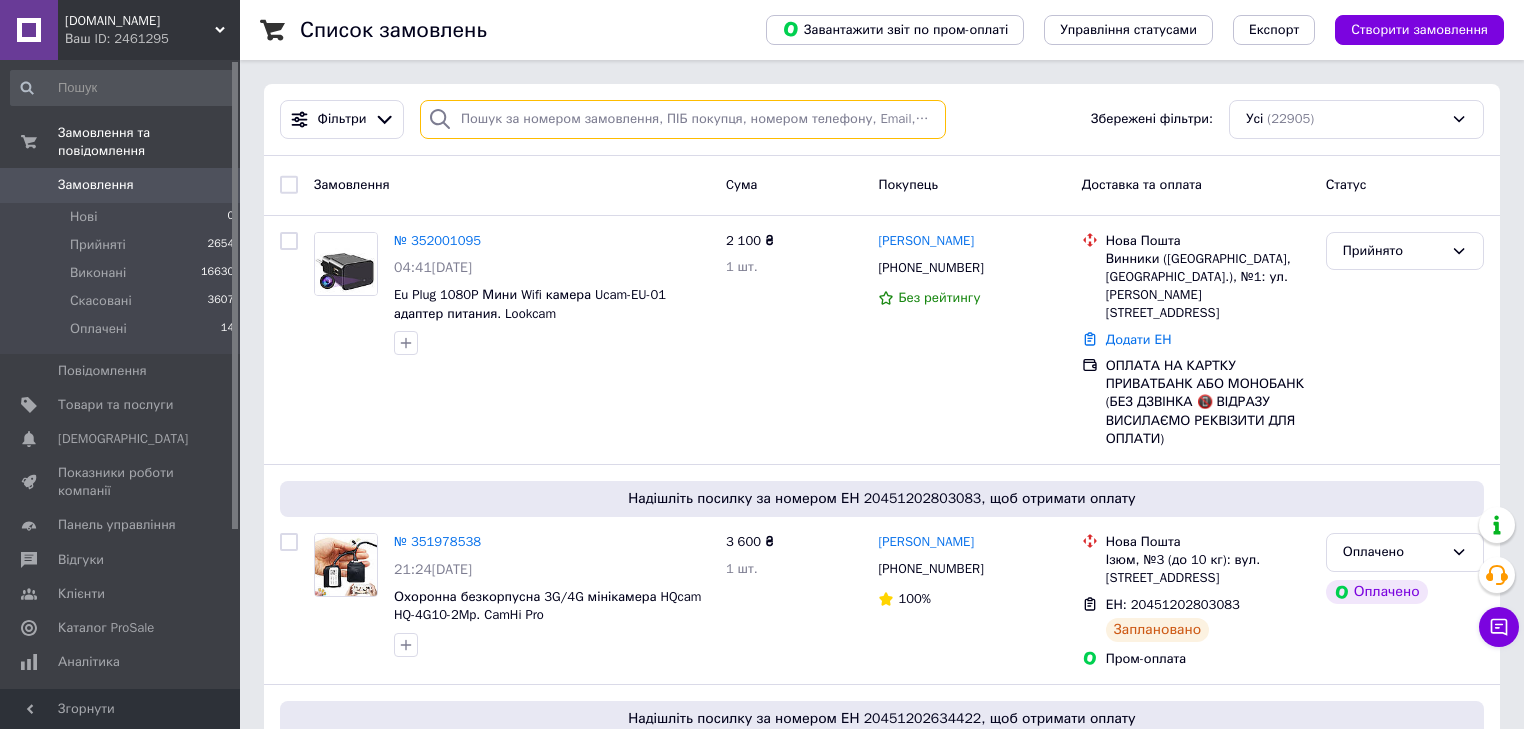 click at bounding box center (683, 119) 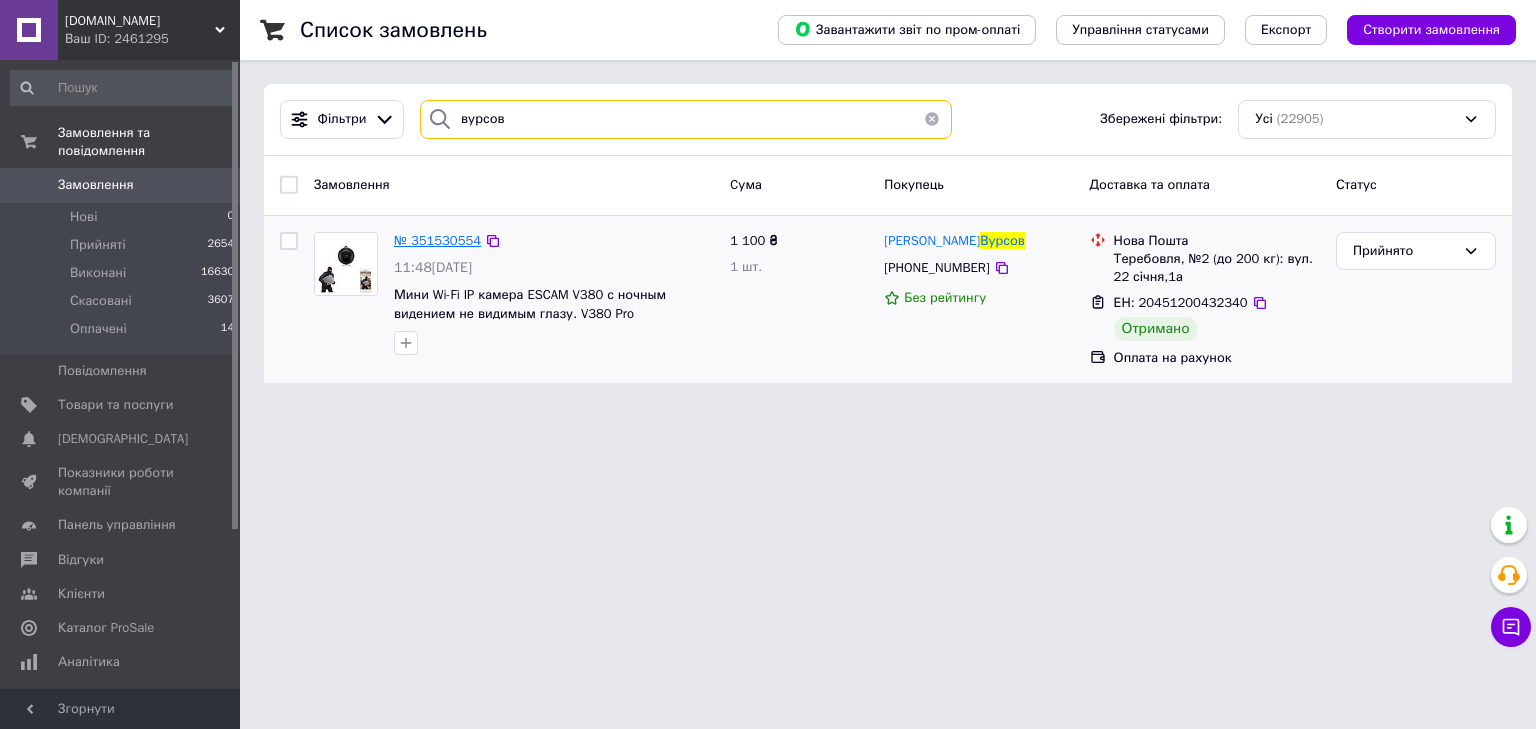 type on "вурсов" 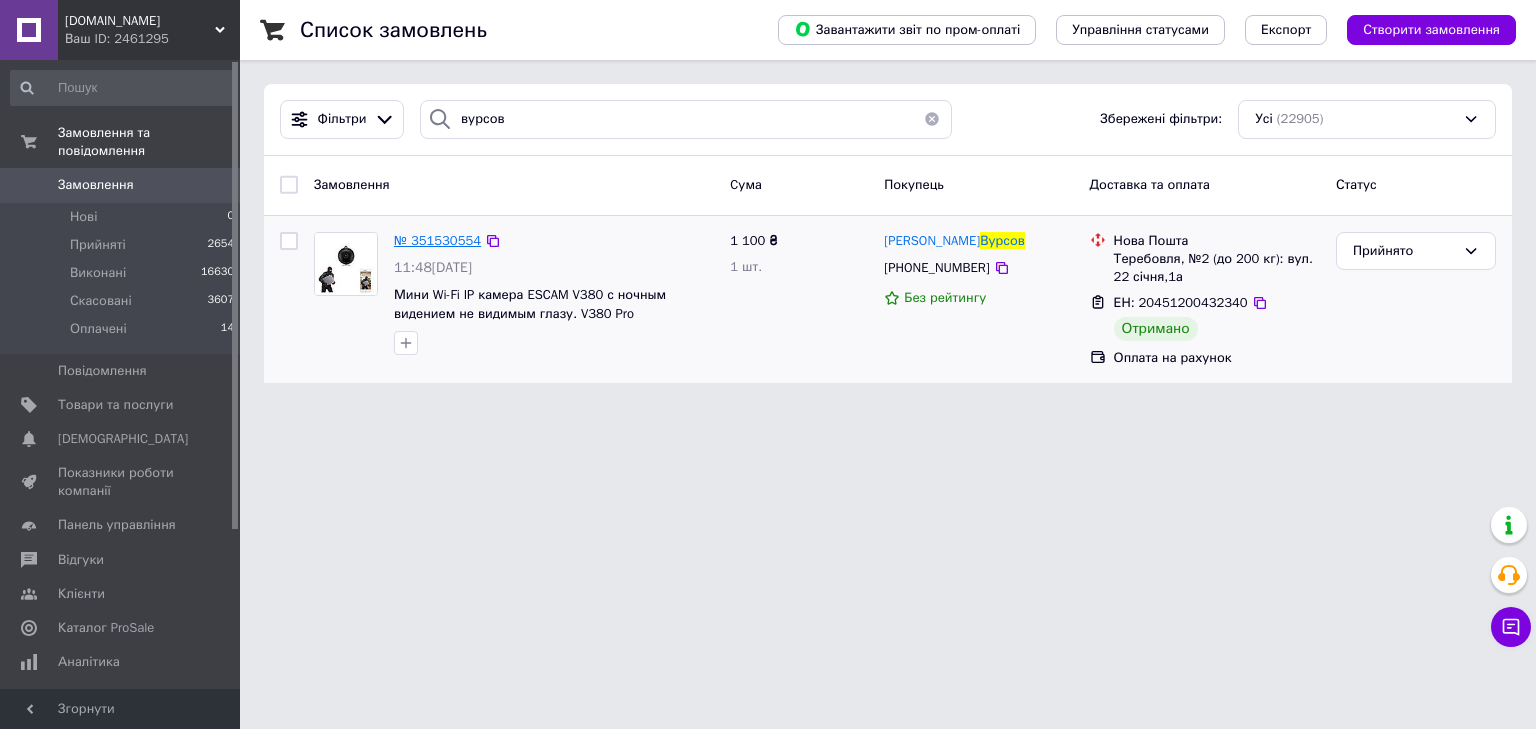 click on "№ 351530554" at bounding box center [437, 240] 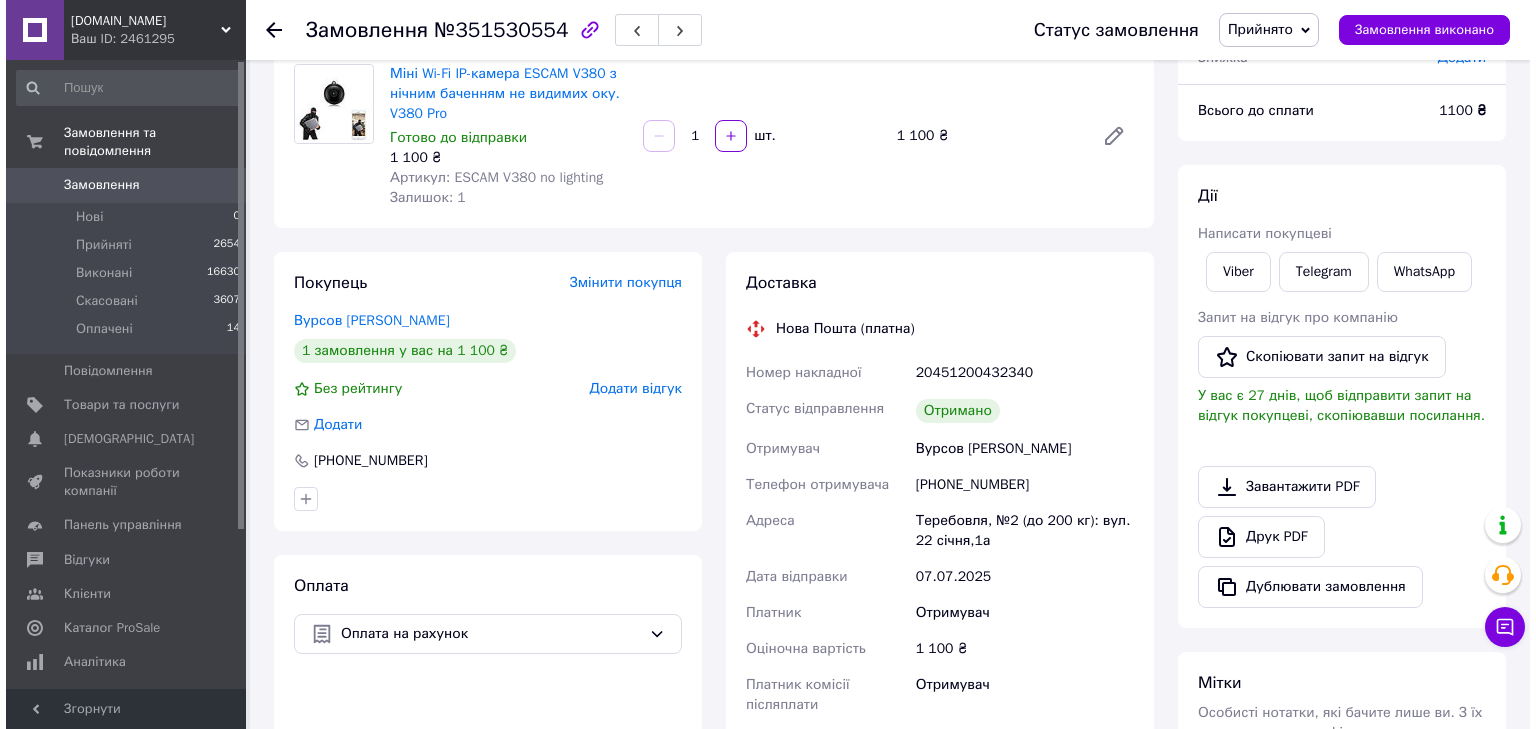 scroll, scrollTop: 240, scrollLeft: 0, axis: vertical 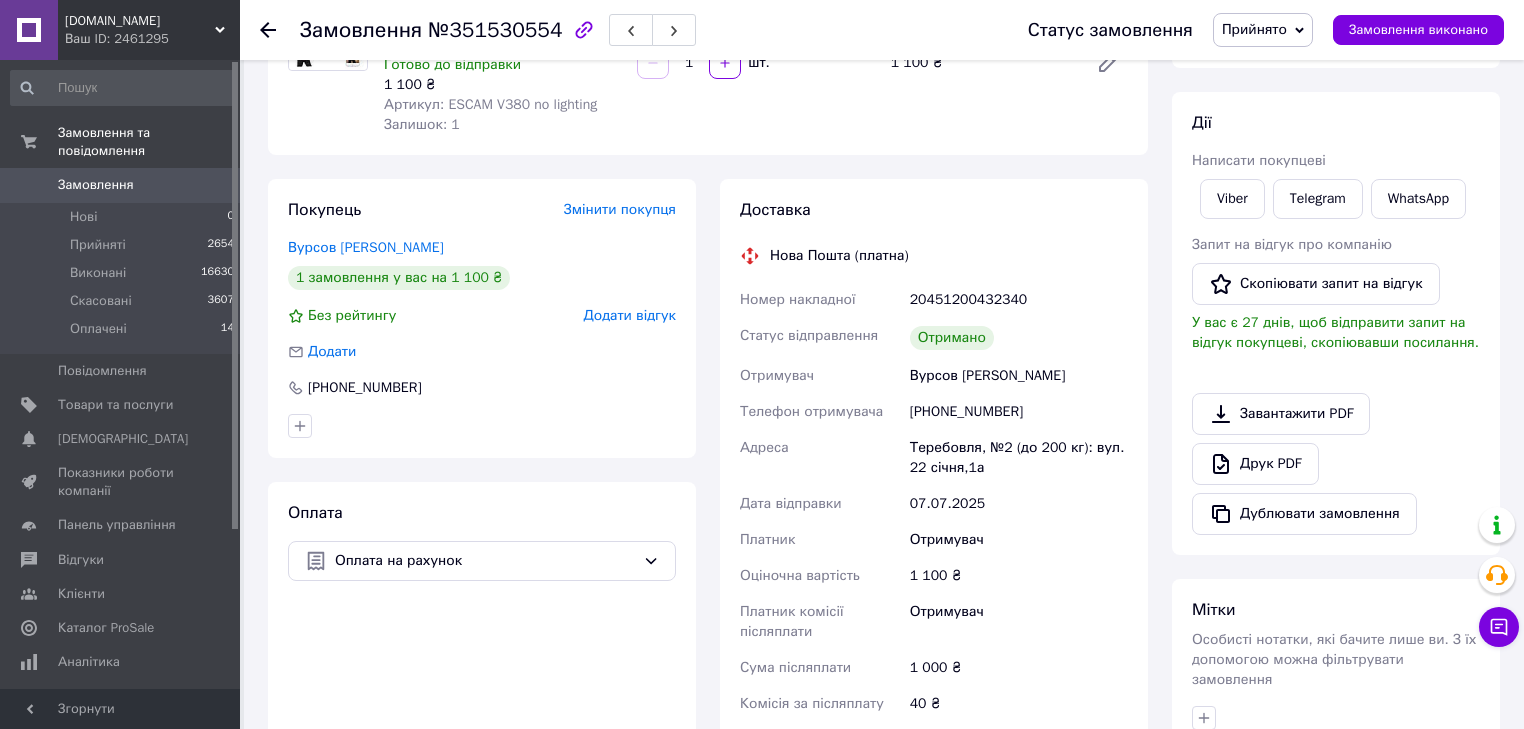 click on "Додати відгук" at bounding box center (630, 315) 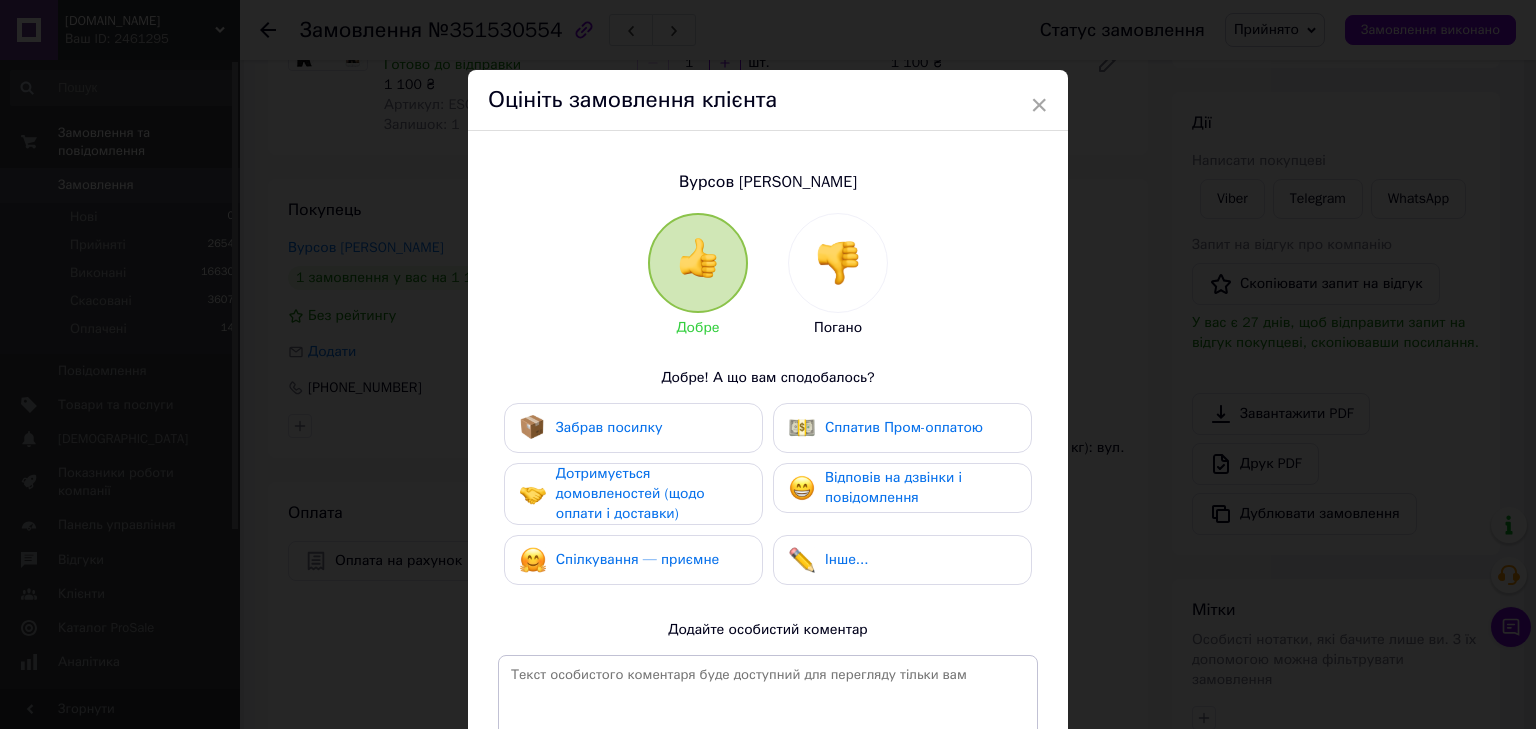 click at bounding box center (838, 263) 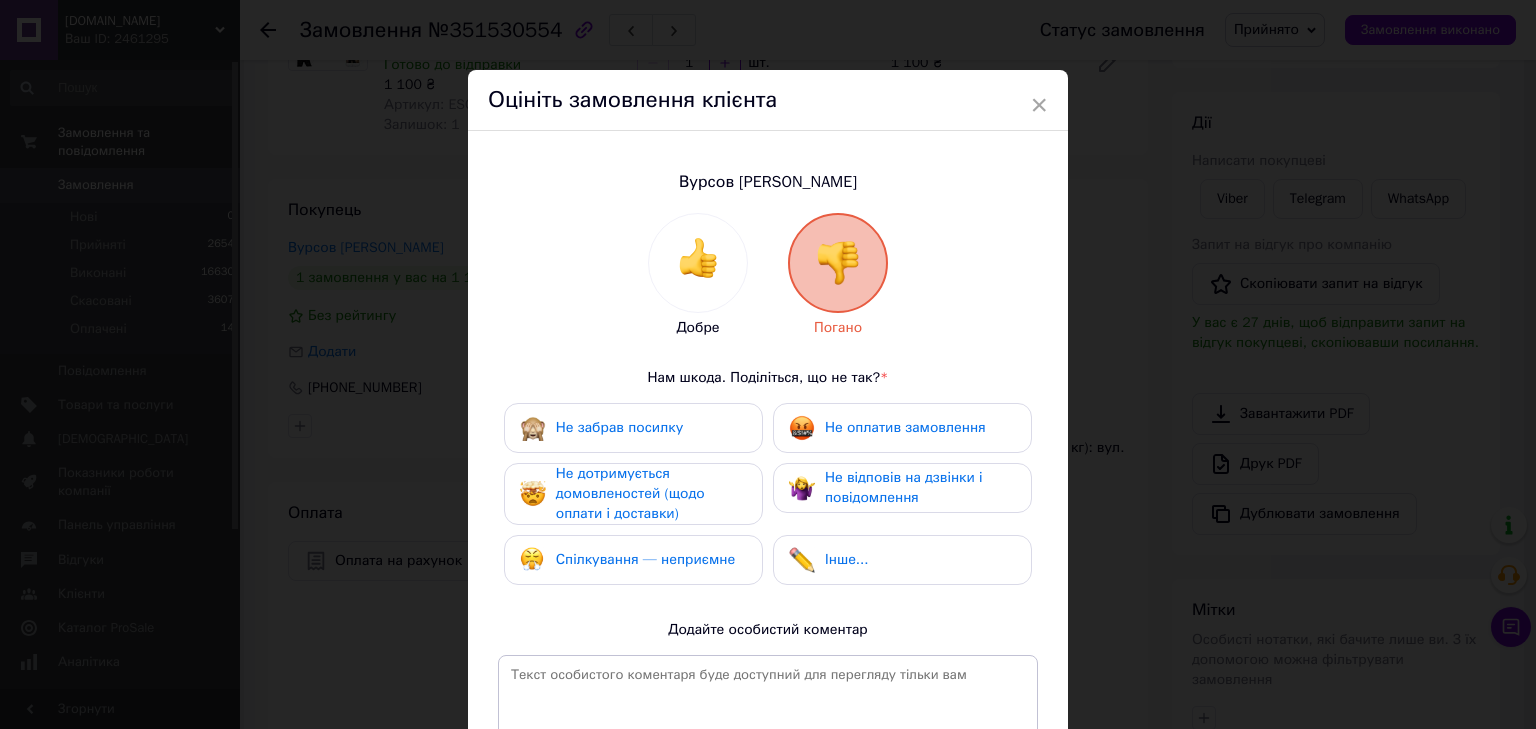 click on "Спілкування — неприємне" at bounding box center [645, 559] 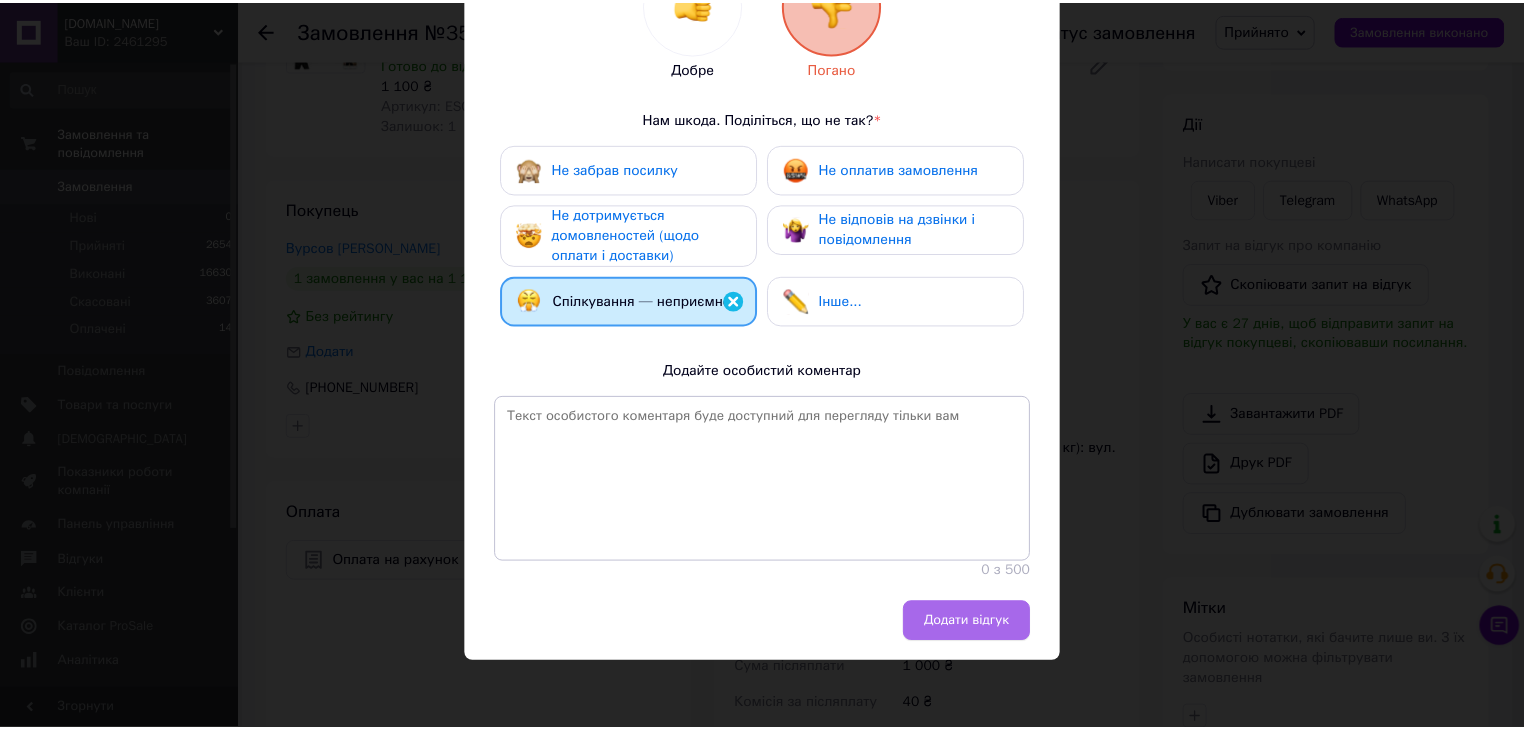 scroll, scrollTop: 260, scrollLeft: 0, axis: vertical 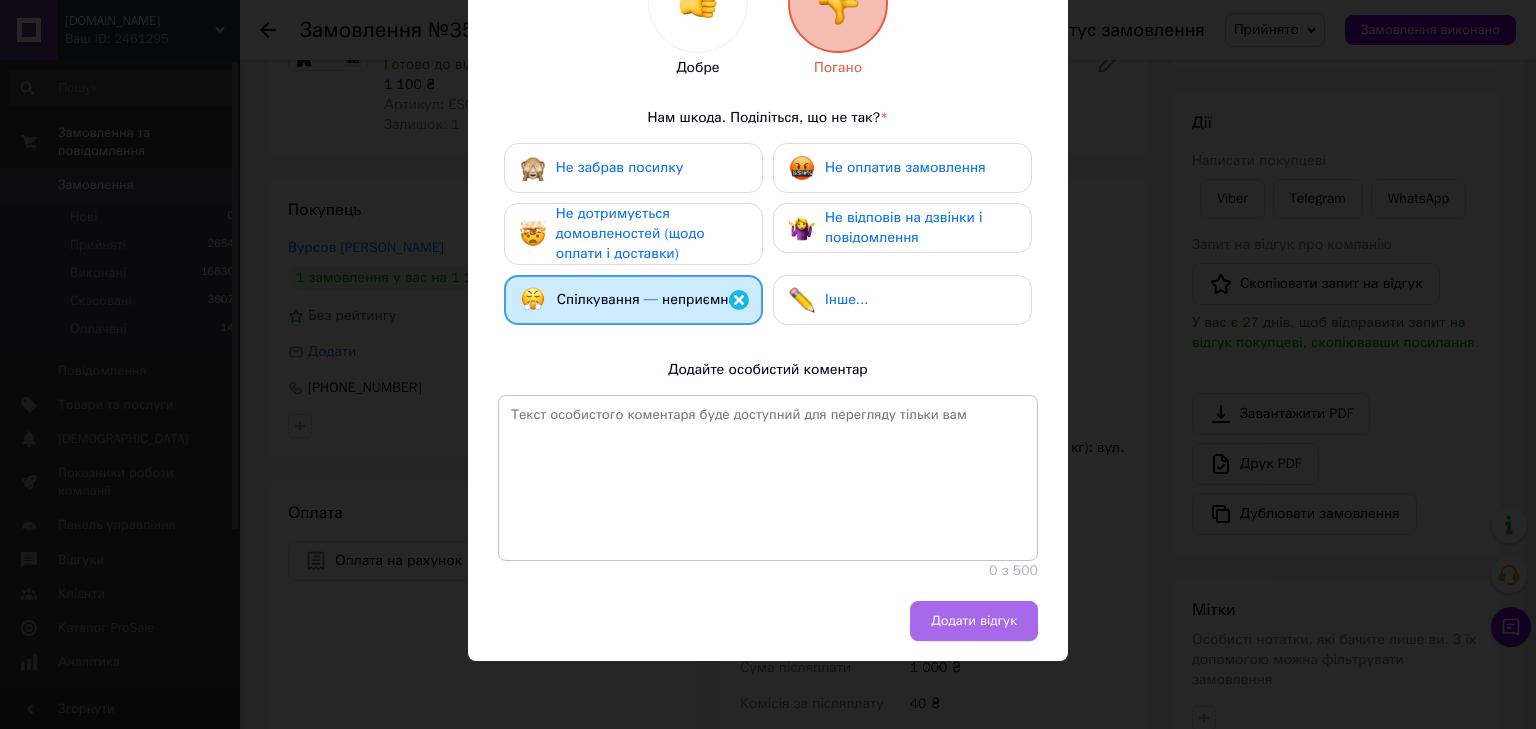 click on "Додати відгук" at bounding box center [974, 621] 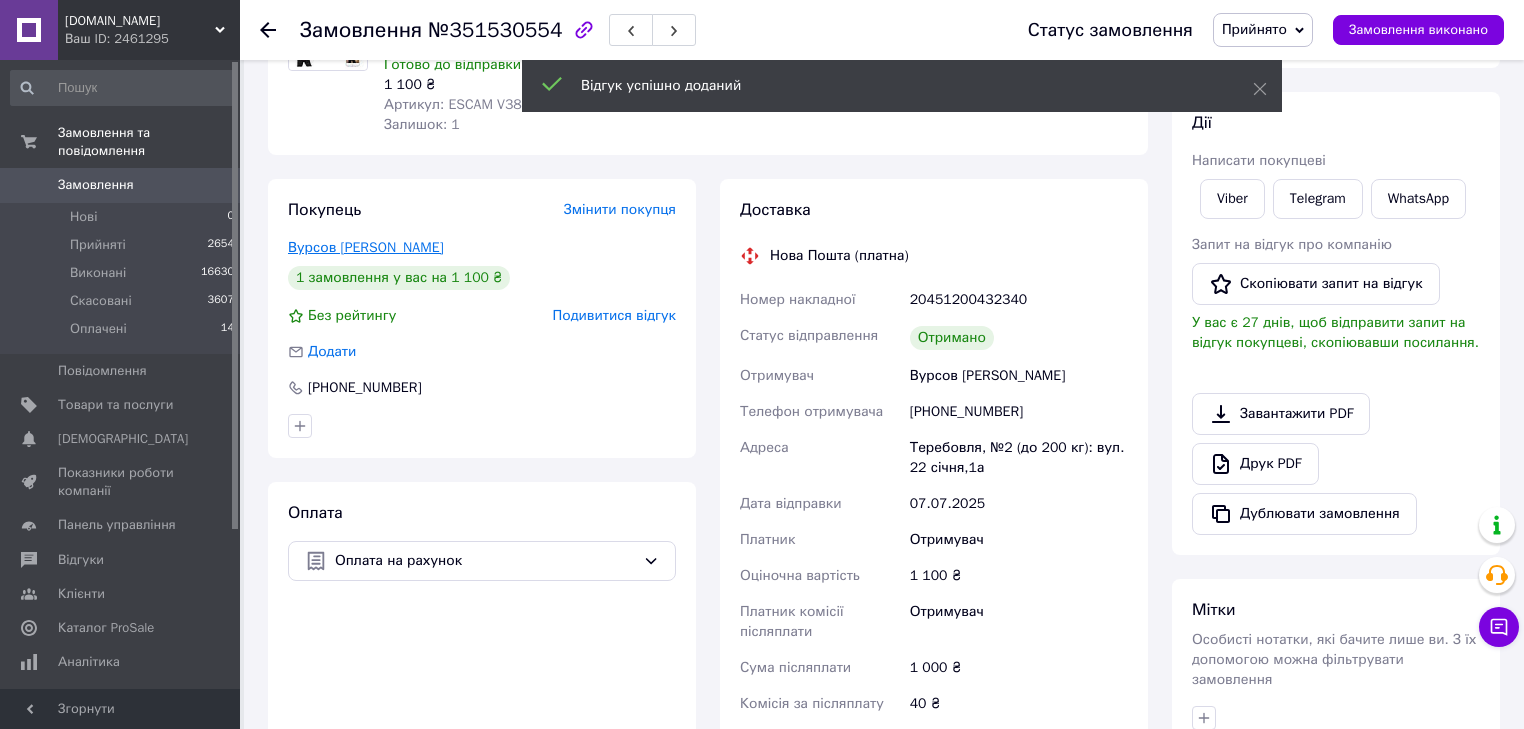 click on "Вурсов Альфред" at bounding box center [366, 247] 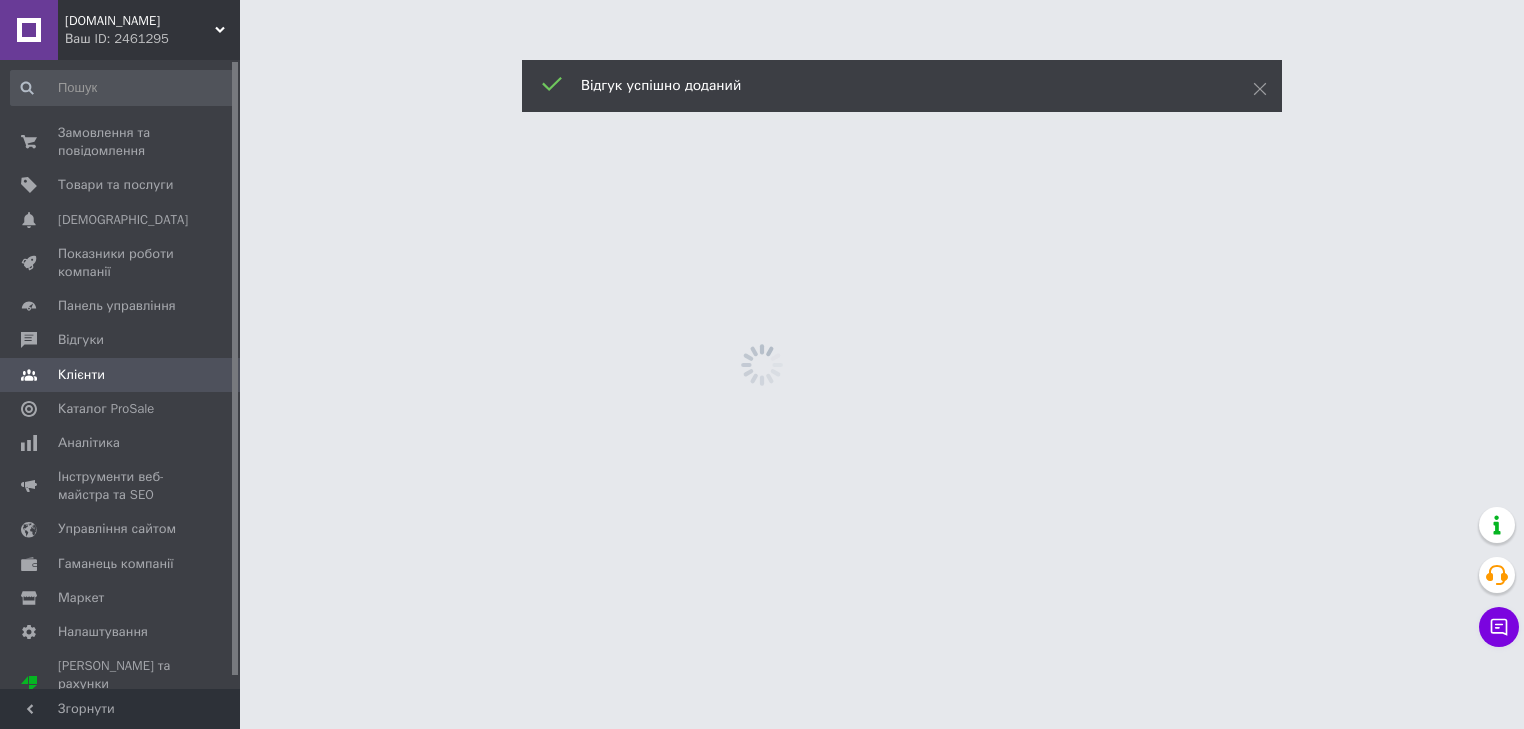scroll, scrollTop: 0, scrollLeft: 0, axis: both 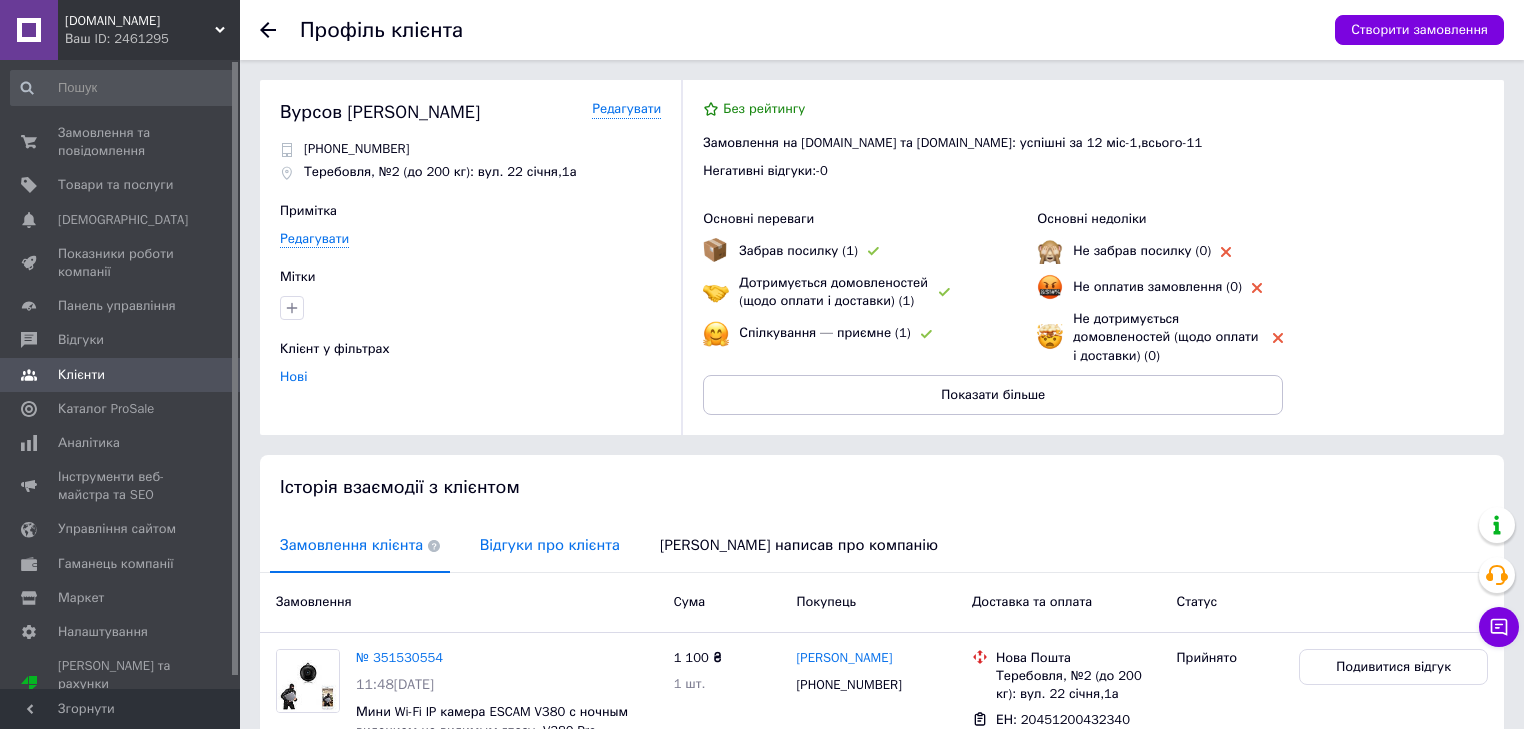 click on "Відгуки про клієнта" at bounding box center (550, 545) 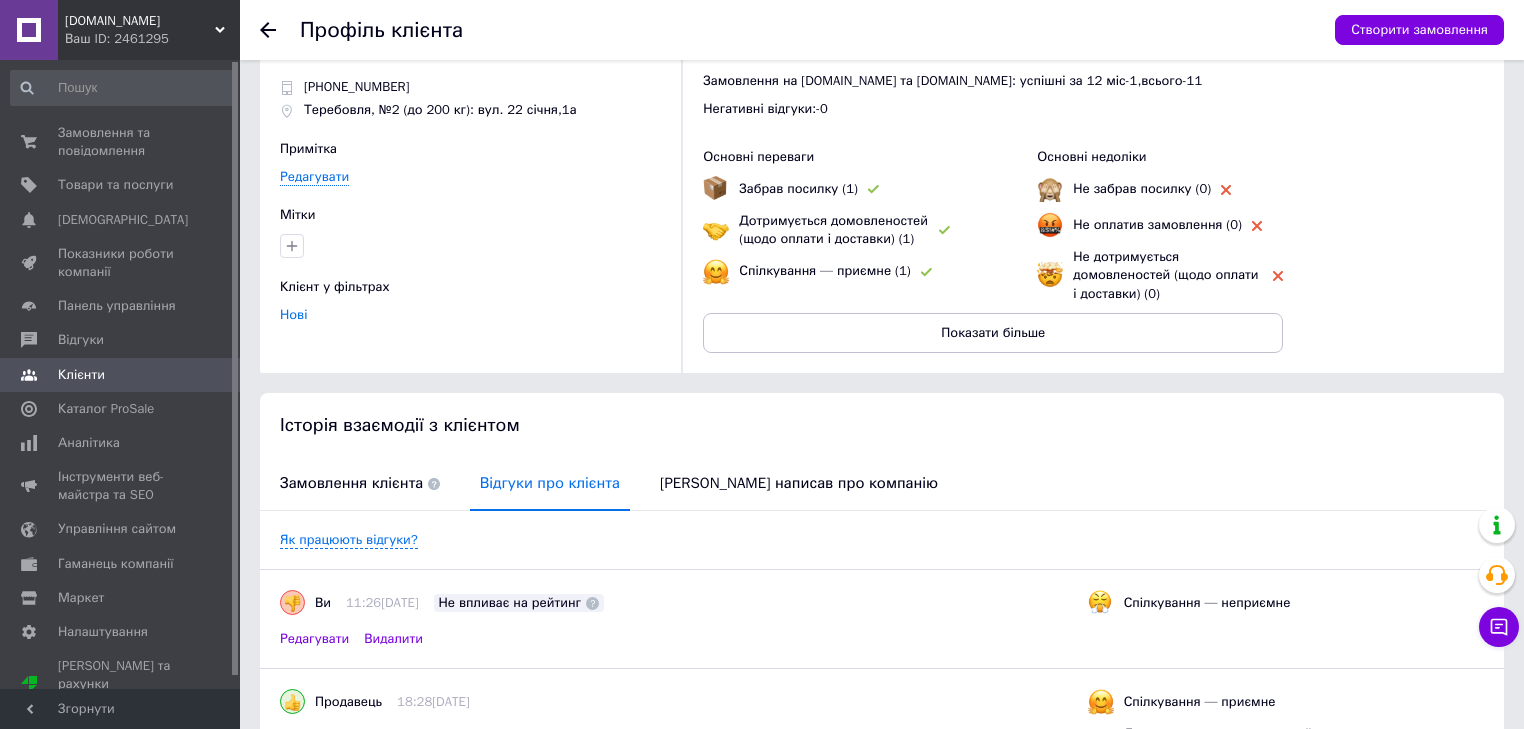 scroll, scrollTop: 0, scrollLeft: 0, axis: both 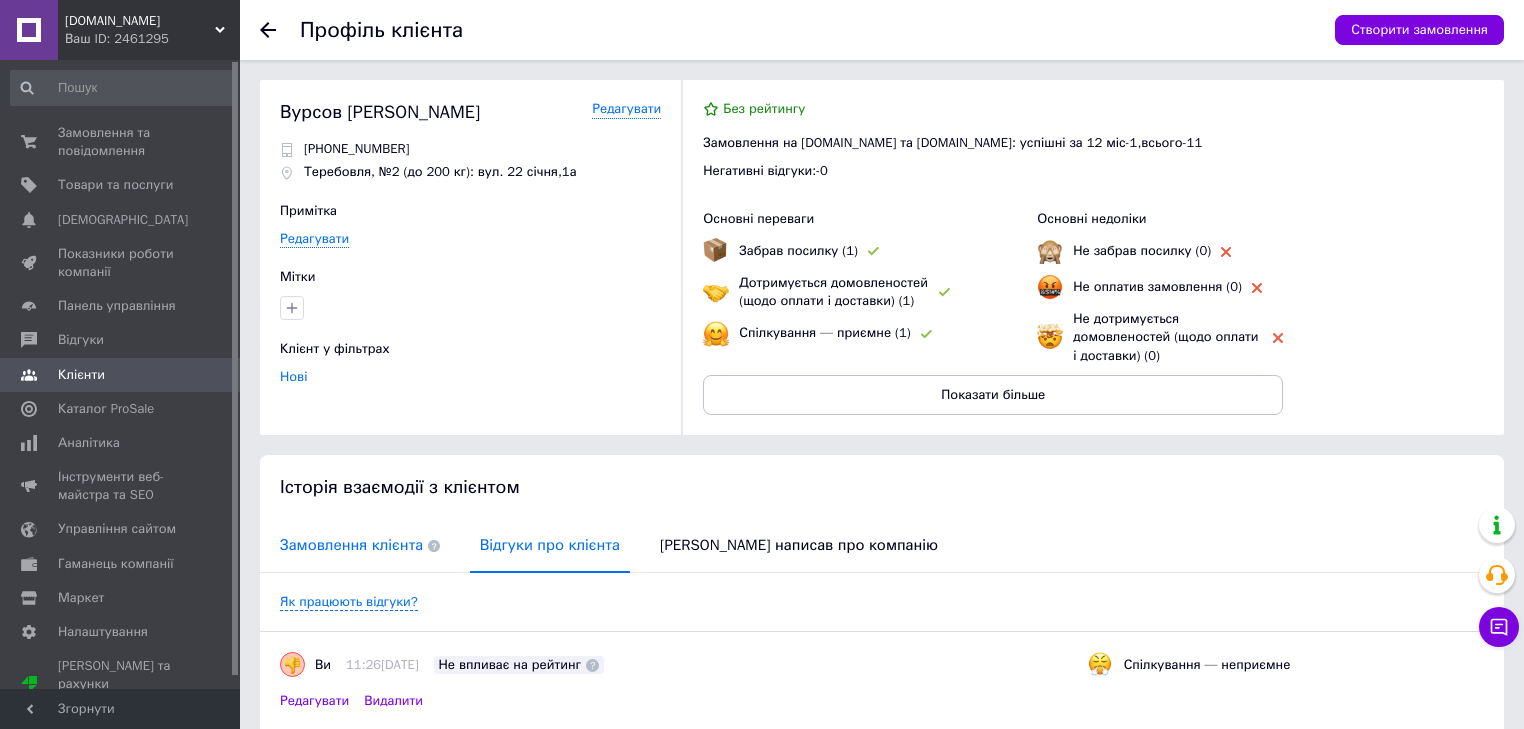 click on "Замовлення клієнта" at bounding box center (360, 545) 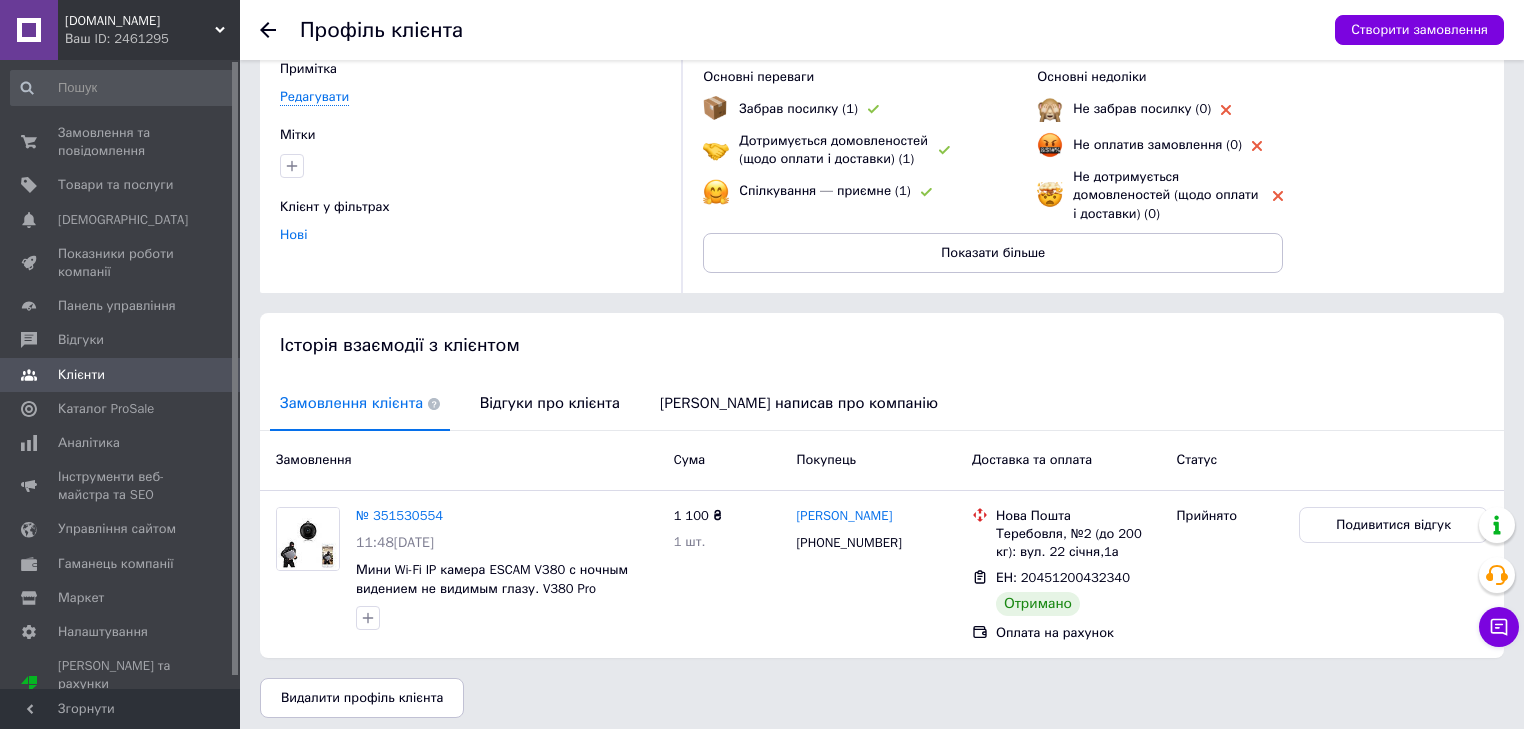 scroll, scrollTop: 150, scrollLeft: 0, axis: vertical 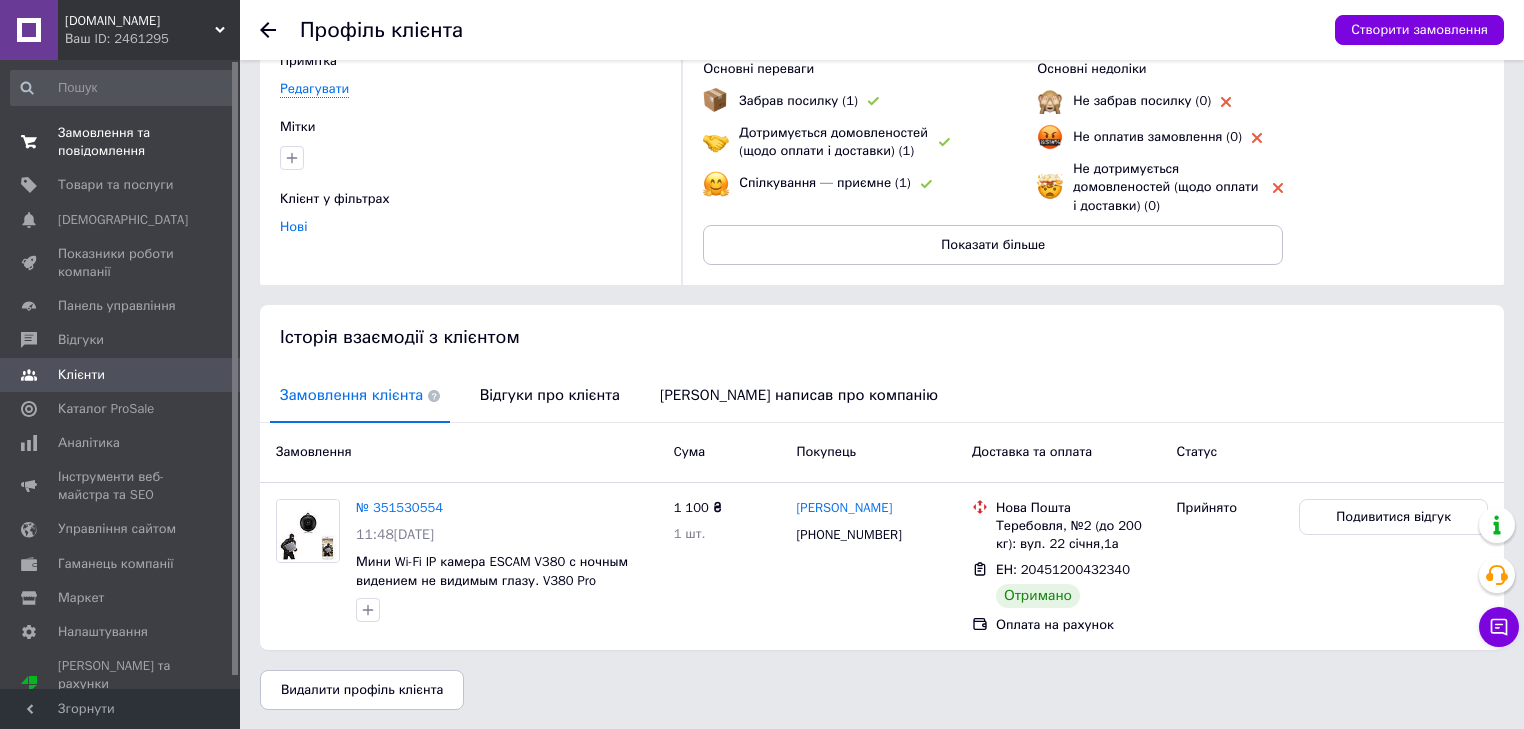 click on "Замовлення та повідомлення" at bounding box center [121, 142] 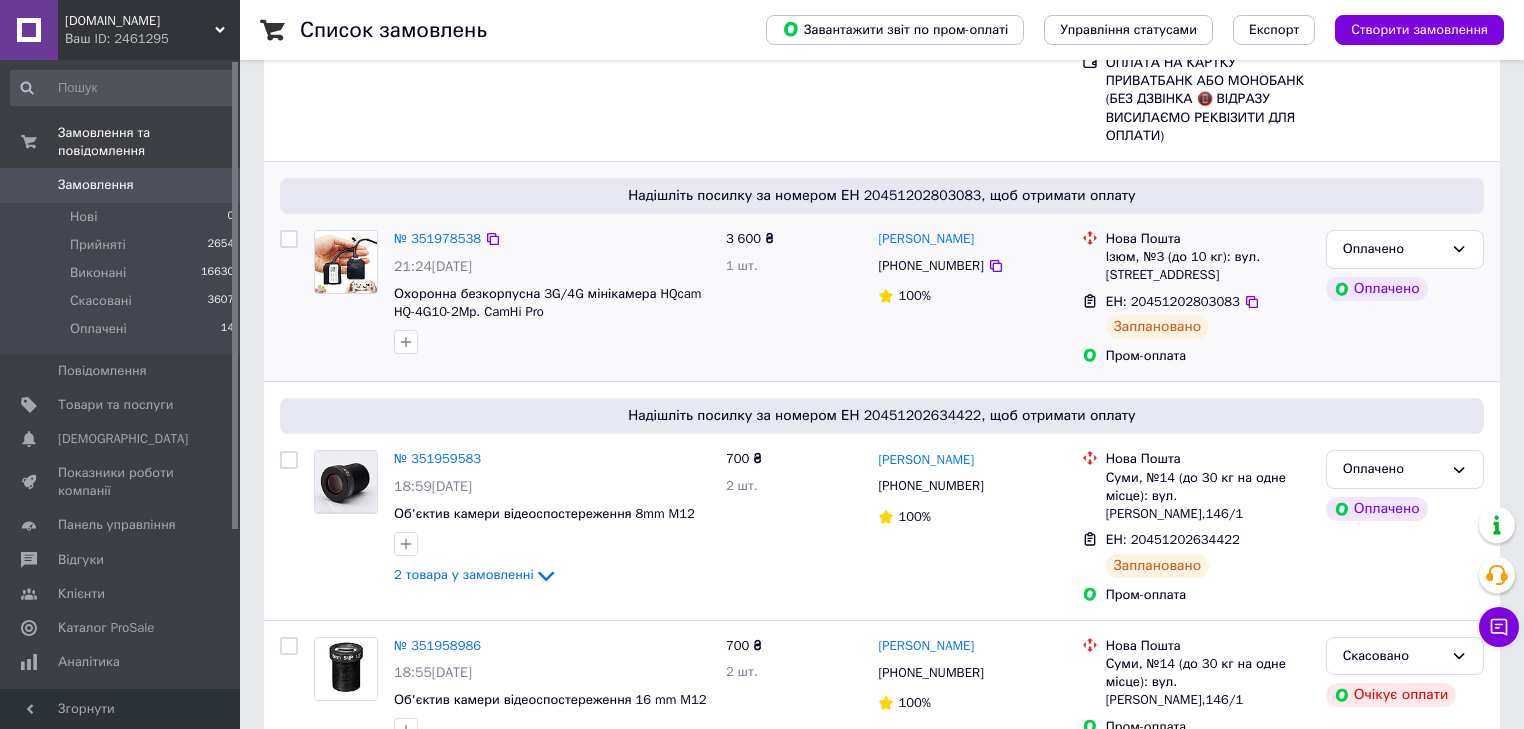 scroll, scrollTop: 320, scrollLeft: 0, axis: vertical 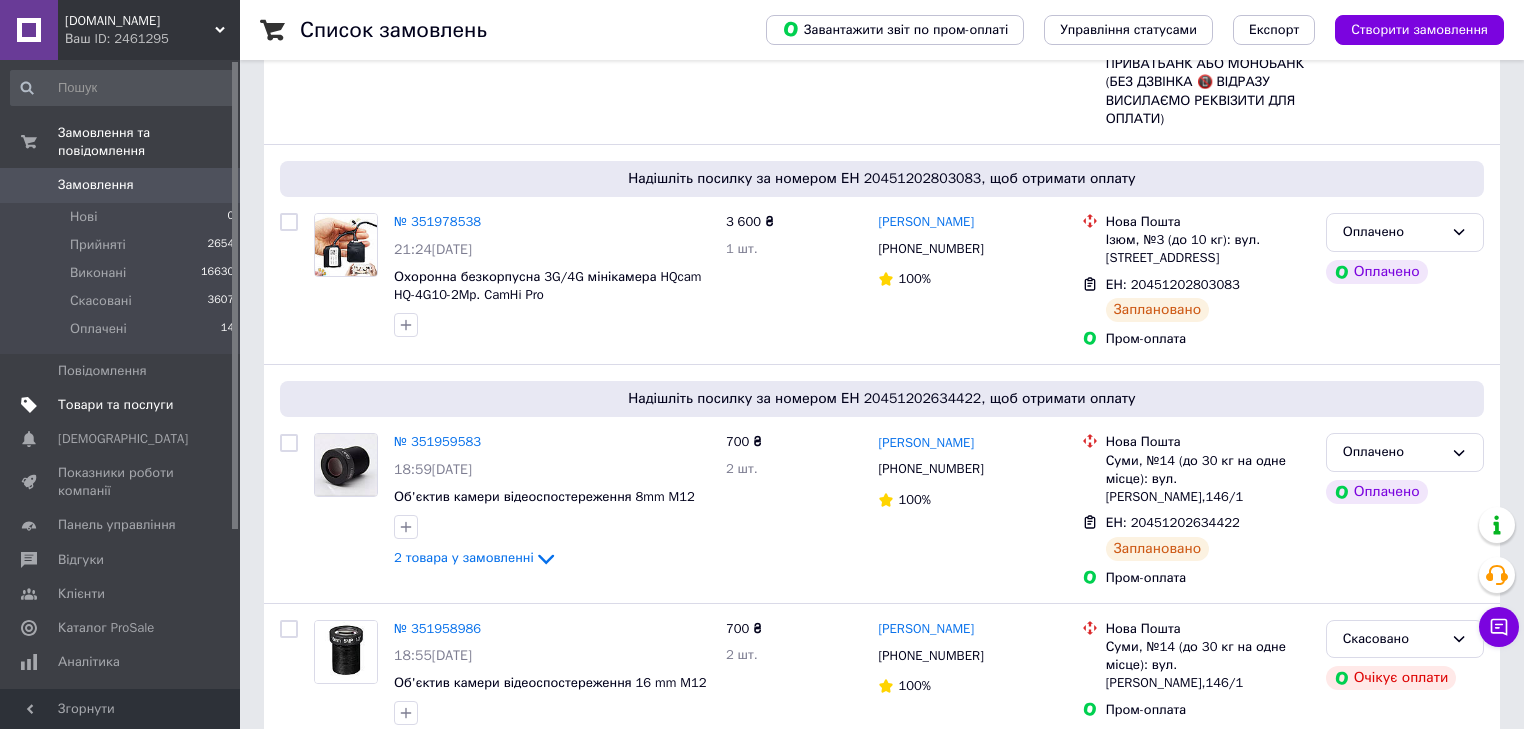 click on "Товари та послуги" at bounding box center (123, 405) 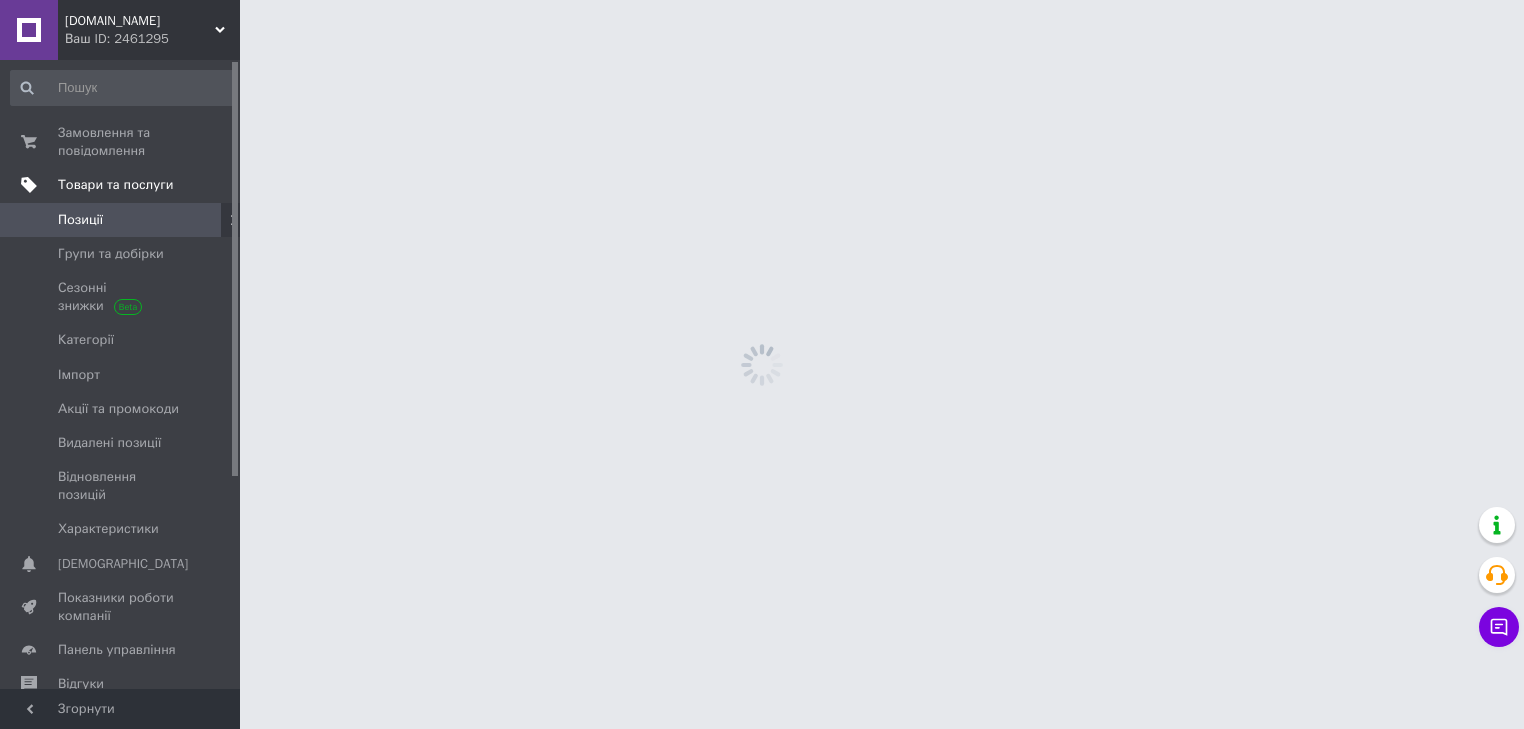 scroll, scrollTop: 0, scrollLeft: 0, axis: both 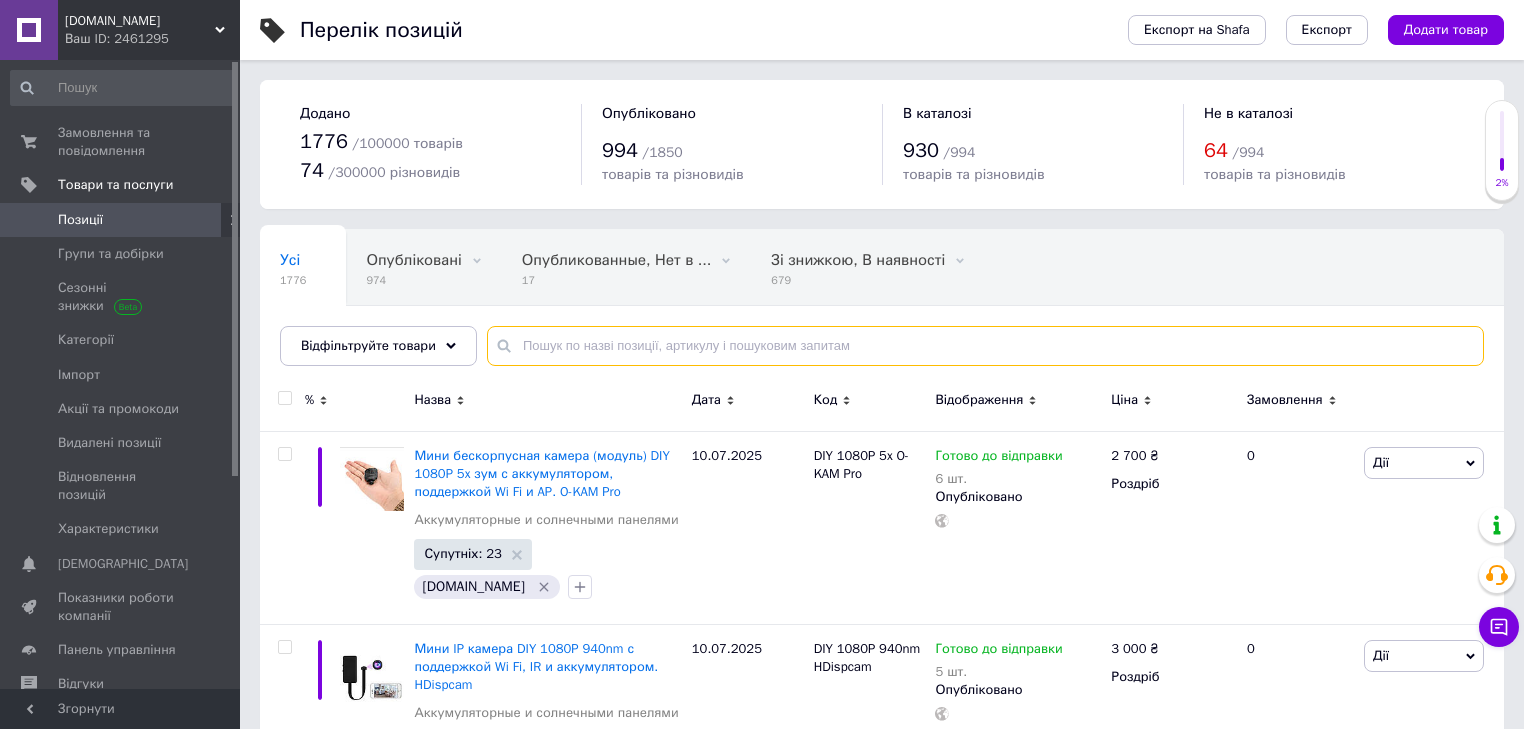 click at bounding box center (985, 346) 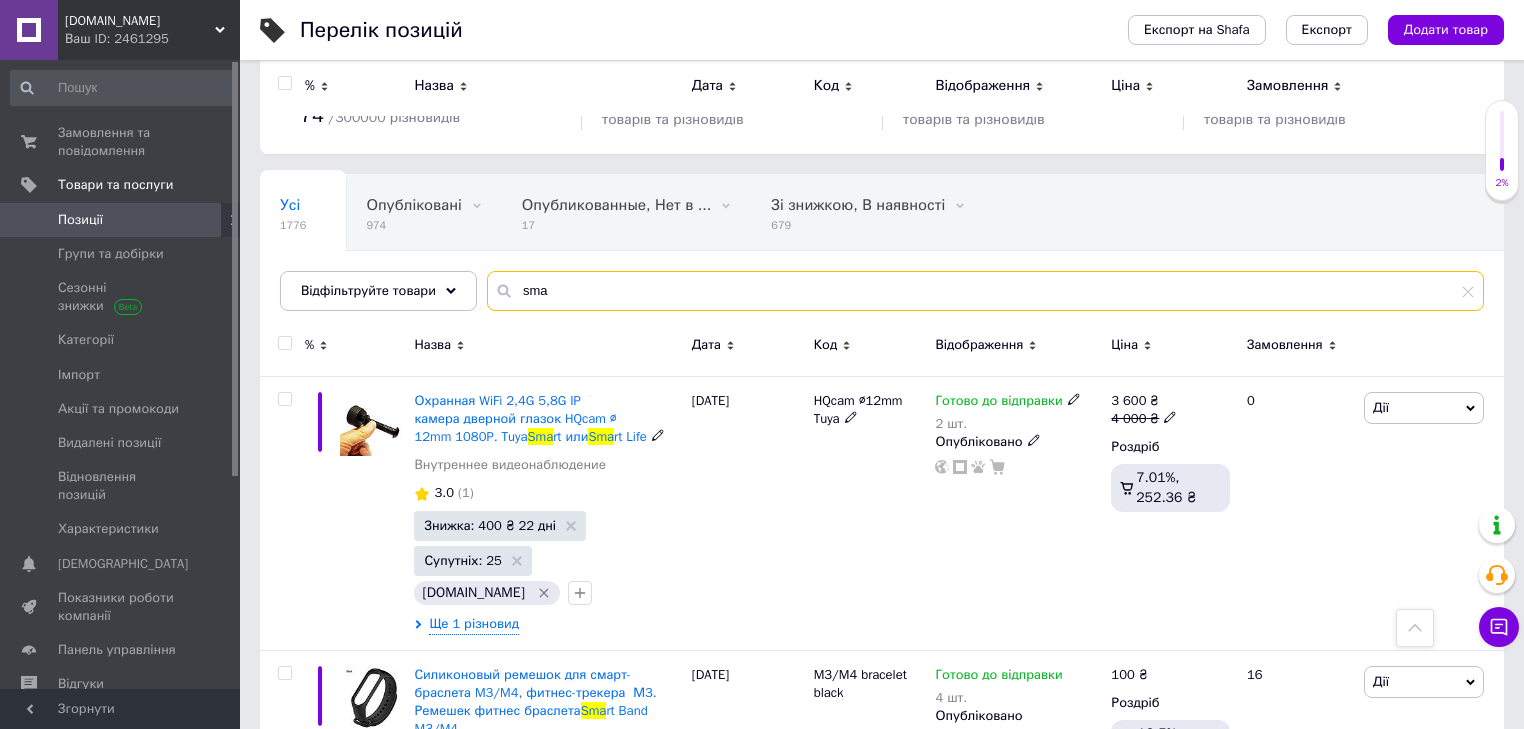 scroll, scrollTop: 0, scrollLeft: 0, axis: both 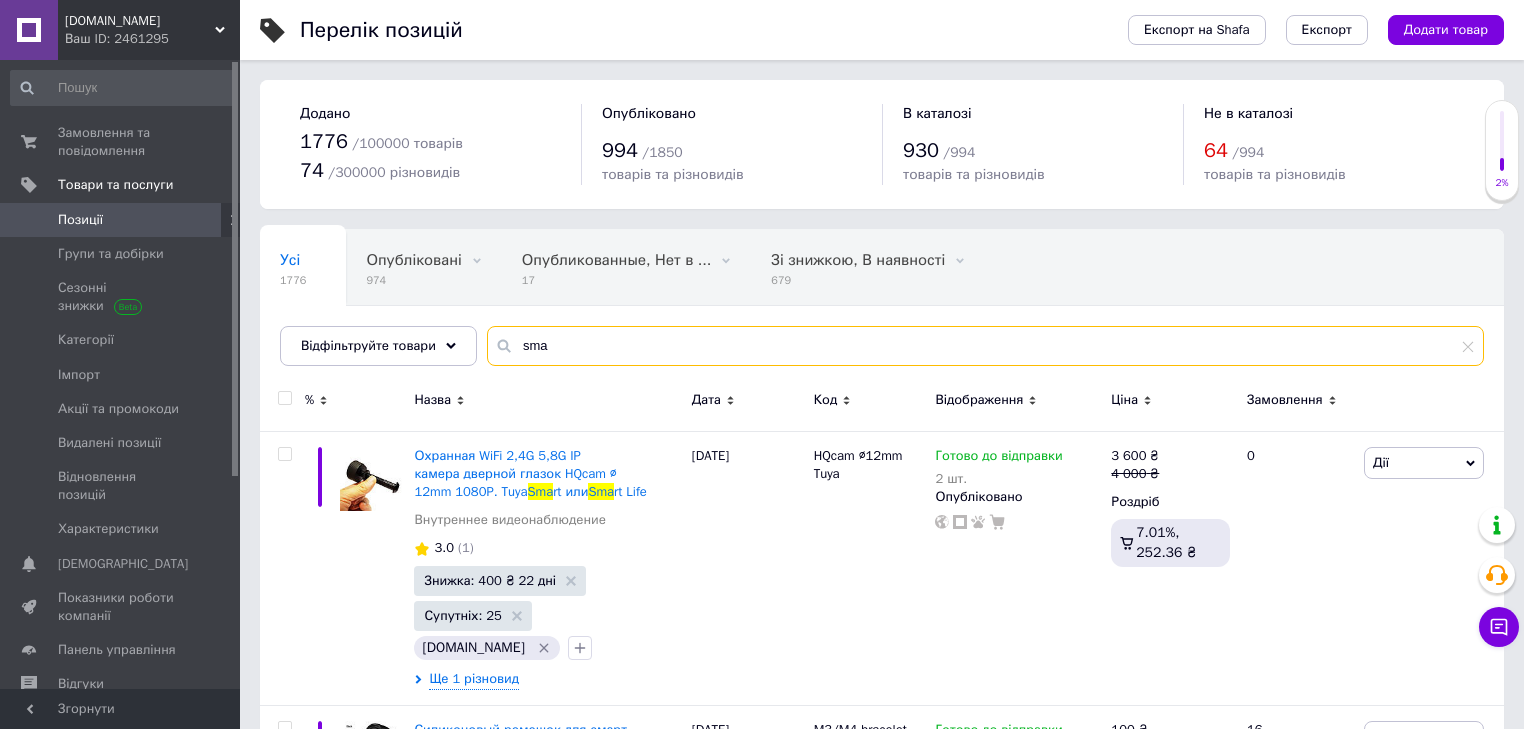 click on "sma" at bounding box center [985, 346] 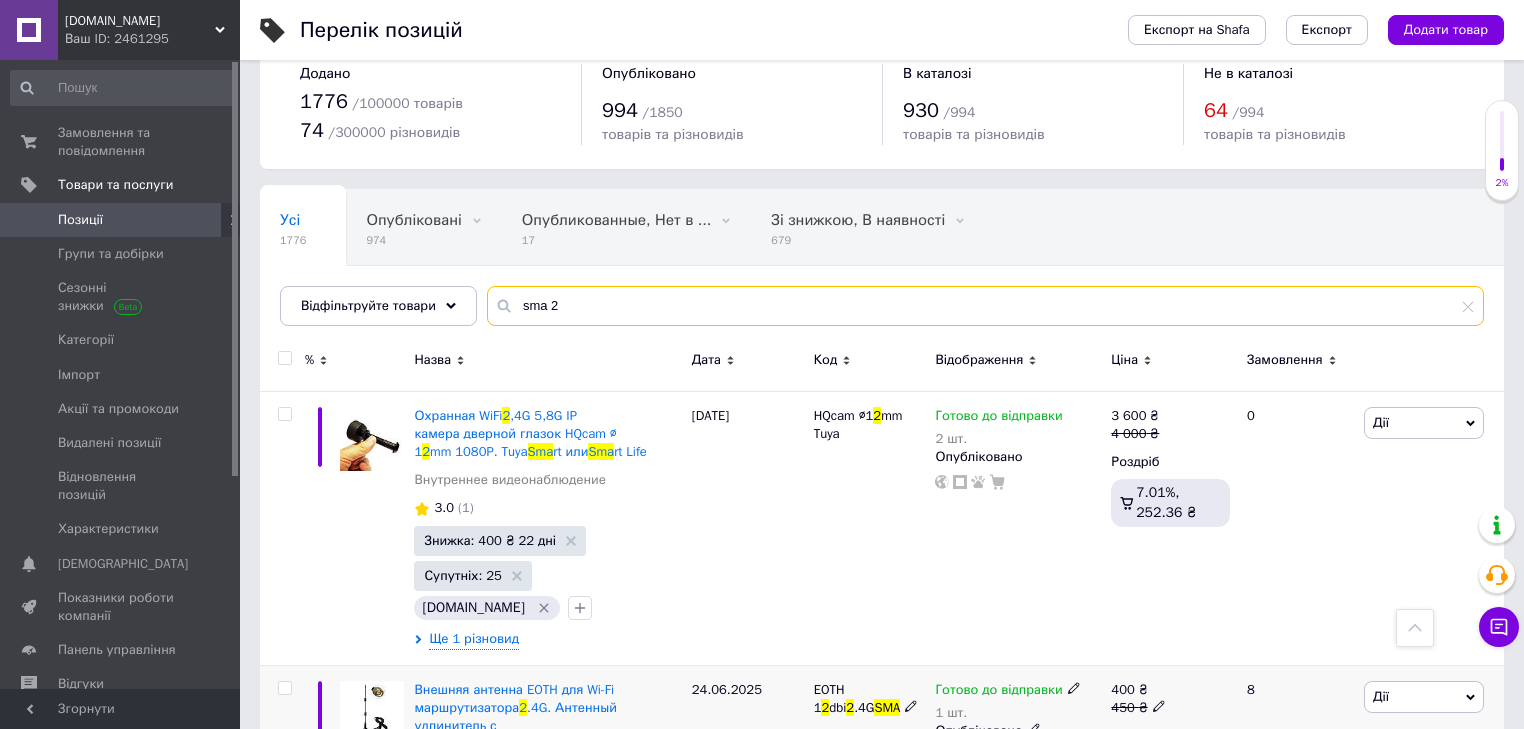scroll, scrollTop: 0, scrollLeft: 0, axis: both 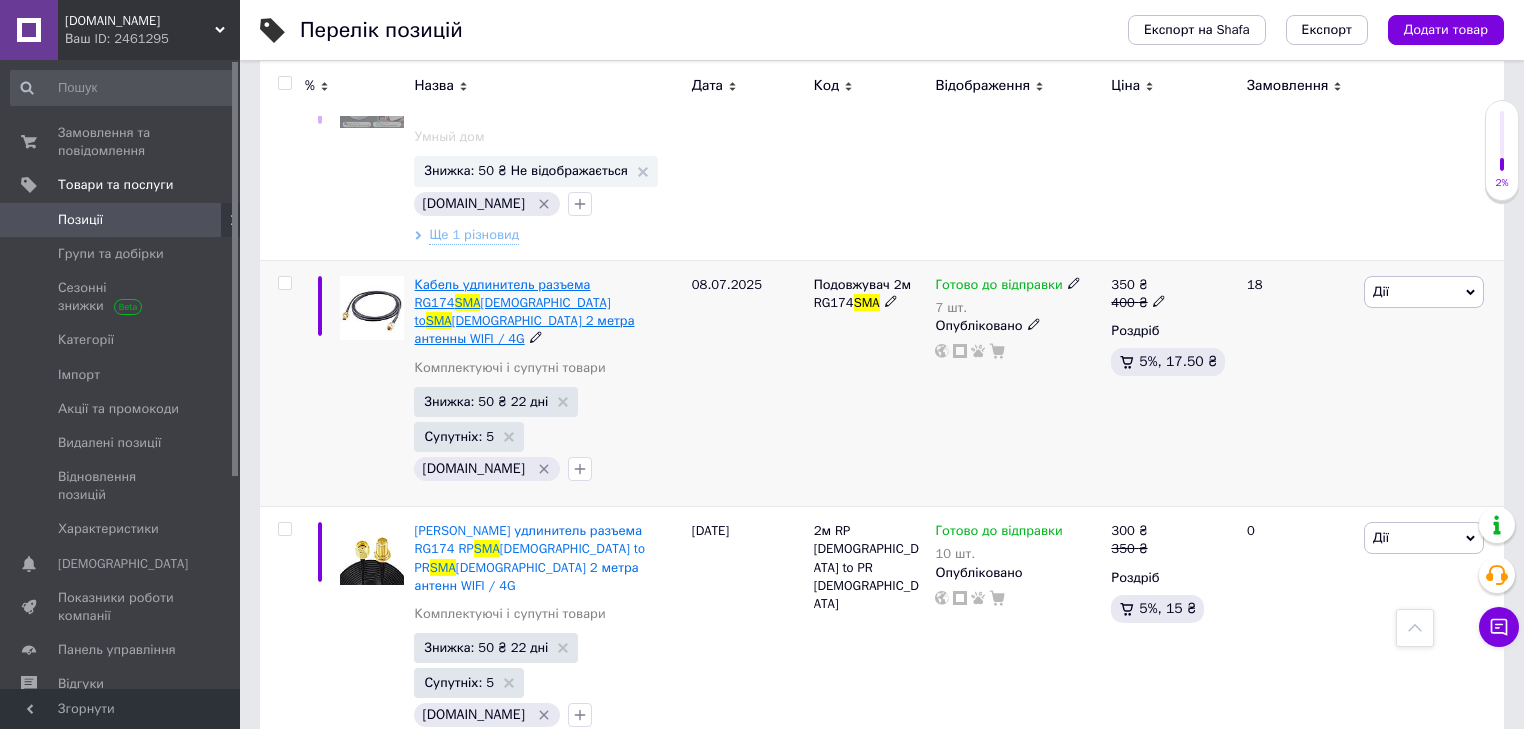type on "sma 2m" 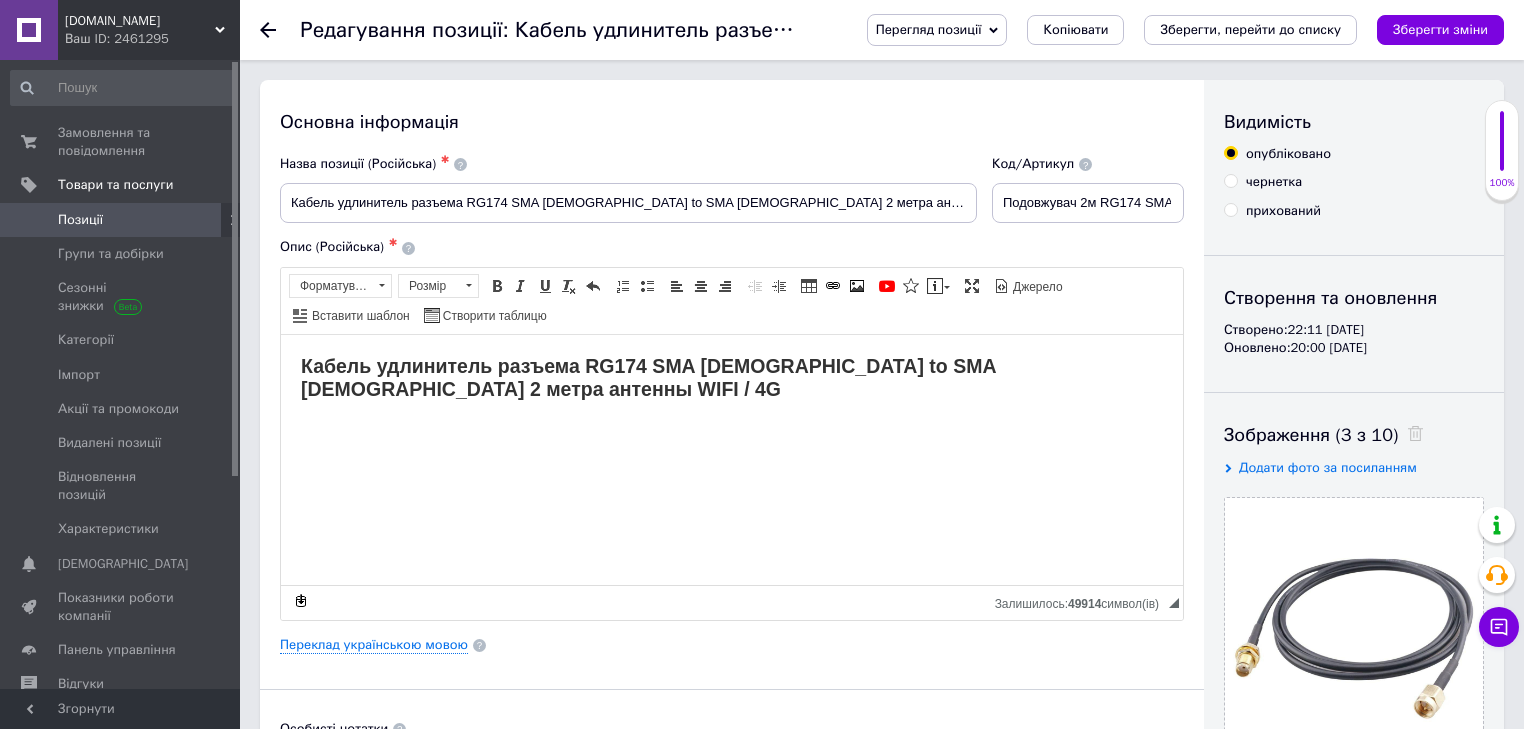 scroll, scrollTop: 0, scrollLeft: 0, axis: both 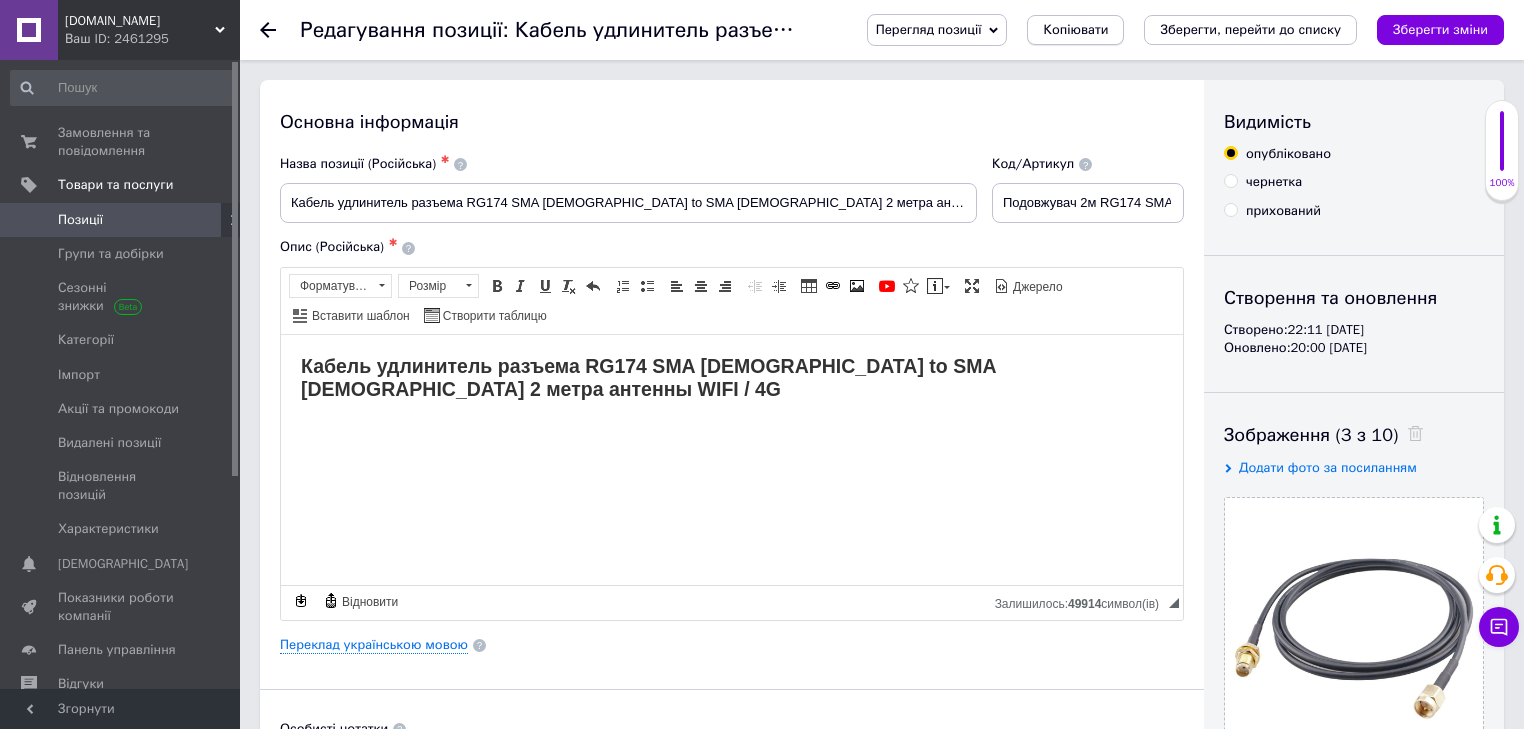click on "Копіювати" at bounding box center (1075, 30) 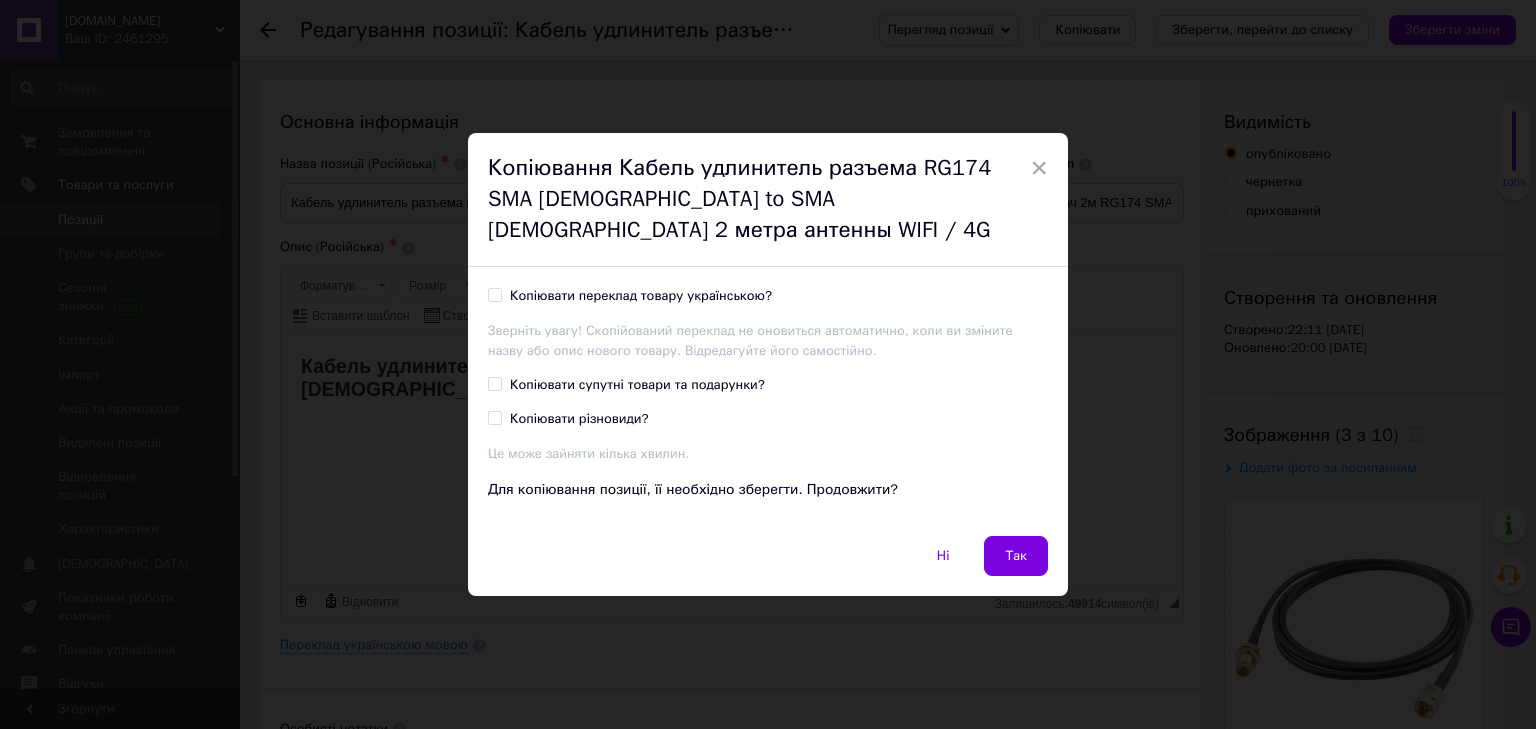 click on "Копіювати супутні товари та подарунки?" at bounding box center [637, 385] 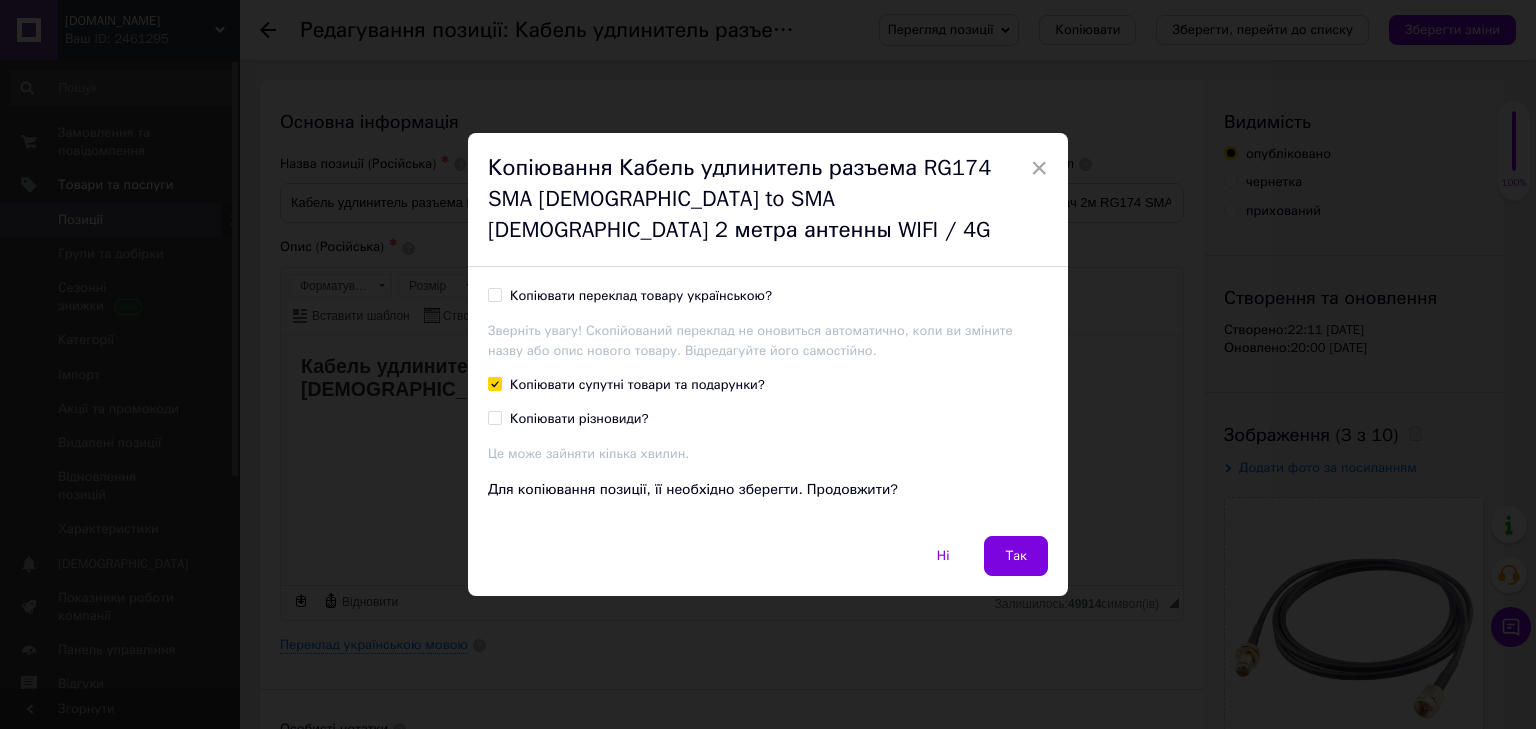 checkbox on "true" 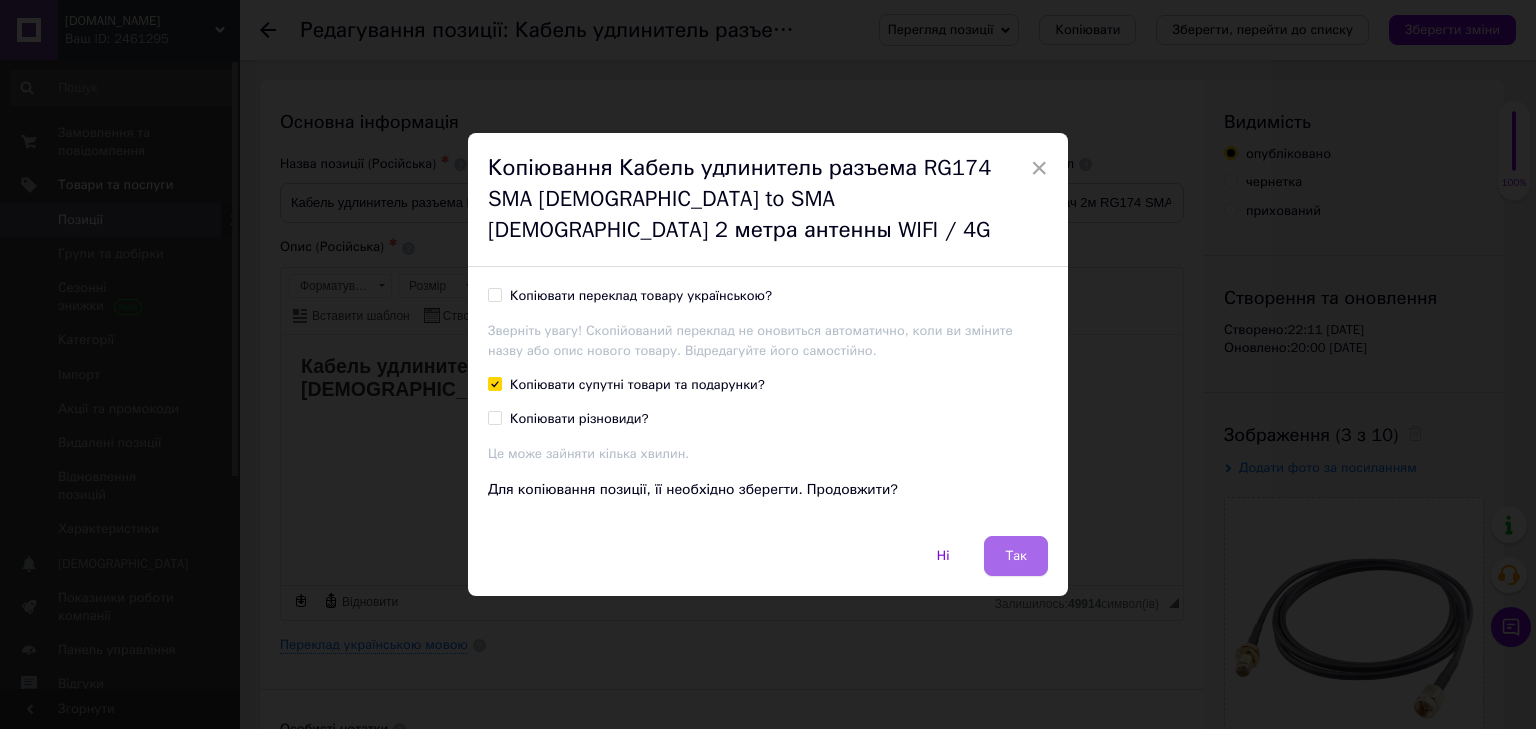 click on "Так" at bounding box center [1016, 556] 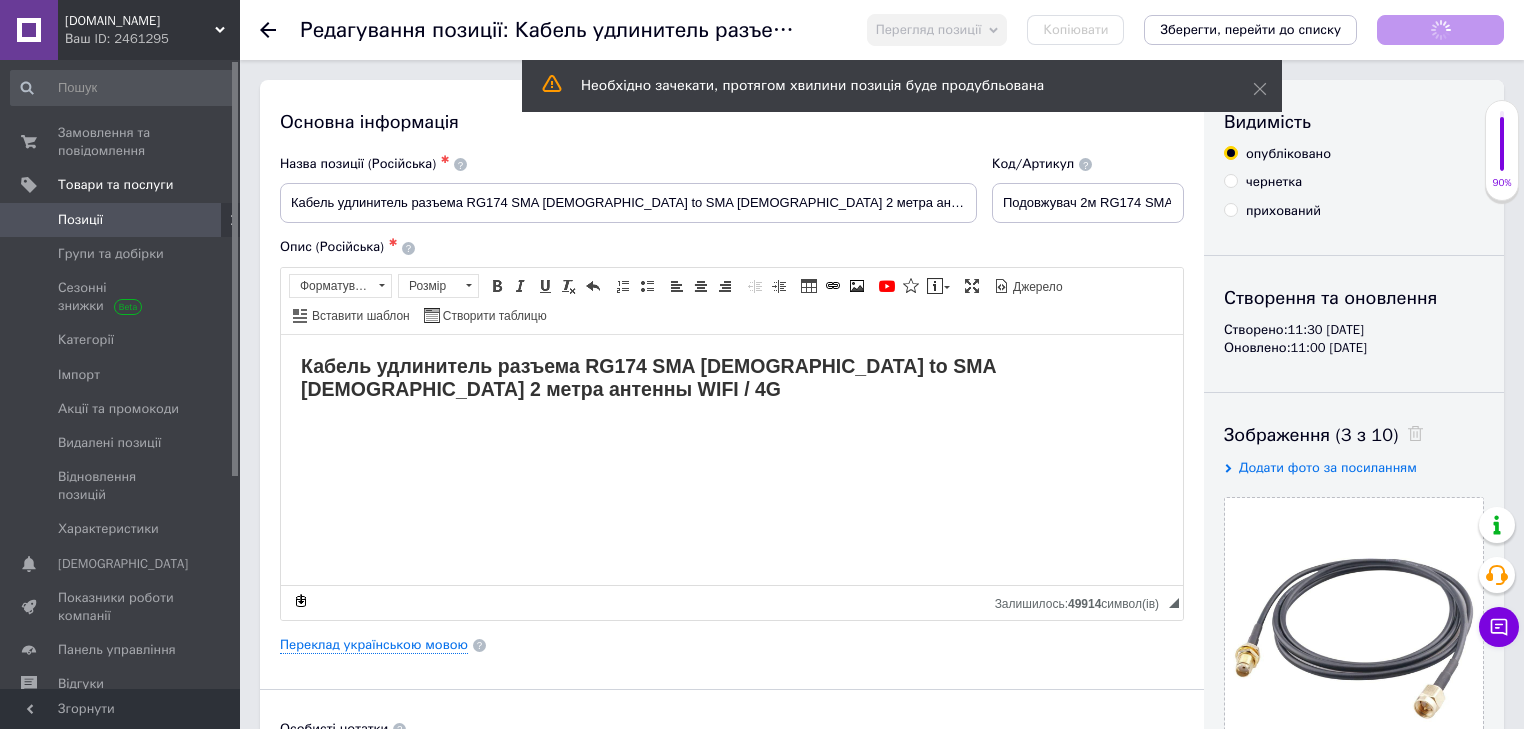 scroll, scrollTop: 0, scrollLeft: 0, axis: both 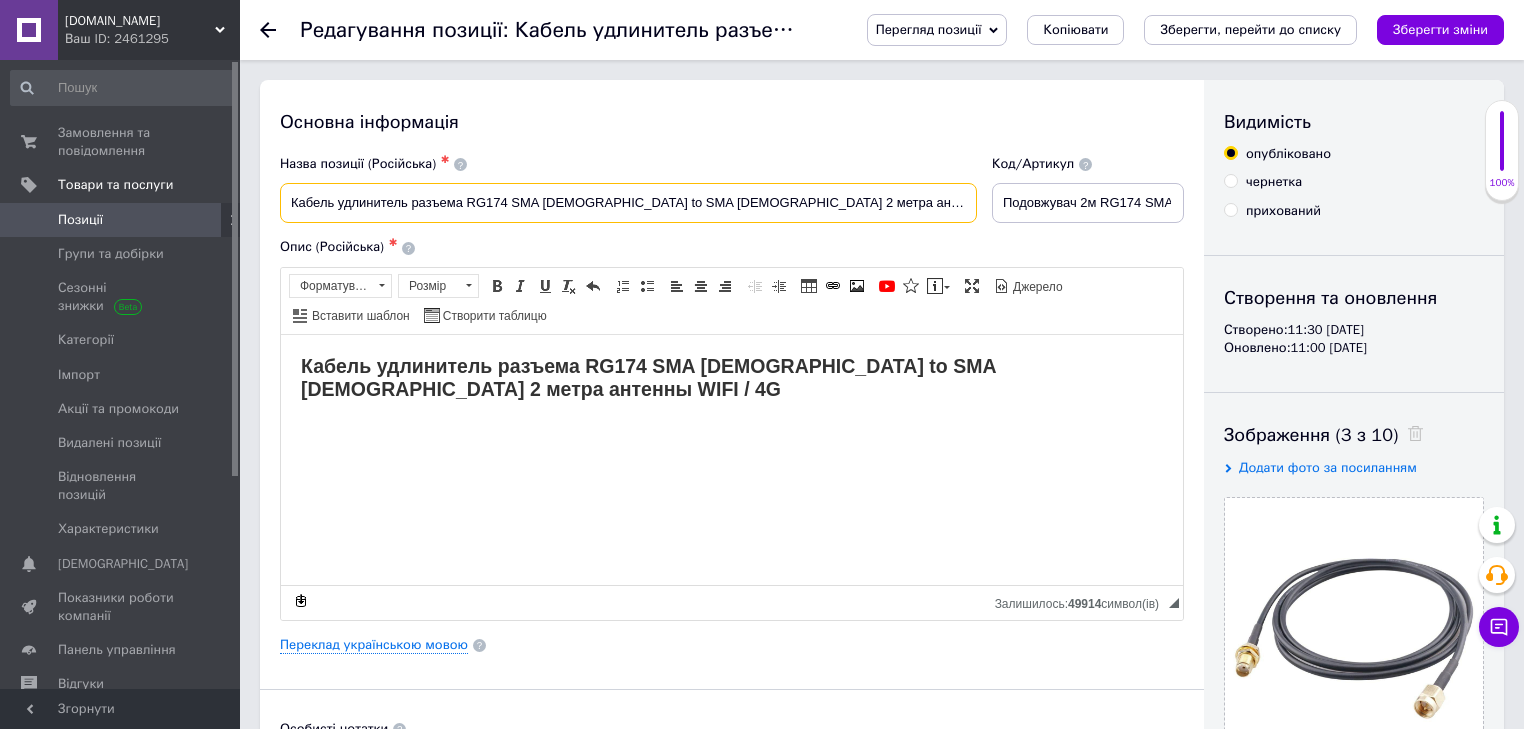 drag, startPoint x: 290, startPoint y: 201, endPoint x: 406, endPoint y: 206, distance: 116.10771 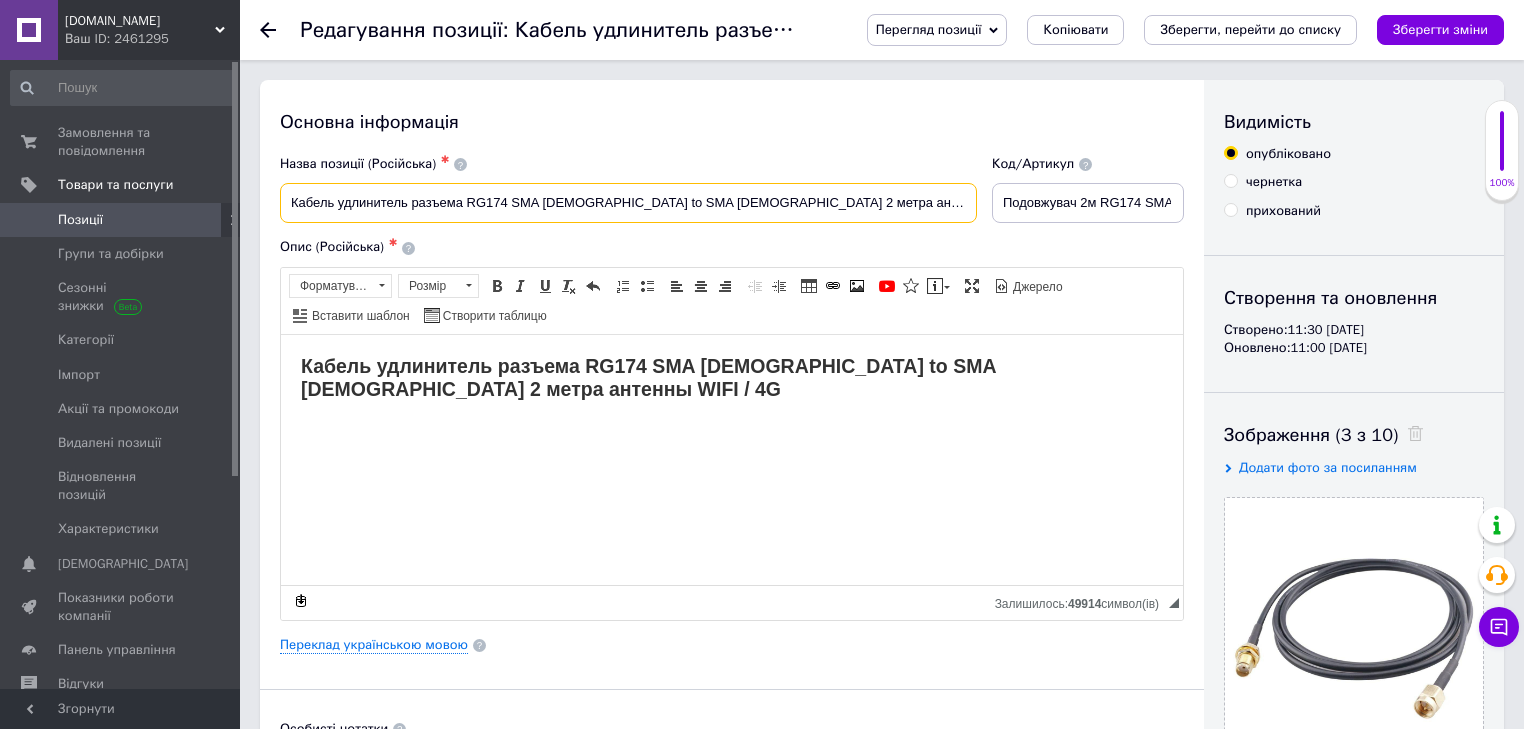 paste on "азъем" 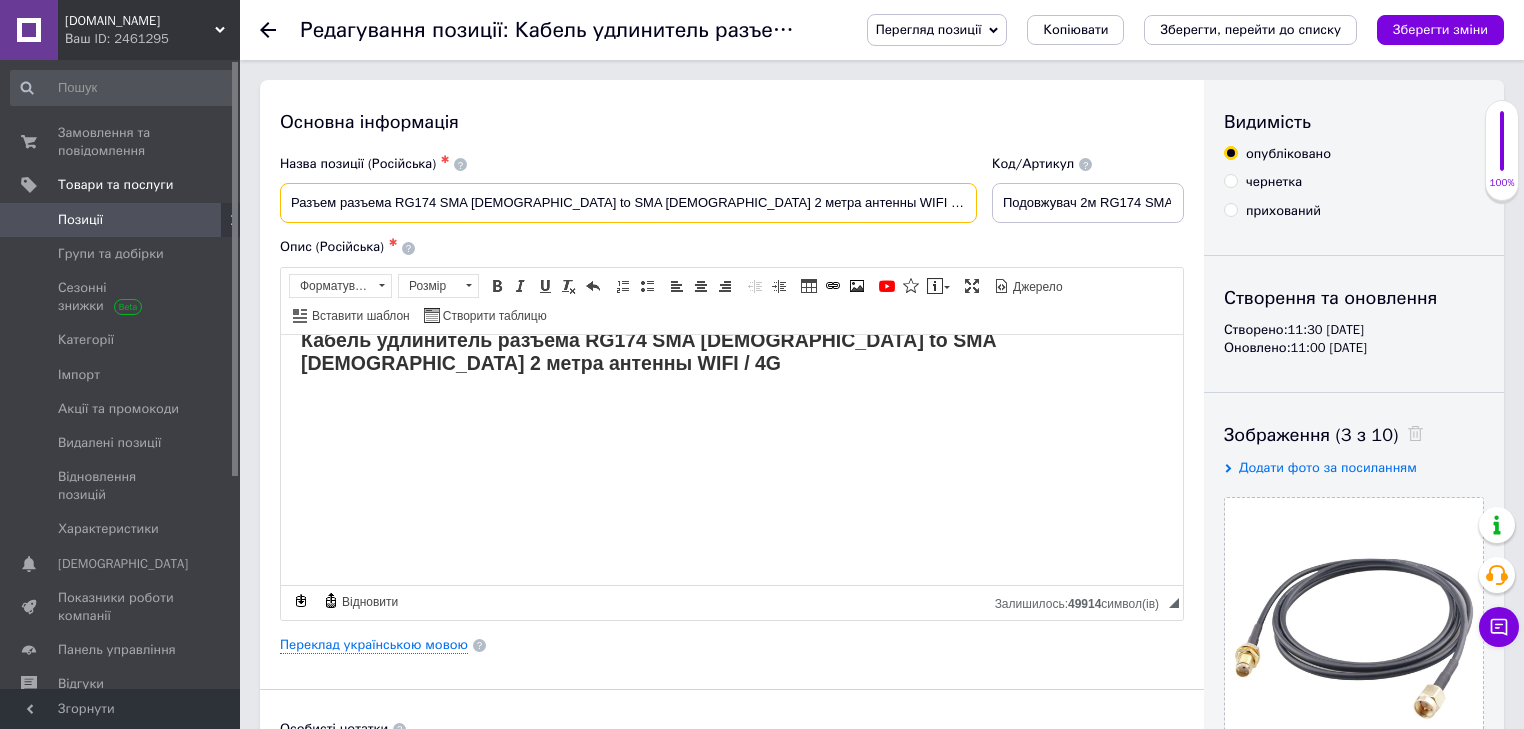scroll, scrollTop: 0, scrollLeft: 0, axis: both 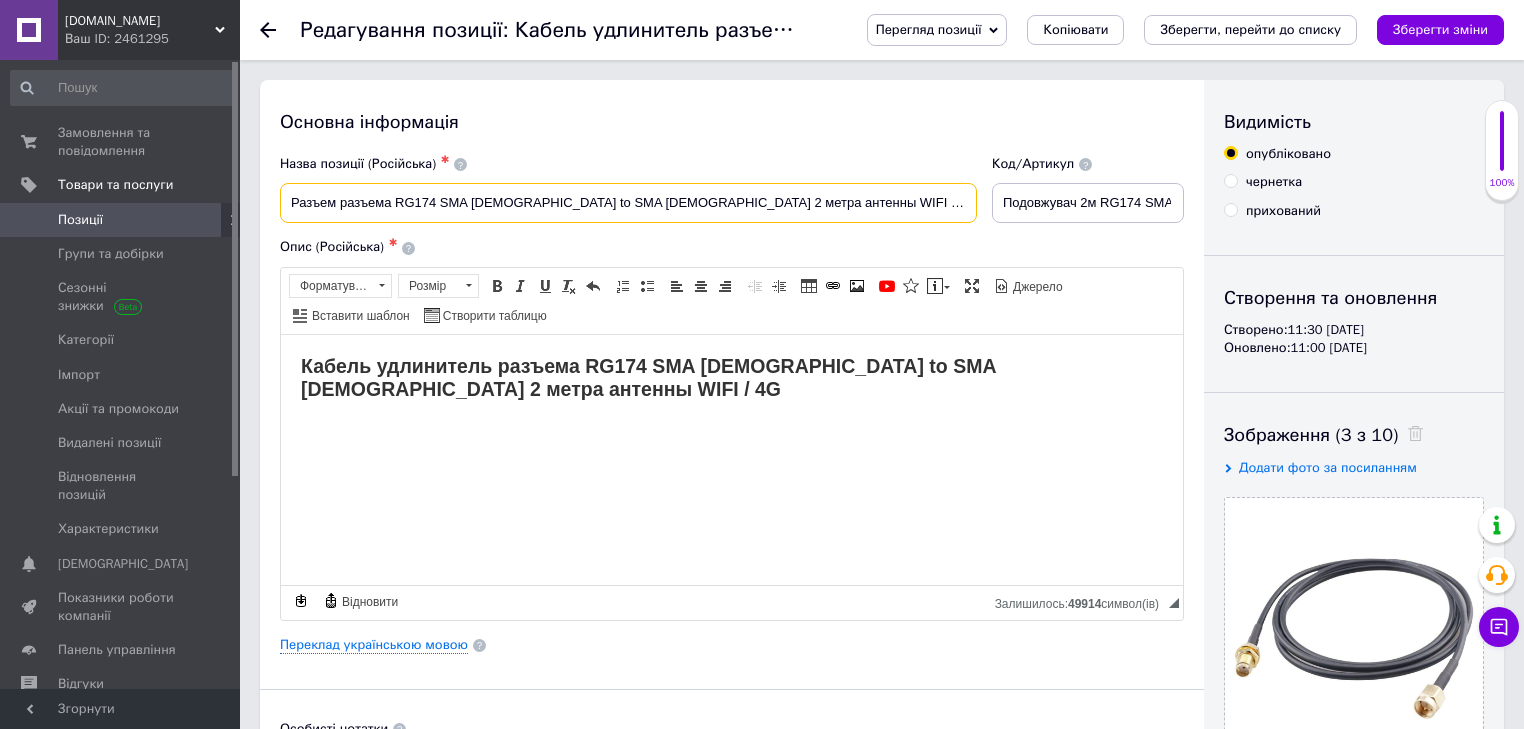 drag, startPoint x: 340, startPoint y: 204, endPoint x: 763, endPoint y: 208, distance: 423.01892 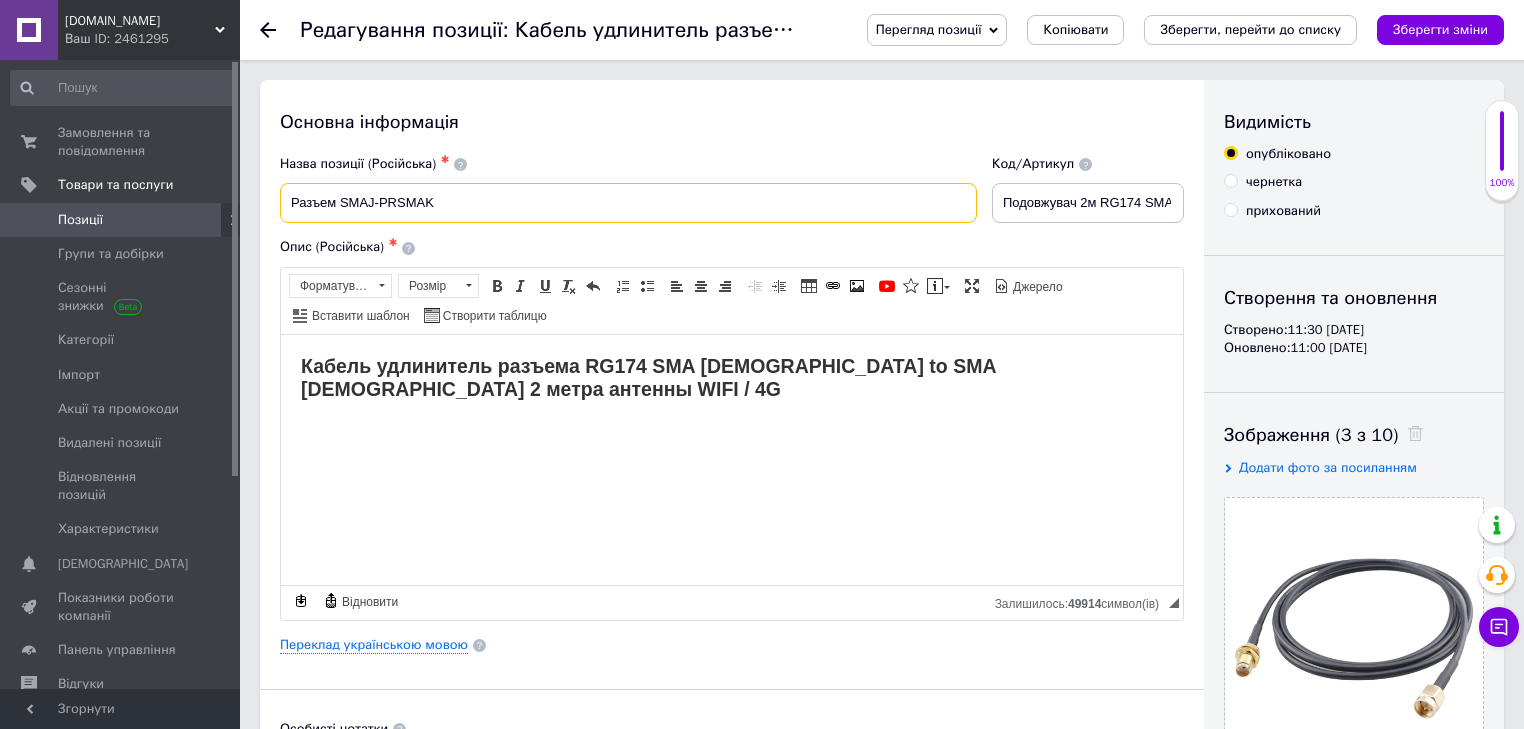 click on "Разъем SMAJ-PRSMAK" at bounding box center (628, 203) 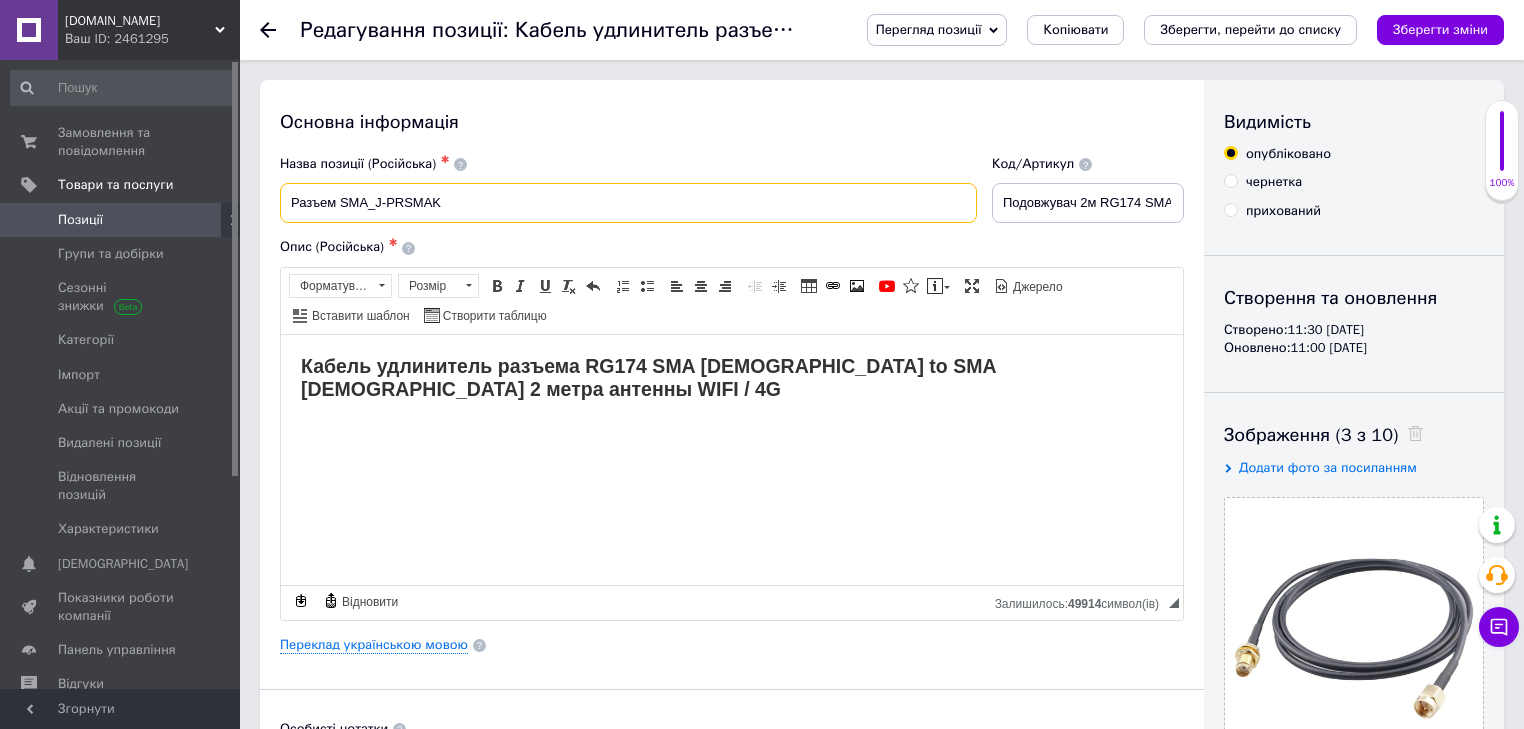 click on "Разъем SMA_J-PRSMAK" at bounding box center [628, 203] 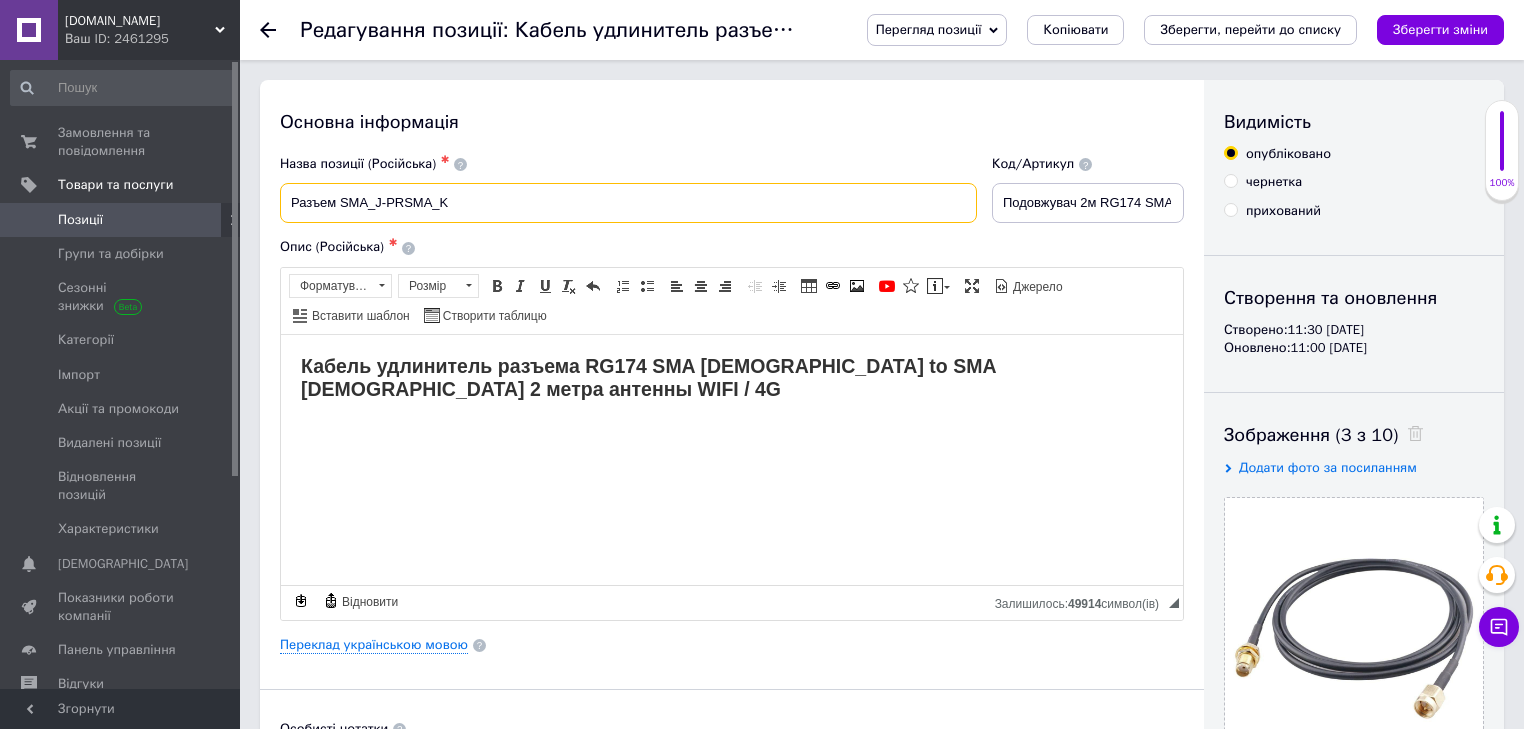 click on "Разъем SMA_J-PRSMA_K" at bounding box center [628, 203] 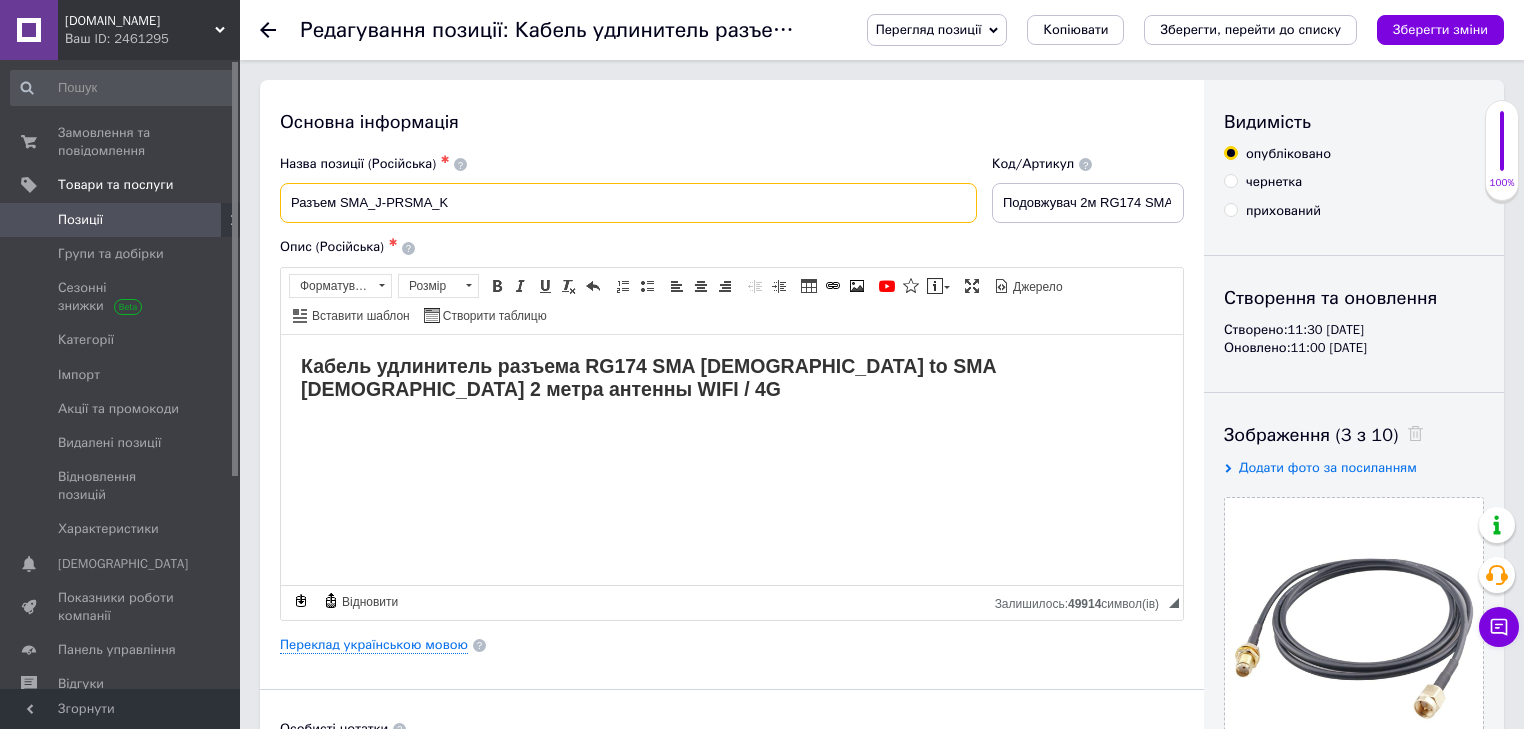 type on "Разъем SMA_J-PRSMA_K" 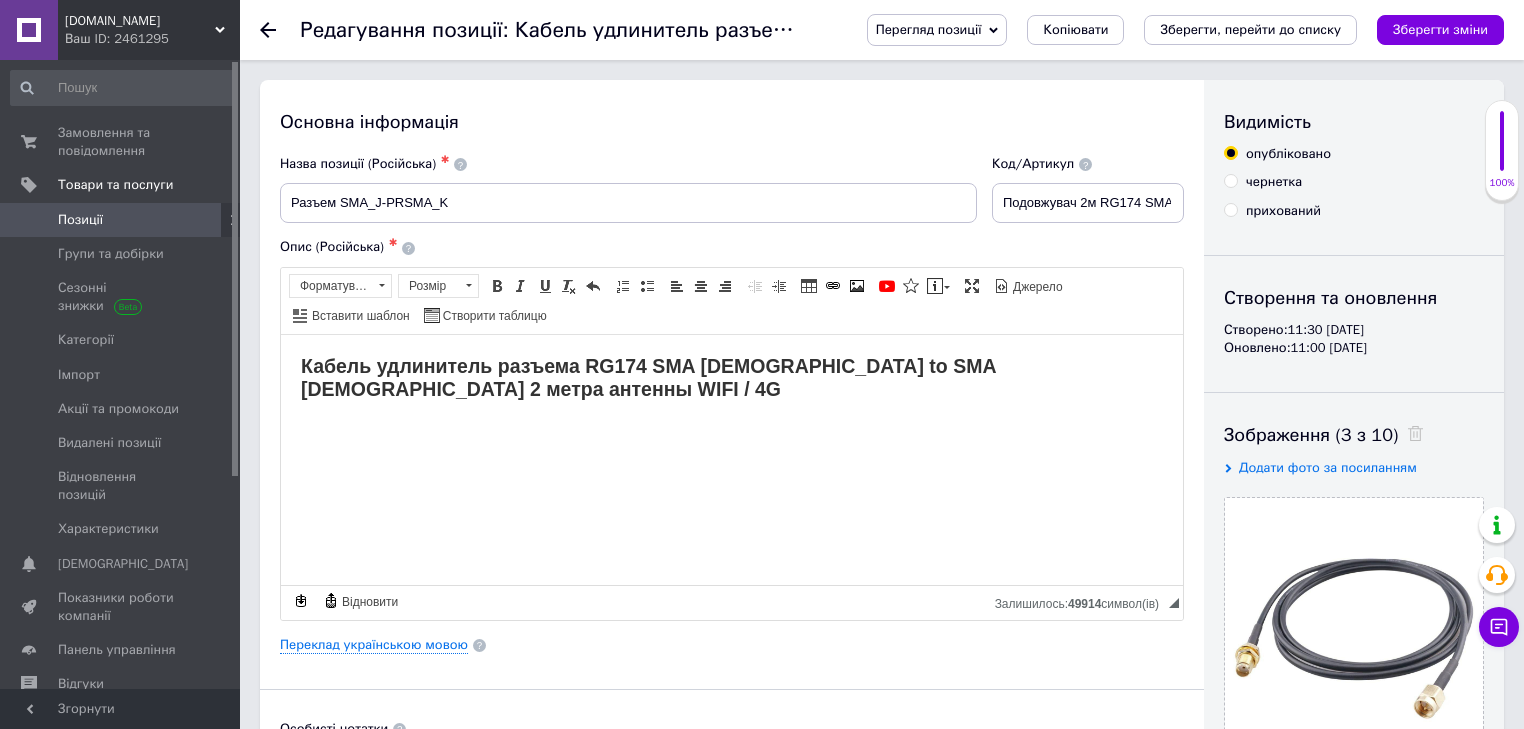 click on "Кабель удлинитель разъема RG174 SMA Male to SMA Female 2 метра антенны WIFI / 4G" at bounding box center [648, 376] 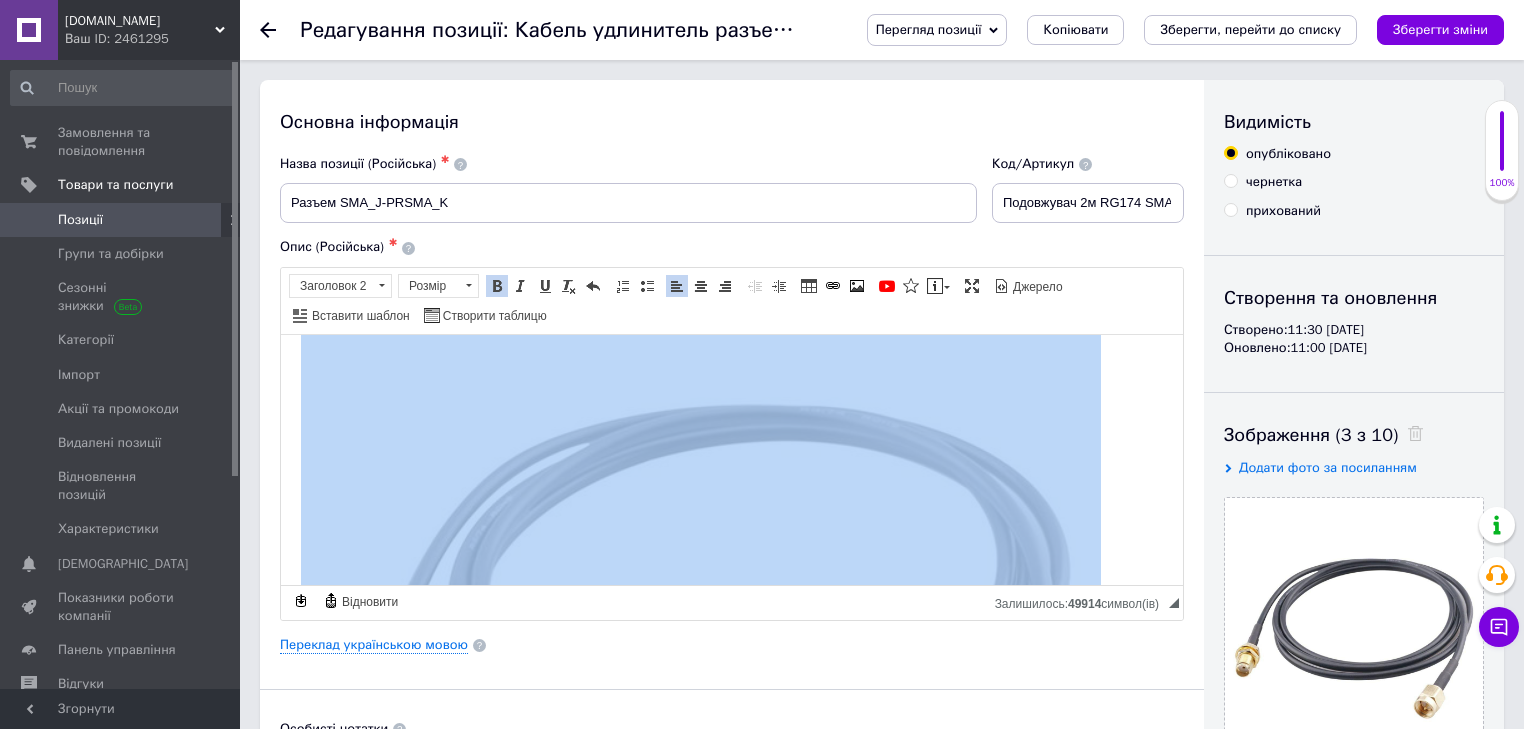 scroll, scrollTop: 437, scrollLeft: 0, axis: vertical 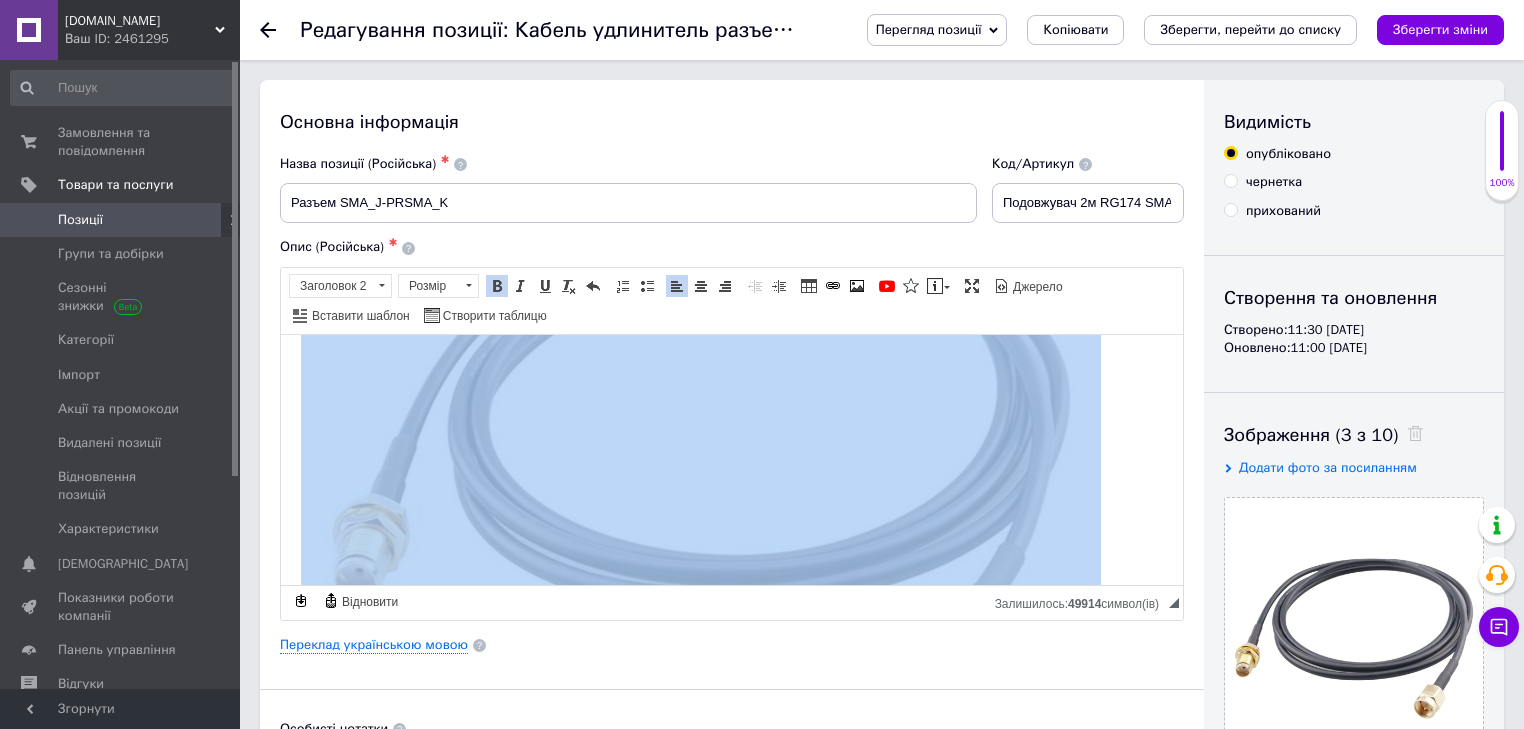 drag, startPoint x: 299, startPoint y: 365, endPoint x: 537, endPoint y: 585, distance: 324.10492 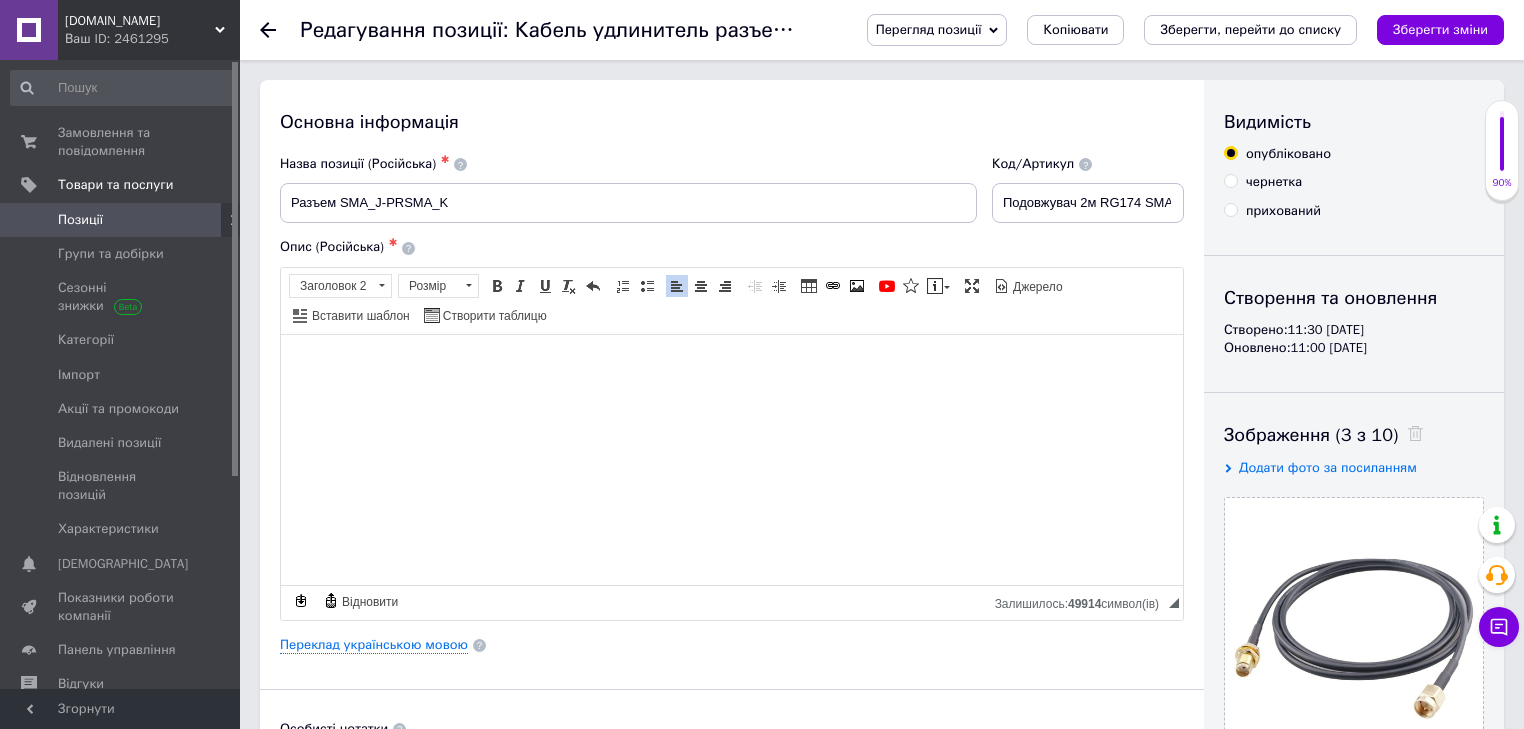 scroll, scrollTop: 0, scrollLeft: 0, axis: both 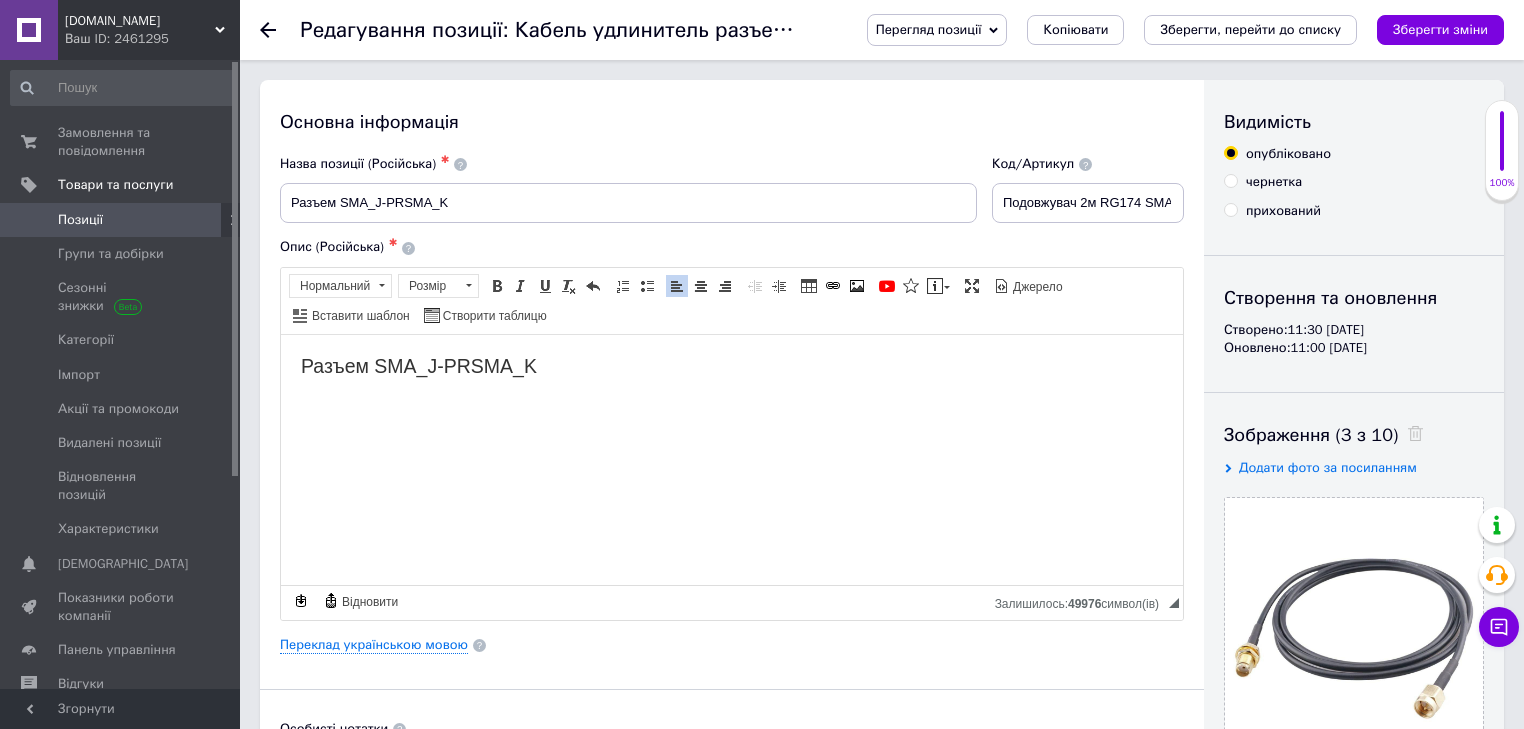 click on "Разъем SMA_J-PRSMA_K" at bounding box center [732, 365] 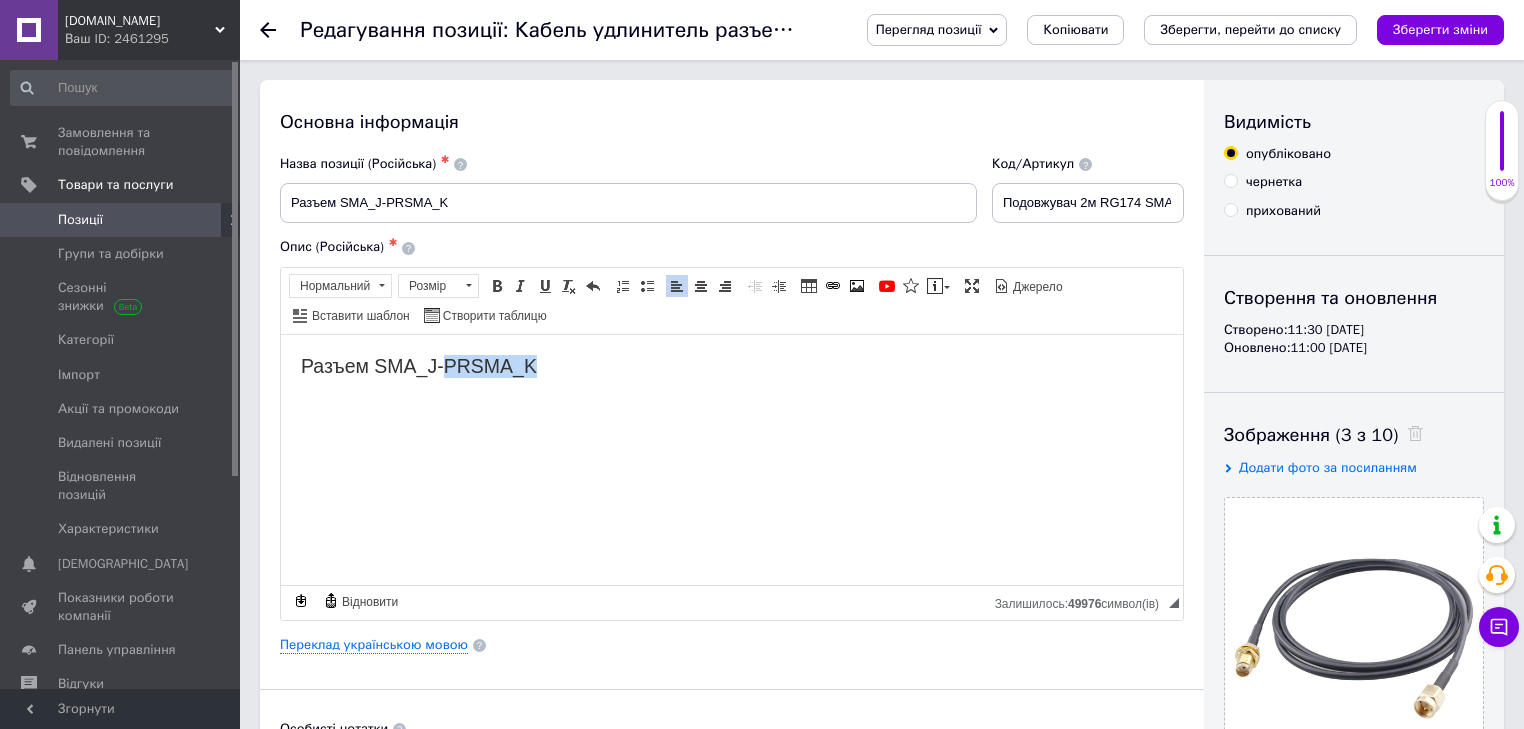 click on "Разъем SMA_J-PRSMA_K" at bounding box center [732, 365] 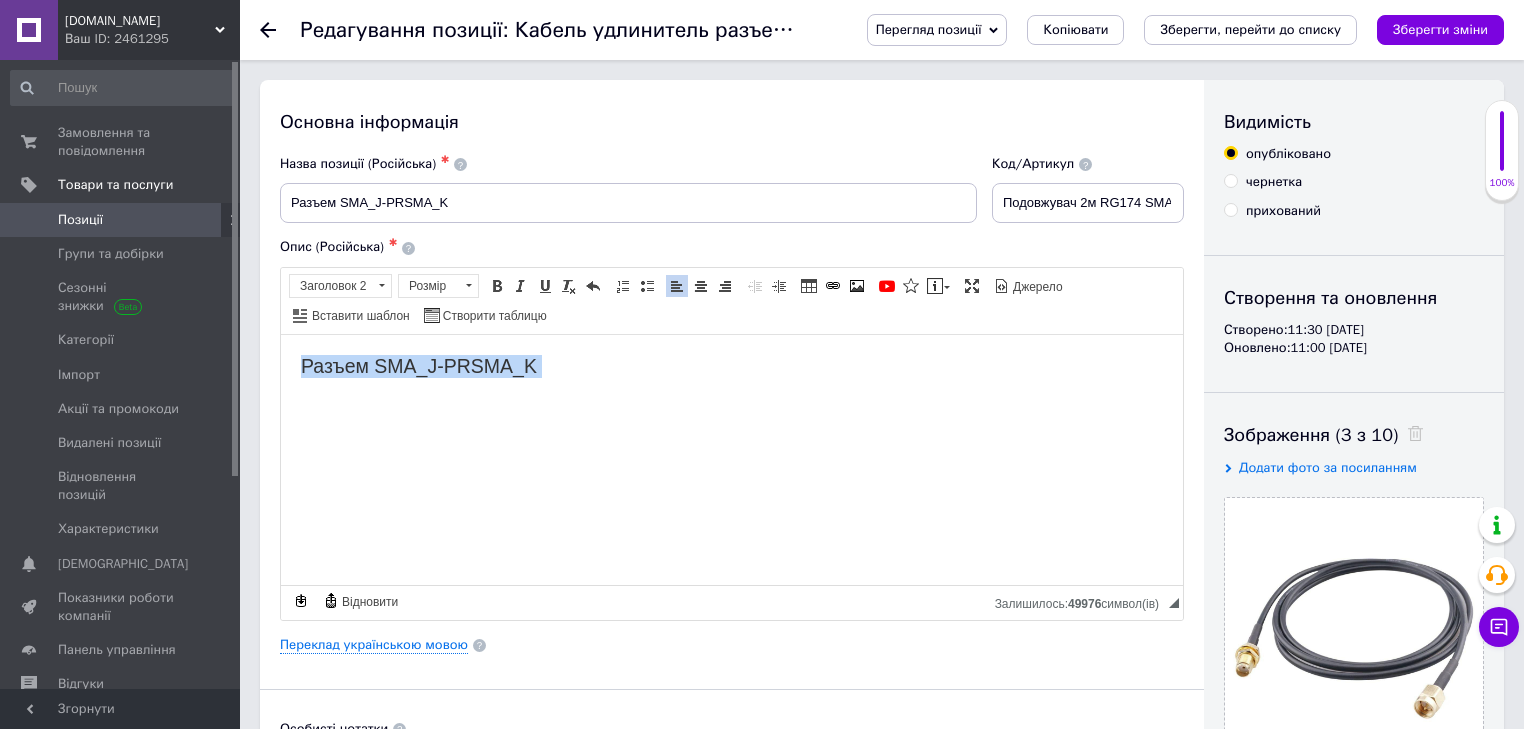 click on "Разъем SMA_J-PRSMA_K" at bounding box center [732, 365] 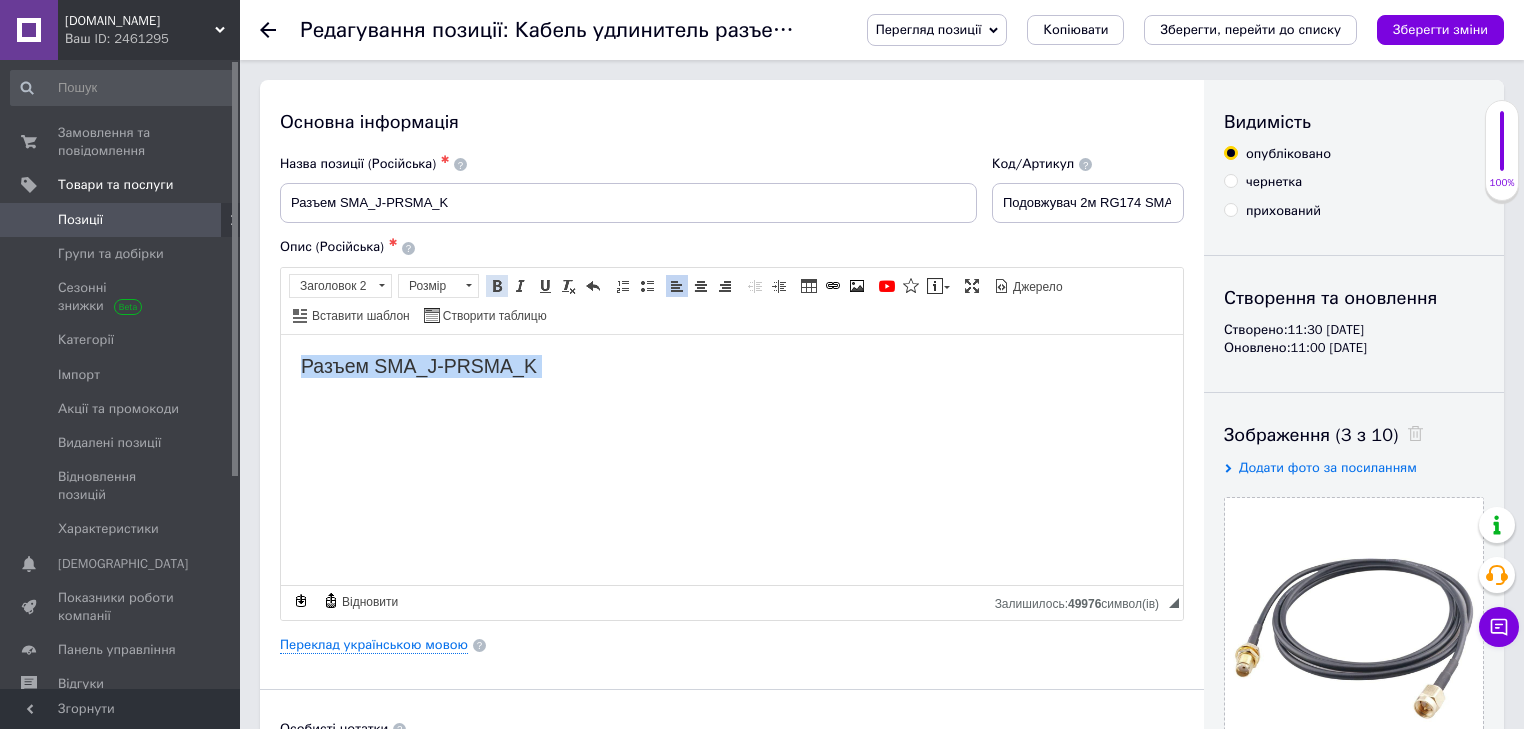 click at bounding box center (497, 286) 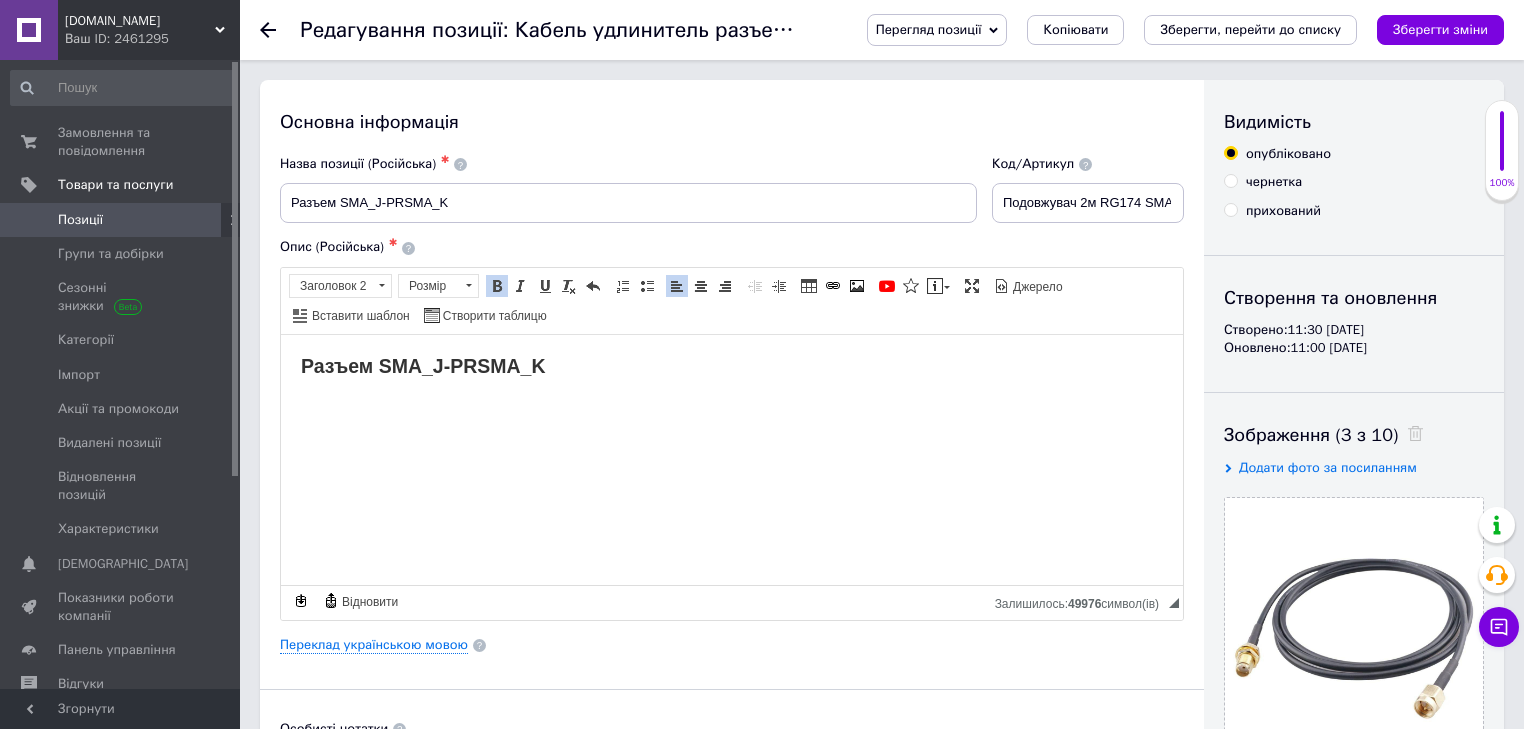 click on "Разъем SMA_J-PRSMA_K" at bounding box center [732, 384] 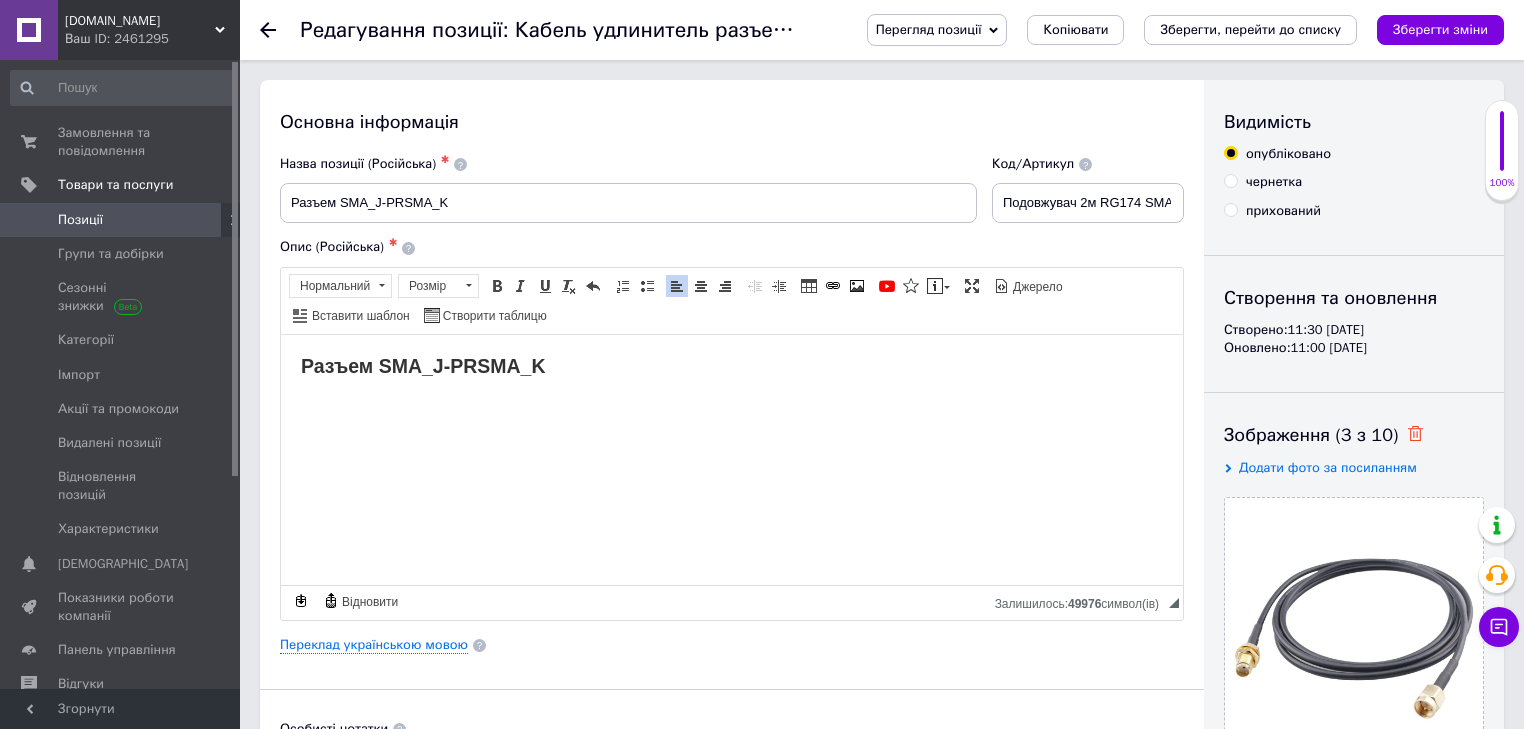 click 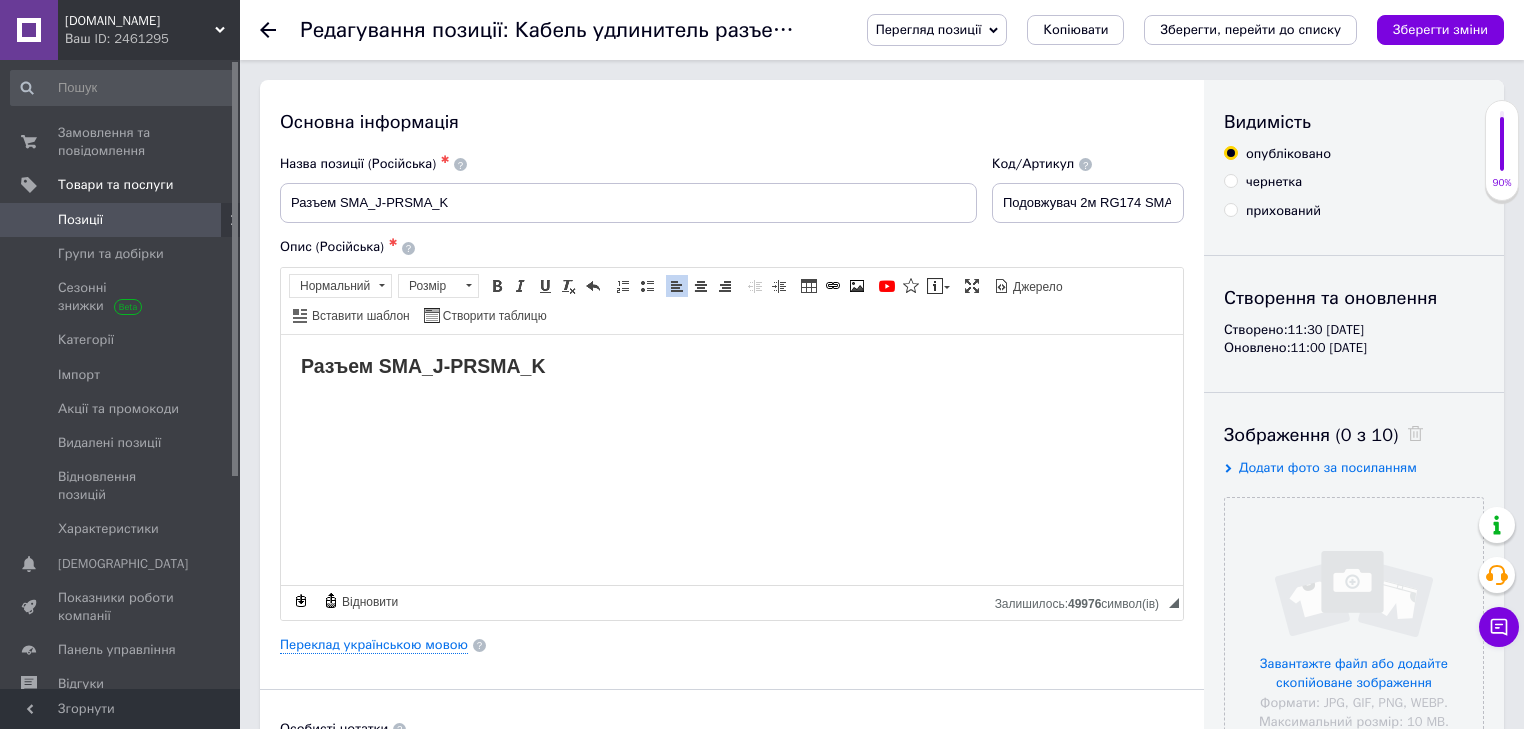 click on "Разъем SMA_J-PRSMA_K" at bounding box center [732, 384] 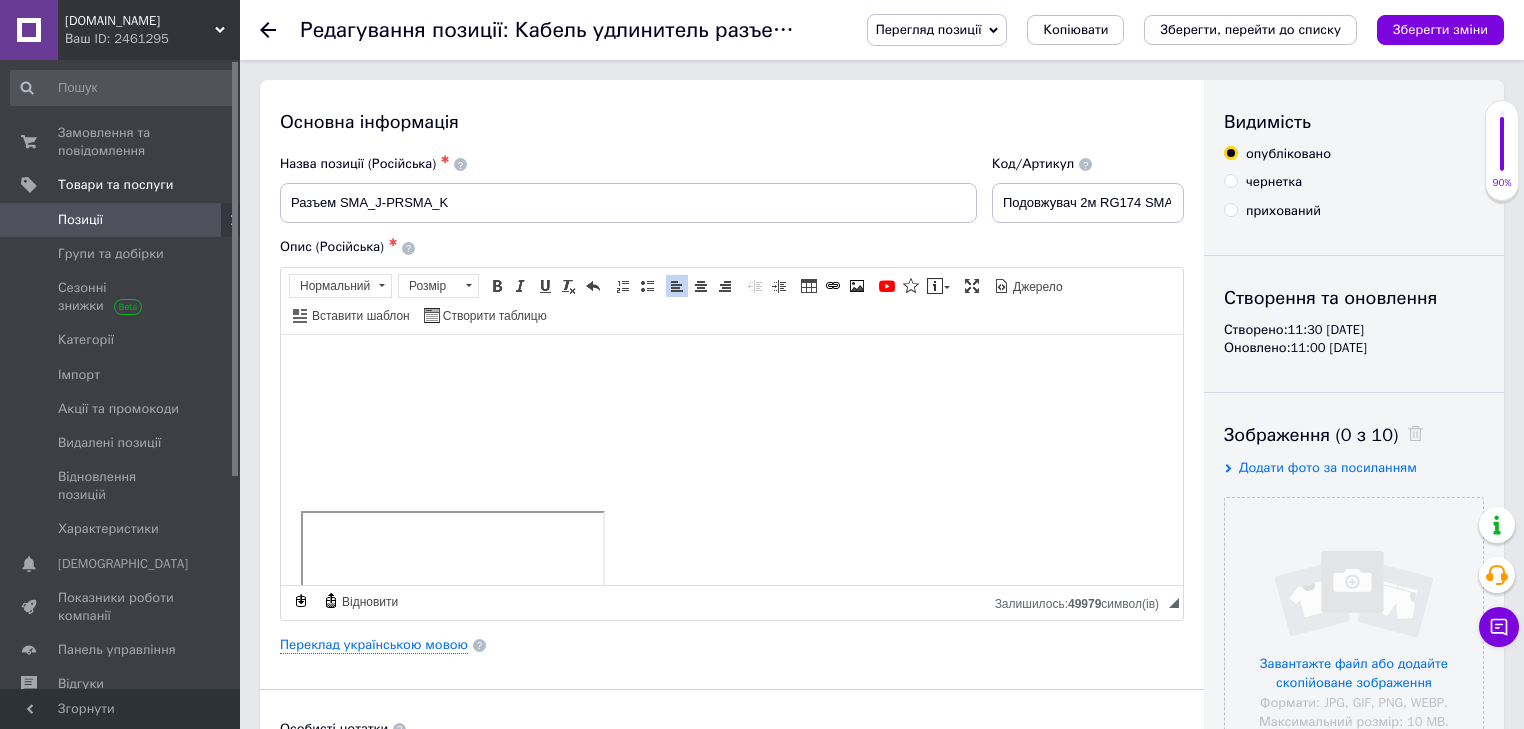 scroll, scrollTop: 3223, scrollLeft: 0, axis: vertical 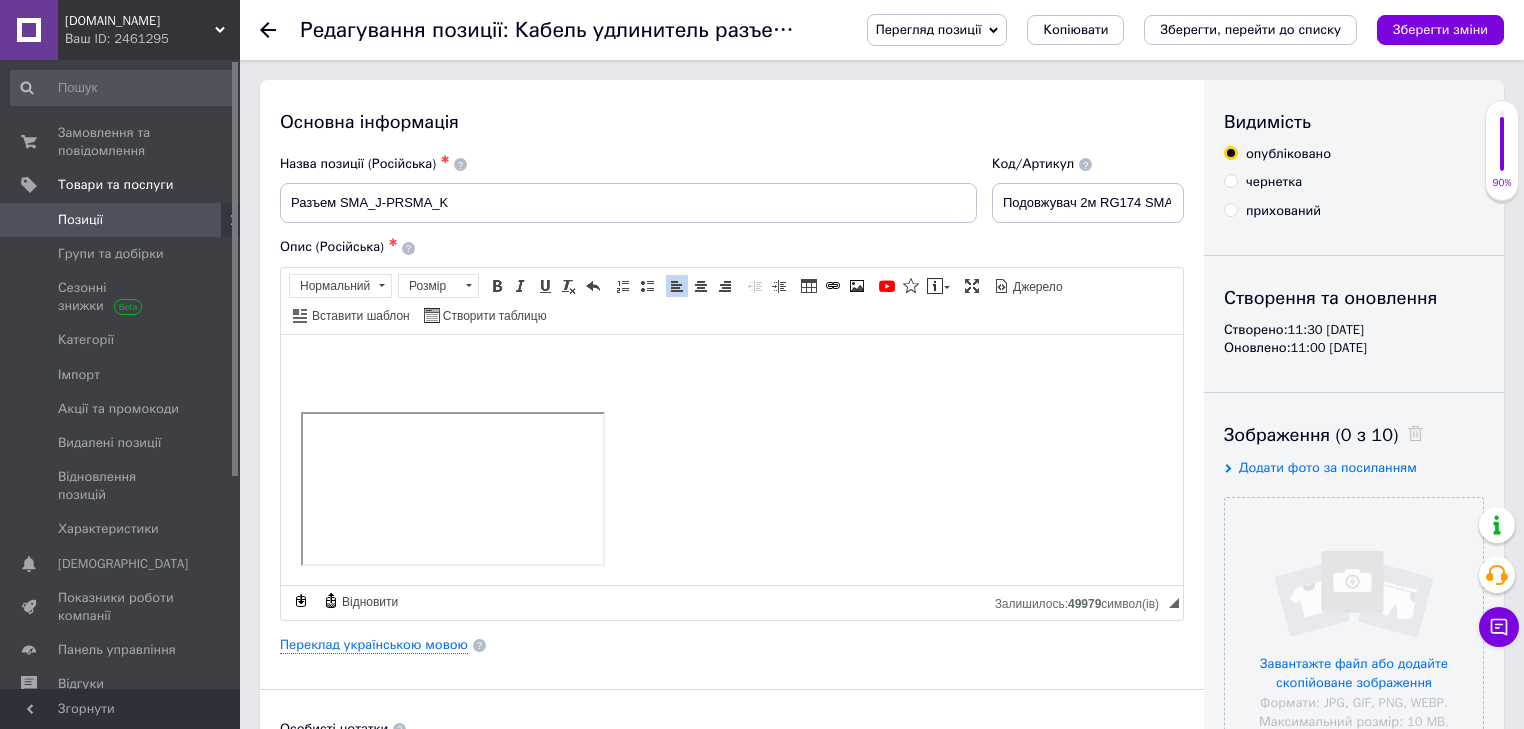 click on "​​​​​​​" at bounding box center [732, 491] 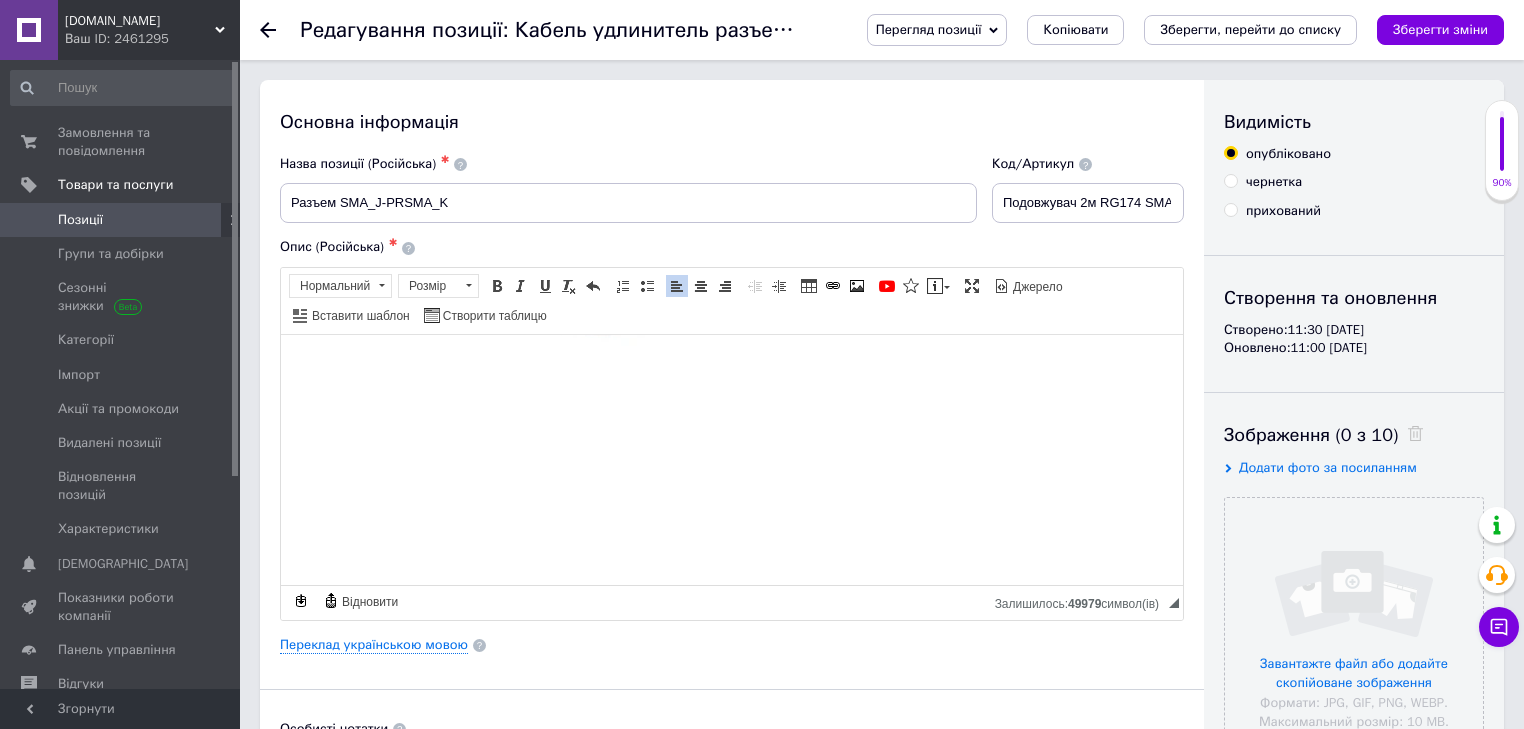 scroll, scrollTop: 1352, scrollLeft: 0, axis: vertical 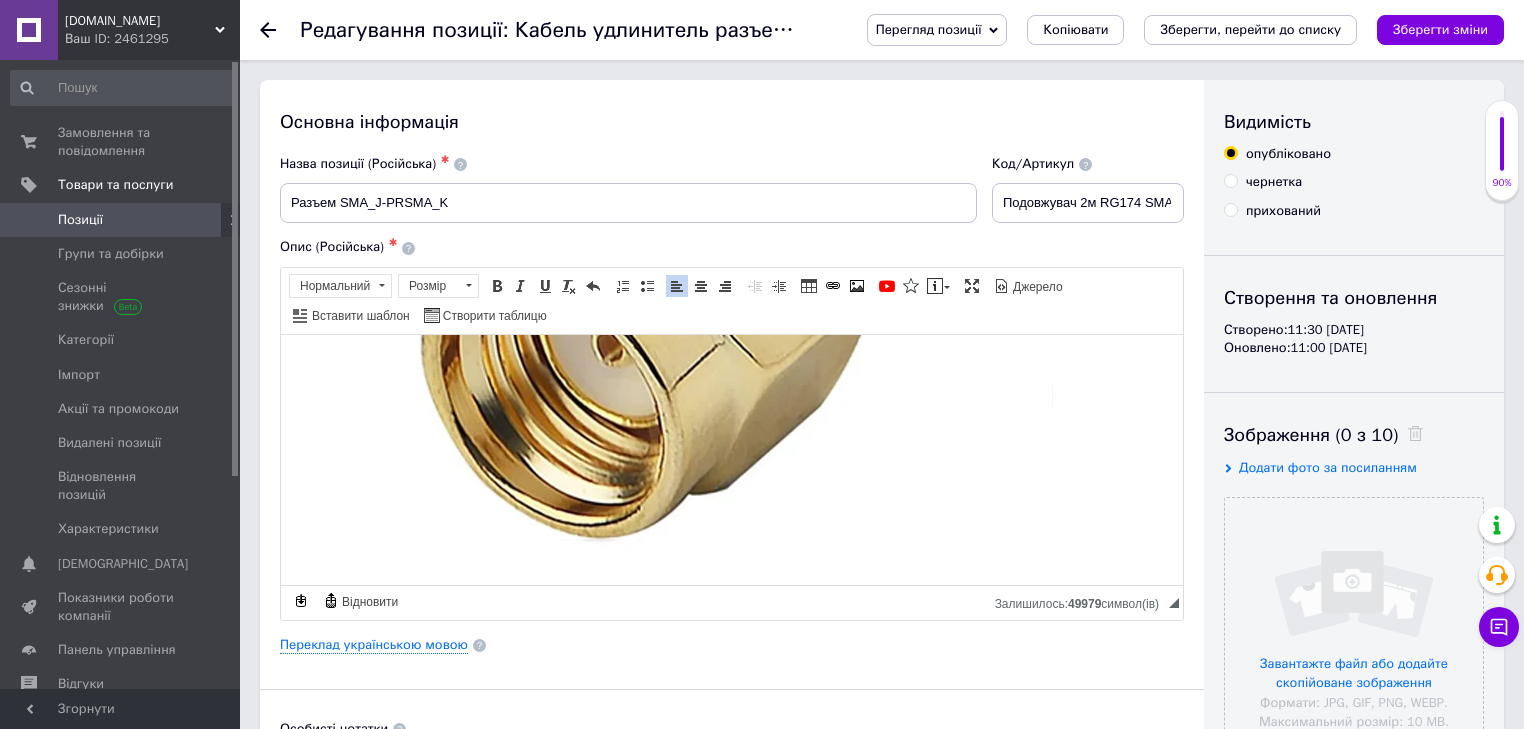 click on "Разъем SMA_J-PRSMA_K" at bounding box center [628, 203] 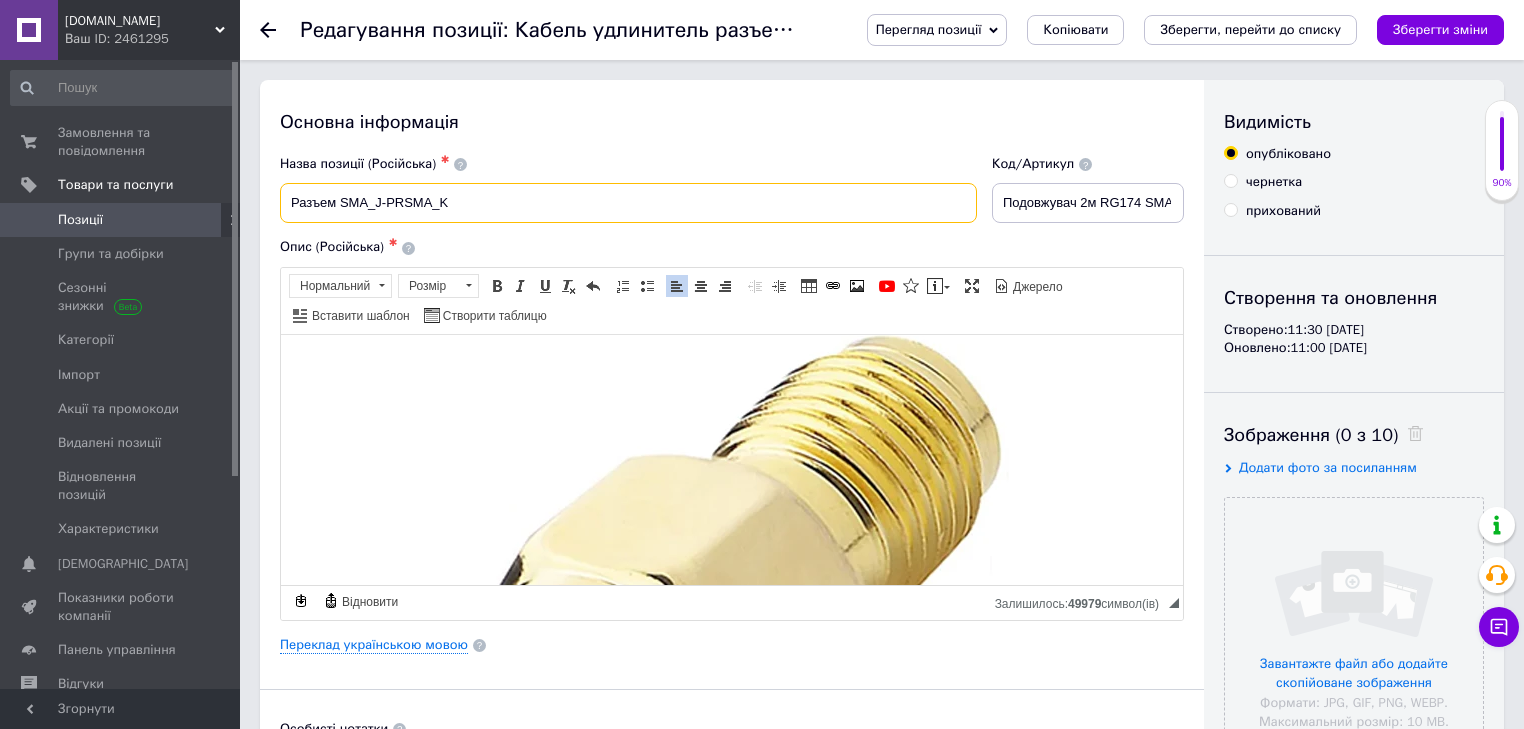 scroll, scrollTop: 952, scrollLeft: 0, axis: vertical 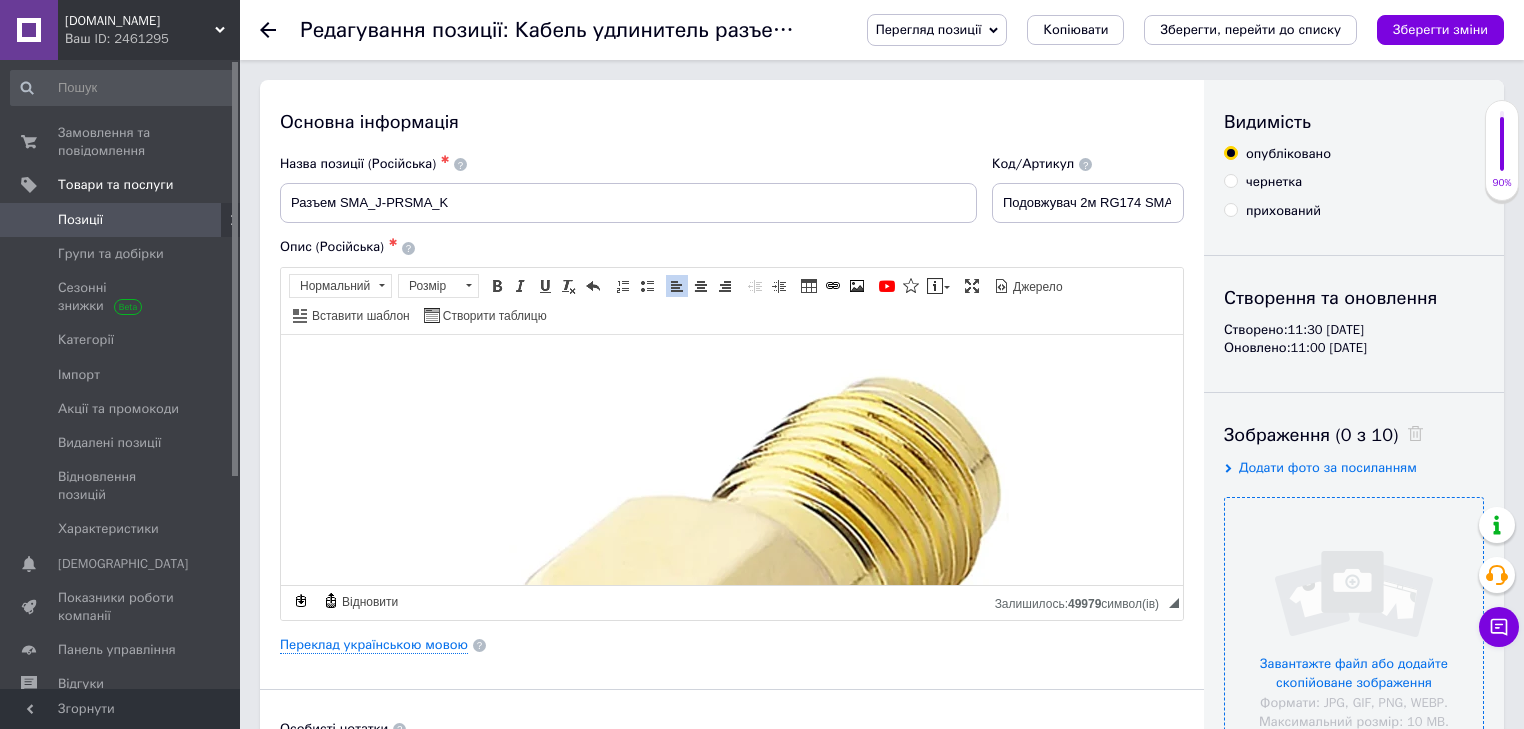 click at bounding box center [1354, 627] 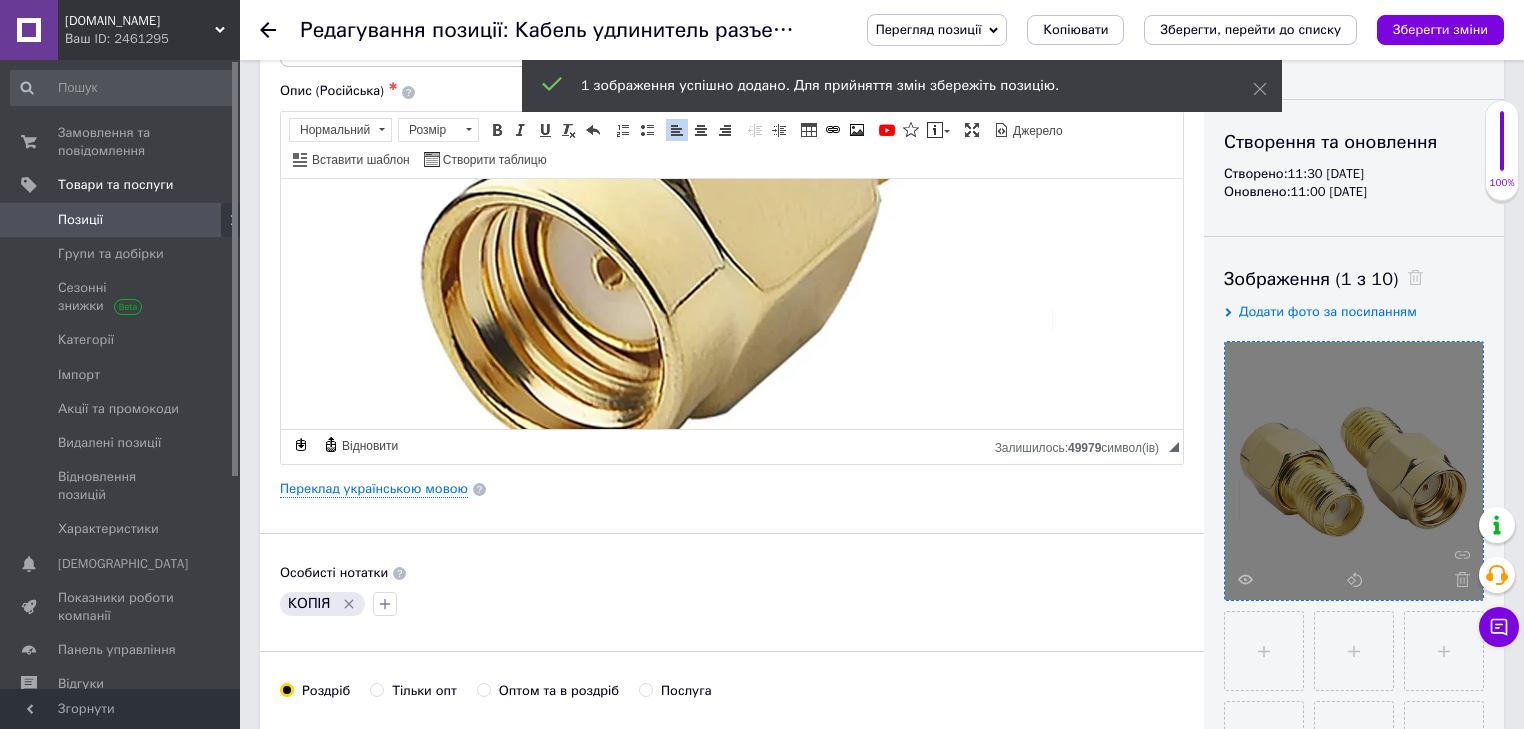 scroll, scrollTop: 160, scrollLeft: 0, axis: vertical 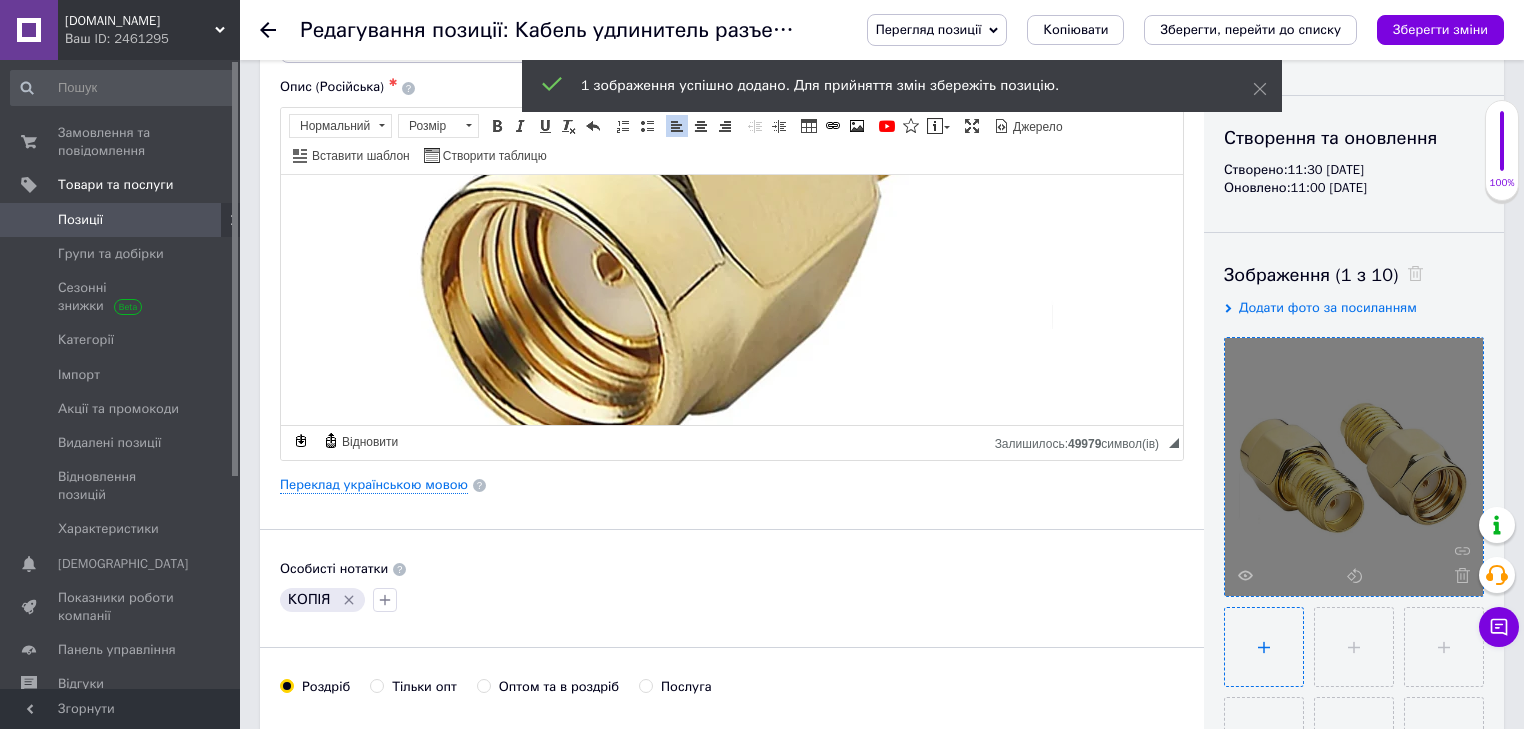 click at bounding box center (1264, 647) 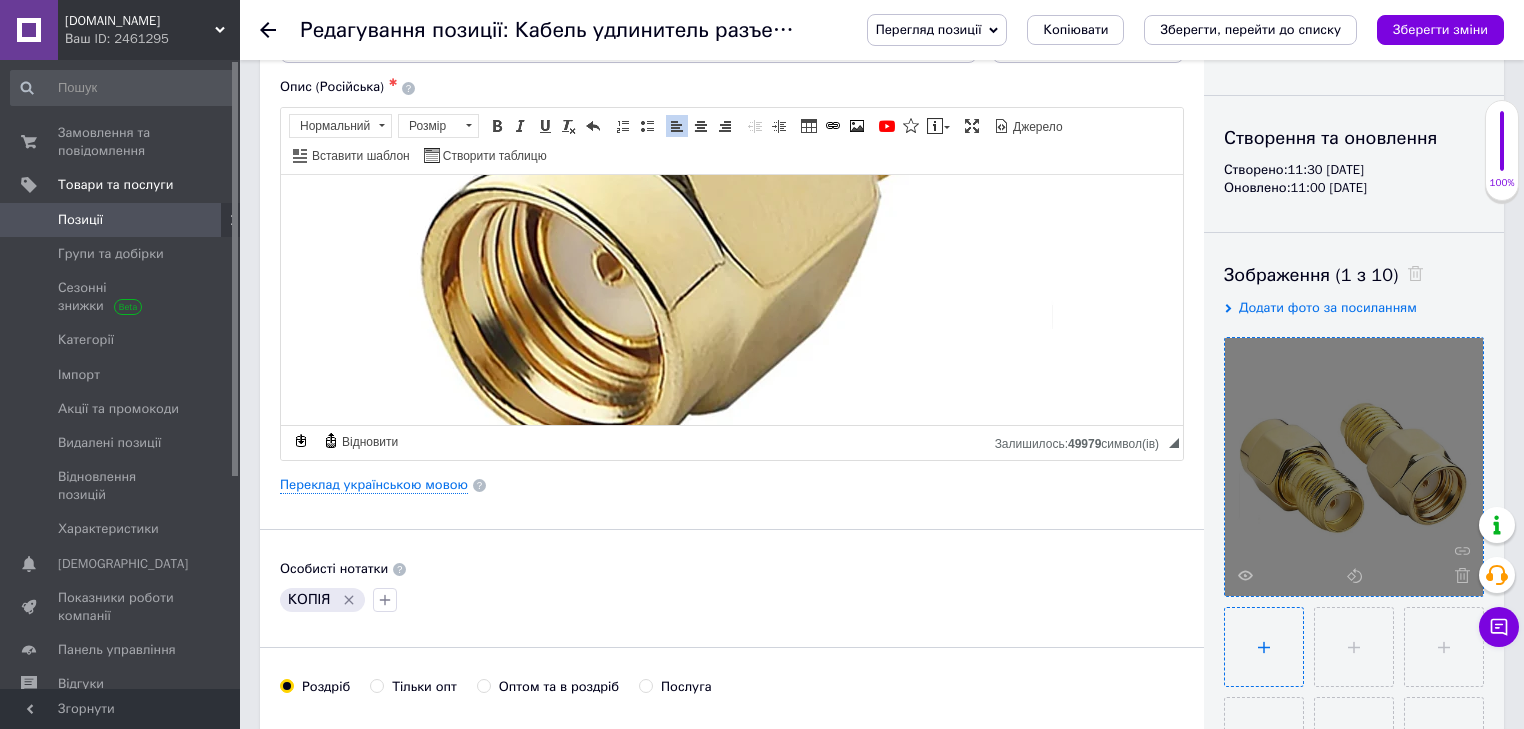 type on "C:\fakepath\Роз'єм SMA_J-PRSMA_K 1.jpg" 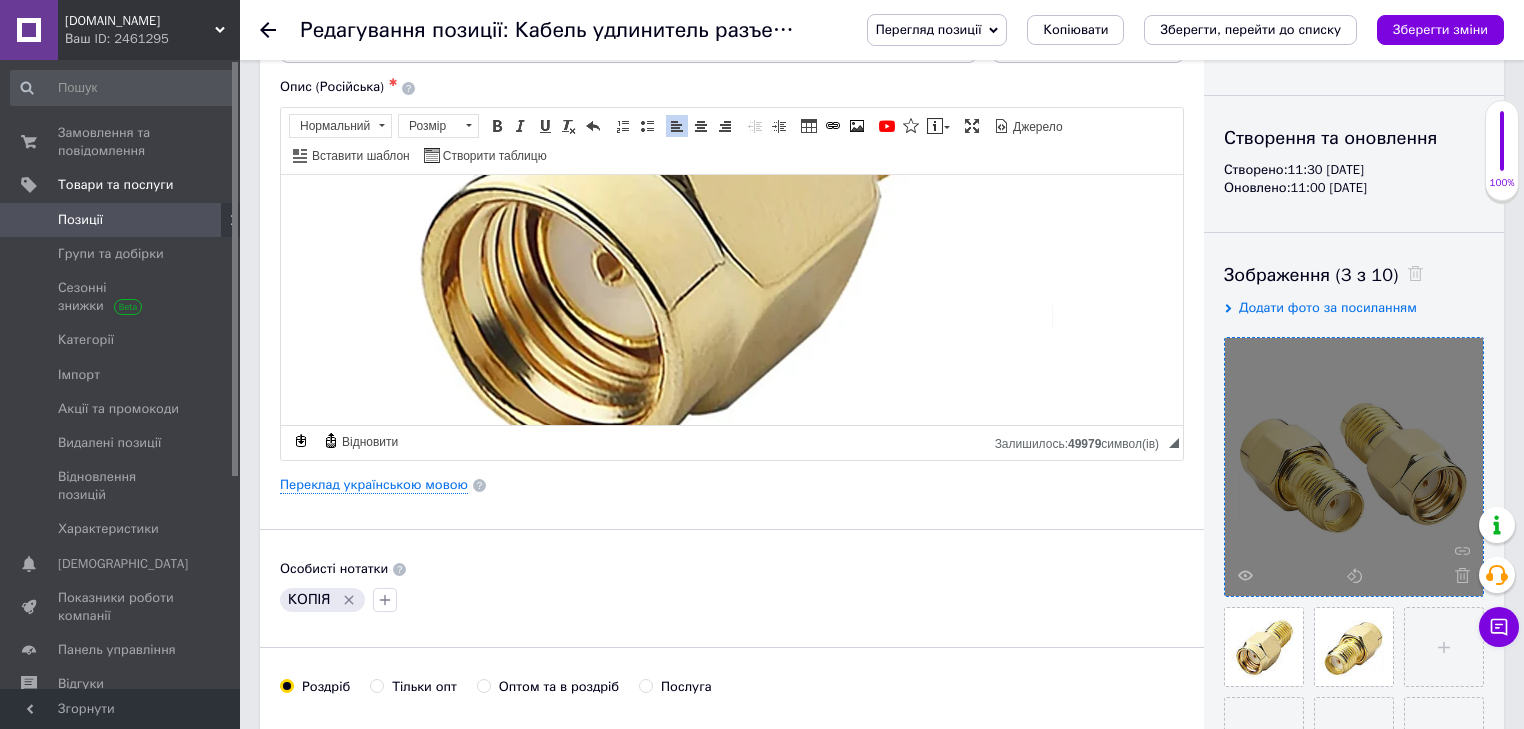 drag, startPoint x: 1351, startPoint y: 477, endPoint x: 1380, endPoint y: 580, distance: 107.00467 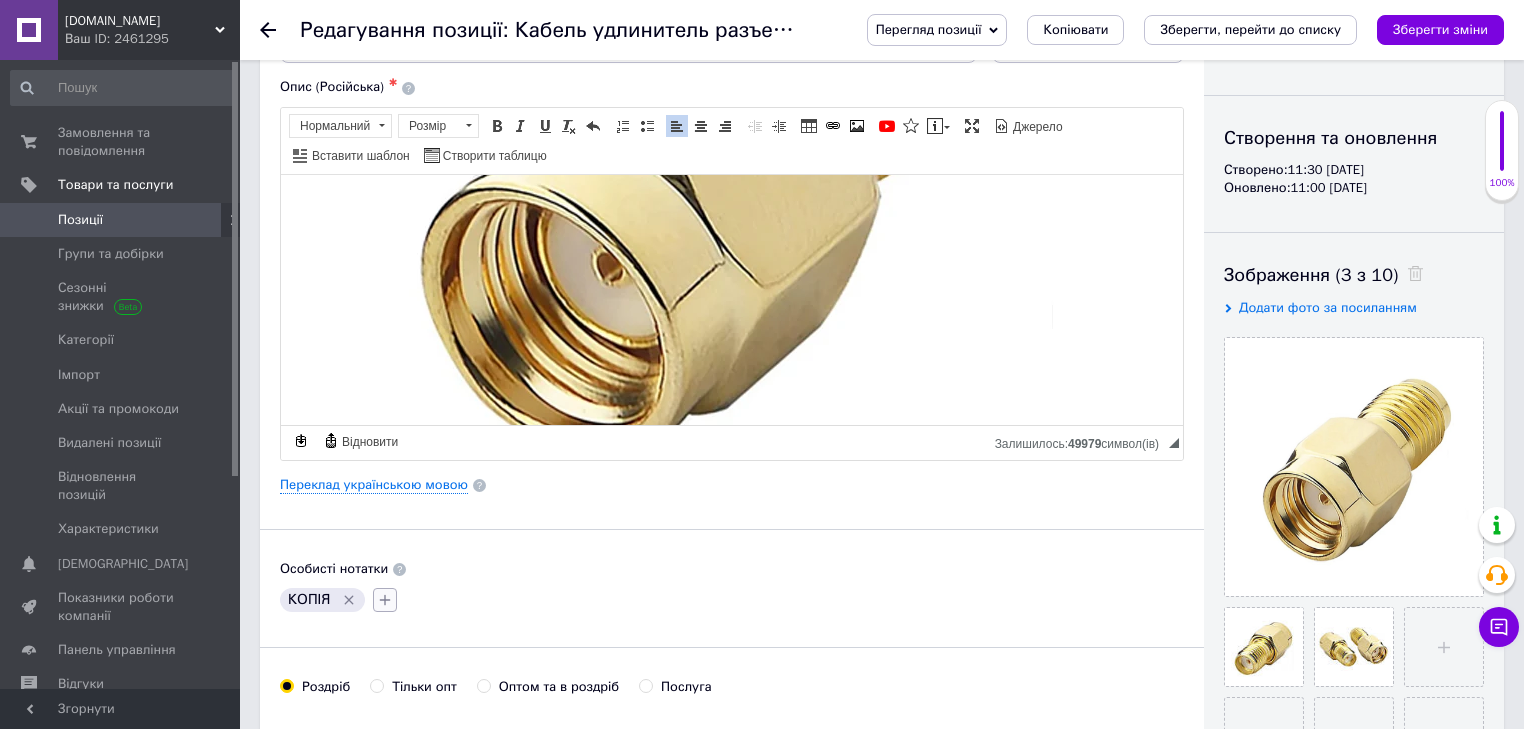 click 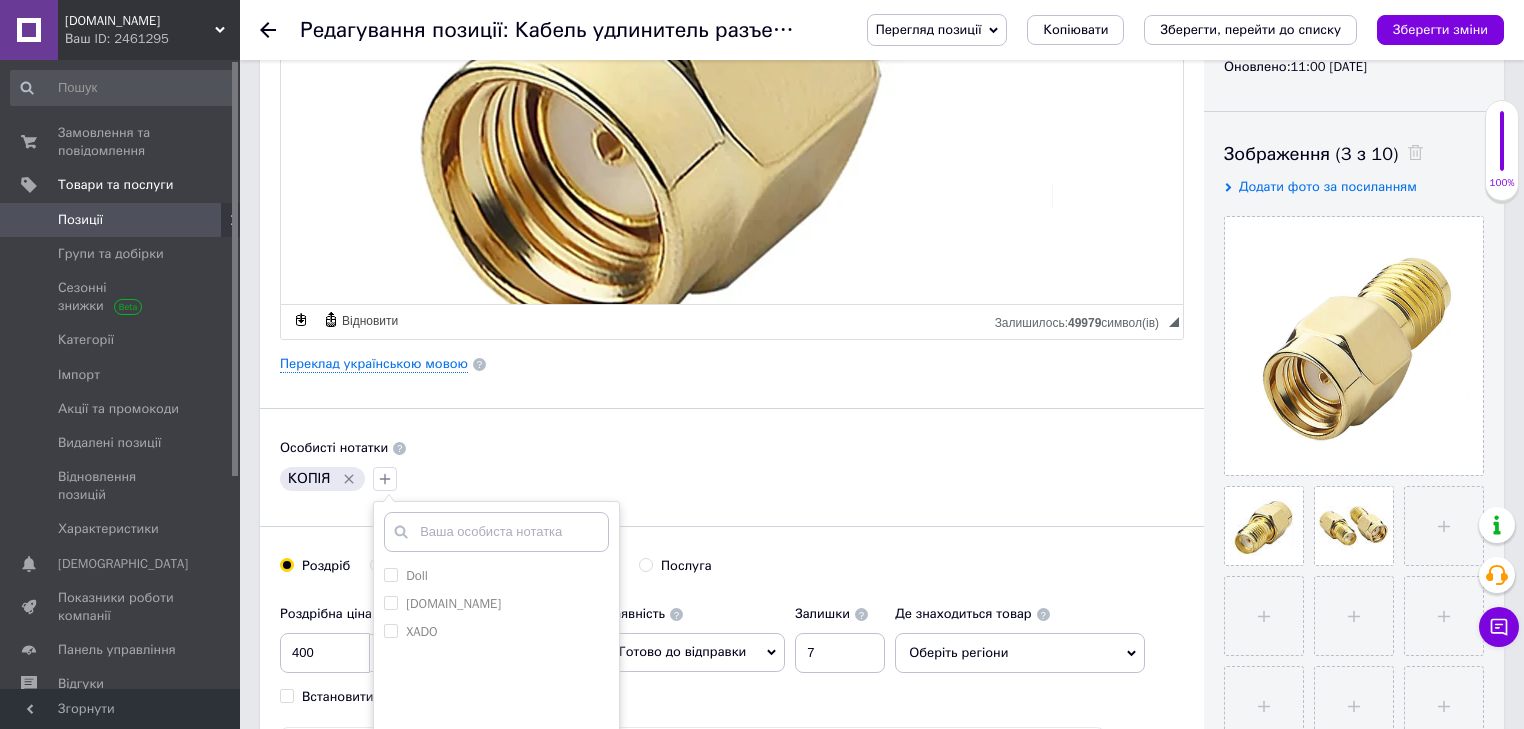 scroll, scrollTop: 320, scrollLeft: 0, axis: vertical 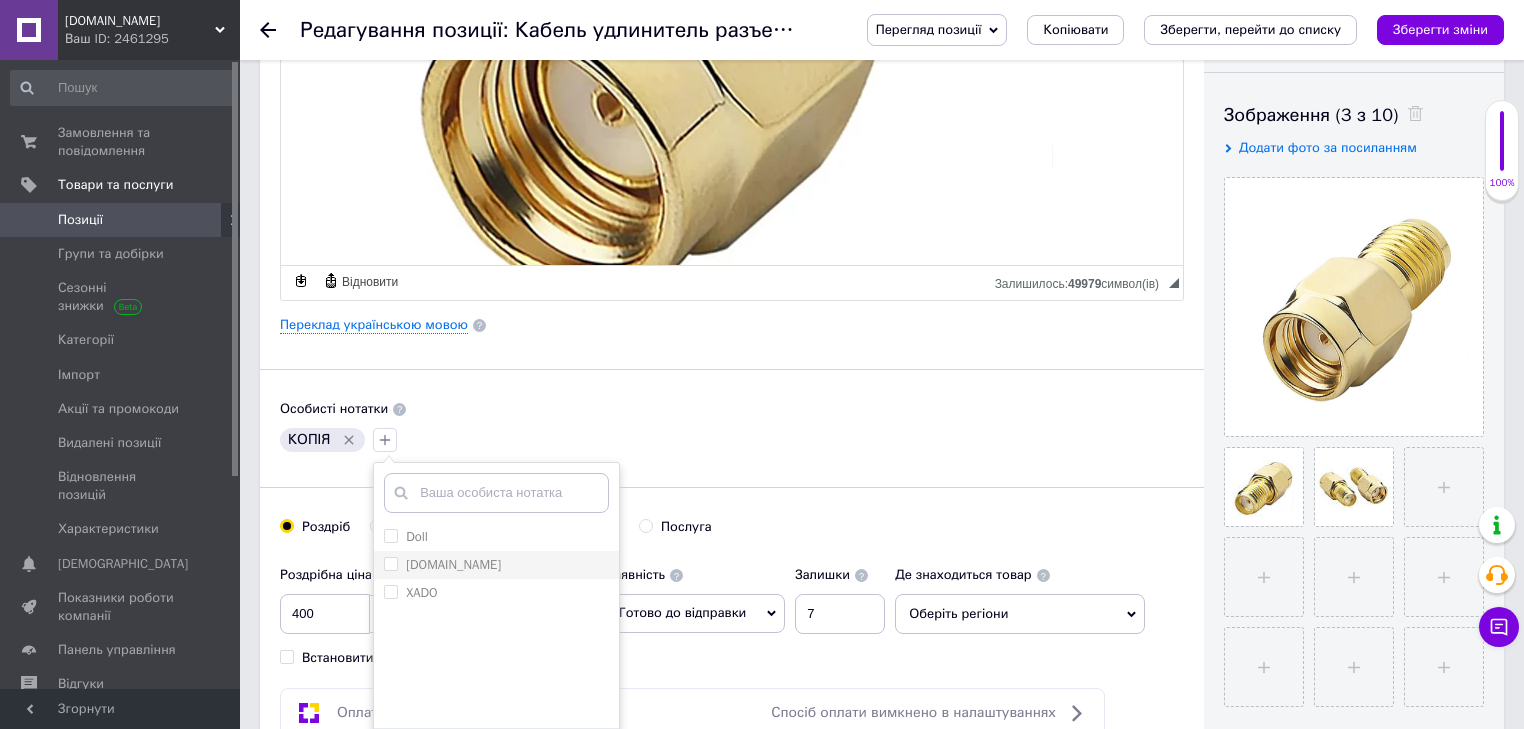 click on "rozetka.ua" at bounding box center (453, 564) 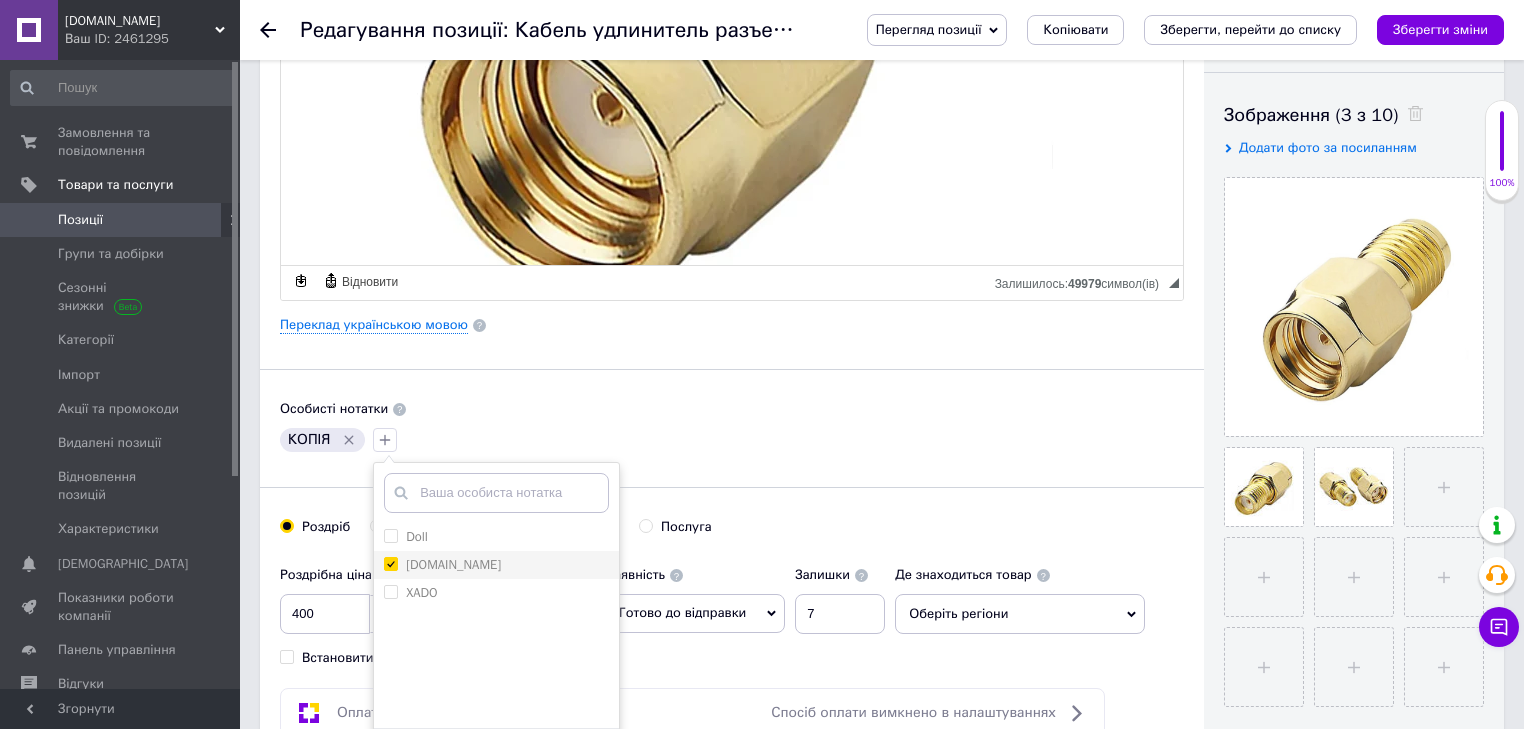 checkbox on "true" 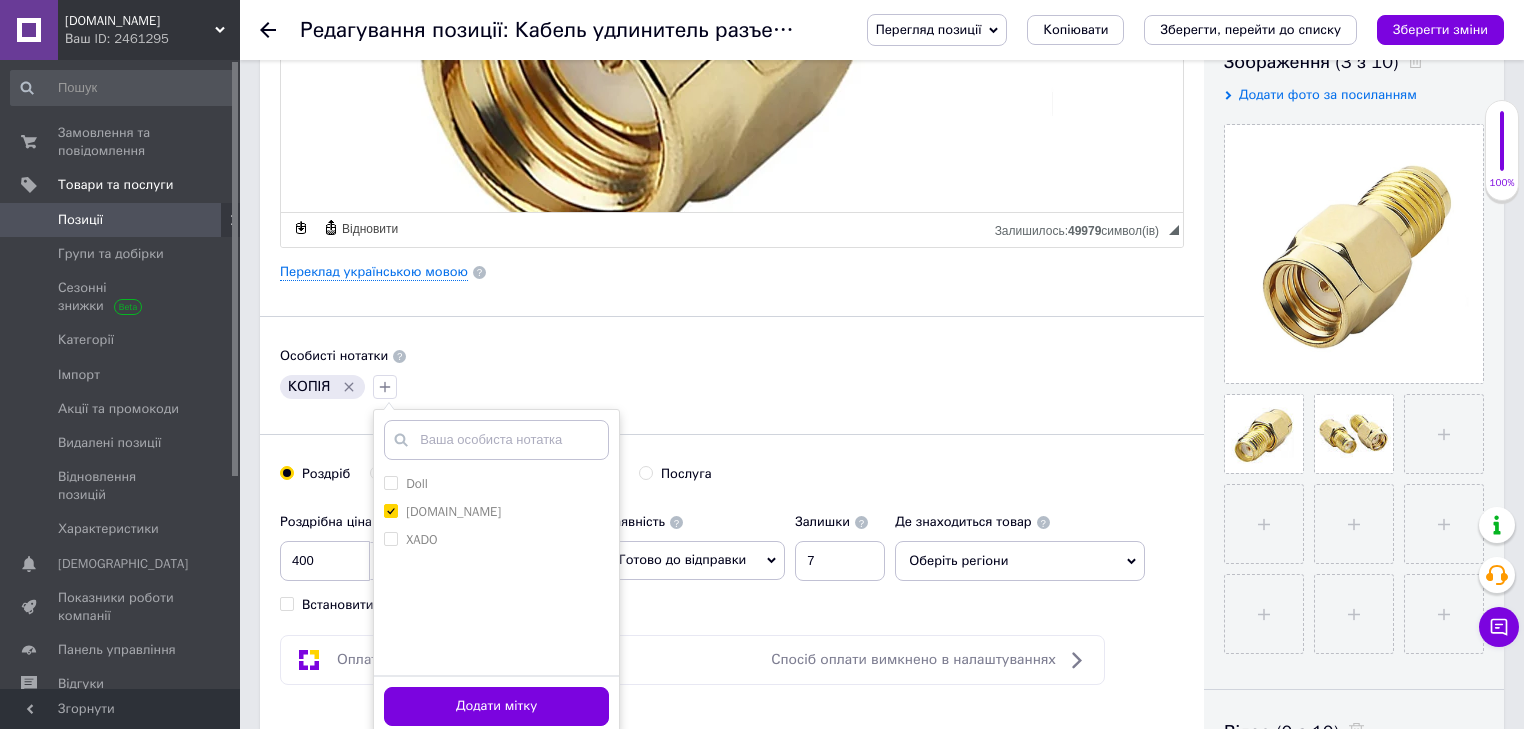 scroll, scrollTop: 480, scrollLeft: 0, axis: vertical 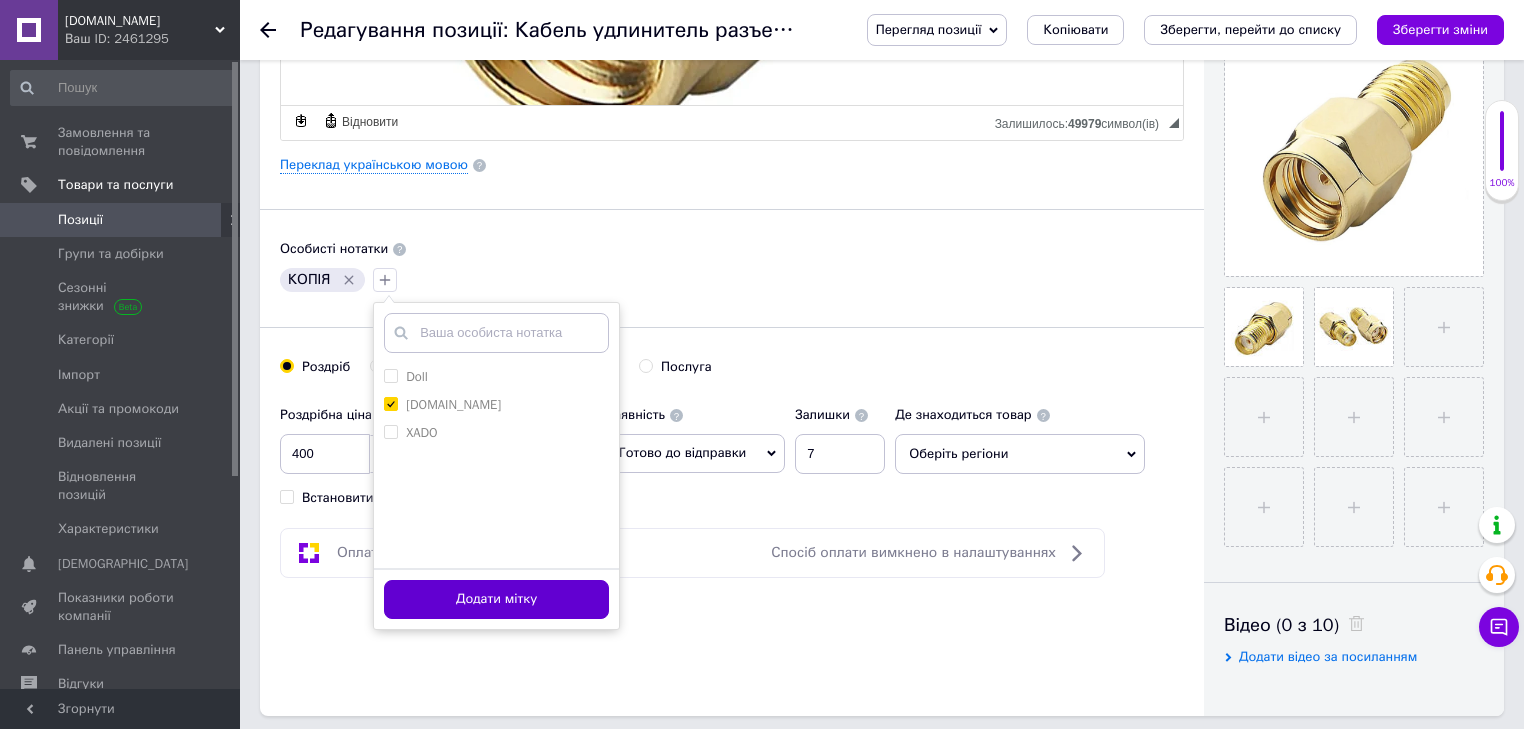 click on "Додати мітку" at bounding box center (496, 599) 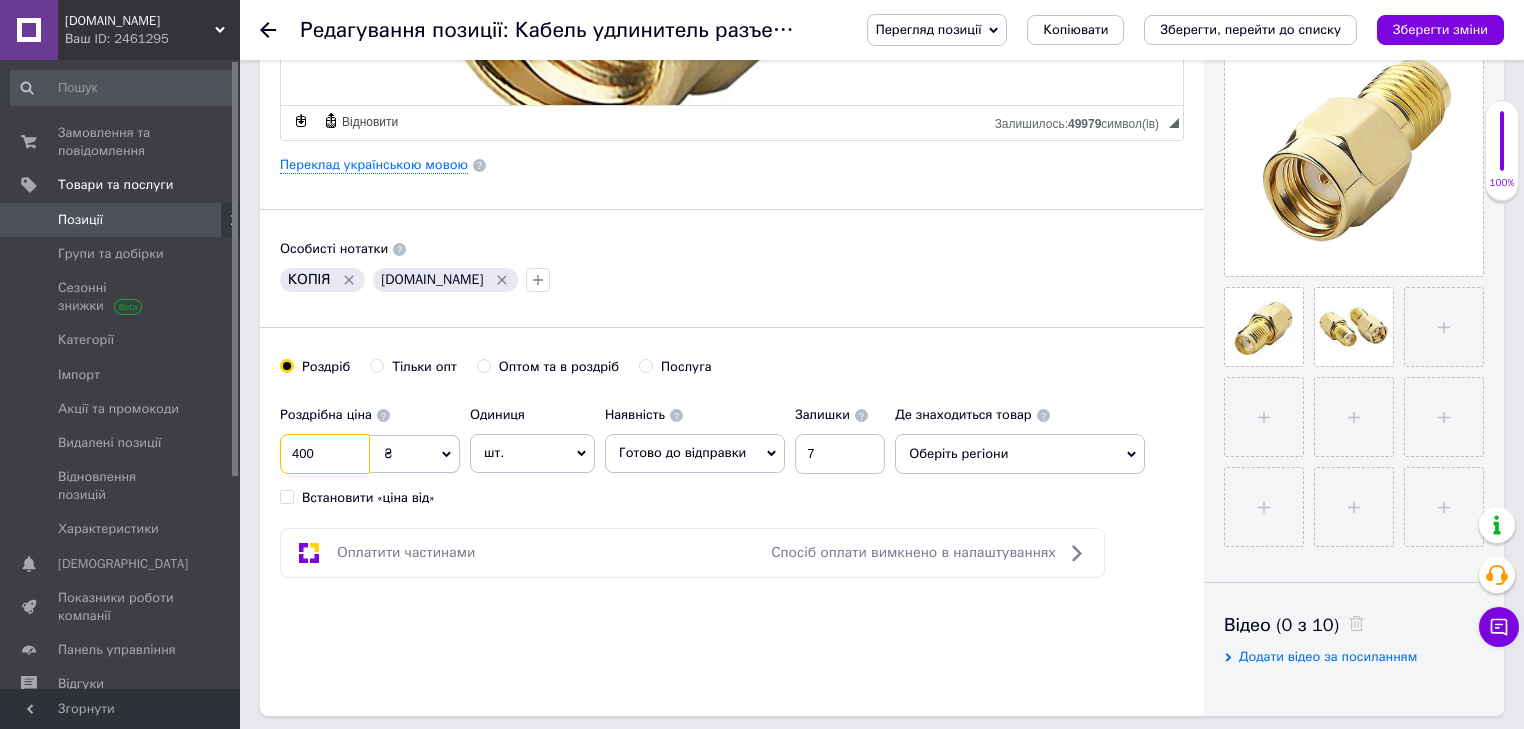 click on "400" at bounding box center [325, 454] 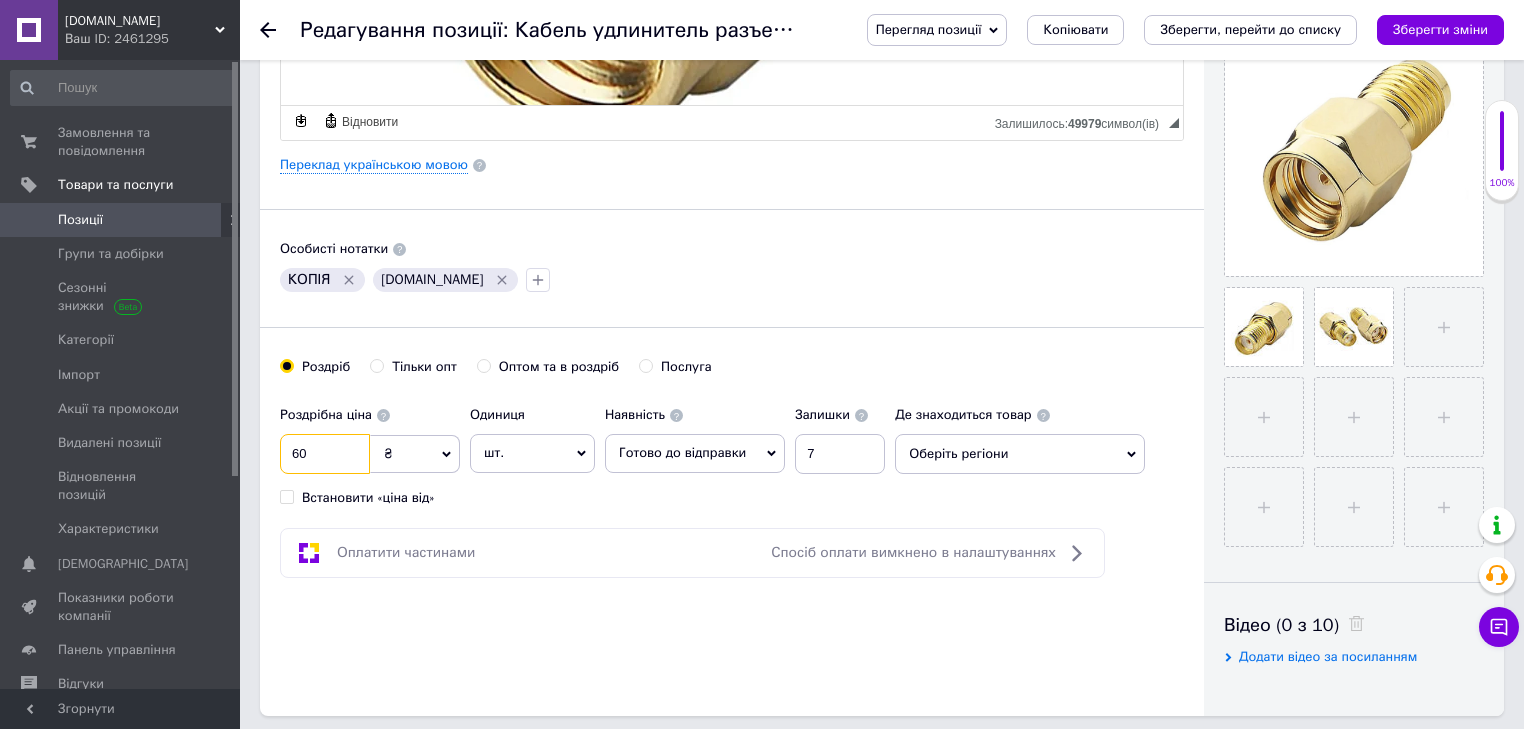 type on "60" 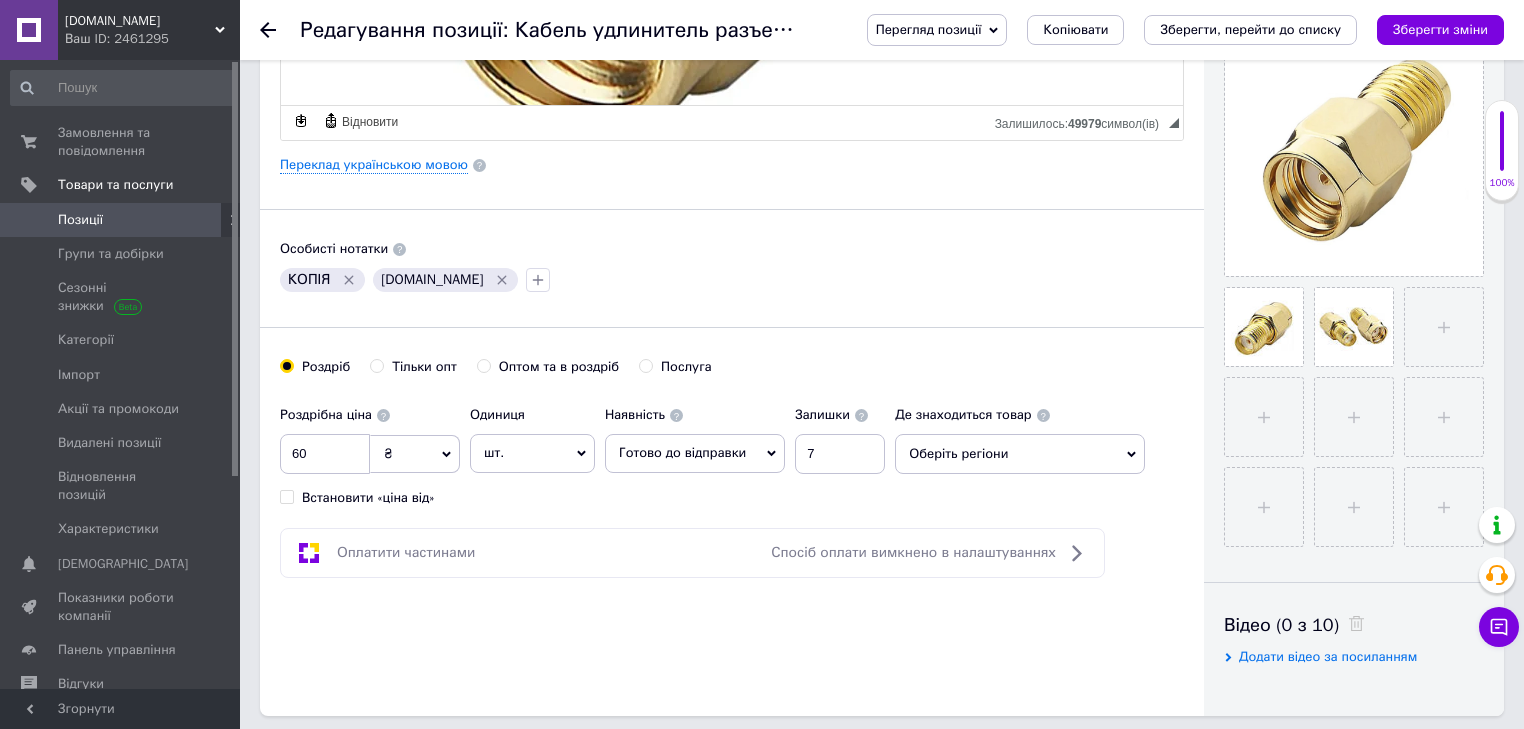 click on "Оберіть регіони" at bounding box center (1020, 454) 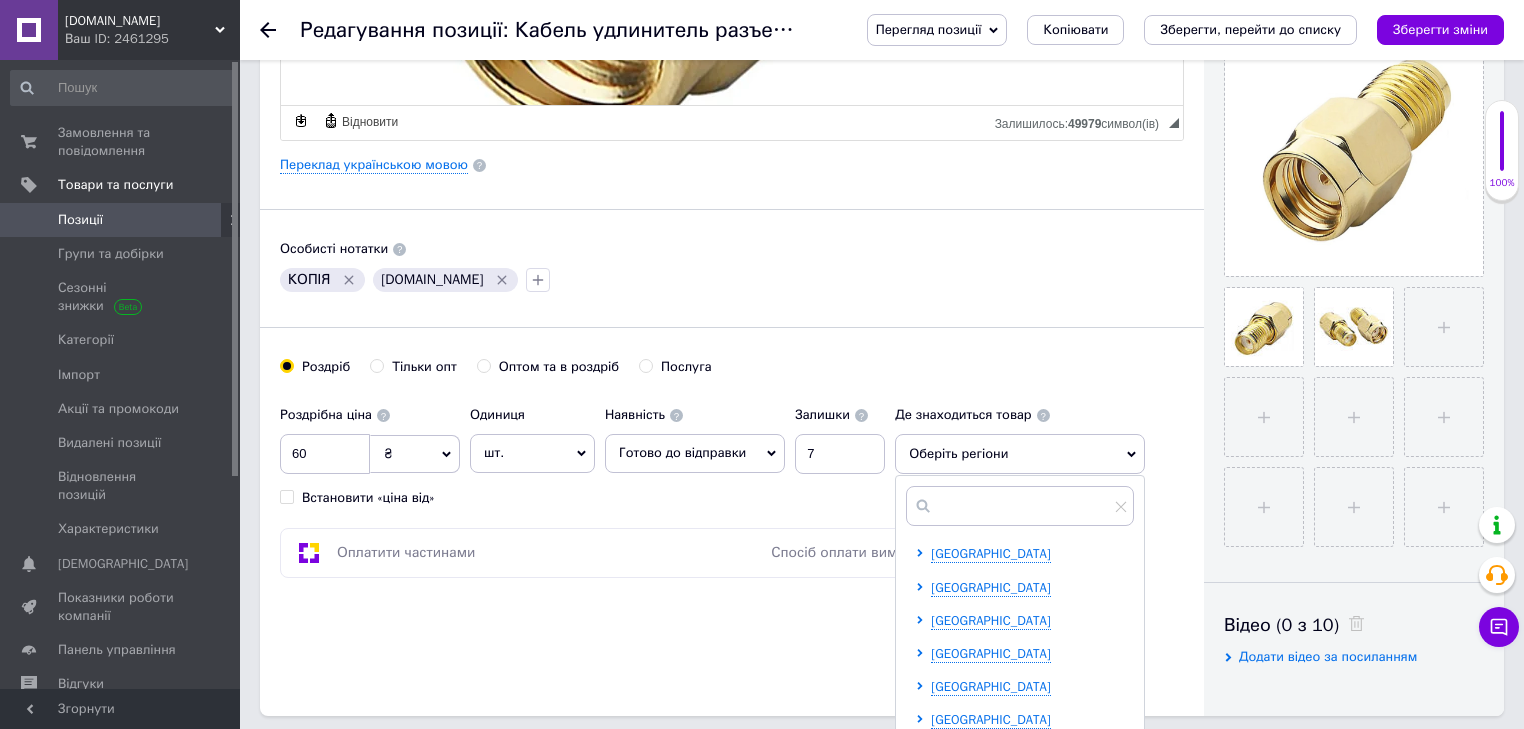 scroll, scrollTop: 412, scrollLeft: 0, axis: vertical 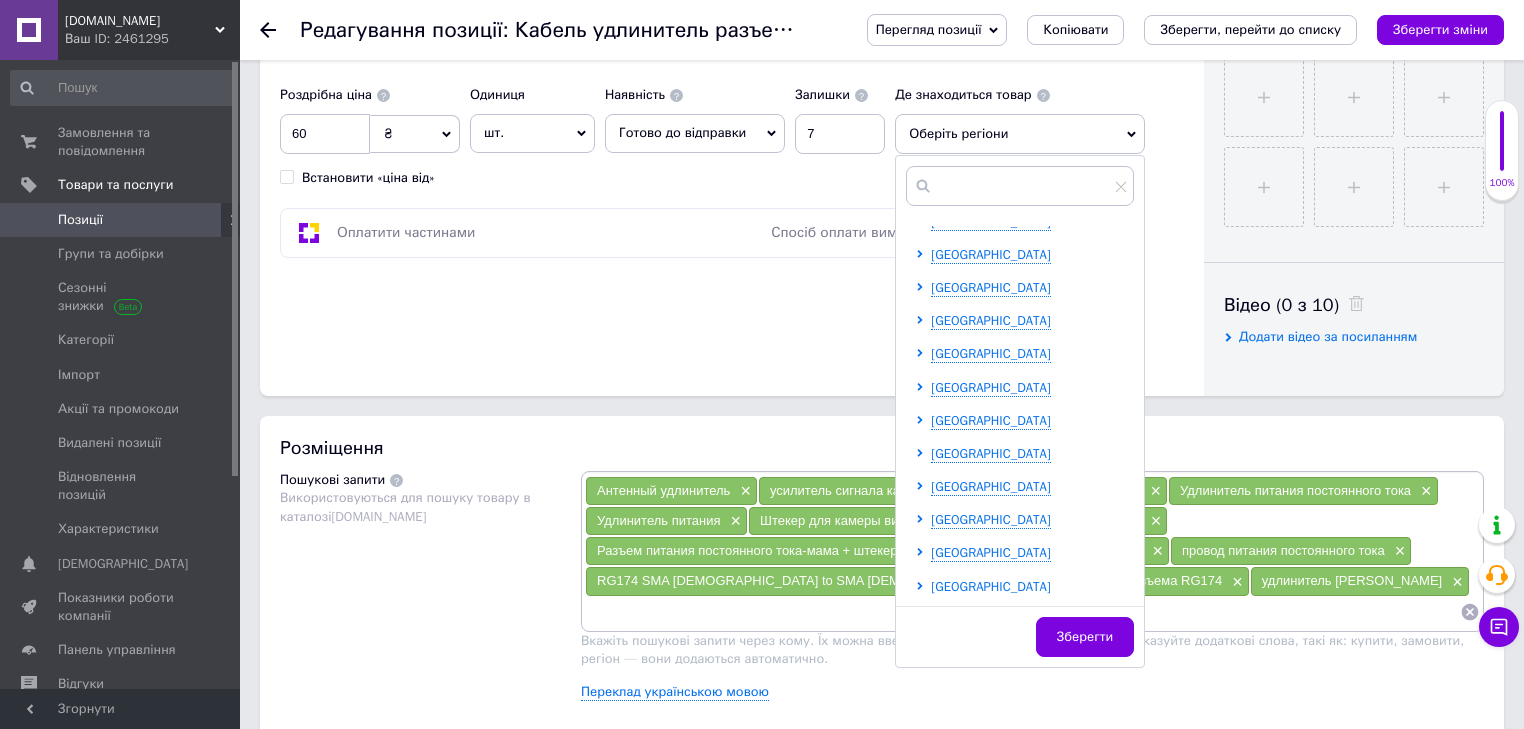 click on "Чернігівська область" at bounding box center (991, 586) 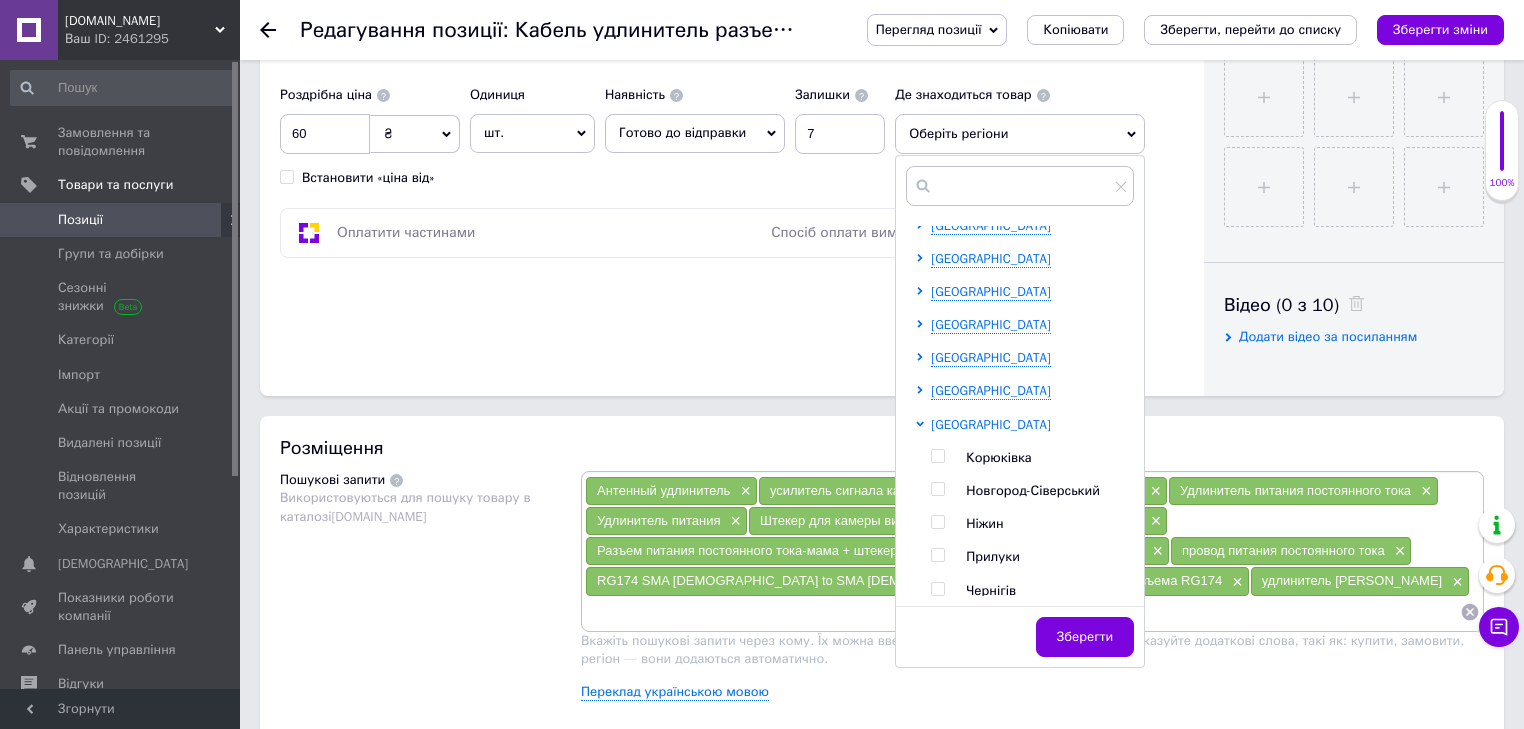 scroll, scrollTop: 577, scrollLeft: 0, axis: vertical 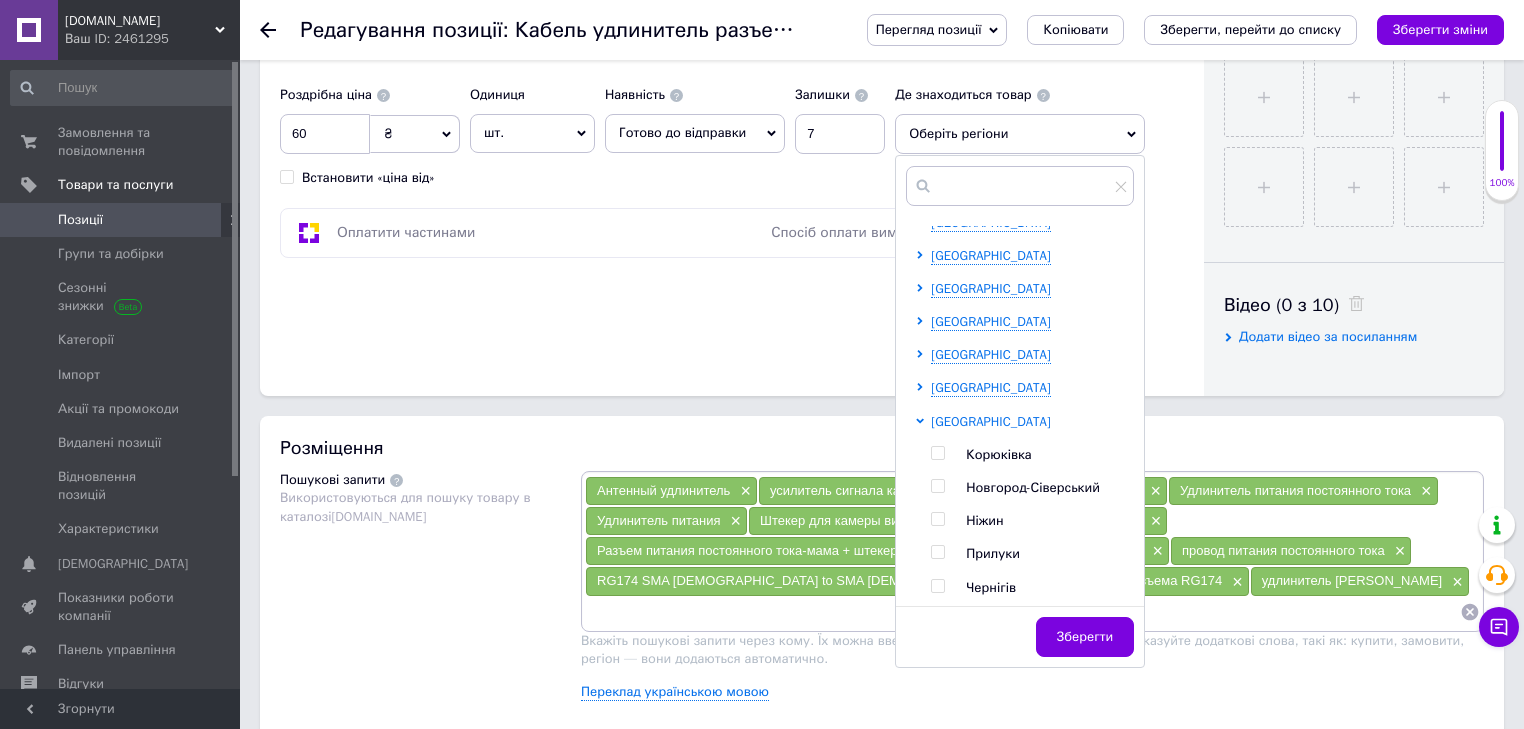 click on "Чернігів" at bounding box center [991, 587] 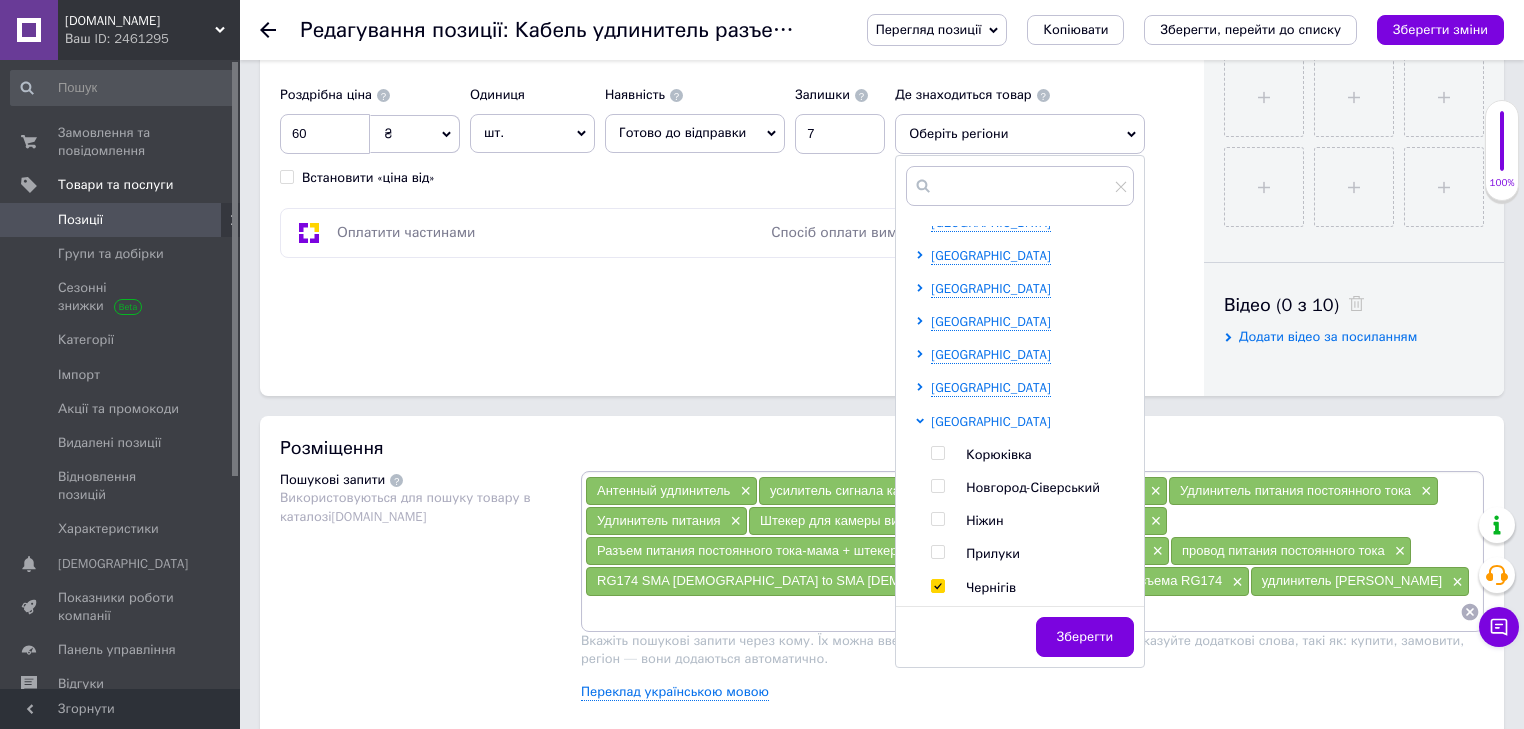 checkbox on "true" 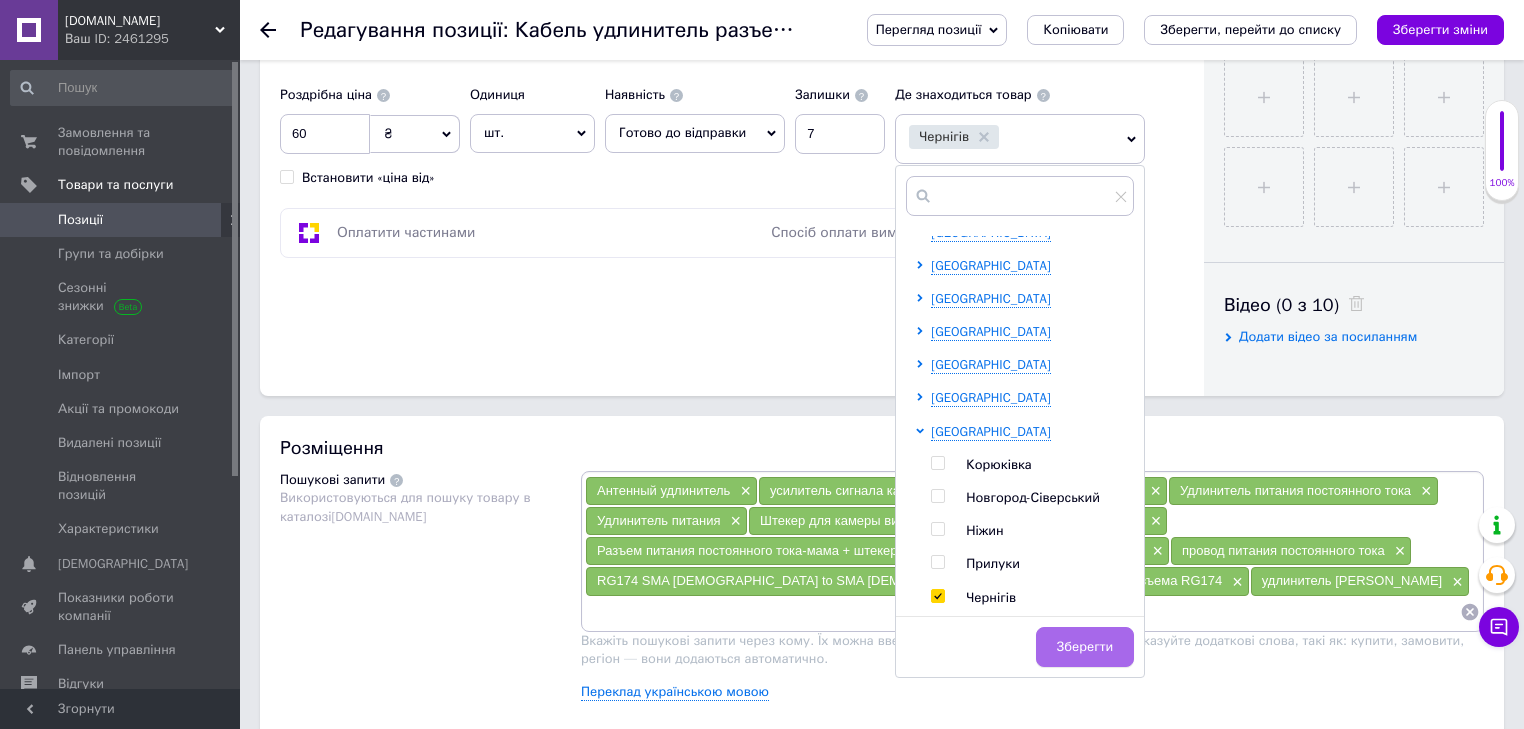 click on "Зберегти" at bounding box center (1085, 647) 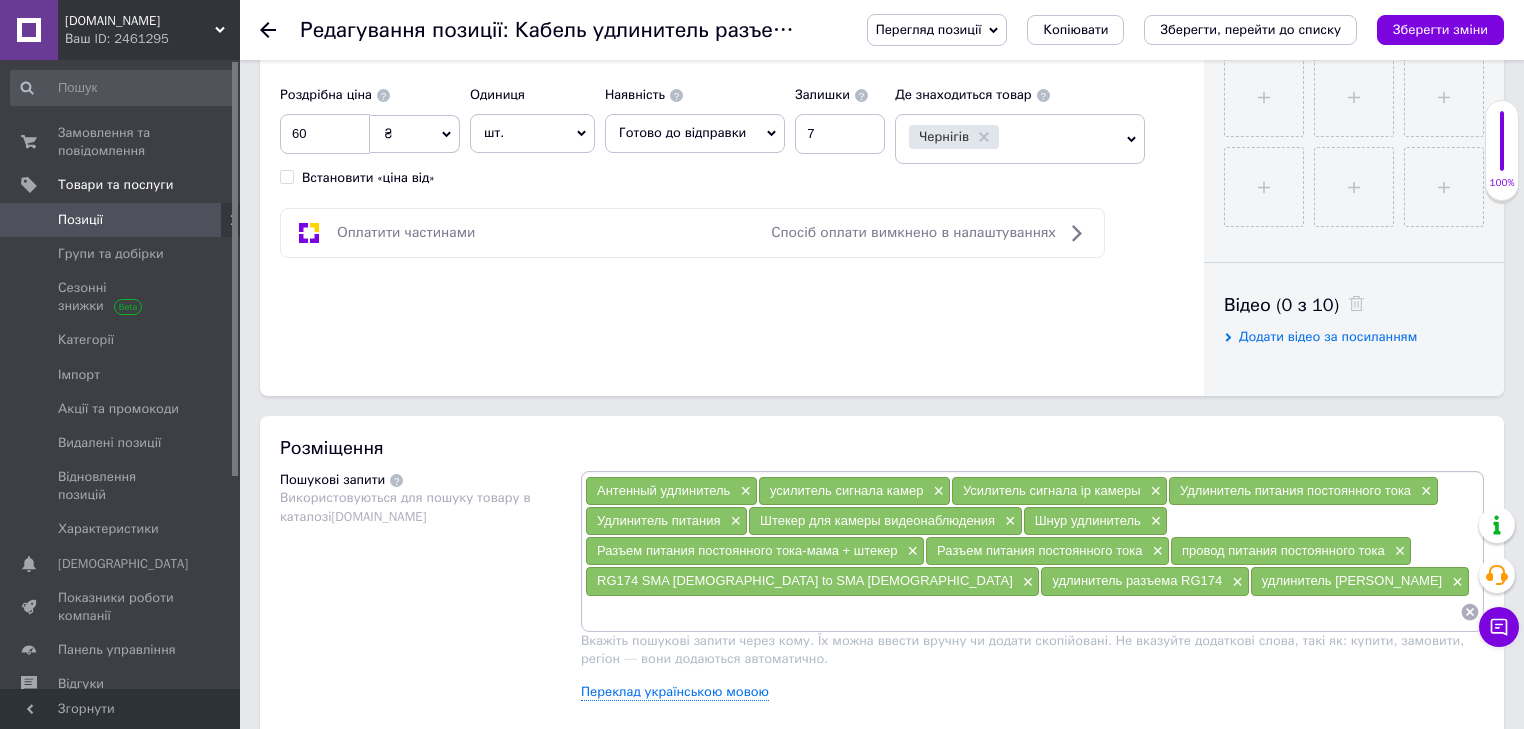 paste on "Роз'єм SMA_J-PRSMA_K" 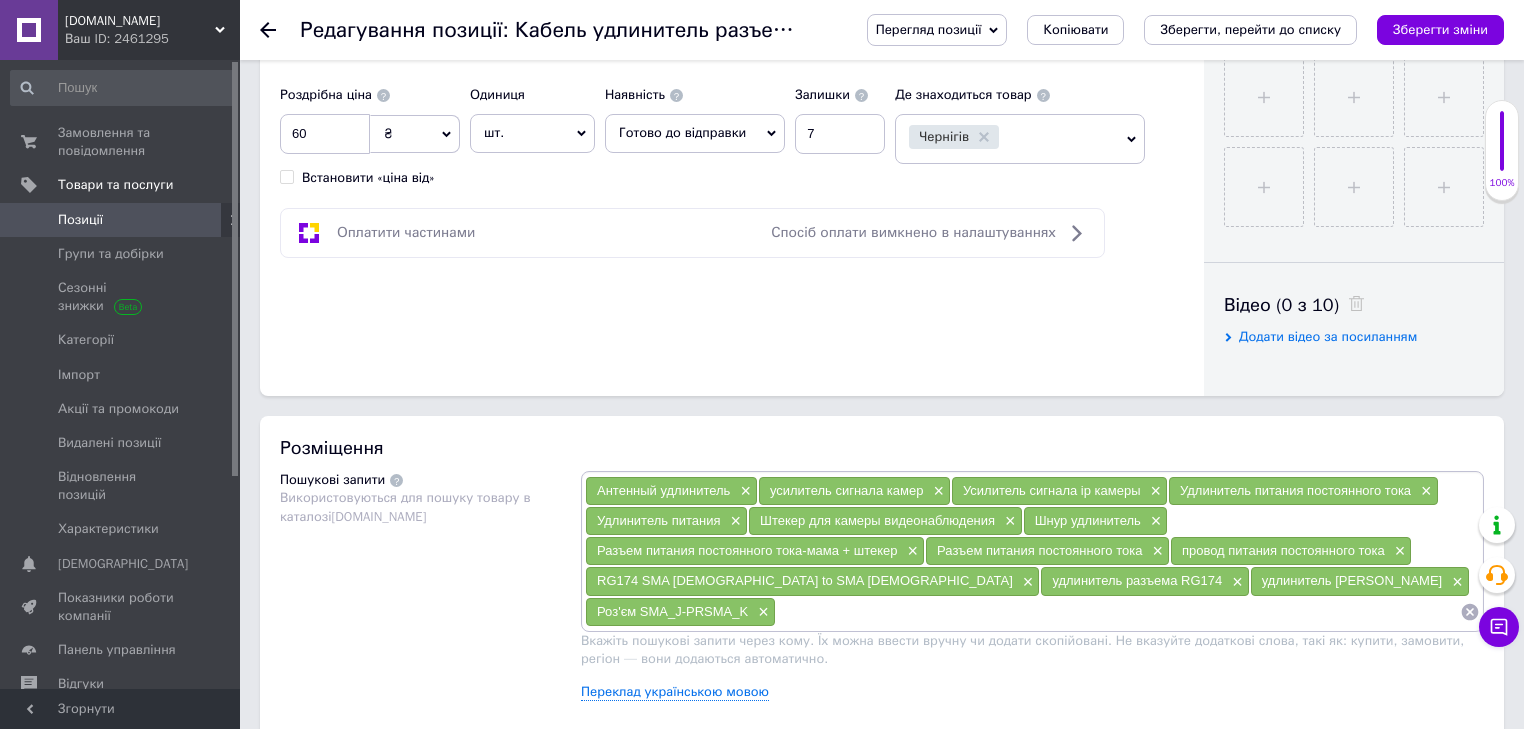 paste on "Роз'єм SMA_J-PRSMA_K" 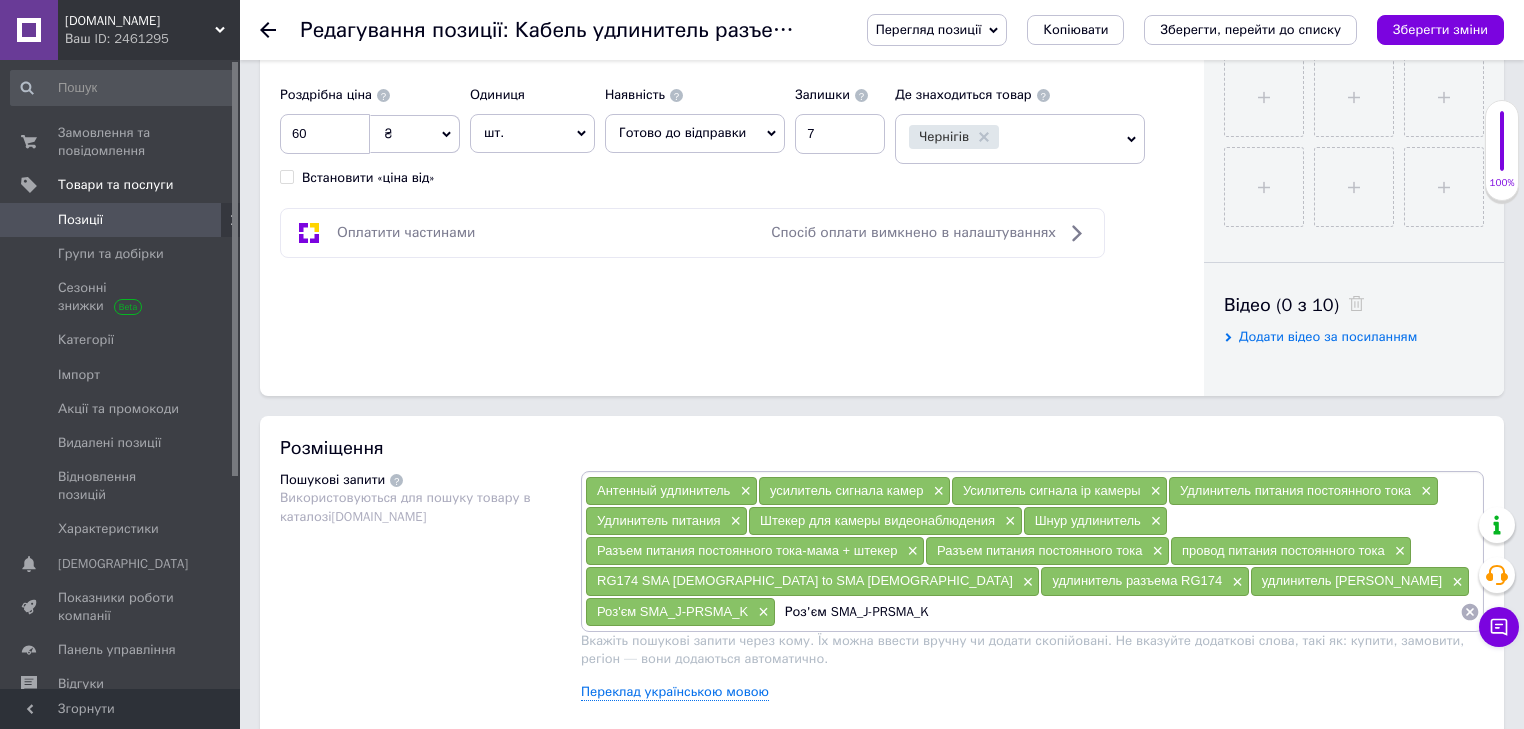 drag, startPoint x: 636, startPoint y: 608, endPoint x: 582, endPoint y: 608, distance: 54 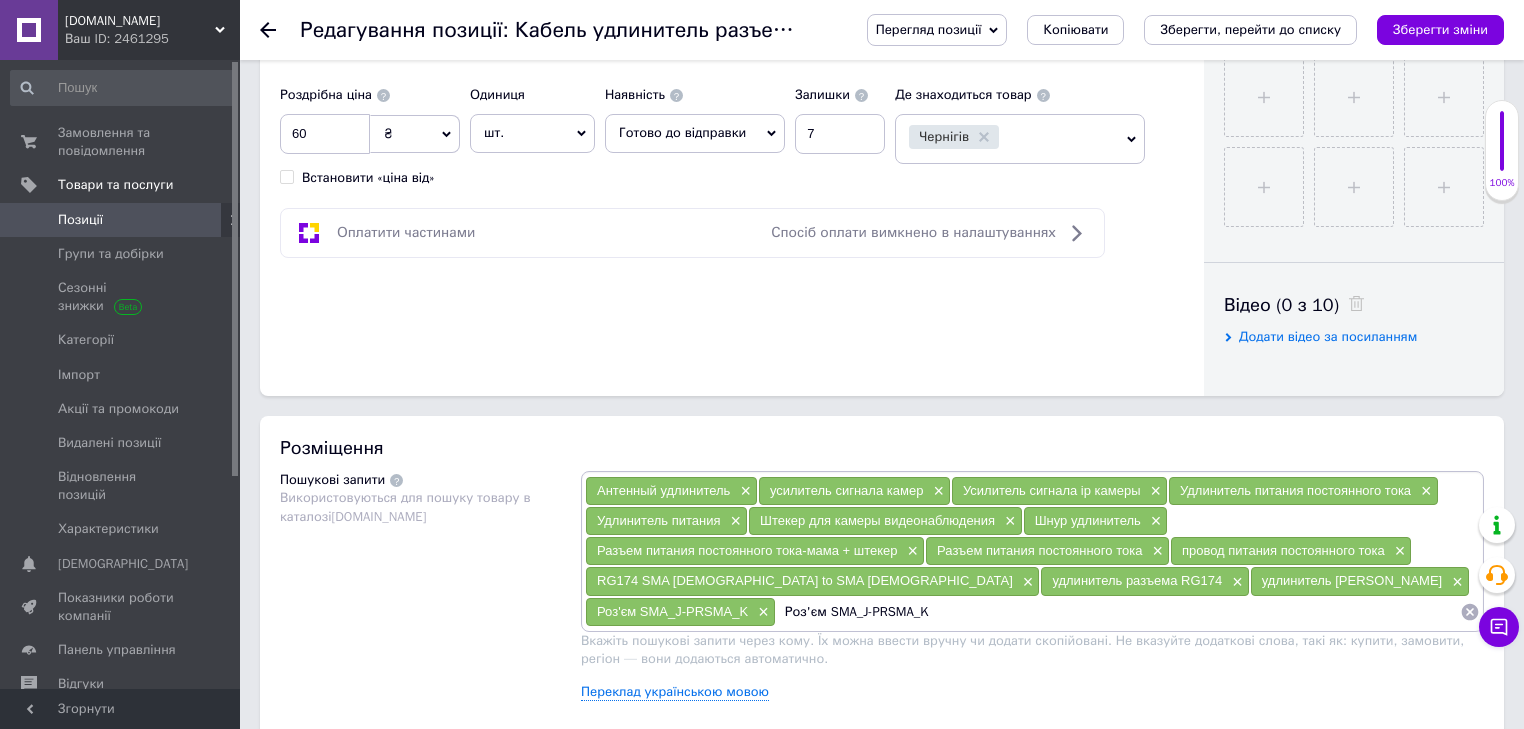 type on "SMA_J-PRSMA_K" 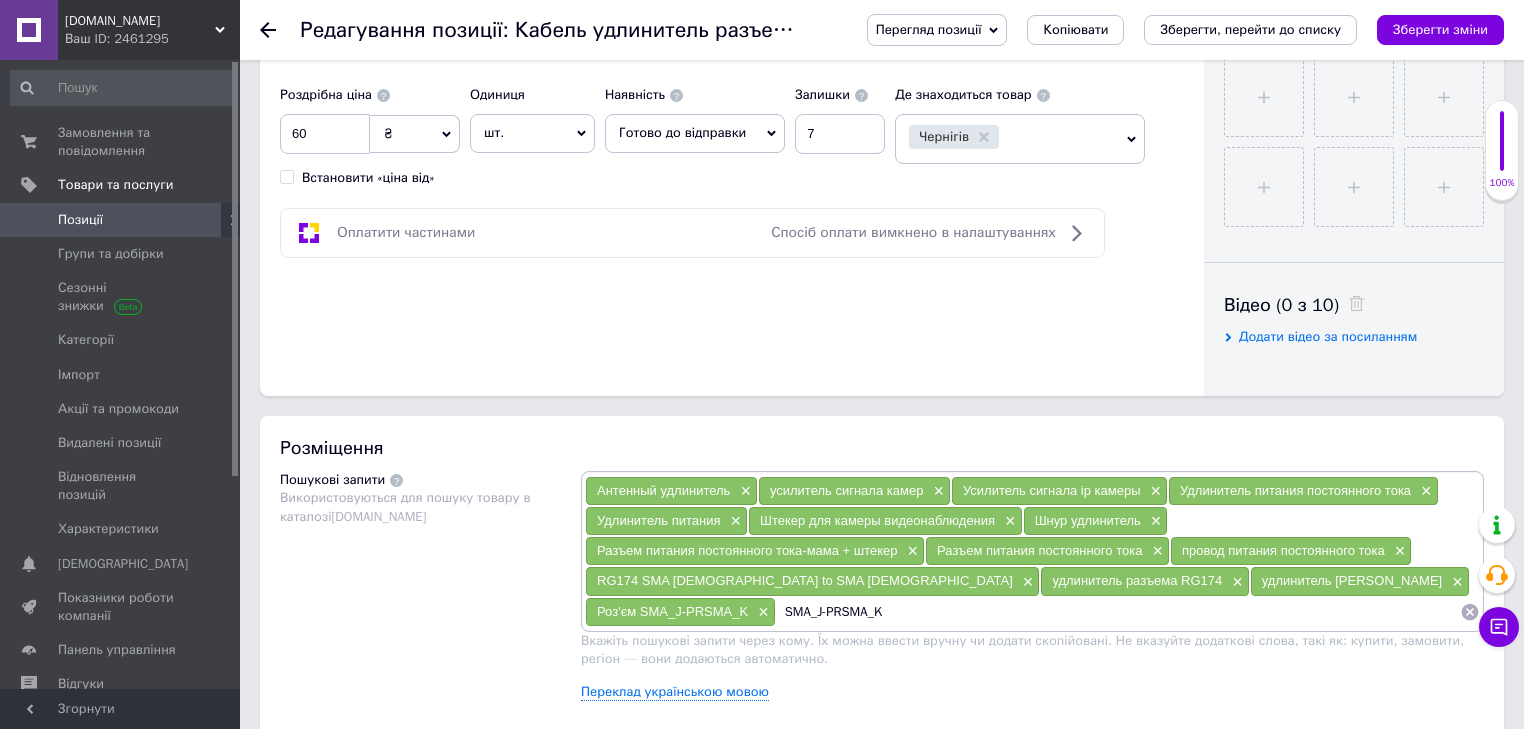 type 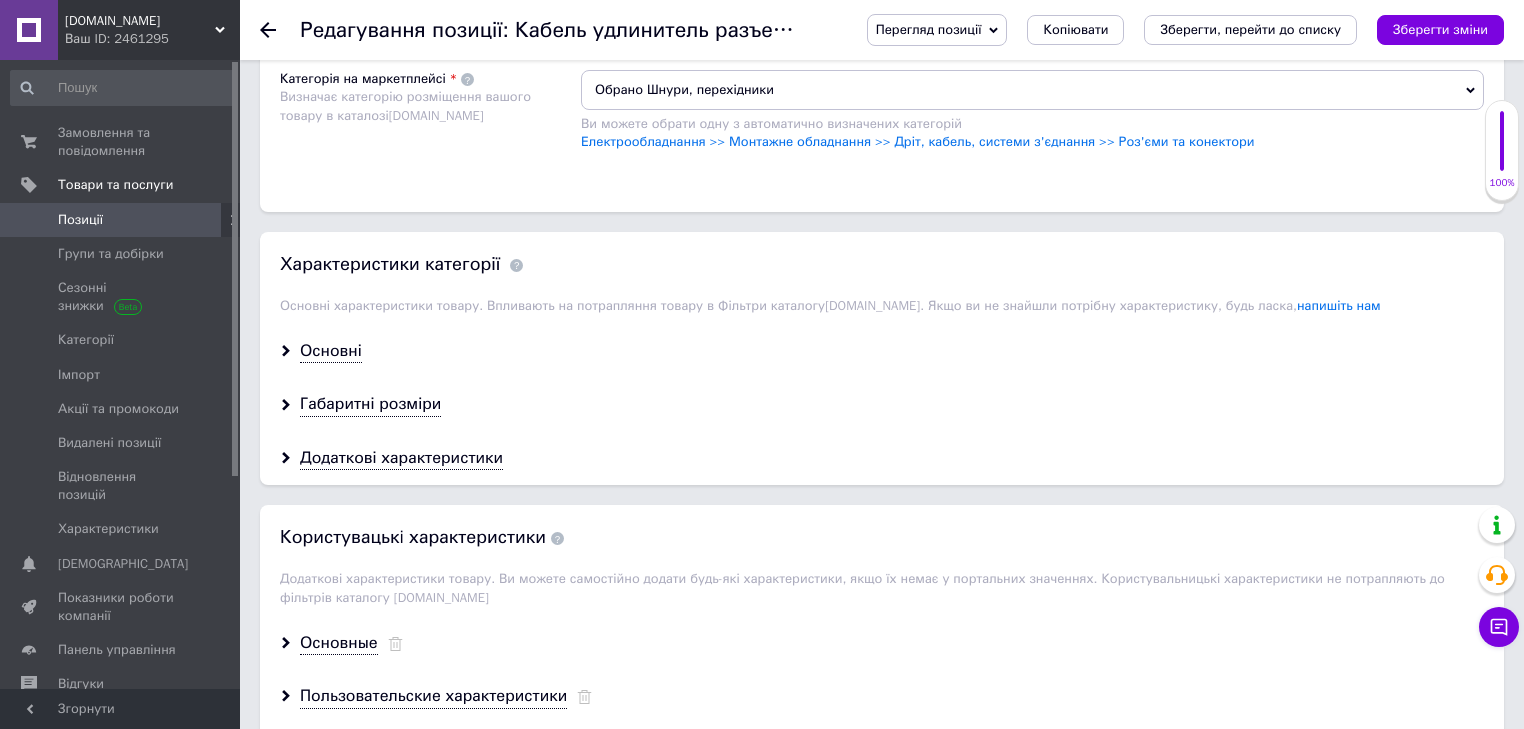 scroll, scrollTop: 1520, scrollLeft: 0, axis: vertical 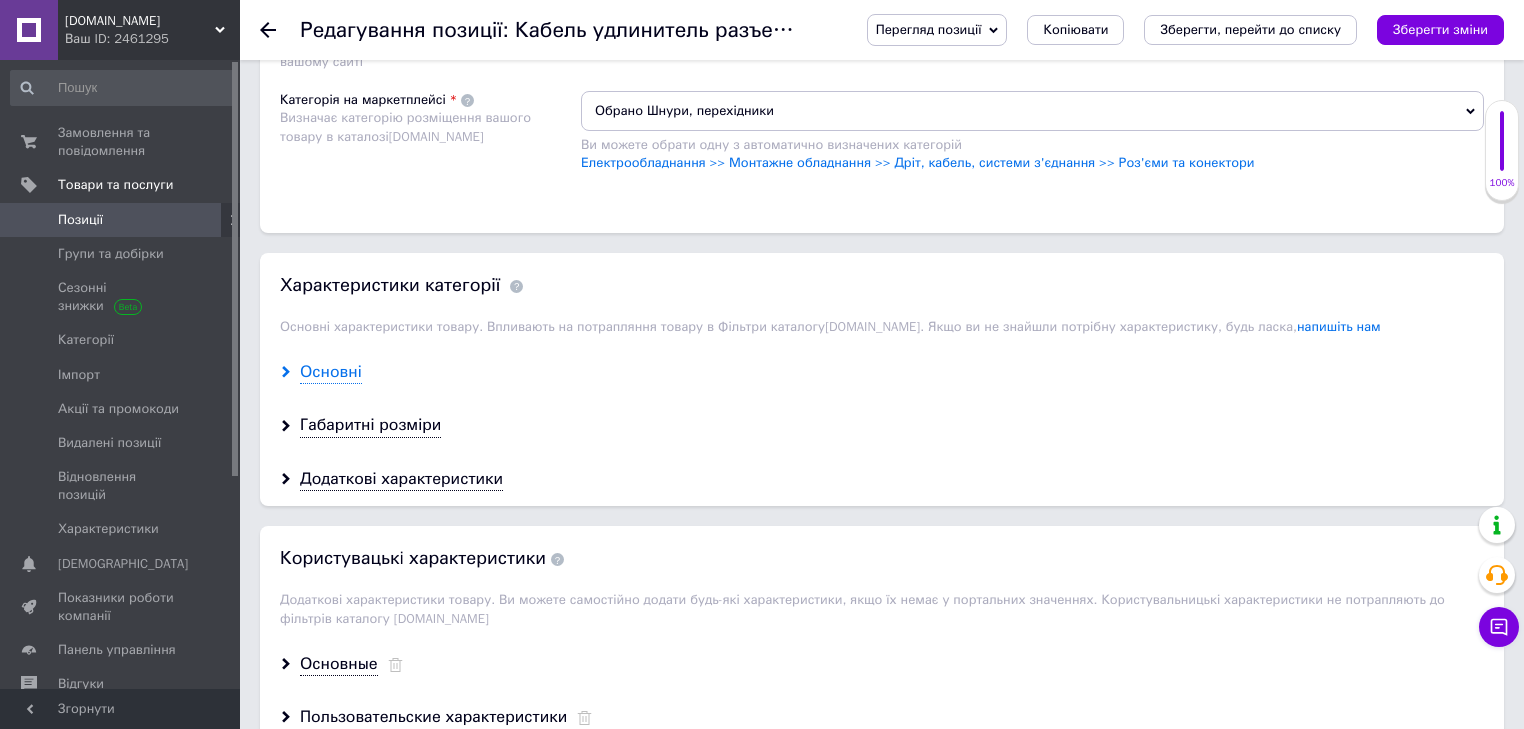 click on "Основні" at bounding box center [331, 372] 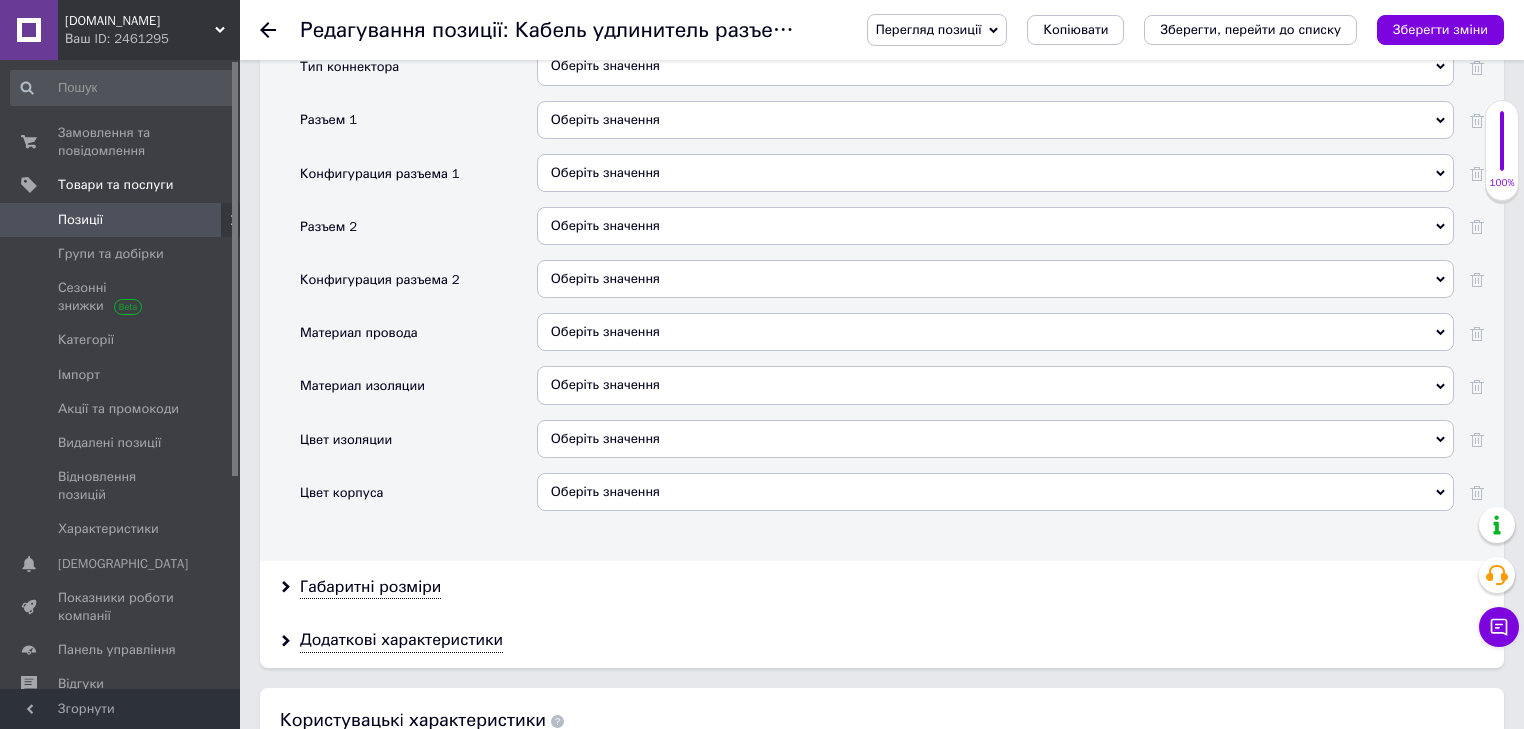 scroll, scrollTop: 2240, scrollLeft: 0, axis: vertical 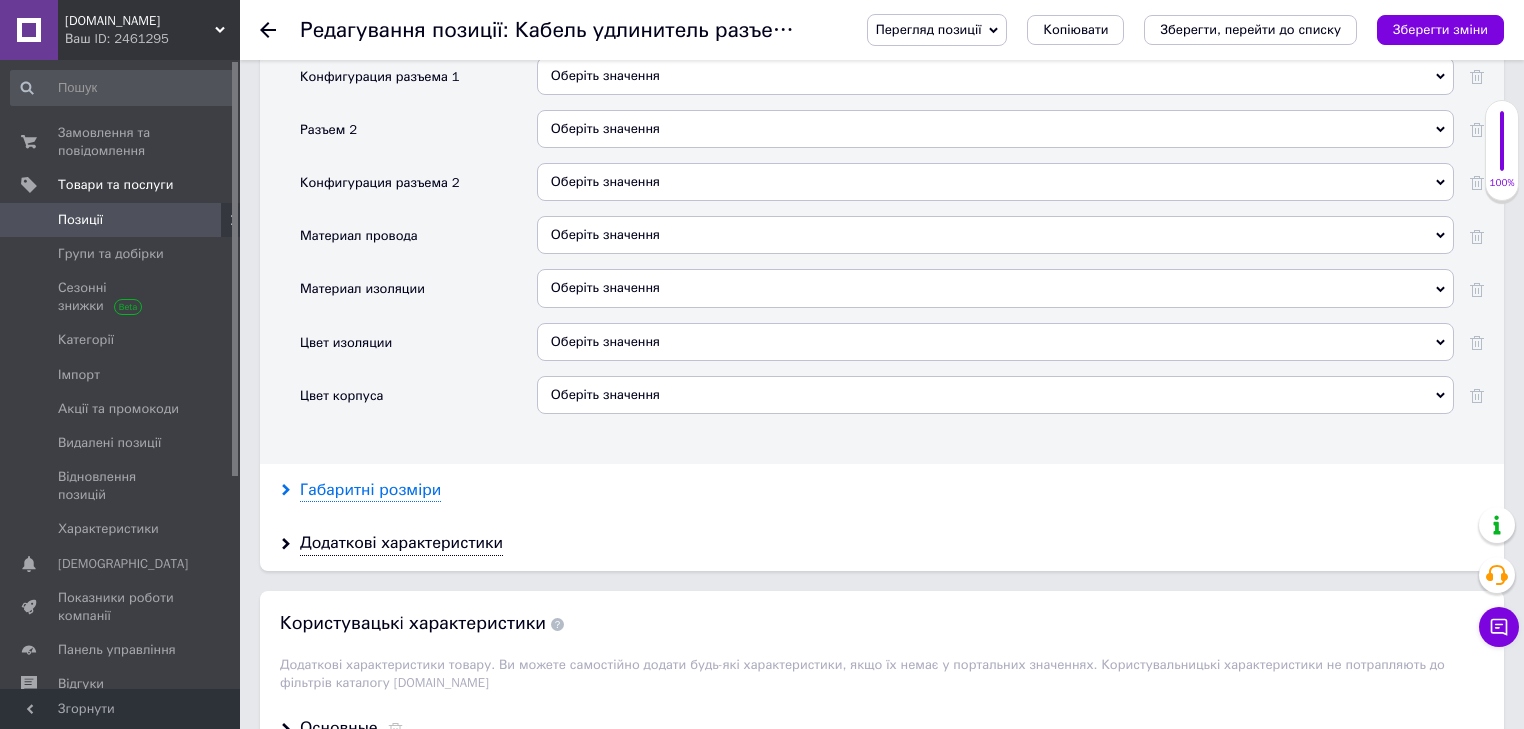 click on "Габаритні розміри" at bounding box center (370, 490) 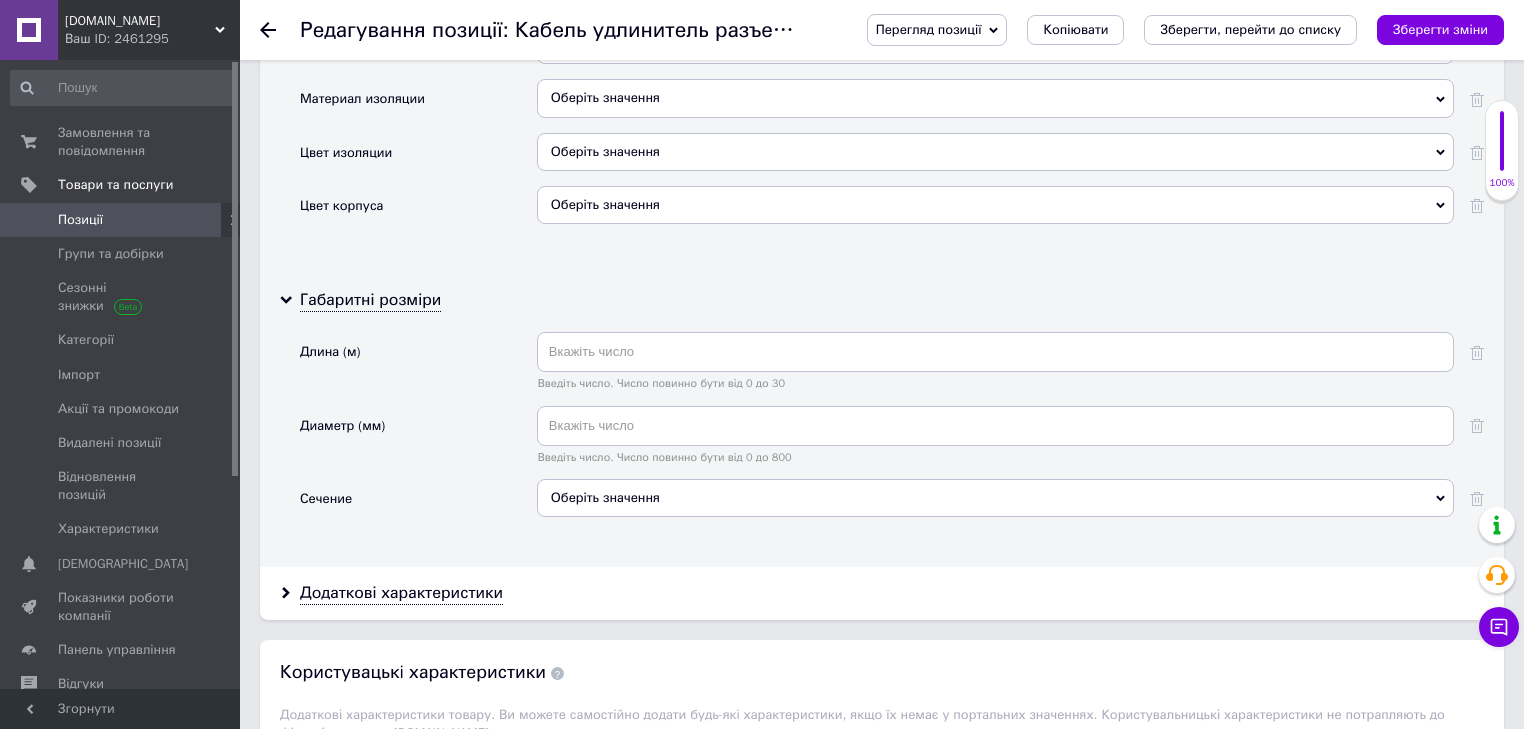 scroll, scrollTop: 2560, scrollLeft: 0, axis: vertical 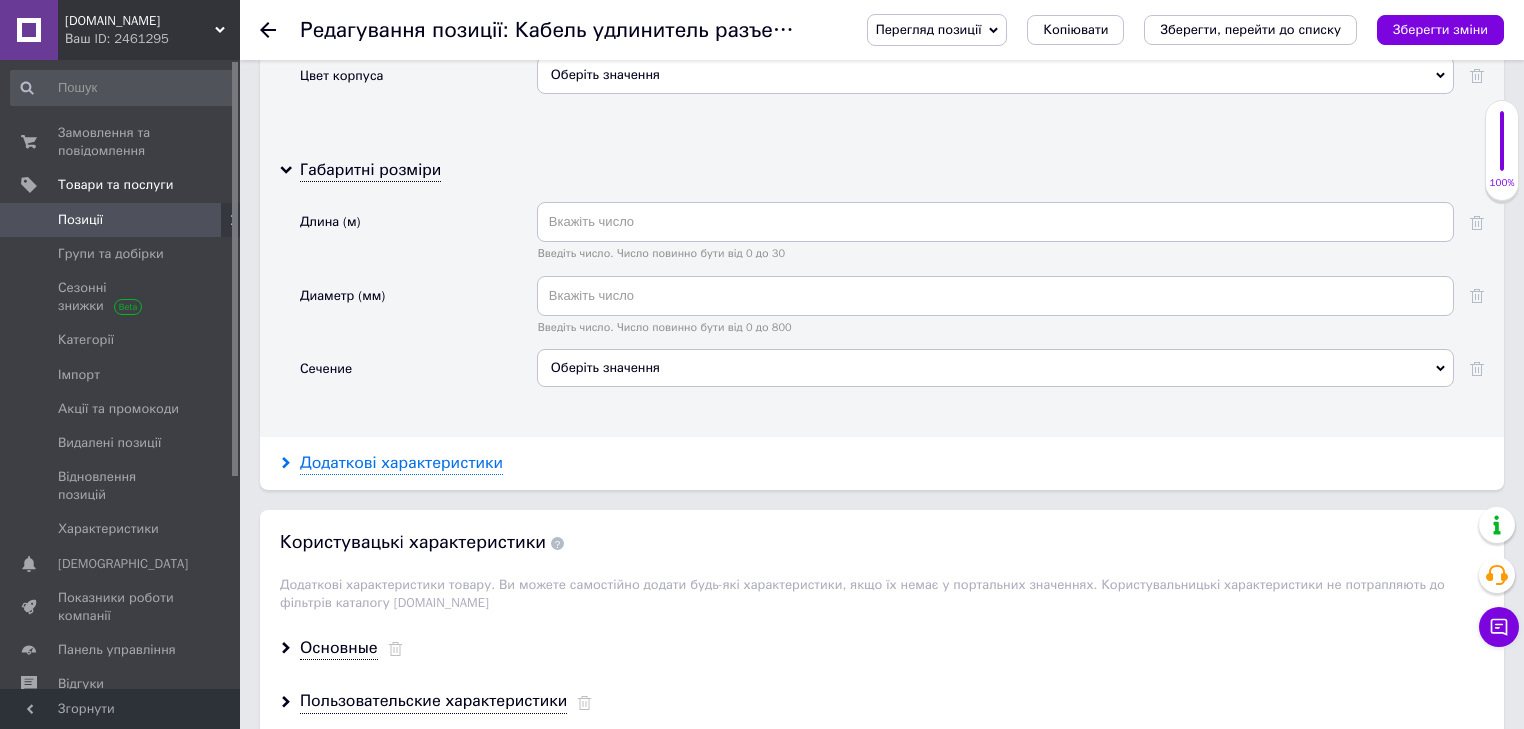 click on "Додаткові характеристики" at bounding box center (401, 463) 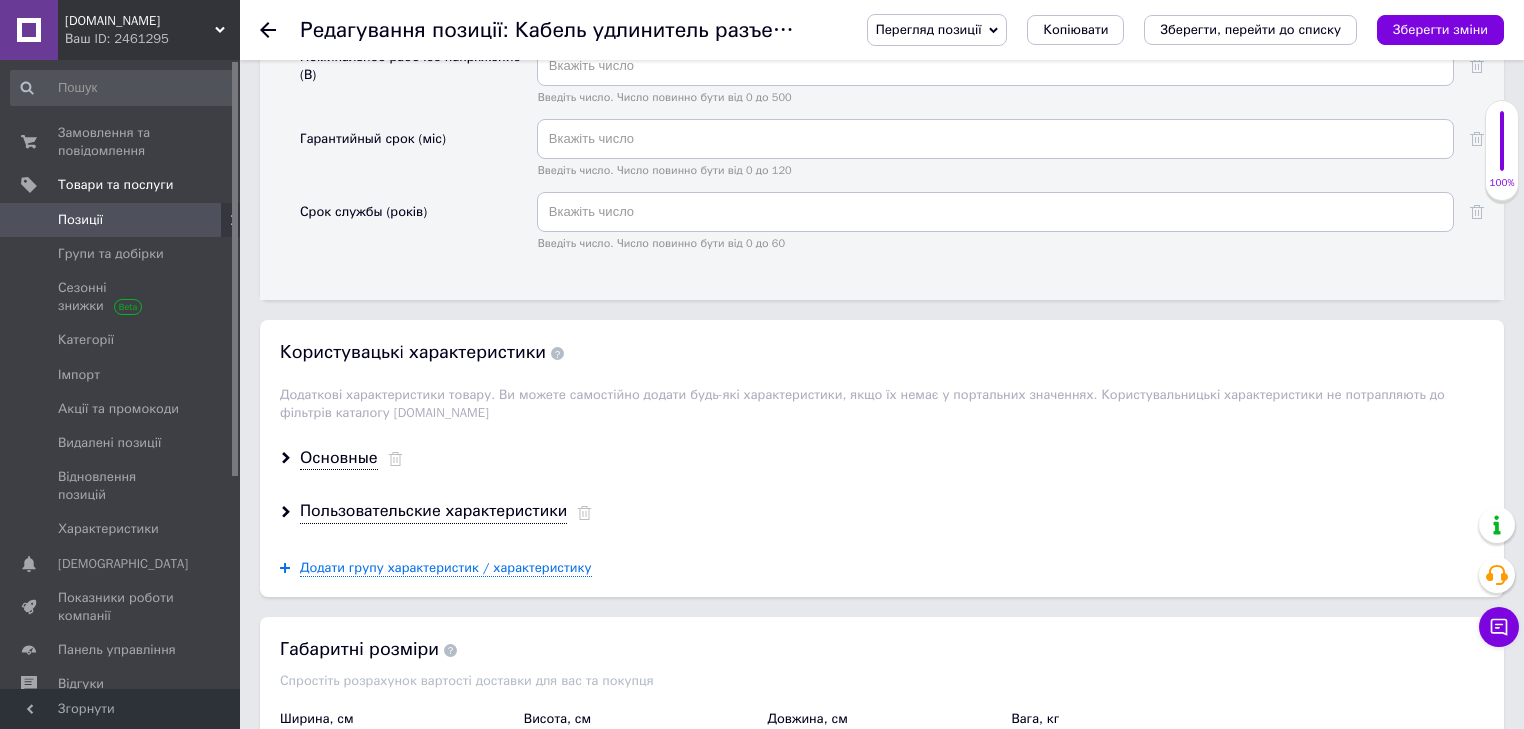 scroll, scrollTop: 3200, scrollLeft: 0, axis: vertical 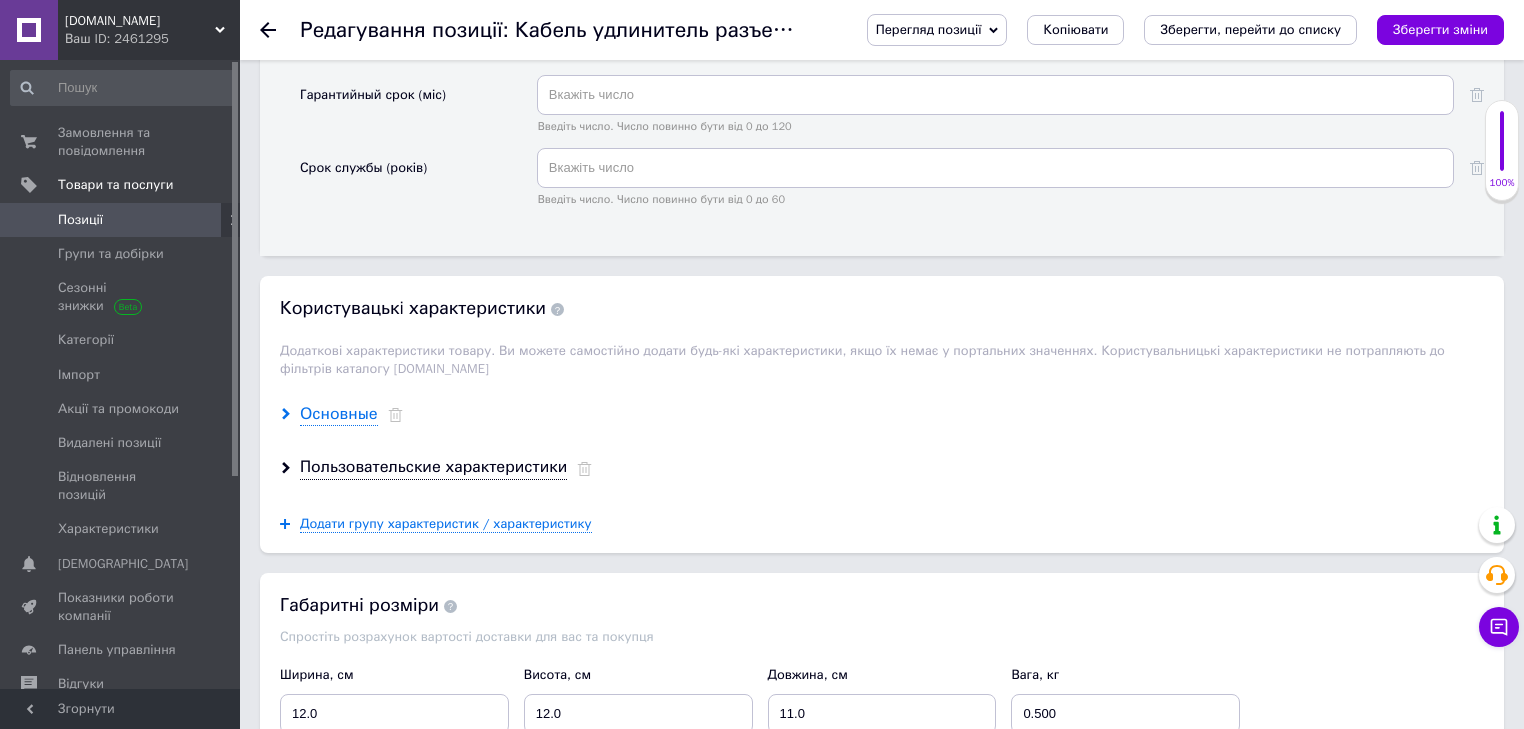 click on "Основные" at bounding box center (339, 414) 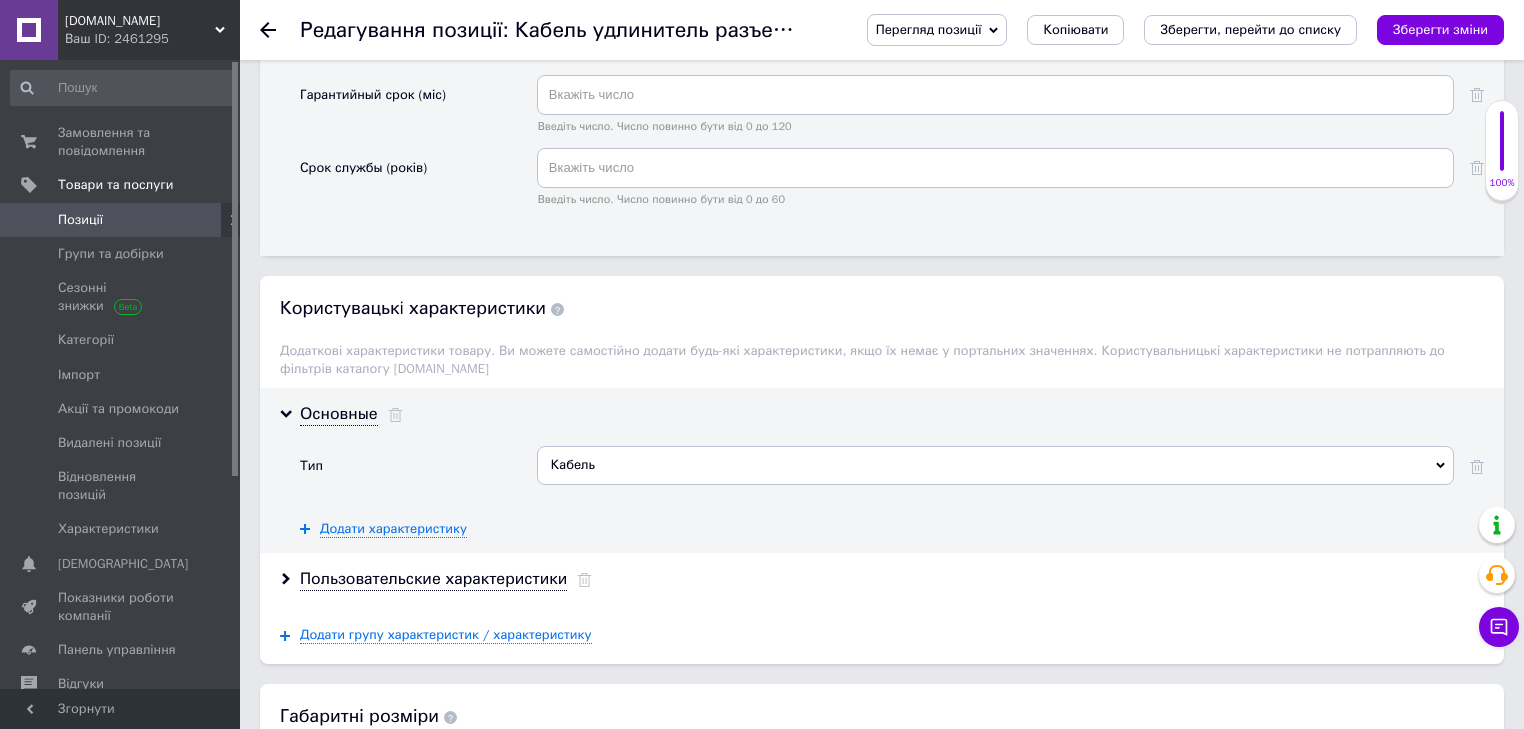 click on "Кабель" at bounding box center [995, 465] 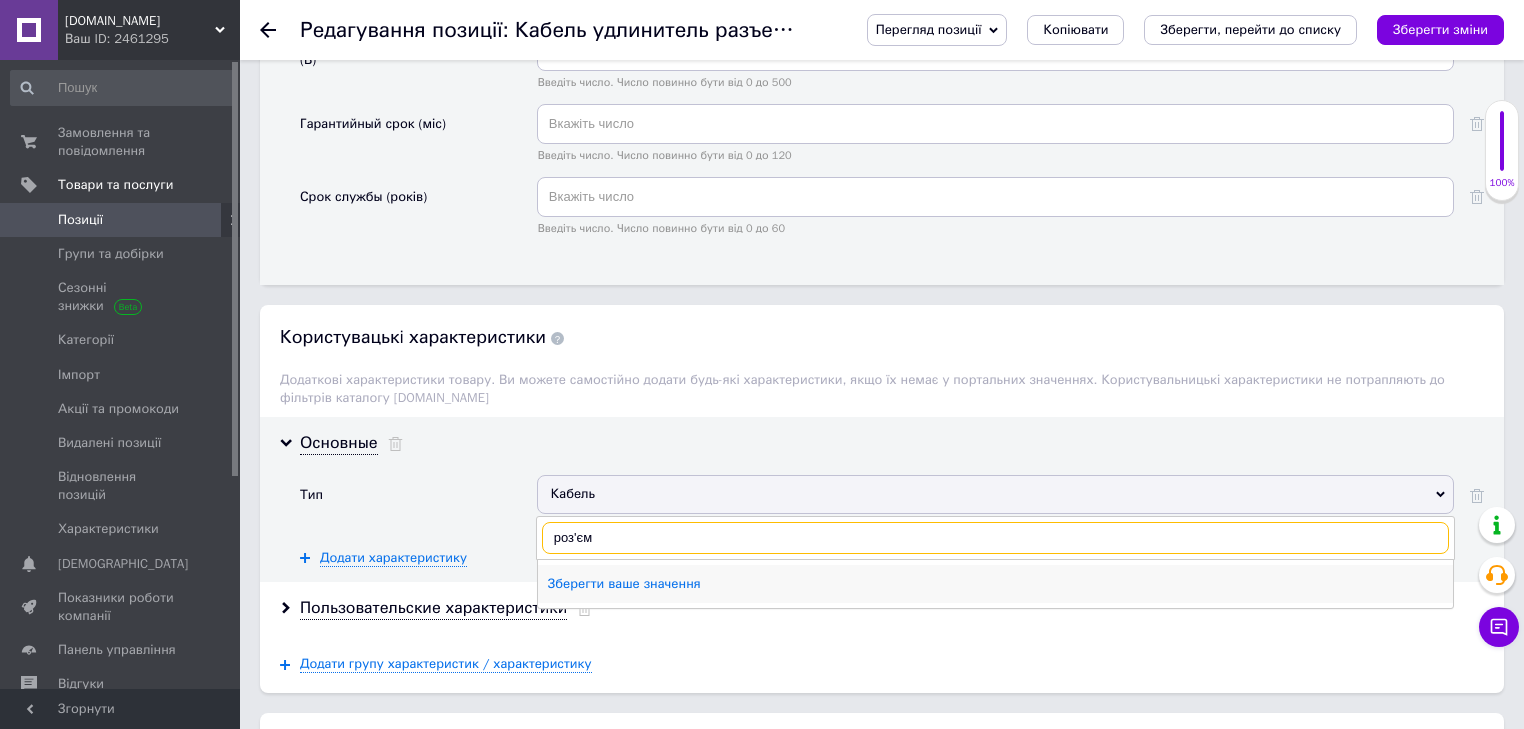 scroll, scrollTop: 3120, scrollLeft: 0, axis: vertical 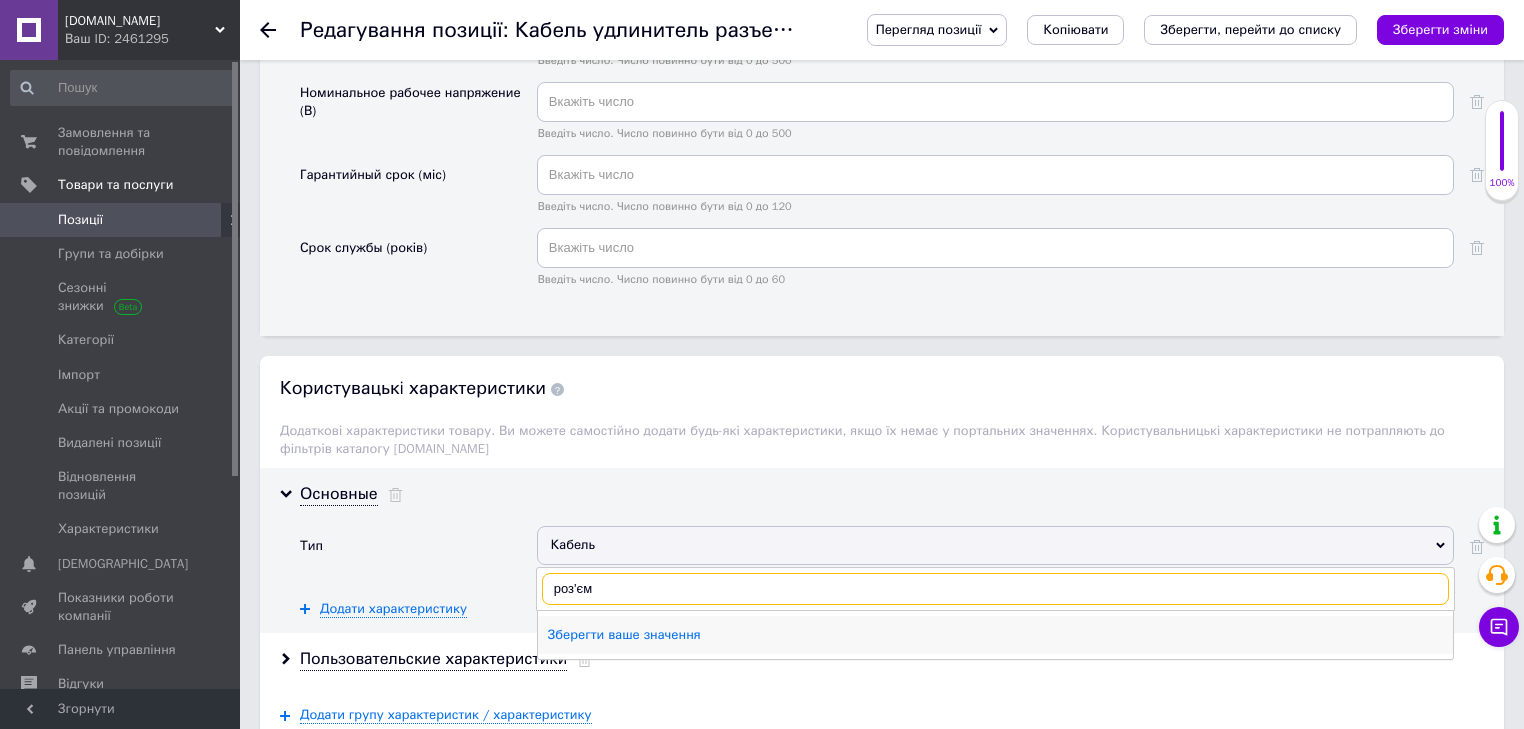 type on "роз'єм" 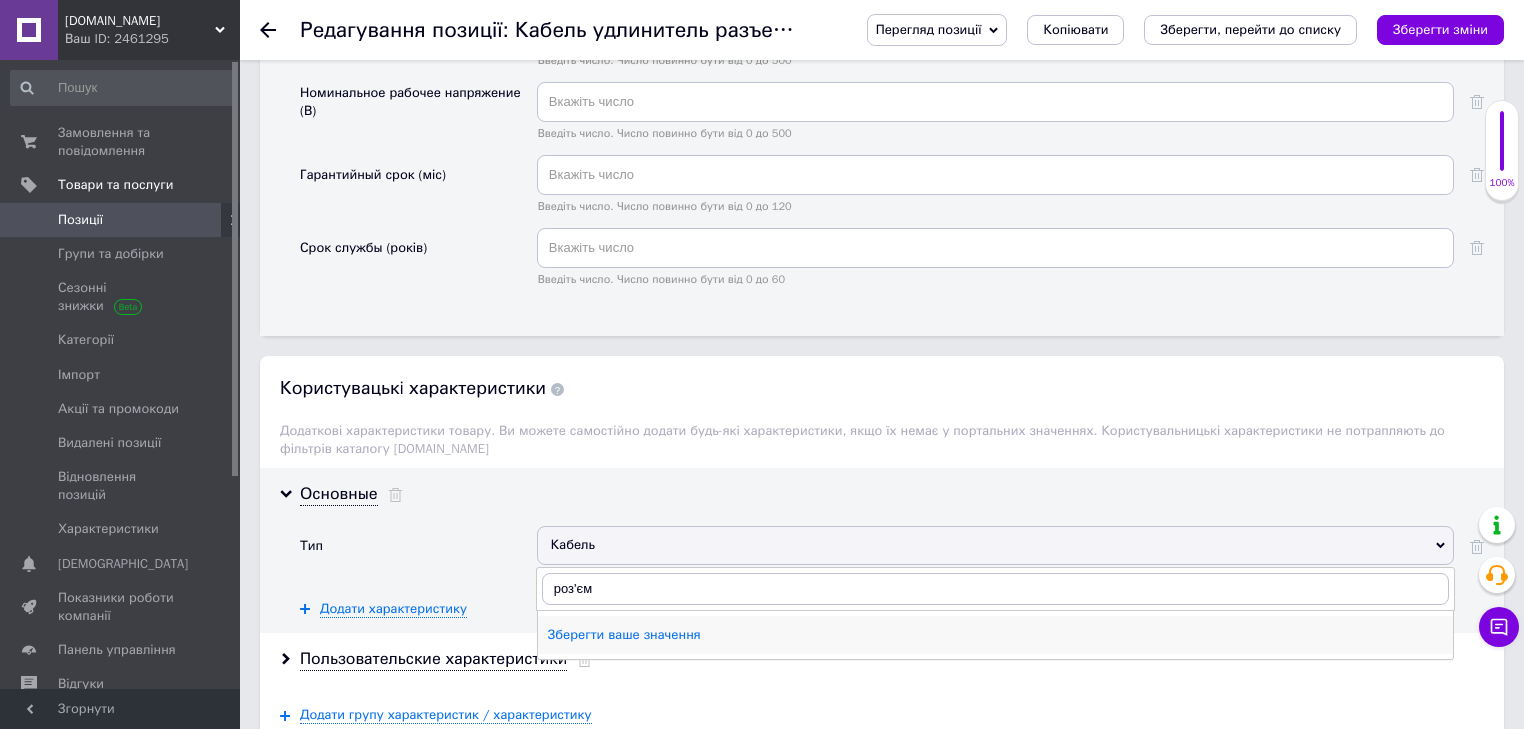 click on "Зберегти ваше значення" at bounding box center (995, 635) 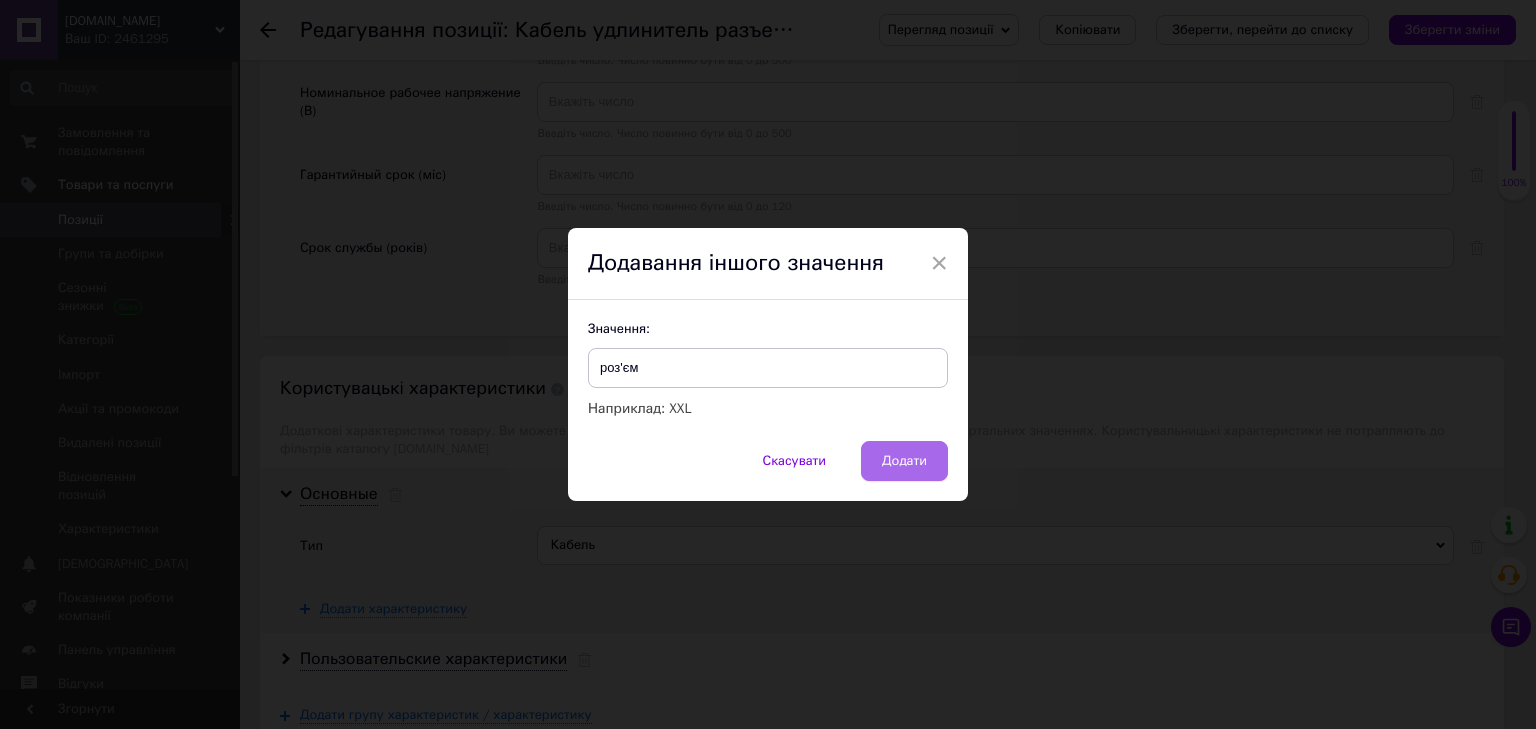 click on "Додати" at bounding box center [904, 461] 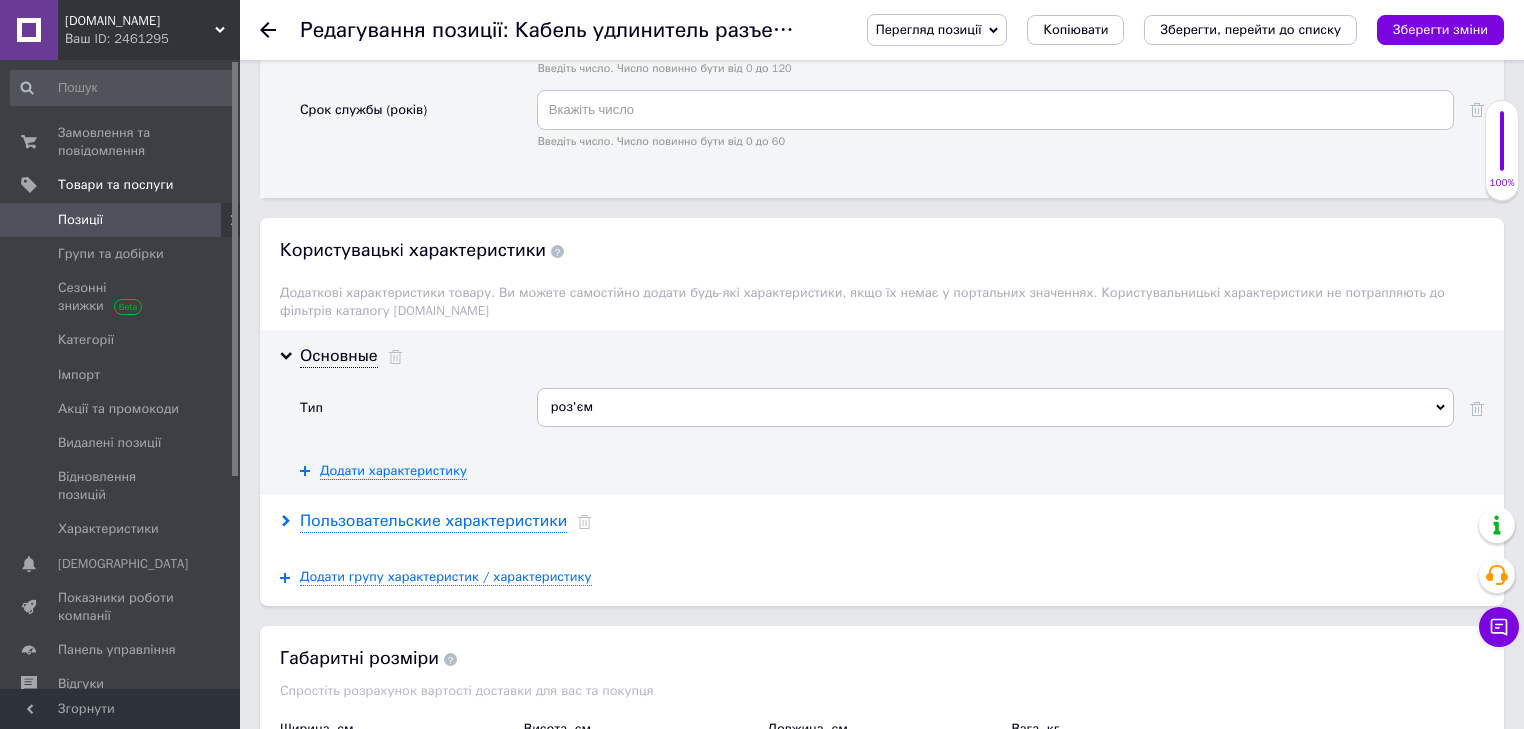 scroll, scrollTop: 3280, scrollLeft: 0, axis: vertical 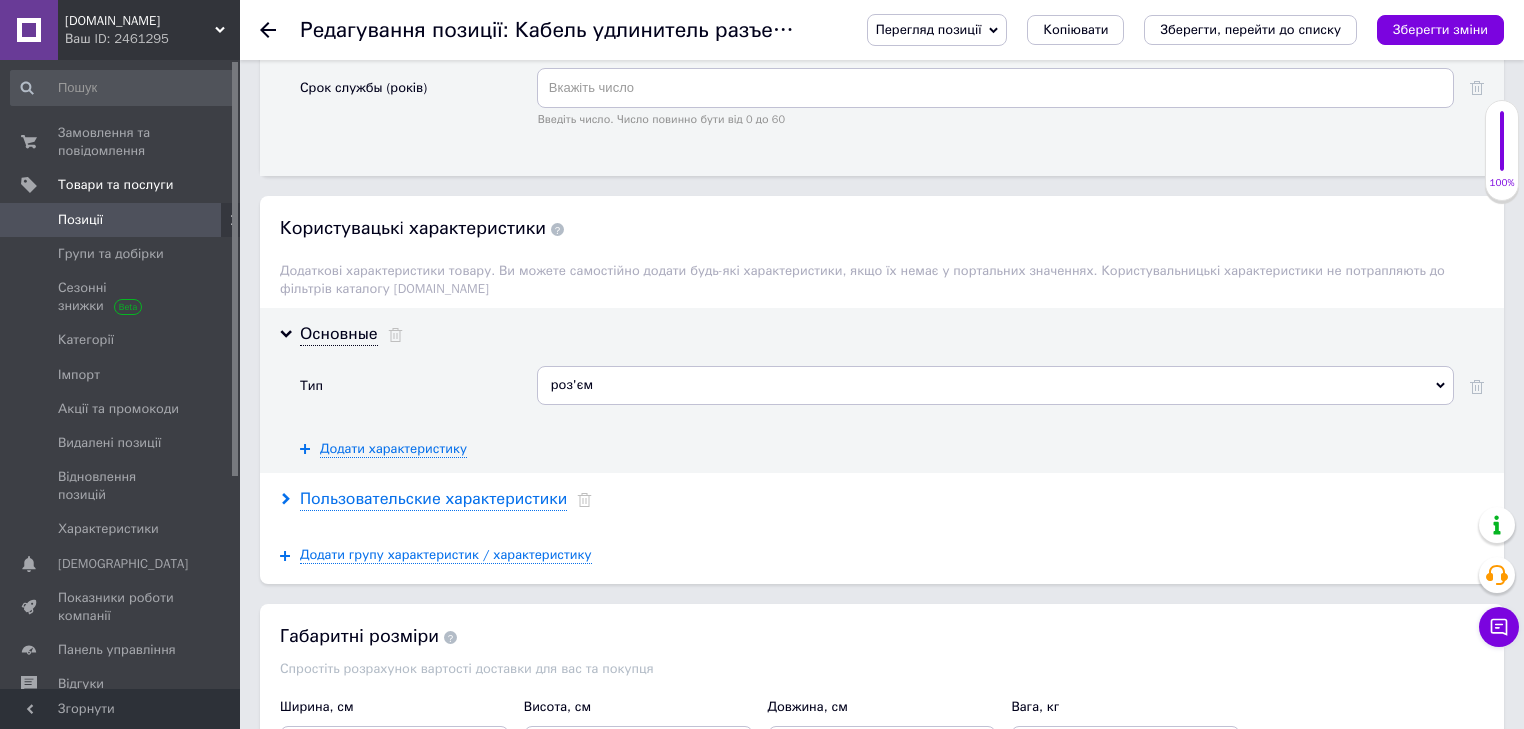 click on "Пользовательские характеристики" at bounding box center [433, 499] 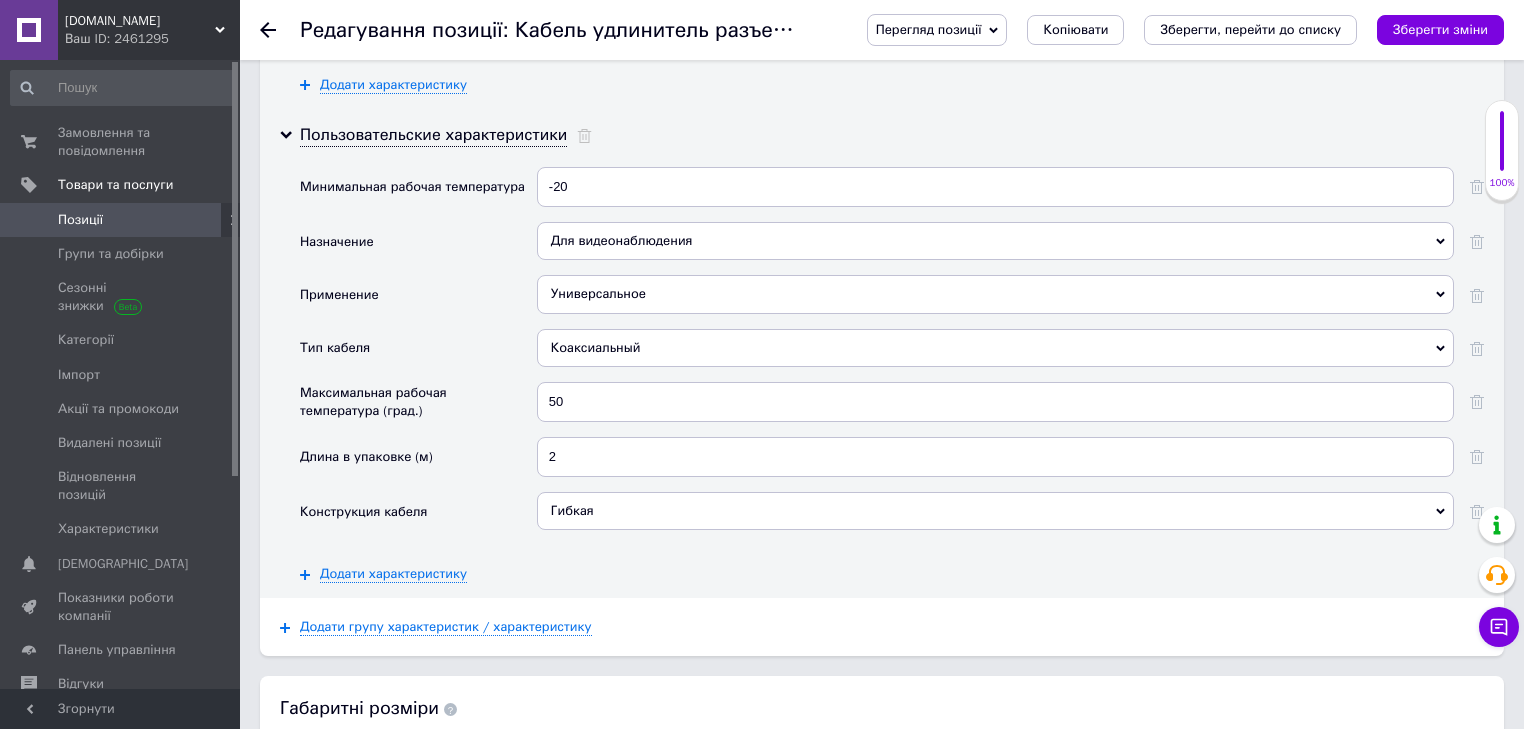 scroll, scrollTop: 3680, scrollLeft: 0, axis: vertical 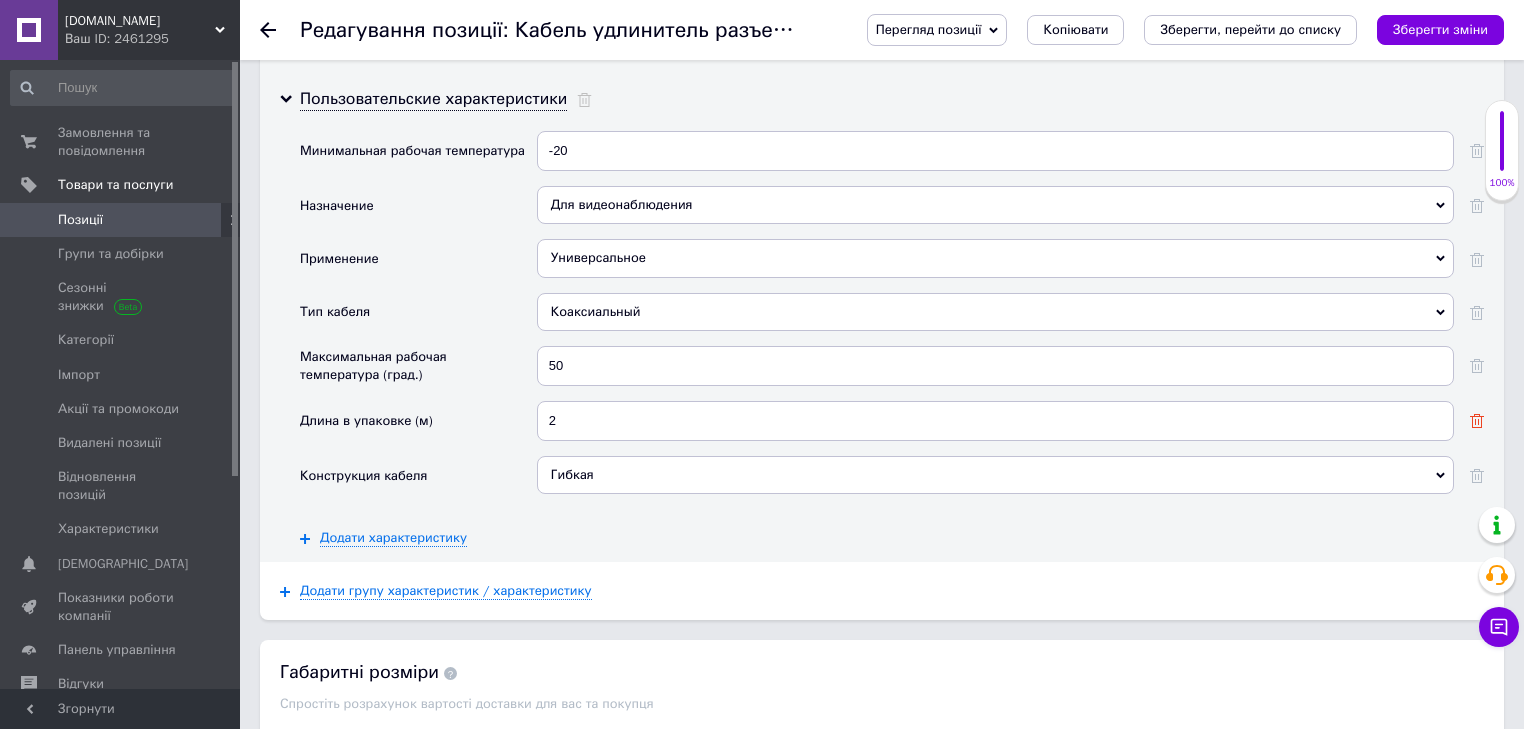 click 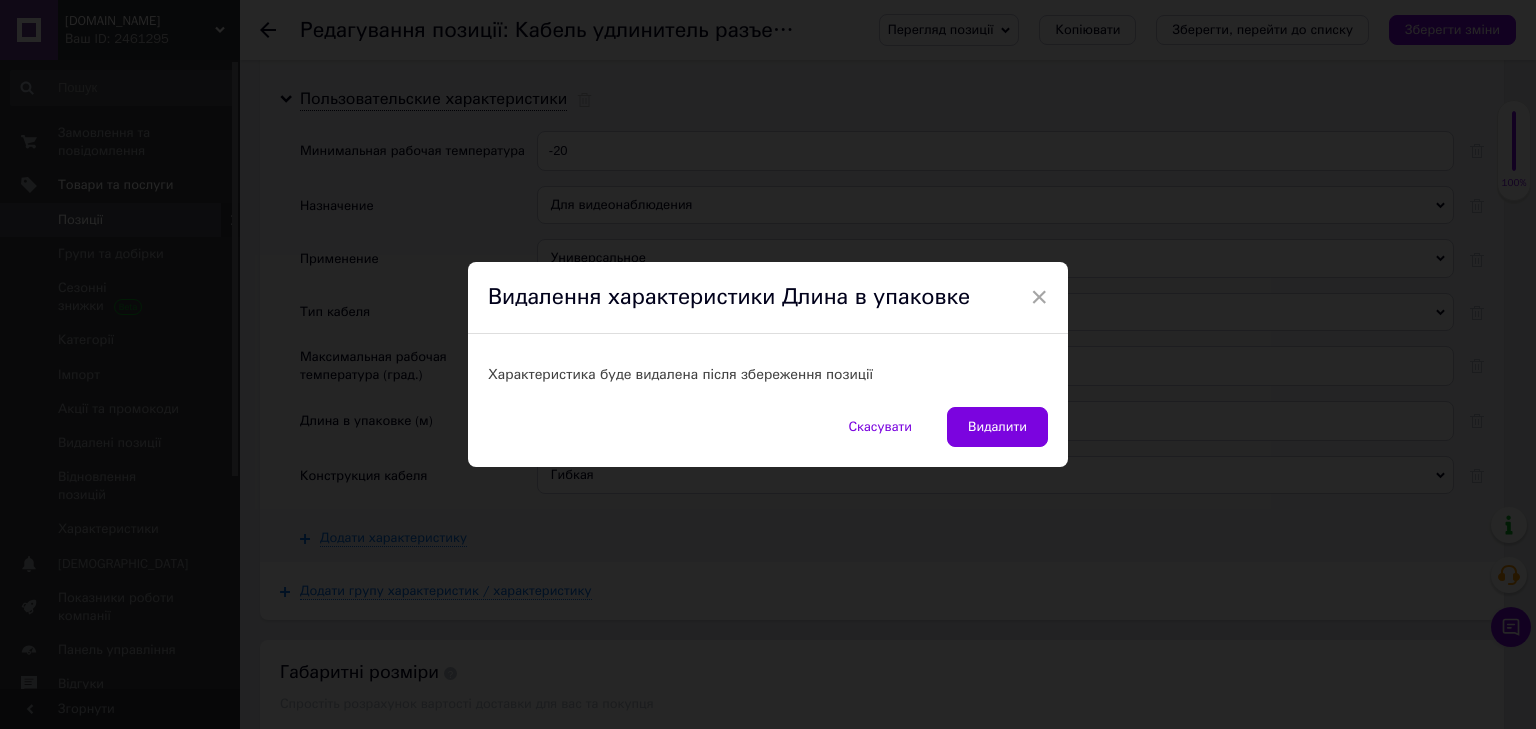 drag, startPoint x: 1014, startPoint y: 427, endPoint x: 1046, endPoint y: 427, distance: 32 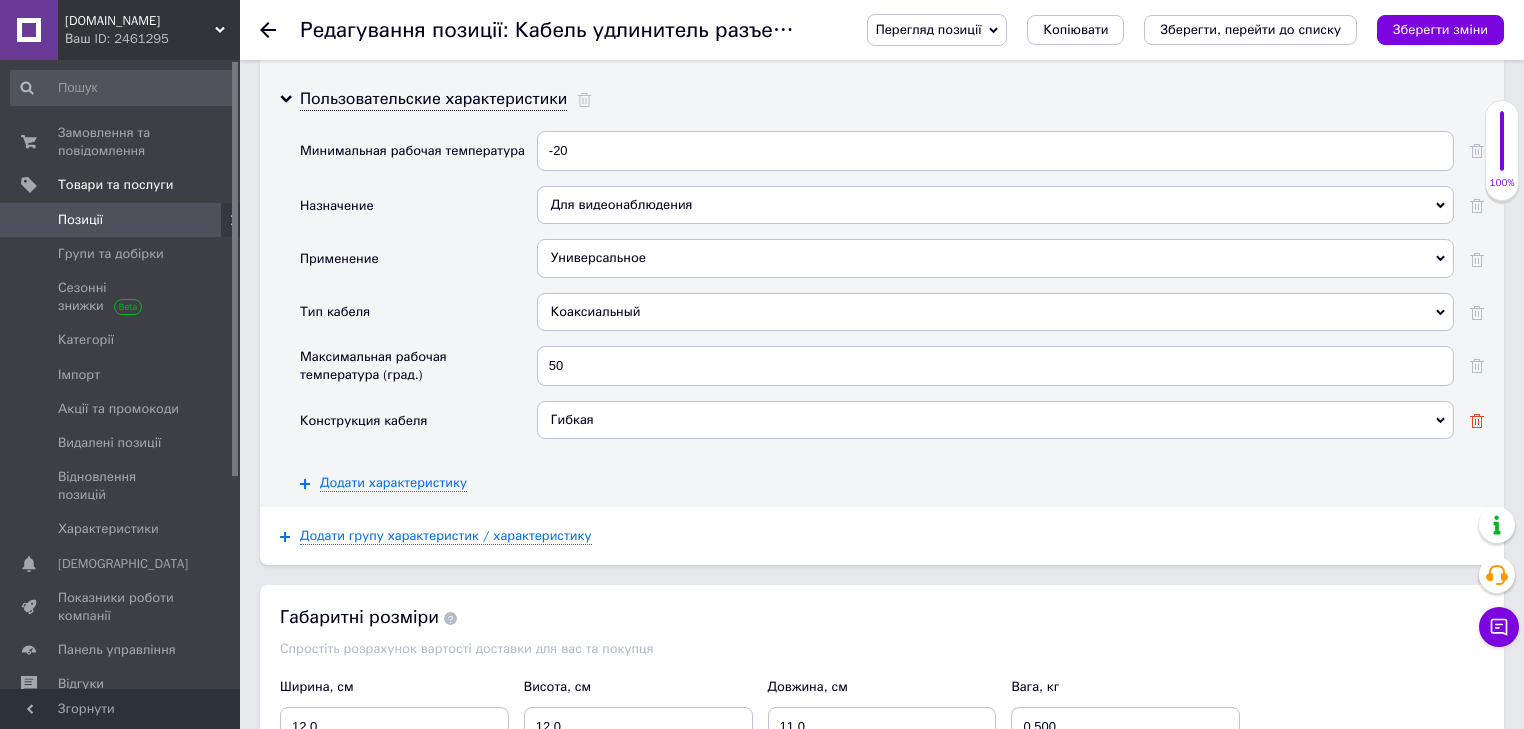 click 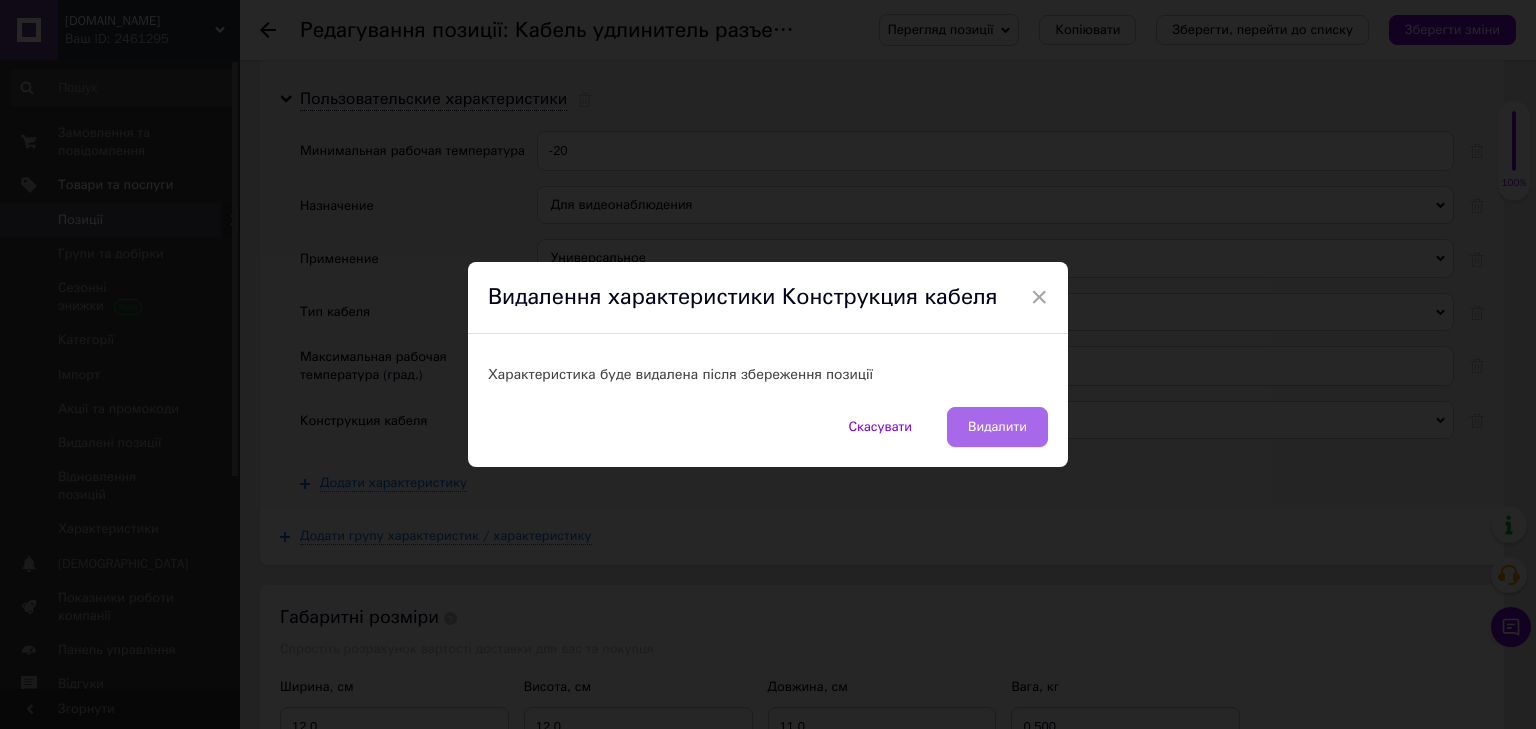 click on "Видалити" at bounding box center [997, 427] 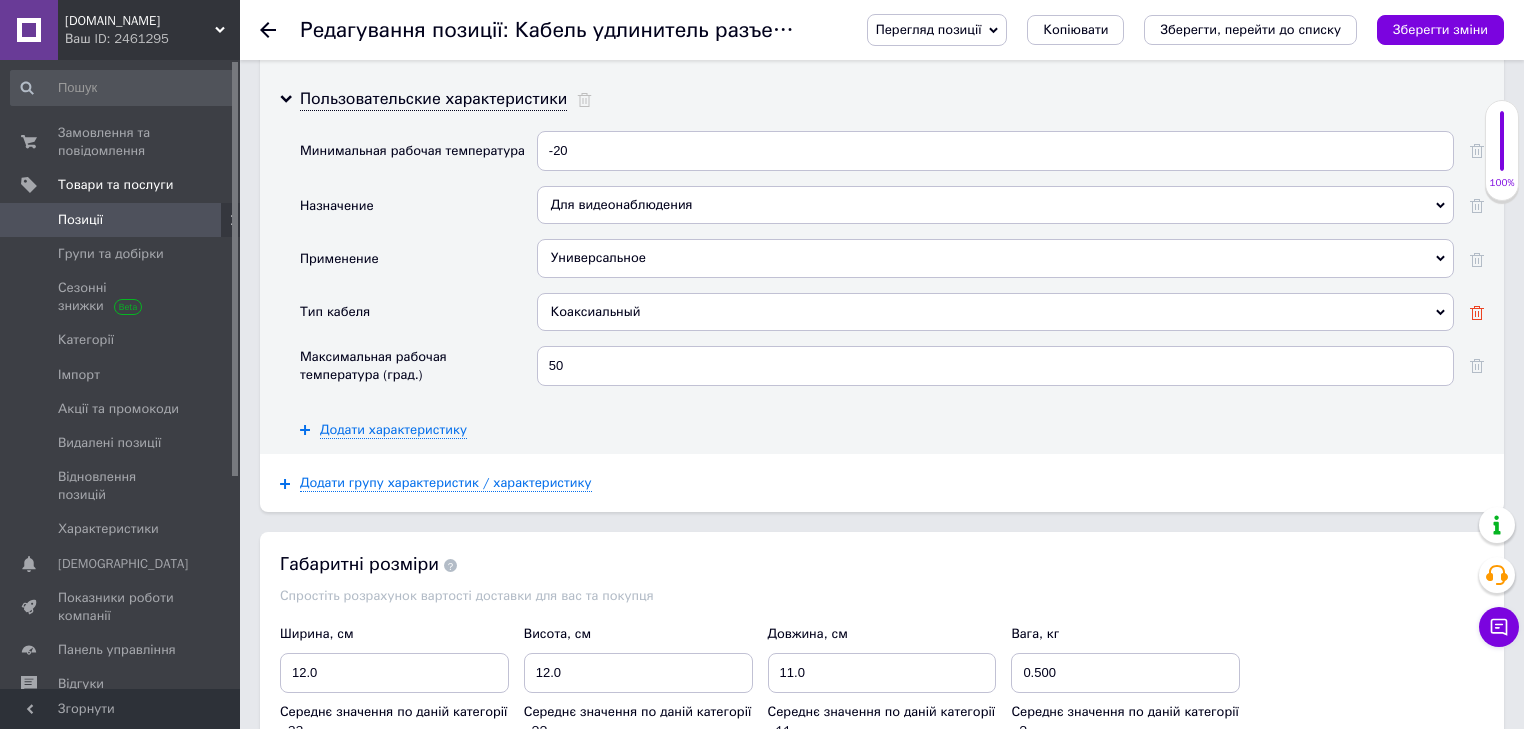 click 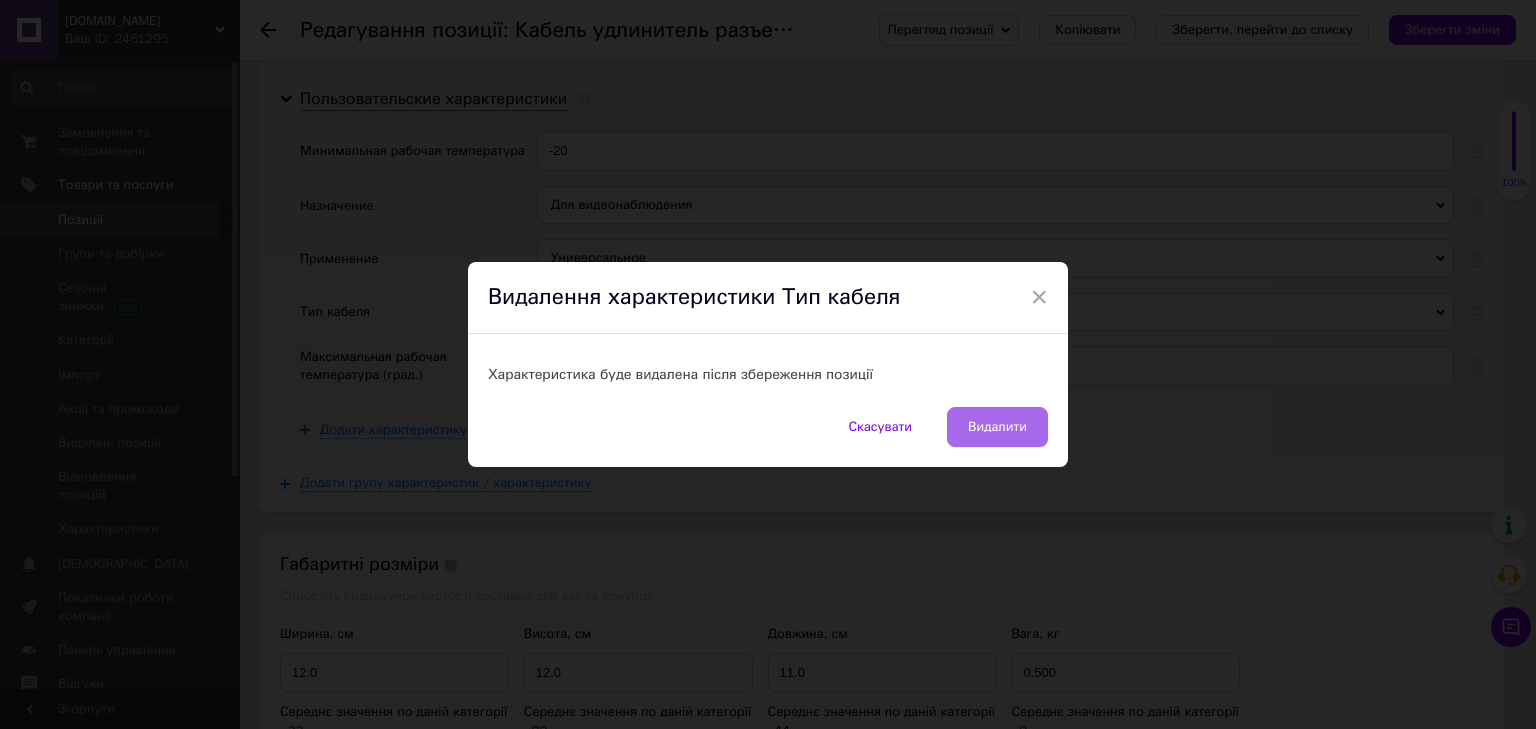 click on "Видалити" at bounding box center (997, 427) 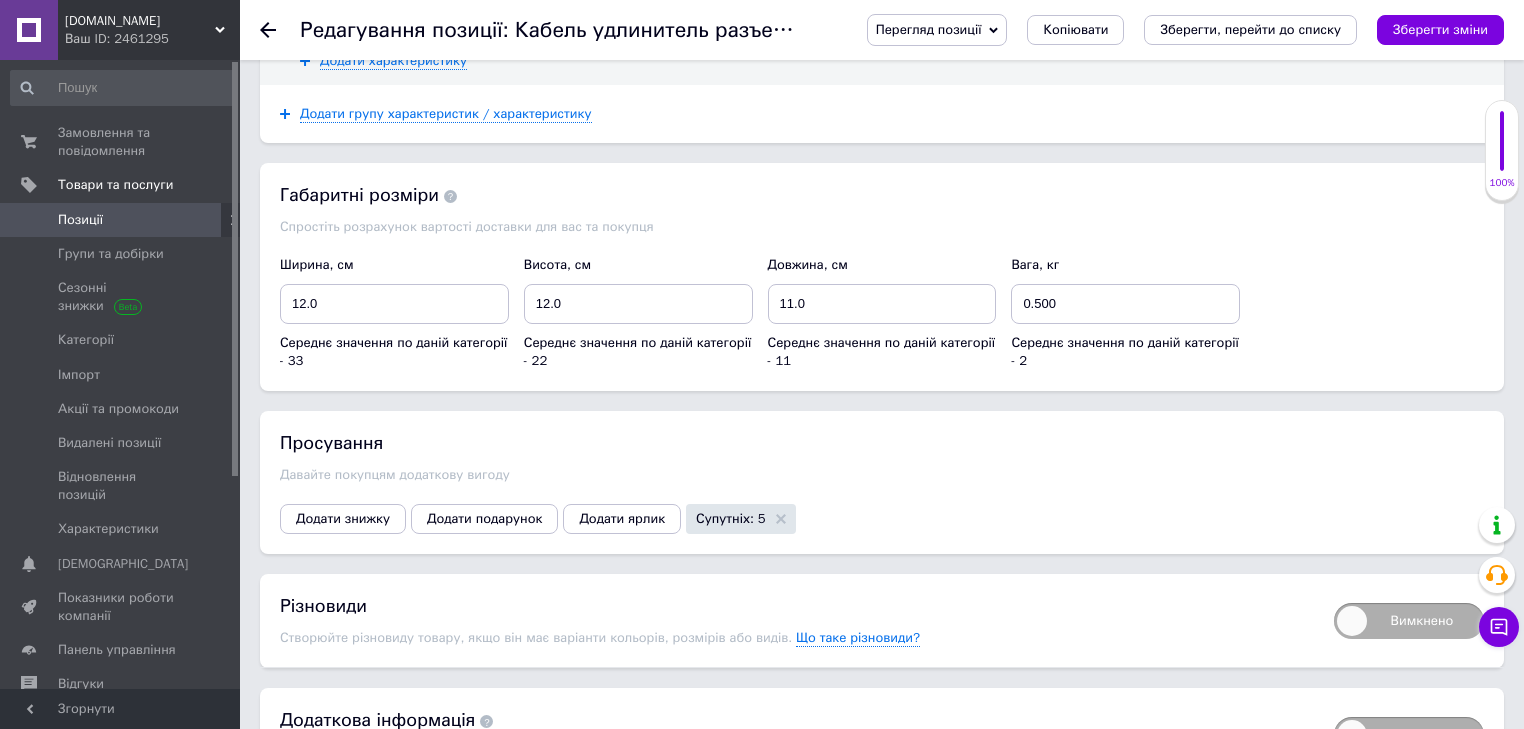 scroll, scrollTop: 4000, scrollLeft: 0, axis: vertical 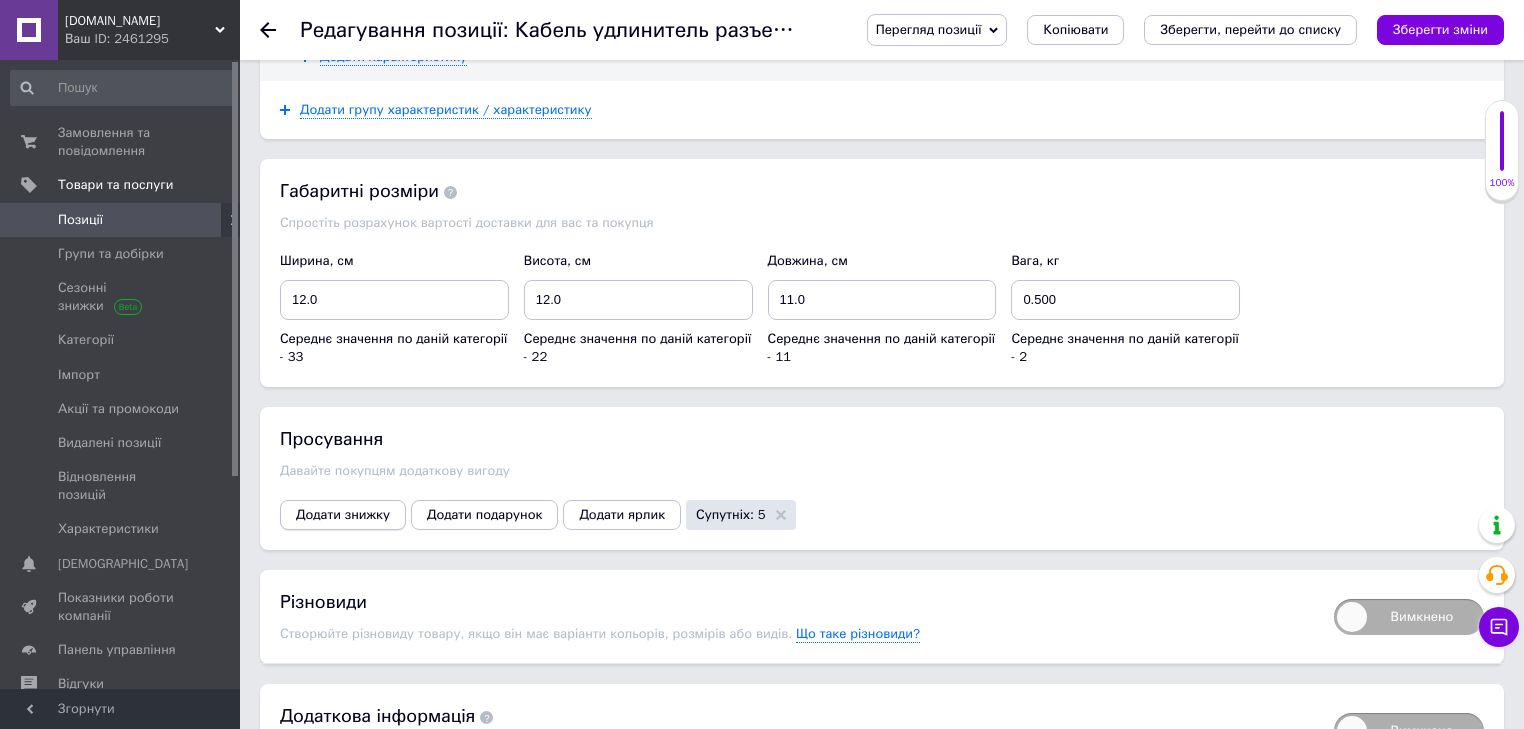 click on "Додати знижку" at bounding box center [343, 515] 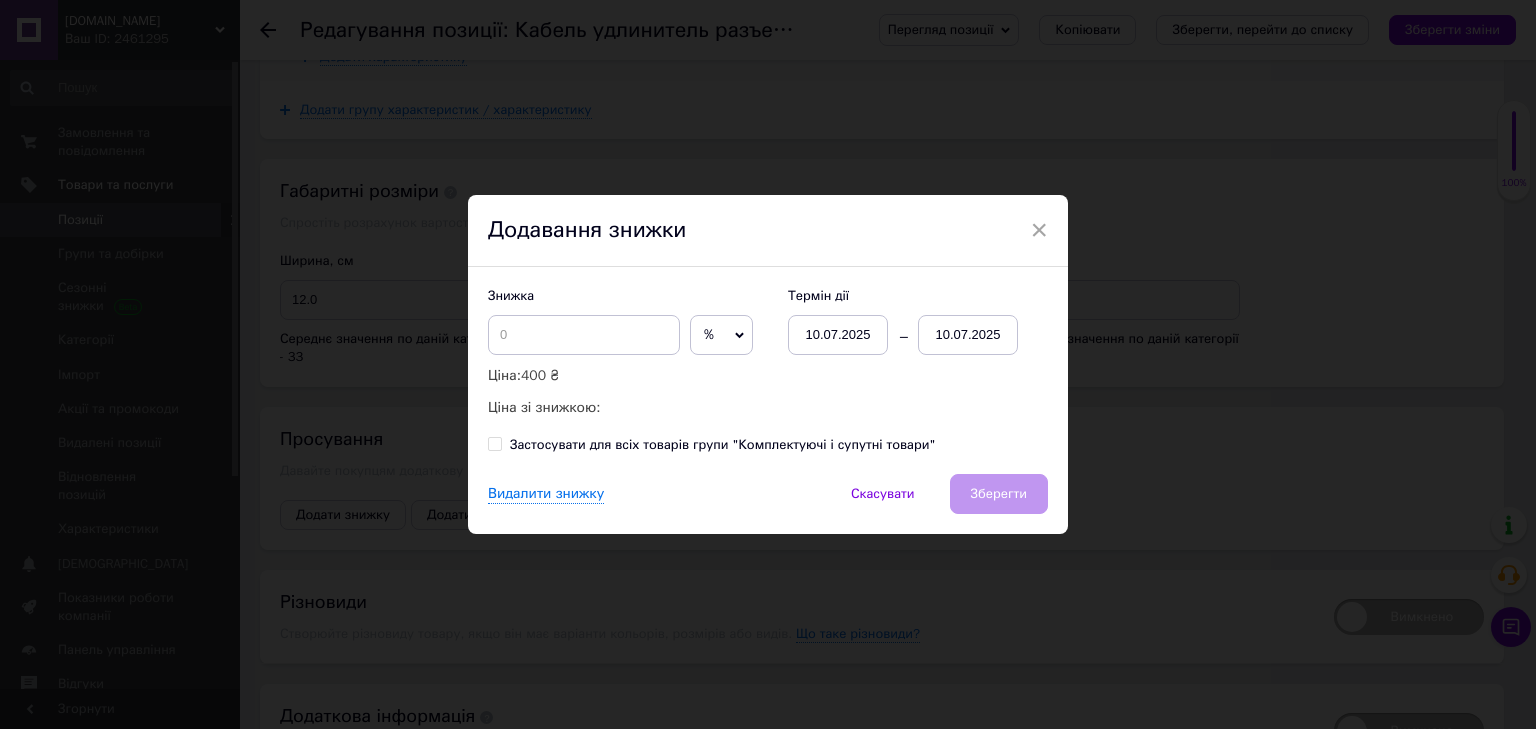 click on "%" at bounding box center (709, 334) 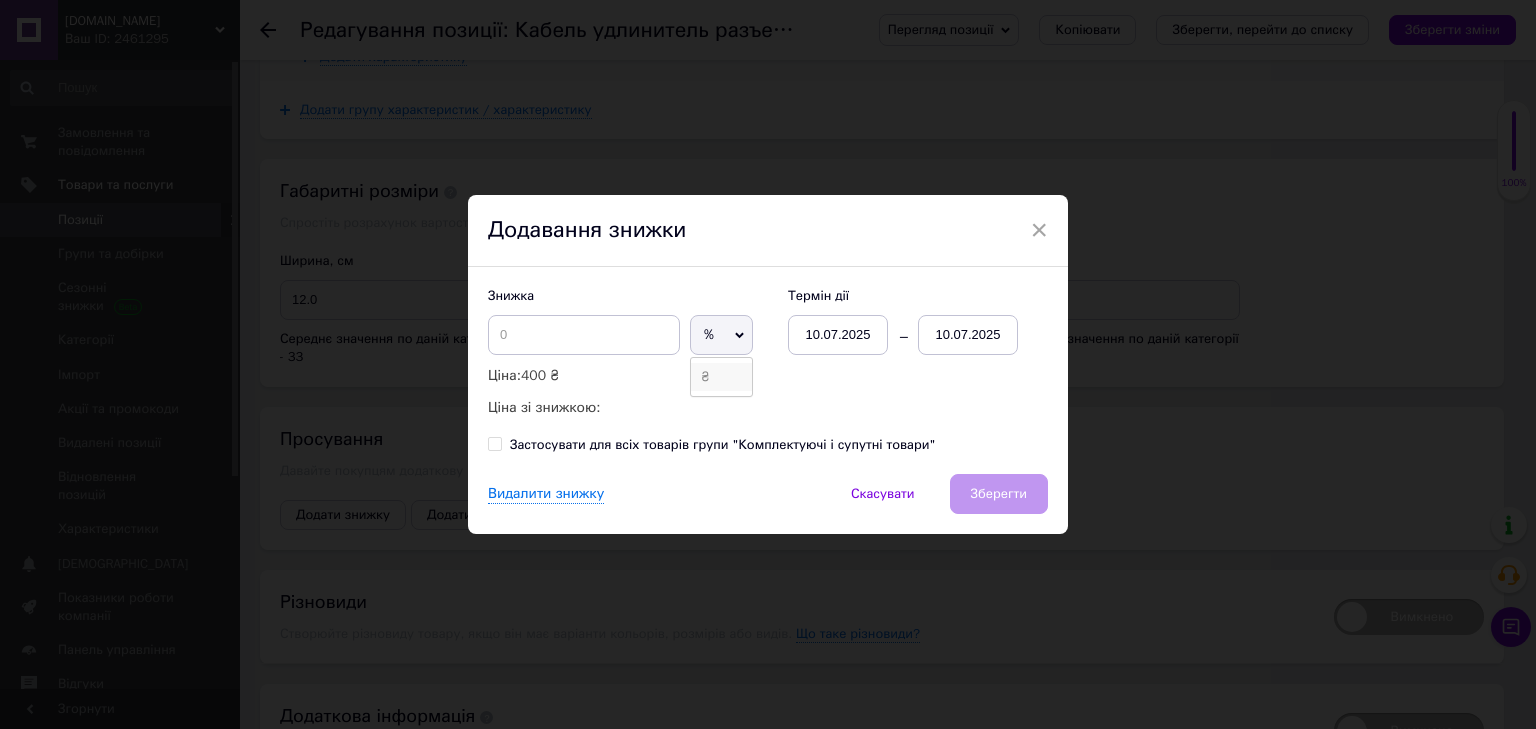 click on "₴" at bounding box center [721, 377] 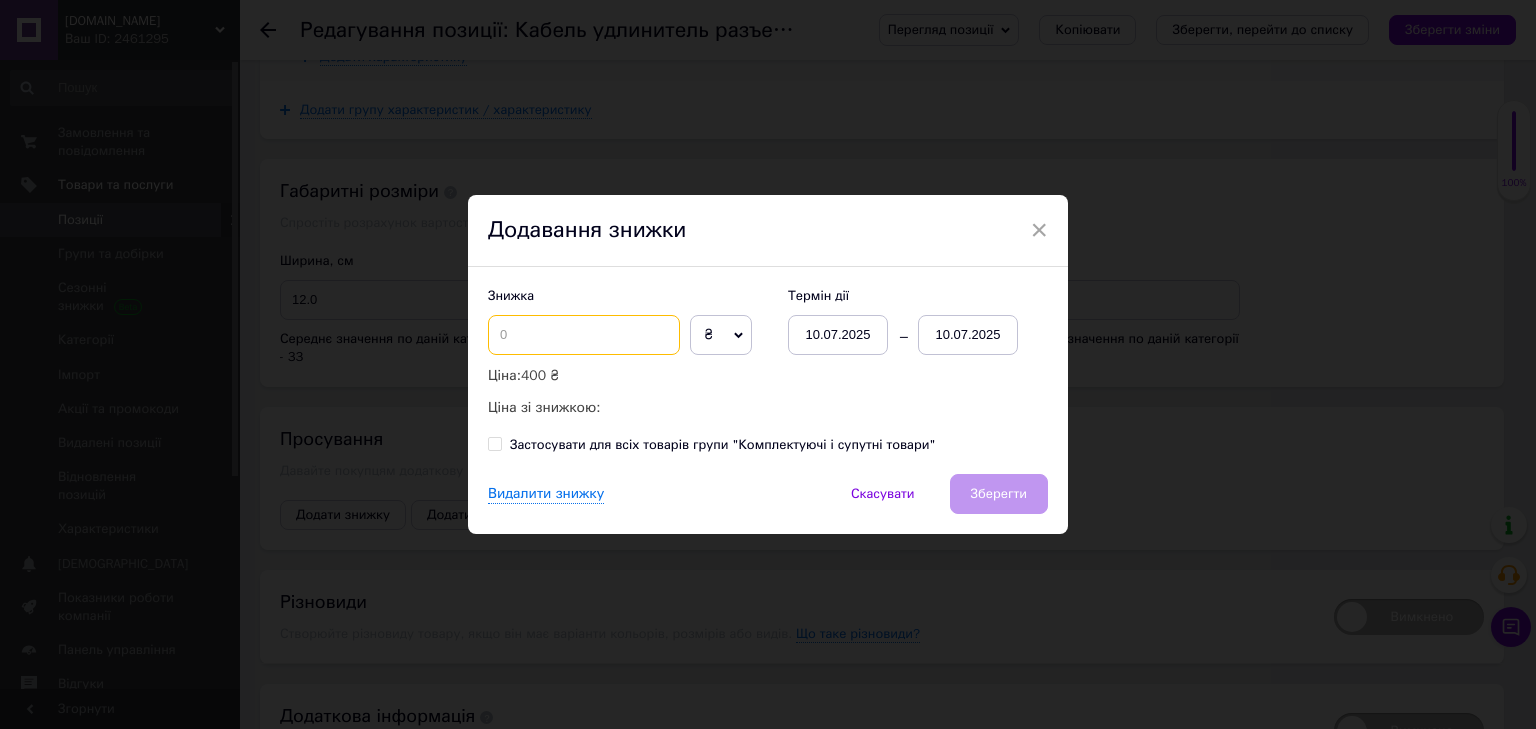 click at bounding box center (584, 335) 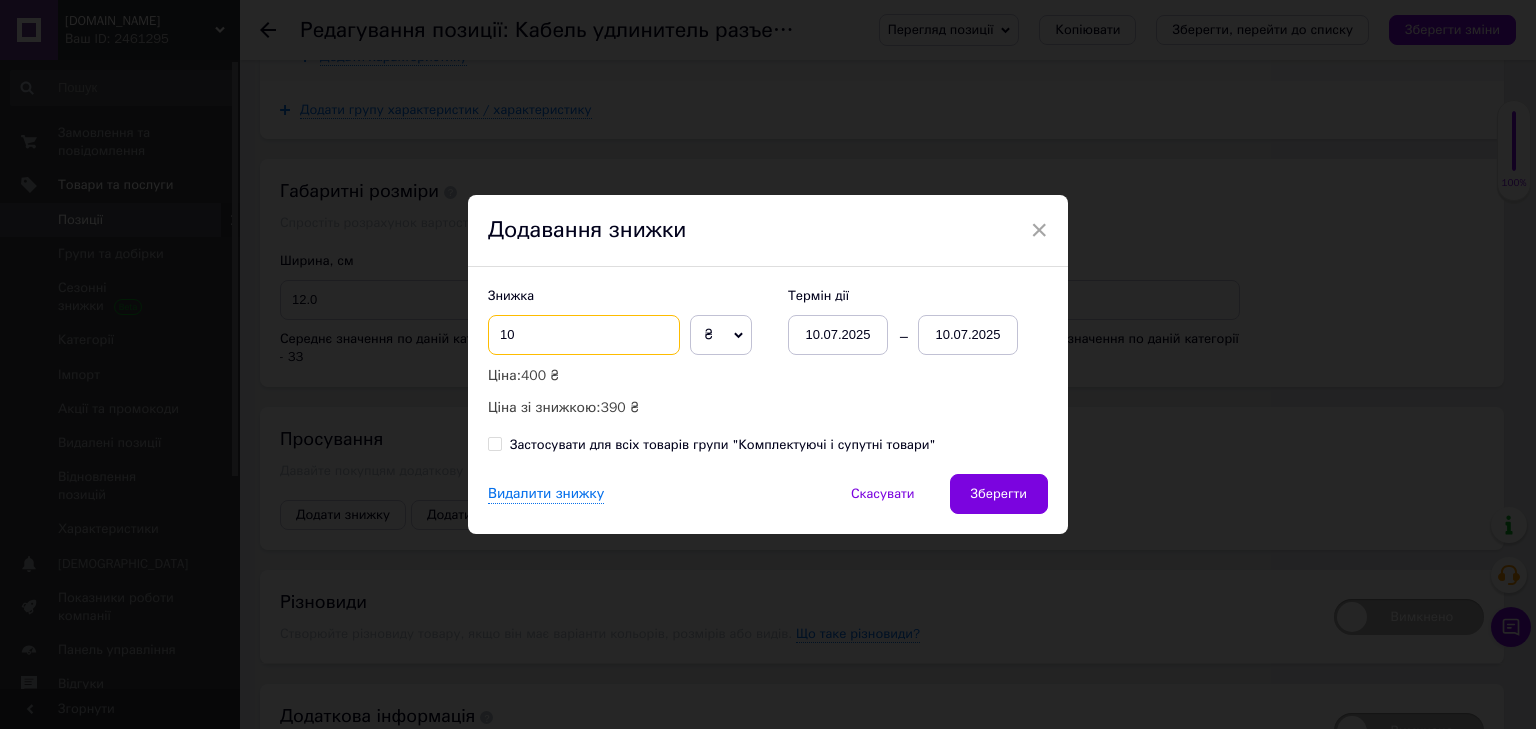 type on "10" 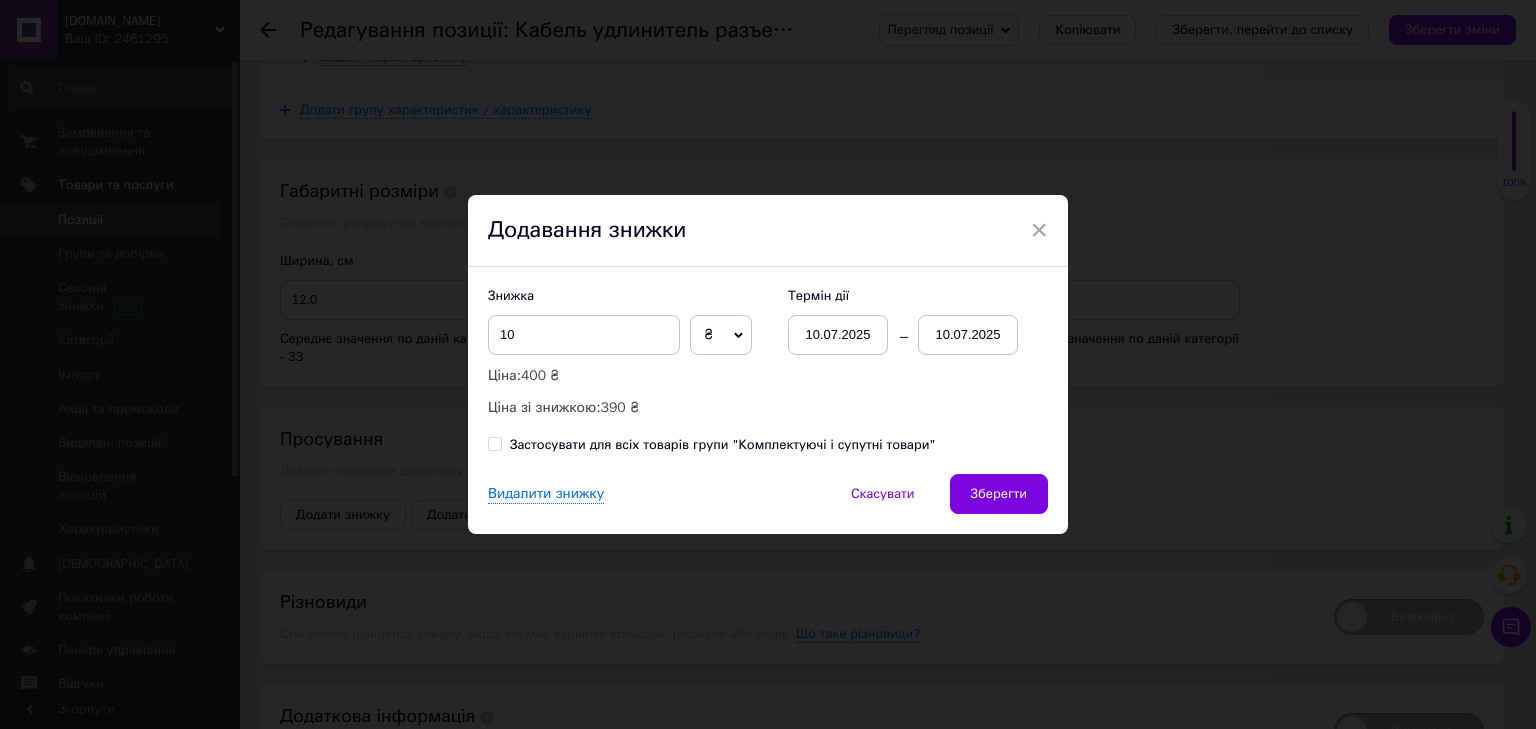 click on "10.07.2025" at bounding box center [968, 335] 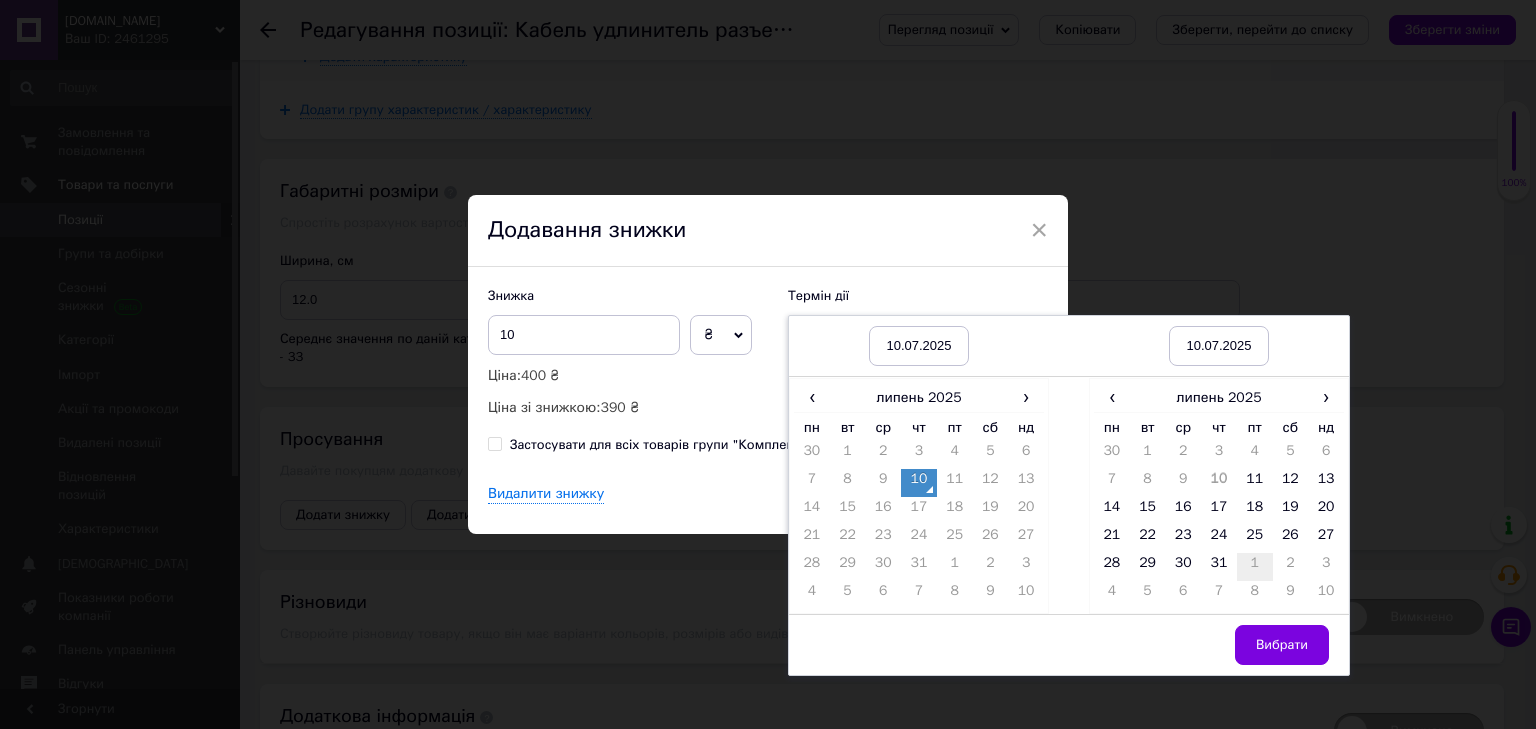 click on "1" at bounding box center [1255, 567] 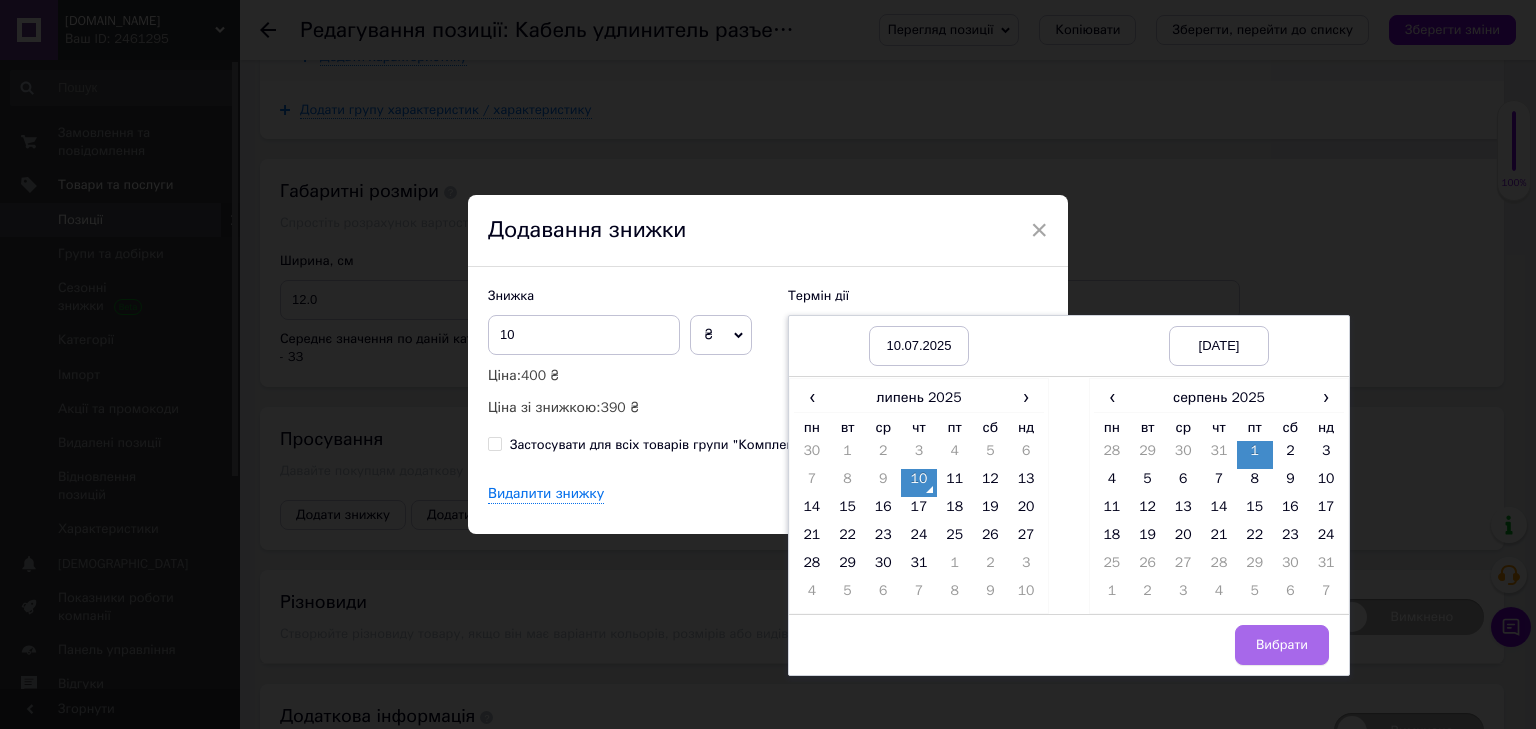 click on "Вибрати" at bounding box center [1282, 645] 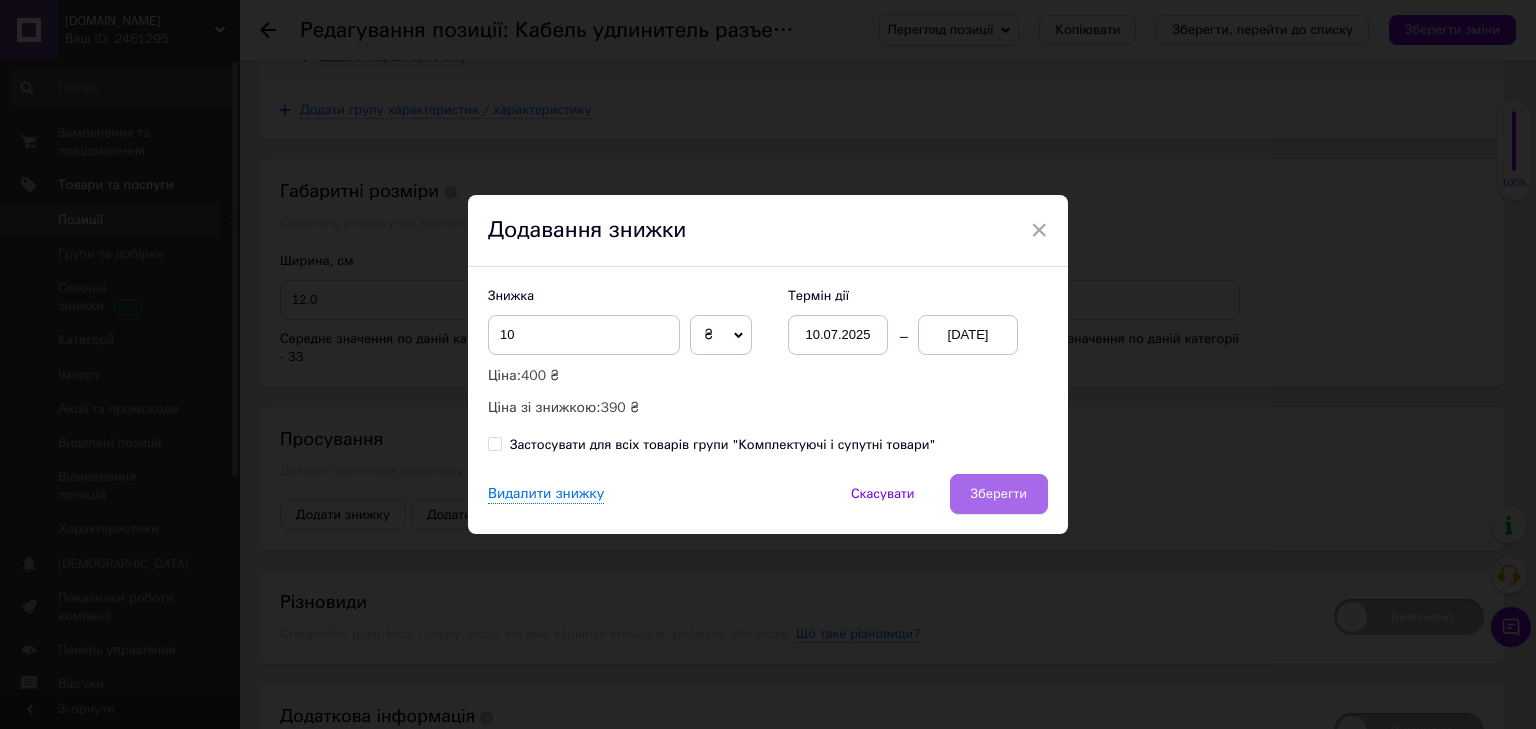 click on "Зберегти" at bounding box center (999, 494) 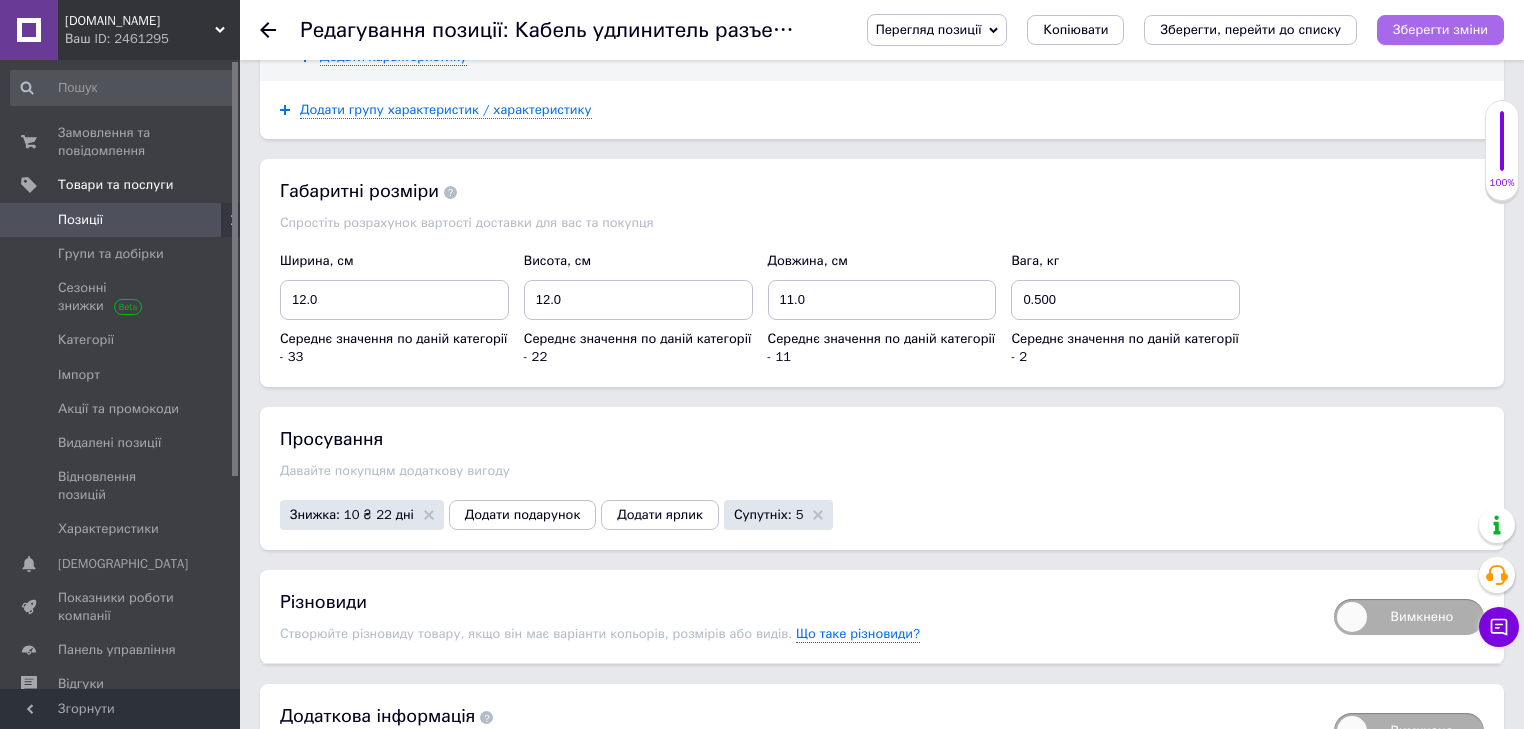 click on "Зберегти зміни" at bounding box center [1440, 29] 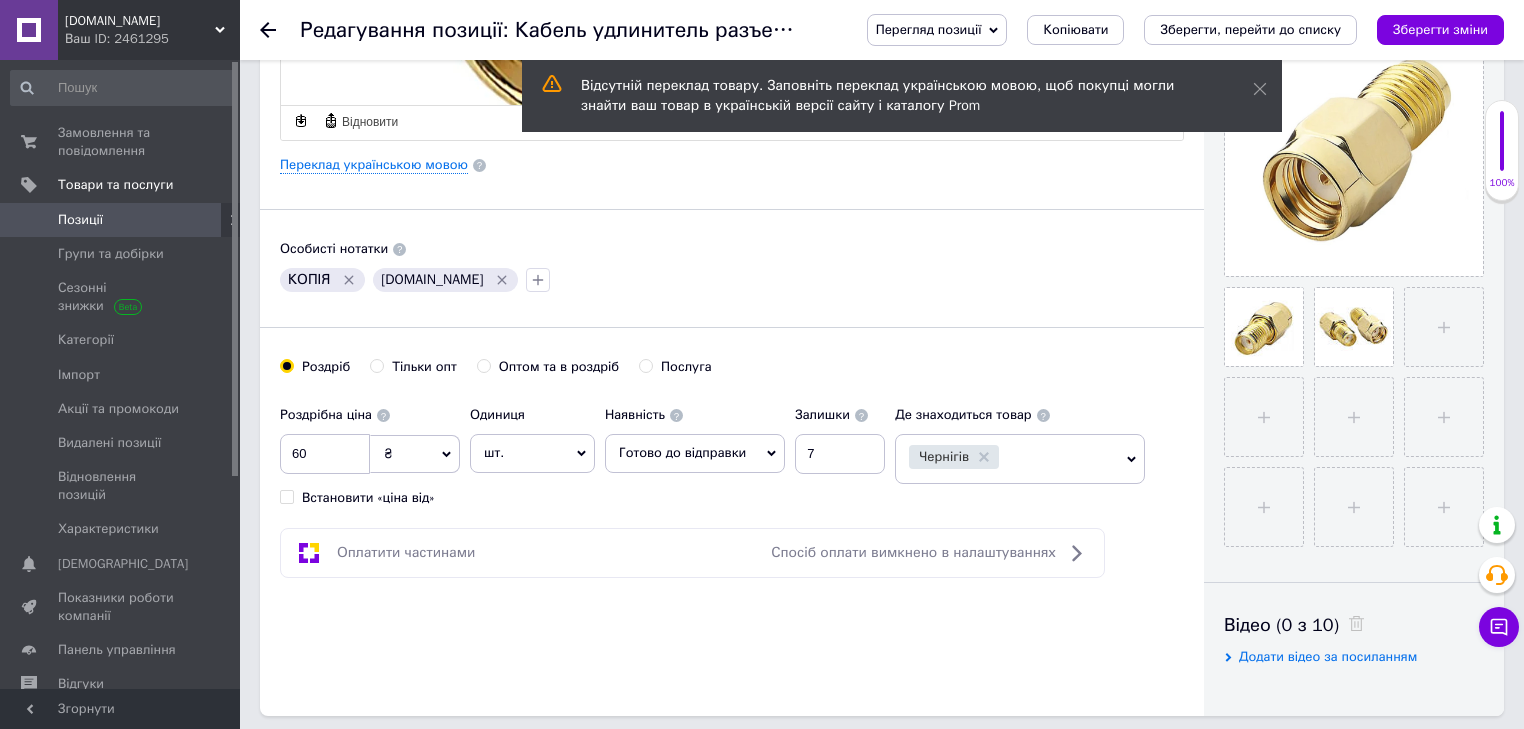 scroll, scrollTop: 400, scrollLeft: 0, axis: vertical 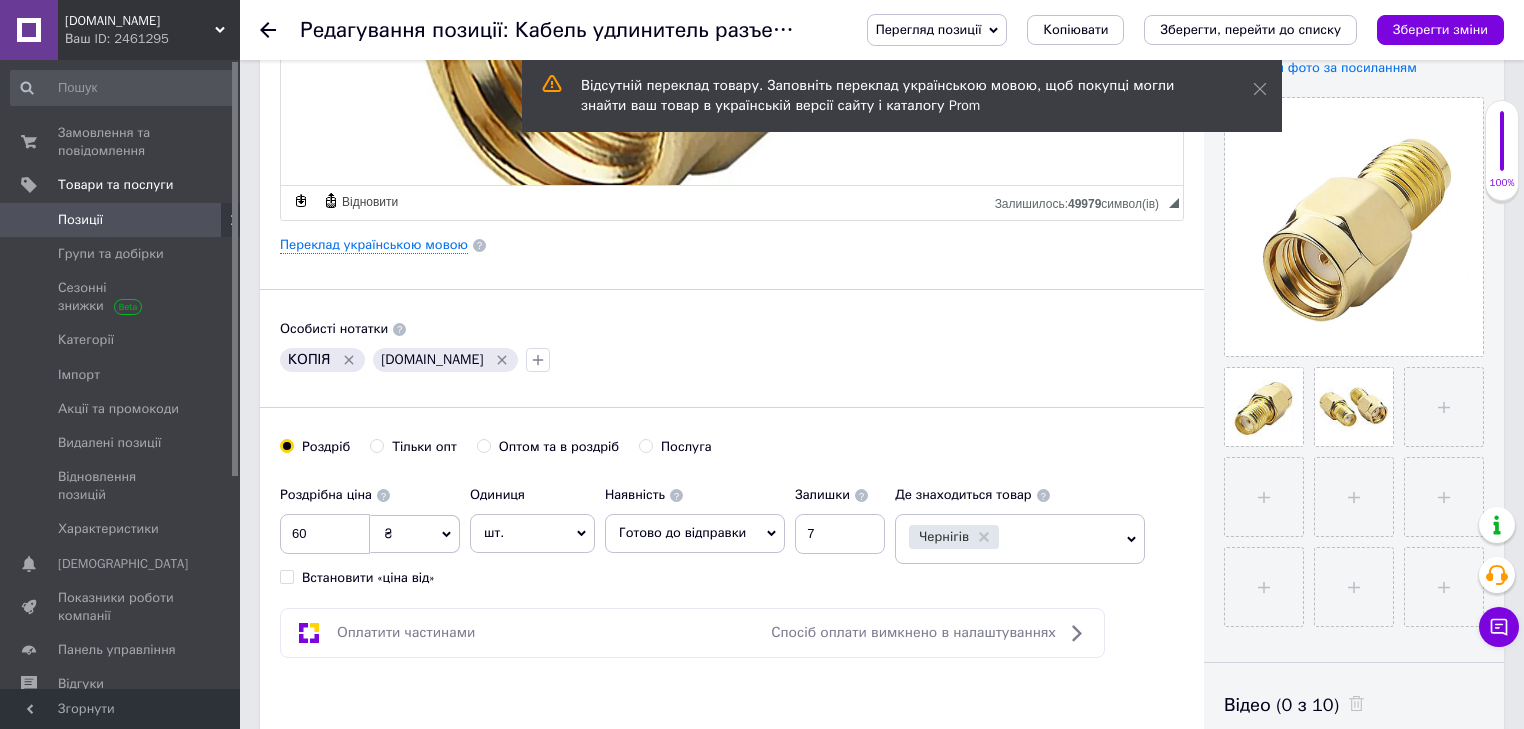 click 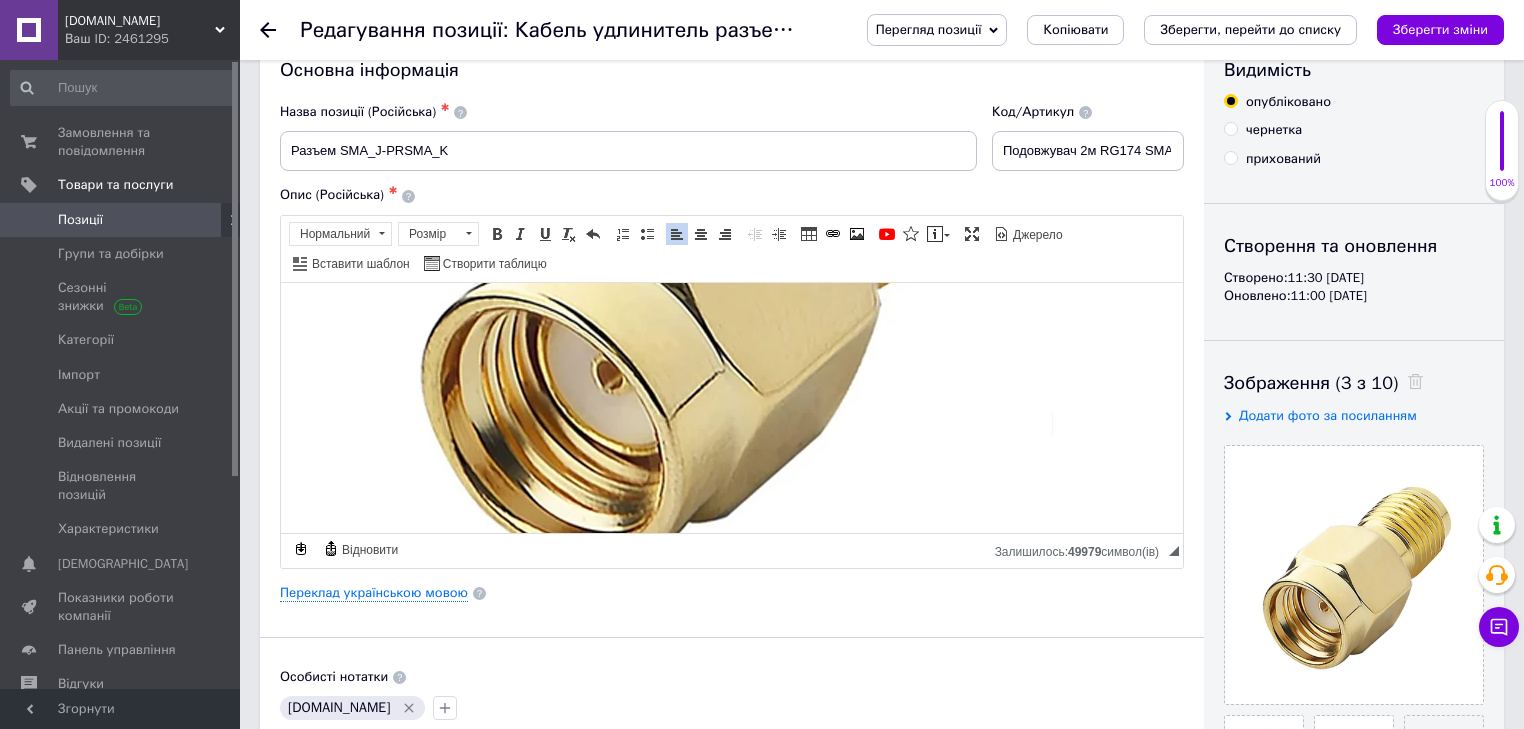 scroll, scrollTop: 0, scrollLeft: 0, axis: both 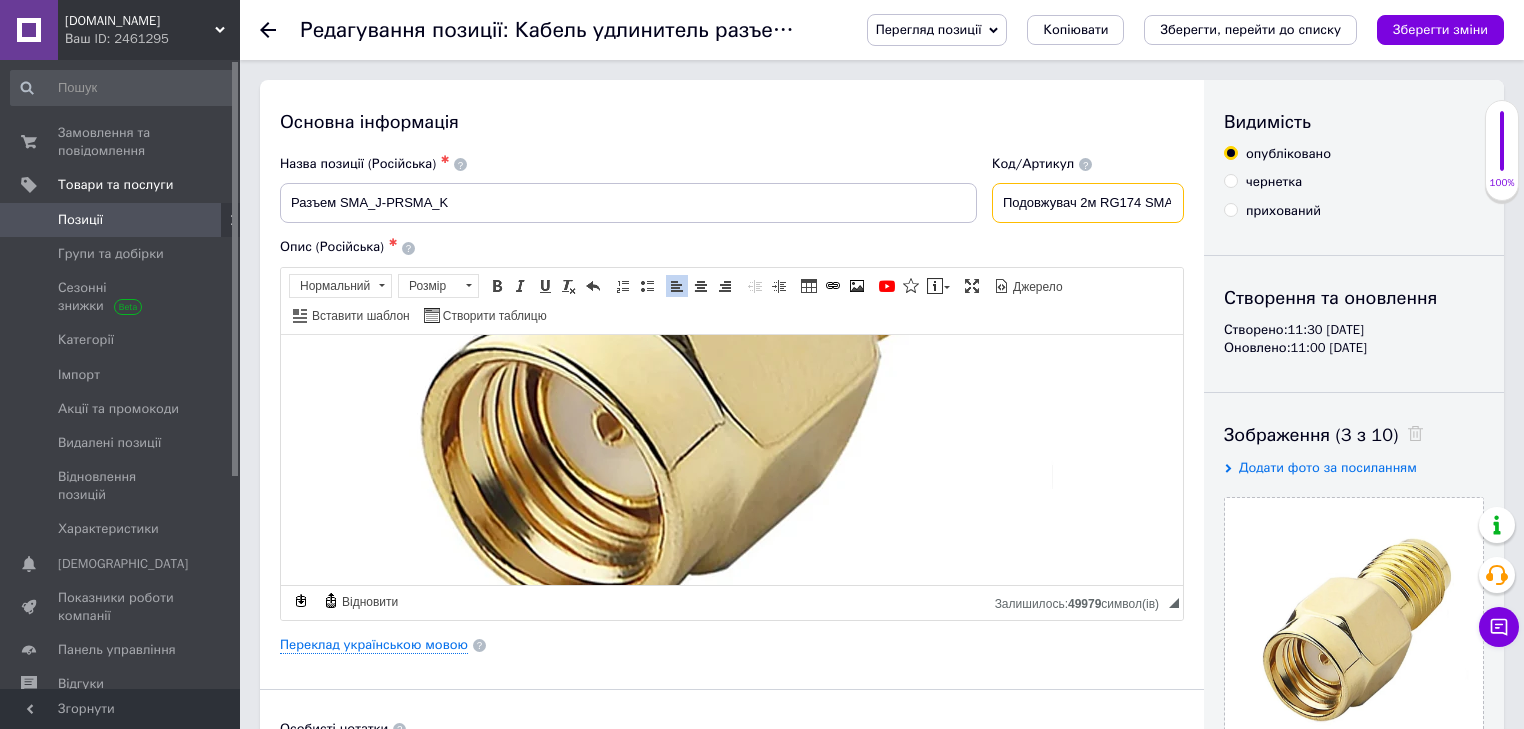 click on "Подовжувач 2м RG174 SMA" at bounding box center [1088, 203] 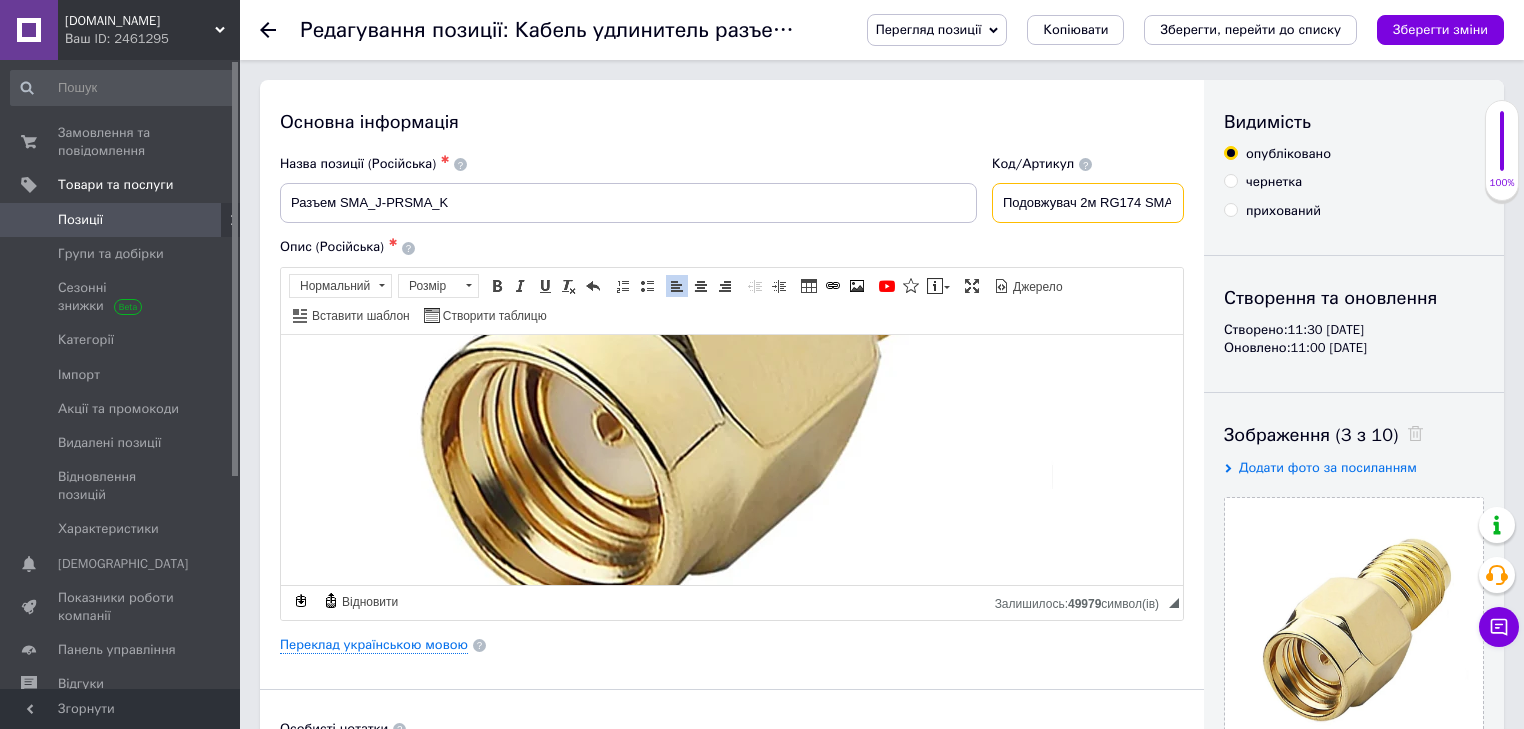 paste on "оз'єм SMA_J-PRSMA_K" 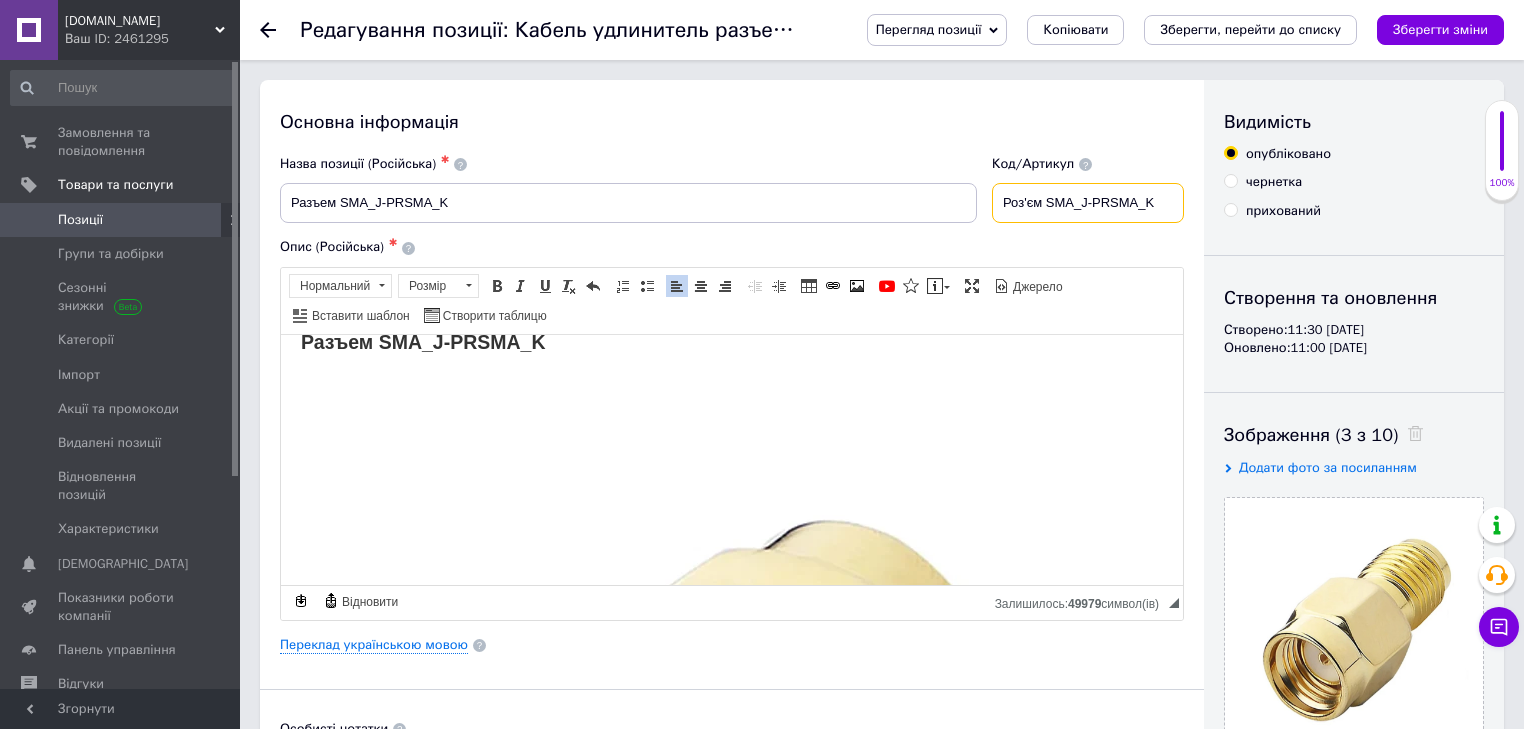 scroll, scrollTop: 0, scrollLeft: 0, axis: both 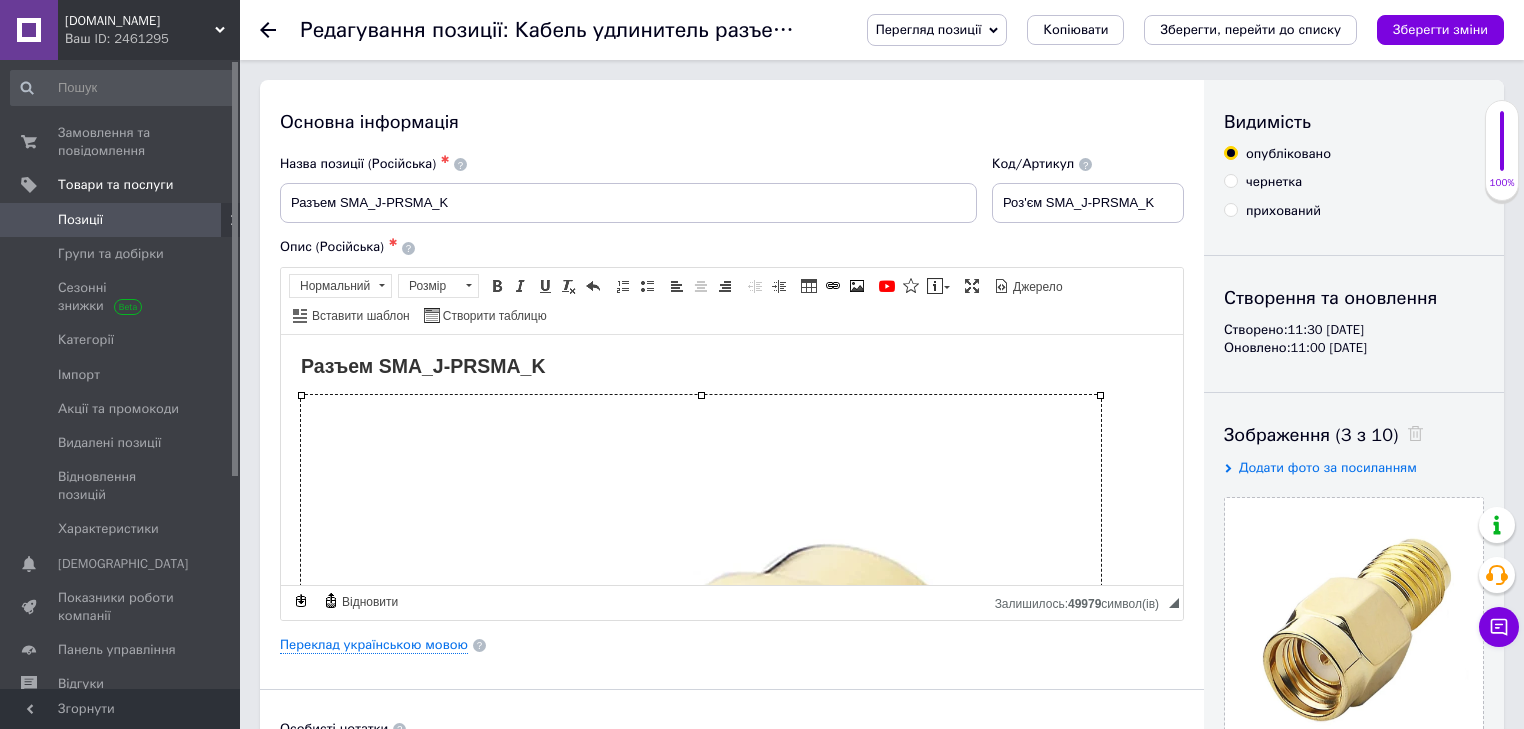 drag, startPoint x: 488, startPoint y: 433, endPoint x: 499, endPoint y: 418, distance: 18.601076 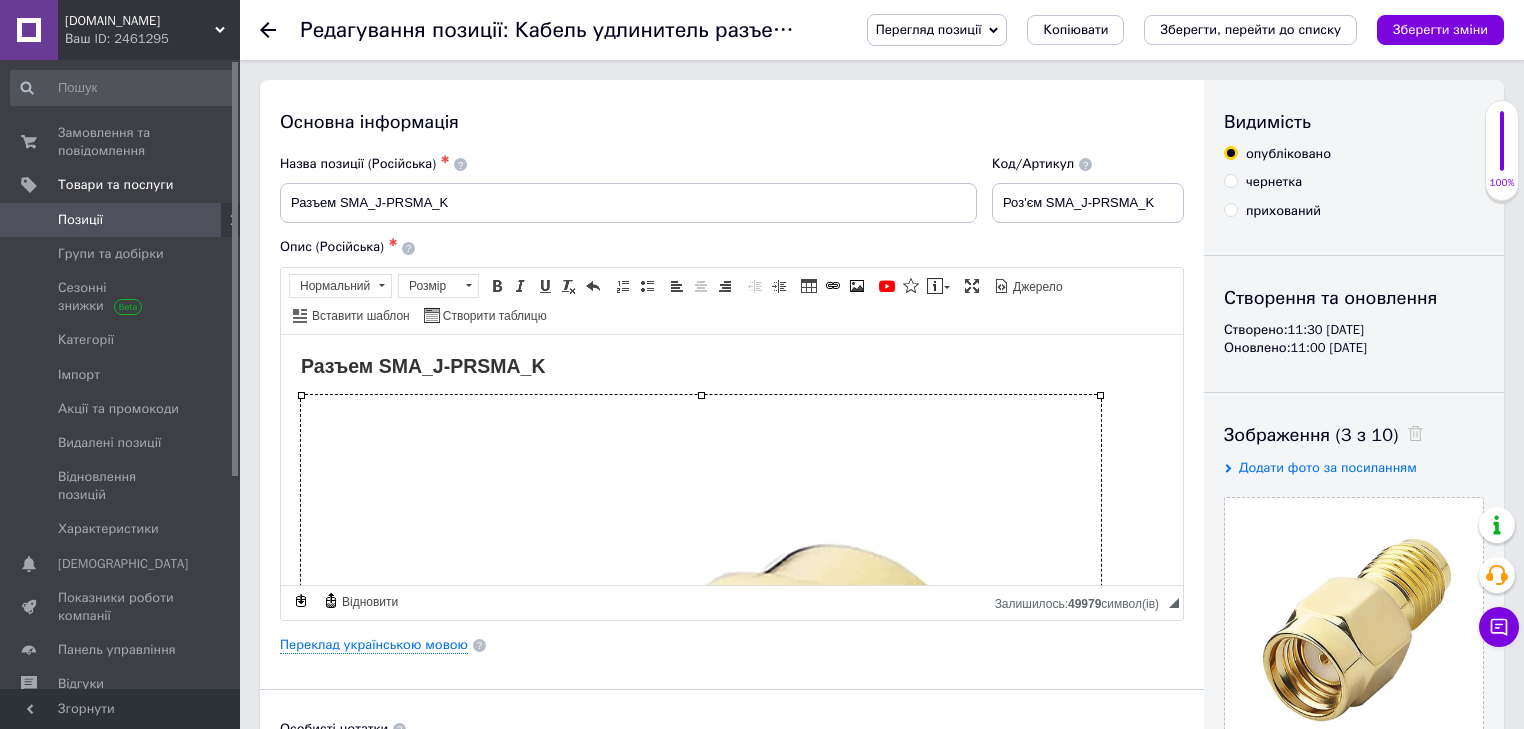 click on "Разъем SMA_J-PRSMA_K" at bounding box center (732, 365) 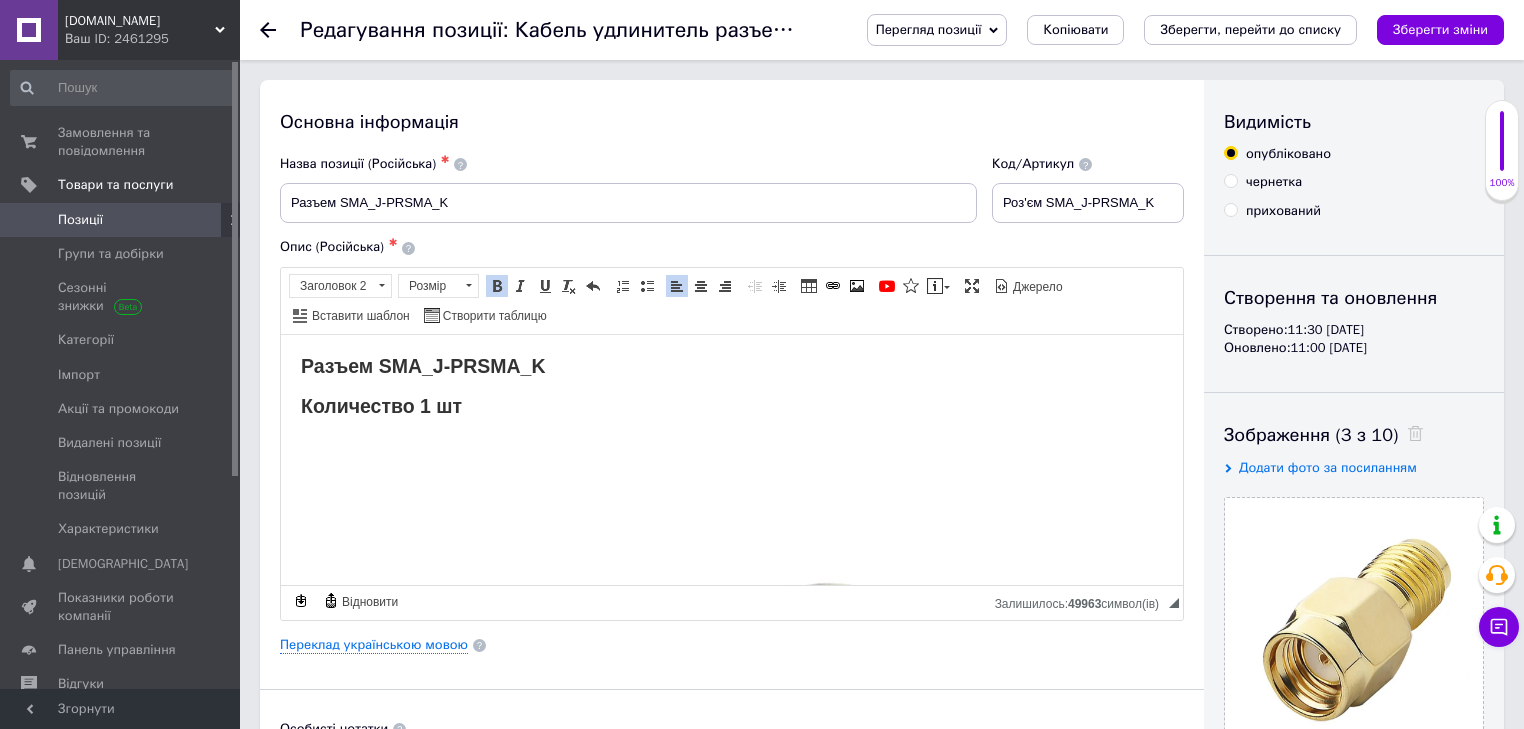 click on "Количество 1 шт" at bounding box center (381, 405) 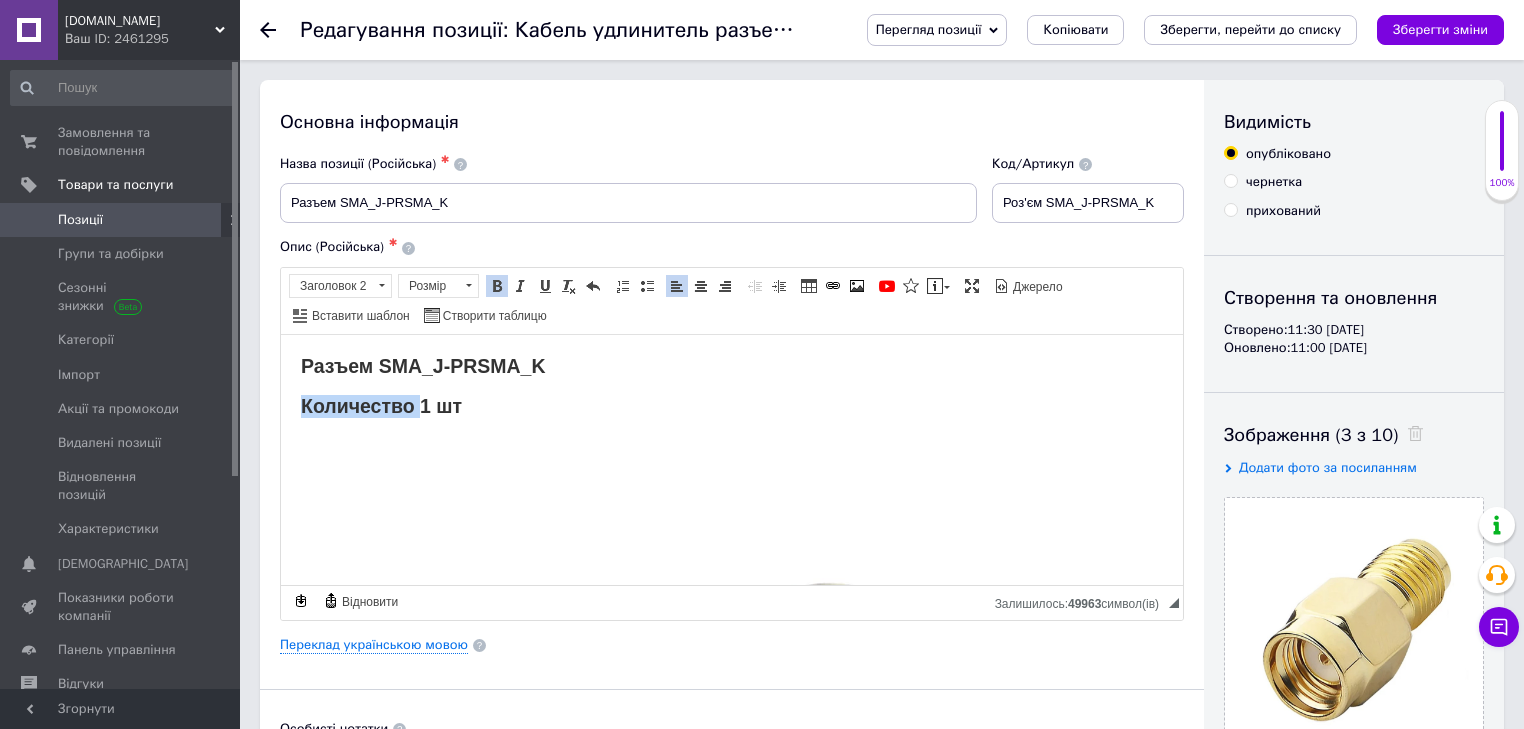 click on "Количество 1 шт" at bounding box center [381, 405] 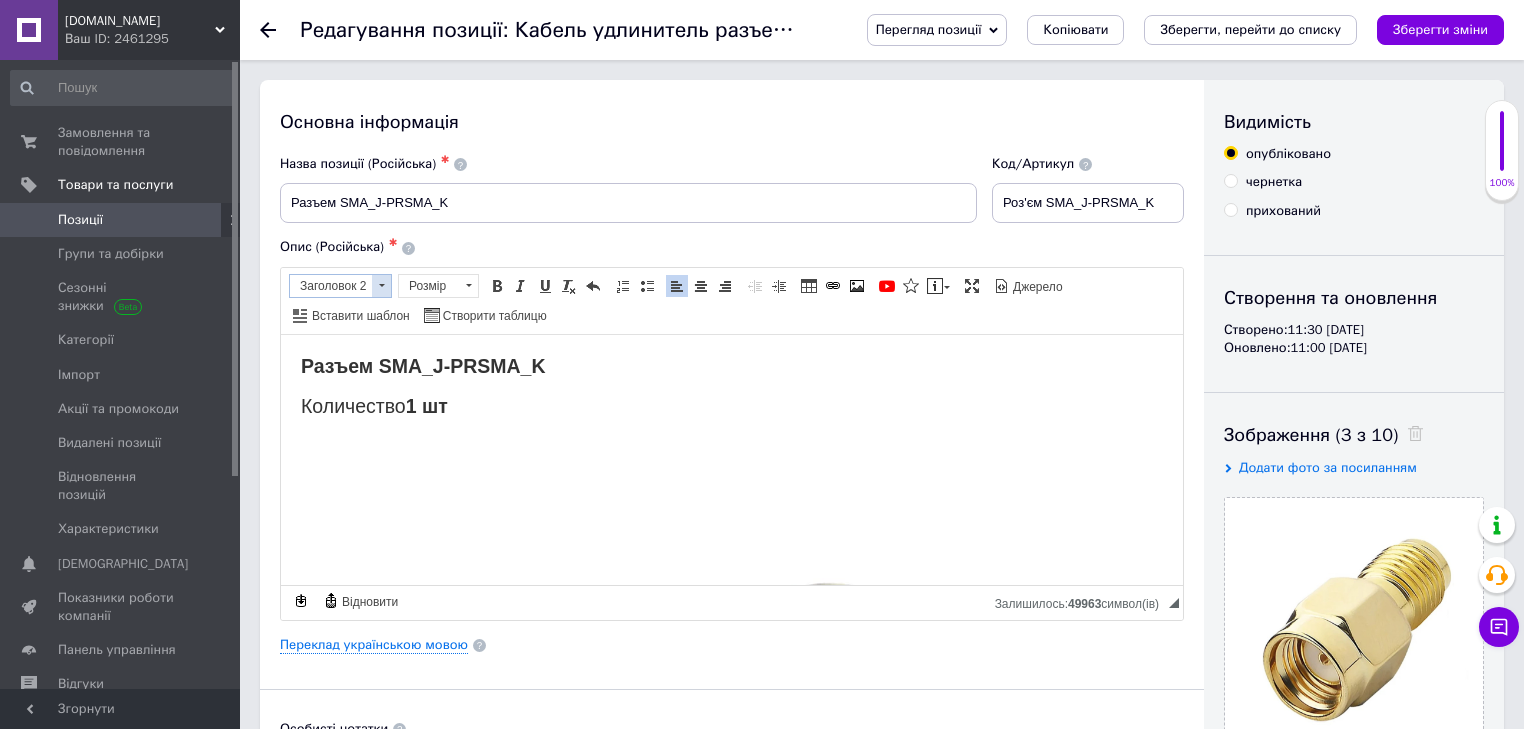 click at bounding box center (381, 286) 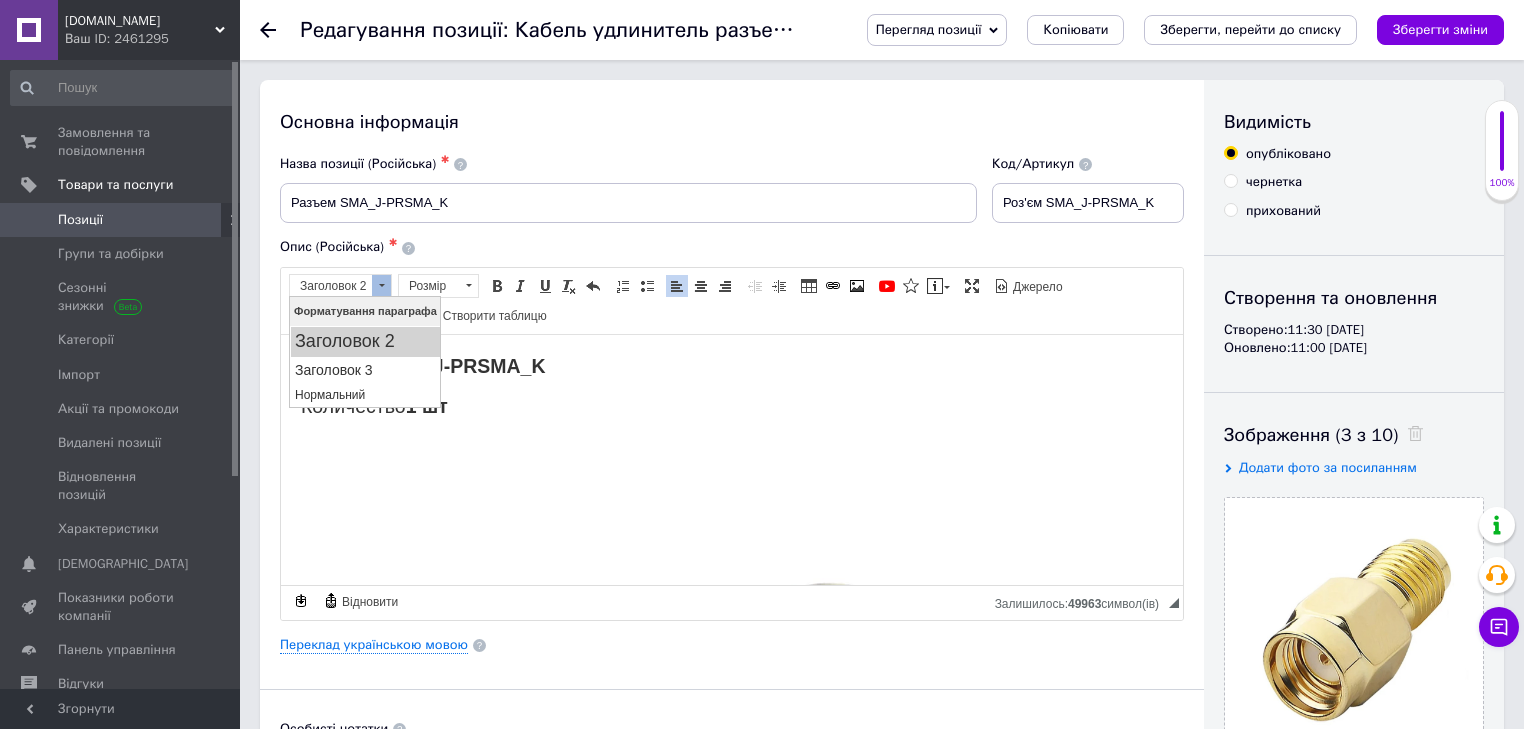 scroll, scrollTop: 0, scrollLeft: 0, axis: both 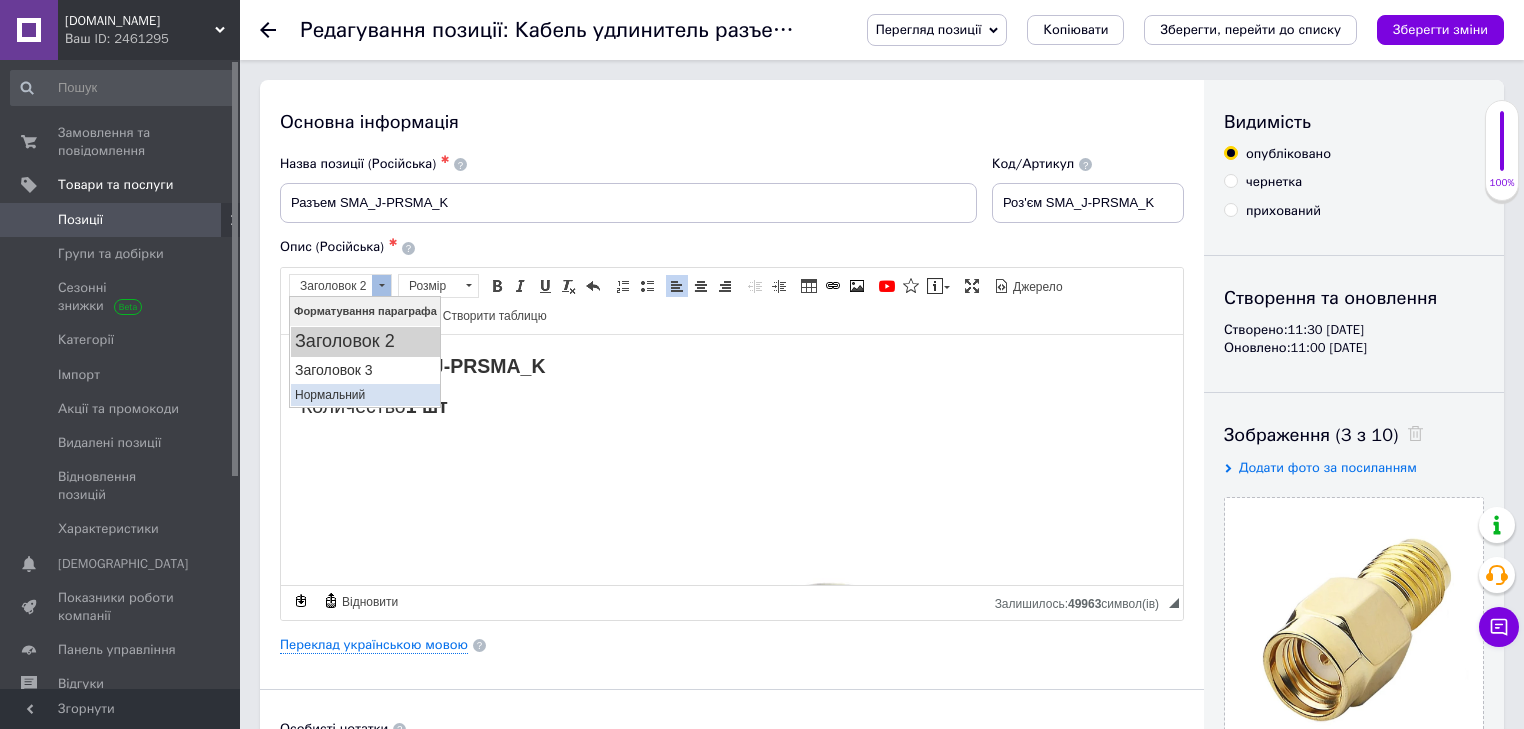 click on "Нормальний" at bounding box center (364, 395) 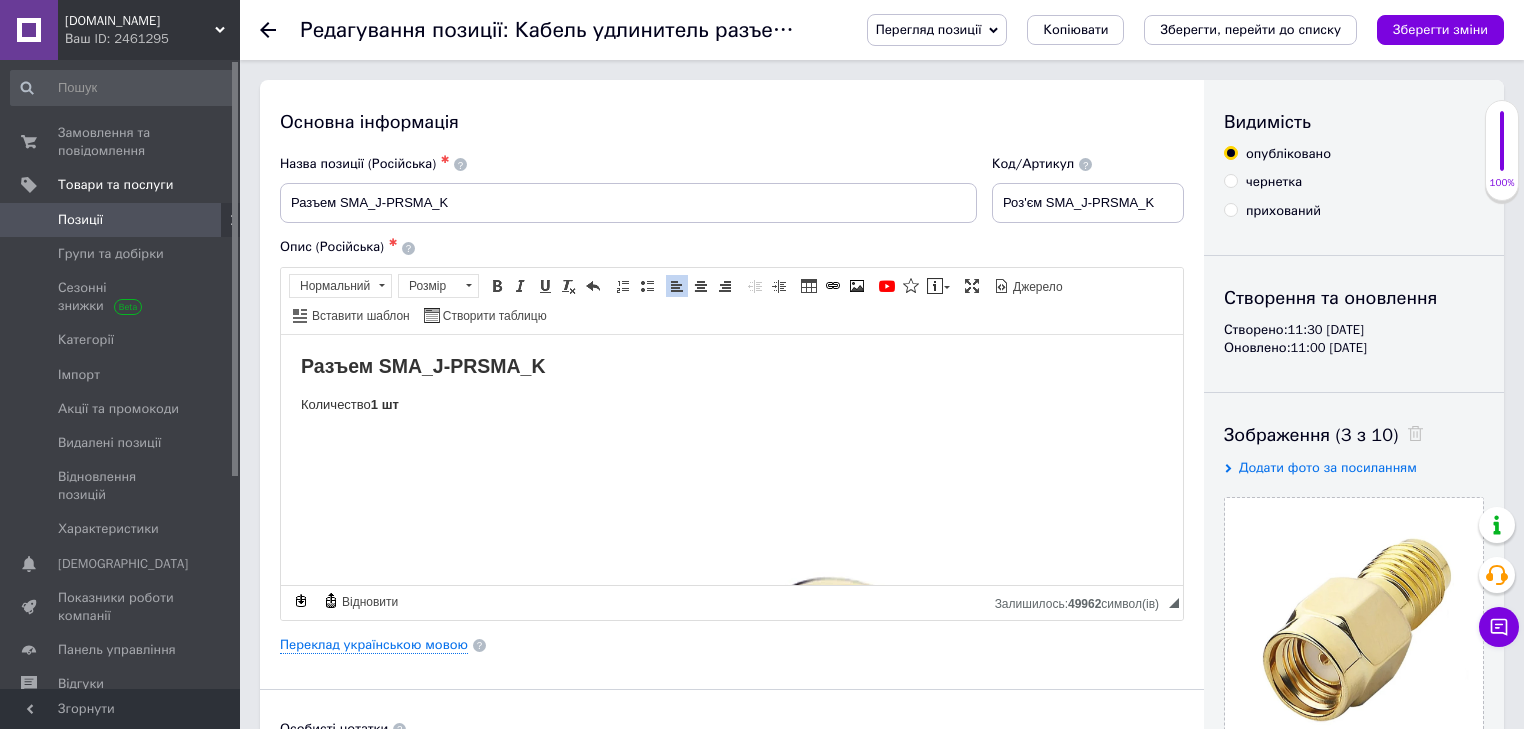 click on "Количество  1 шт" at bounding box center [732, 404] 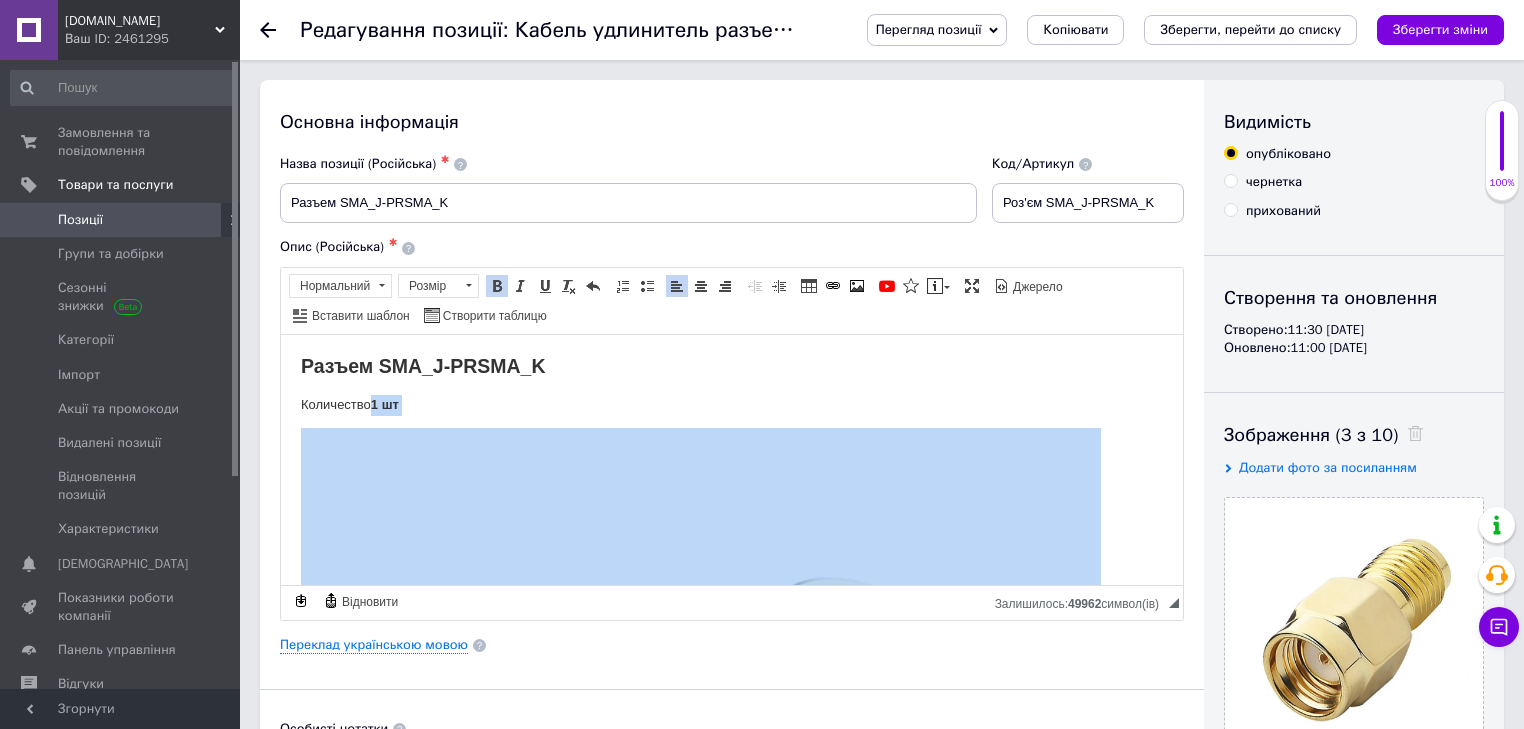 drag, startPoint x: 413, startPoint y: 407, endPoint x: 375, endPoint y: 408, distance: 38.013157 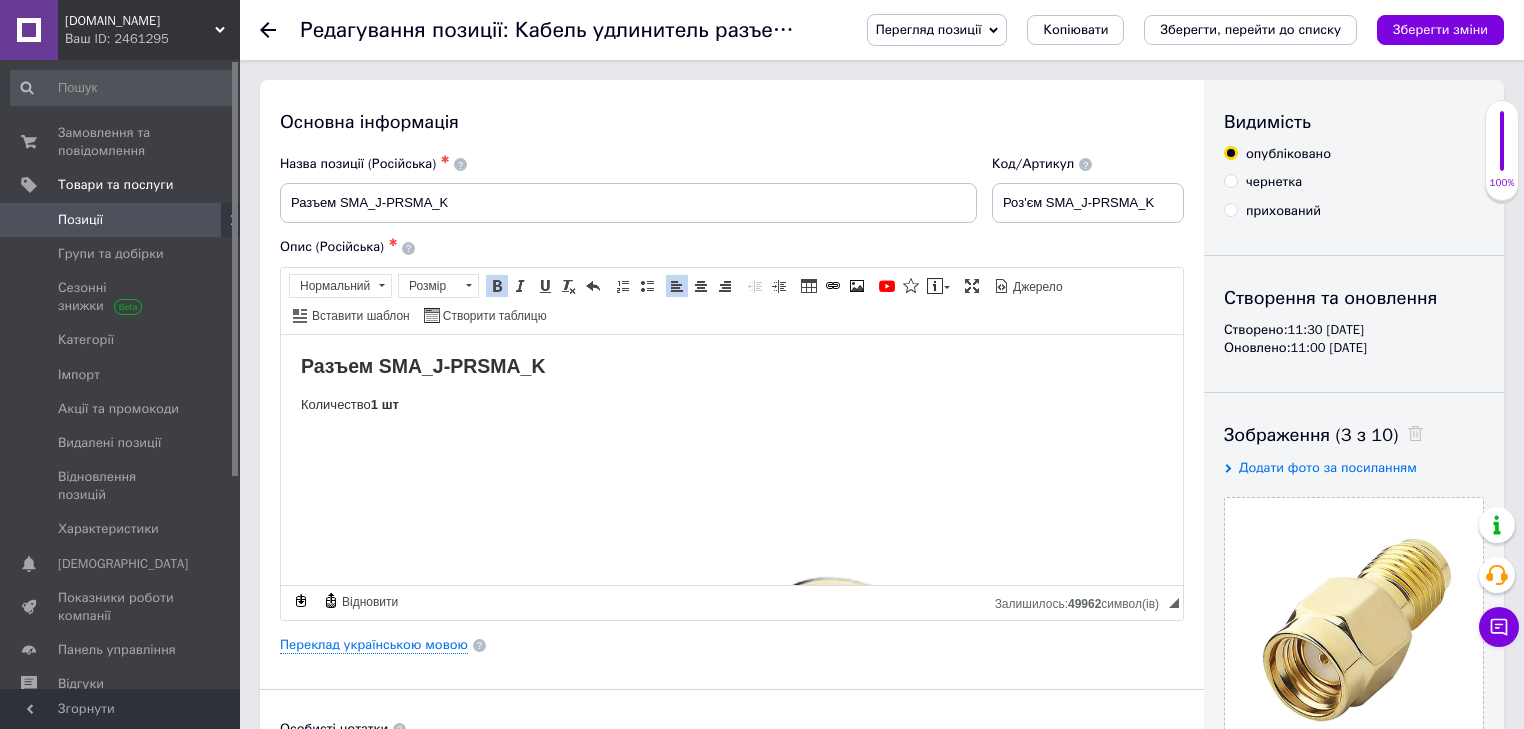 click at bounding box center [497, 286] 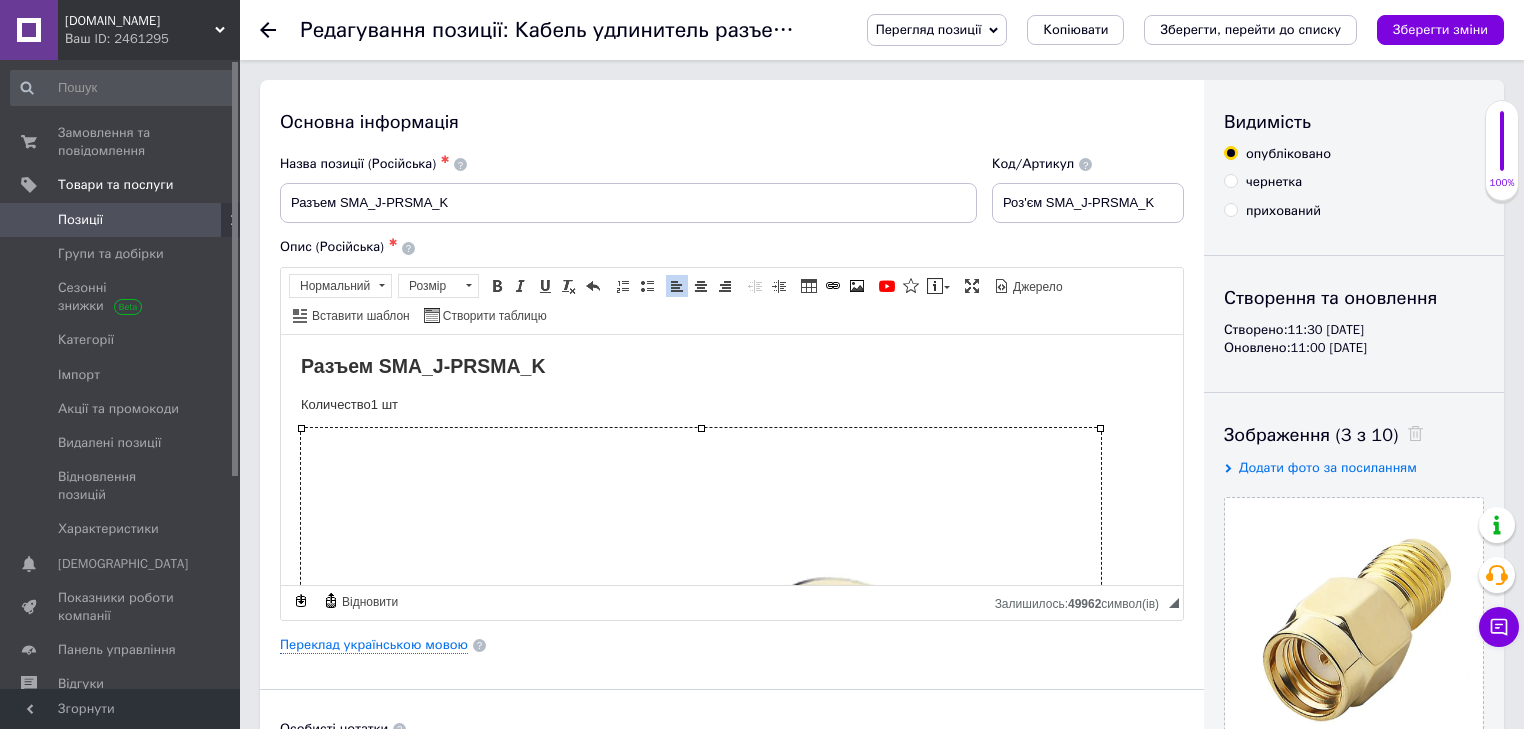click at bounding box center [701, 827] 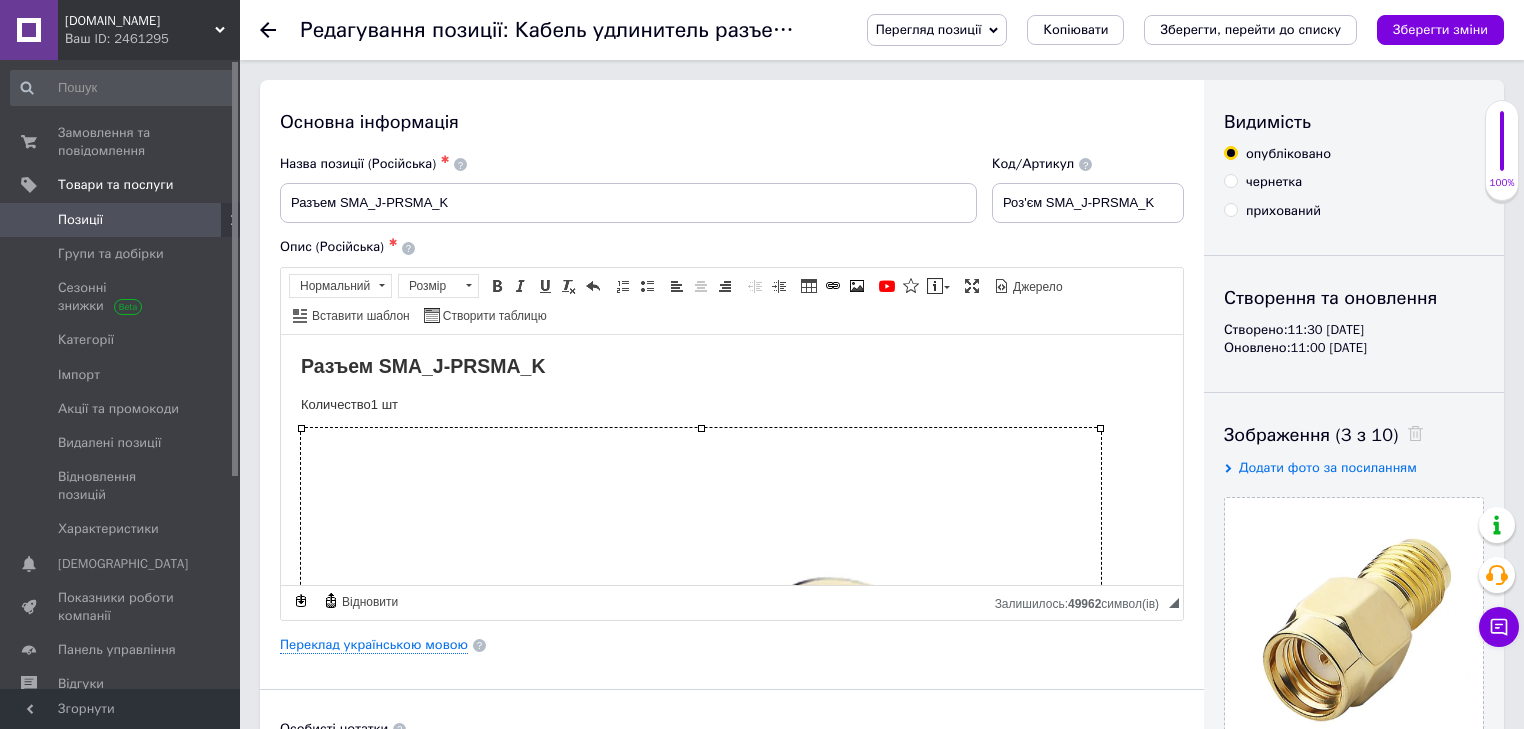 click on "Количество  1 шт" at bounding box center [732, 404] 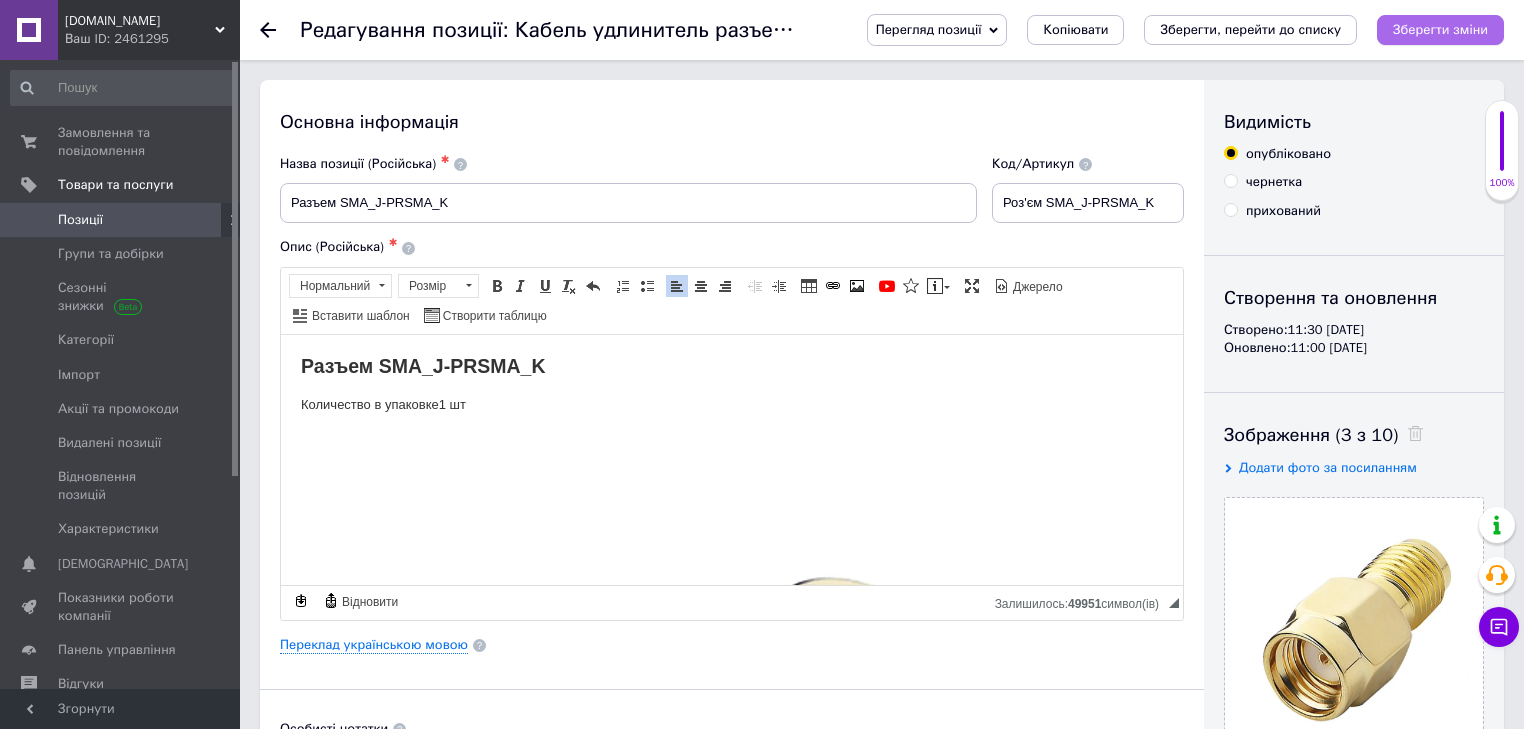click on "Зберегти зміни" at bounding box center [1440, 29] 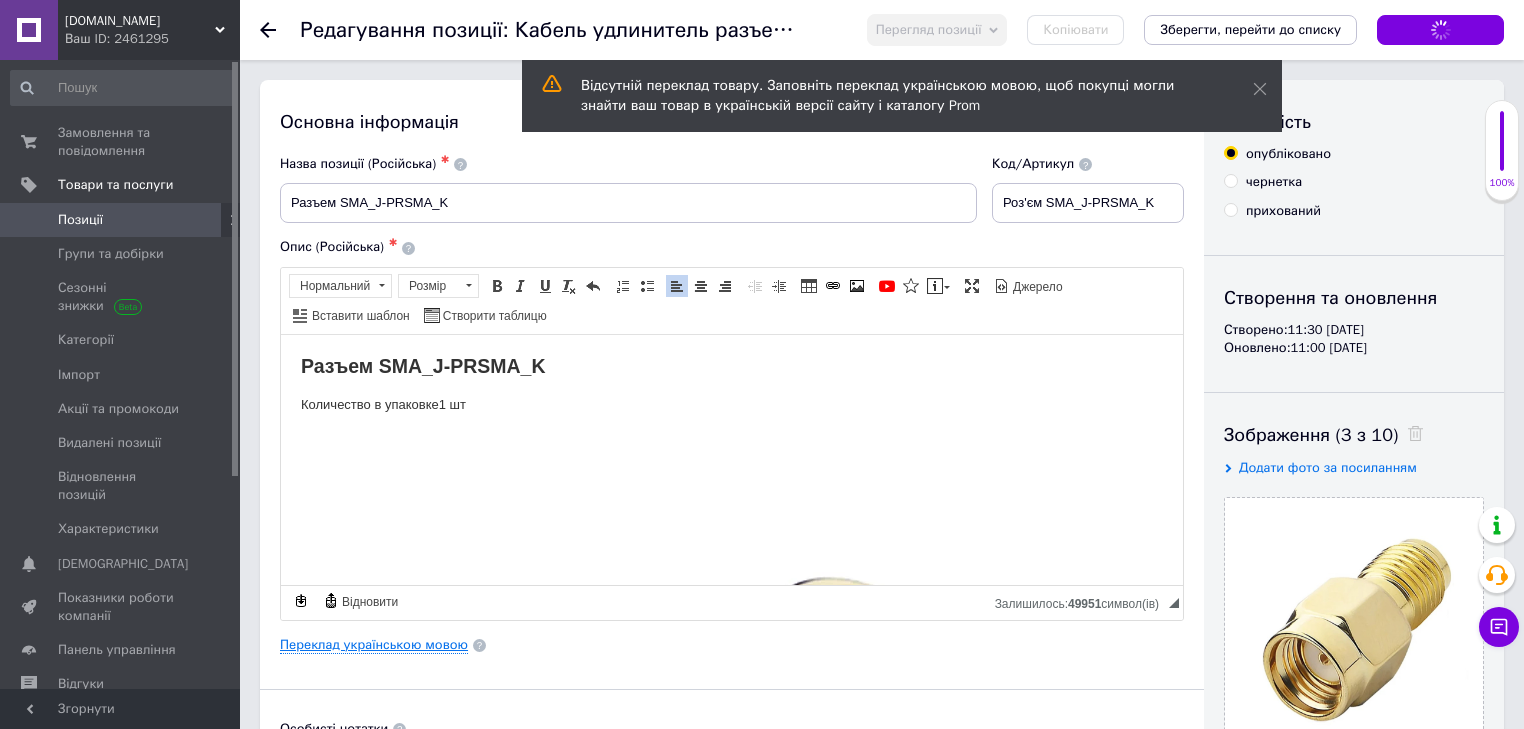 click on "Переклад українською мовою" at bounding box center [374, 645] 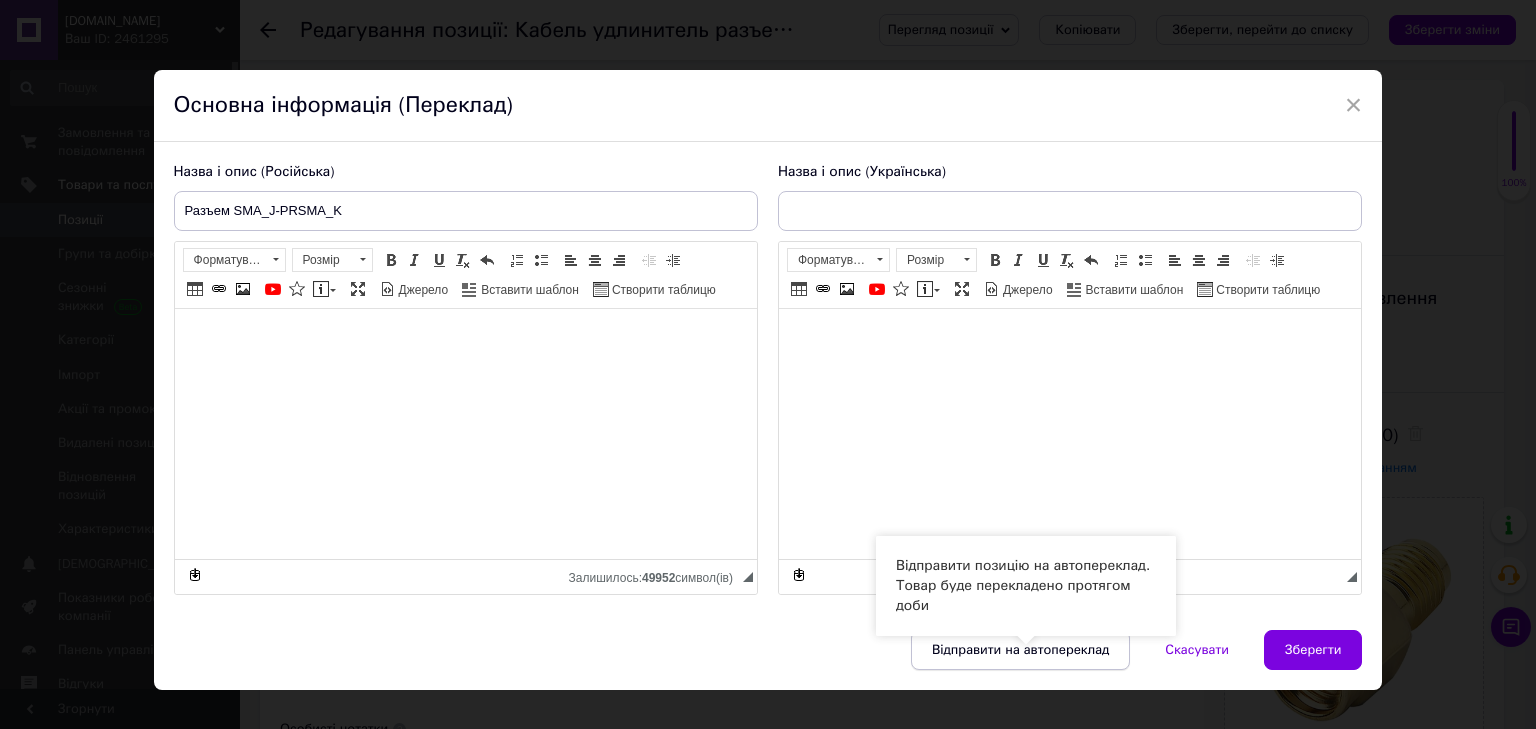 click on "Відправити на автопереклад" at bounding box center (1020, 650) 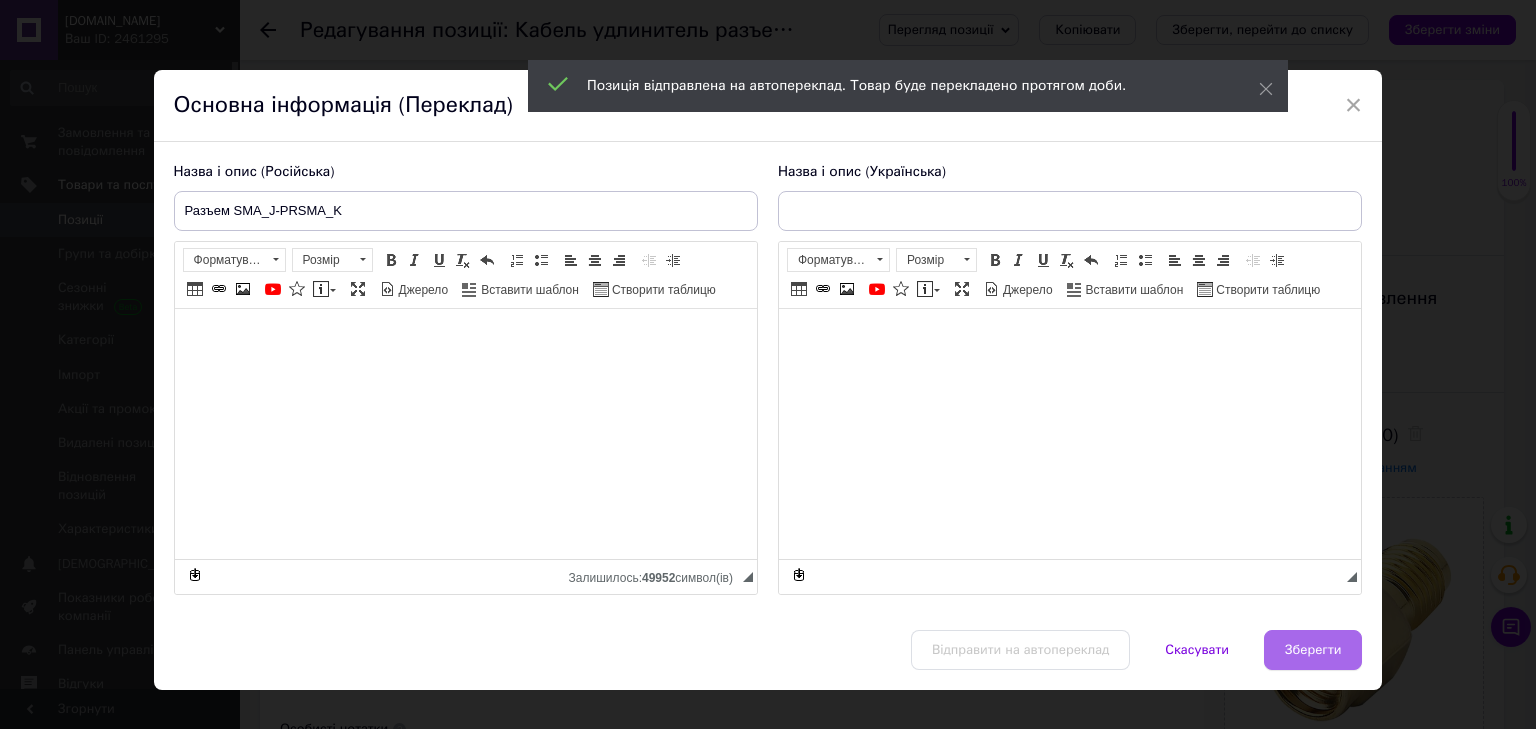 click on "Зберегти" at bounding box center (1313, 650) 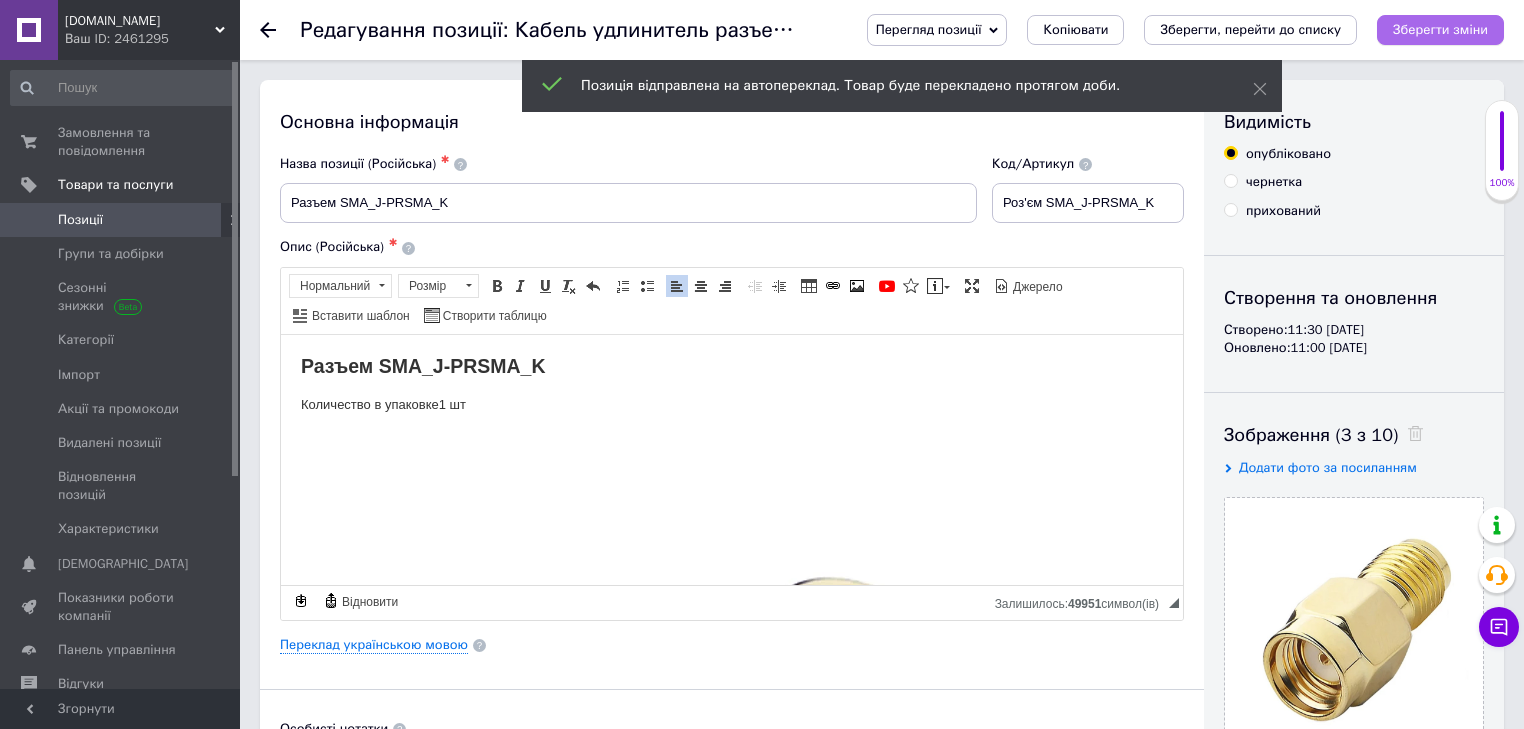 click on "Зберегти зміни" at bounding box center (1440, 29) 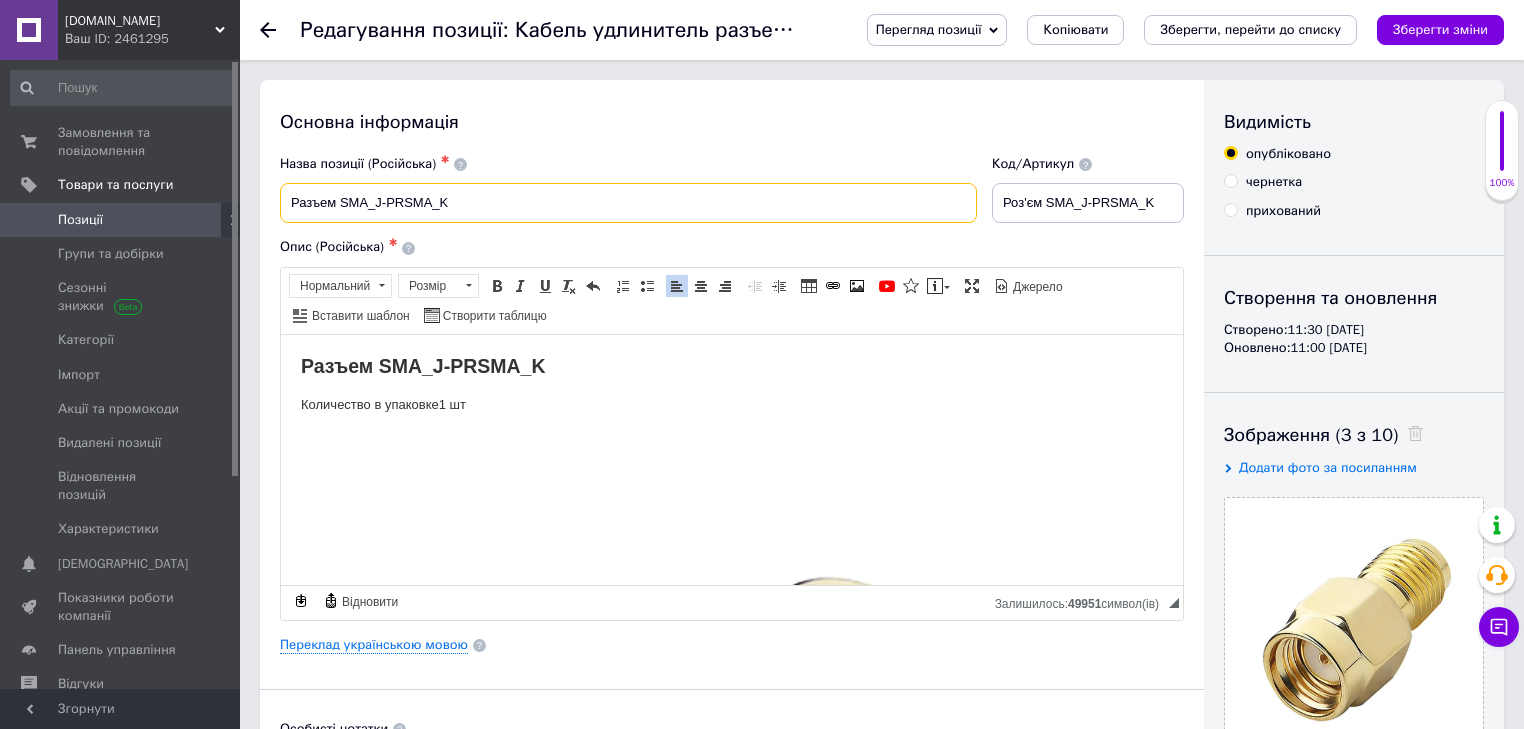 click on "Разъем SMA_J-PRSMA_K" at bounding box center (628, 203) 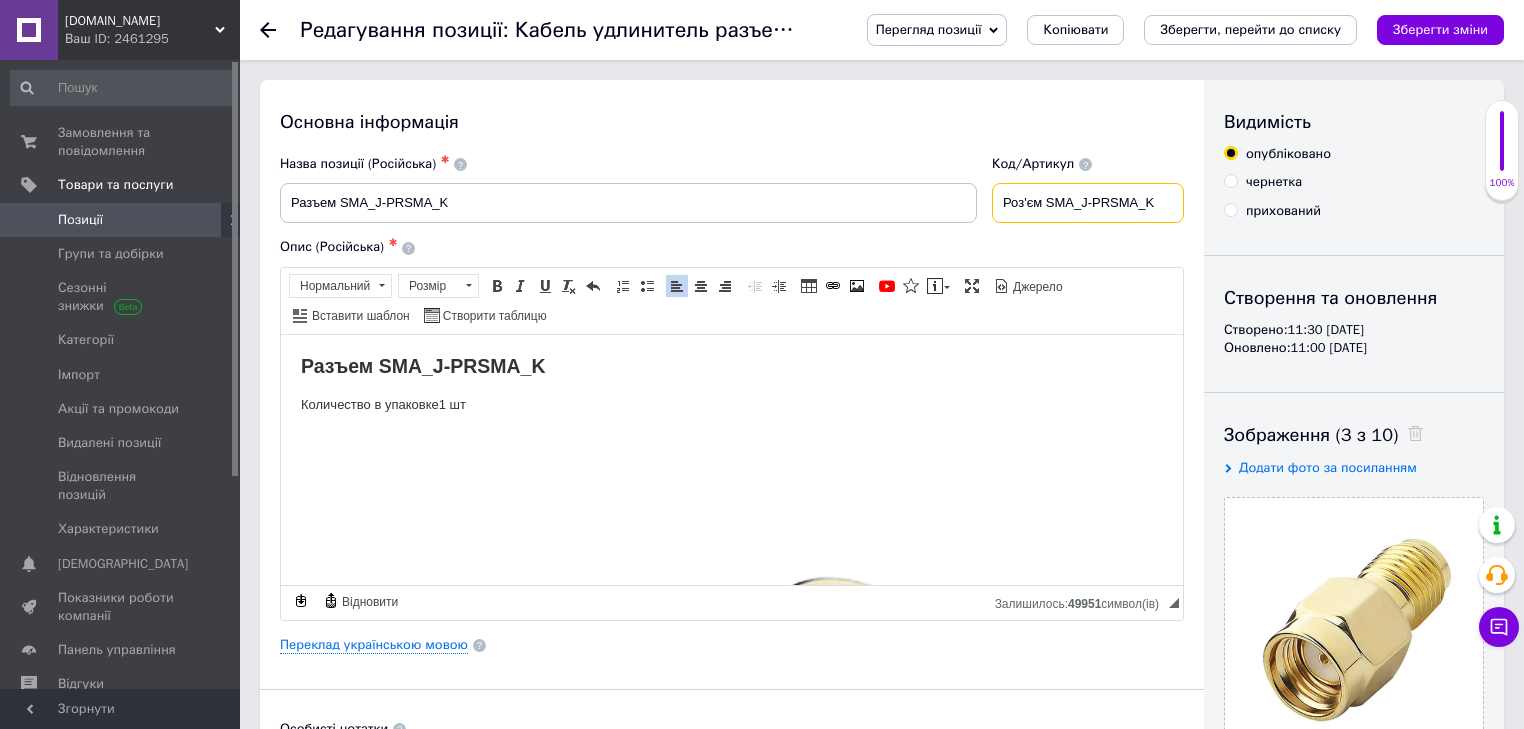 drag, startPoint x: 1057, startPoint y: 206, endPoint x: 962, endPoint y: 209, distance: 95.047356 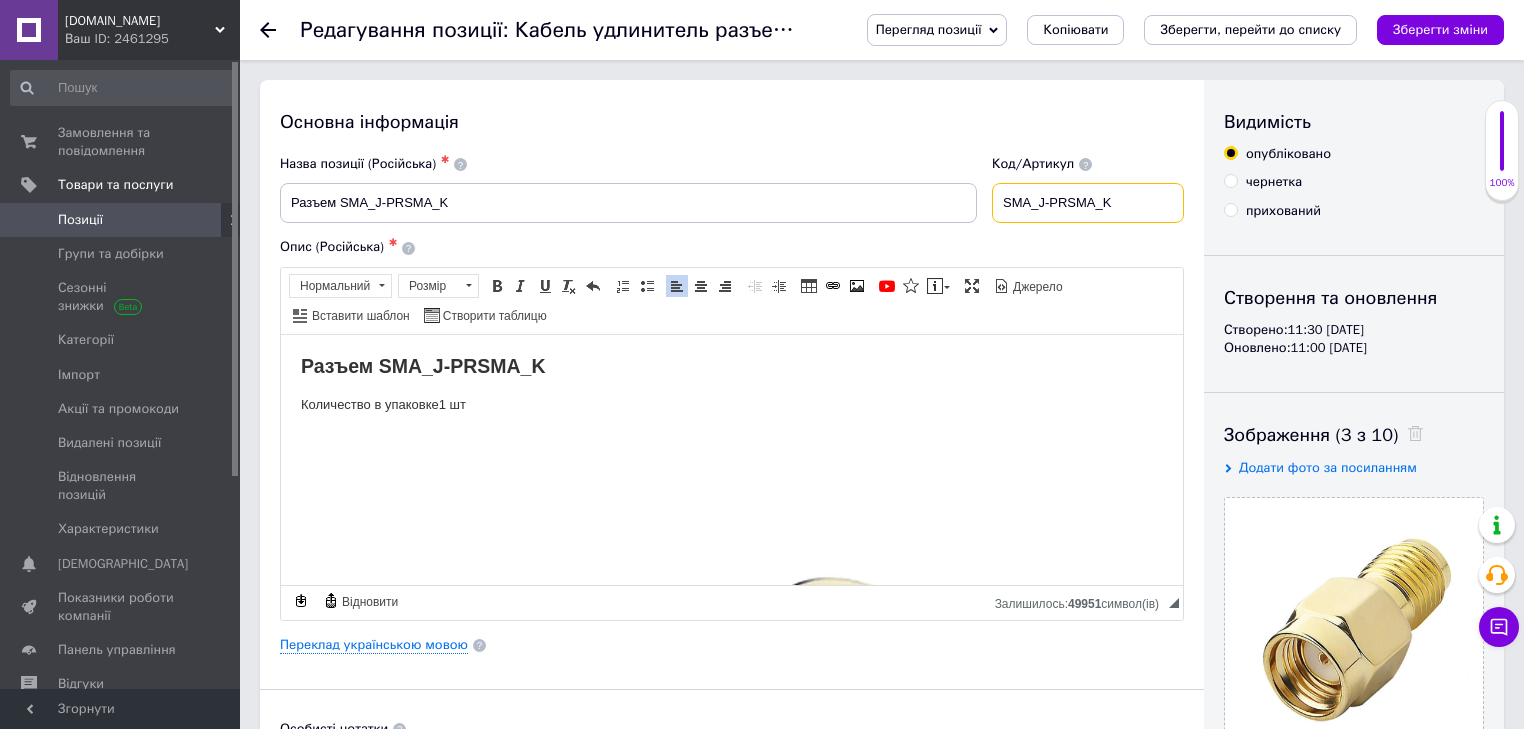 click on "SMA_J-PRSMA_K" at bounding box center (1088, 203) 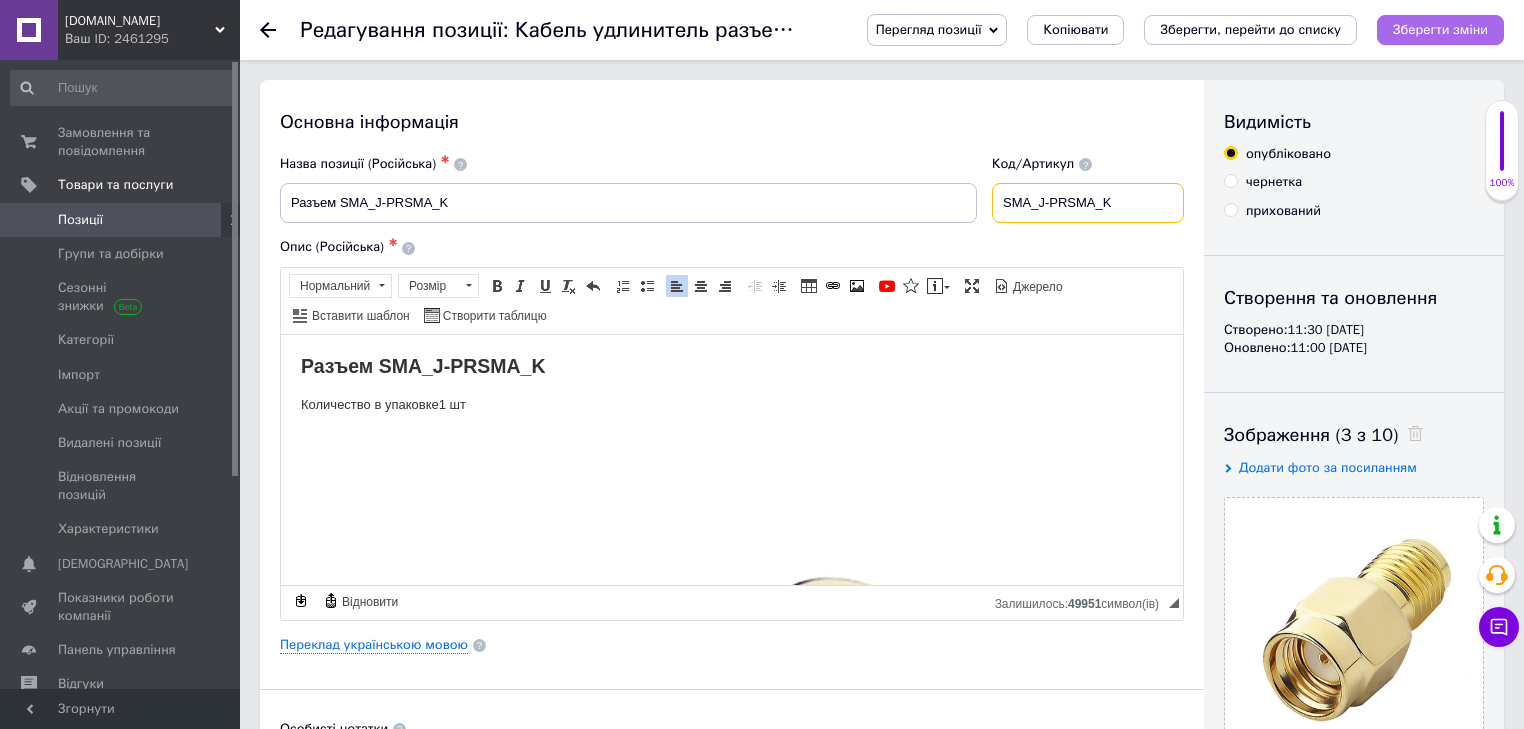 type on "SMA_J-PRSMA_K" 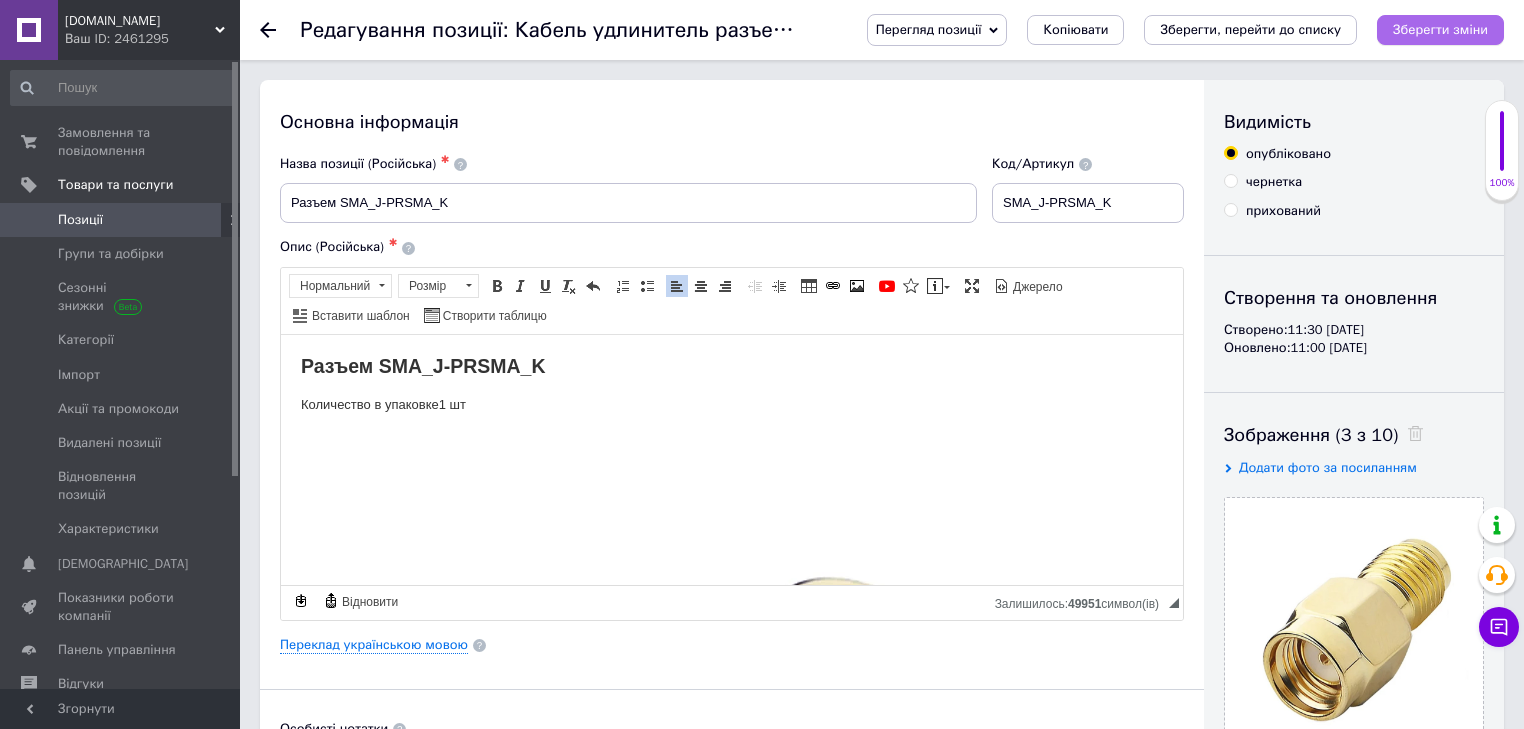 click on "Зберегти зміни" at bounding box center [1440, 29] 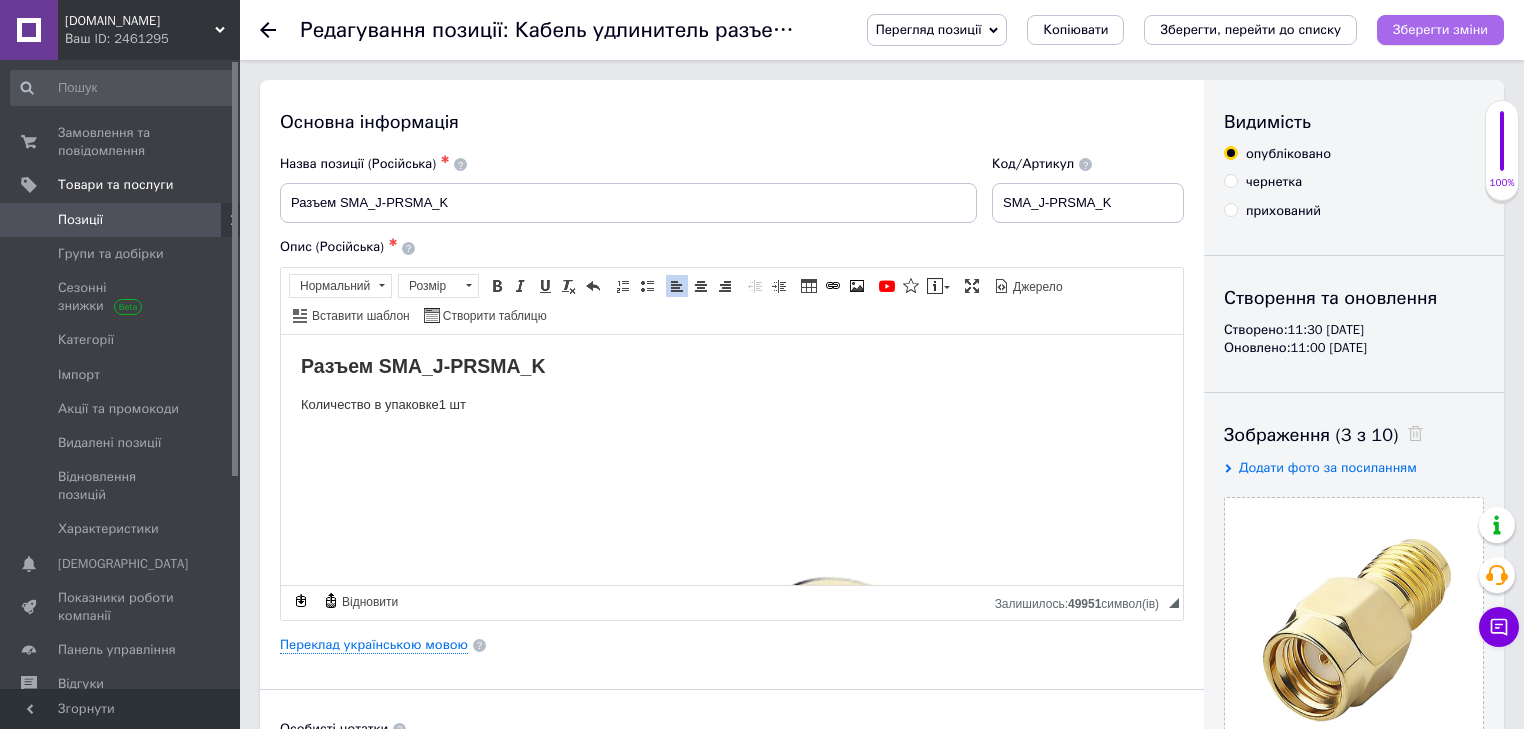 click on "Зберегти зміни" at bounding box center [1440, 29] 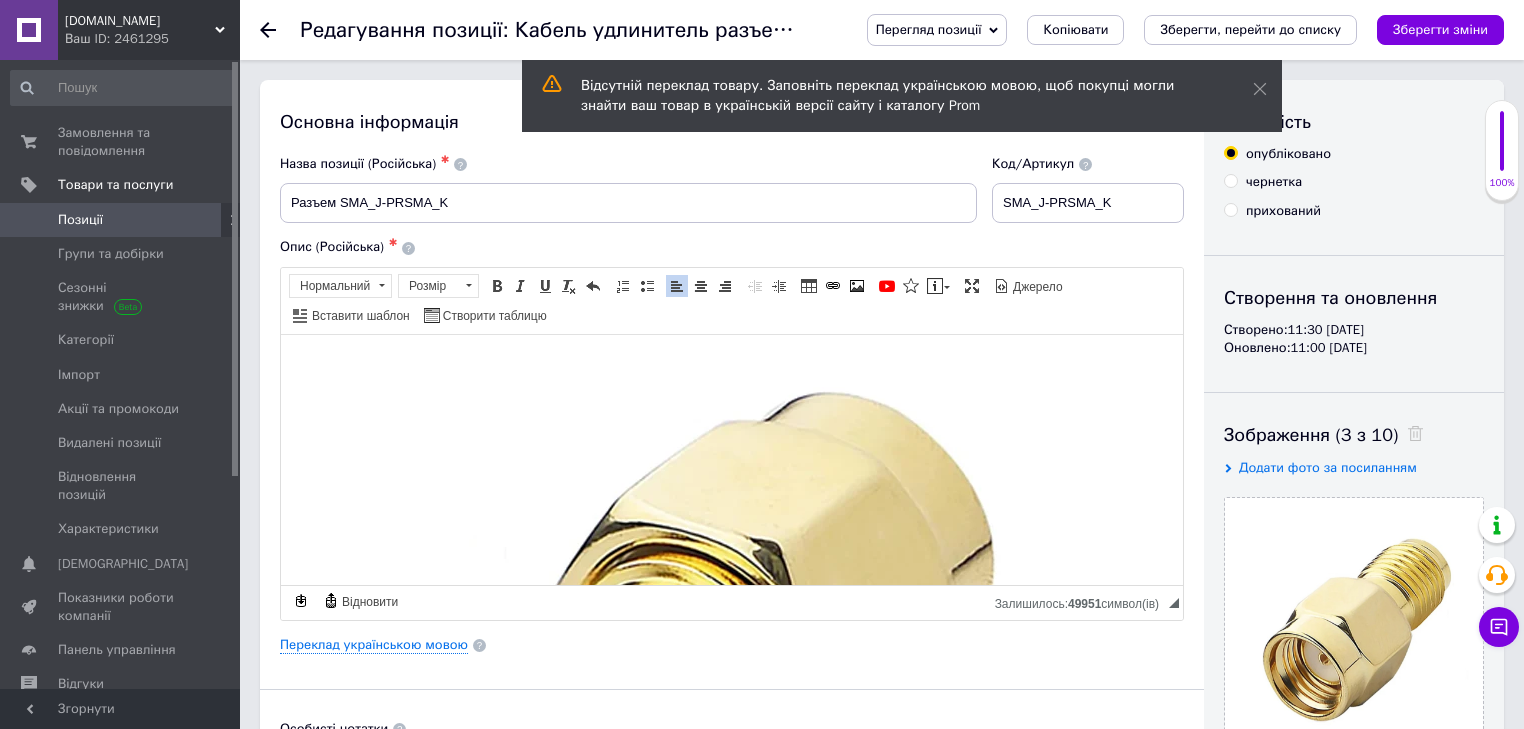 scroll, scrollTop: 240, scrollLeft: 0, axis: vertical 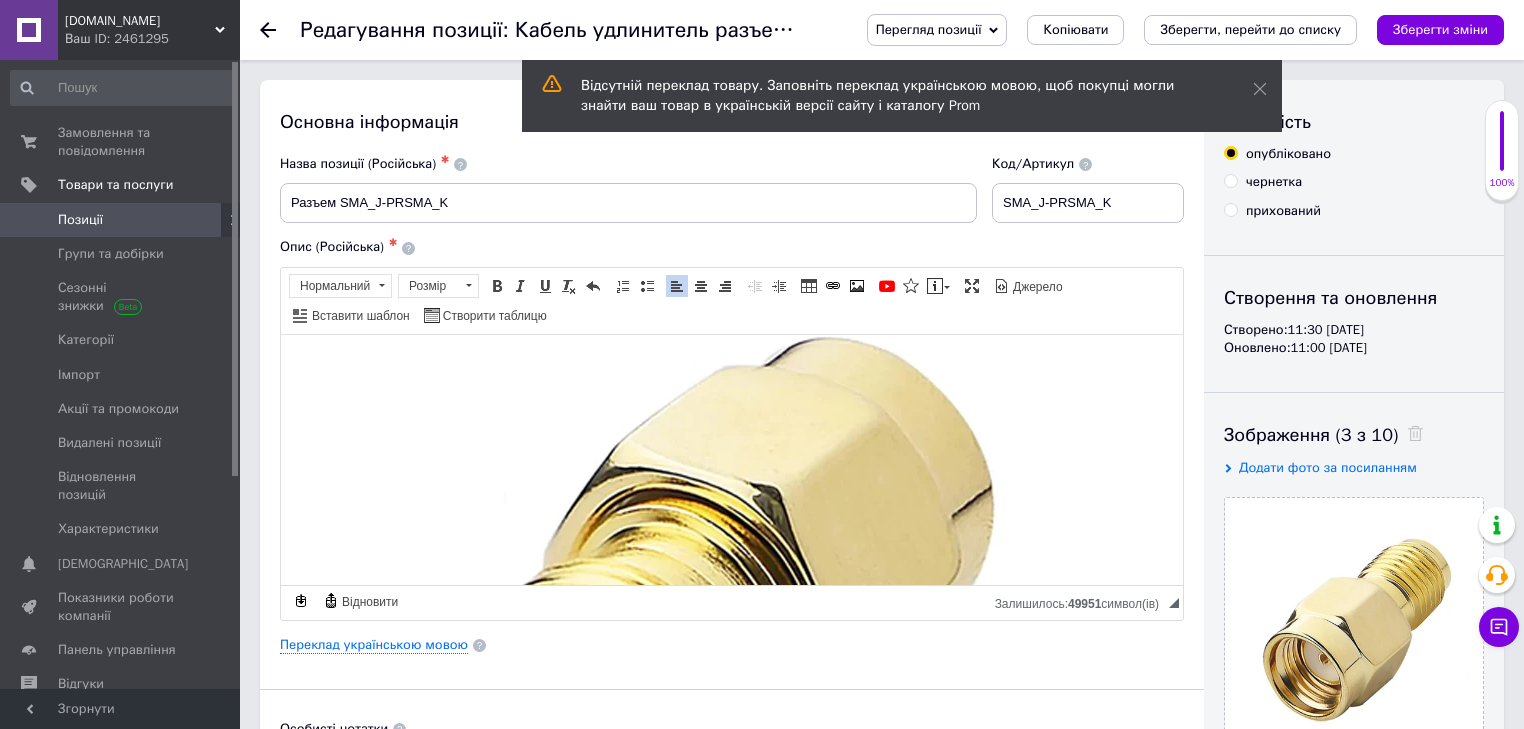 click on "[DOMAIN_NAME]" at bounding box center (140, 21) 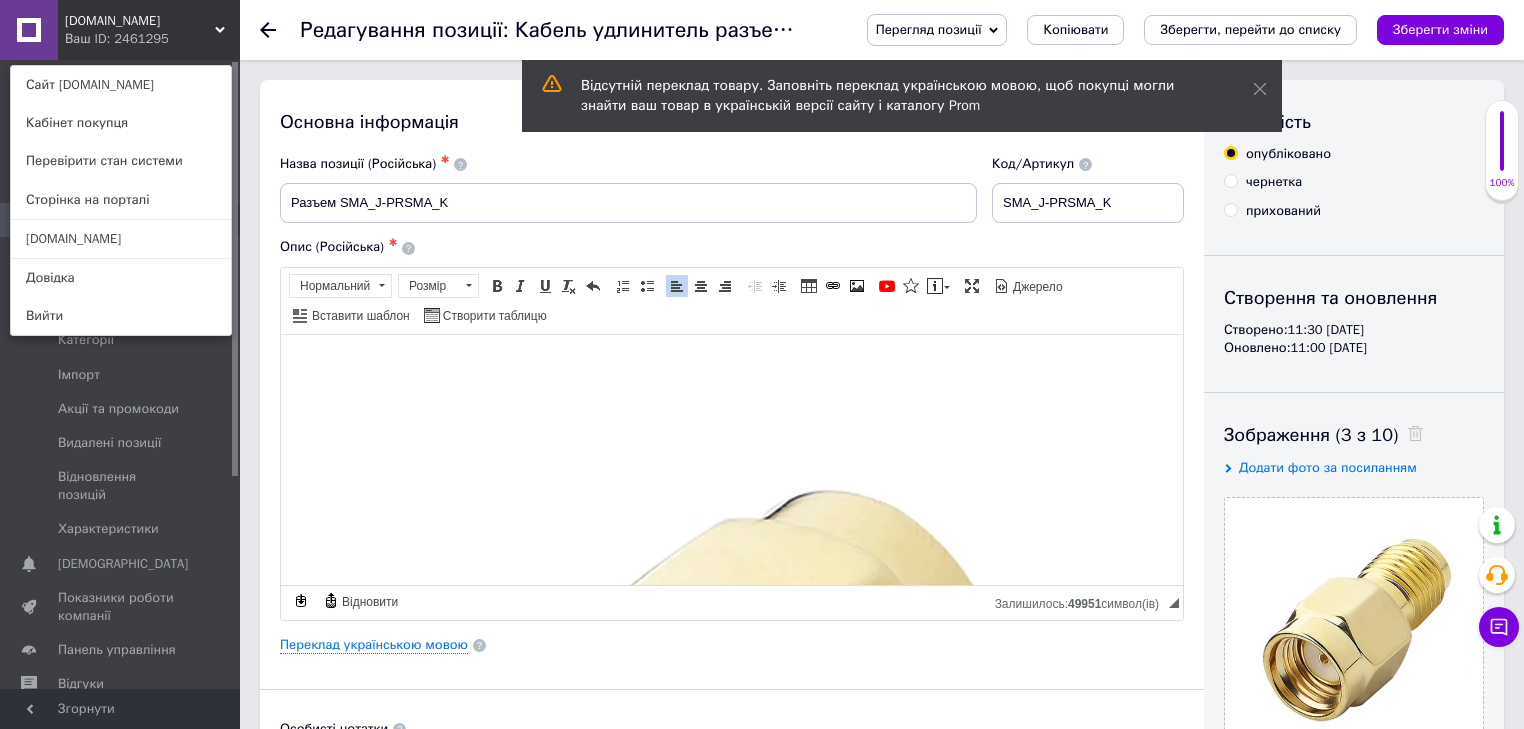 scroll, scrollTop: 0, scrollLeft: 0, axis: both 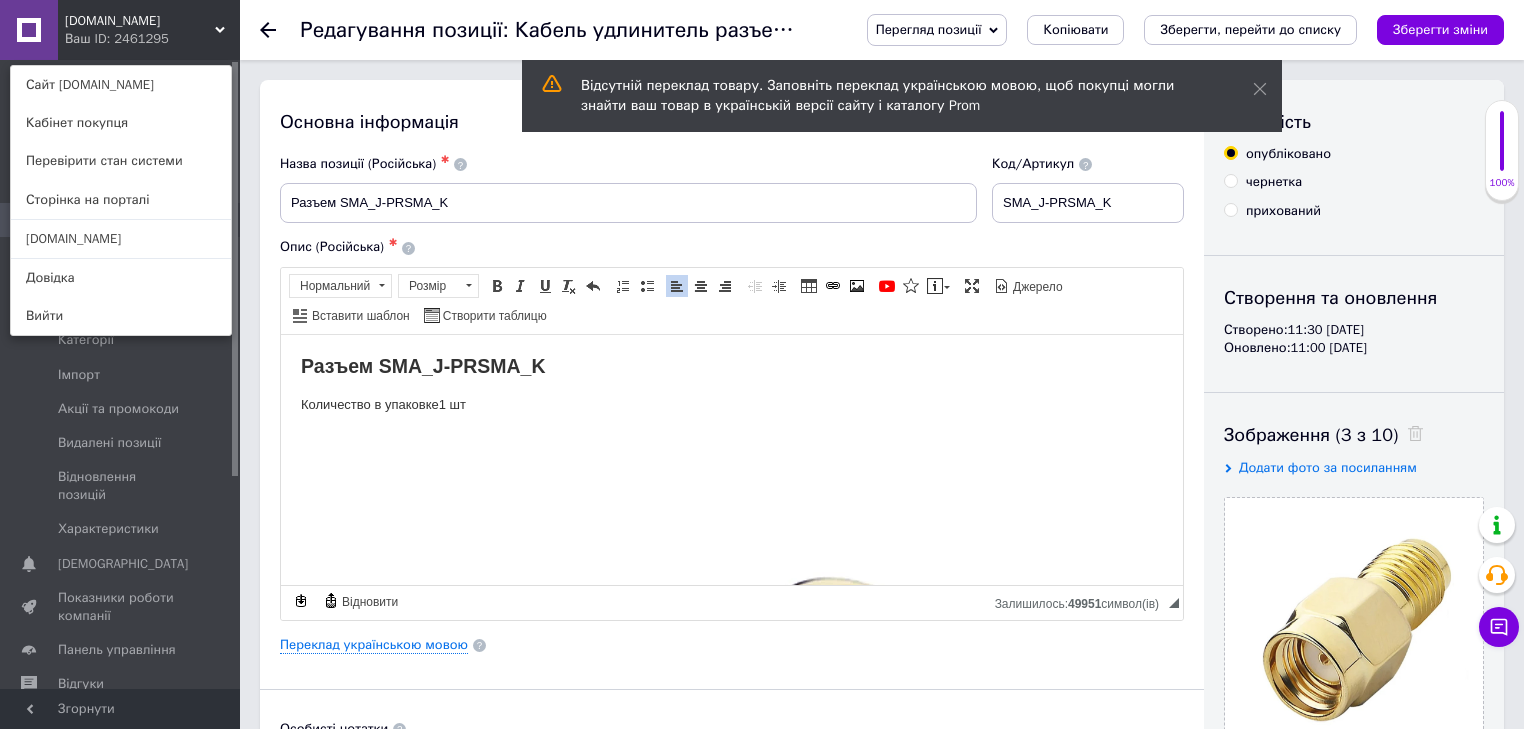 click on "Разъем SMA_J-PRSMA_K" at bounding box center [423, 365] 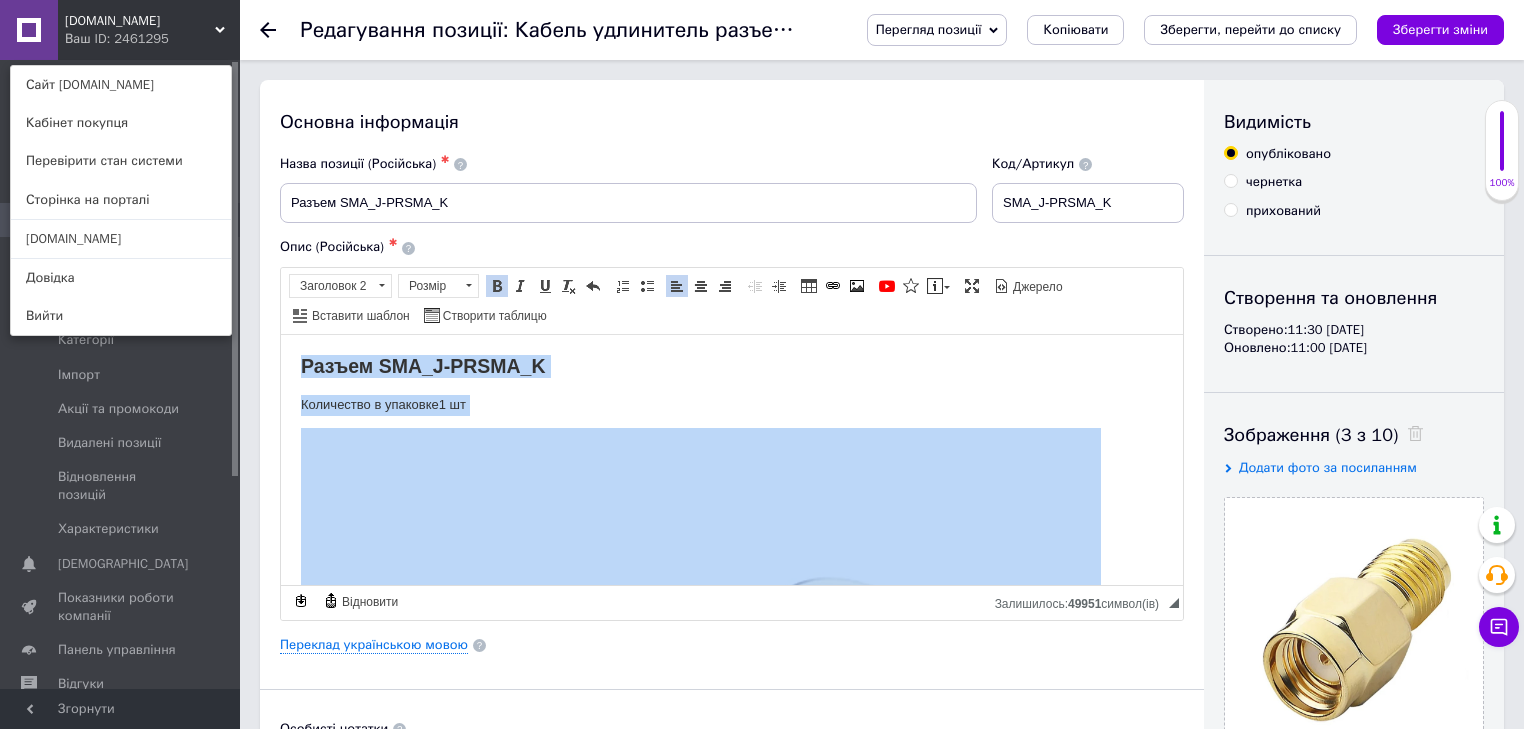 copy on "Разъем SMA_J-PRSMA_K Количество в упаковке  1 шт" 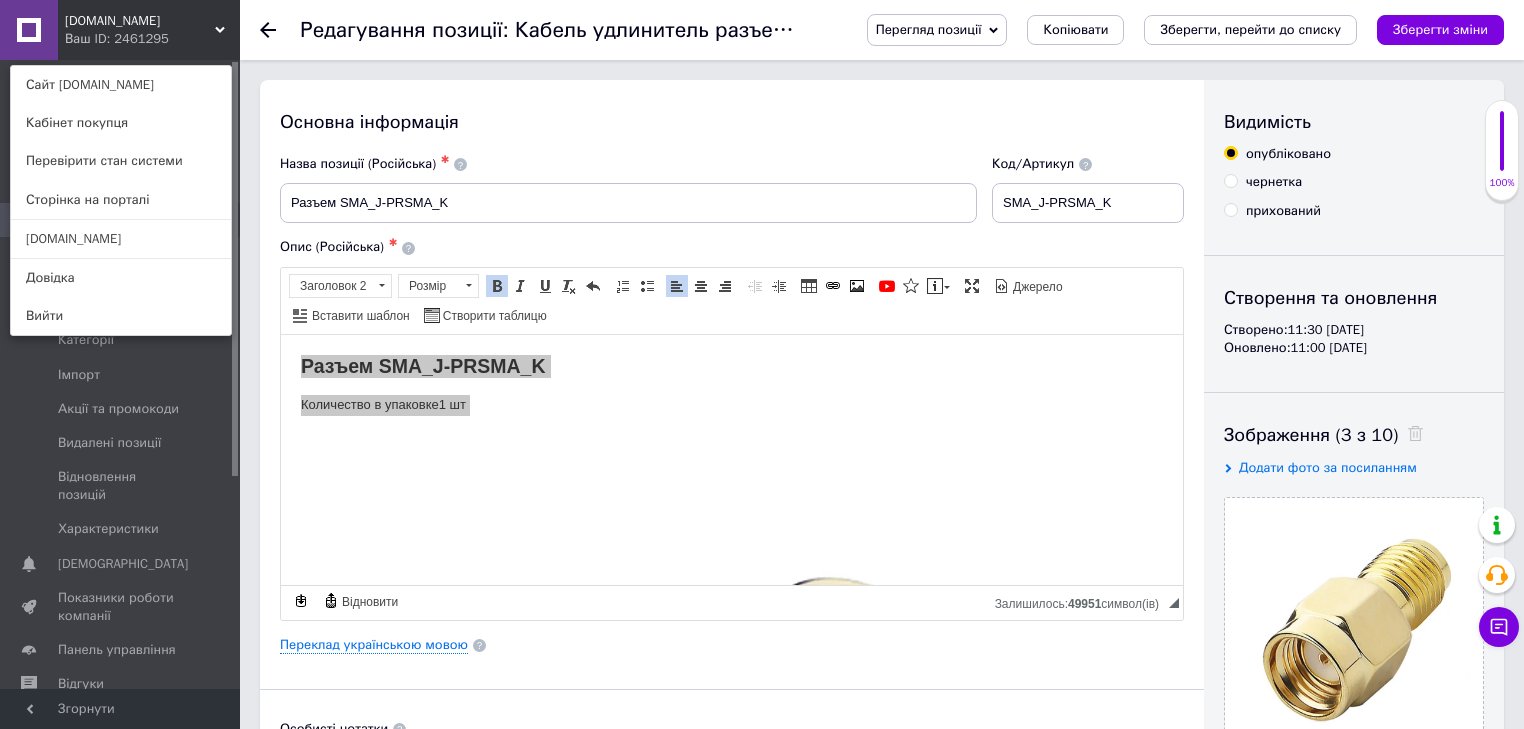 click on "[DOMAIN_NAME]" at bounding box center (140, 21) 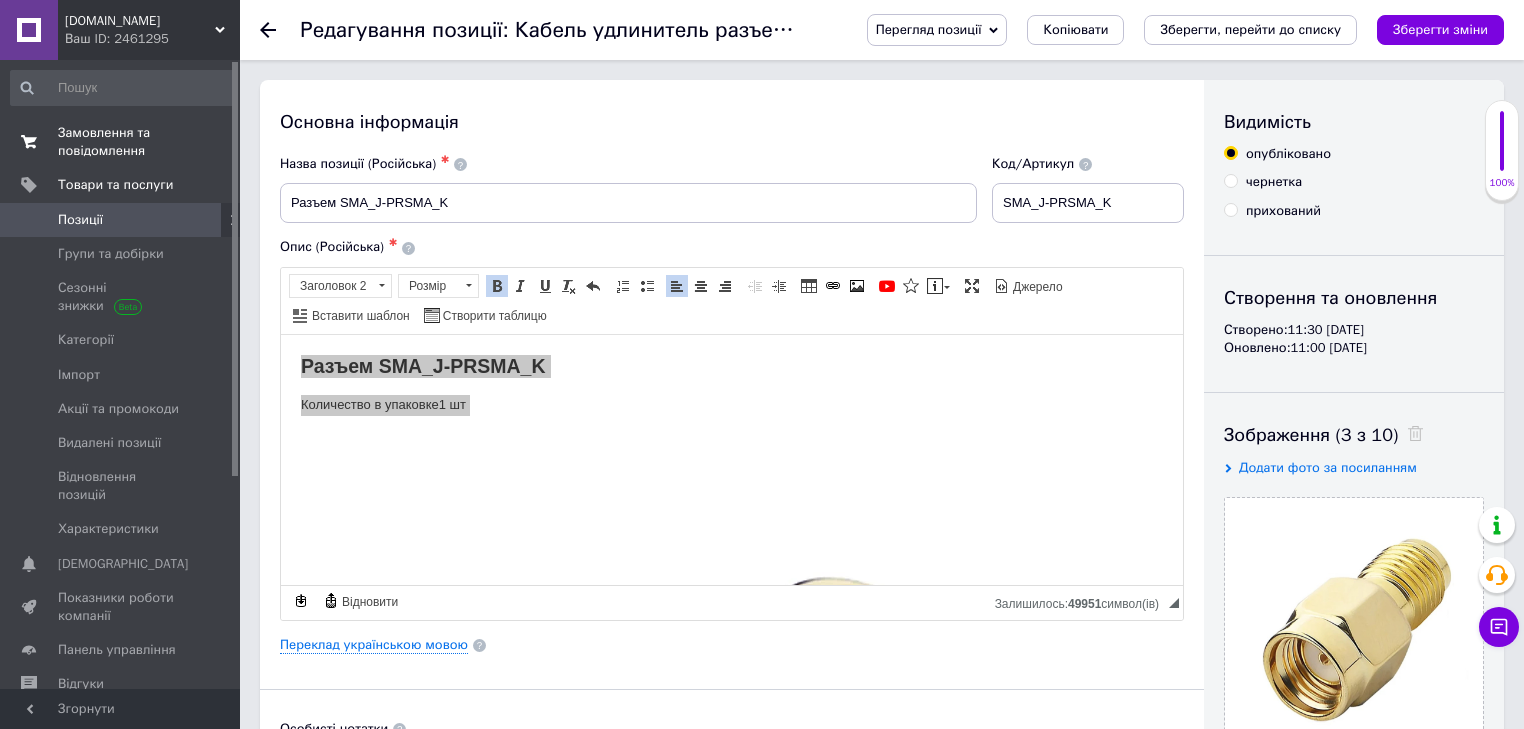 click on "Замовлення та повідомлення" at bounding box center (121, 142) 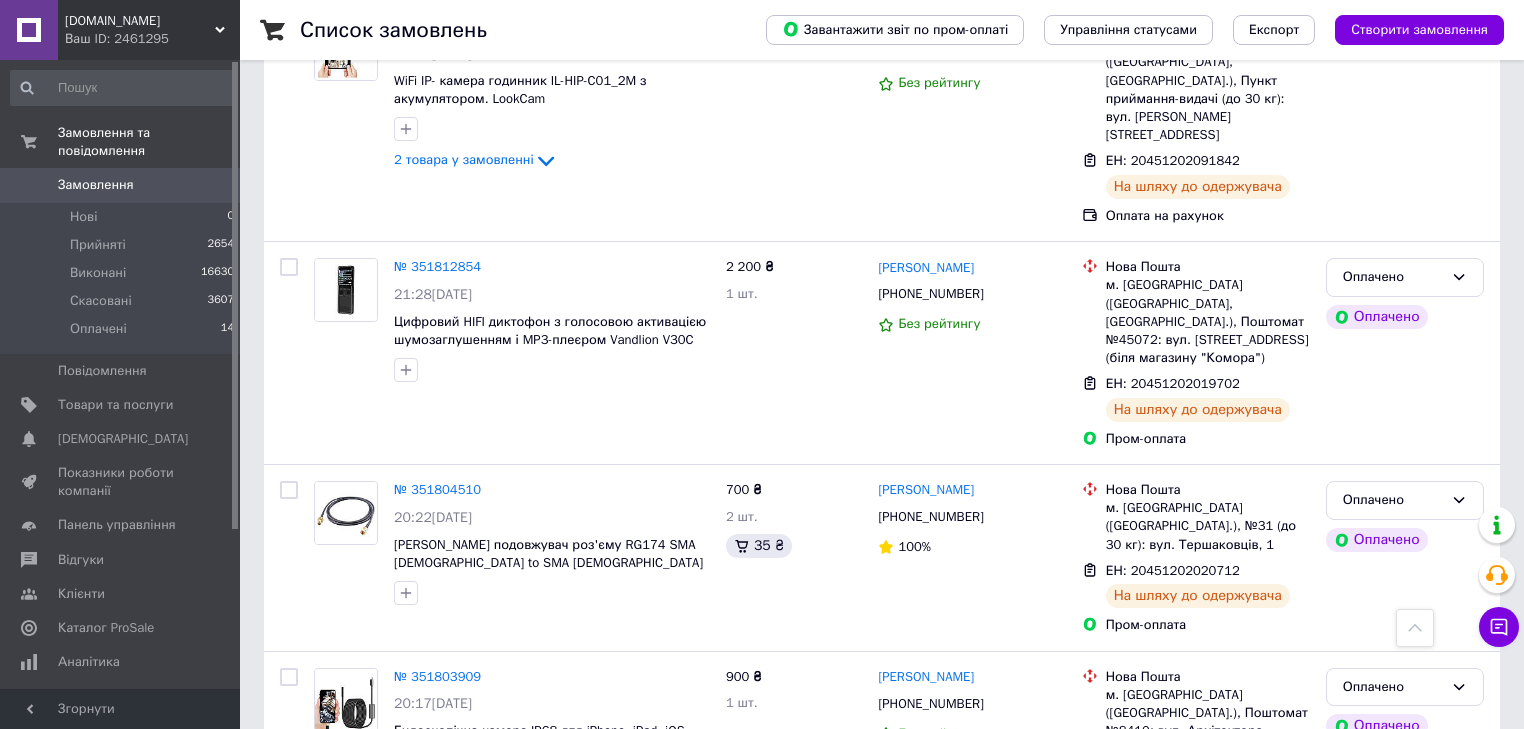 scroll, scrollTop: 1520, scrollLeft: 0, axis: vertical 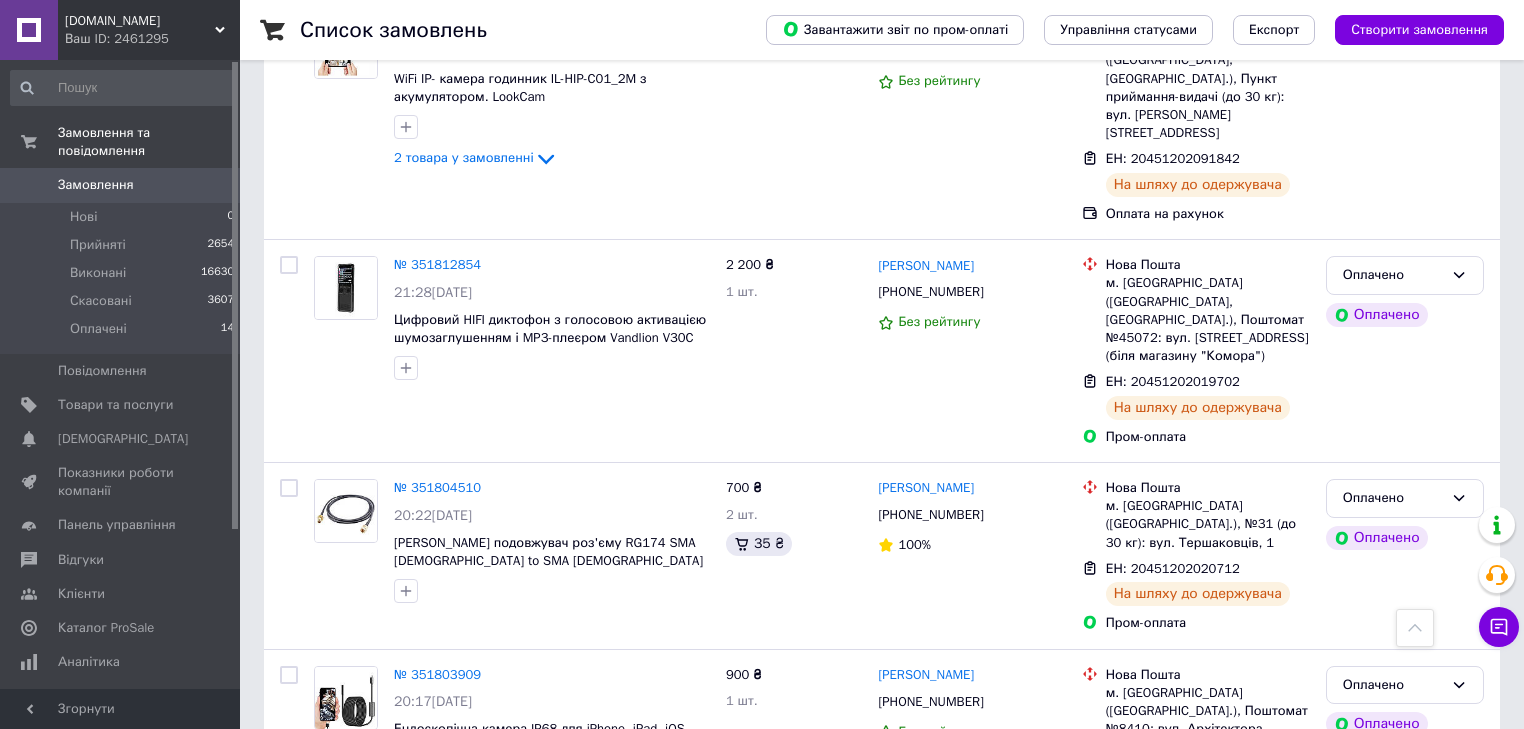 click on "Ваш ID: 2461295" at bounding box center [152, 39] 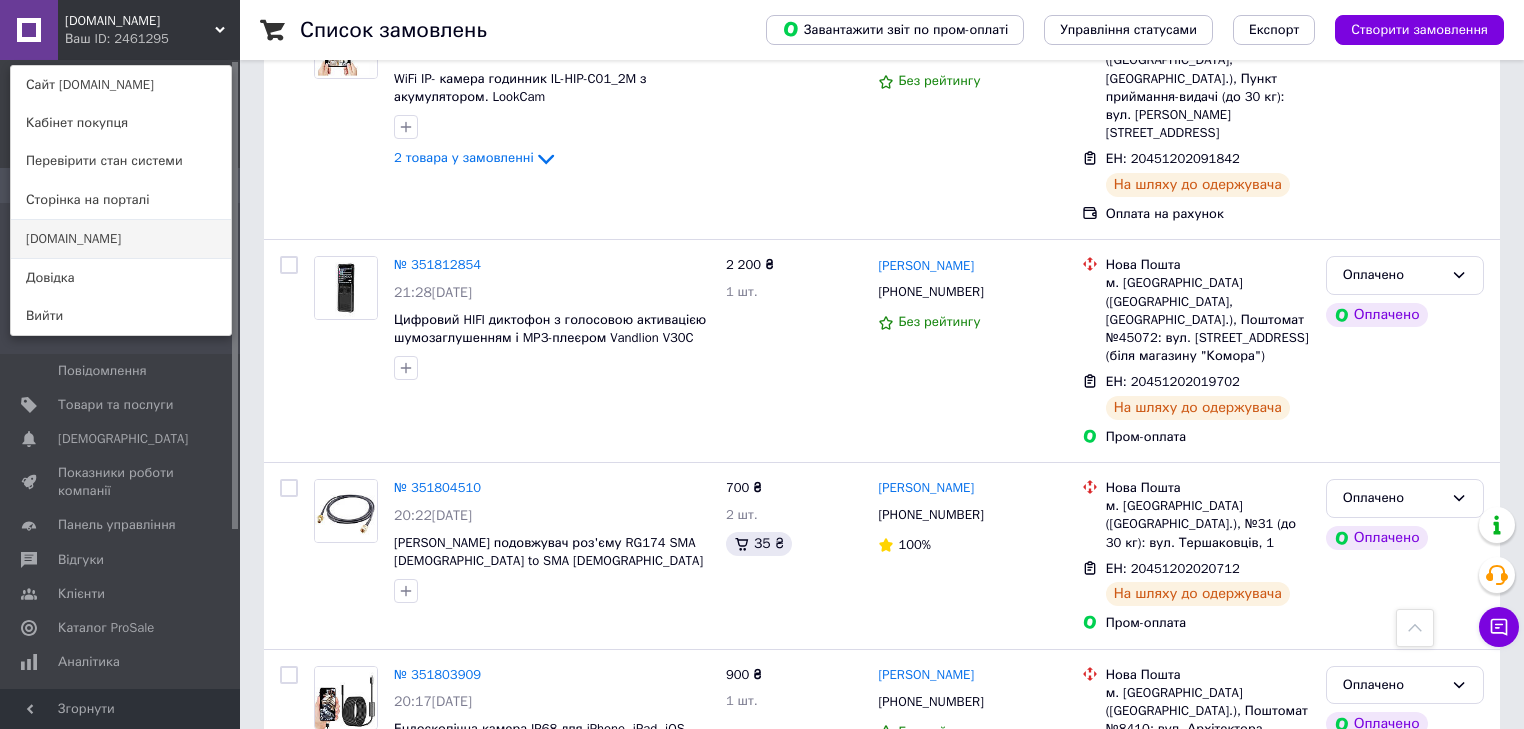 click on "Optium.com.ua" at bounding box center (121, 239) 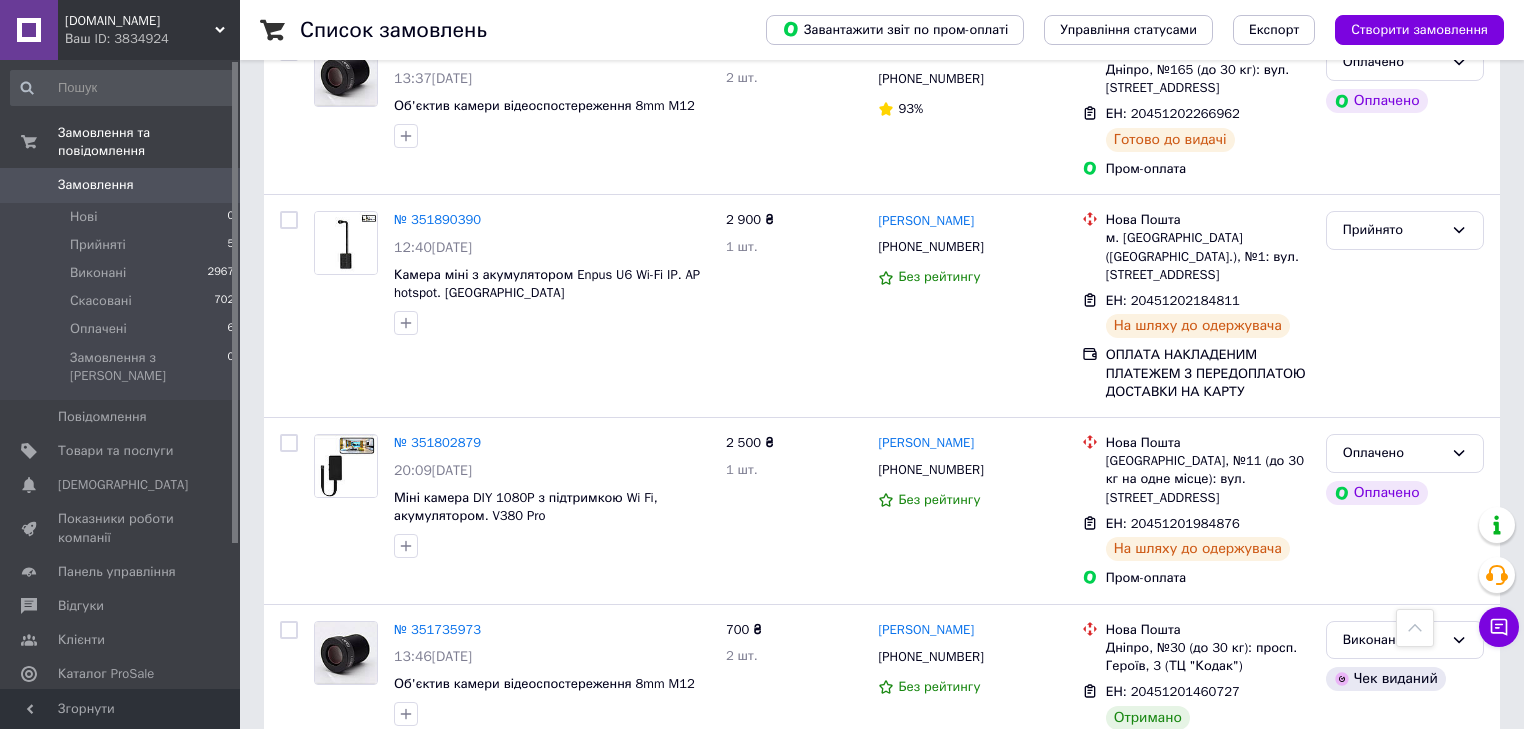 scroll, scrollTop: 560, scrollLeft: 0, axis: vertical 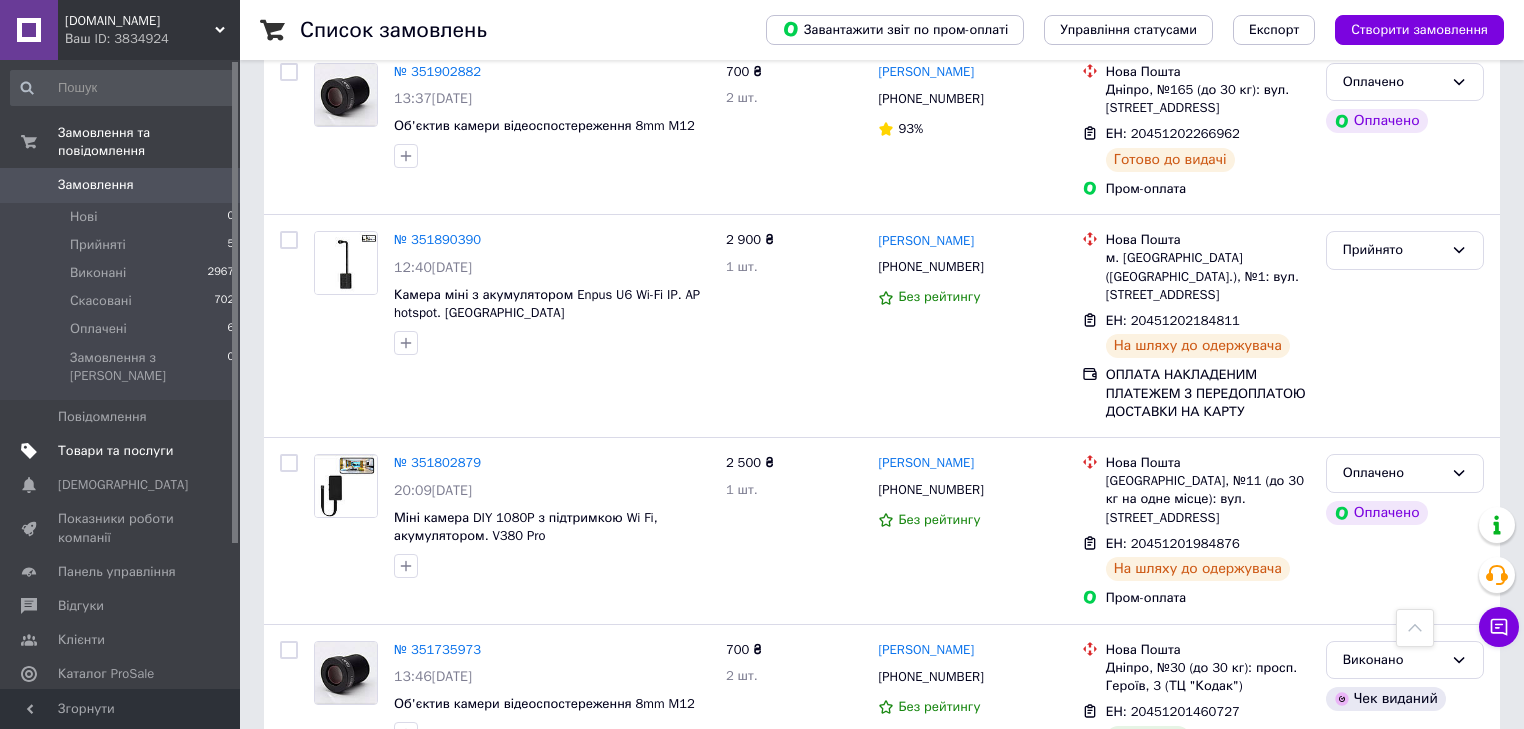 click on "Товари та послуги" at bounding box center (115, 451) 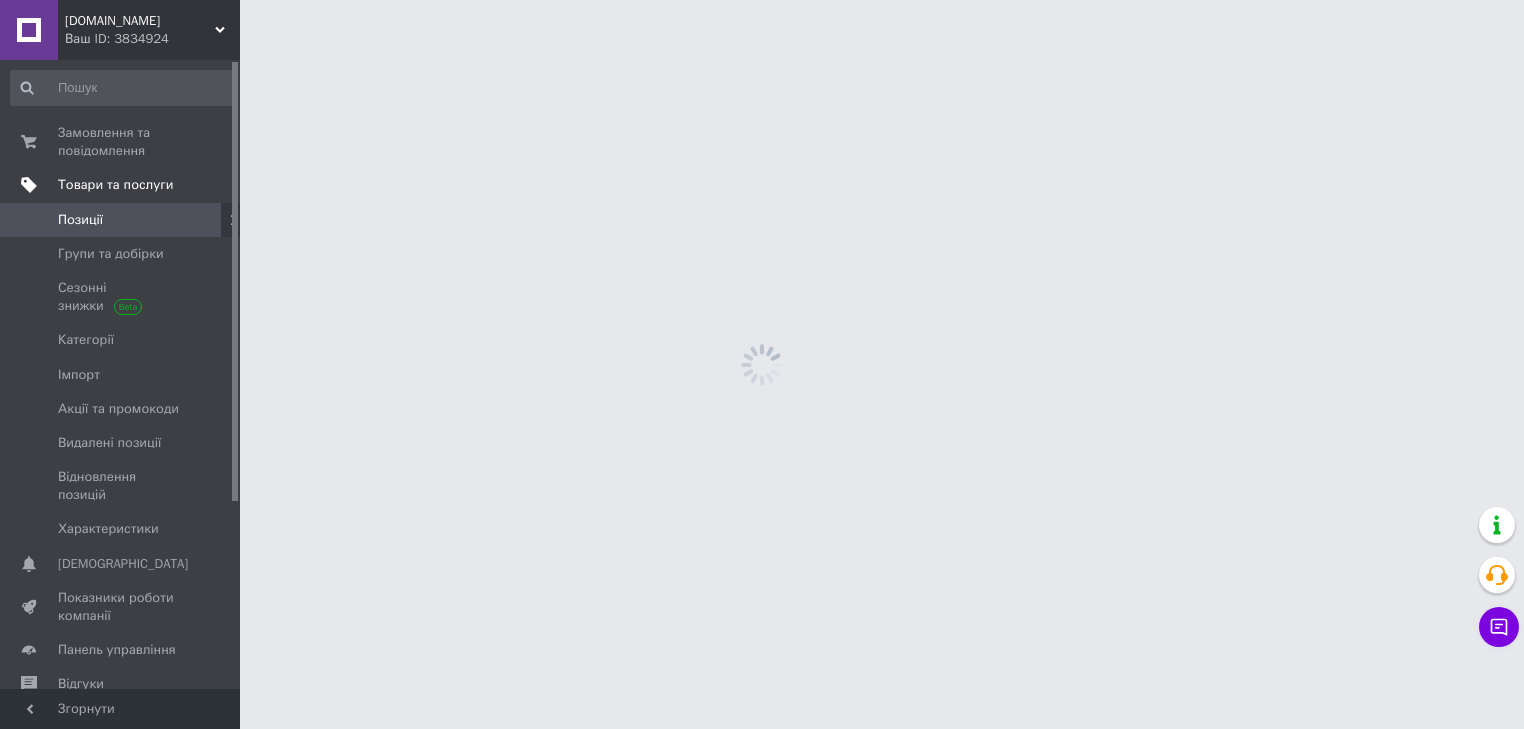 scroll, scrollTop: 0, scrollLeft: 0, axis: both 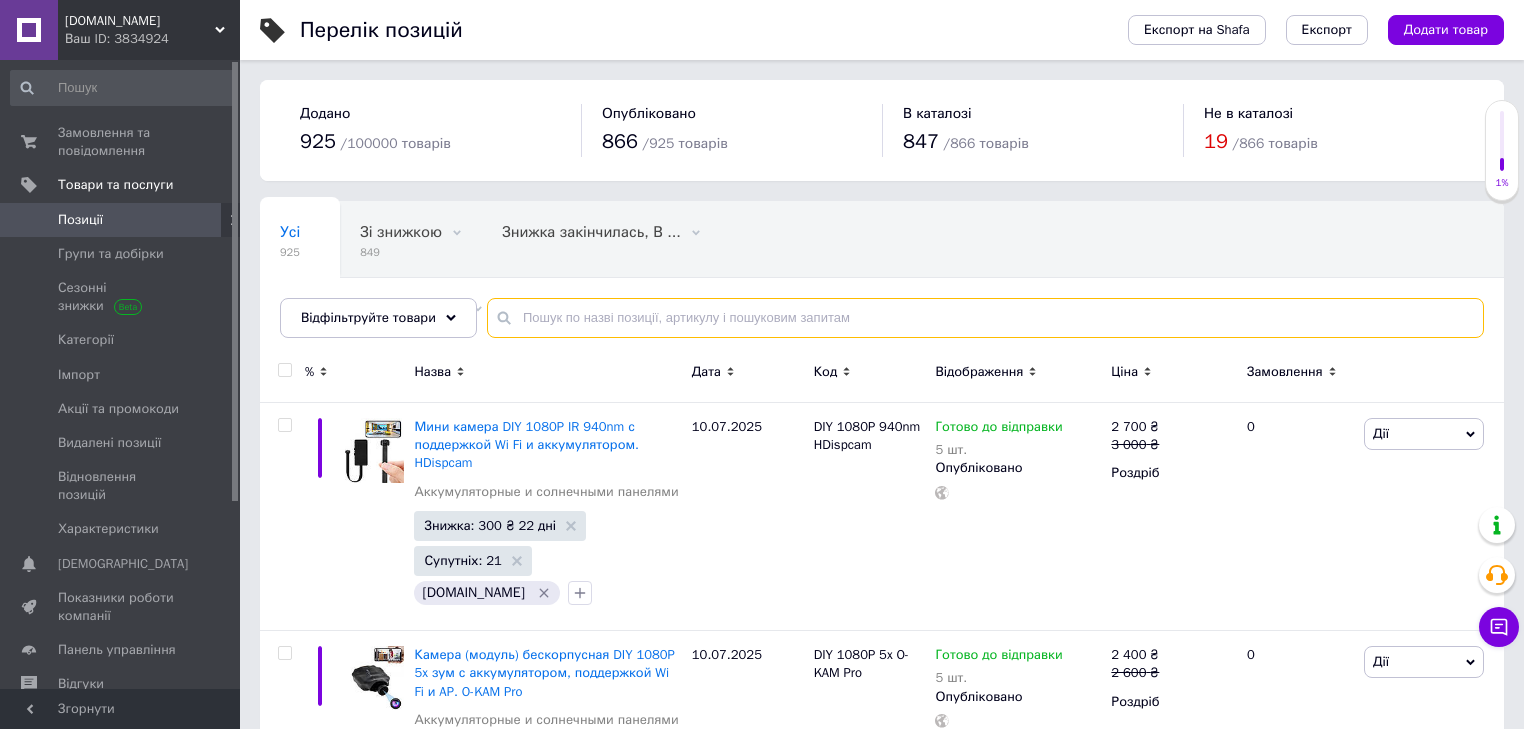 click at bounding box center (985, 318) 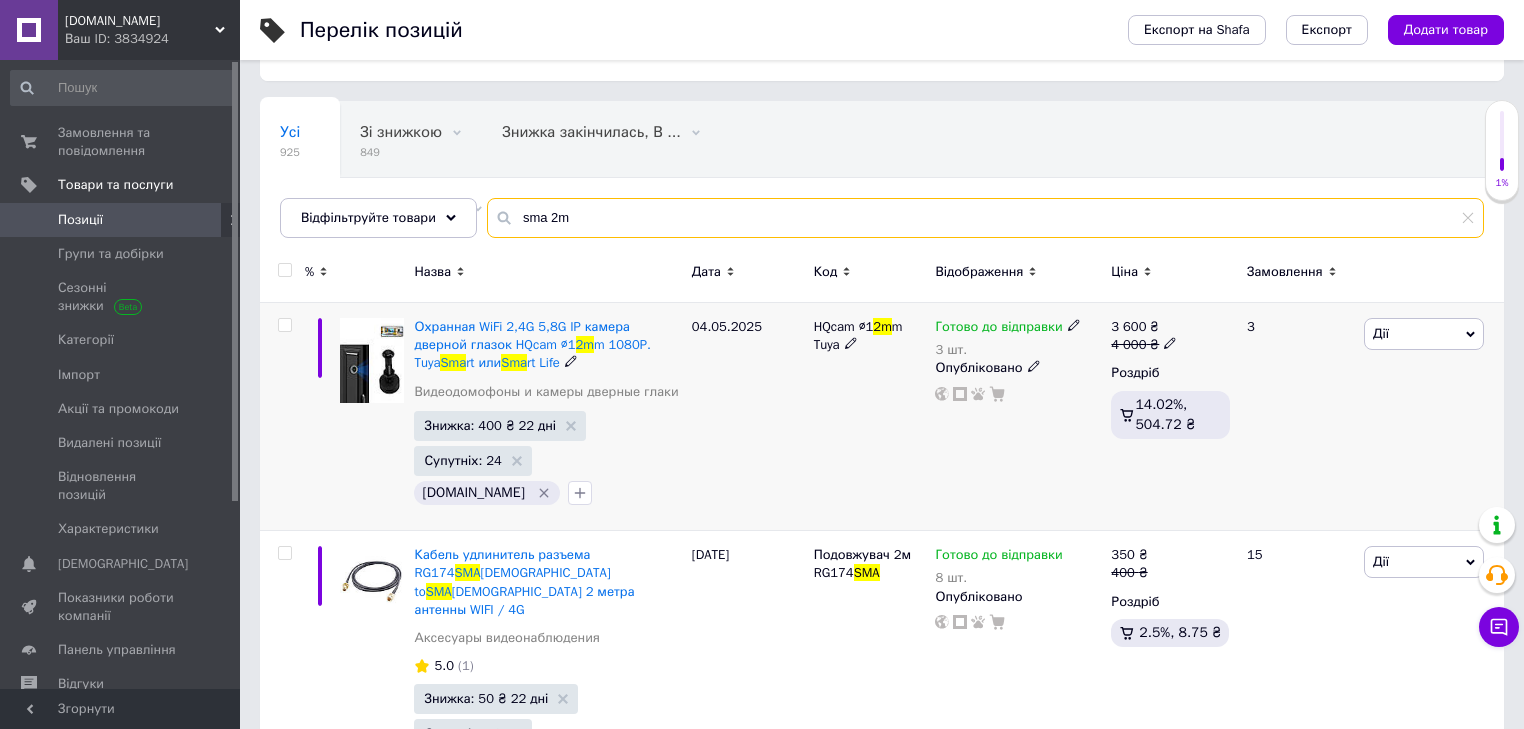 scroll, scrollTop: 160, scrollLeft: 0, axis: vertical 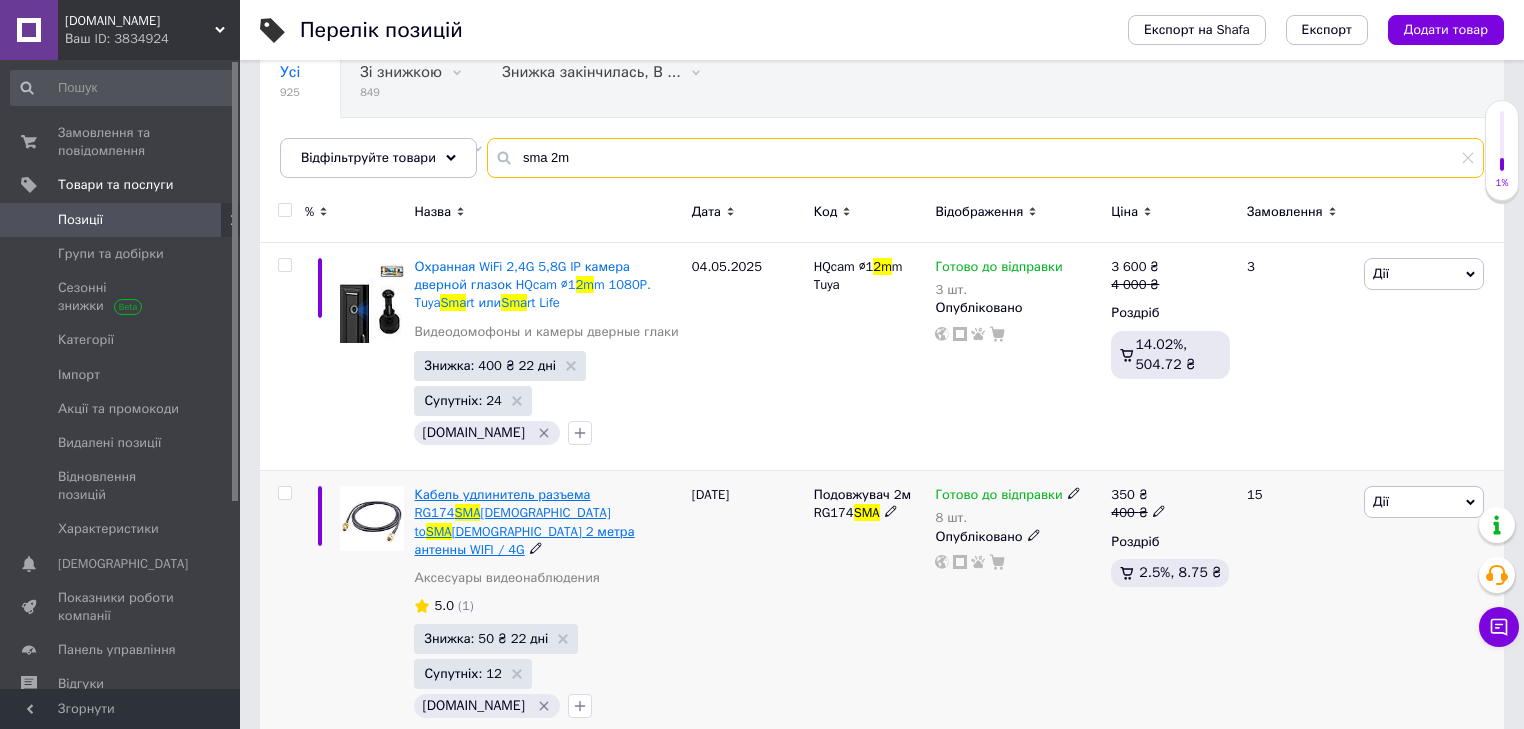 type on "sma 2m" 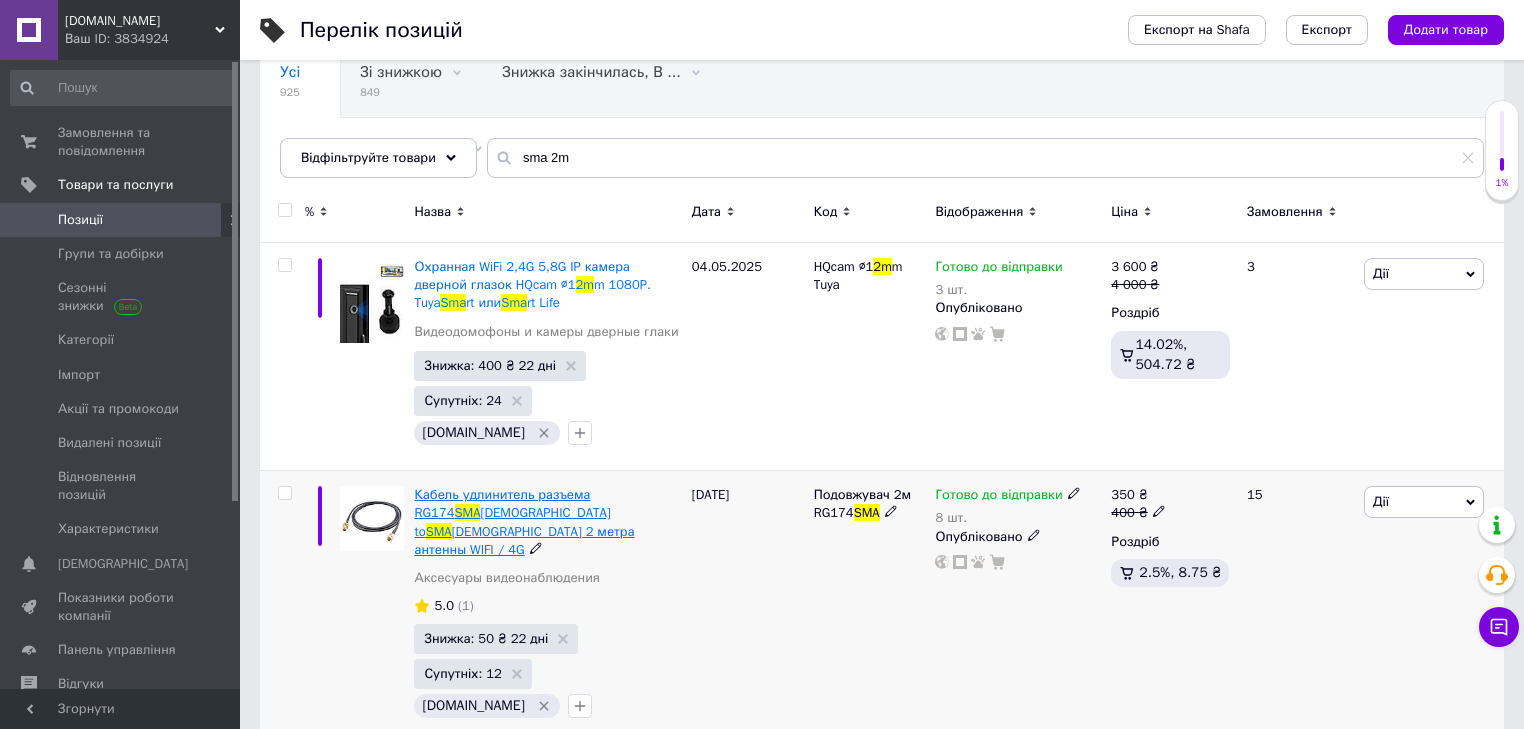 click on "Кабель удлинитель разъема RG174" at bounding box center [502, 503] 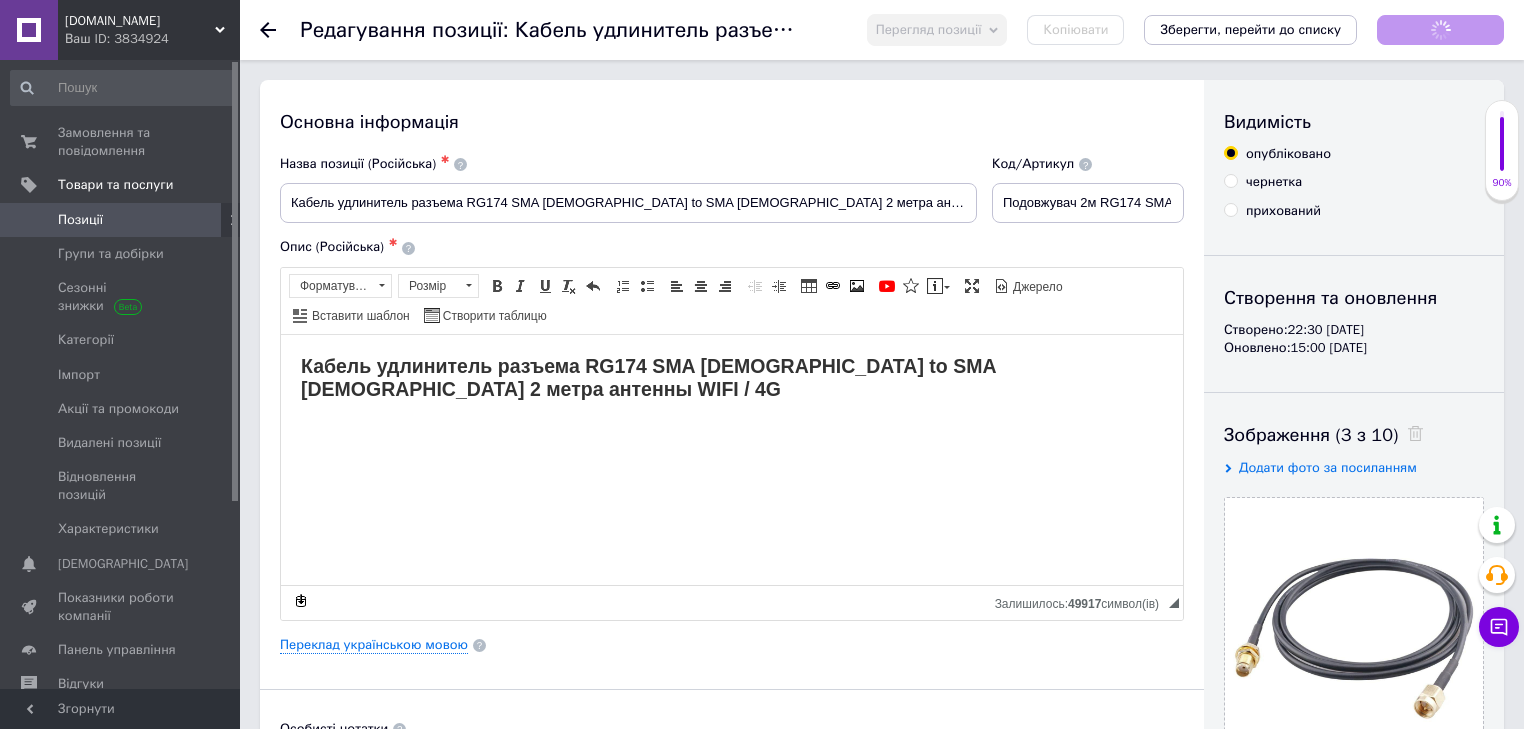 scroll, scrollTop: 0, scrollLeft: 0, axis: both 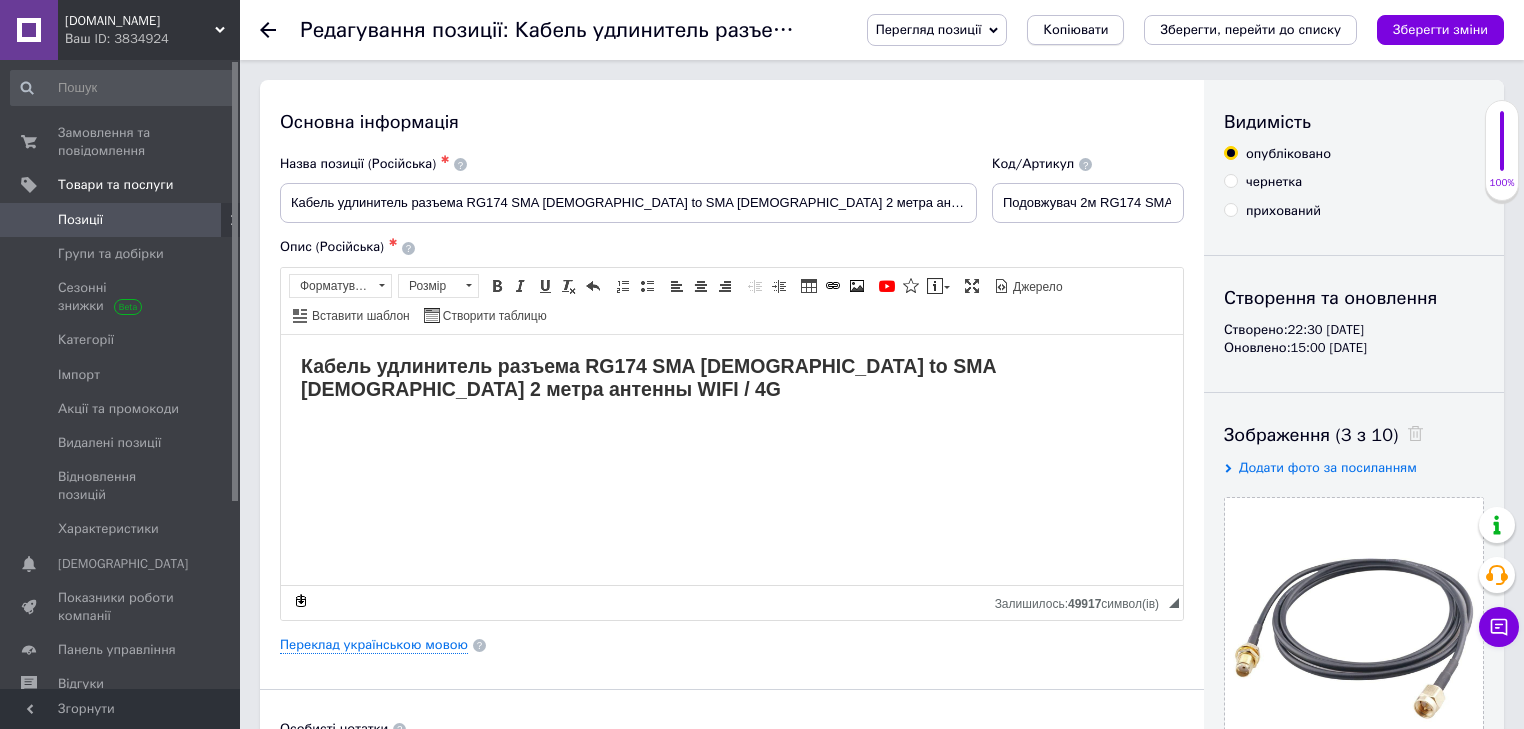 click on "Копіювати" at bounding box center (1075, 30) 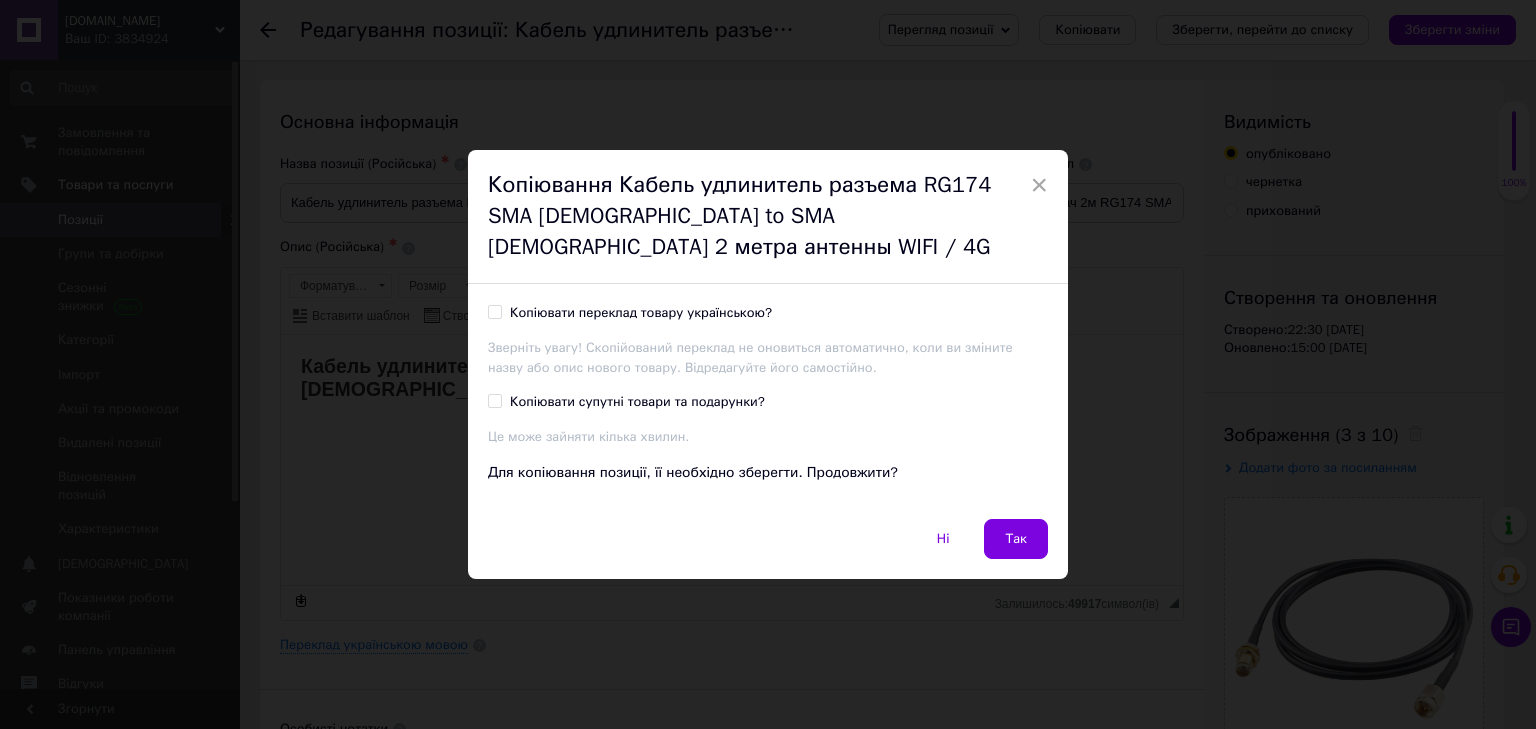 click on "Копіювати супутні товари та подарунки?" at bounding box center [637, 402] 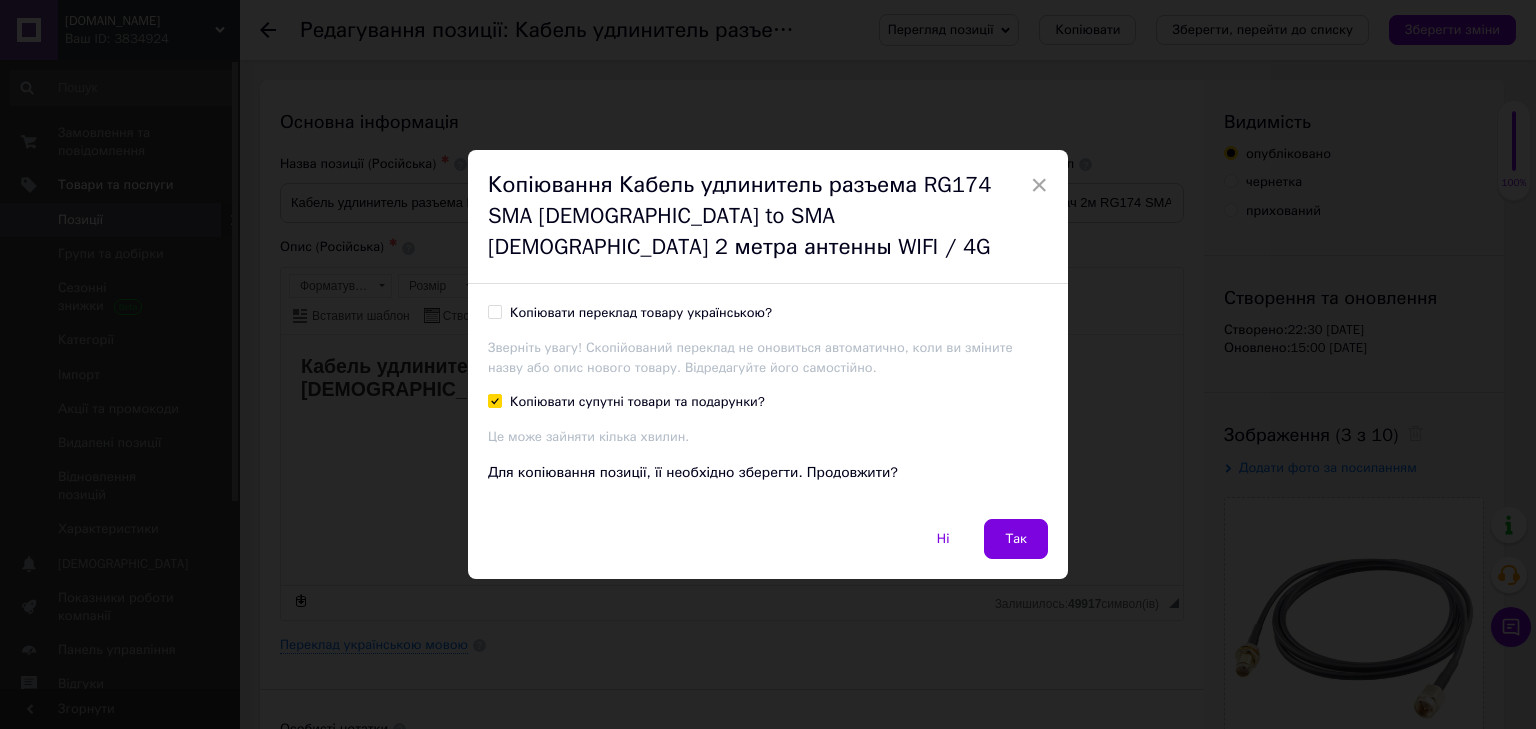 checkbox on "true" 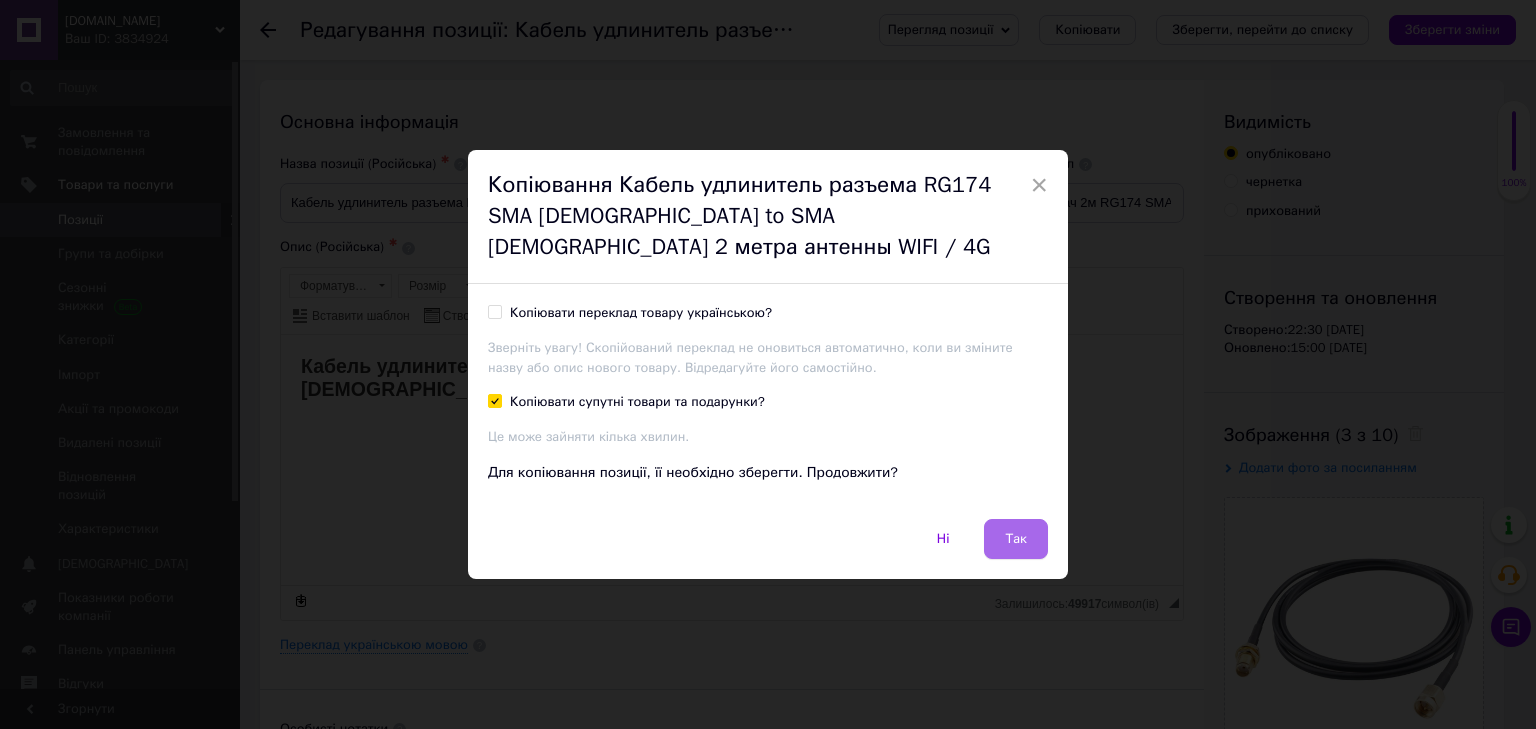 click on "Так" at bounding box center (1016, 539) 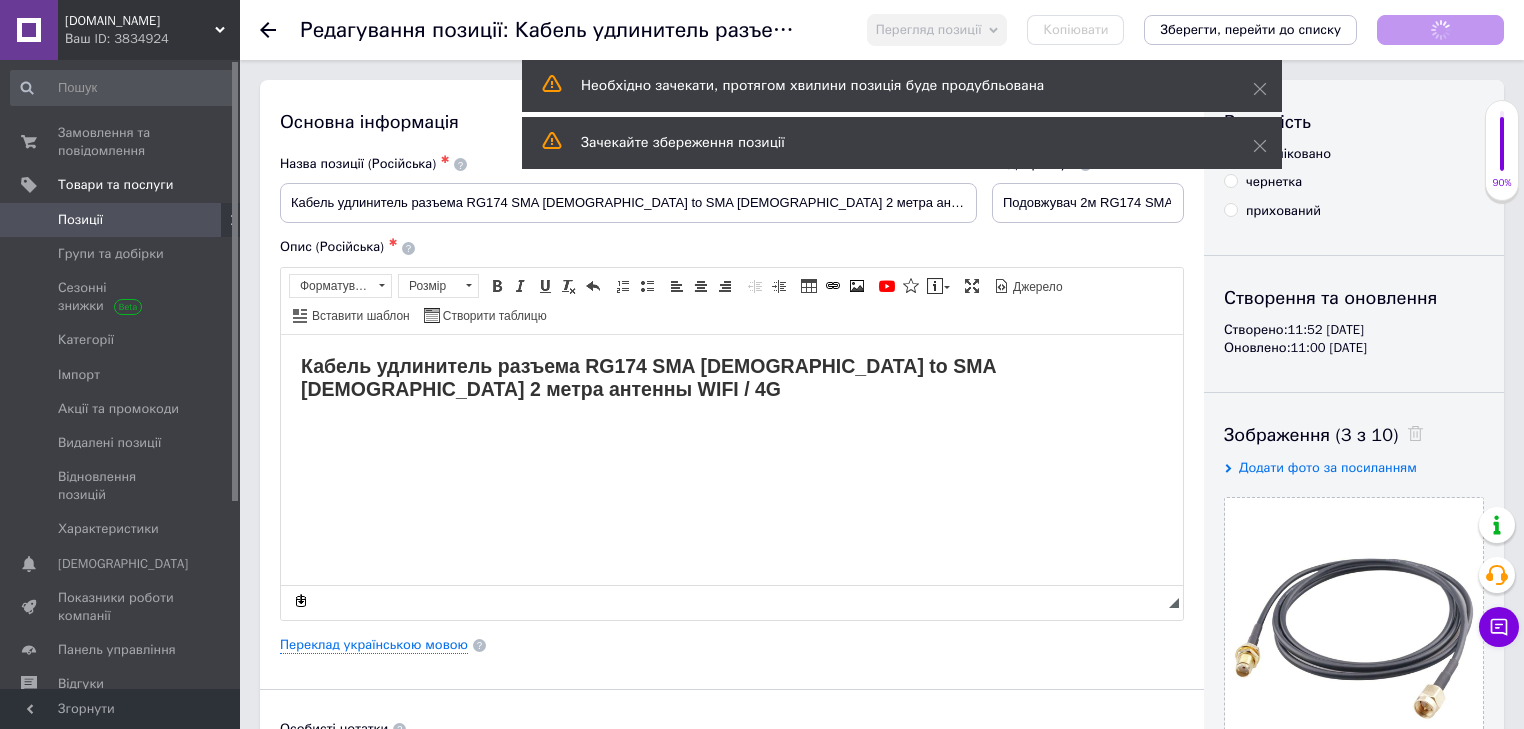 scroll, scrollTop: 0, scrollLeft: 0, axis: both 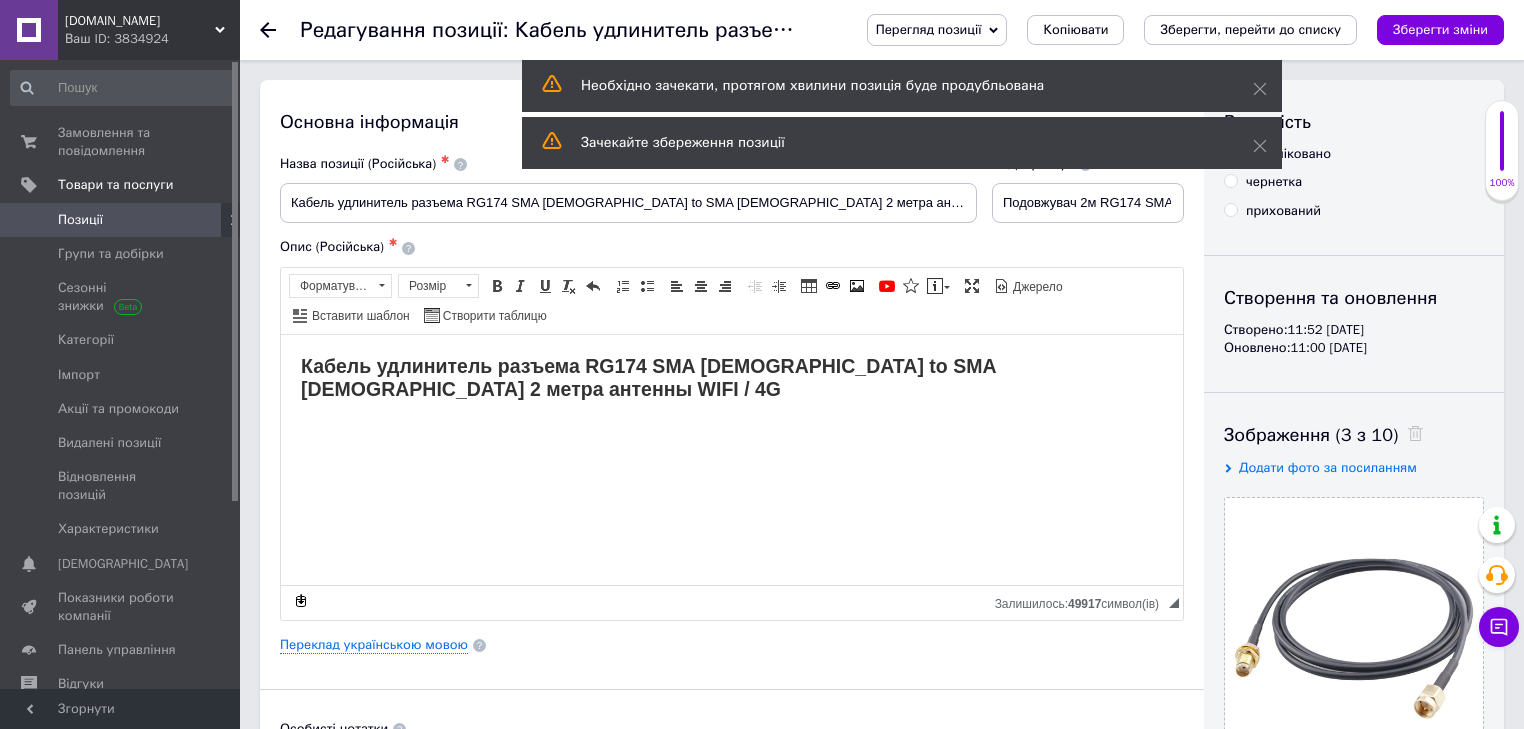 click on "Кабель удлинитель разъема RG174 SMA [DEMOGRAPHIC_DATA] to SMA [DEMOGRAPHIC_DATA] 2 метра антенны WIFI / 4G" at bounding box center [648, 376] 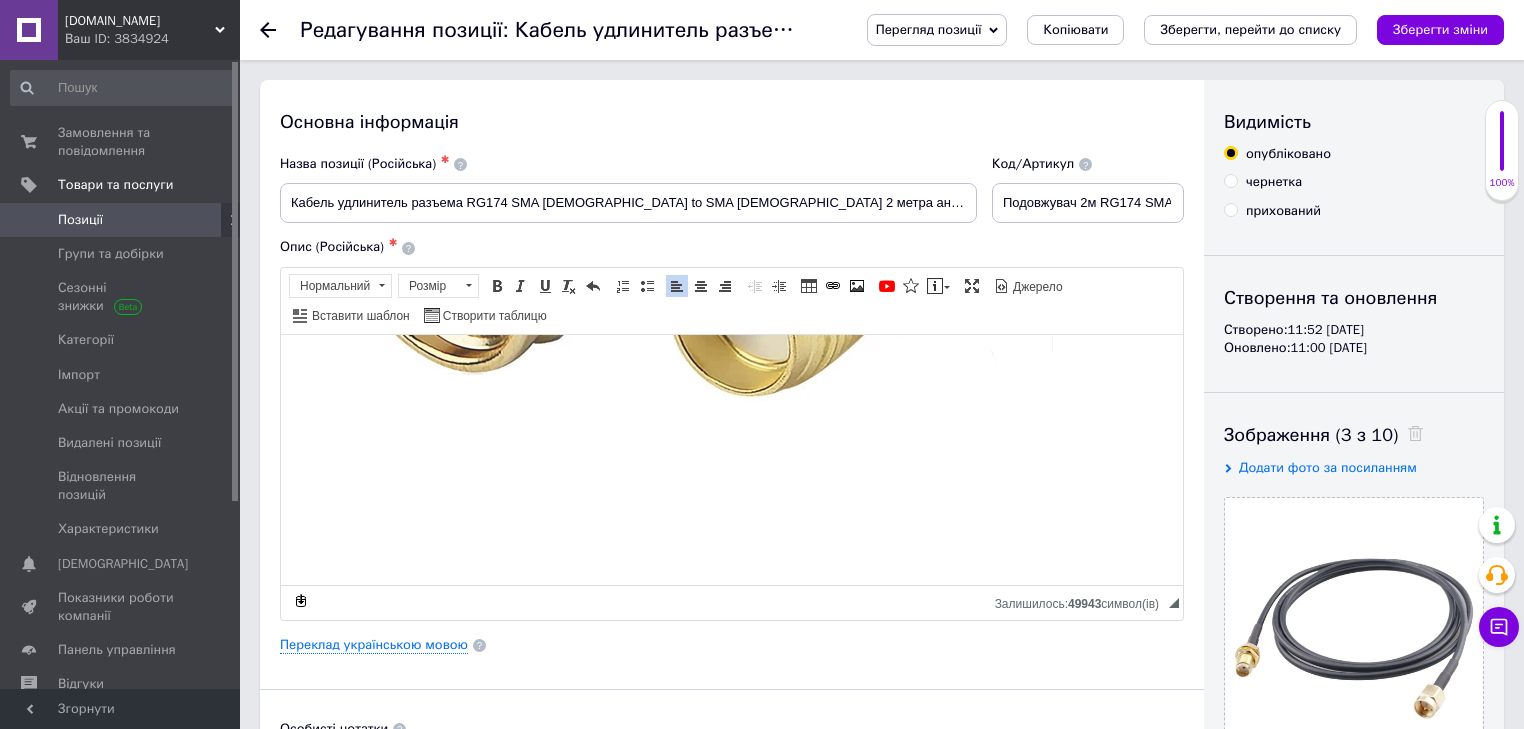 scroll, scrollTop: 3085, scrollLeft: 0, axis: vertical 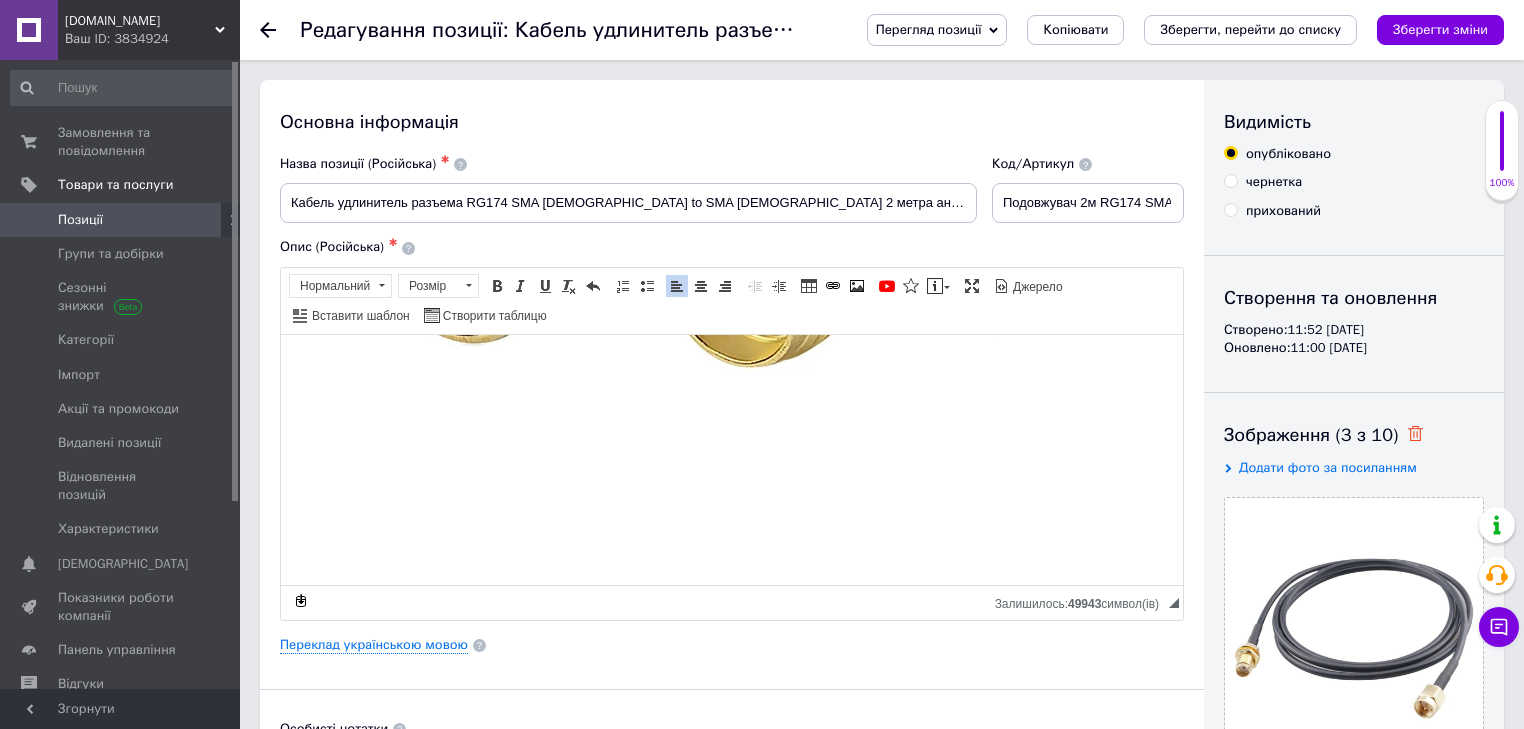 click 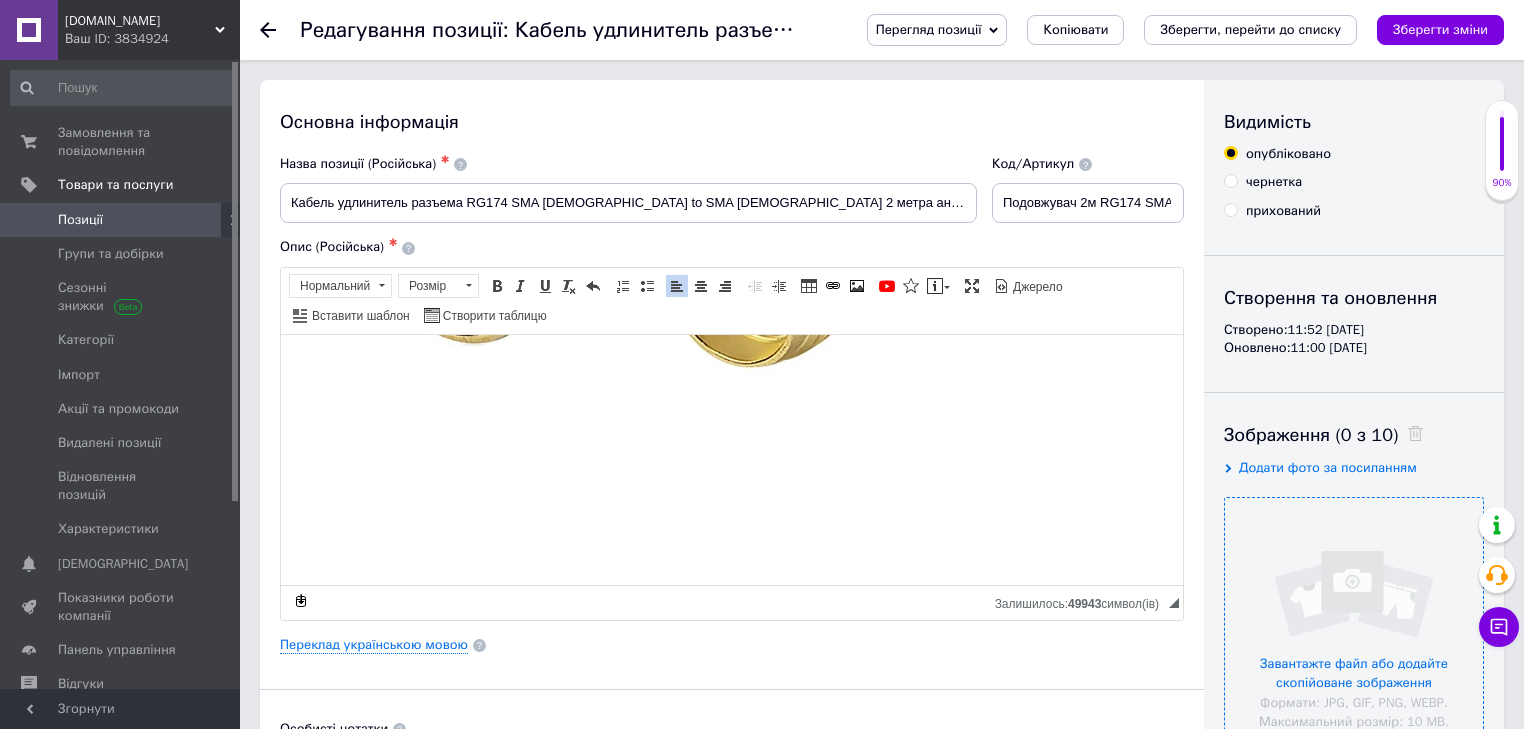 click at bounding box center [1354, 627] 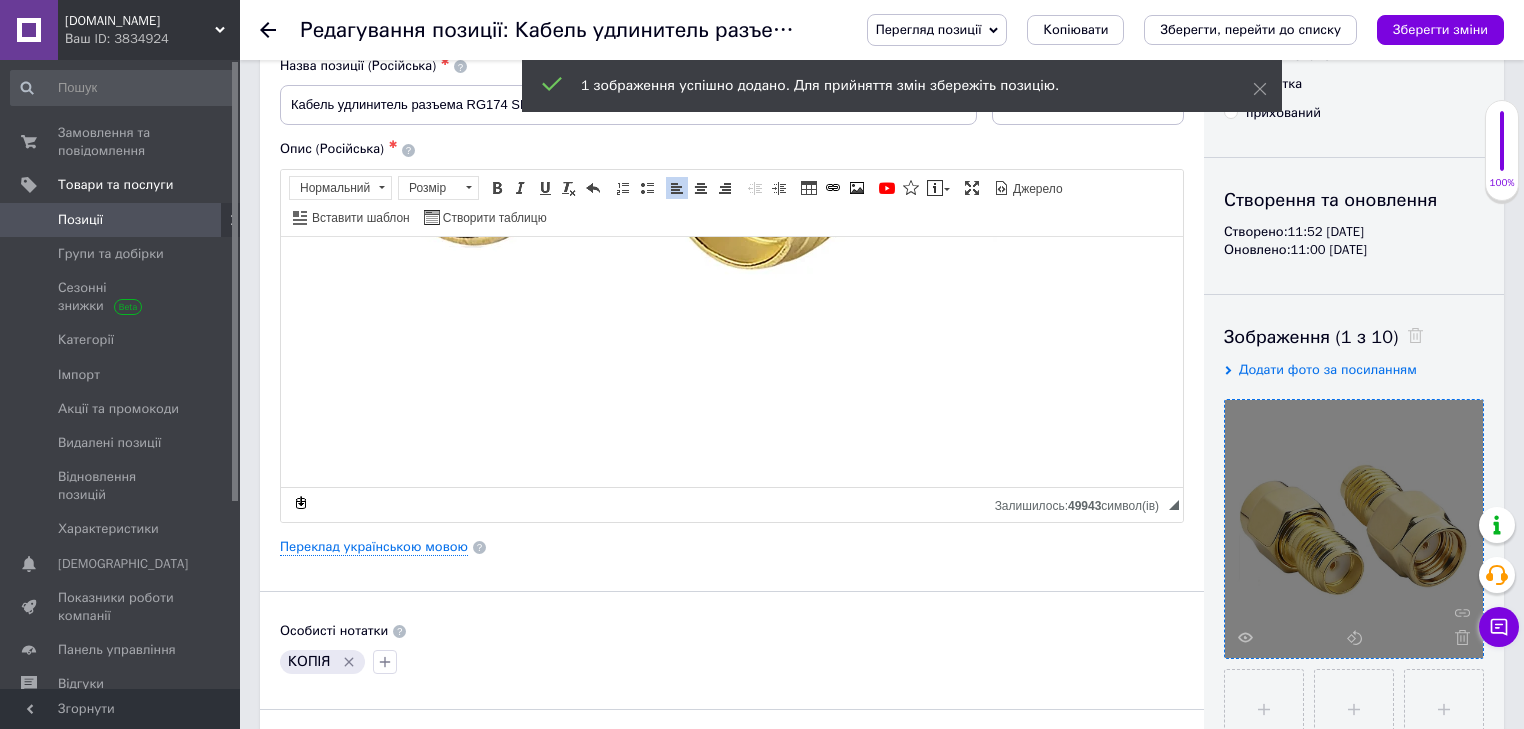 scroll, scrollTop: 320, scrollLeft: 0, axis: vertical 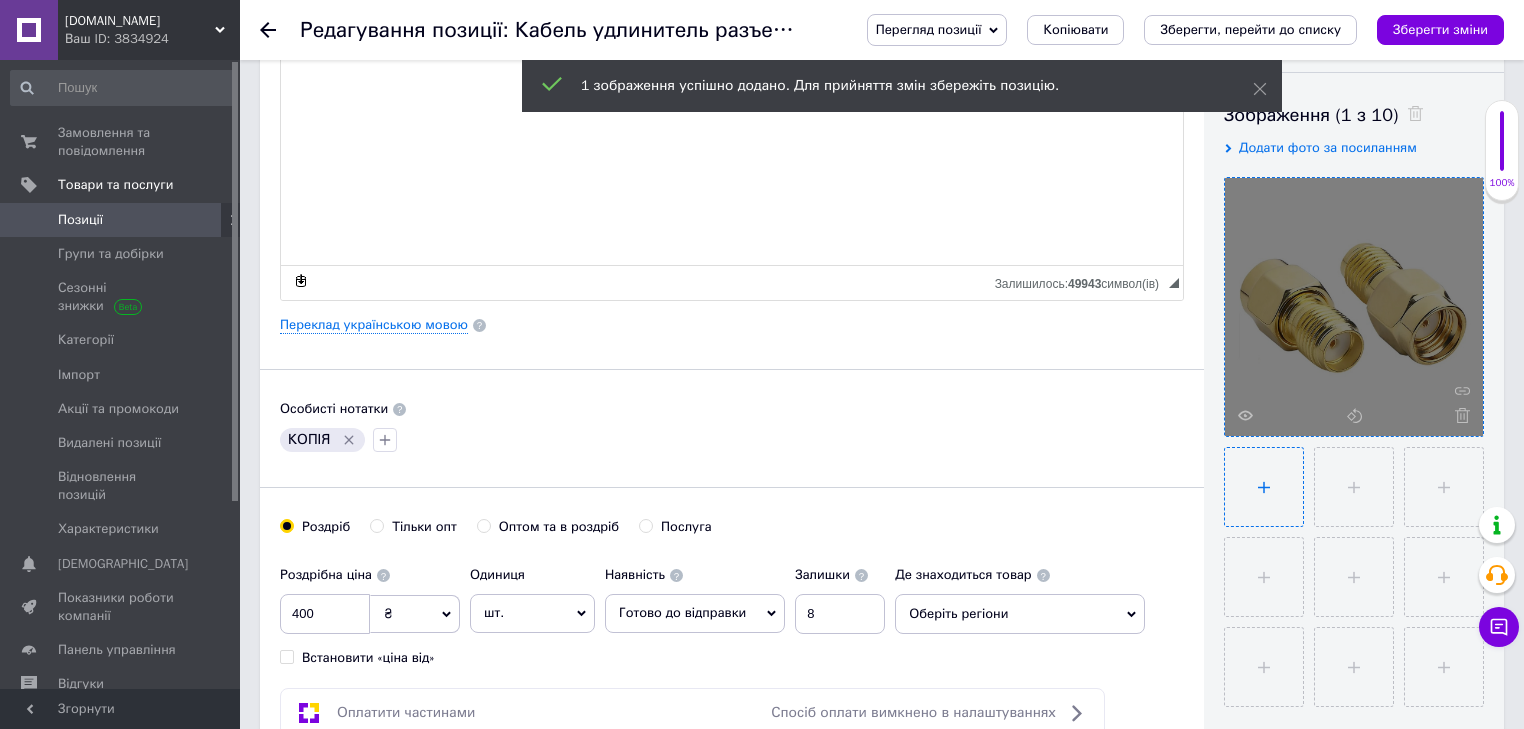 click at bounding box center [1264, 487] 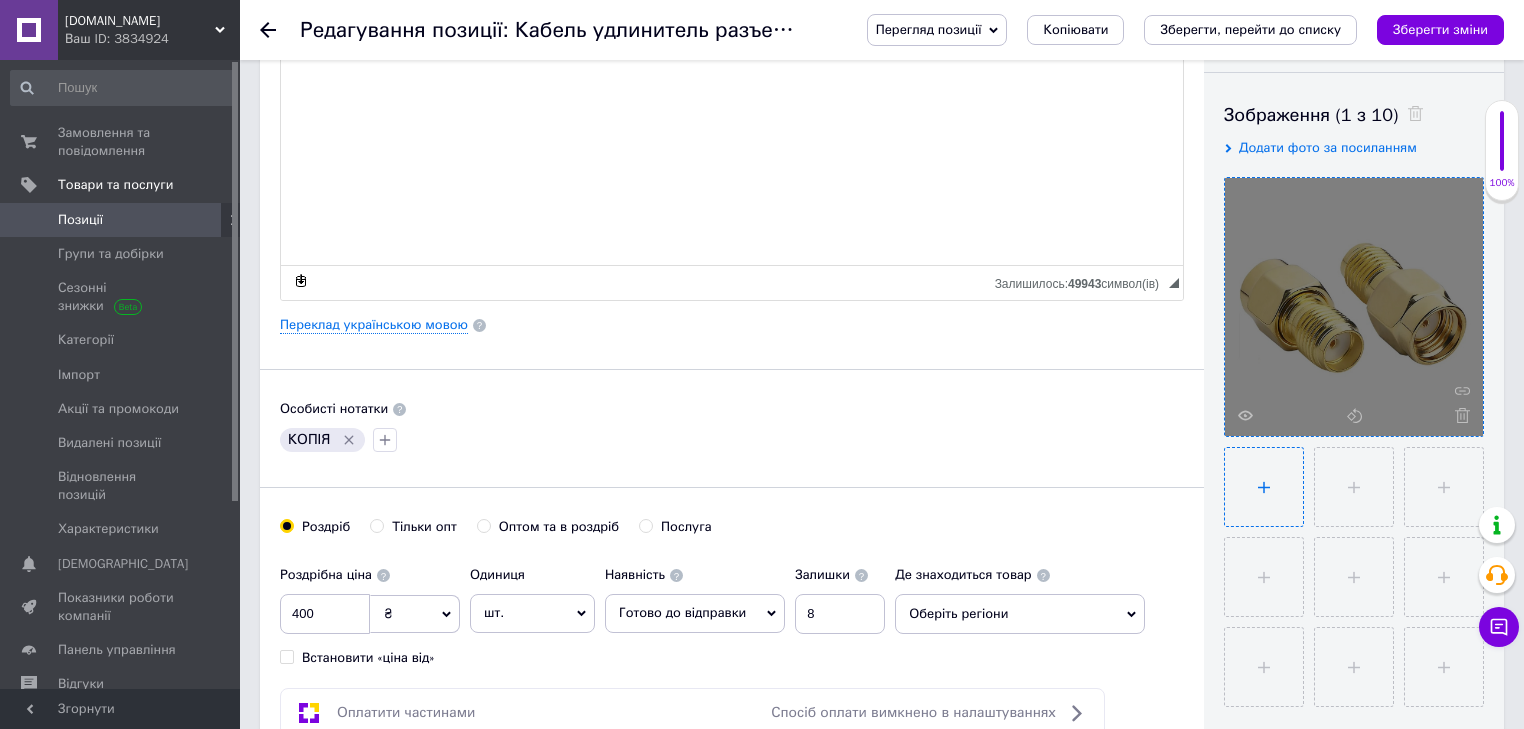 type on "C:\fakepath\Роз'єм SMA_J-PRSMA_K 1.jpg" 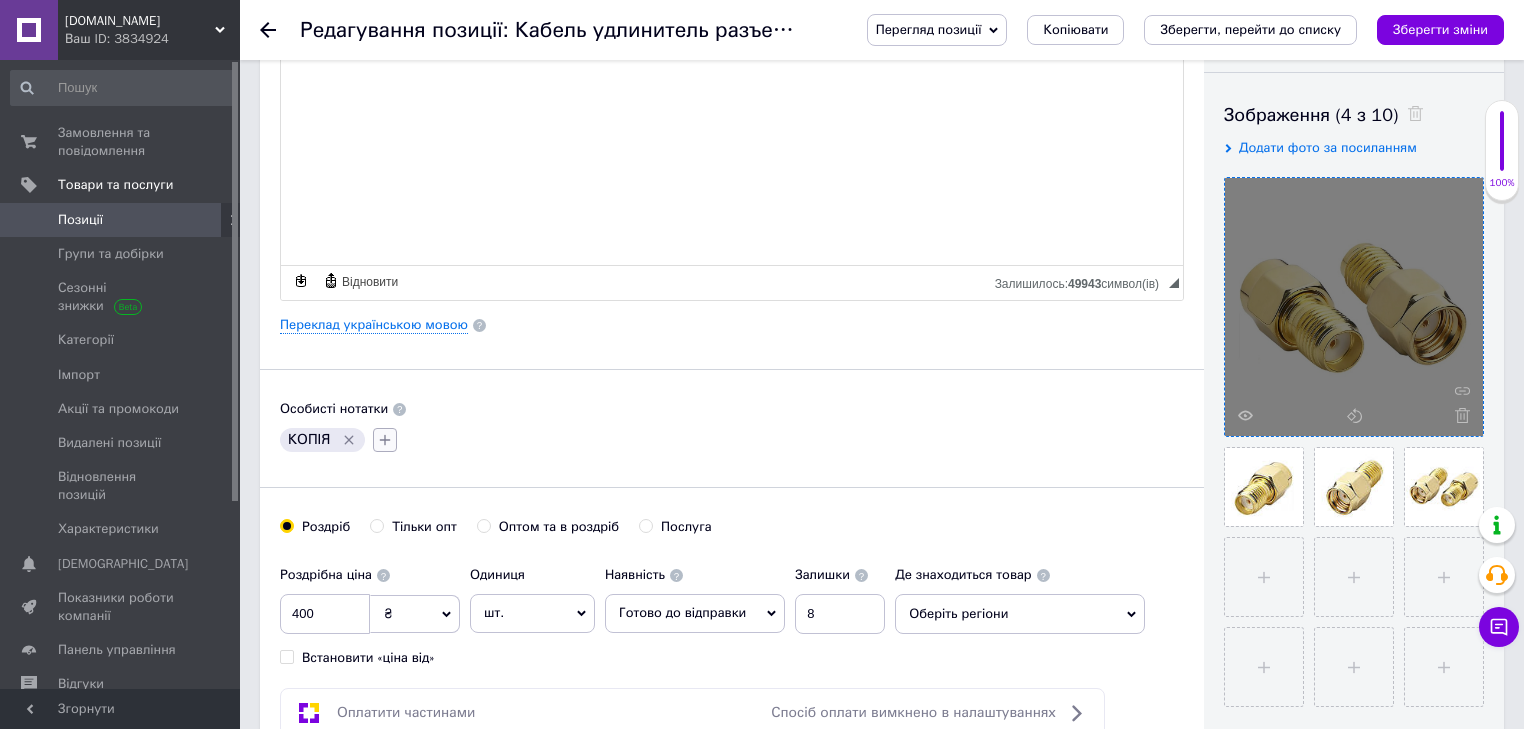 click 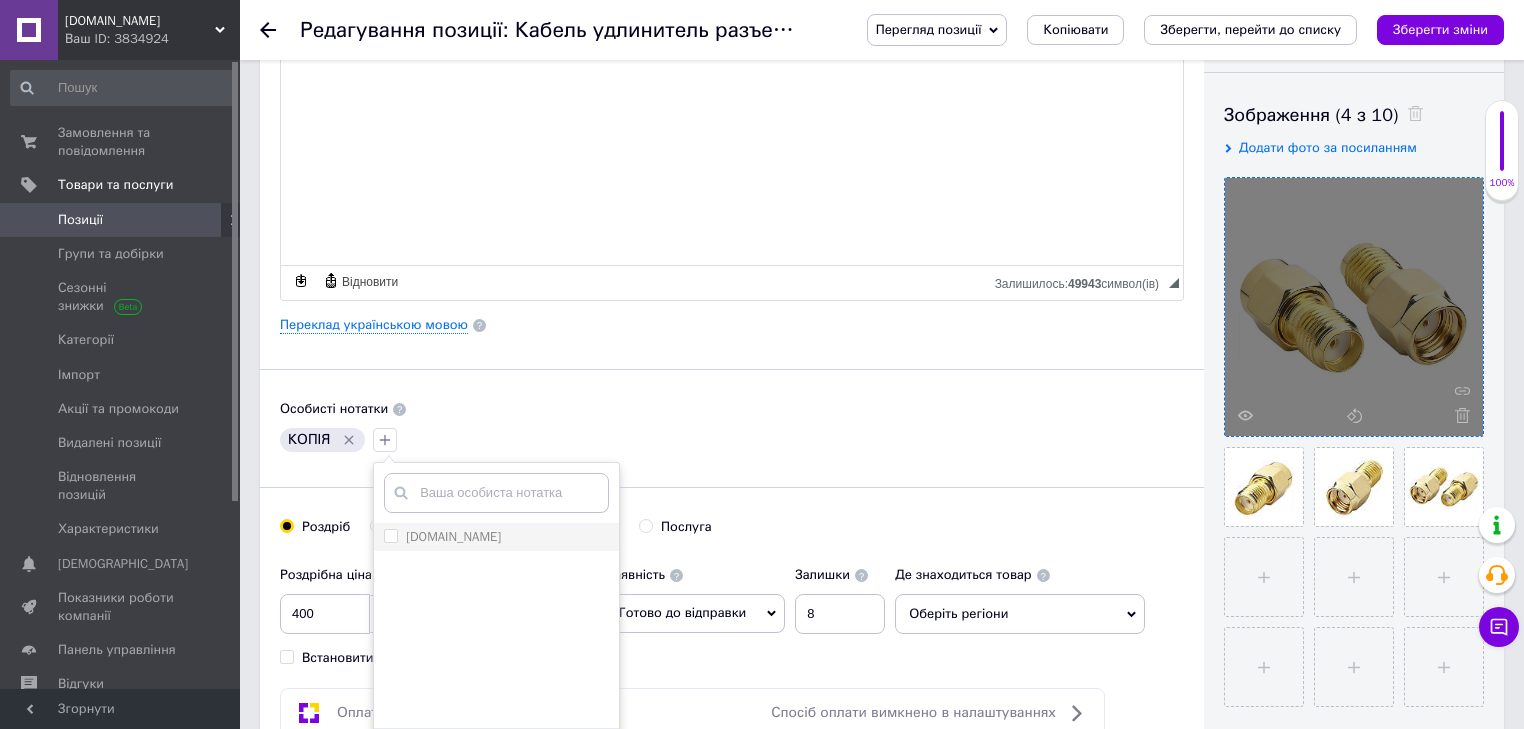 click on "[DOMAIN_NAME]" at bounding box center [453, 536] 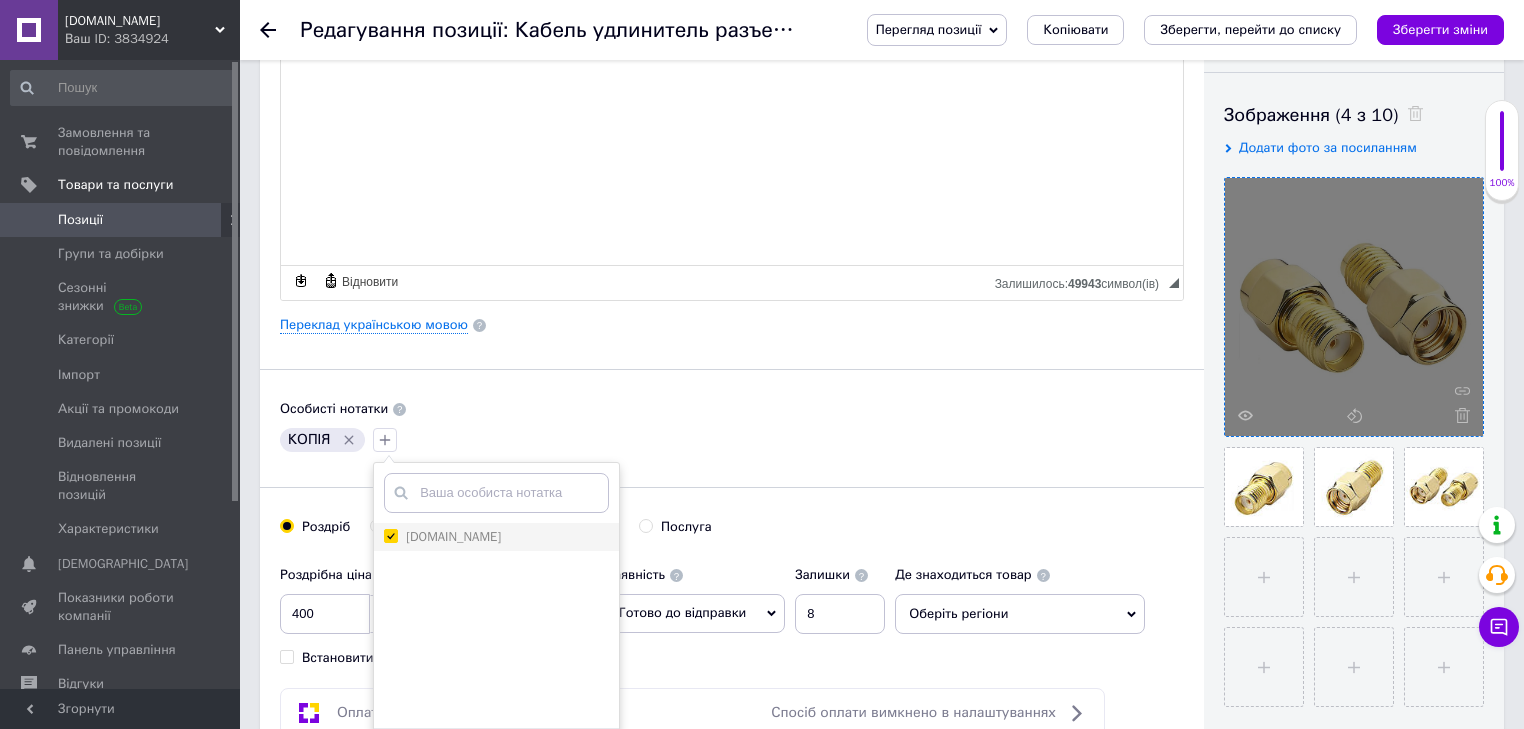 checkbox on "true" 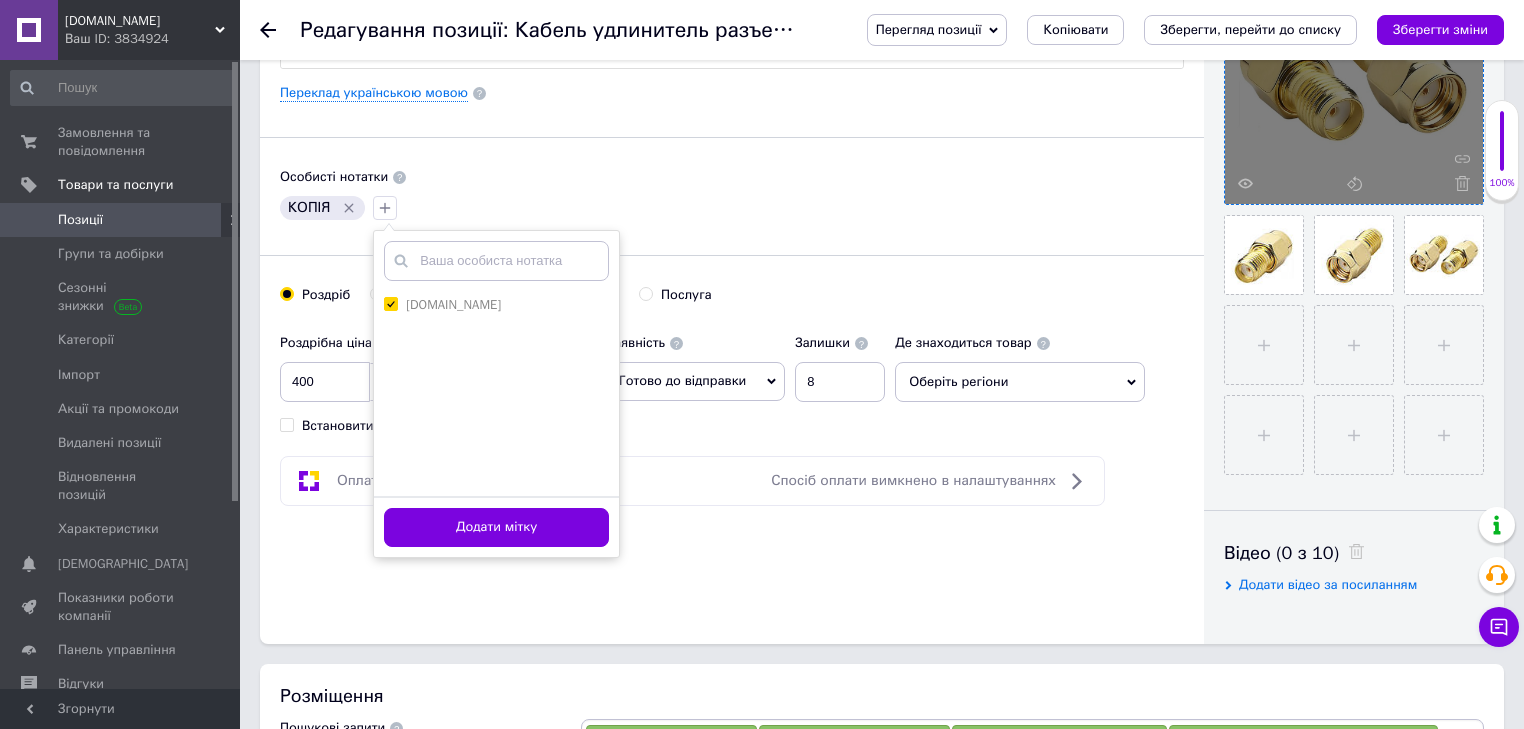 scroll, scrollTop: 560, scrollLeft: 0, axis: vertical 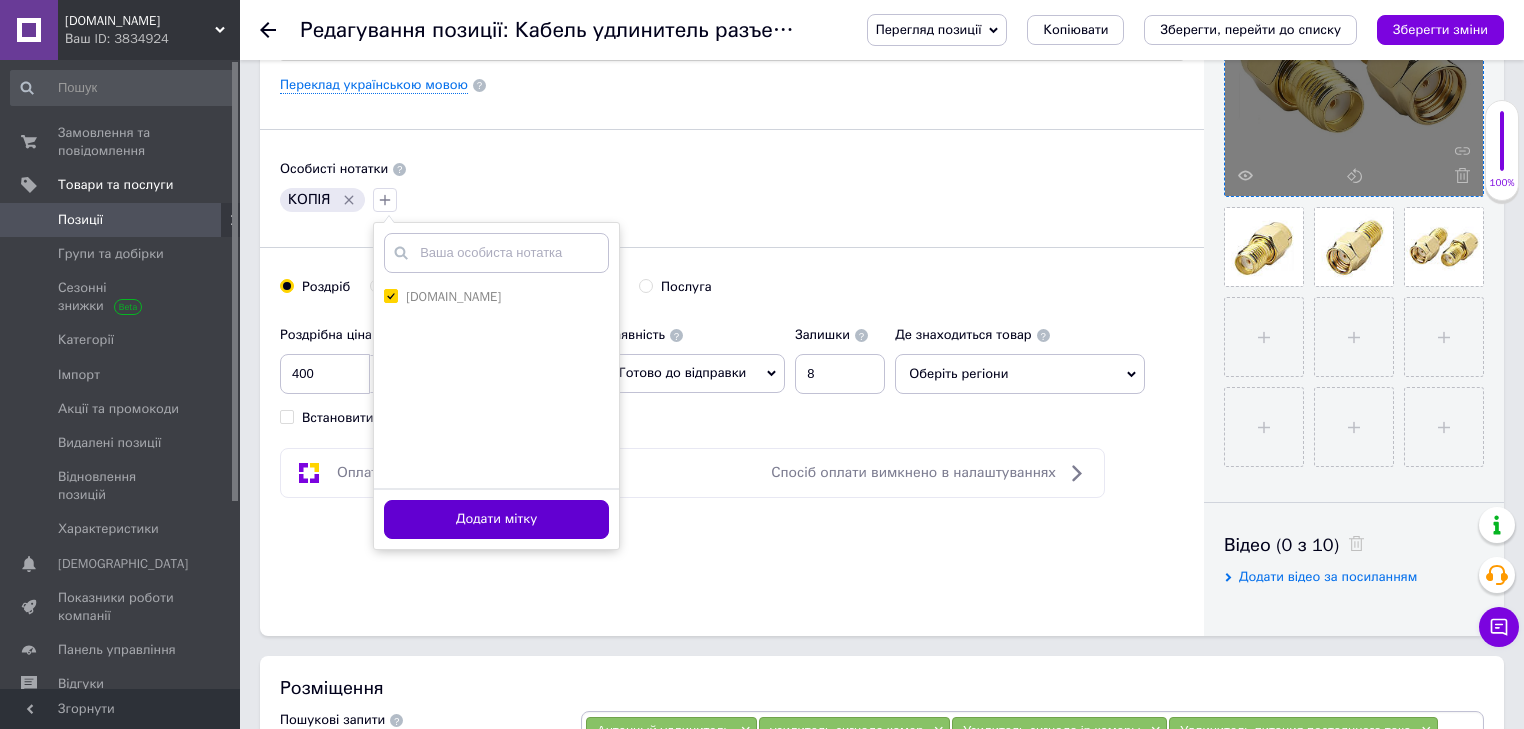 click on "Додати мітку" at bounding box center (496, 519) 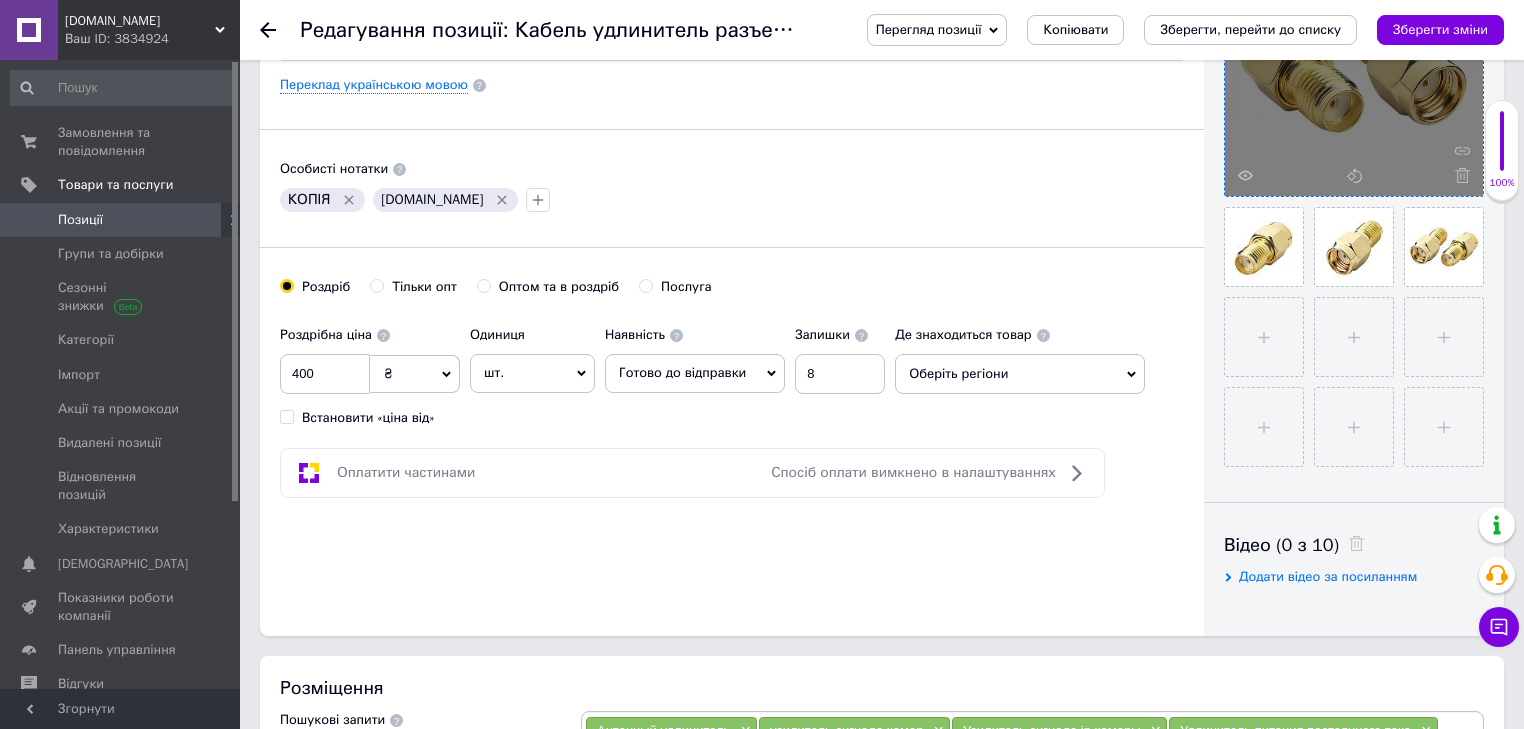 click 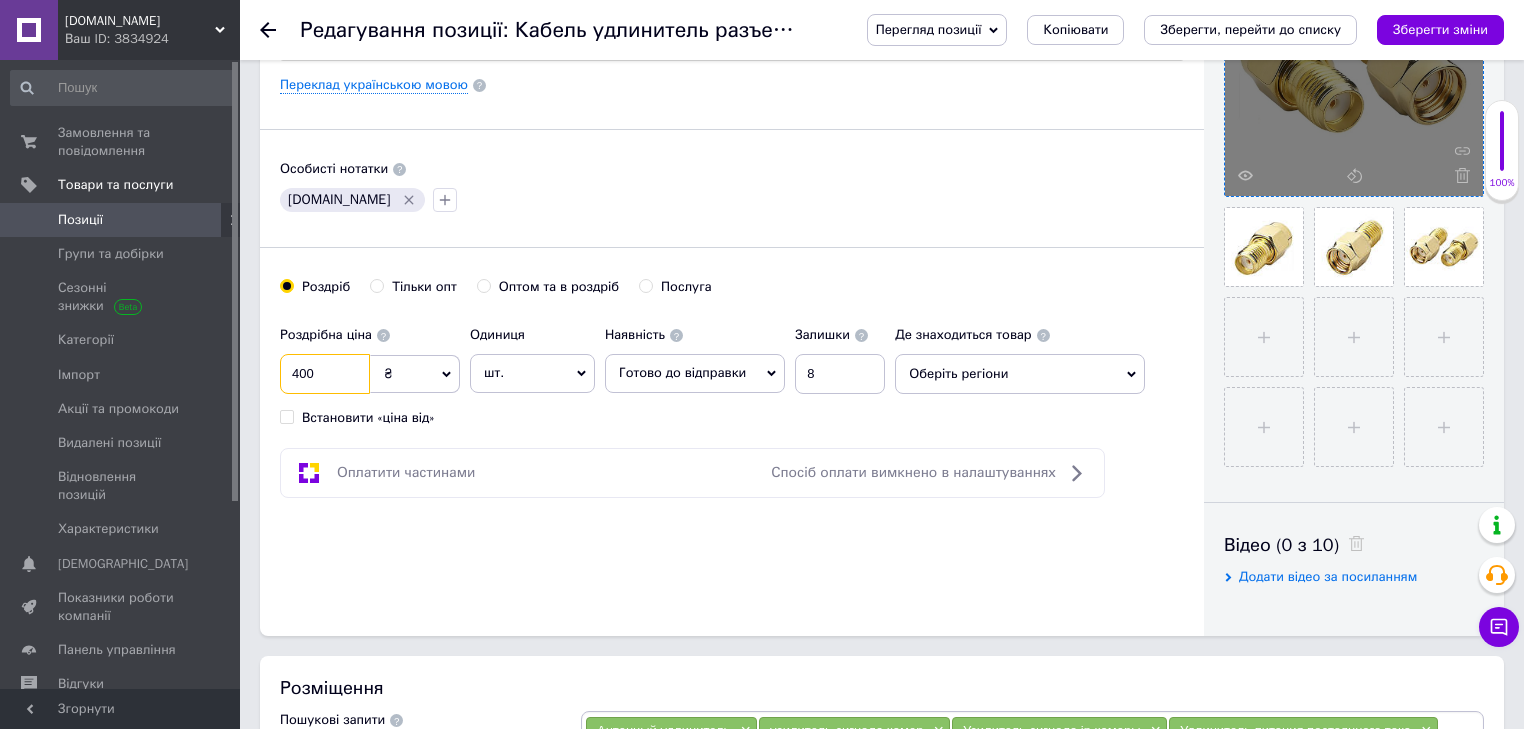 click on "400" at bounding box center (325, 374) 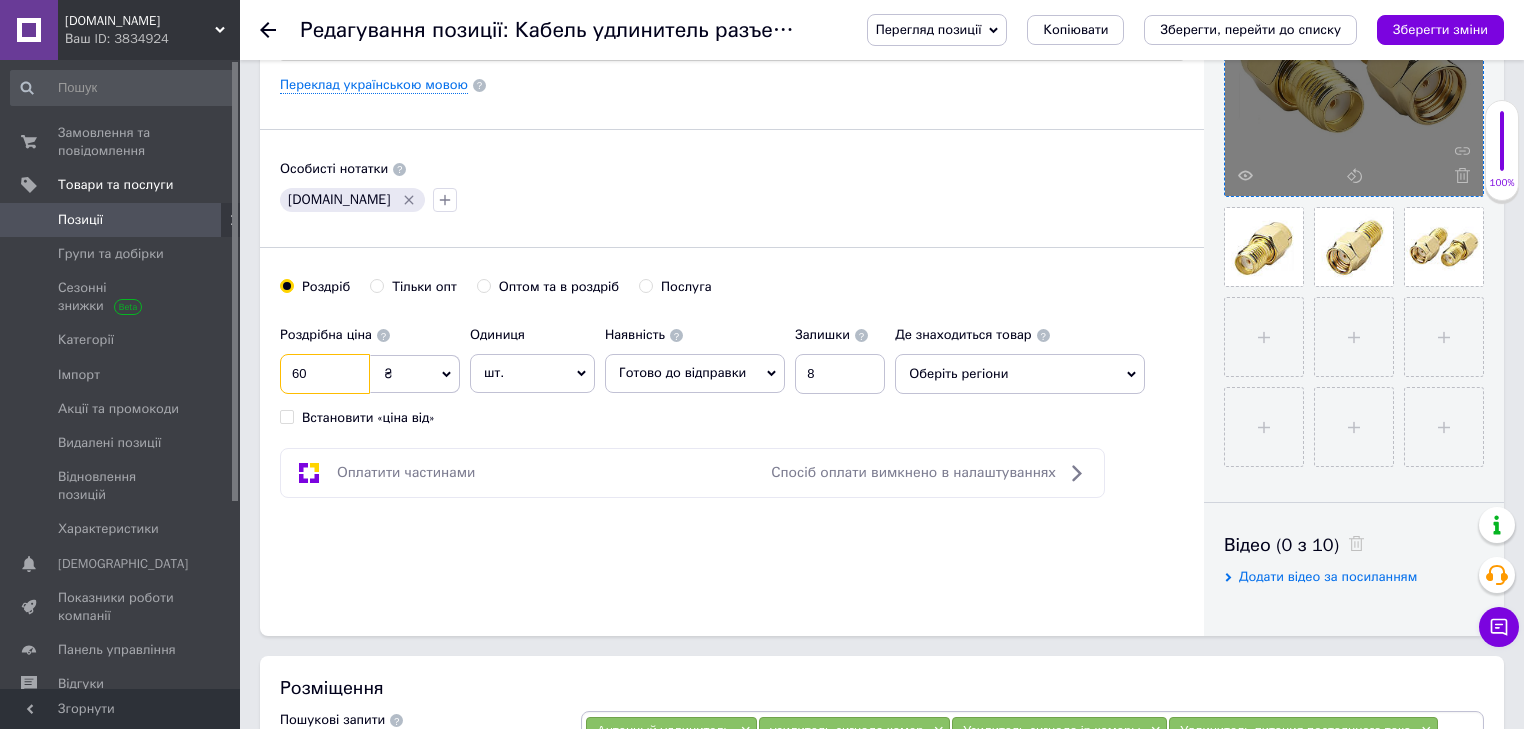 type on "60" 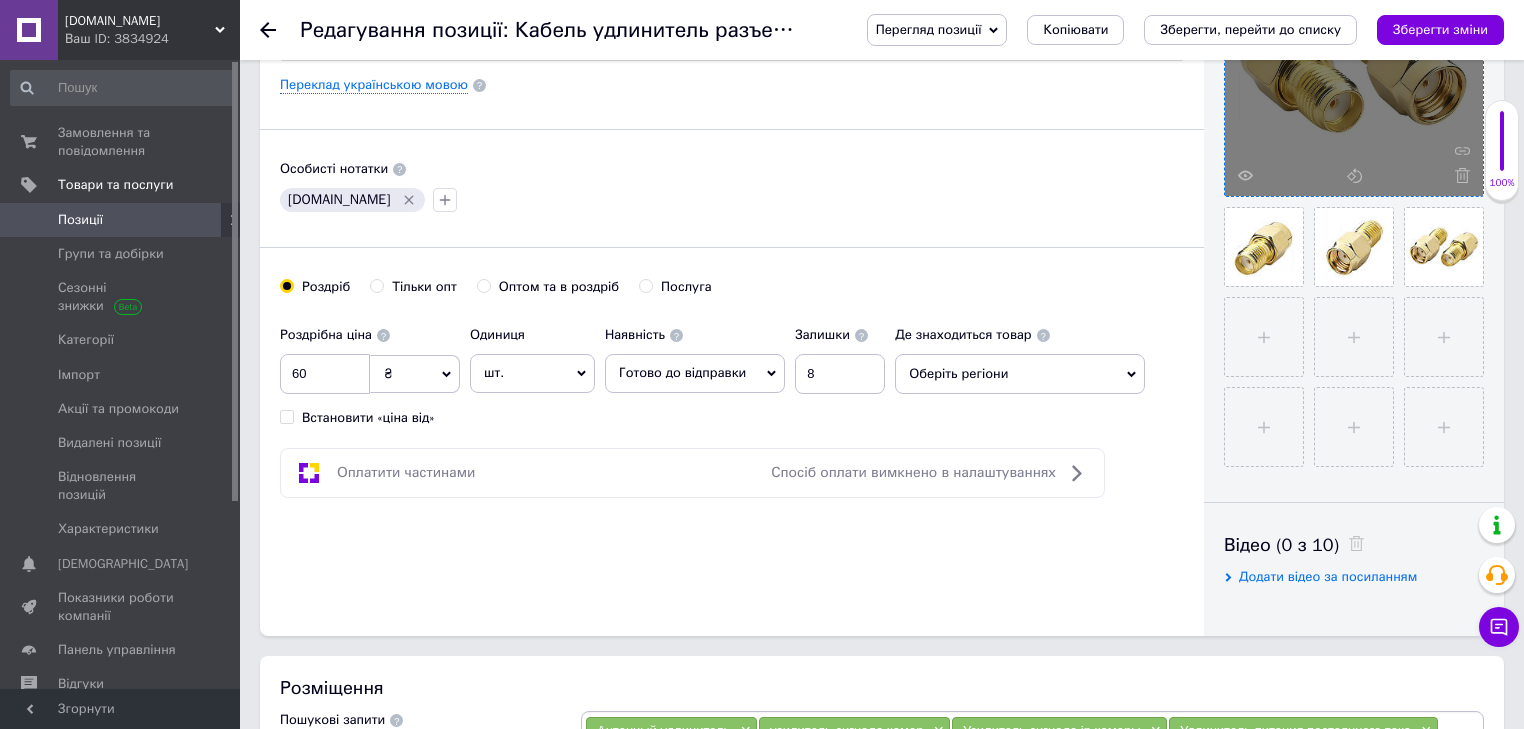 click on "Оберіть регіони" at bounding box center (1020, 374) 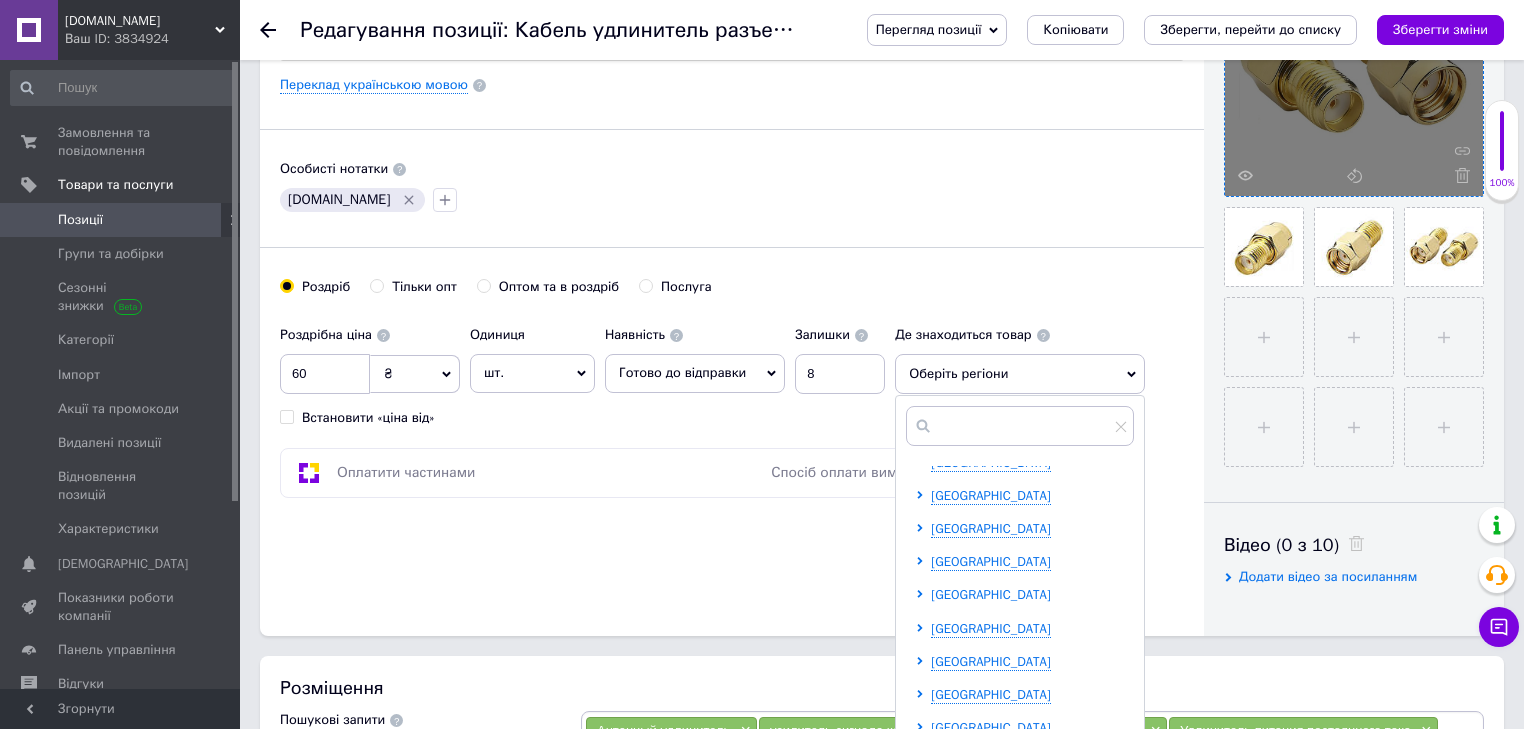 scroll, scrollTop: 412, scrollLeft: 0, axis: vertical 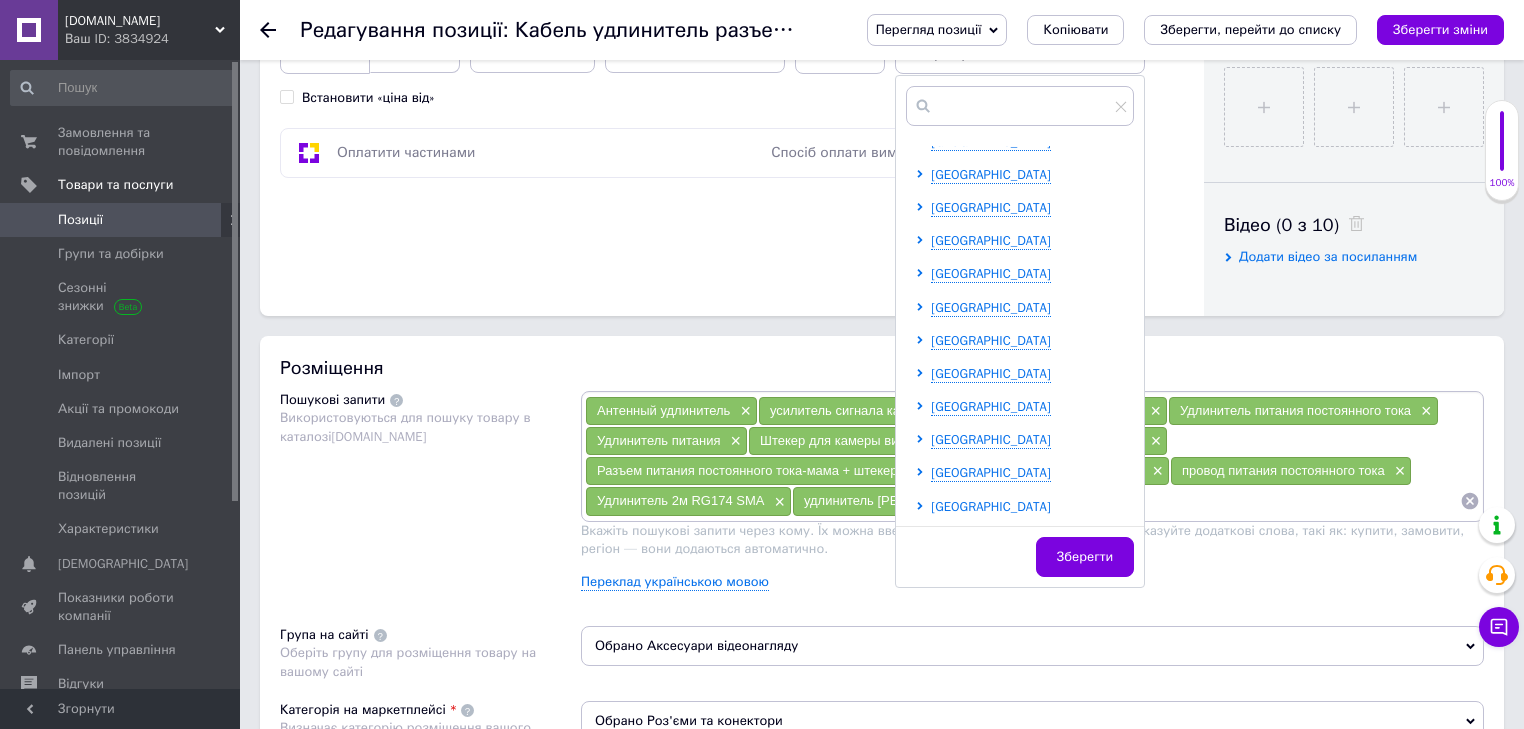 click on "[GEOGRAPHIC_DATA]" at bounding box center [991, 506] 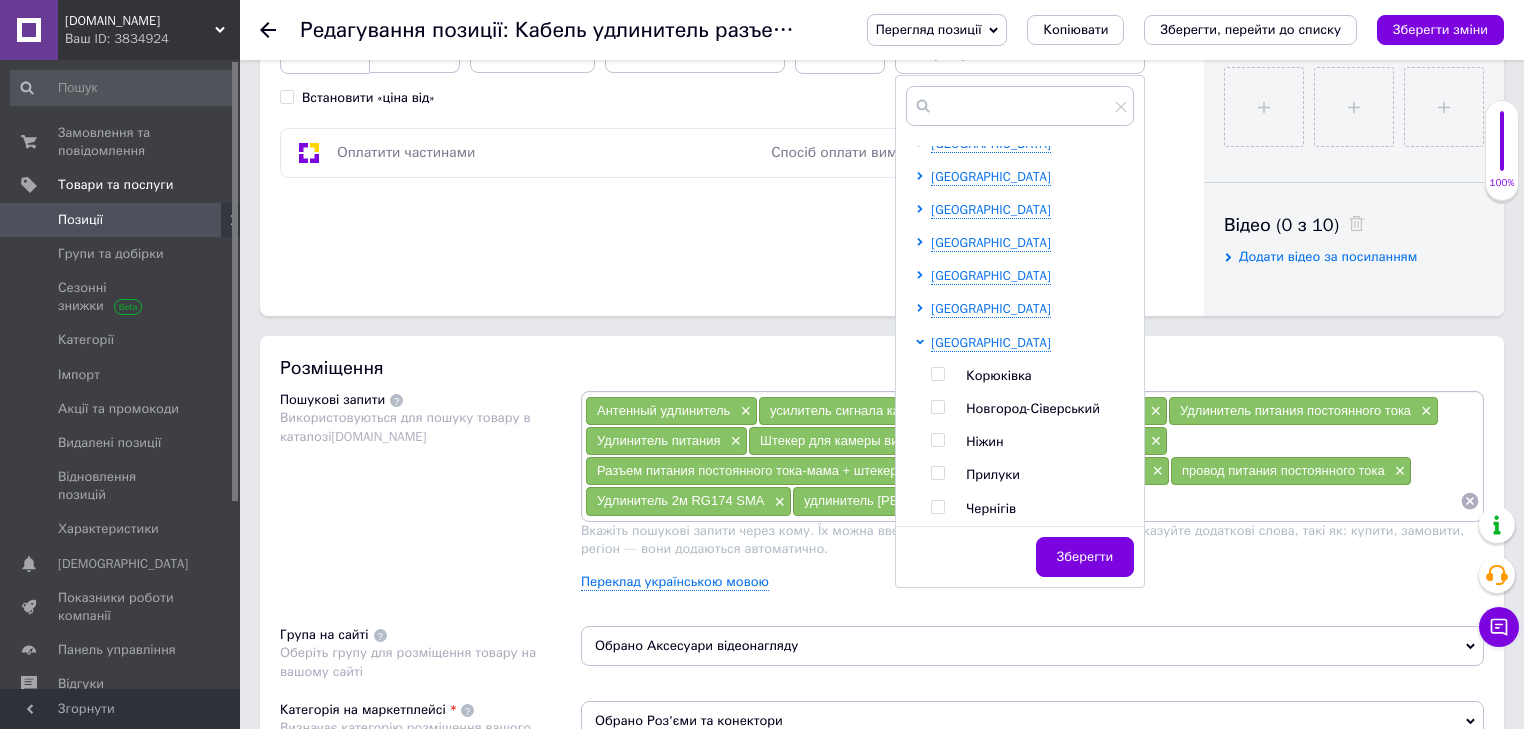 scroll, scrollTop: 577, scrollLeft: 0, axis: vertical 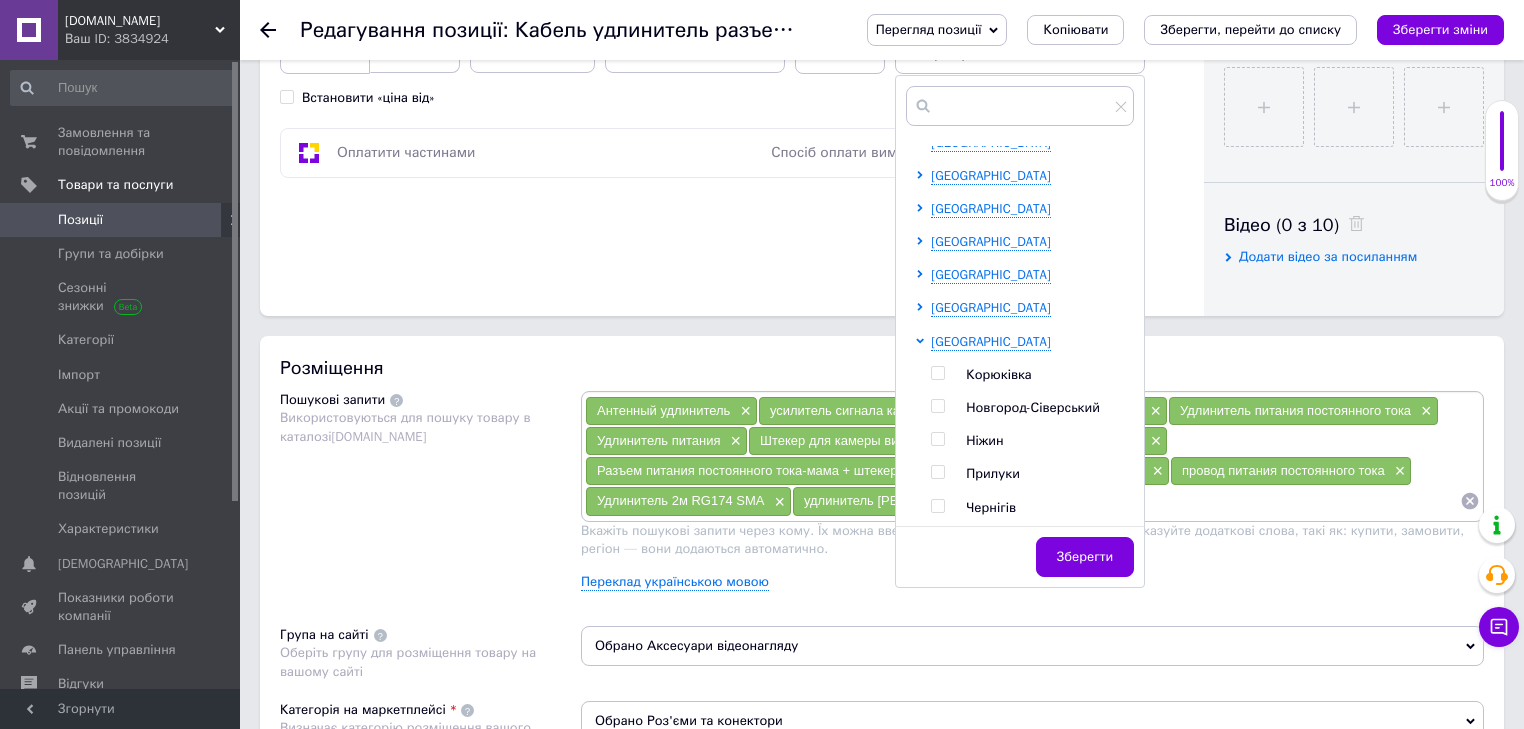click at bounding box center [937, 506] 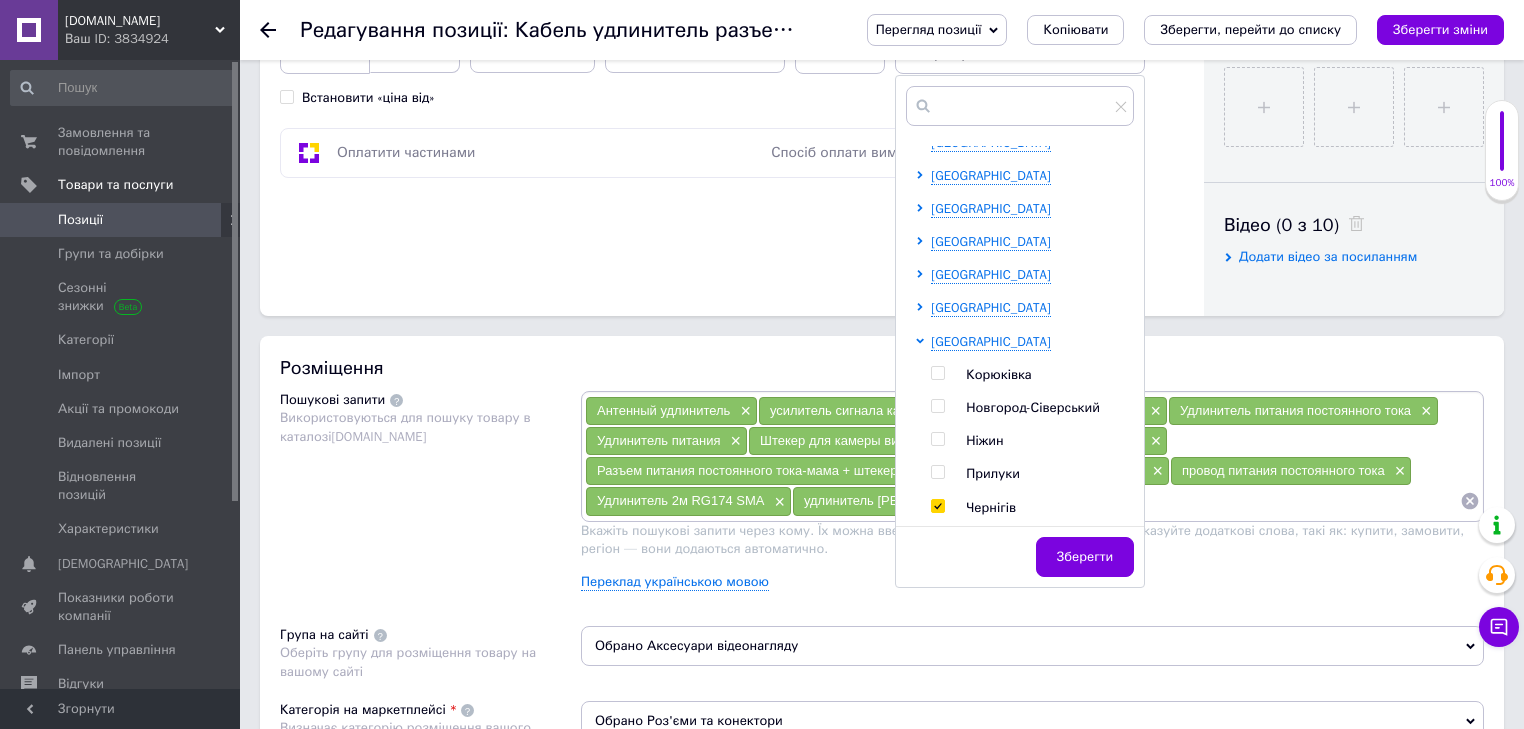 checkbox on "true" 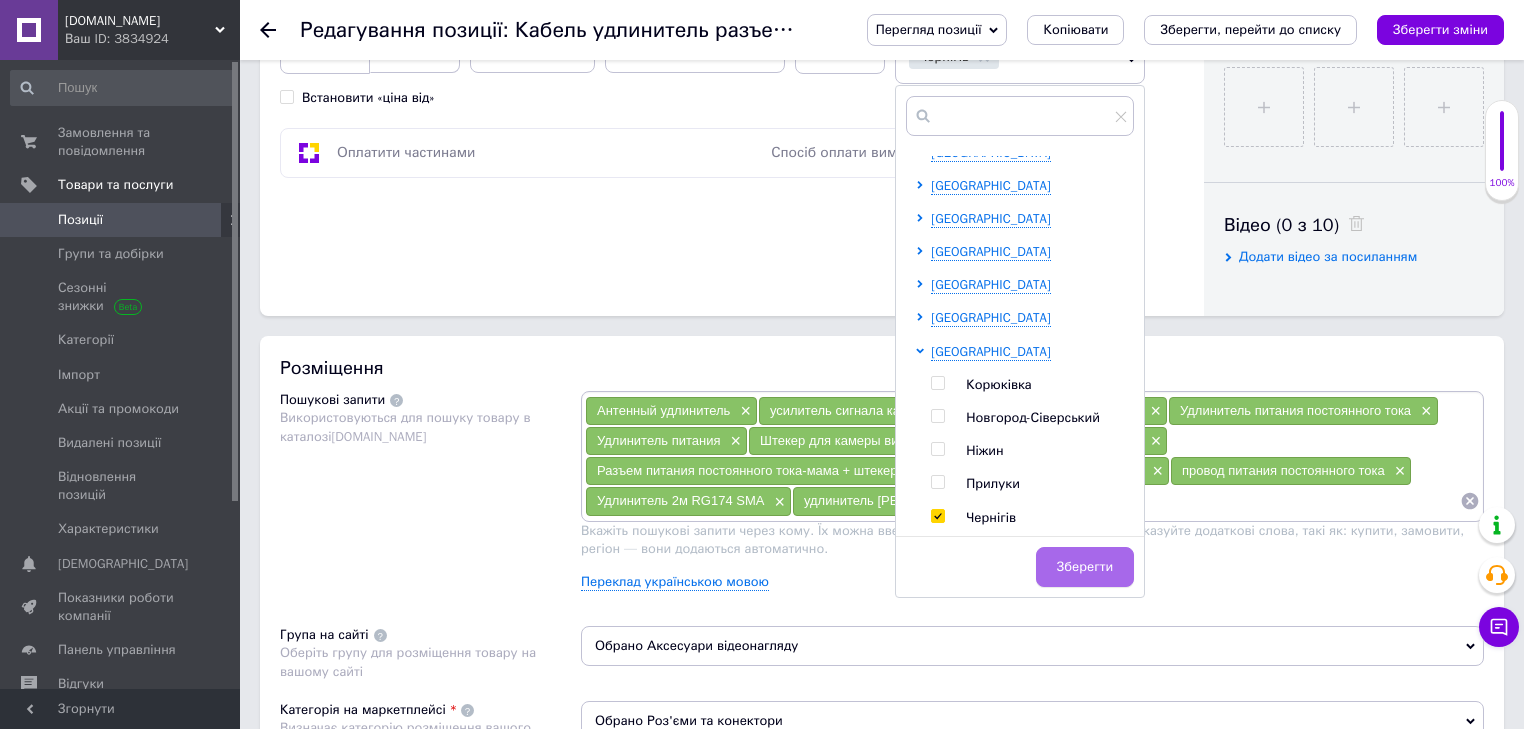 click on "Зберегти" at bounding box center [1085, 567] 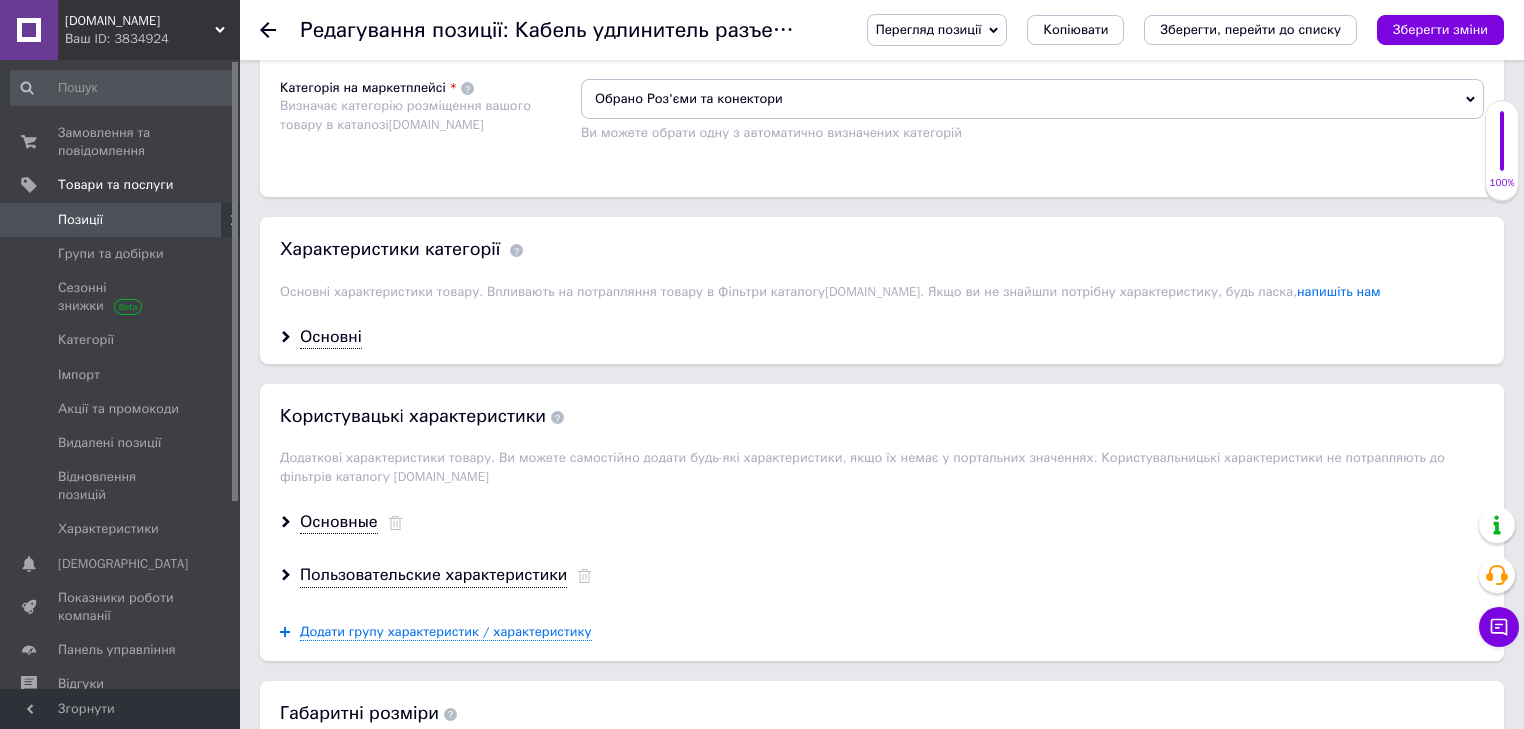 scroll, scrollTop: 1520, scrollLeft: 0, axis: vertical 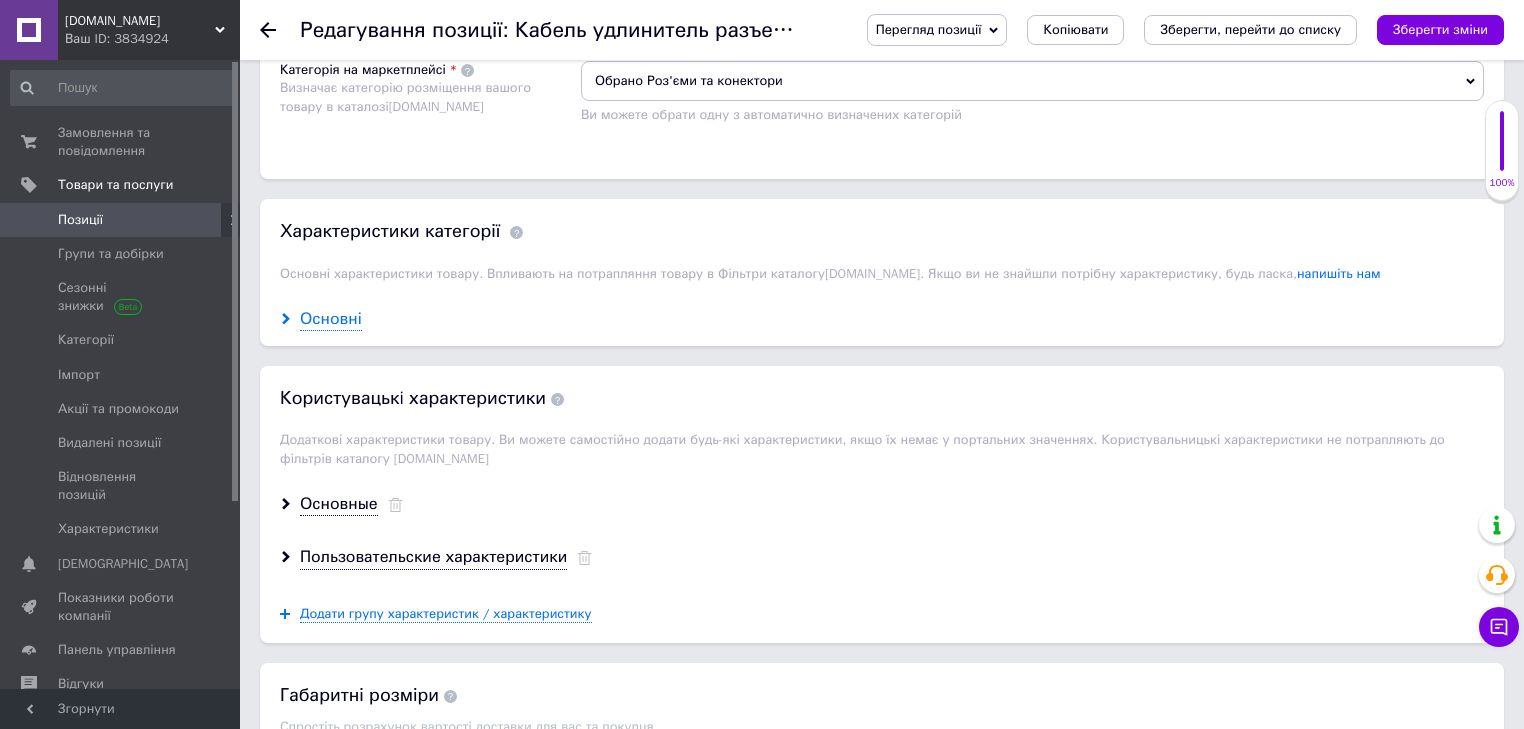 click on "Основні" at bounding box center (331, 319) 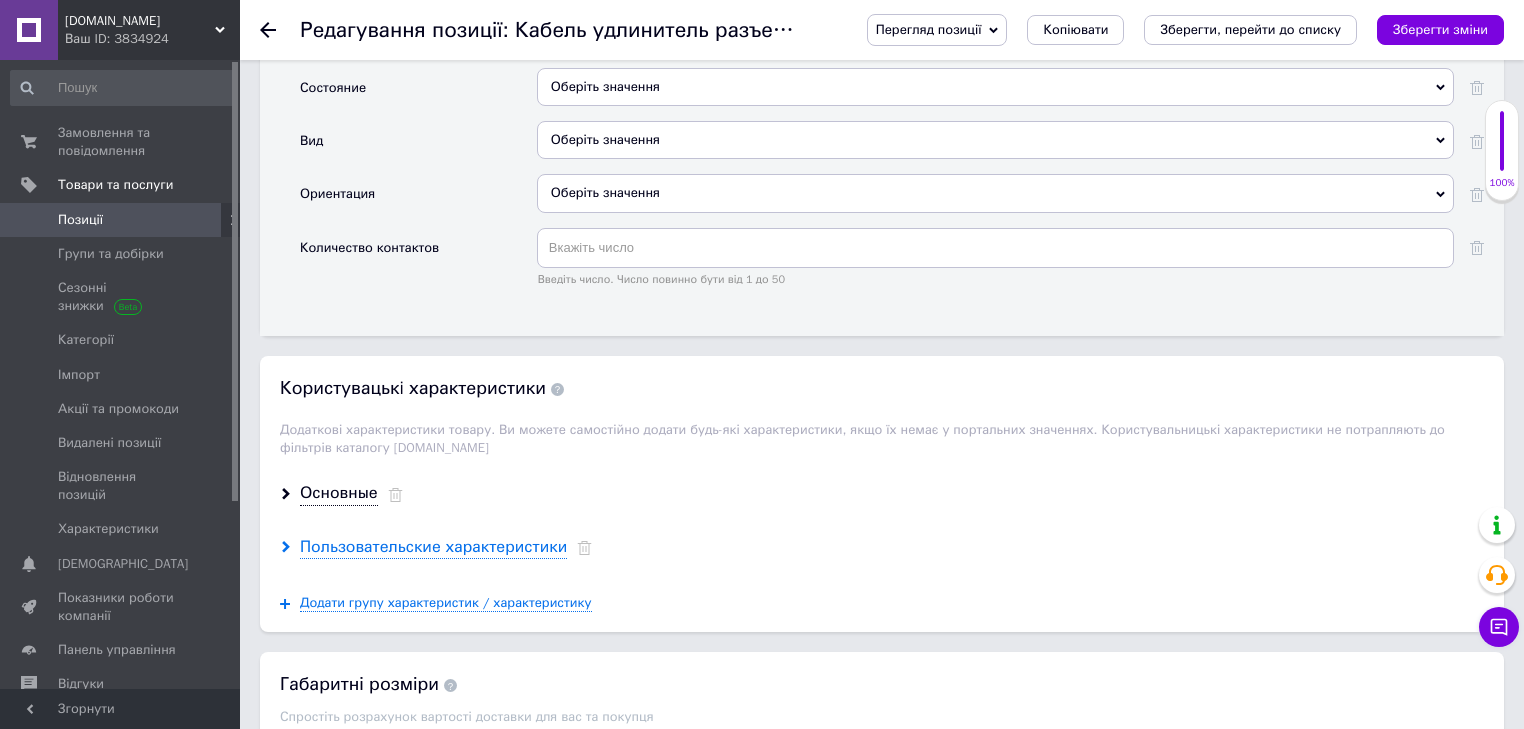 scroll, scrollTop: 2080, scrollLeft: 0, axis: vertical 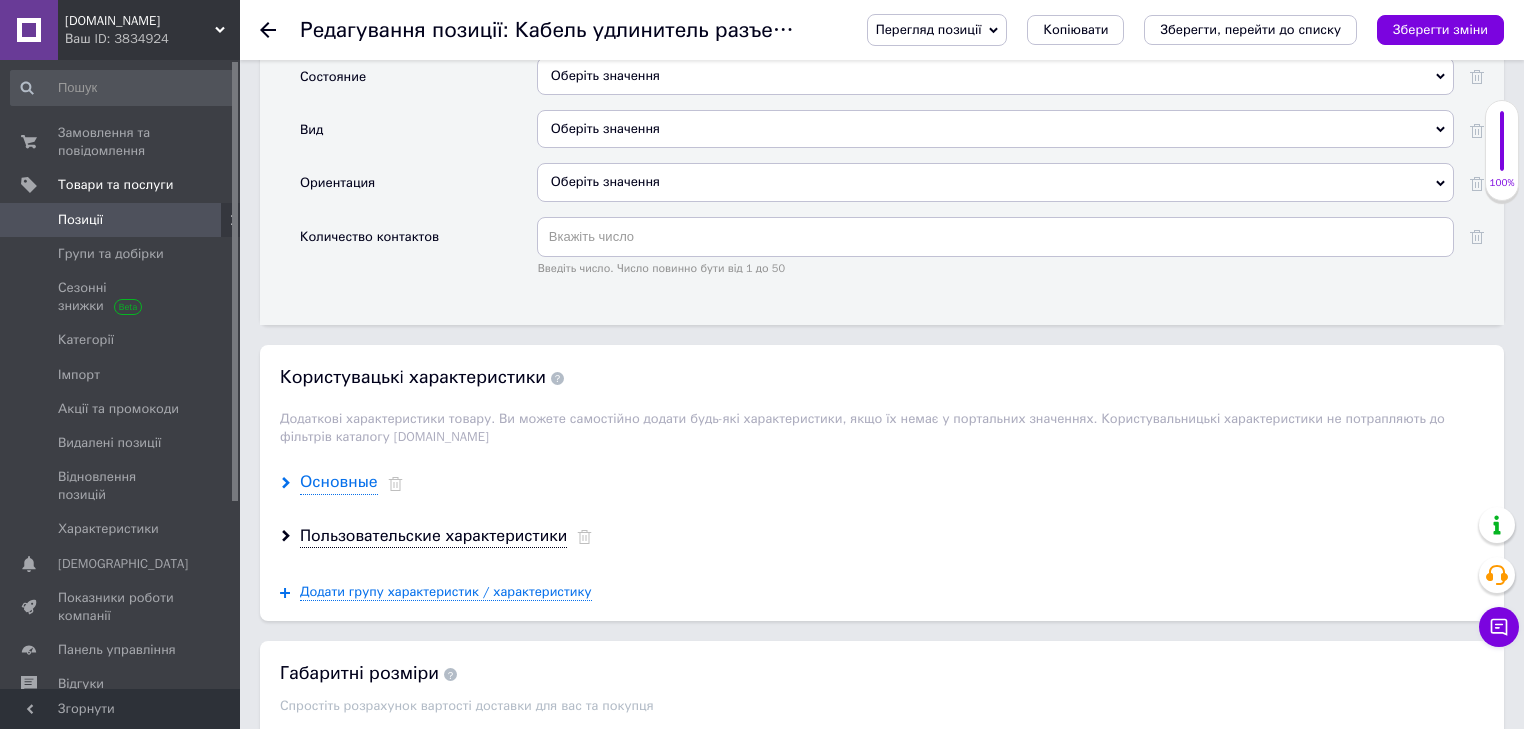 click on "Основные" at bounding box center [339, 482] 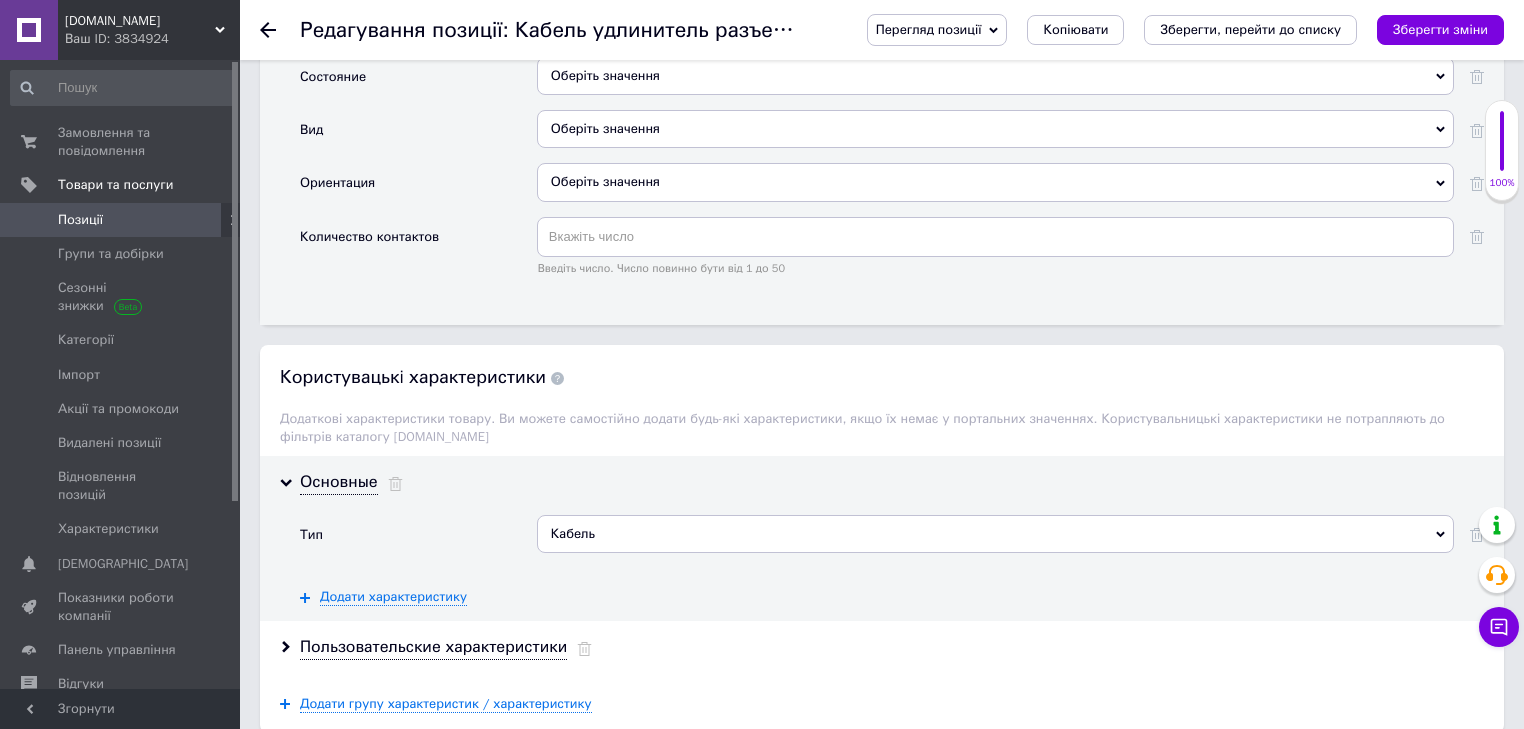 click on "Кабель" at bounding box center [995, 534] 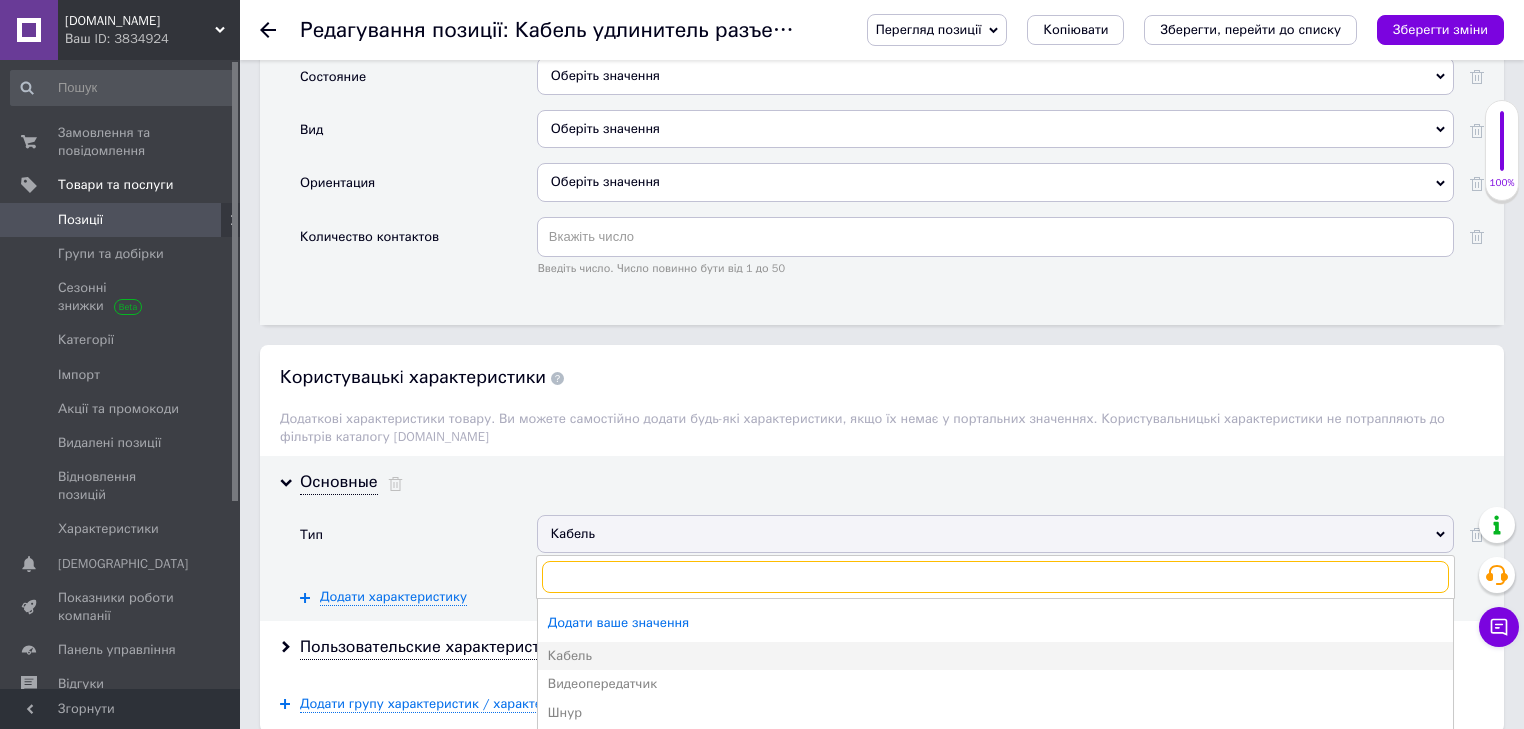 click at bounding box center (995, 577) 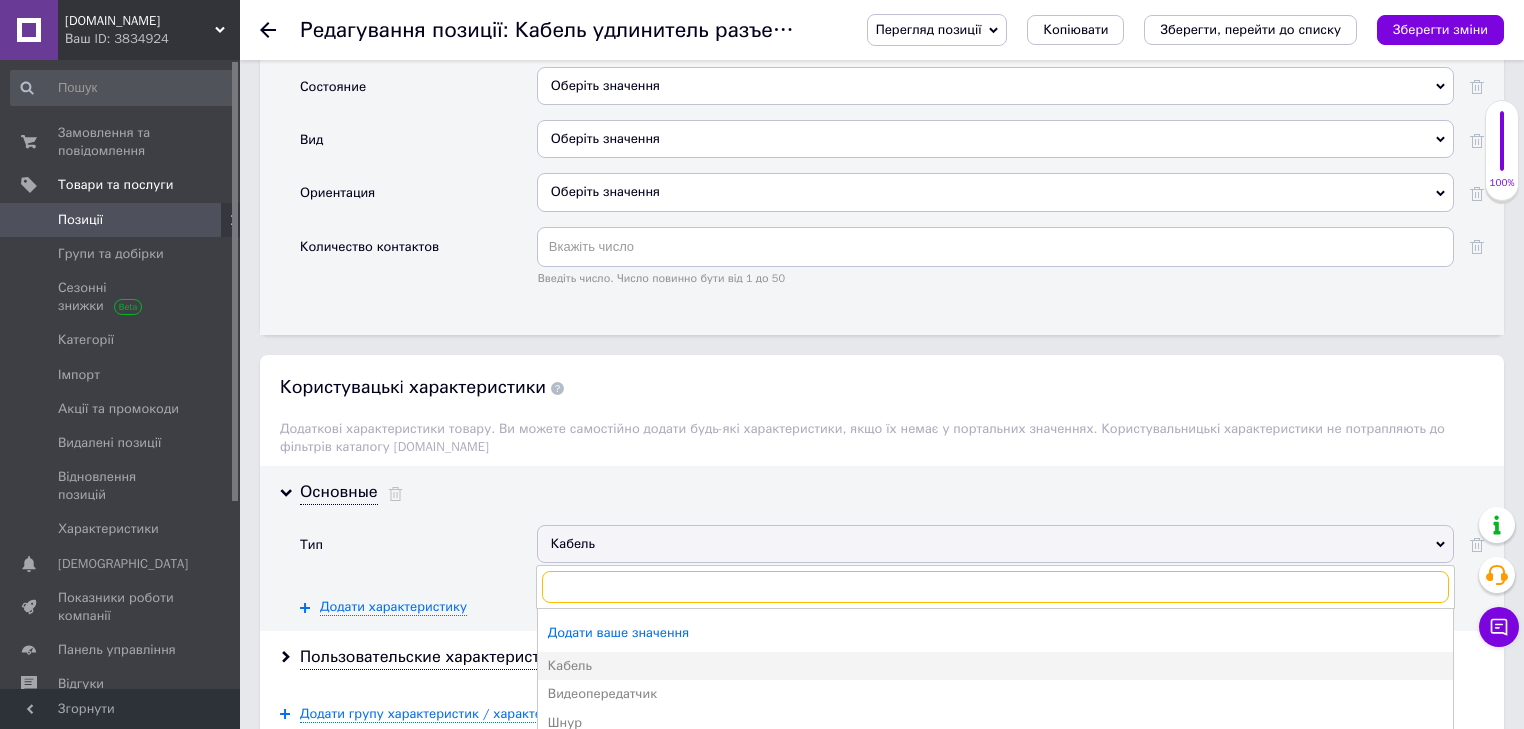 scroll, scrollTop: 2080, scrollLeft: 0, axis: vertical 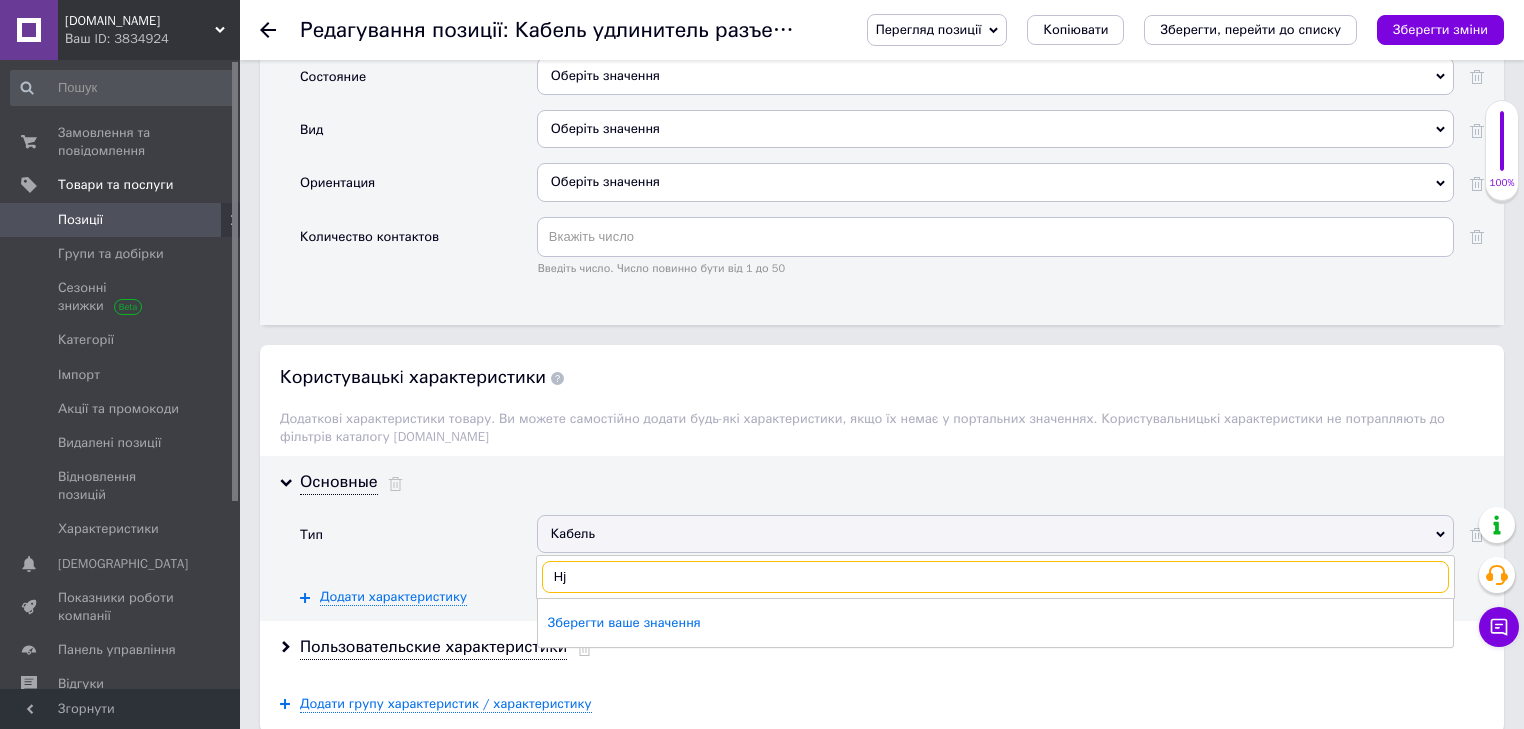 type on "H" 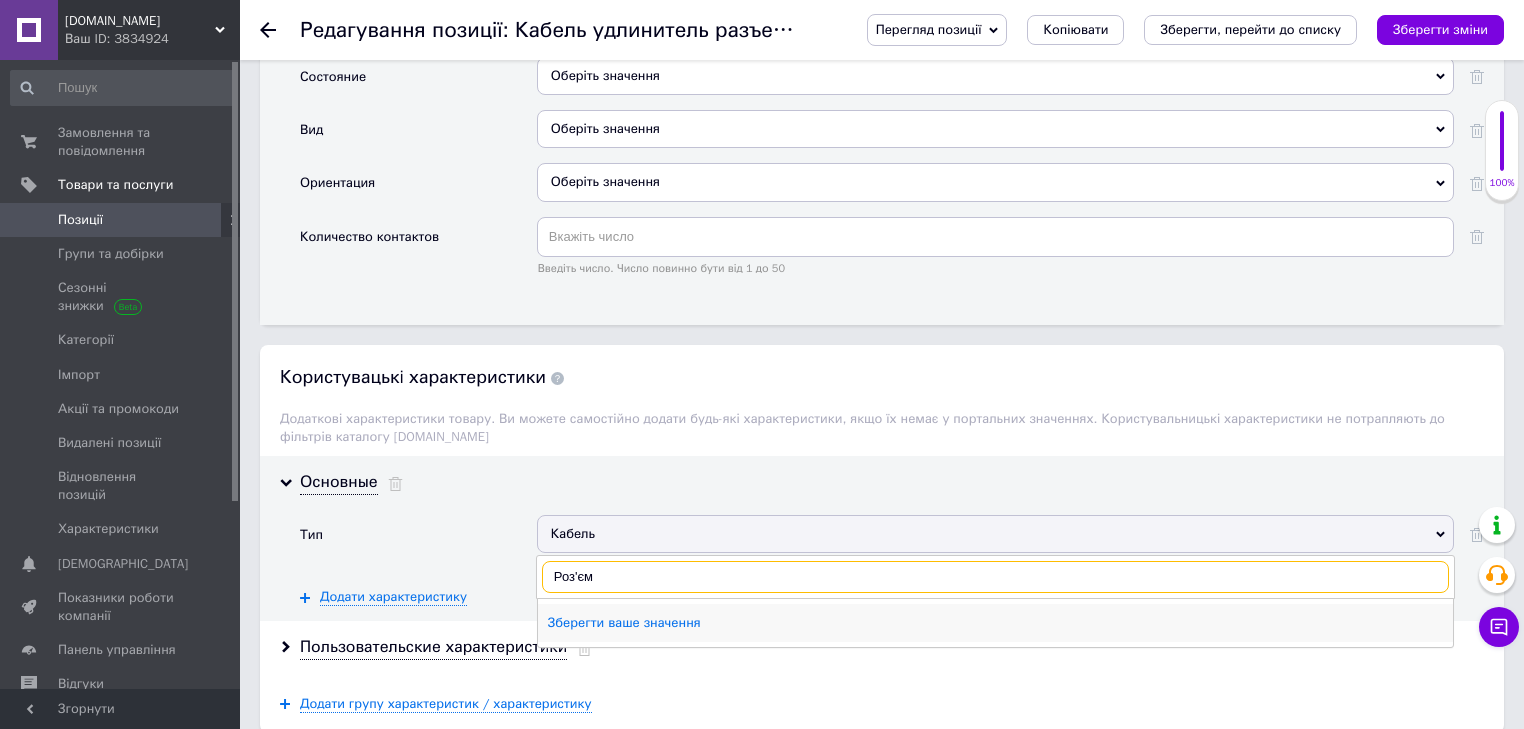 type on "Роз'єм" 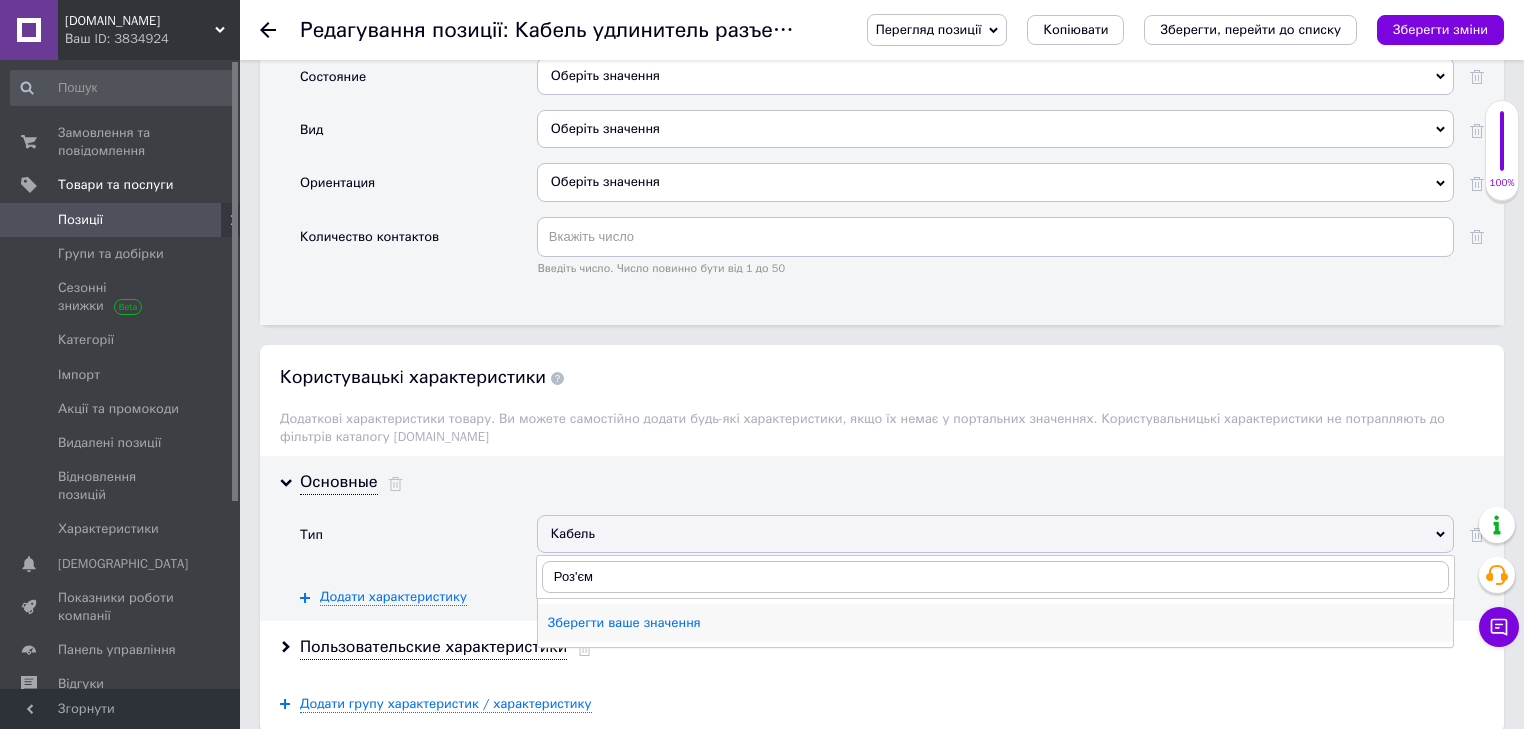 click on "Зберегти ваше значення" at bounding box center (995, 623) 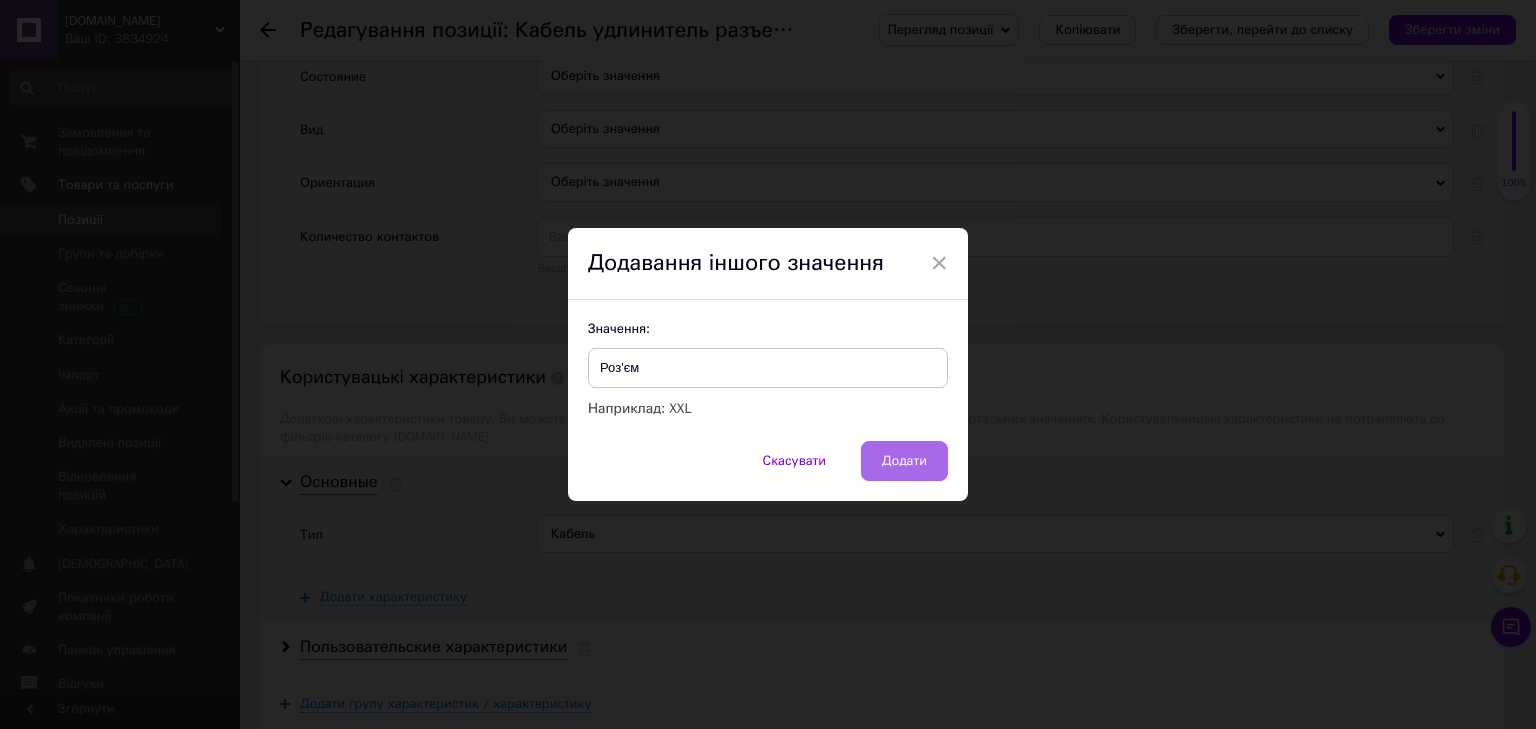click on "Додати" at bounding box center [904, 461] 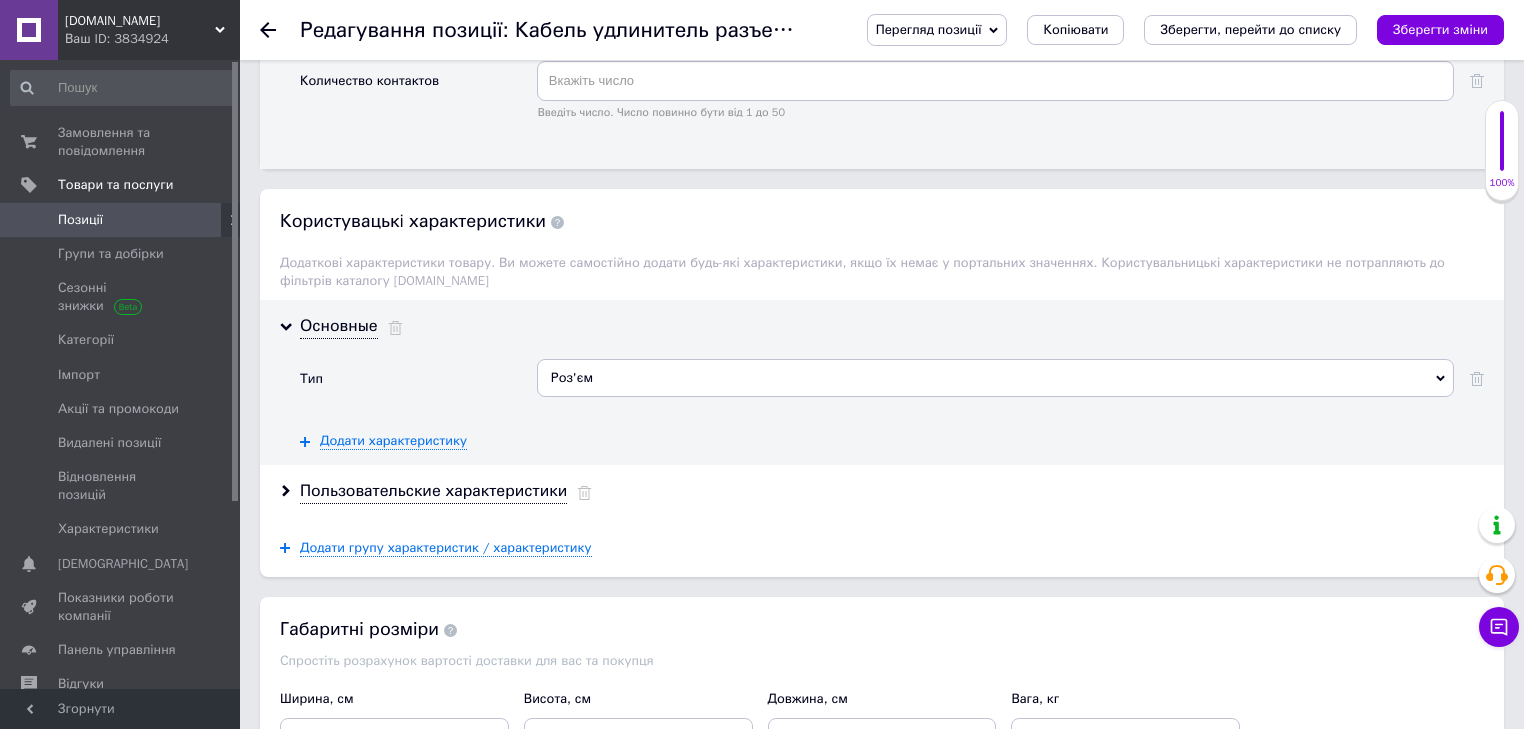 scroll, scrollTop: 2240, scrollLeft: 0, axis: vertical 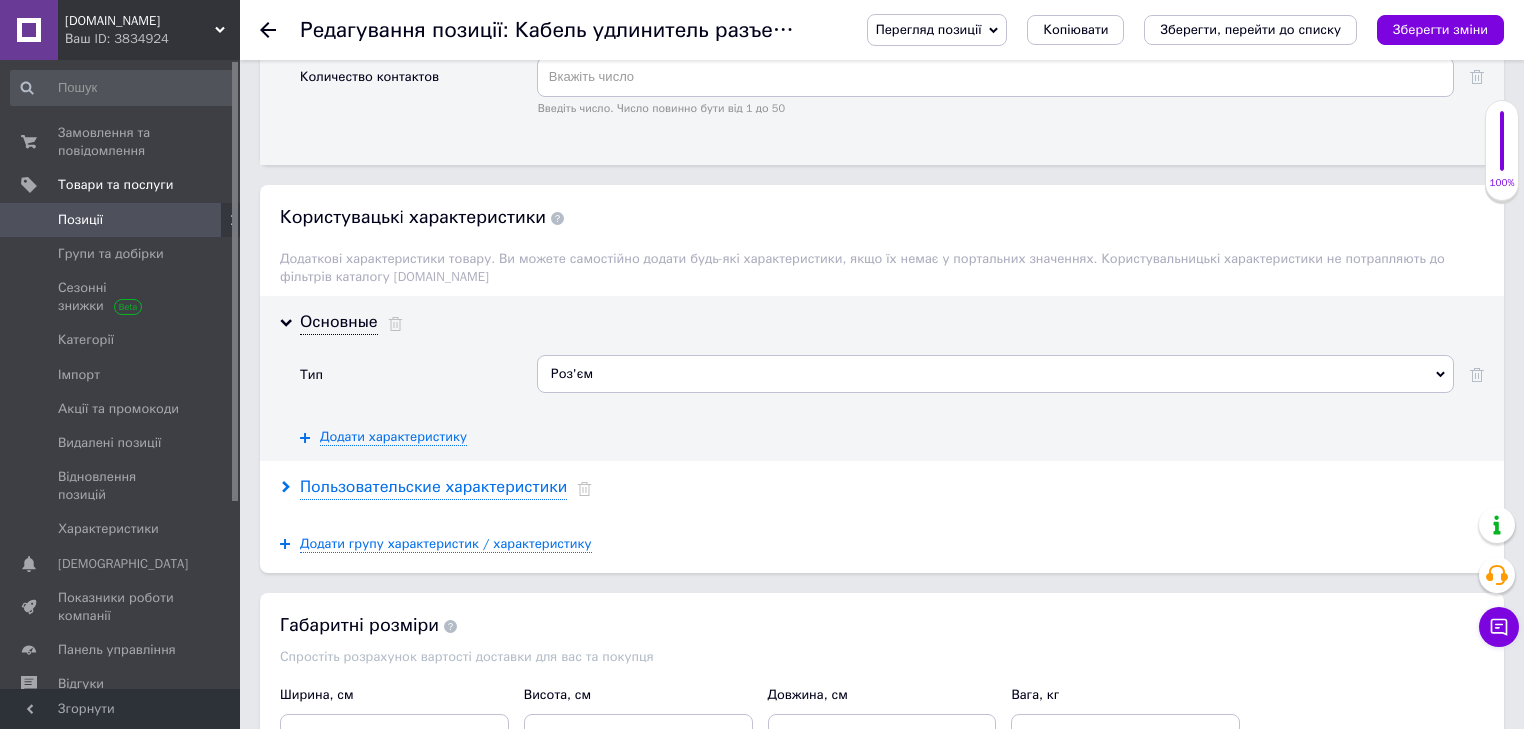 click on "Пользовательские характеристики" at bounding box center (433, 487) 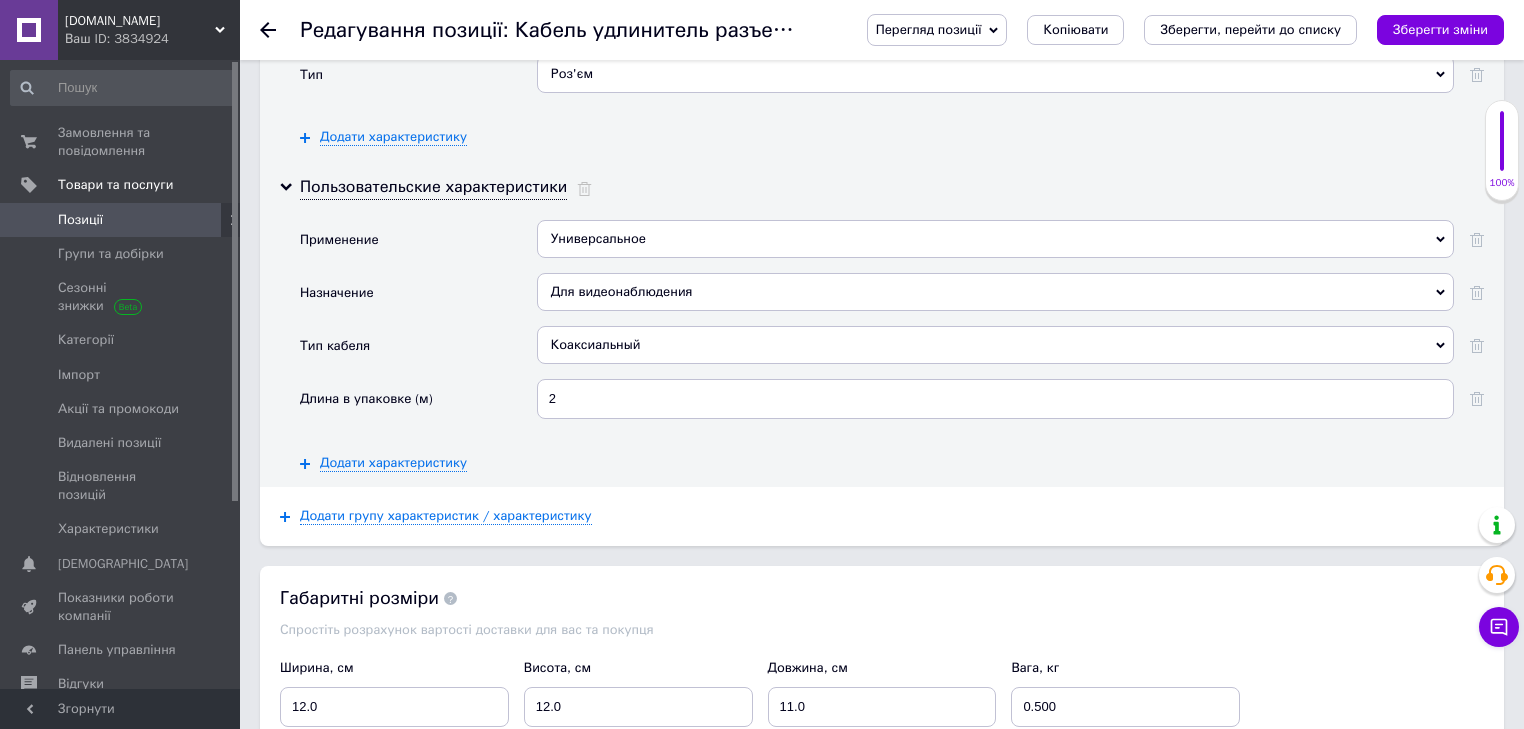 scroll, scrollTop: 2560, scrollLeft: 0, axis: vertical 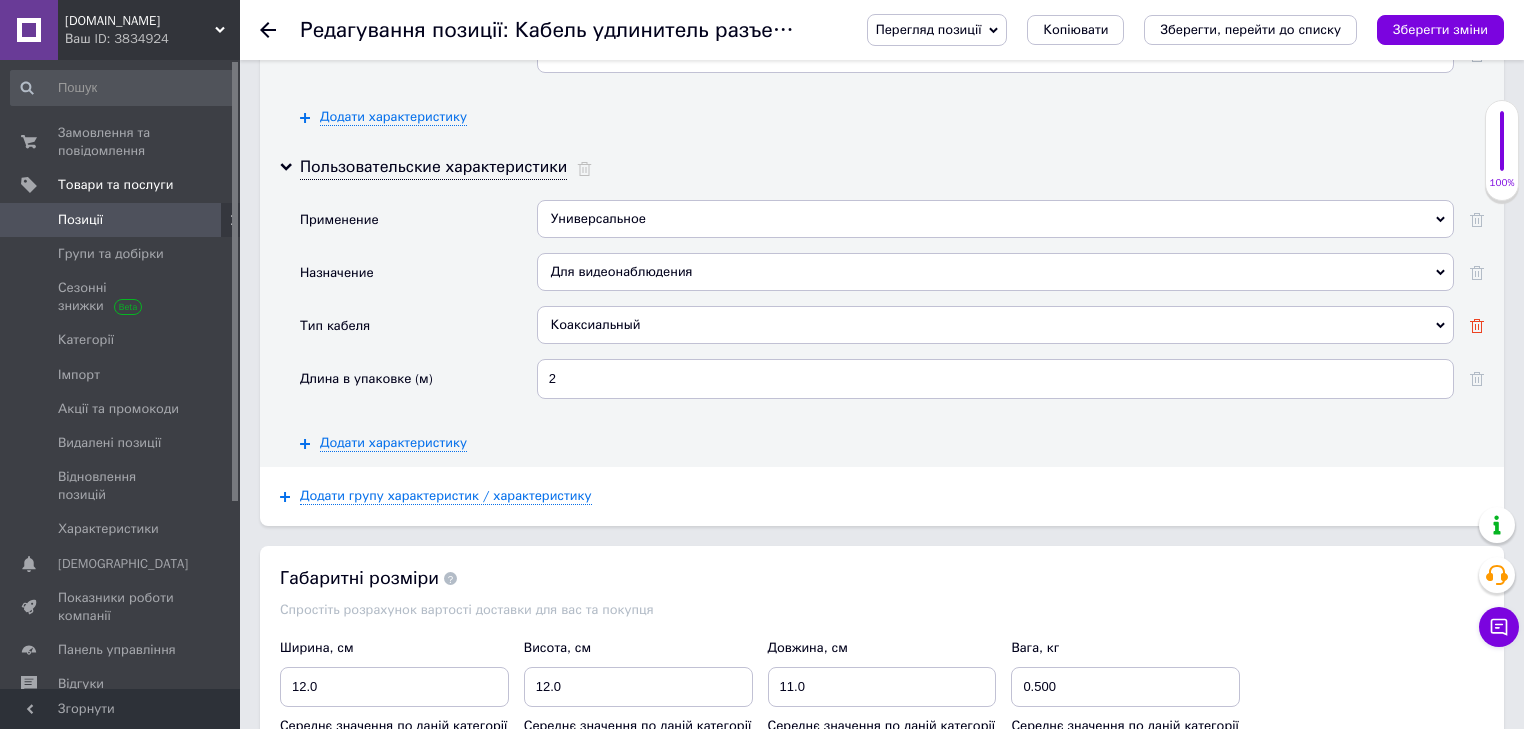 click 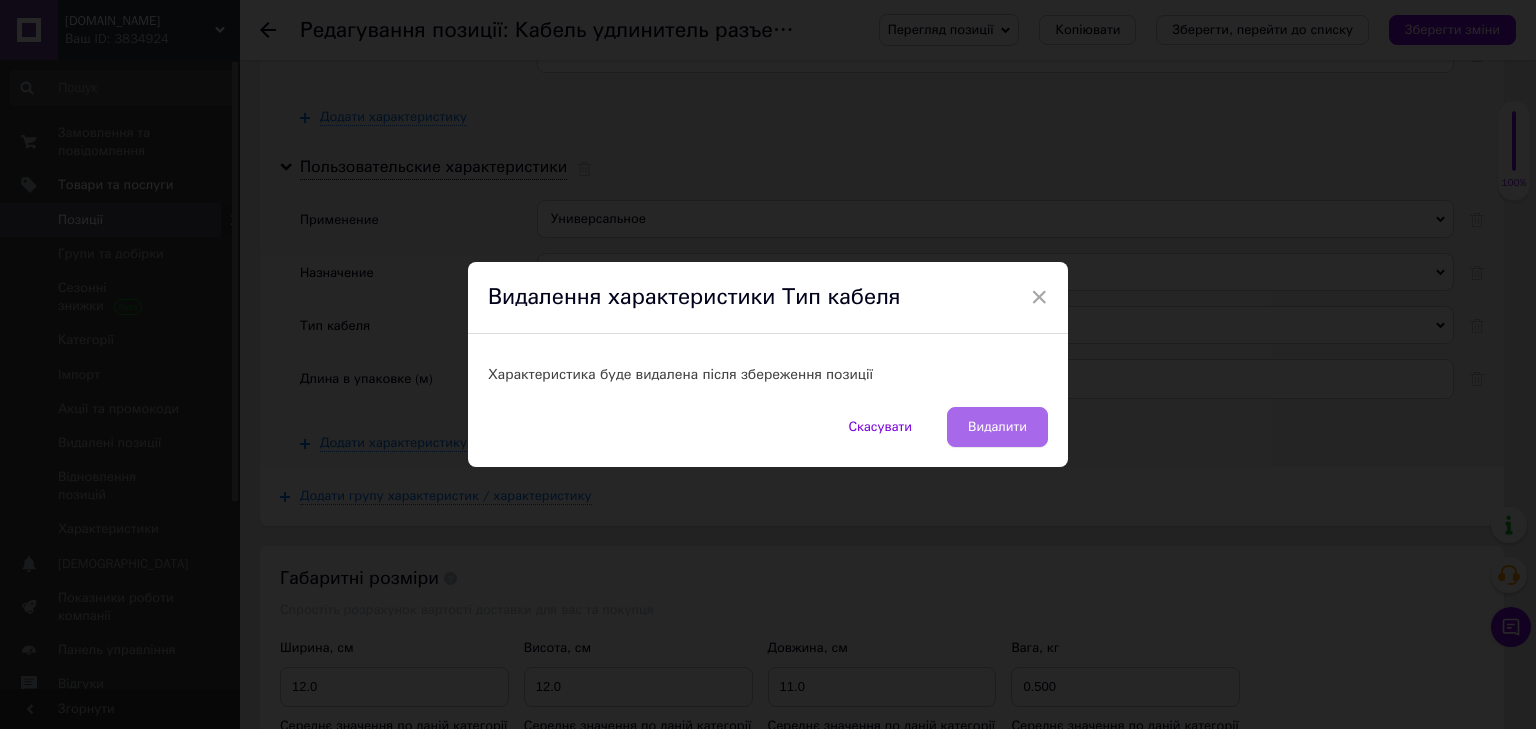 click on "Видалити" at bounding box center (997, 427) 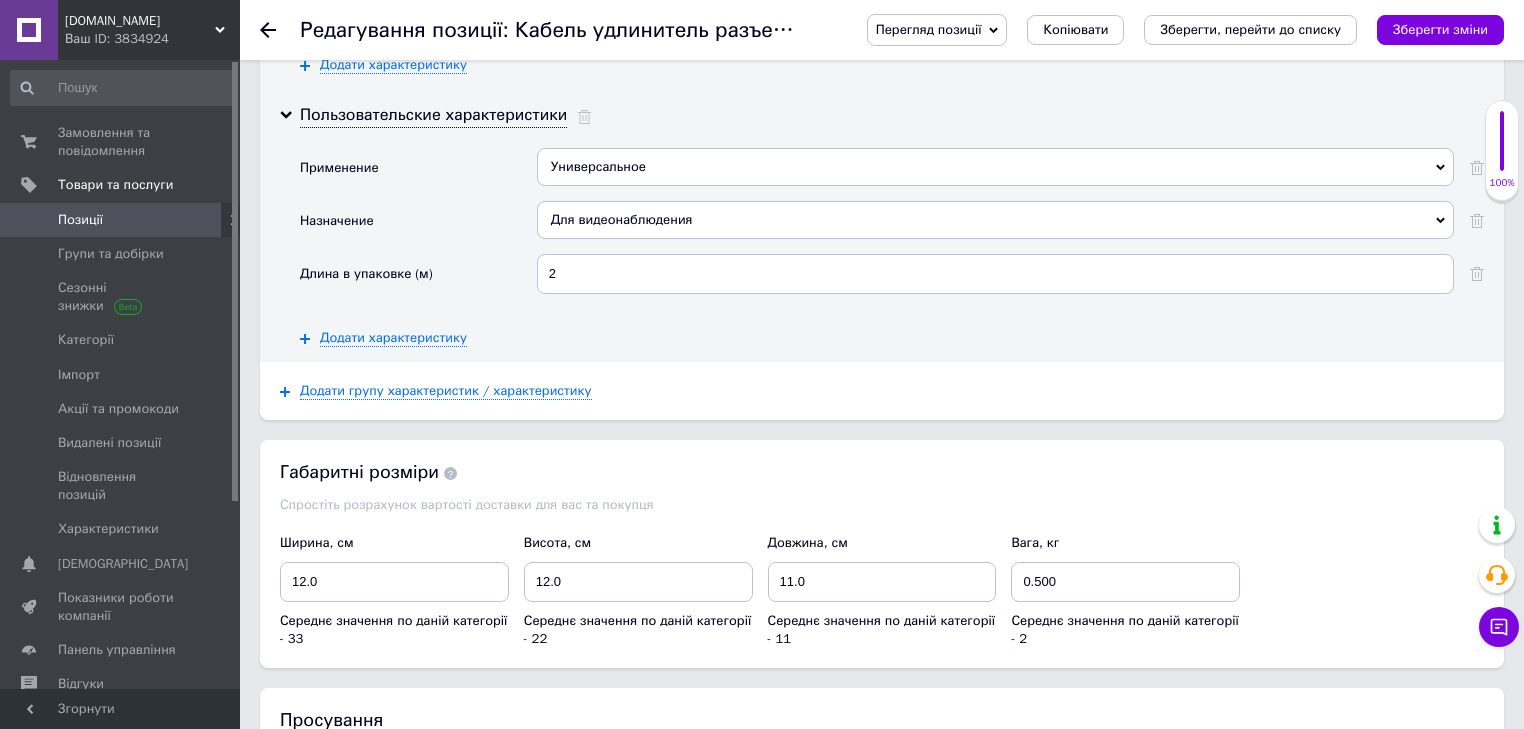 scroll, scrollTop: 2640, scrollLeft: 0, axis: vertical 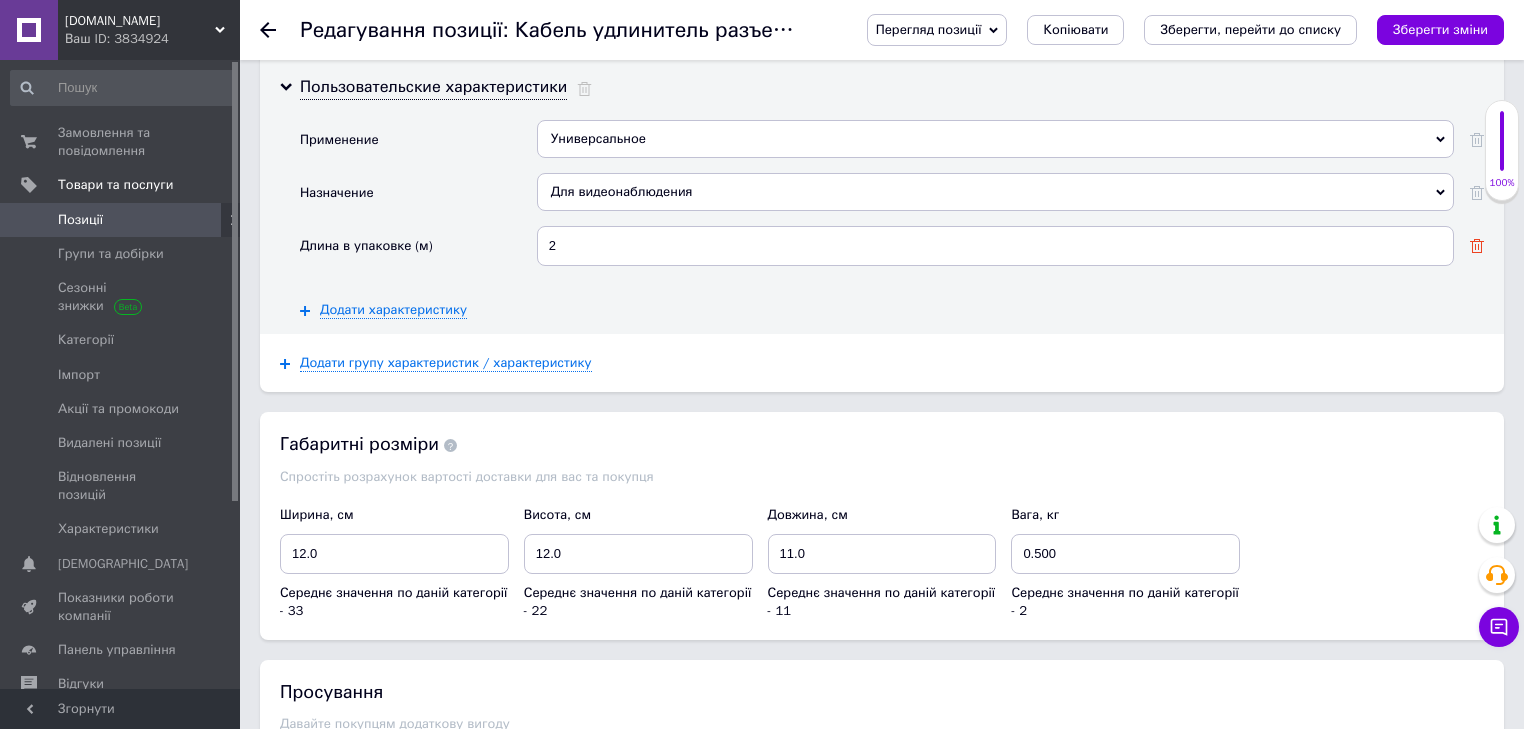 click 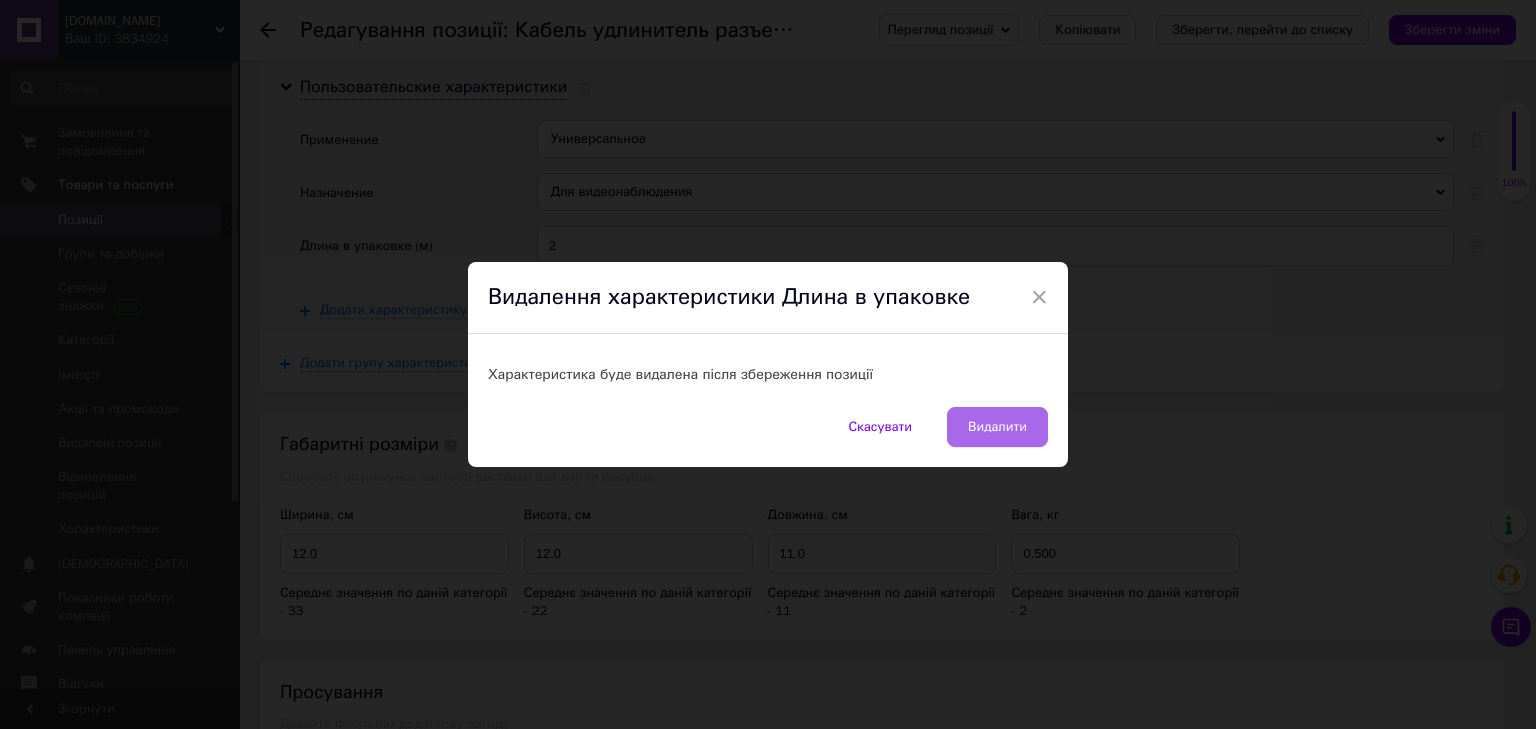 click on "Видалити" at bounding box center (997, 427) 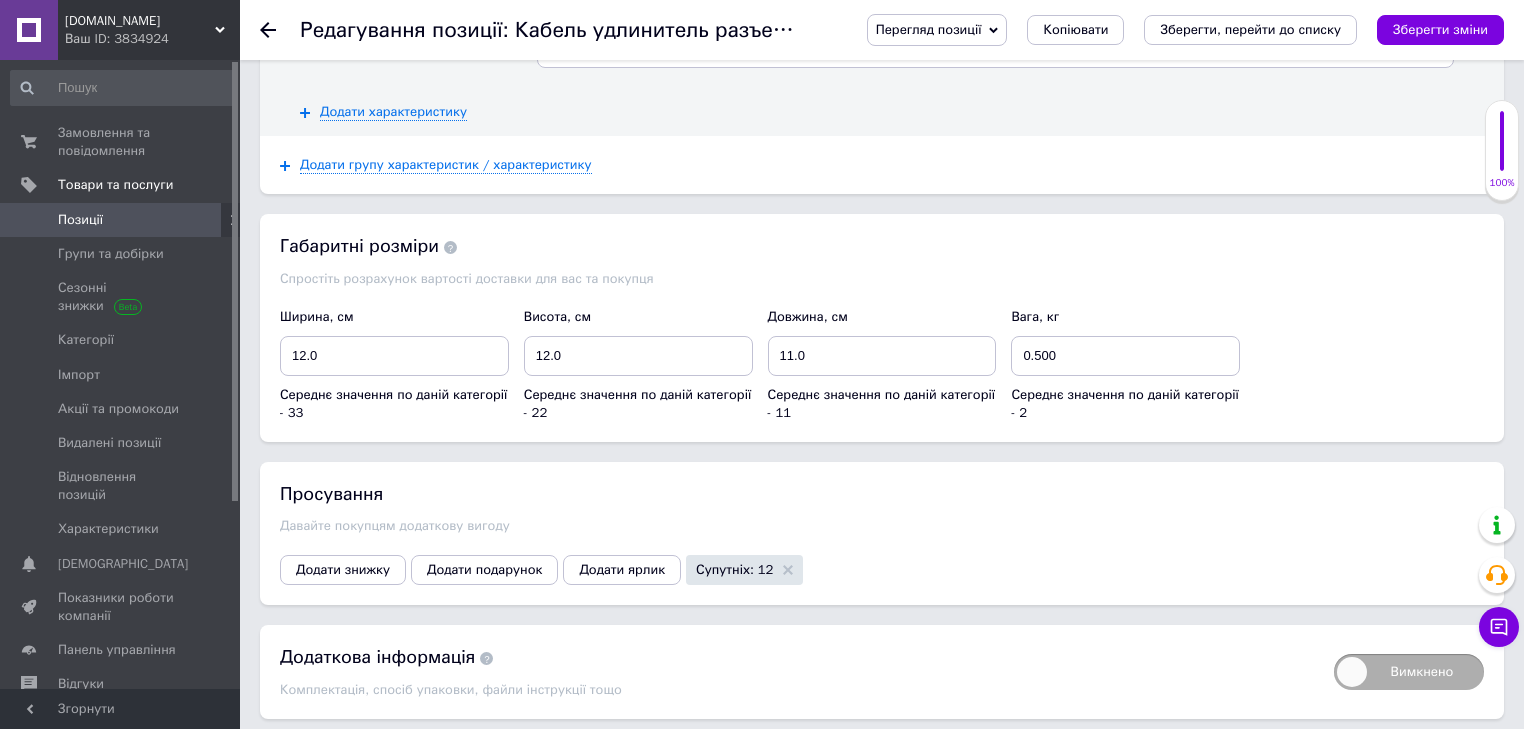 scroll, scrollTop: 2800, scrollLeft: 0, axis: vertical 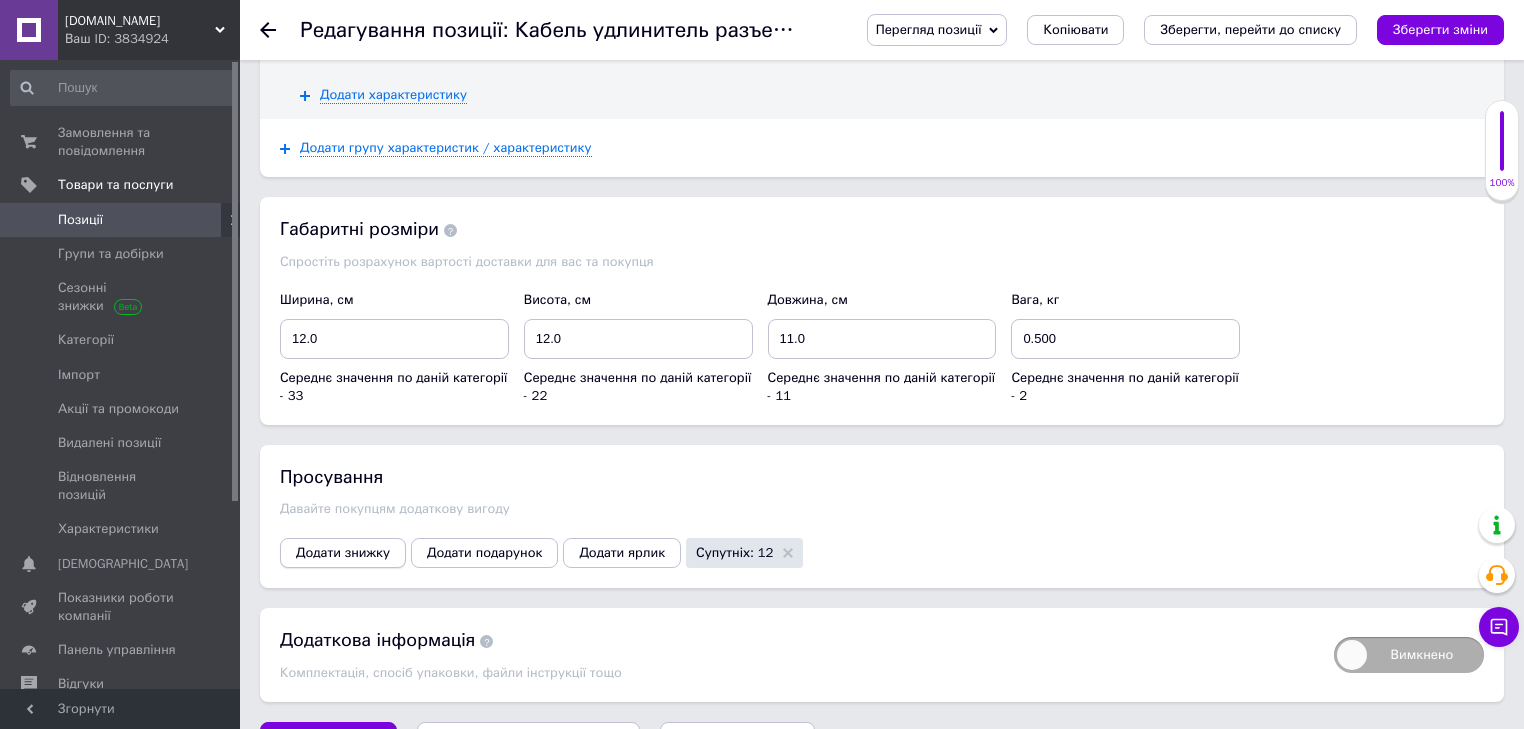 click on "Додати знижку" at bounding box center (343, 553) 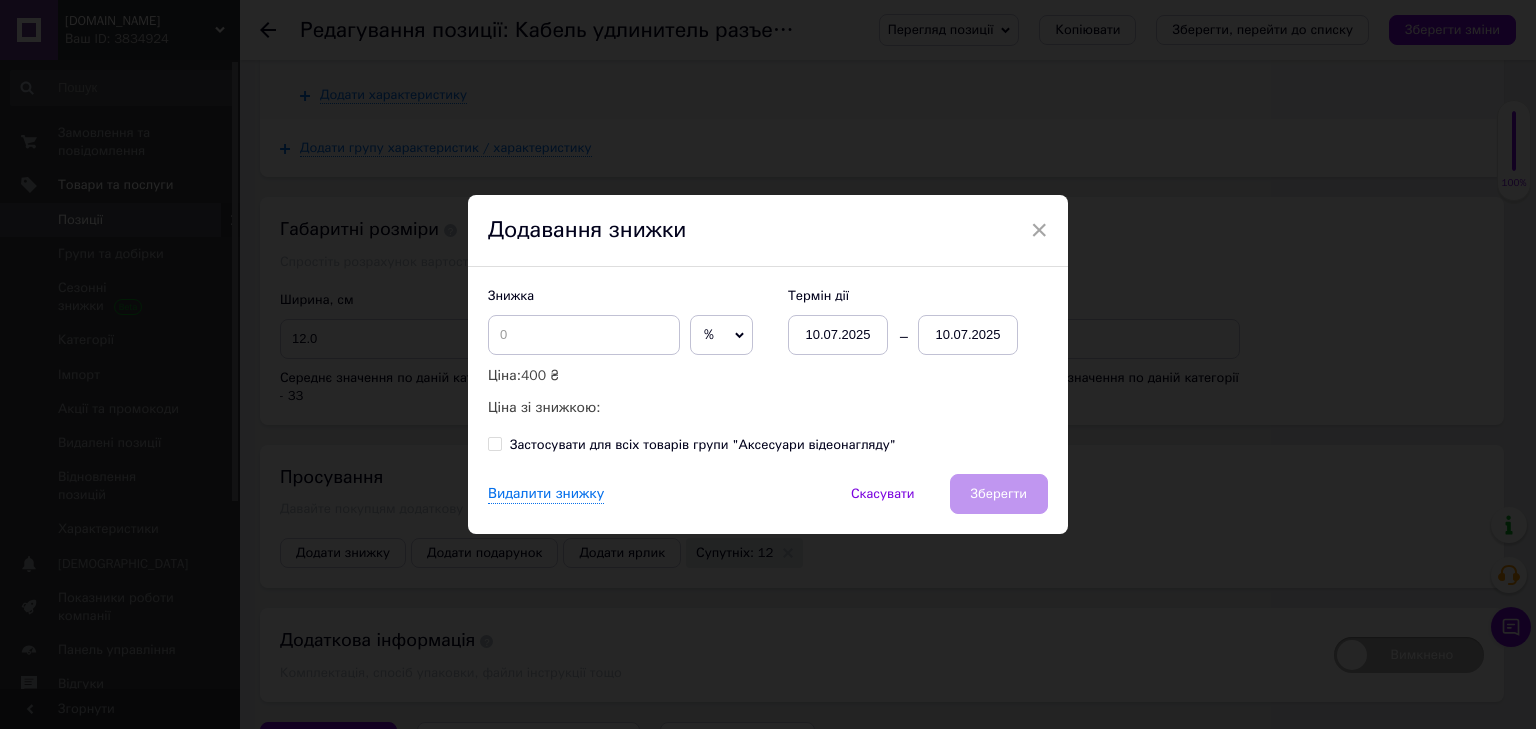 click on "%" at bounding box center [721, 335] 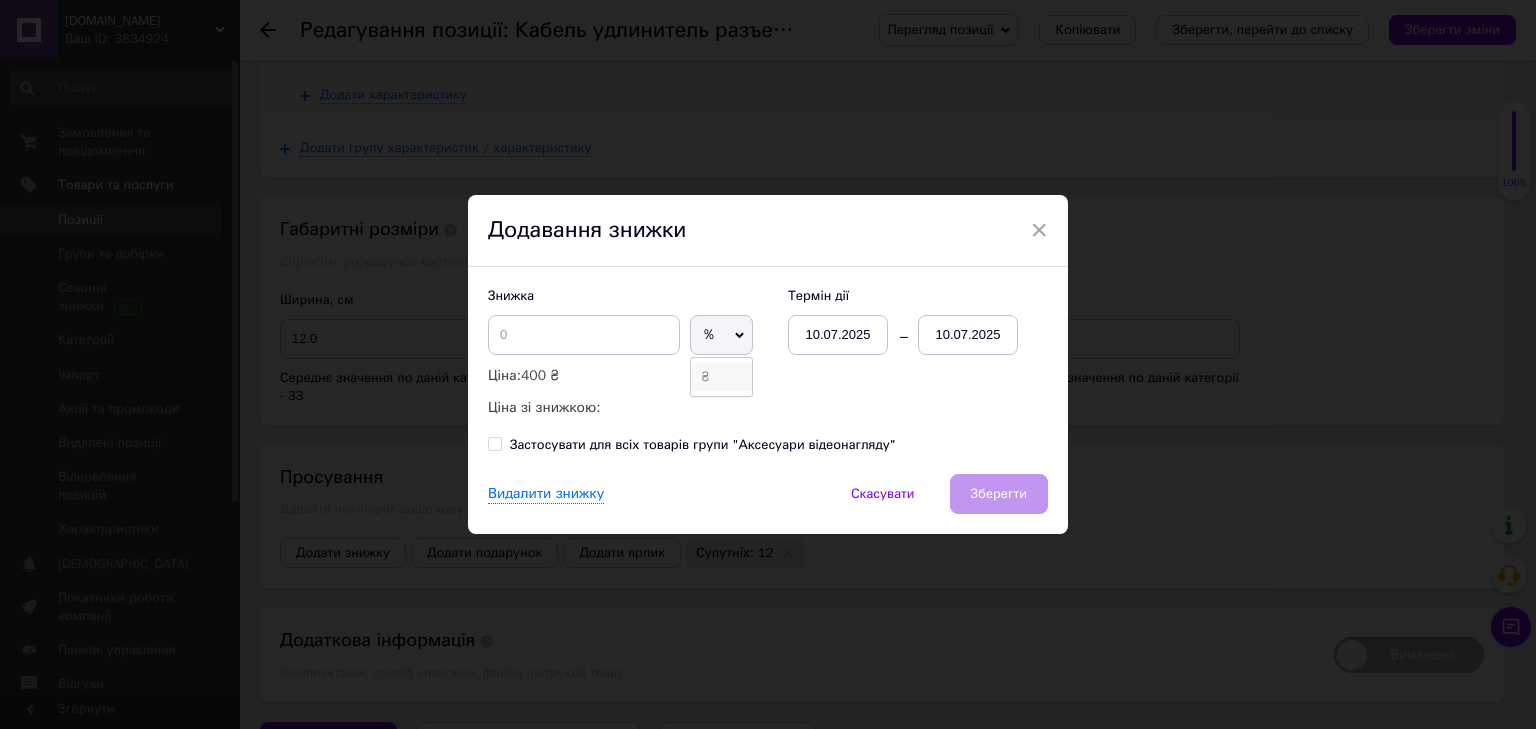 click on "₴" at bounding box center [721, 377] 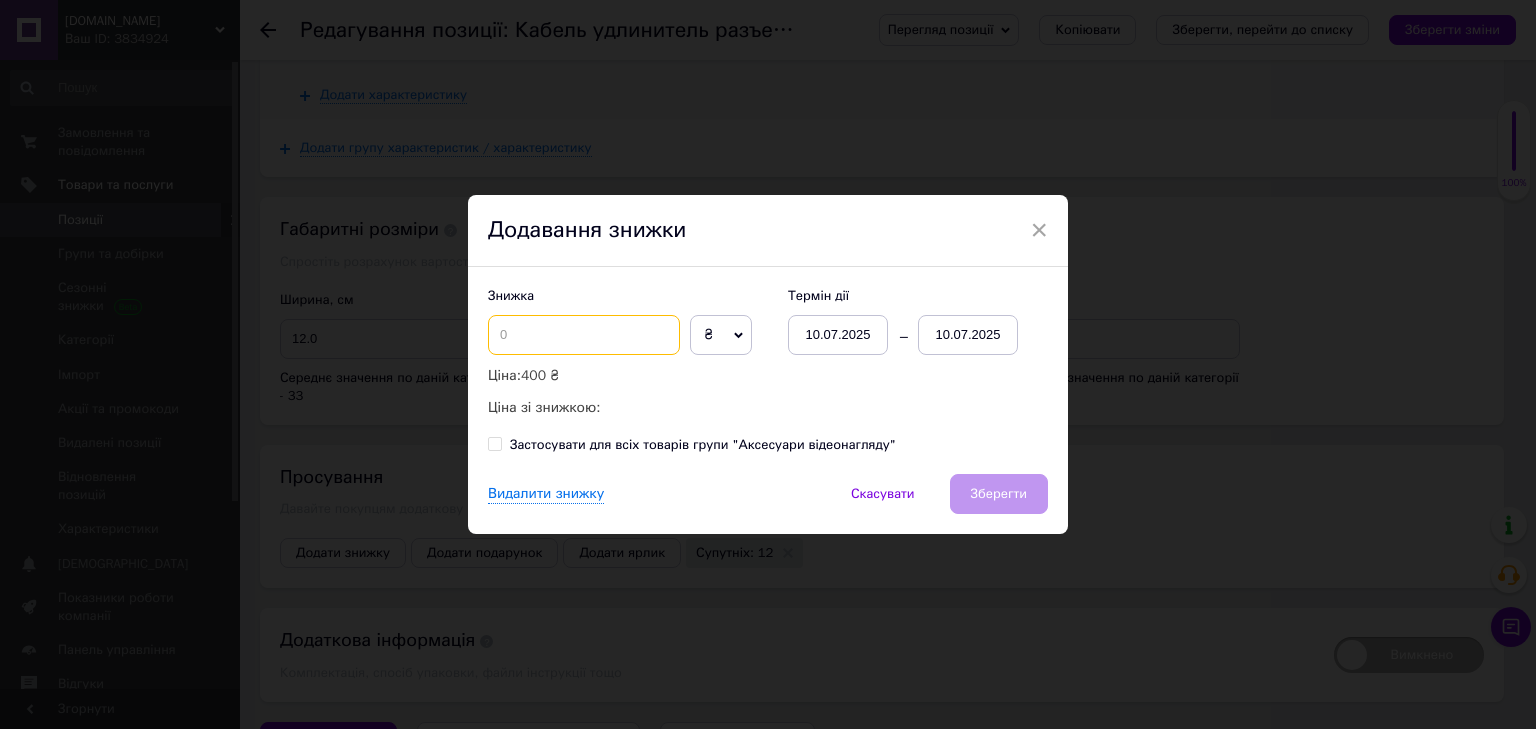 click at bounding box center (584, 335) 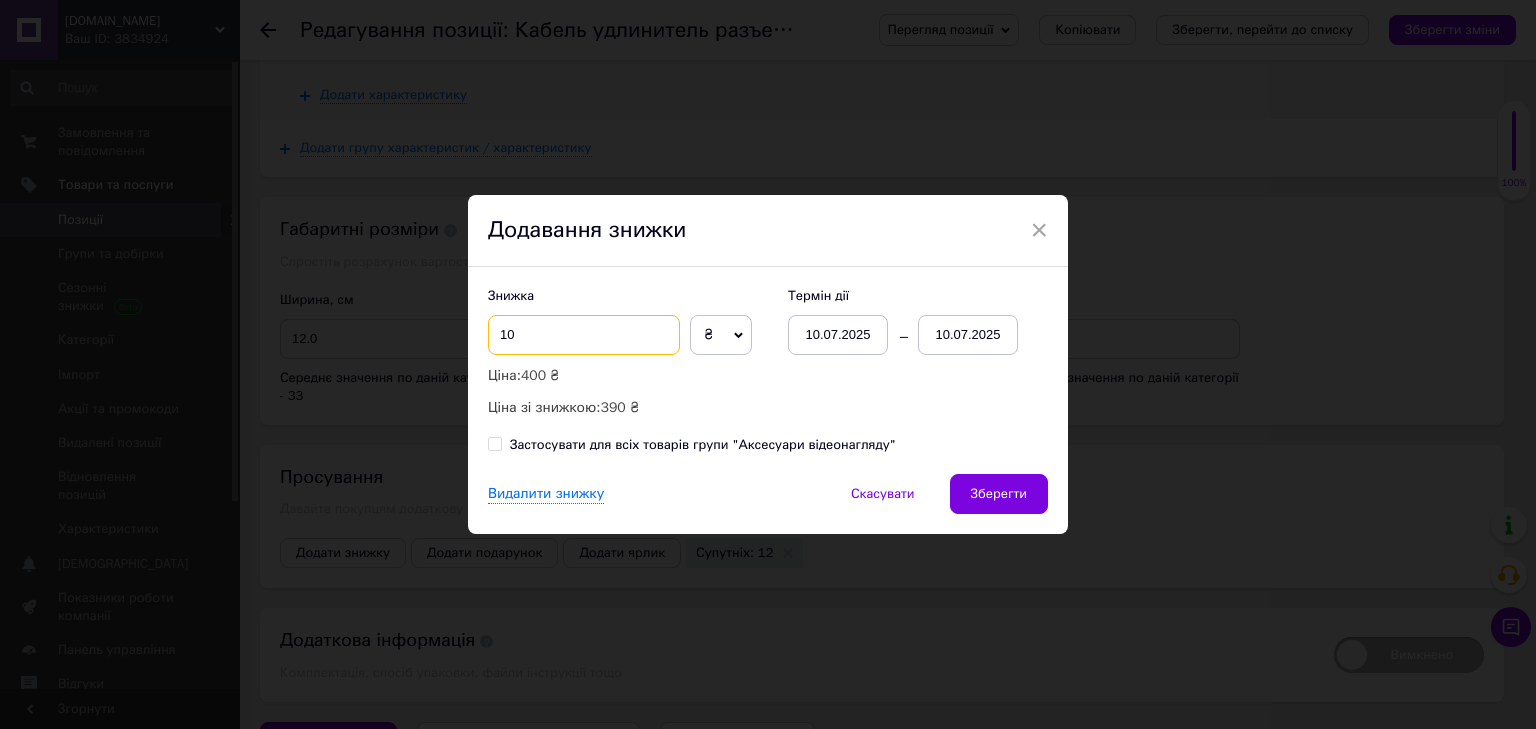 type on "10" 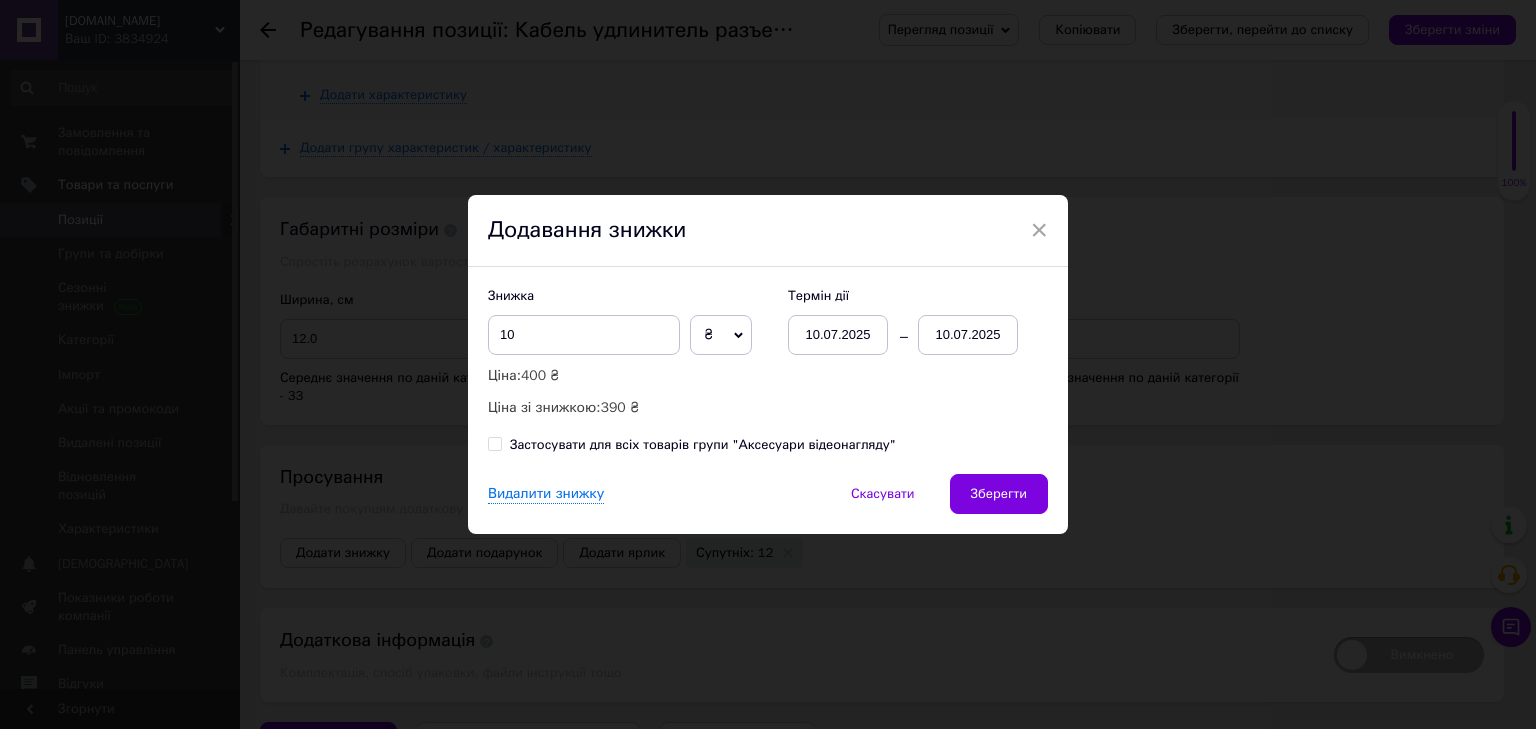 click on "10.07.2025" at bounding box center [968, 335] 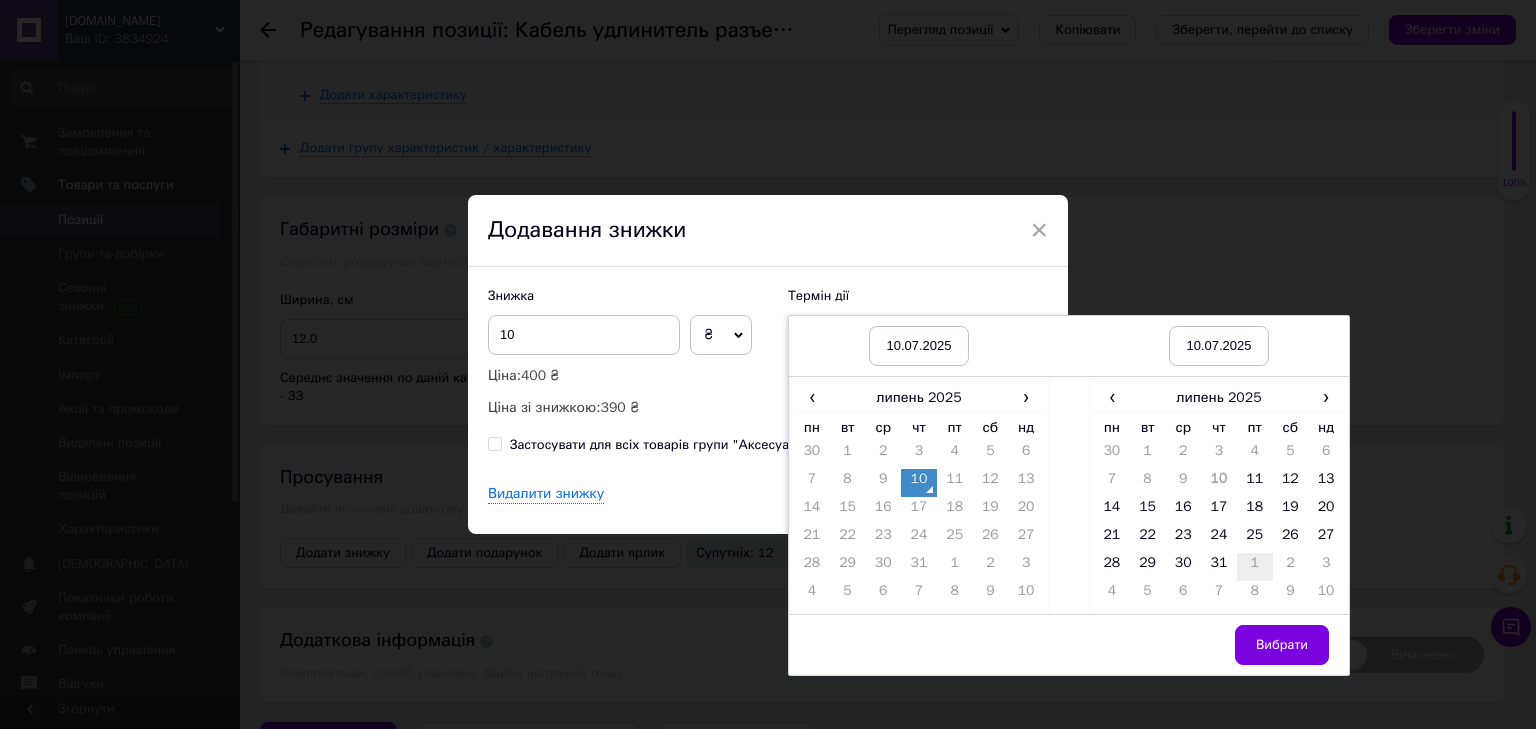 click on "1" at bounding box center (1255, 567) 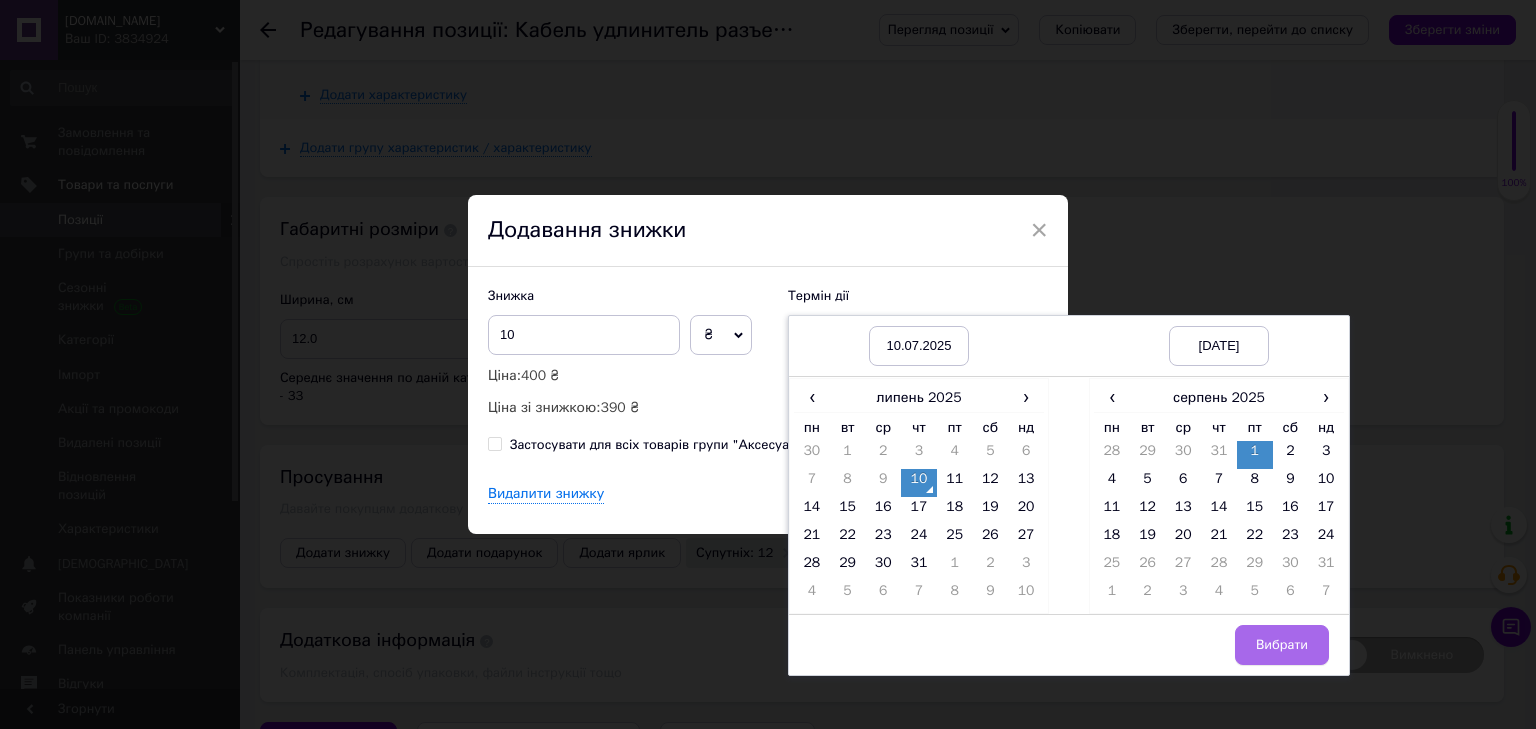 click on "Вибрати" at bounding box center (1282, 645) 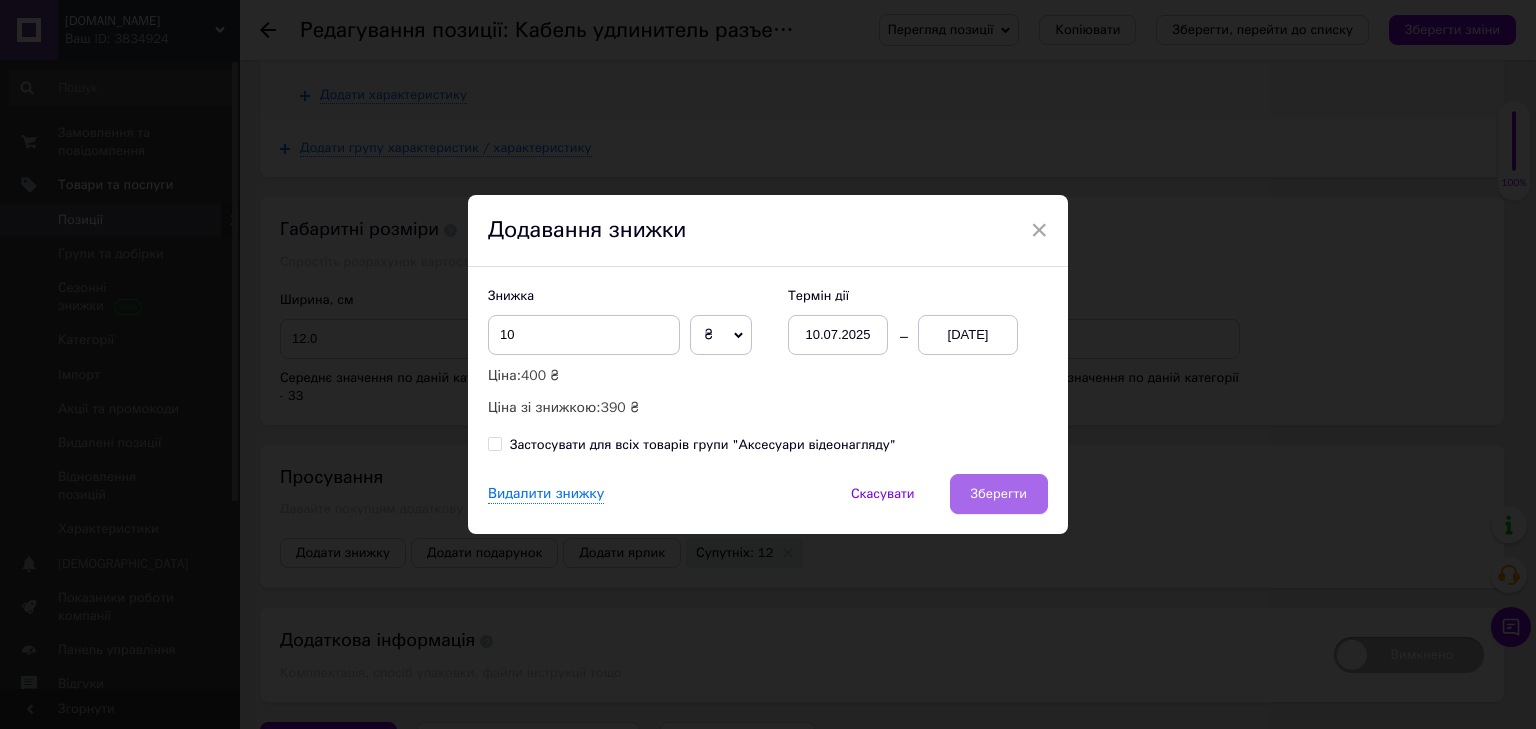 click on "Зберегти" at bounding box center [999, 494] 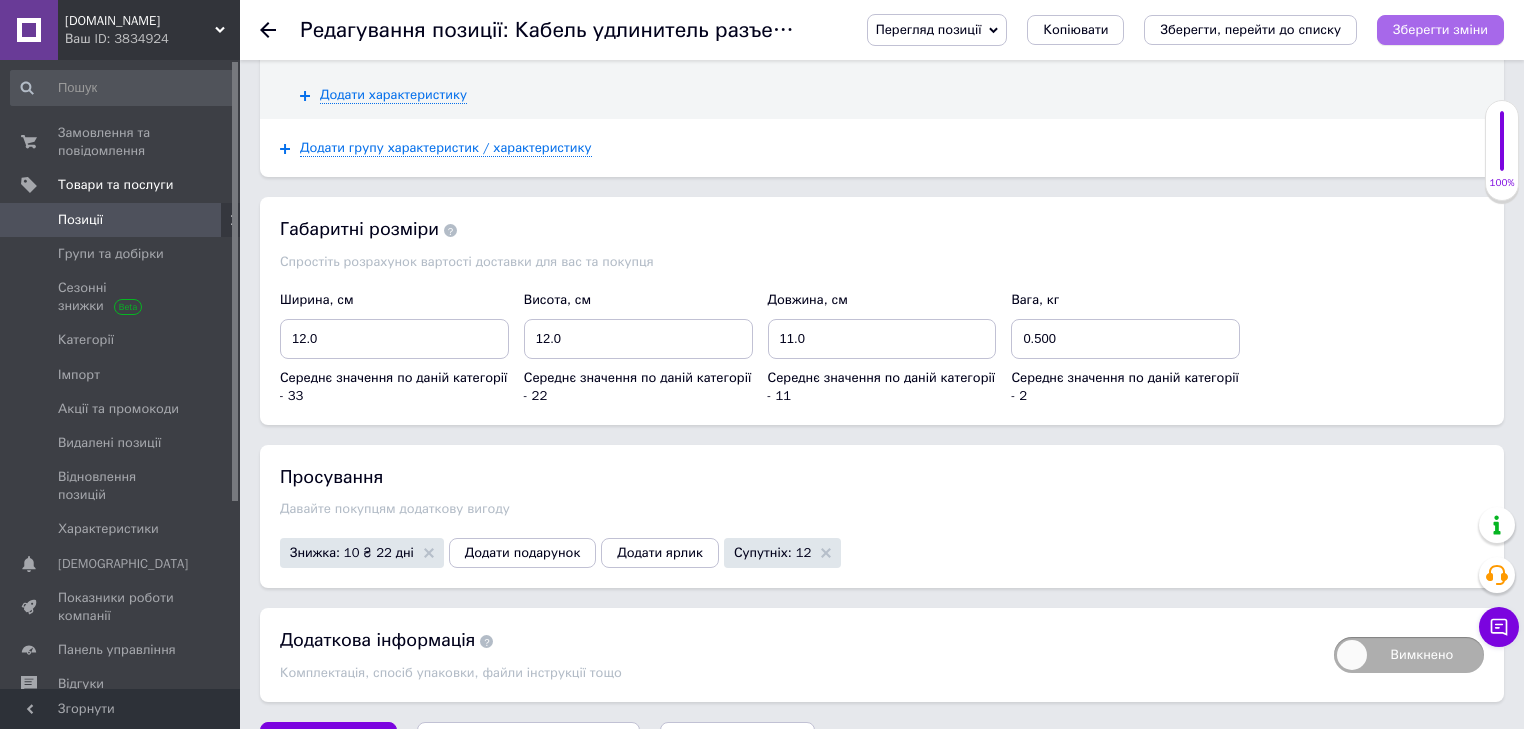 click on "Зберегти зміни" at bounding box center (1440, 29) 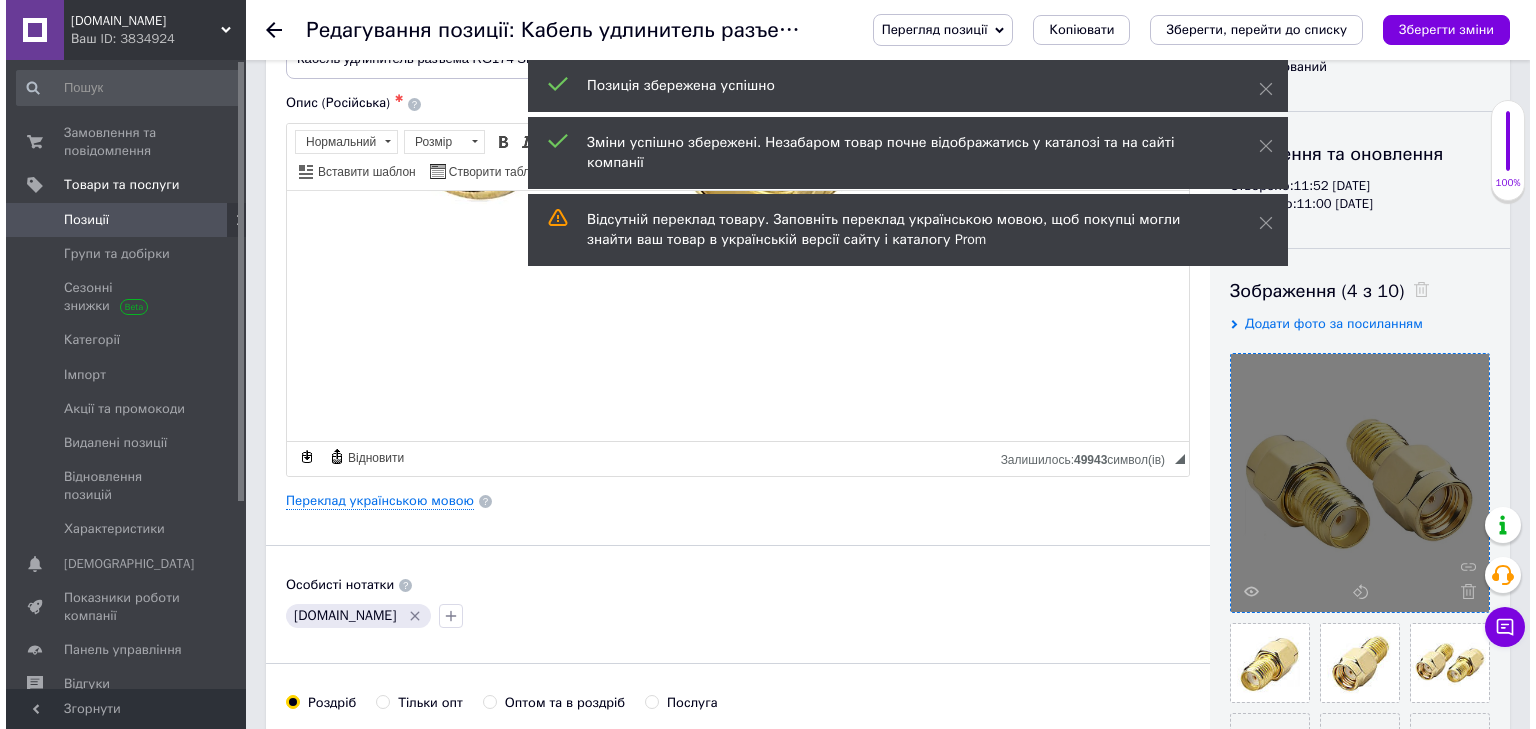 scroll, scrollTop: 160, scrollLeft: 0, axis: vertical 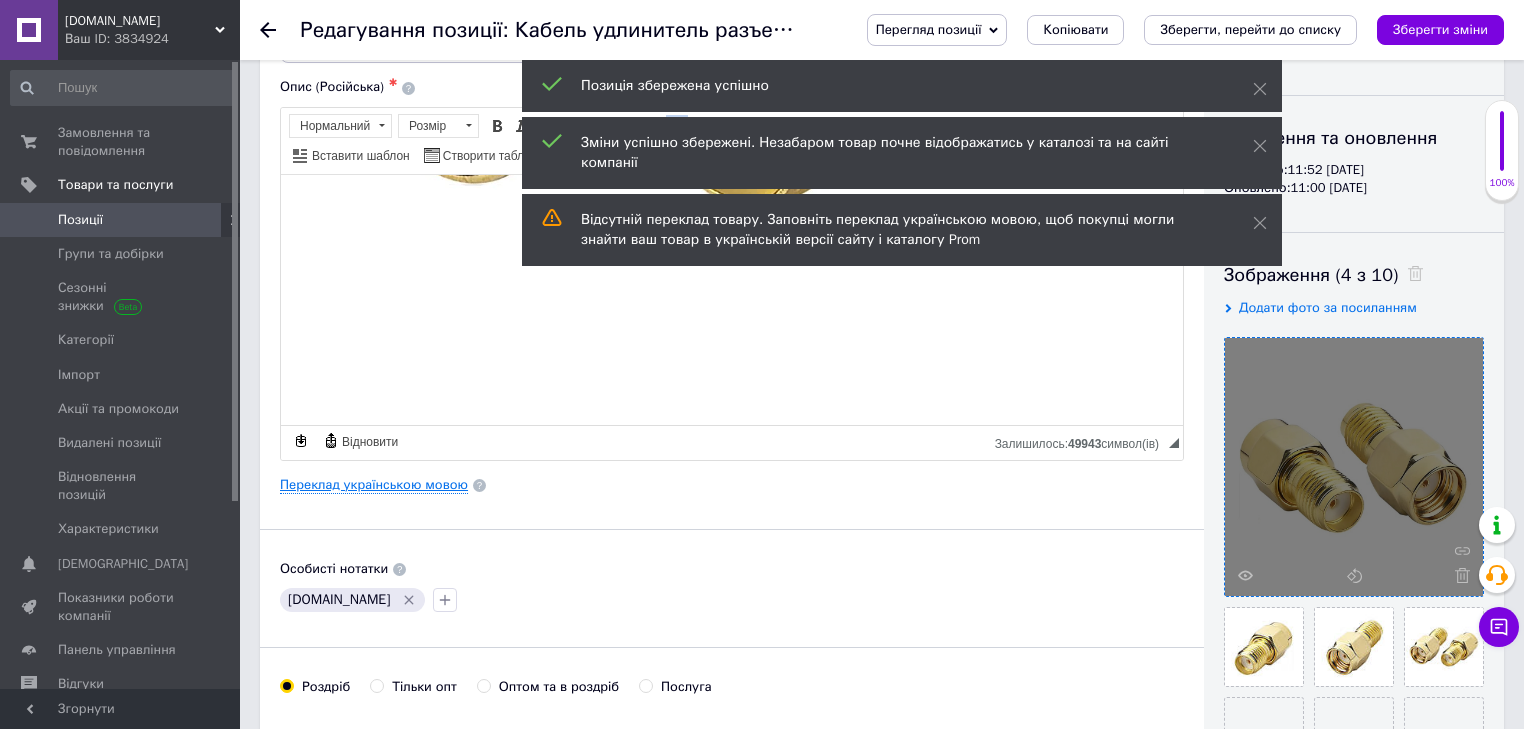 click on "Переклад українською мовою" at bounding box center [374, 485] 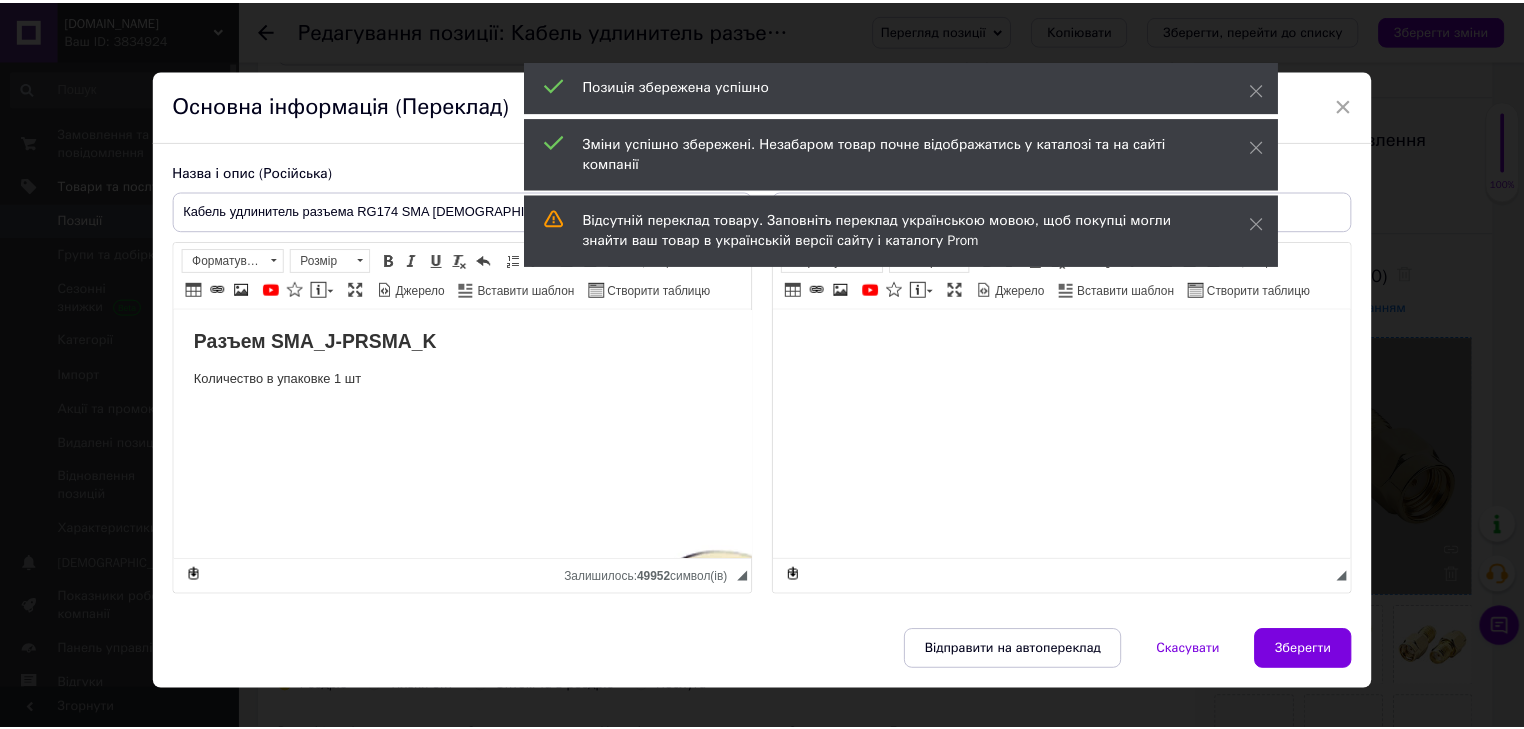 scroll, scrollTop: 0, scrollLeft: 0, axis: both 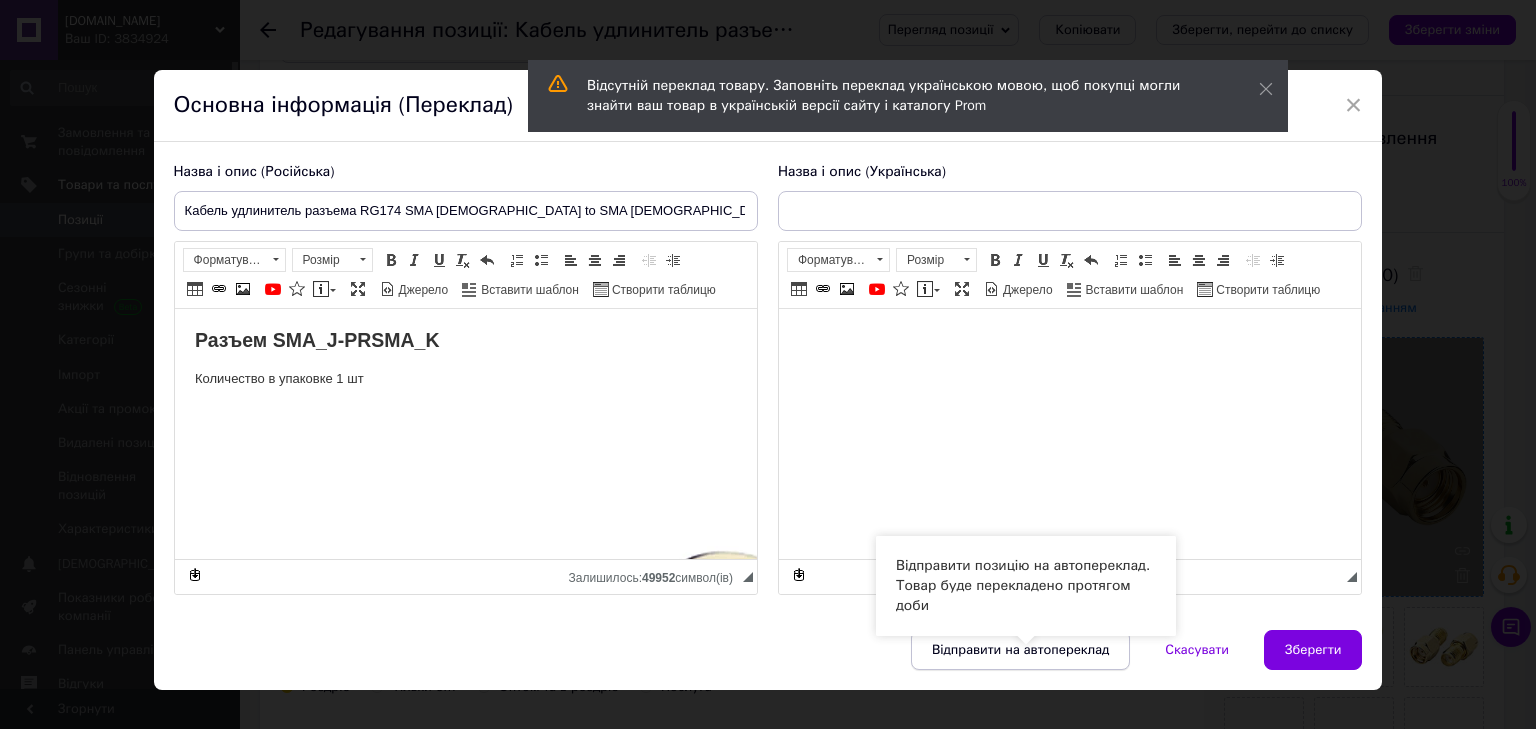 click on "Відправити на автопереклад" at bounding box center (1020, 650) 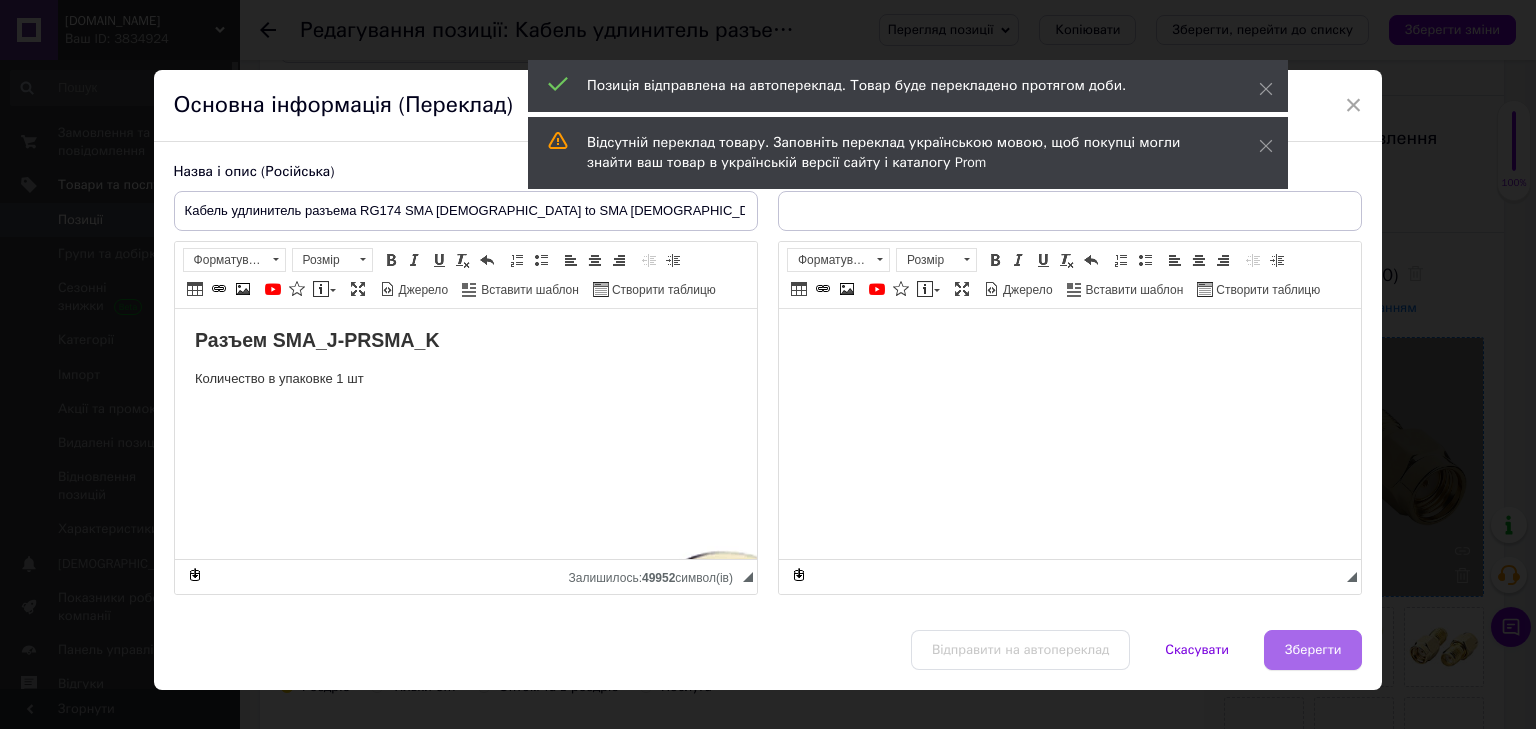 click on "Зберегти" at bounding box center [1313, 650] 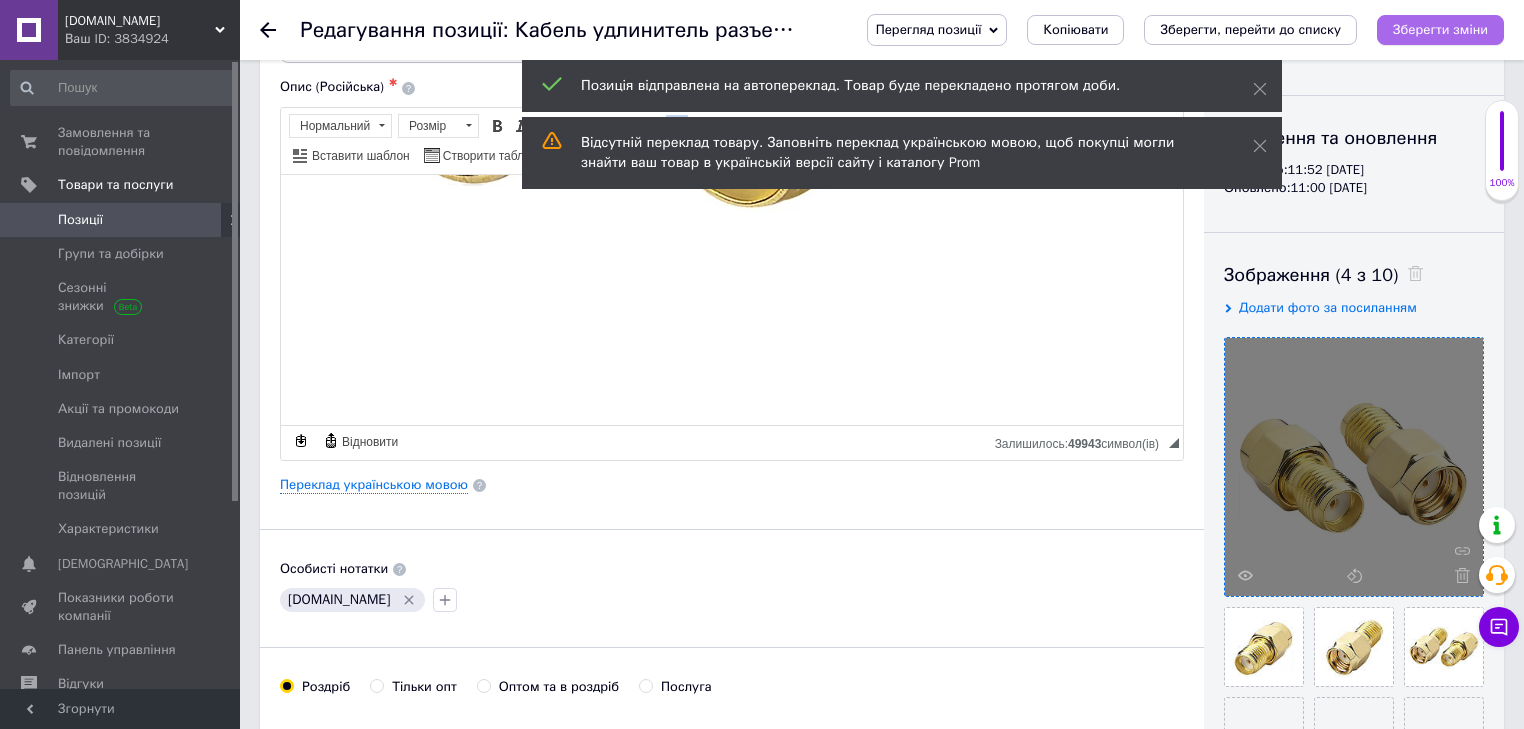 click on "Зберегти зміни" at bounding box center (1440, 29) 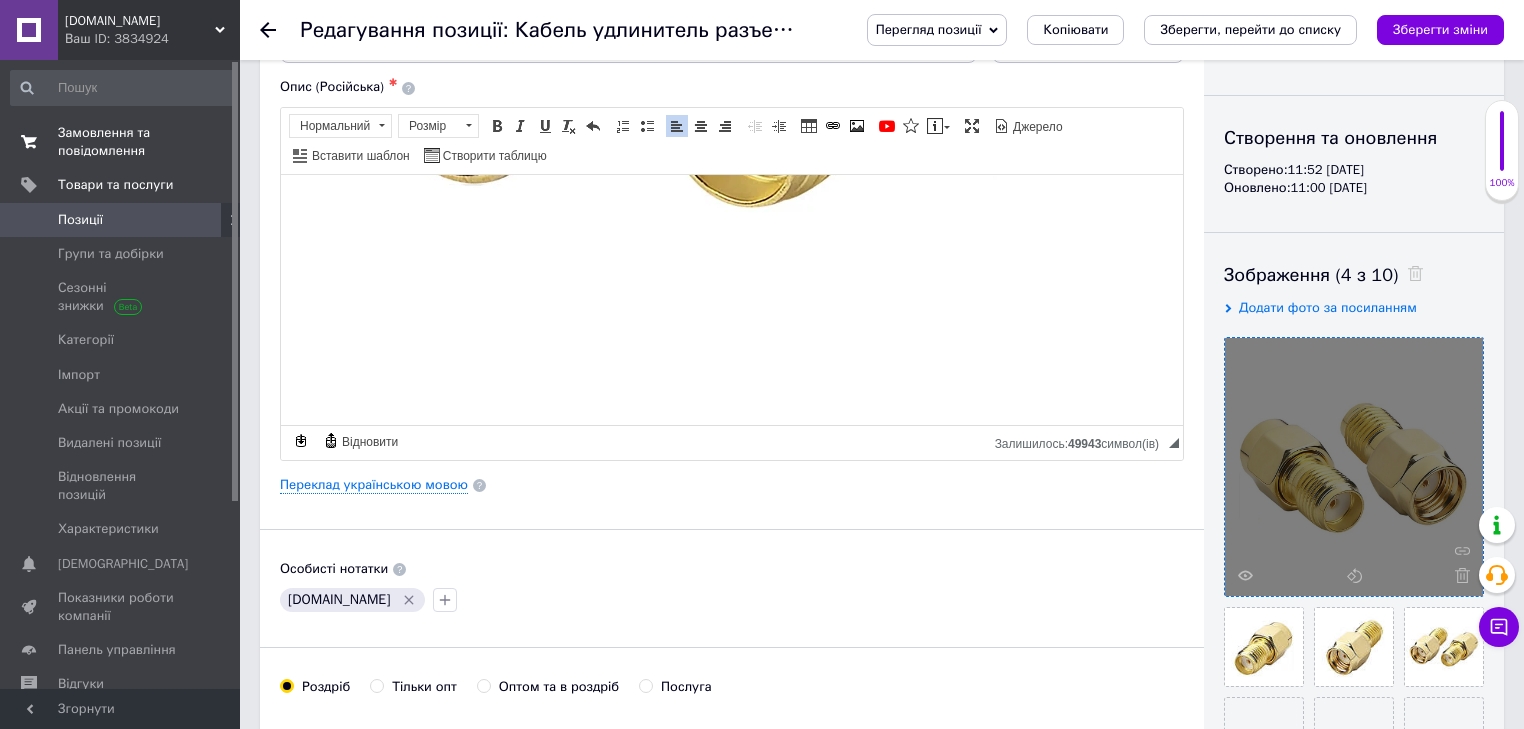 click on "Замовлення та повідомлення" at bounding box center [121, 142] 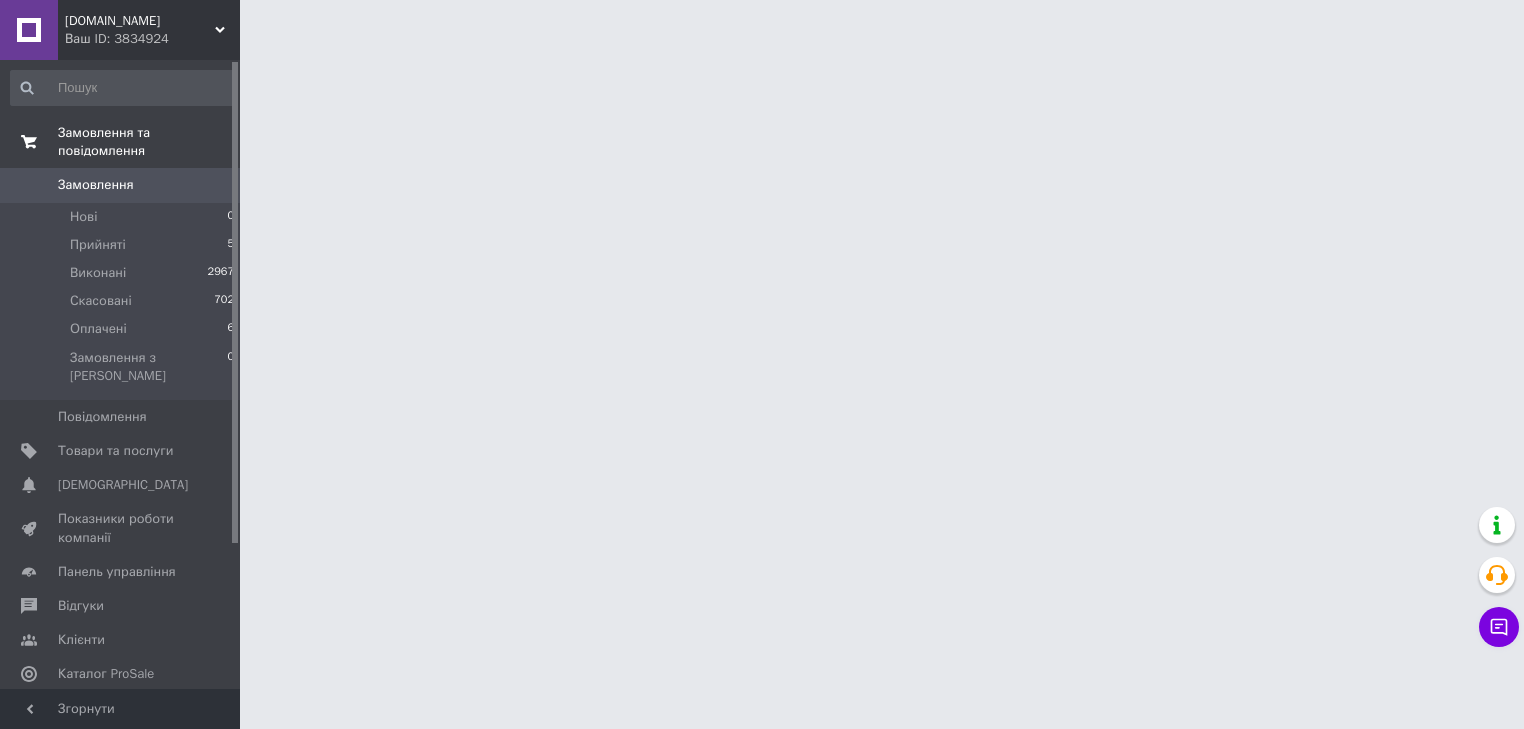 scroll, scrollTop: 0, scrollLeft: 0, axis: both 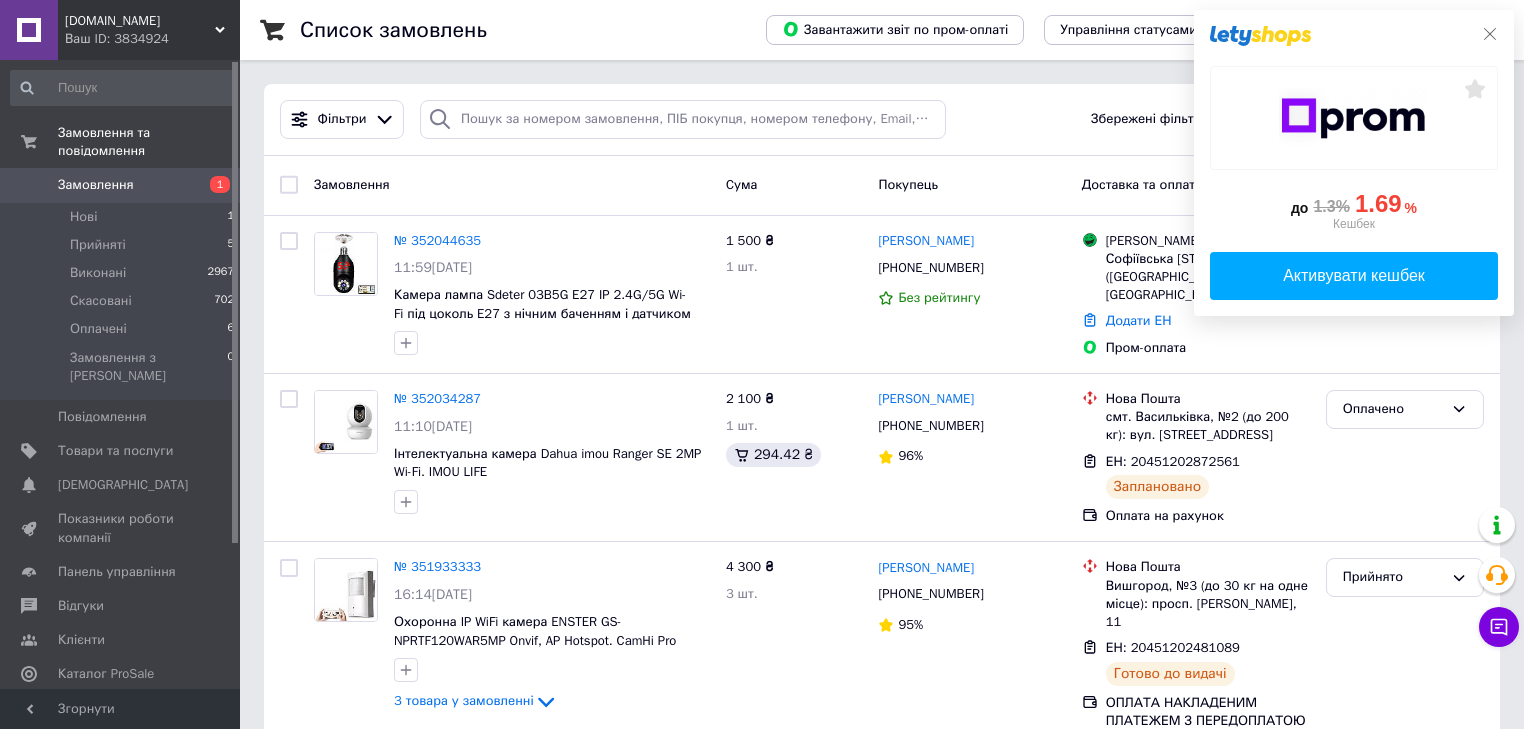 click 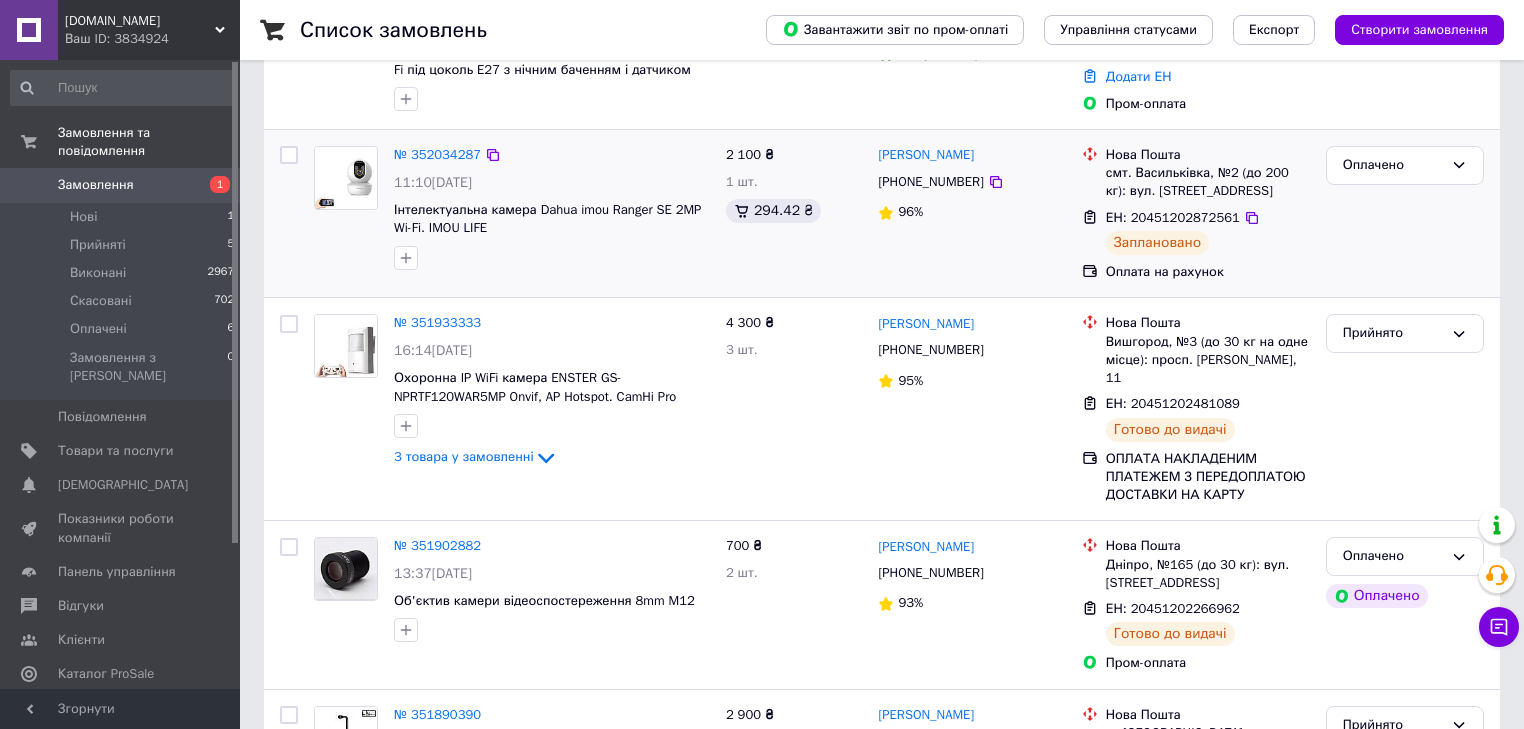 scroll, scrollTop: 0, scrollLeft: 0, axis: both 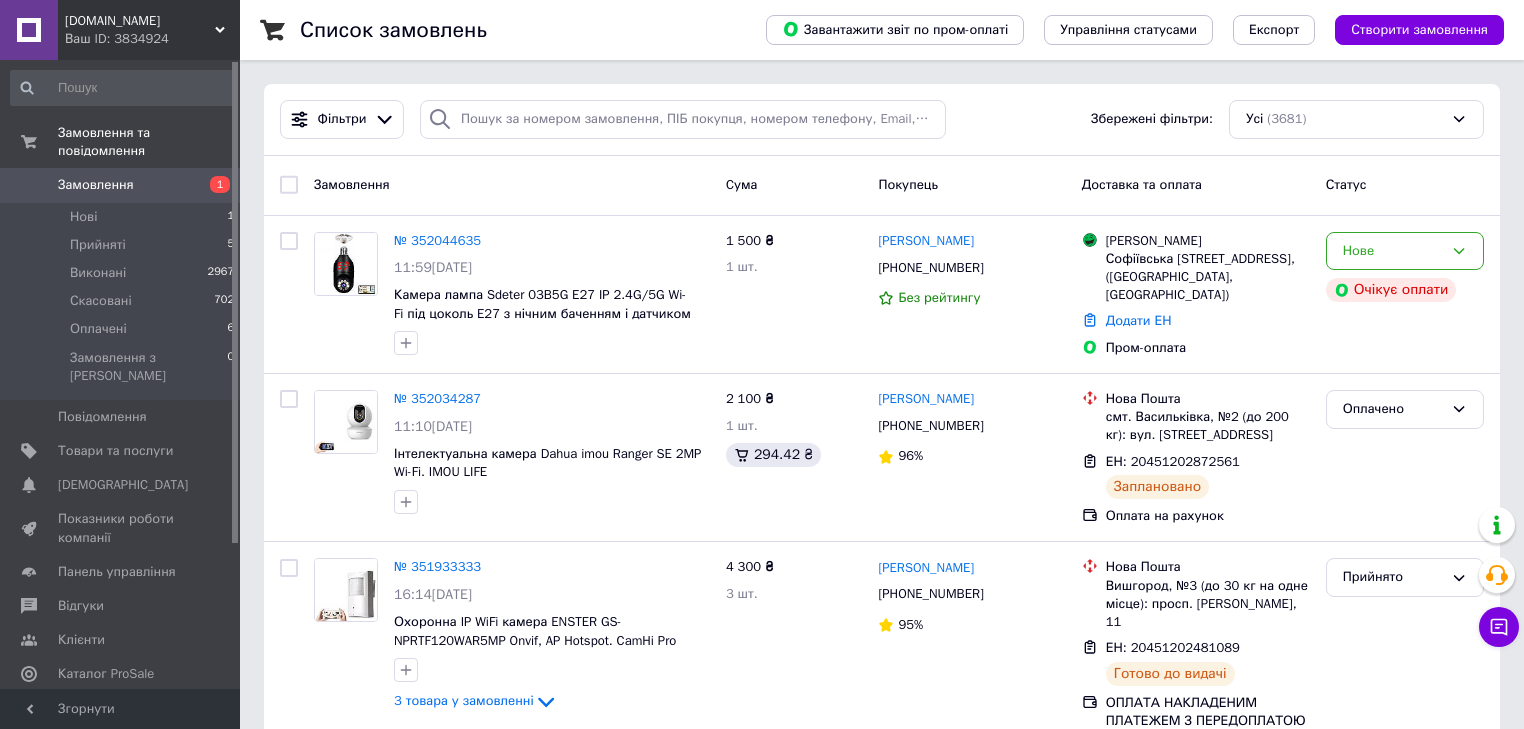 click on "Ваш ID: 3834924" at bounding box center (152, 39) 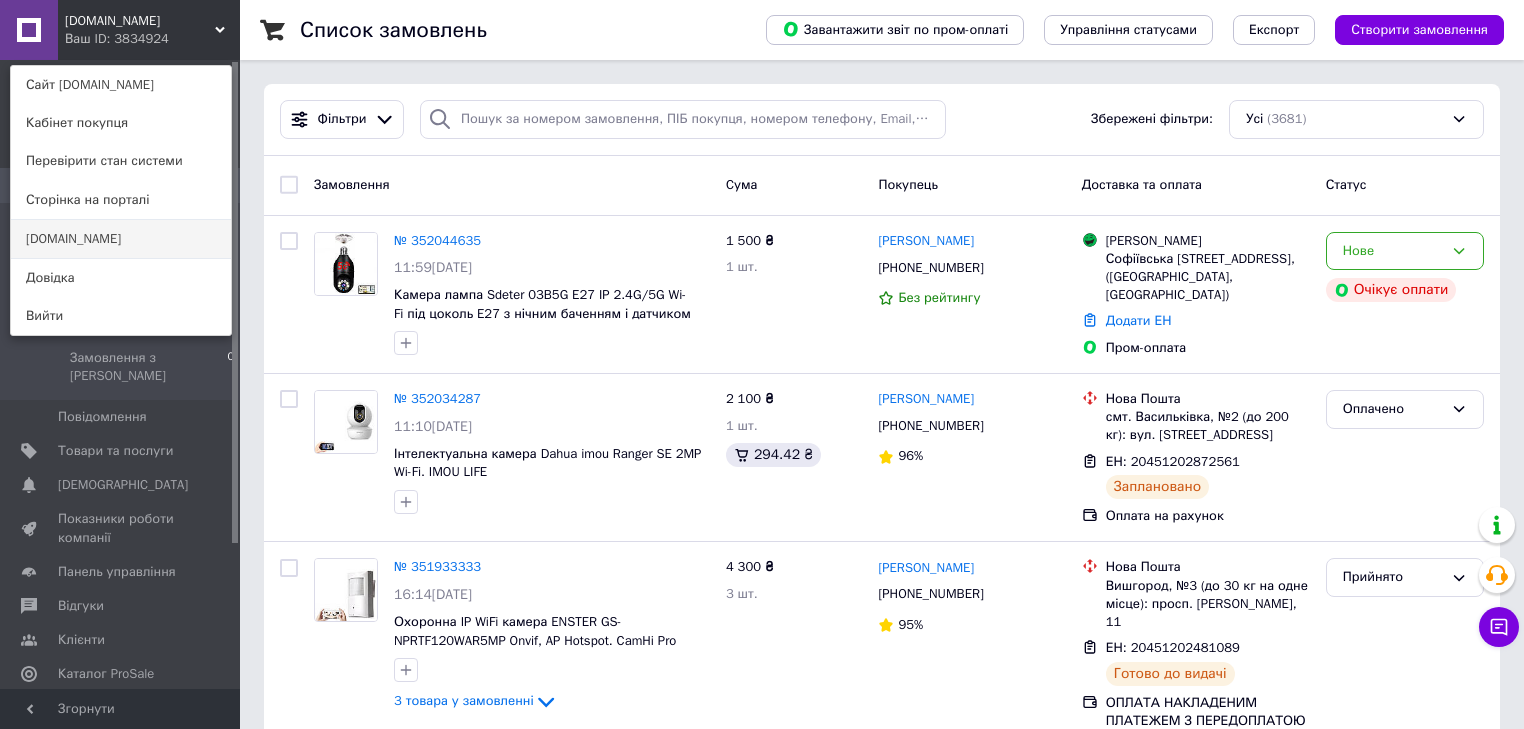 click on "[DOMAIN_NAME]" at bounding box center [121, 239] 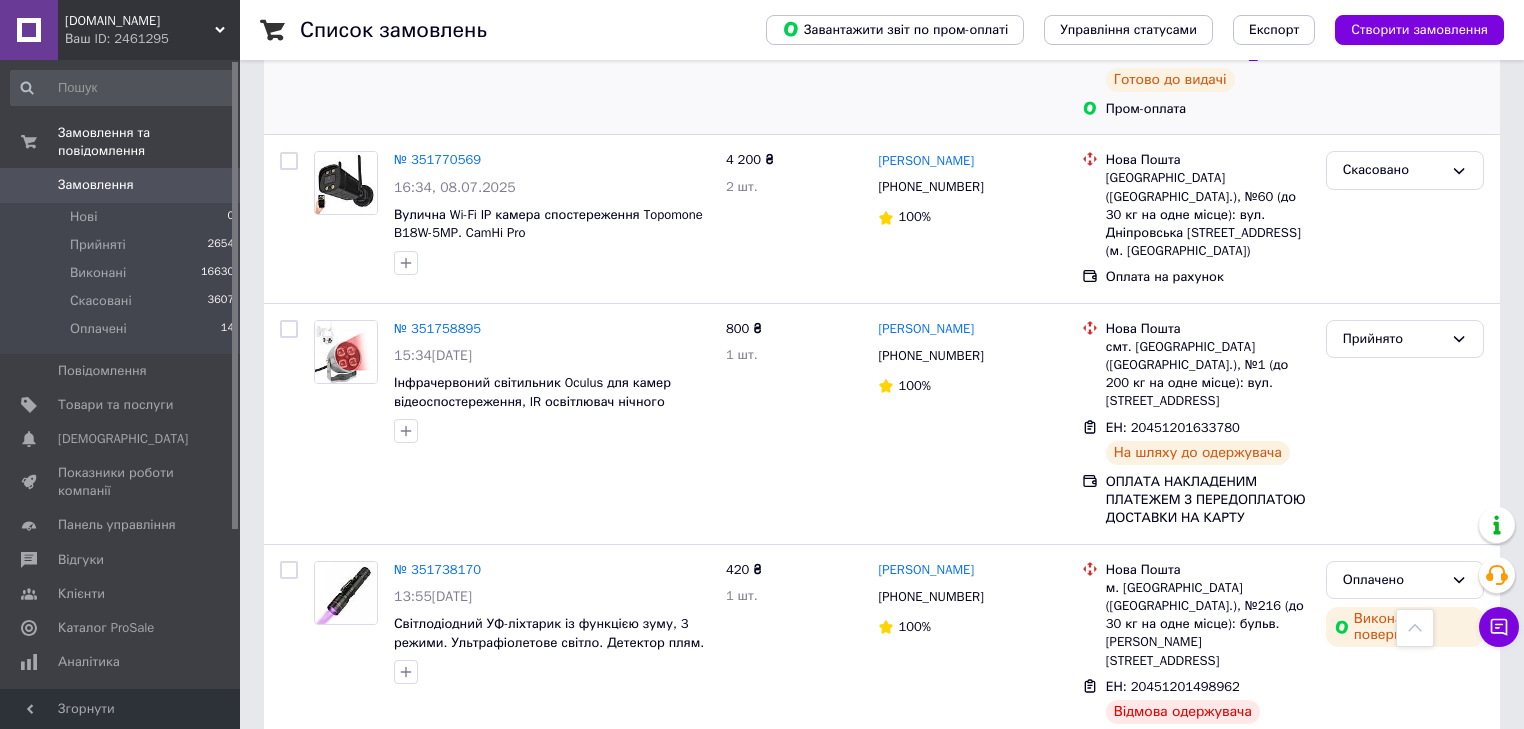 scroll, scrollTop: 2240, scrollLeft: 0, axis: vertical 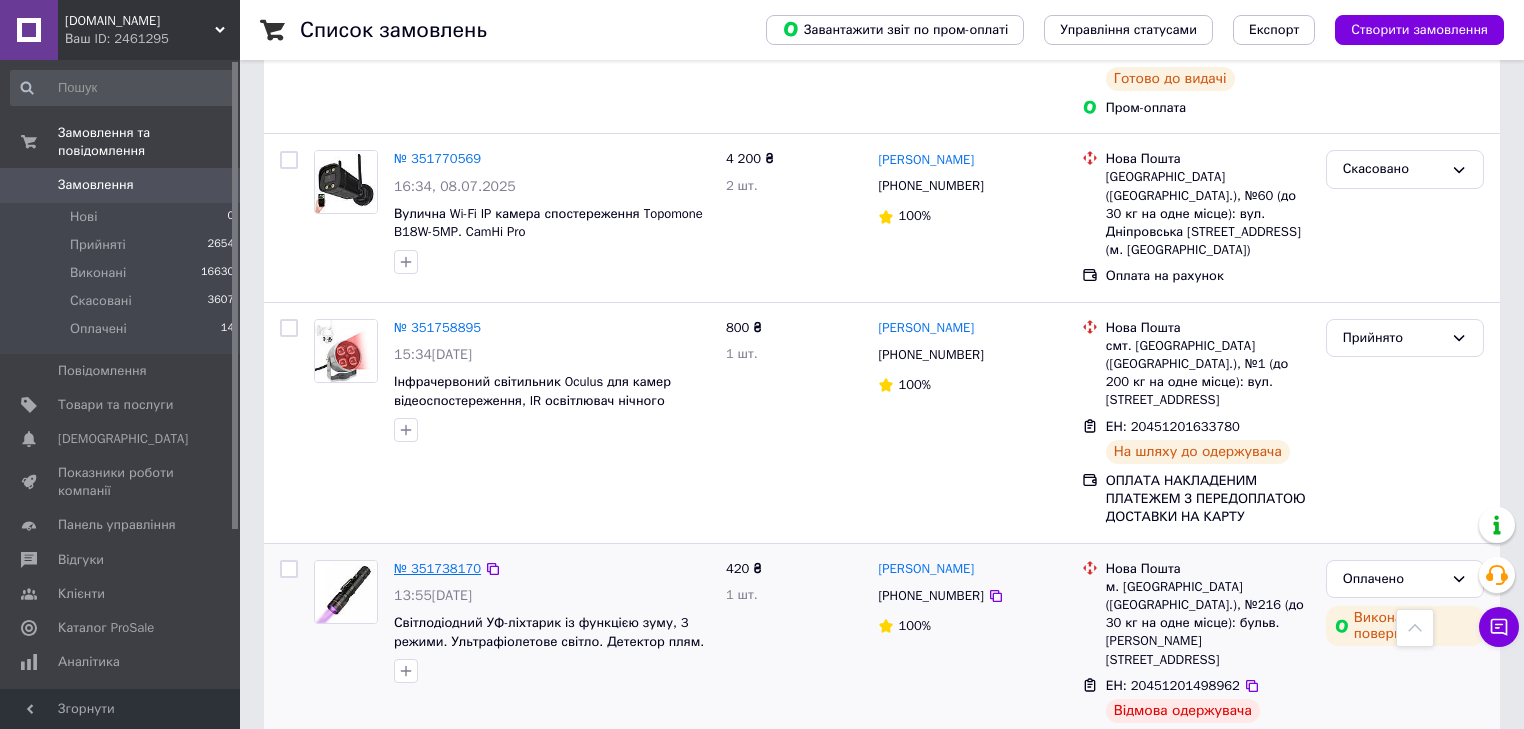 click on "№ 351738170" at bounding box center [437, 568] 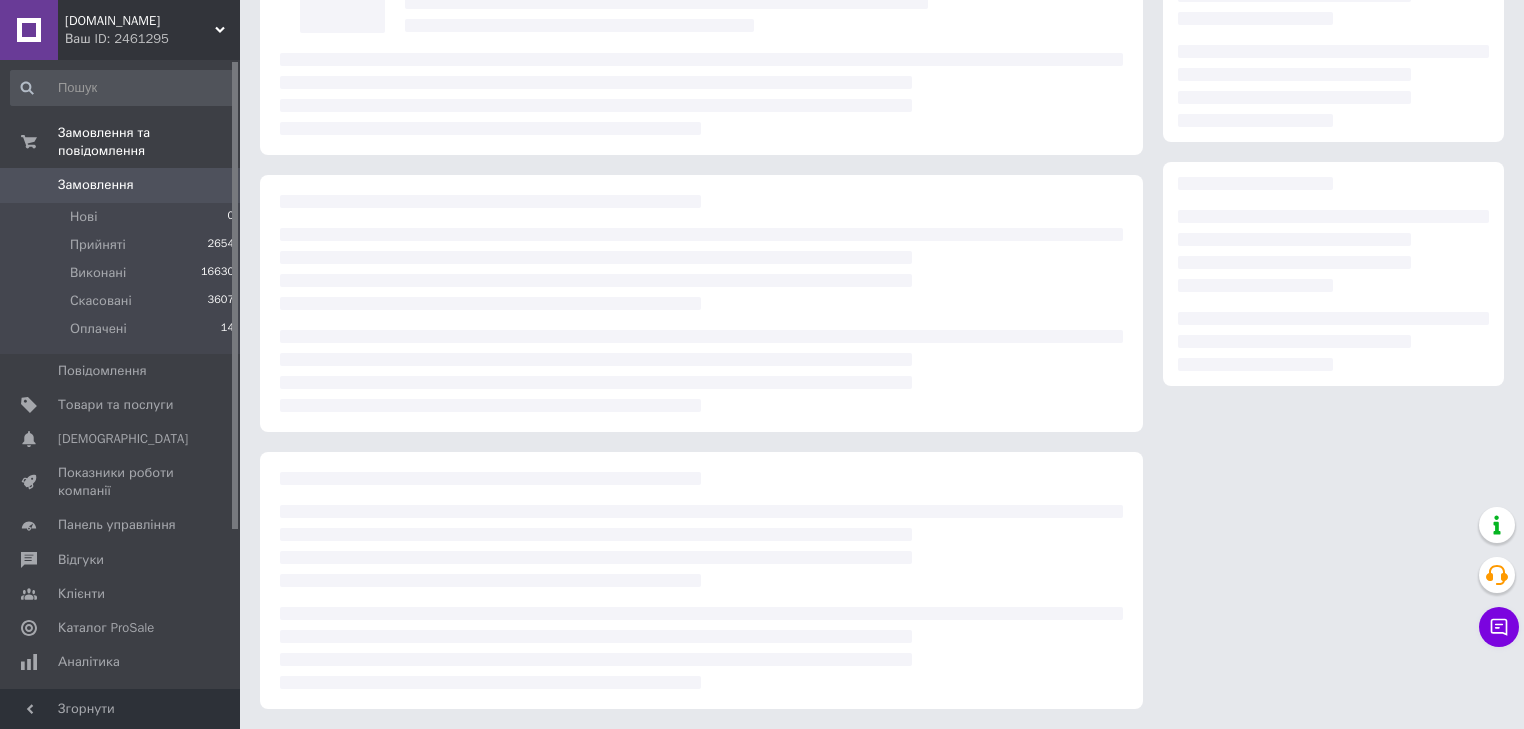 scroll, scrollTop: 0, scrollLeft: 0, axis: both 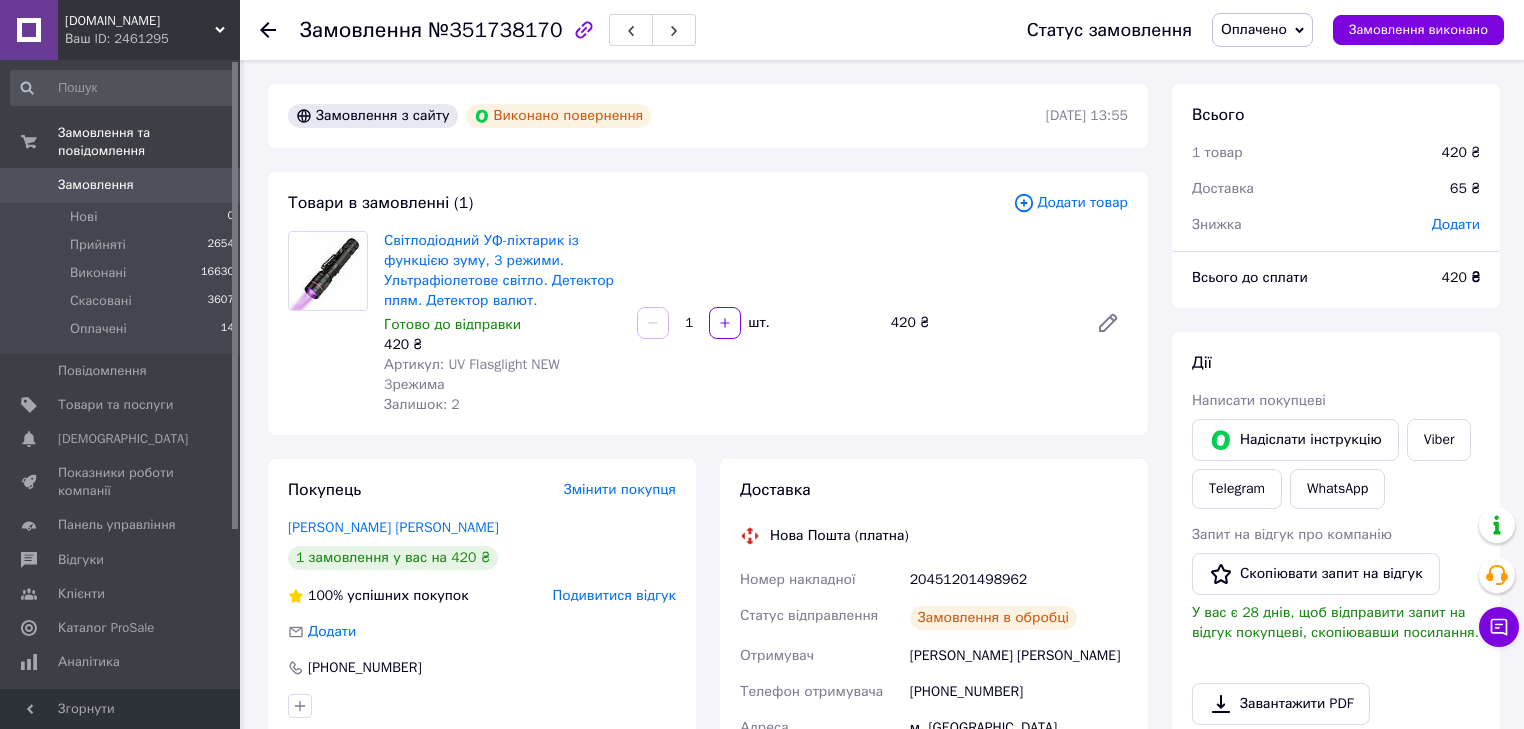click on "Подивитися відгук" at bounding box center [614, 595] 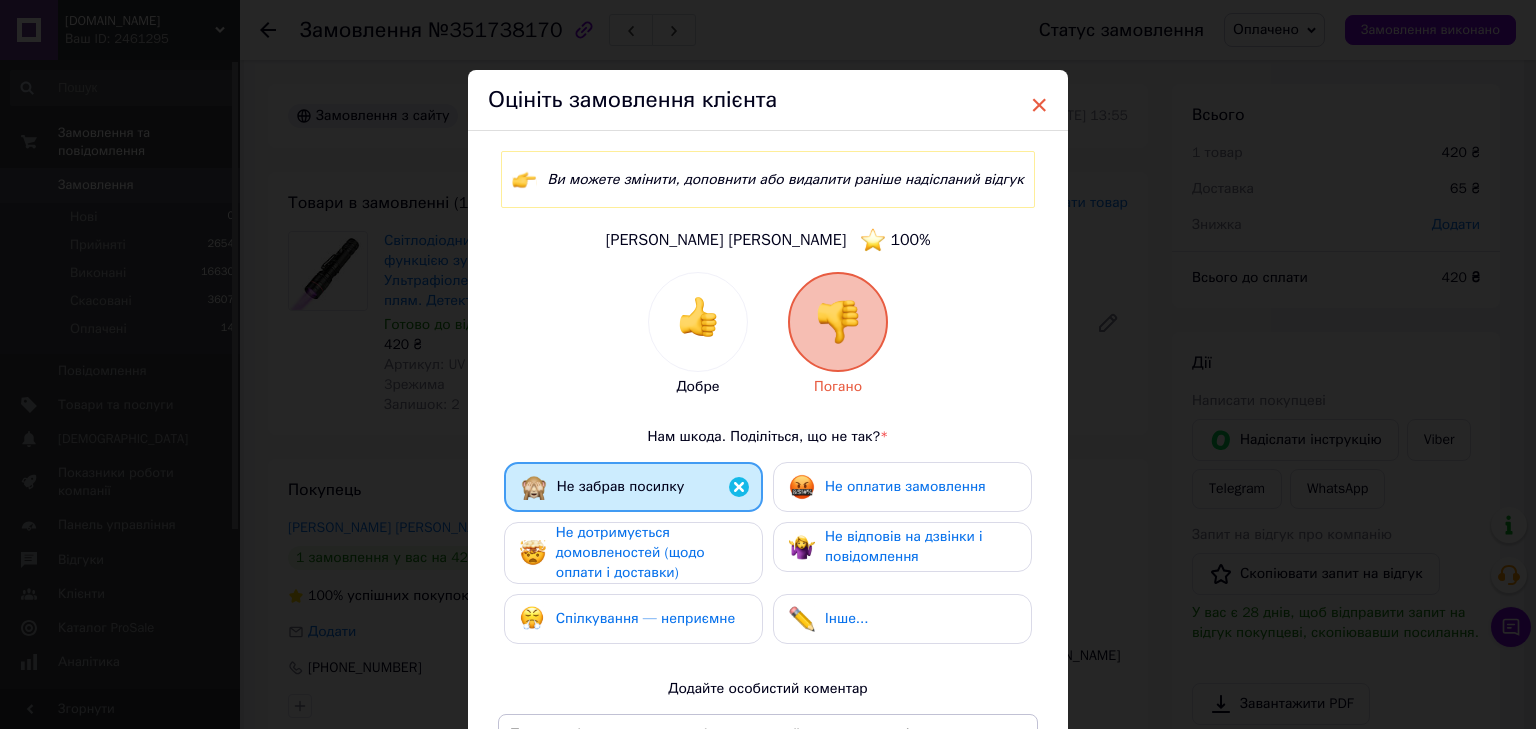 click on "×" at bounding box center (1039, 105) 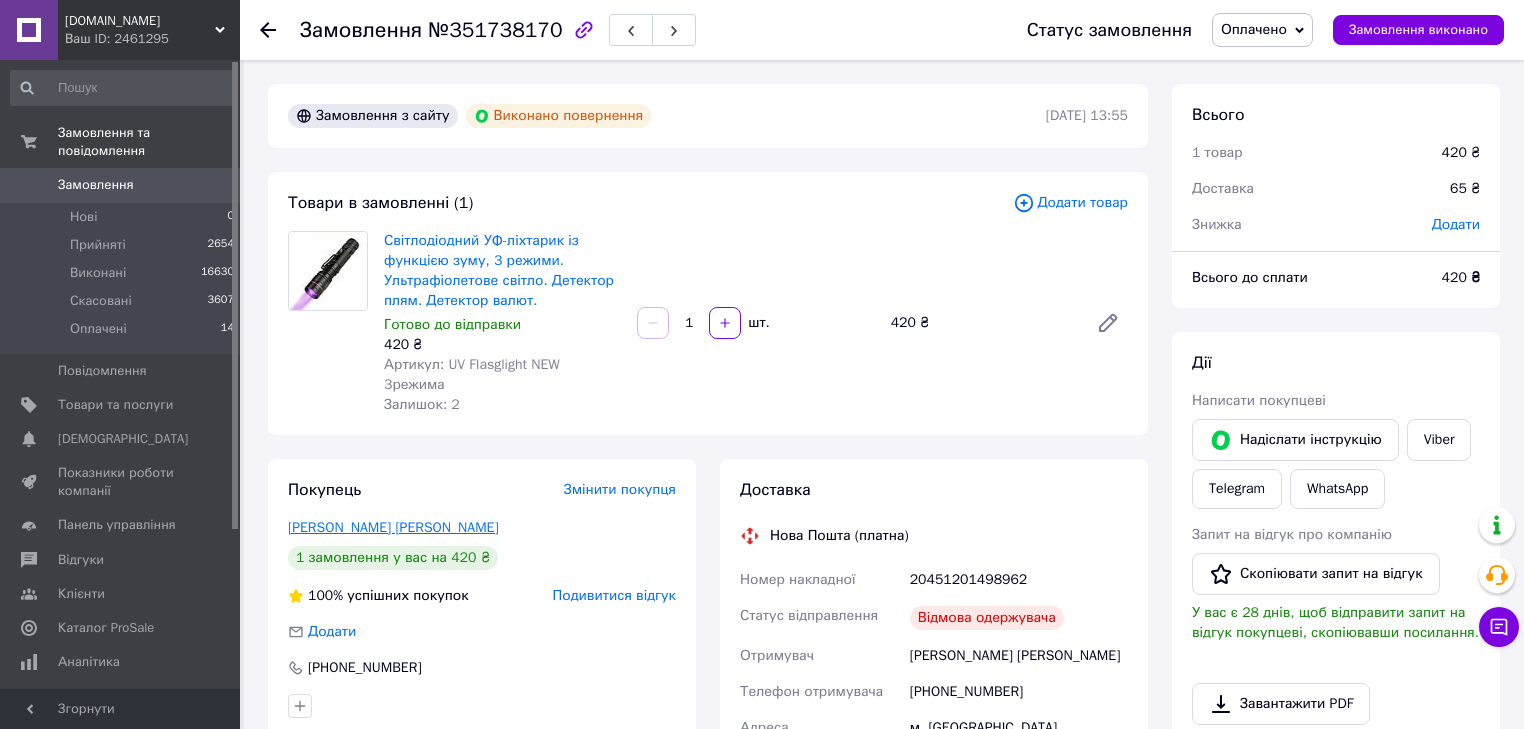 click on "[PERSON_NAME] [PERSON_NAME]" at bounding box center [393, 527] 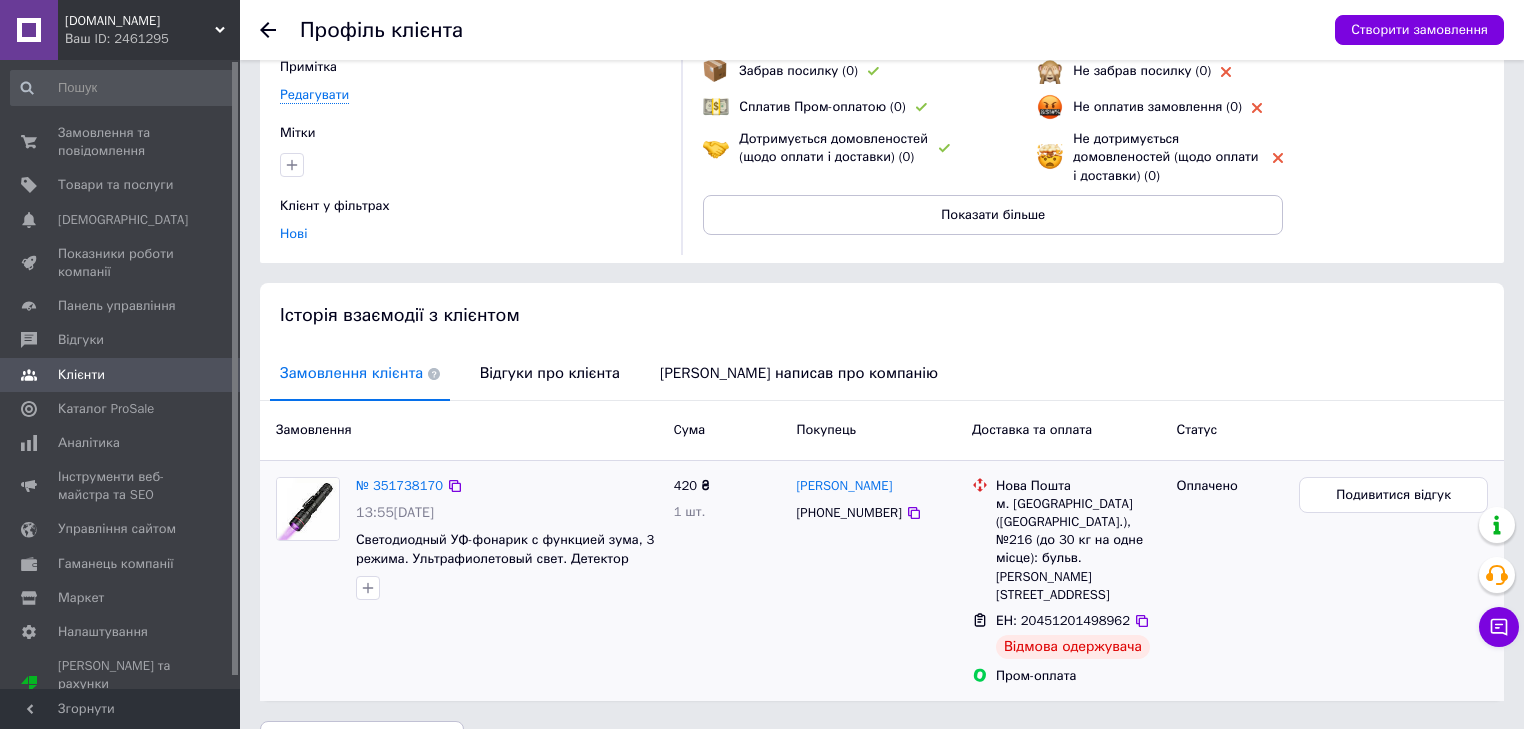 scroll, scrollTop: 195, scrollLeft: 0, axis: vertical 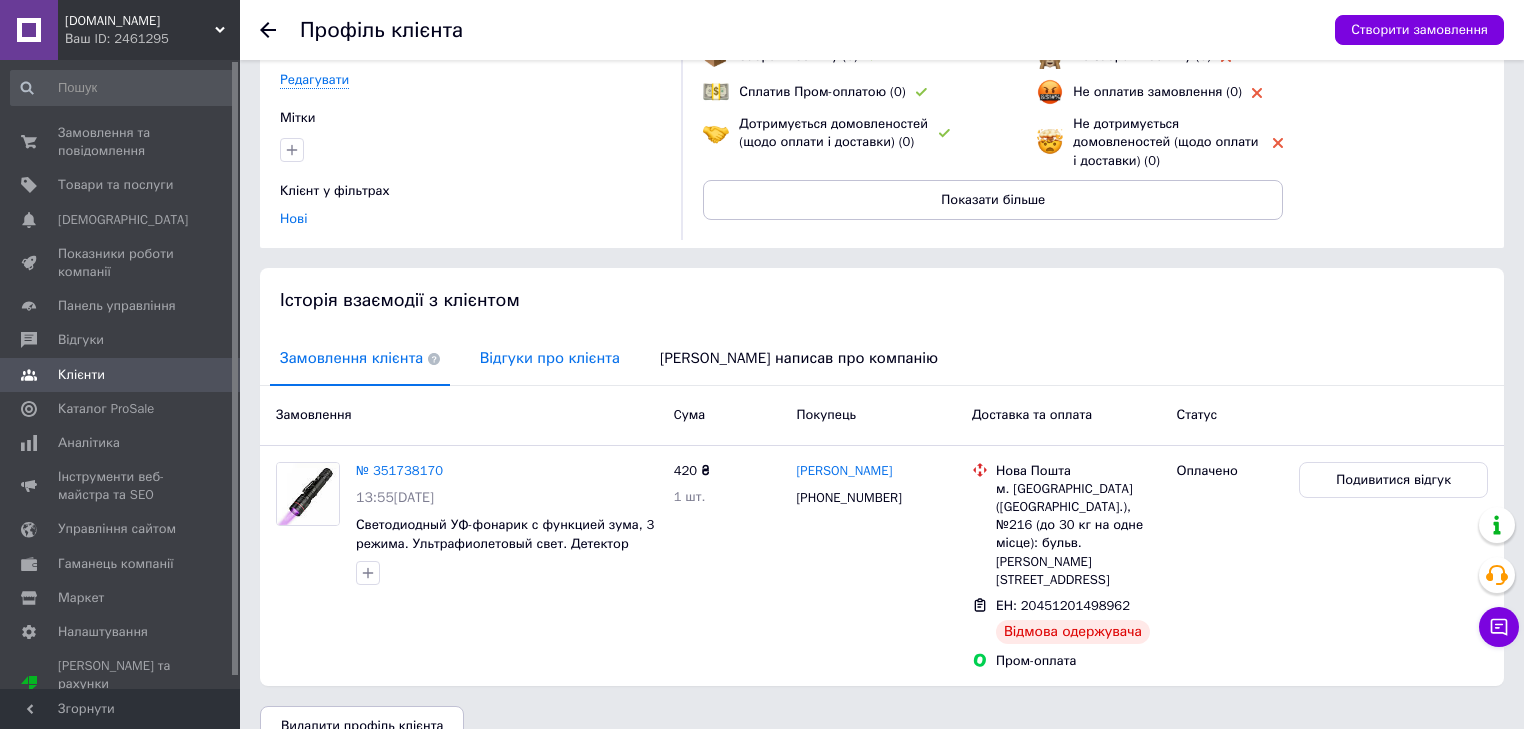 click on "Відгуки про клієнта" at bounding box center (550, 358) 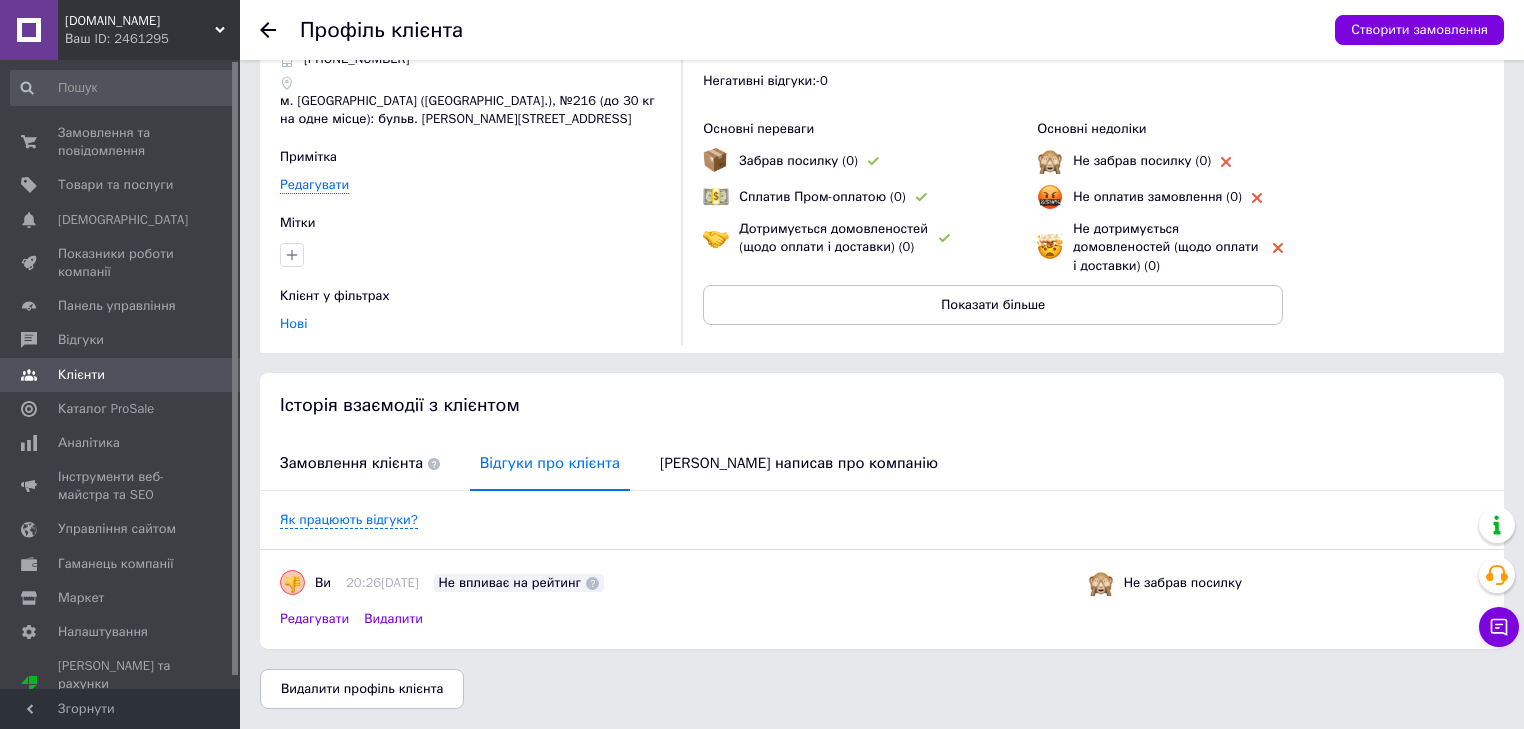 scroll, scrollTop: 88, scrollLeft: 0, axis: vertical 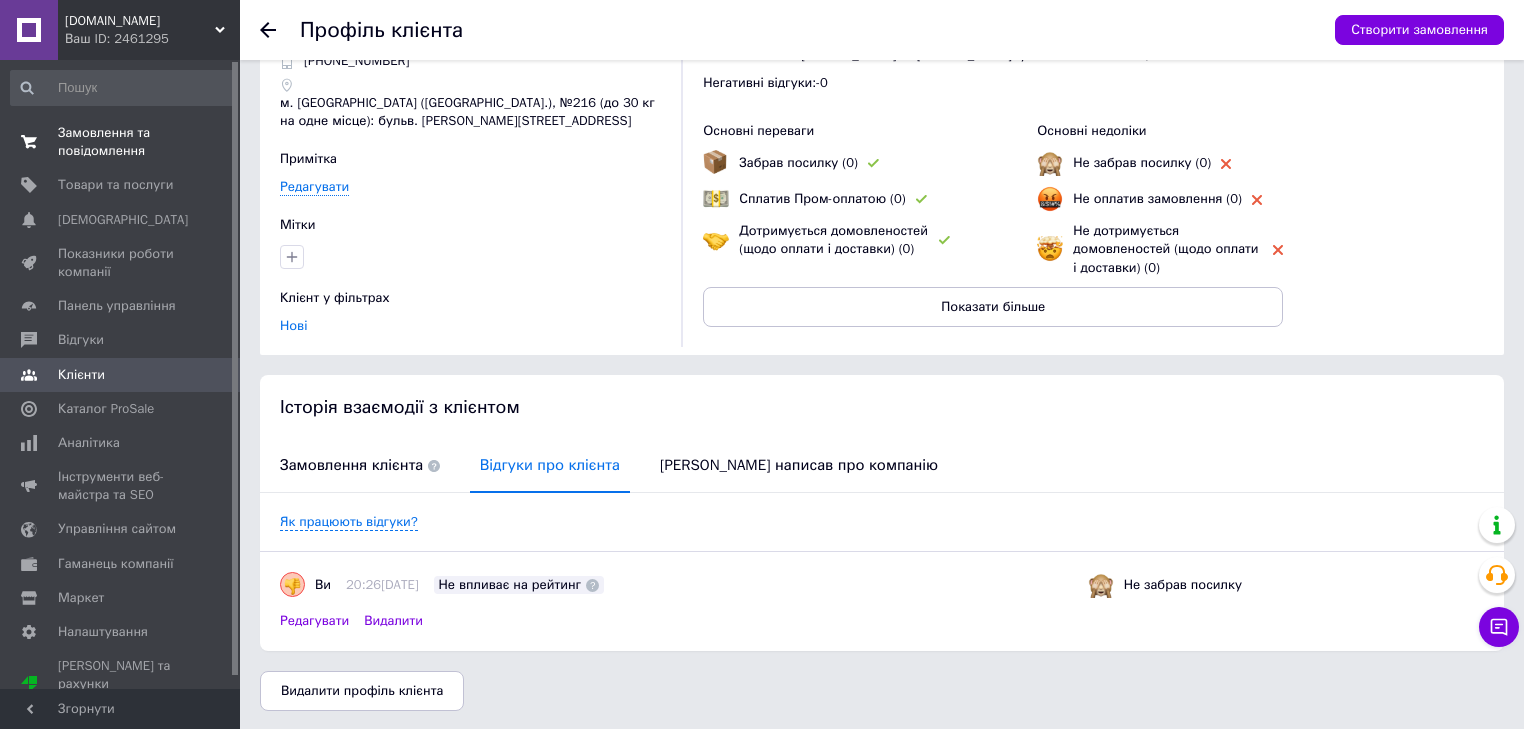 click on "Замовлення та повідомлення" at bounding box center (121, 142) 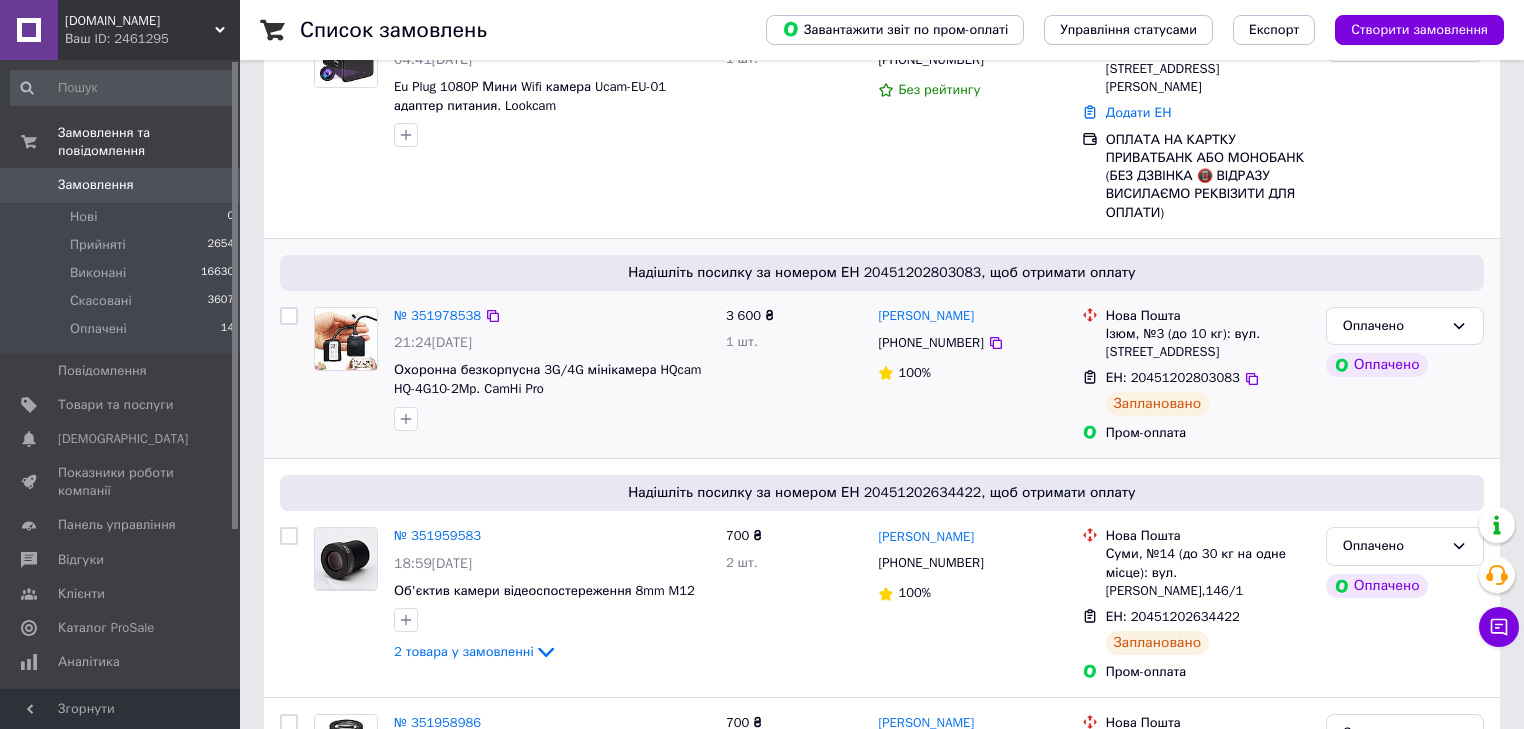 scroll, scrollTop: 240, scrollLeft: 0, axis: vertical 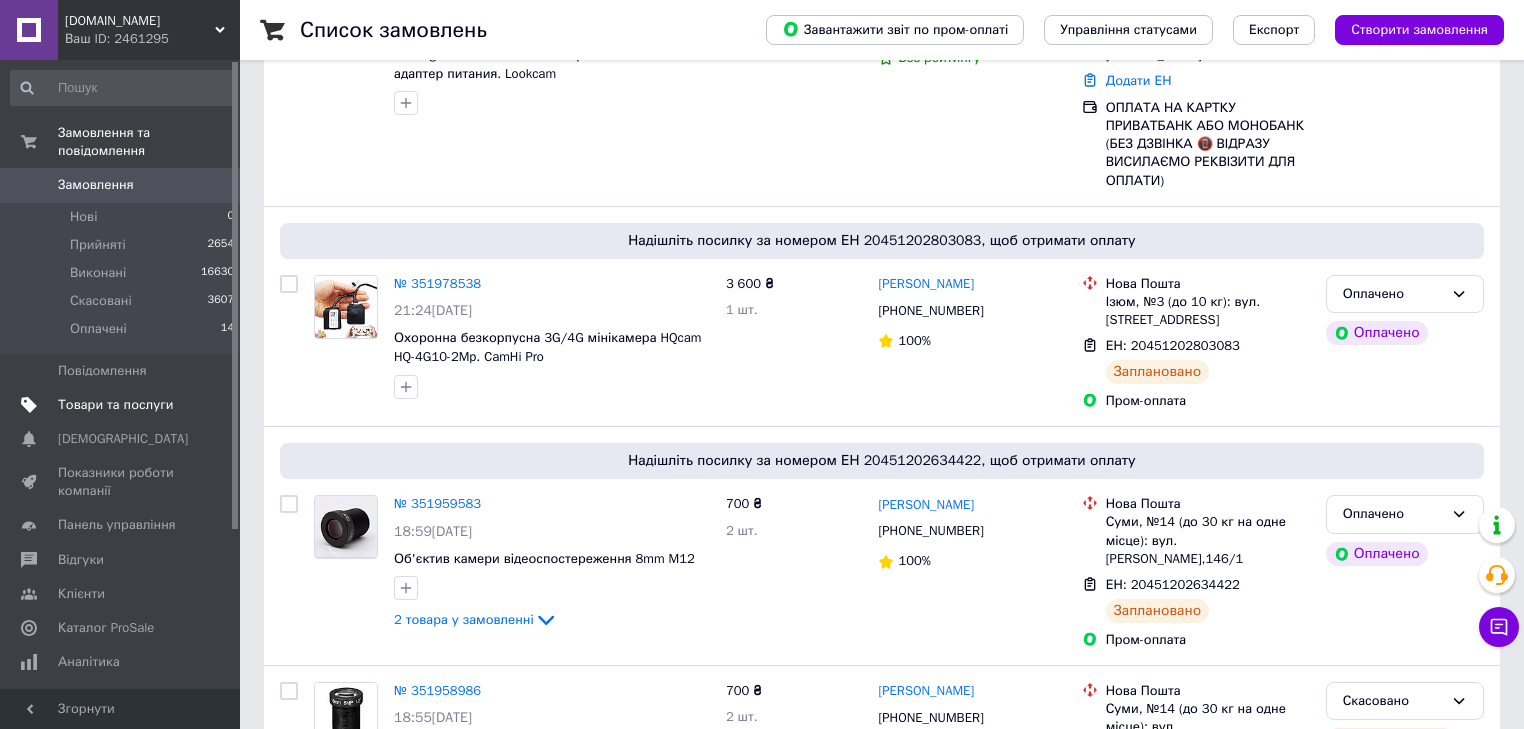 click on "Товари та послуги" at bounding box center (115, 405) 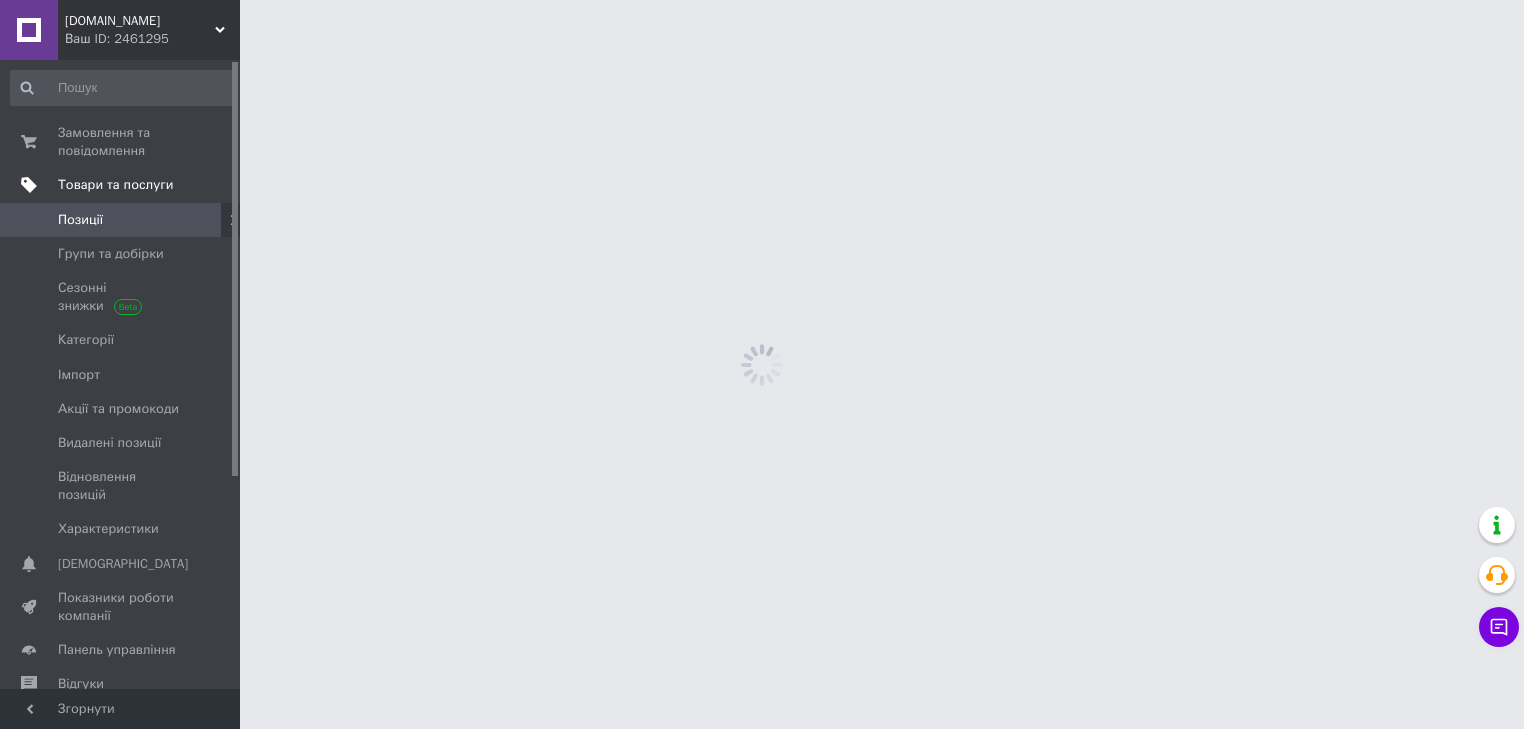 scroll, scrollTop: 0, scrollLeft: 0, axis: both 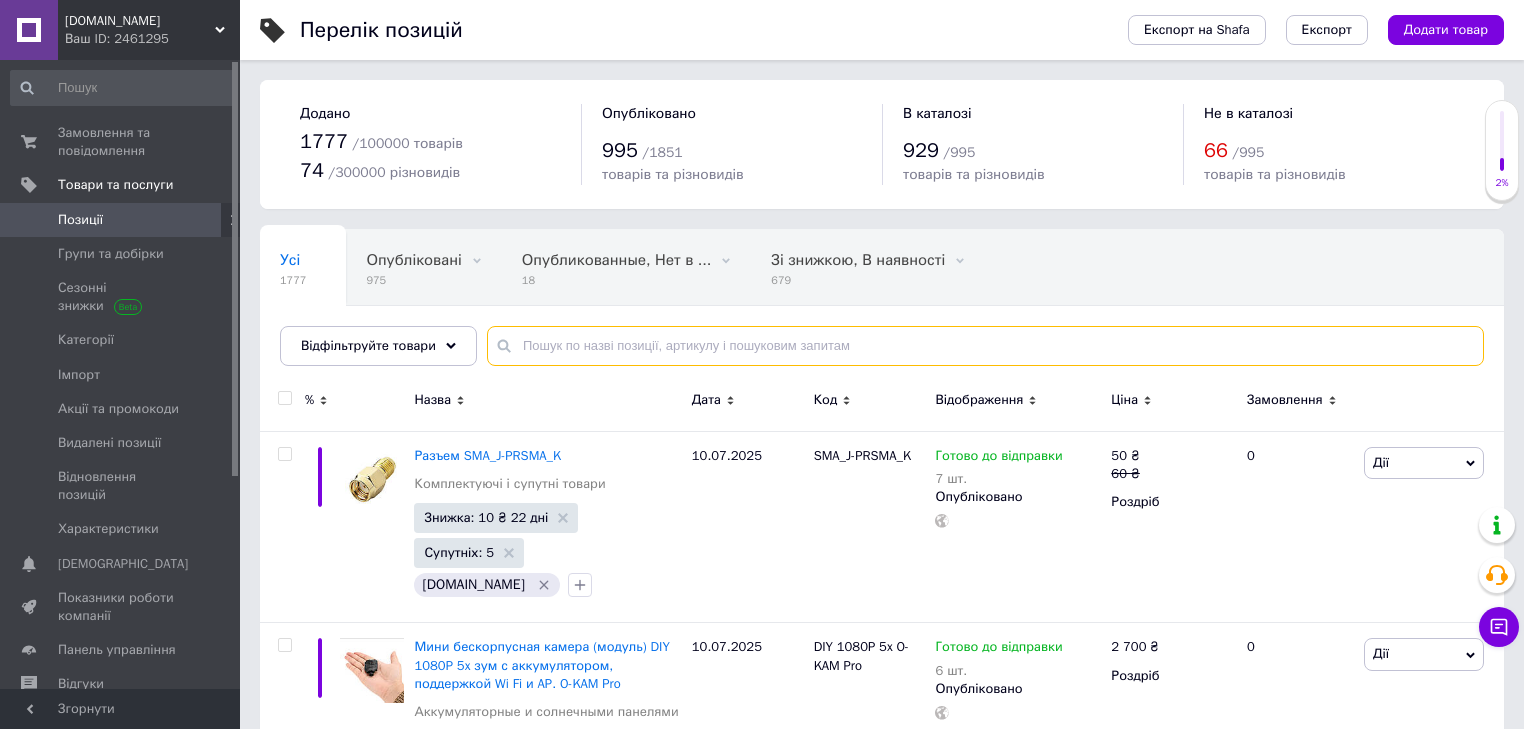 click at bounding box center (985, 346) 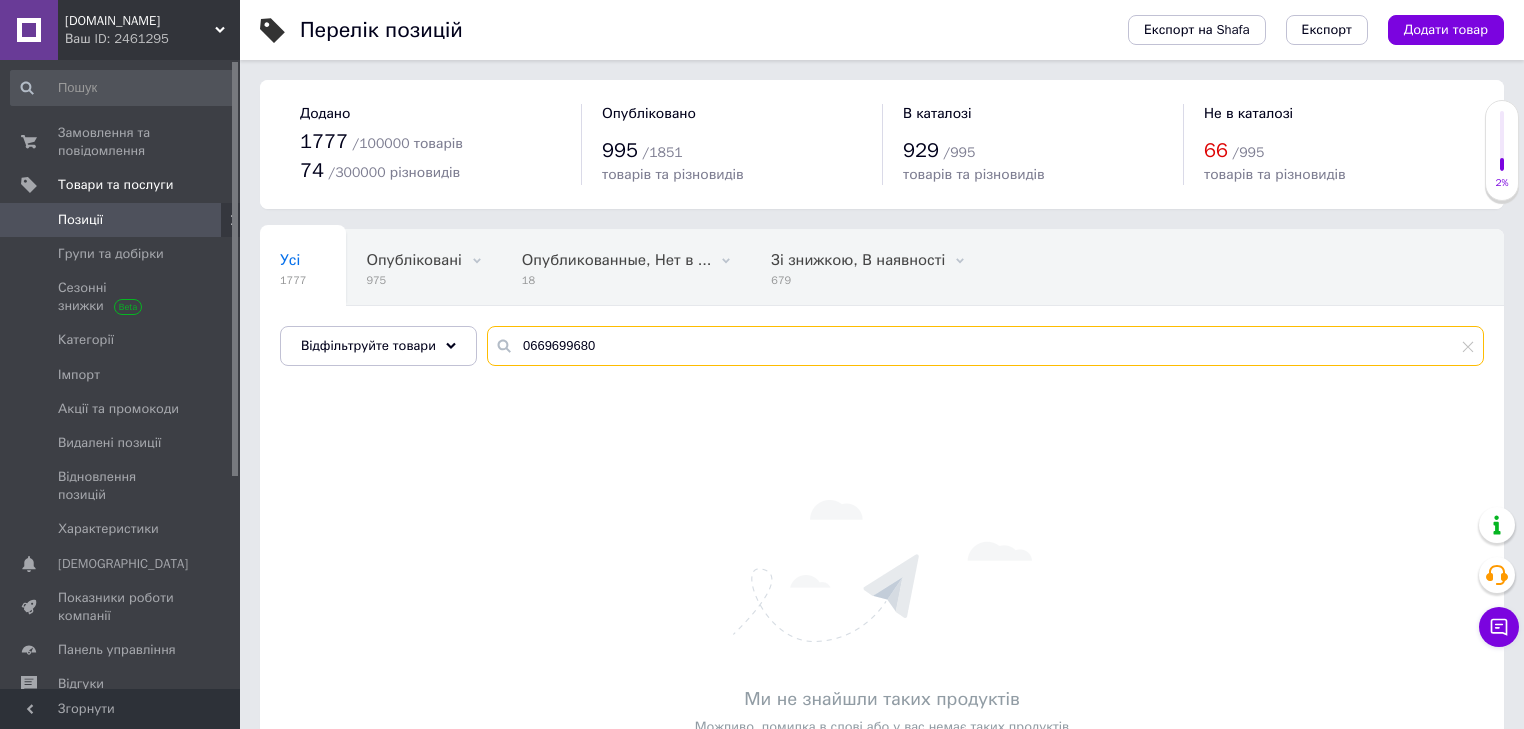 click on "0669699680" at bounding box center [985, 346] 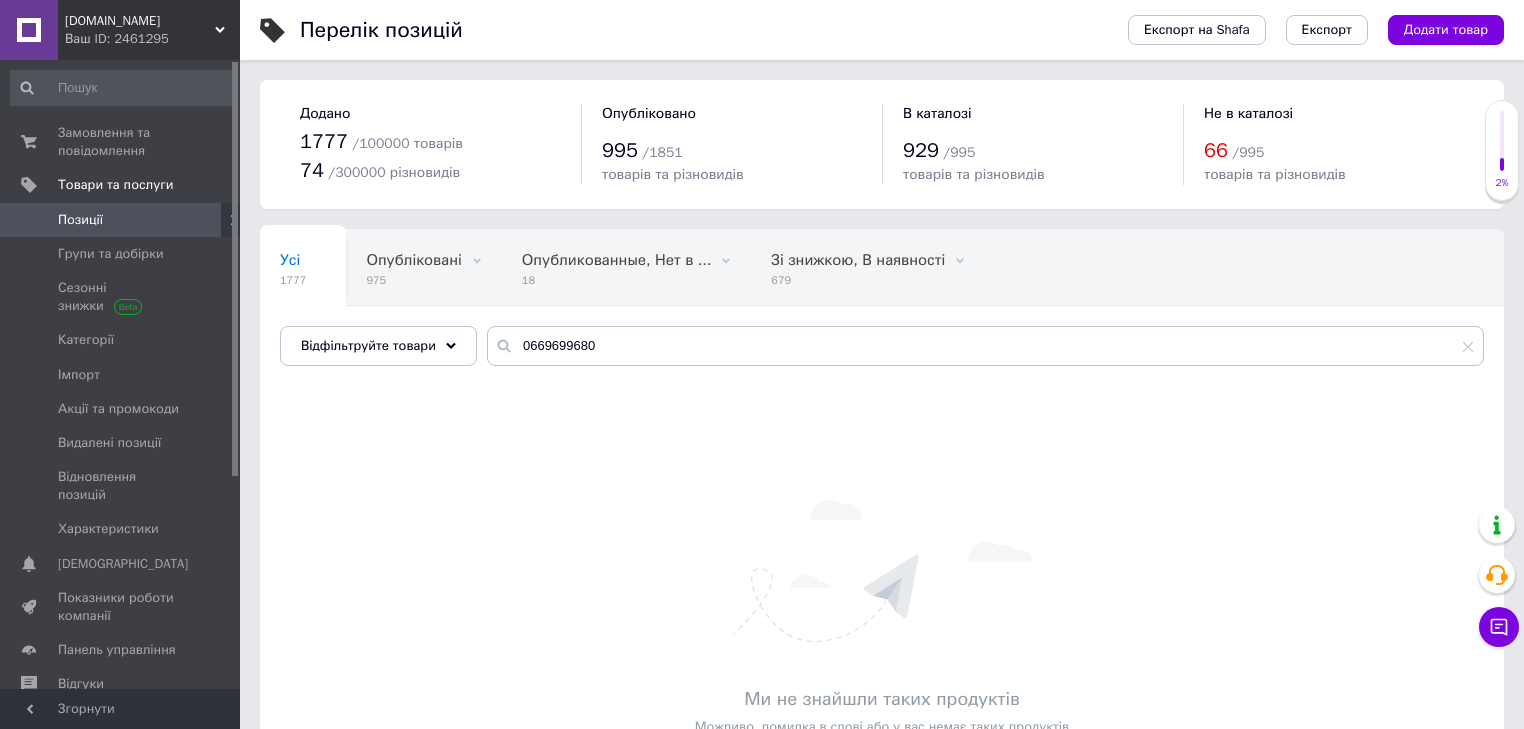click on "[DOMAIN_NAME]" at bounding box center [140, 21] 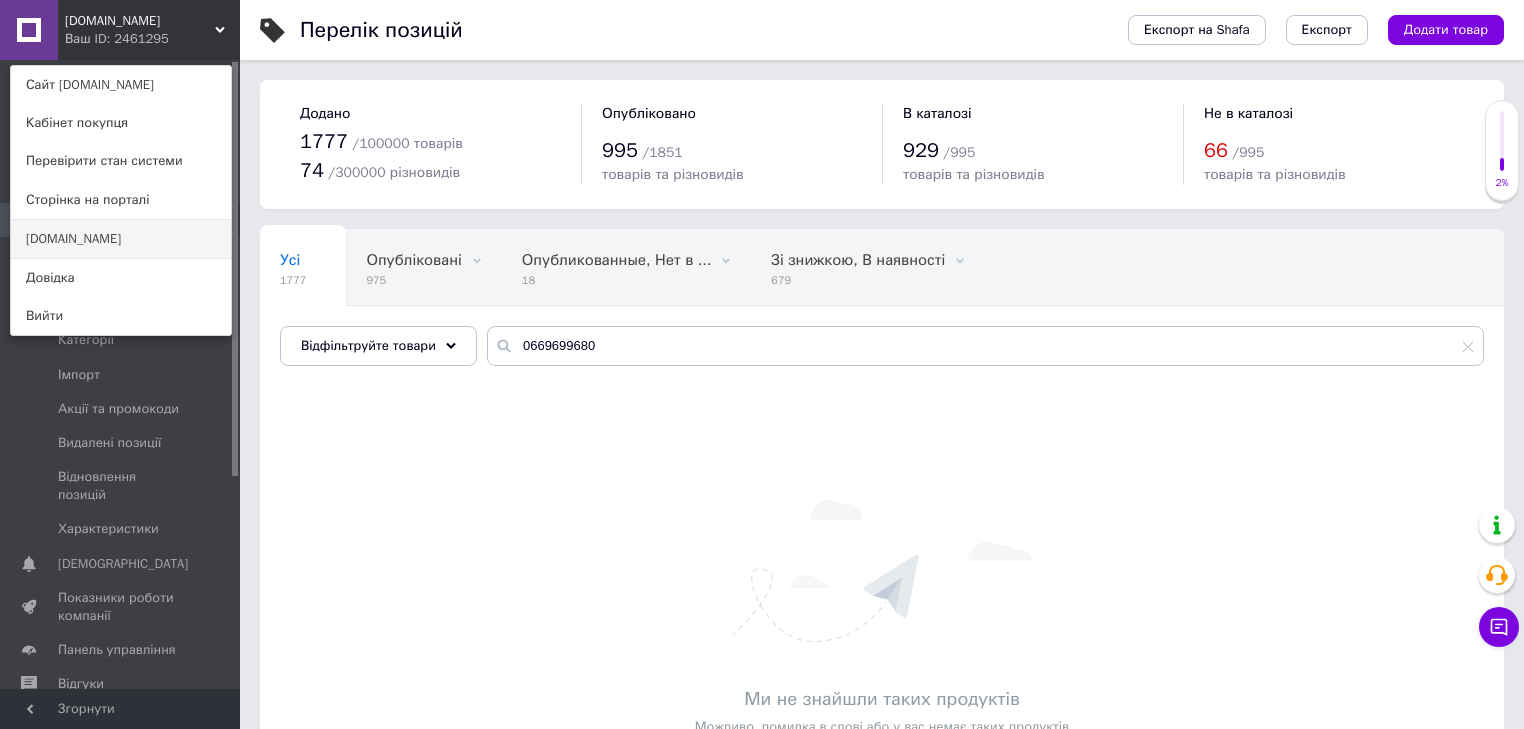 click on "Optium.com.ua" at bounding box center [121, 239] 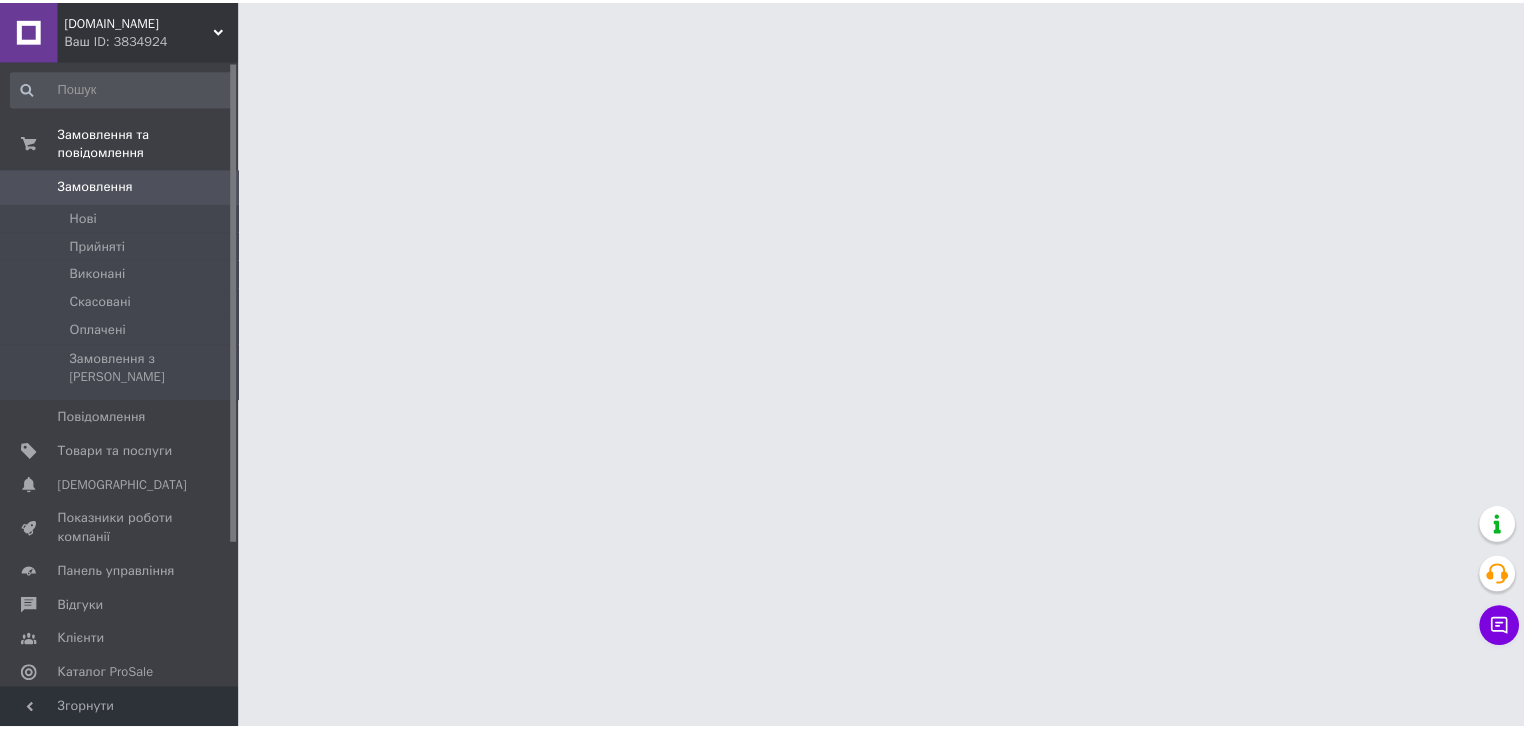 scroll, scrollTop: 0, scrollLeft: 0, axis: both 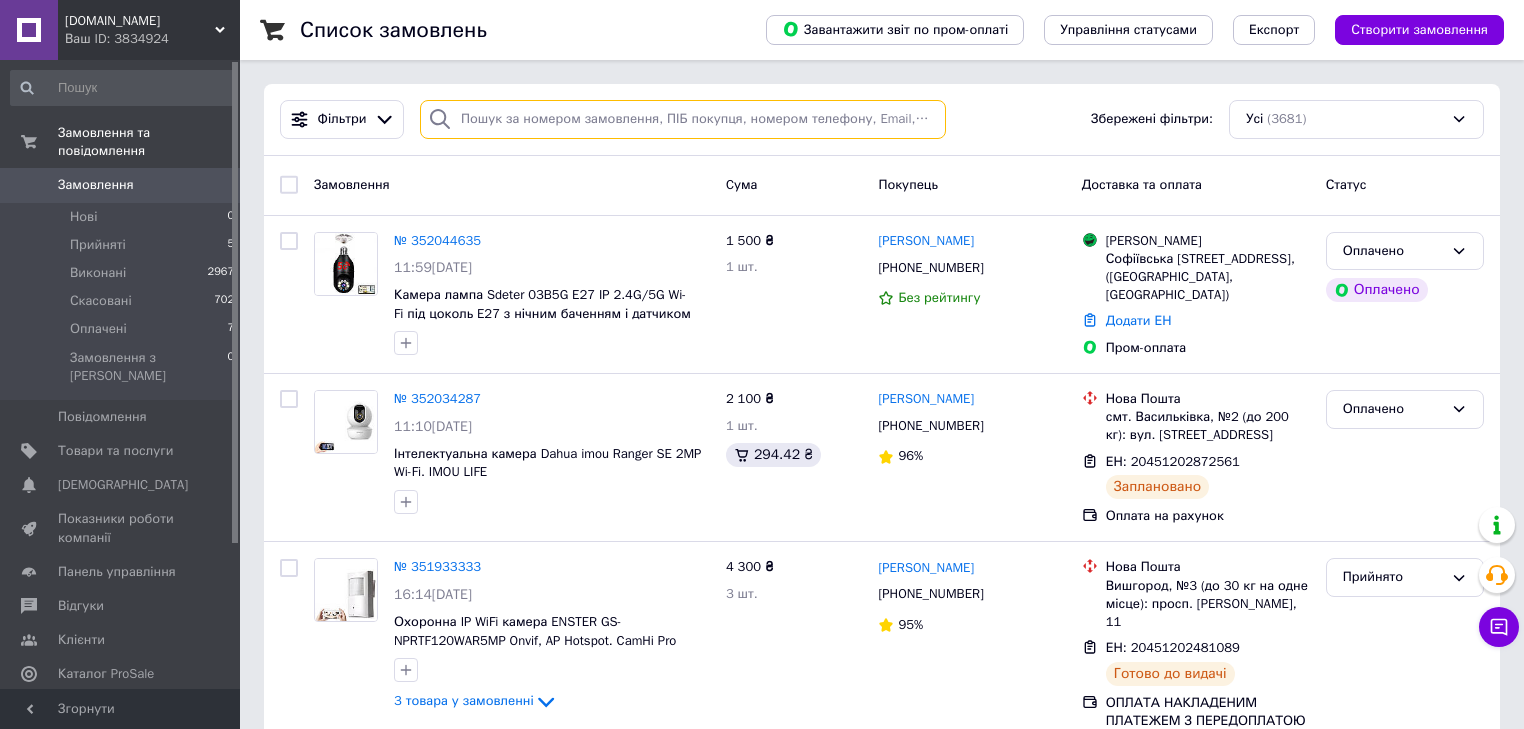 paste on "0669699680" 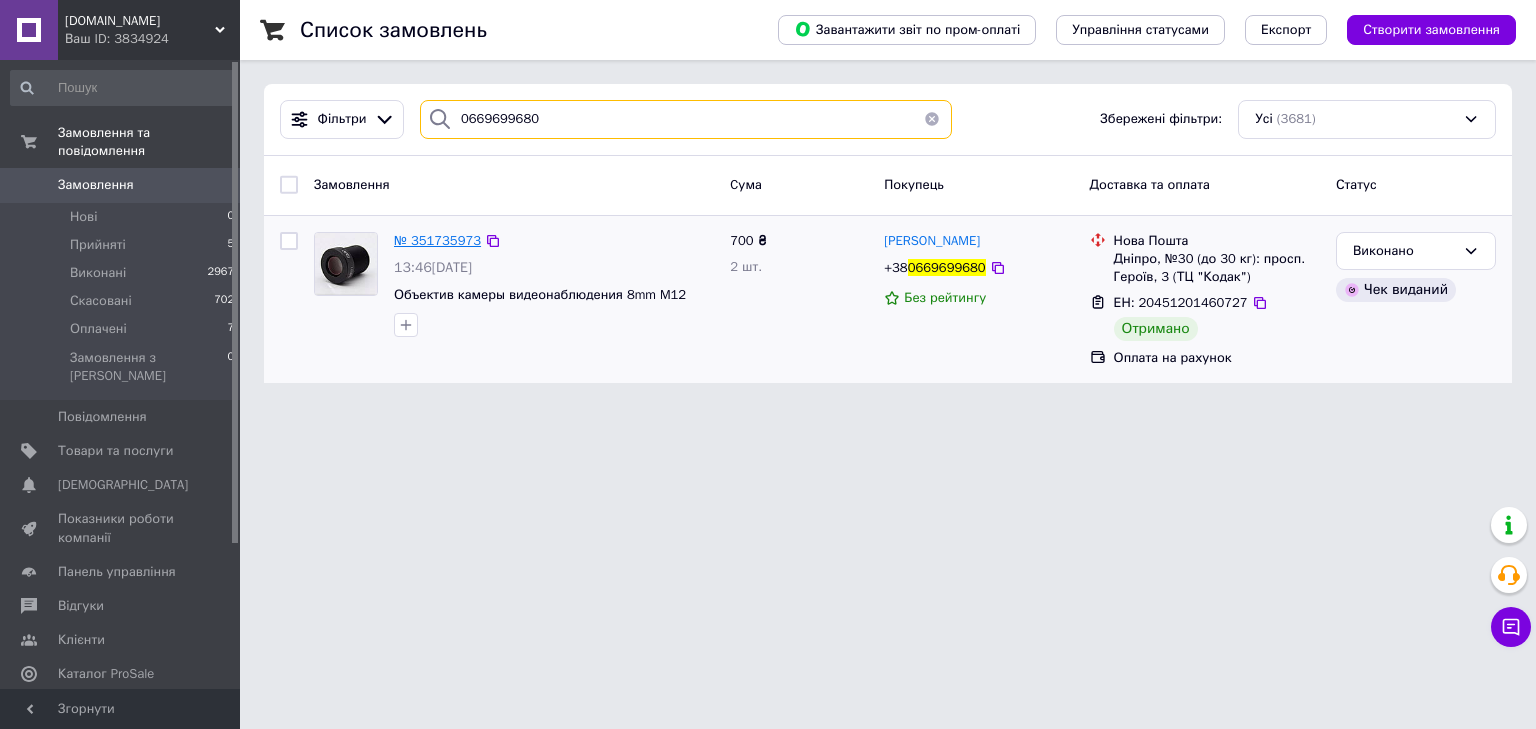 type on "0669699680" 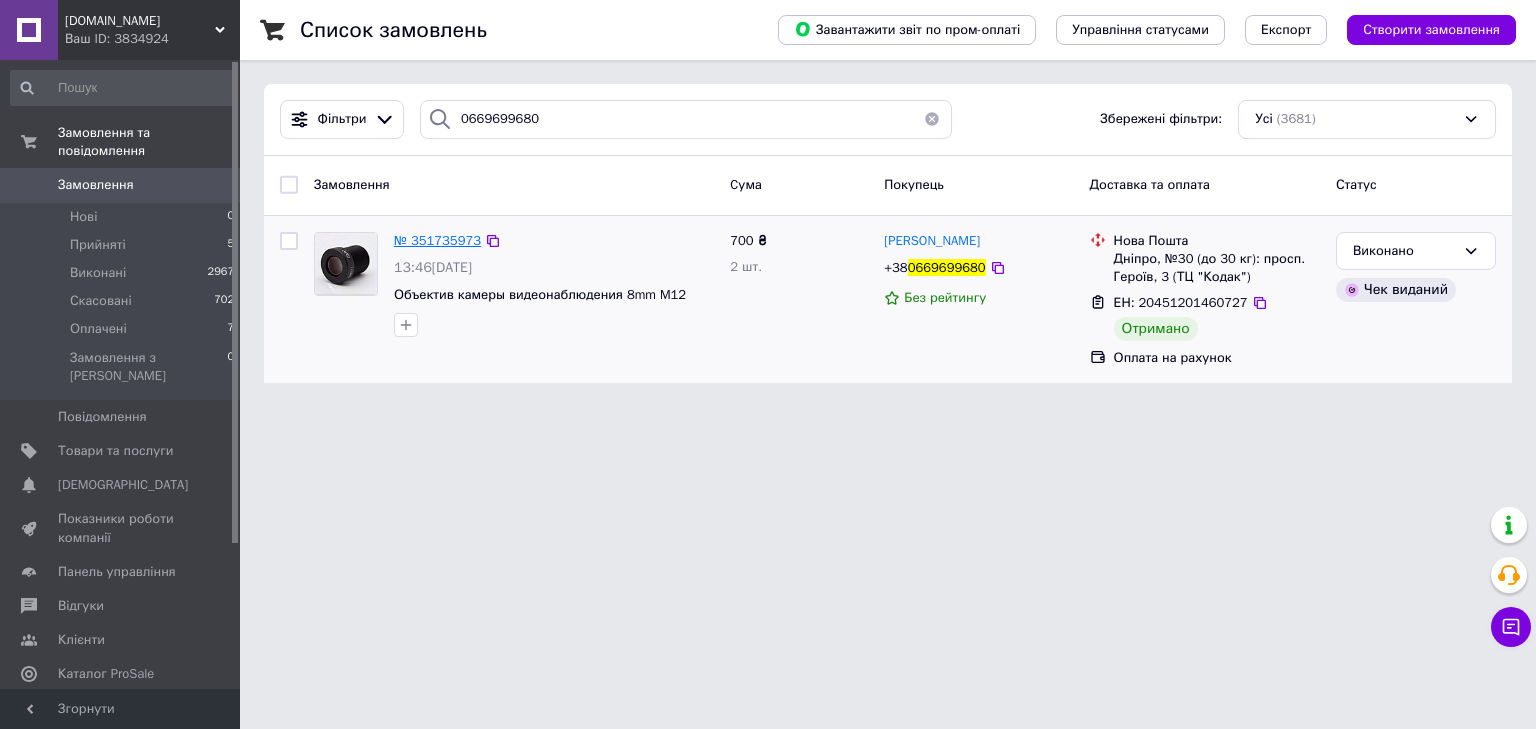 click on "№ 351735973" at bounding box center (437, 240) 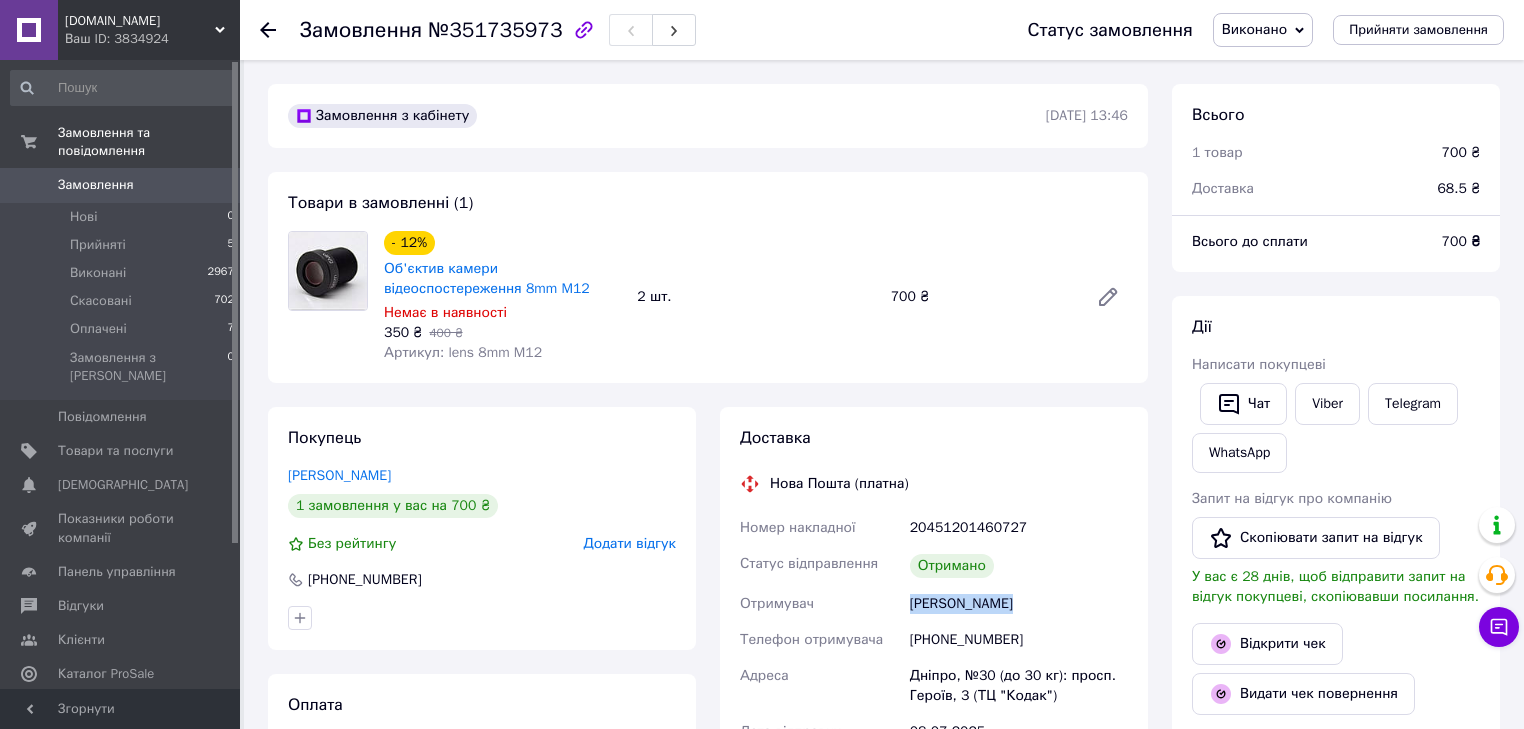drag, startPoint x: 1016, startPoint y: 609, endPoint x: 909, endPoint y: 608, distance: 107.00467 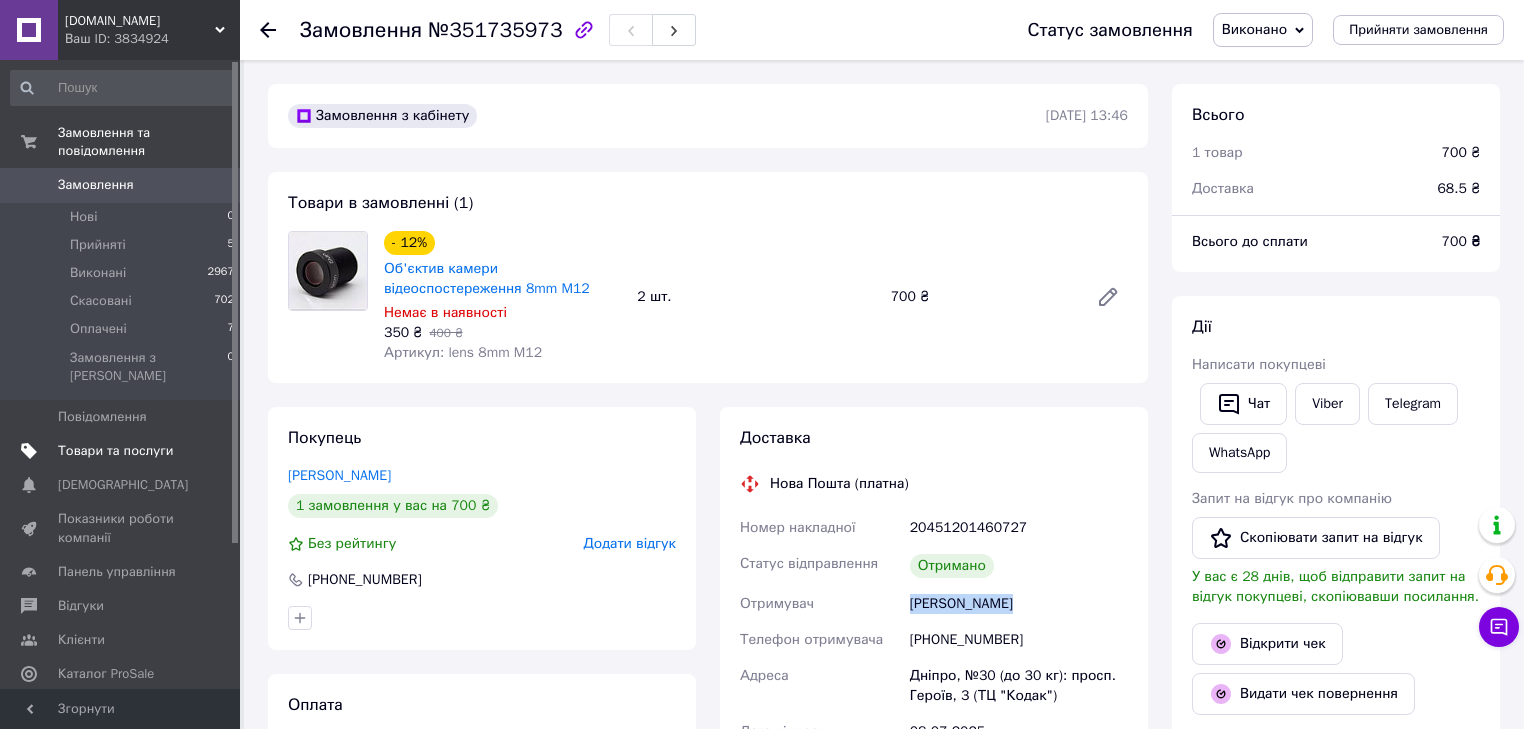 click on "Товари та послуги" at bounding box center (115, 451) 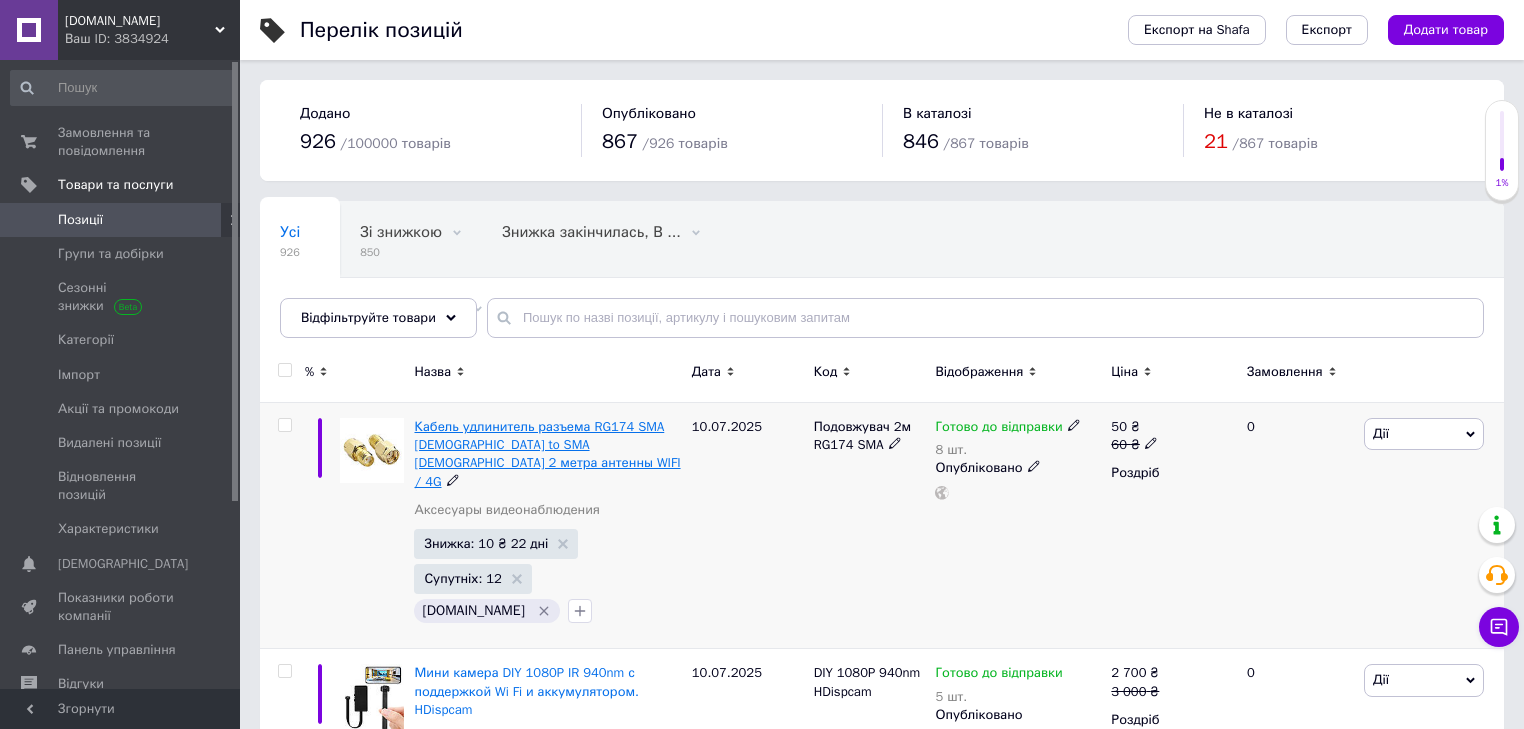 click on "Кабель удлинитель разъема RG174 SMA Male to SMA Female 2 метра антенны WIFI / 4G" at bounding box center [547, 454] 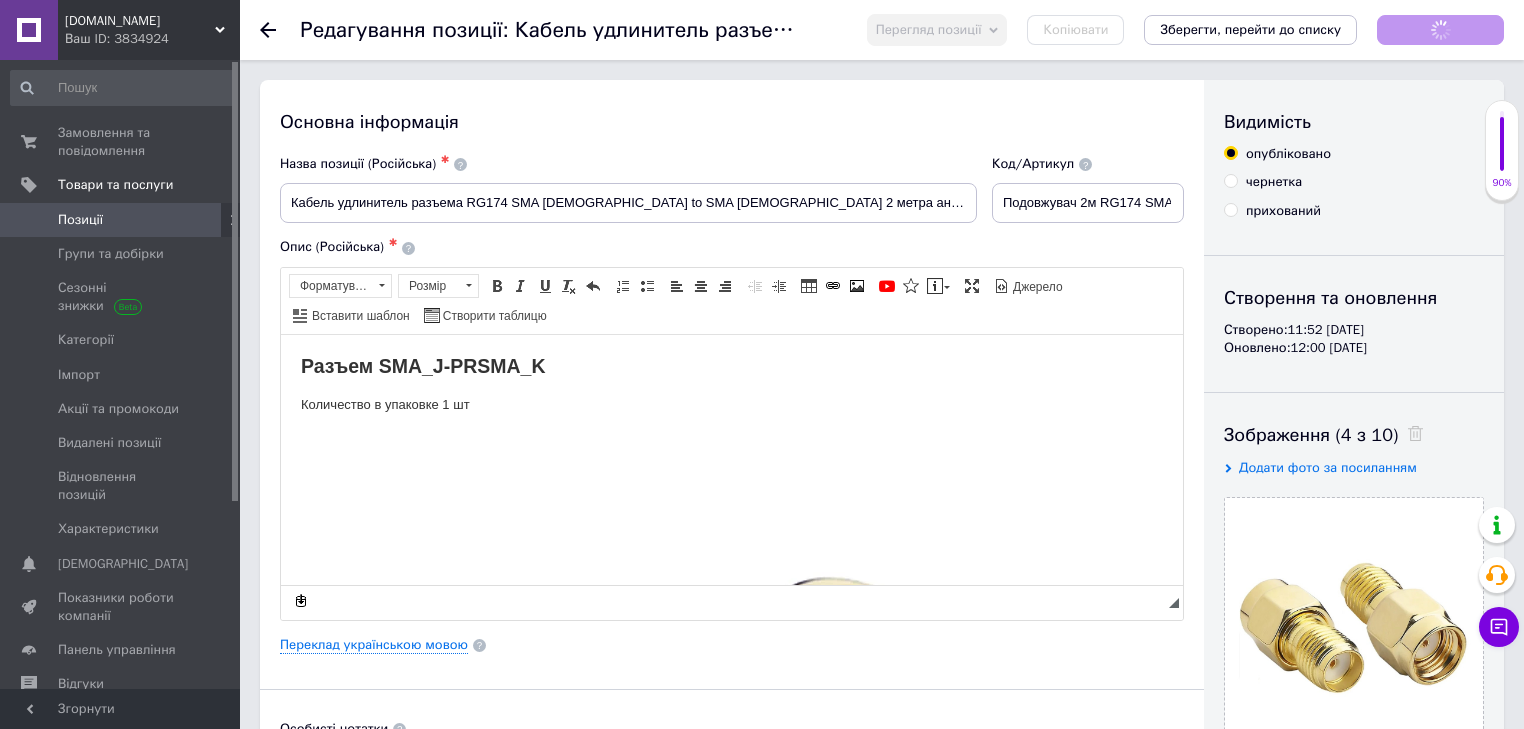 scroll, scrollTop: 0, scrollLeft: 0, axis: both 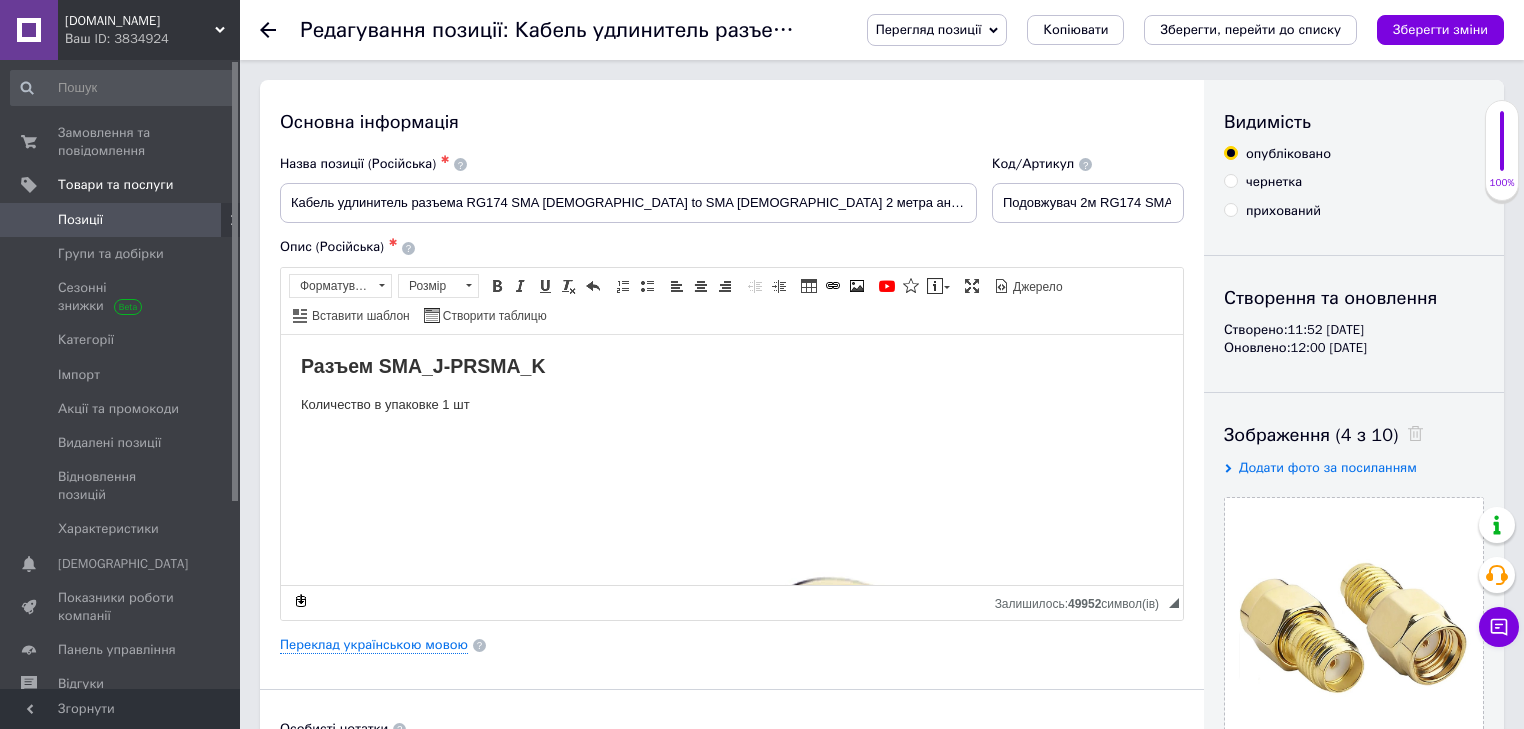 click on "Ваш ID: 3834924" at bounding box center [152, 39] 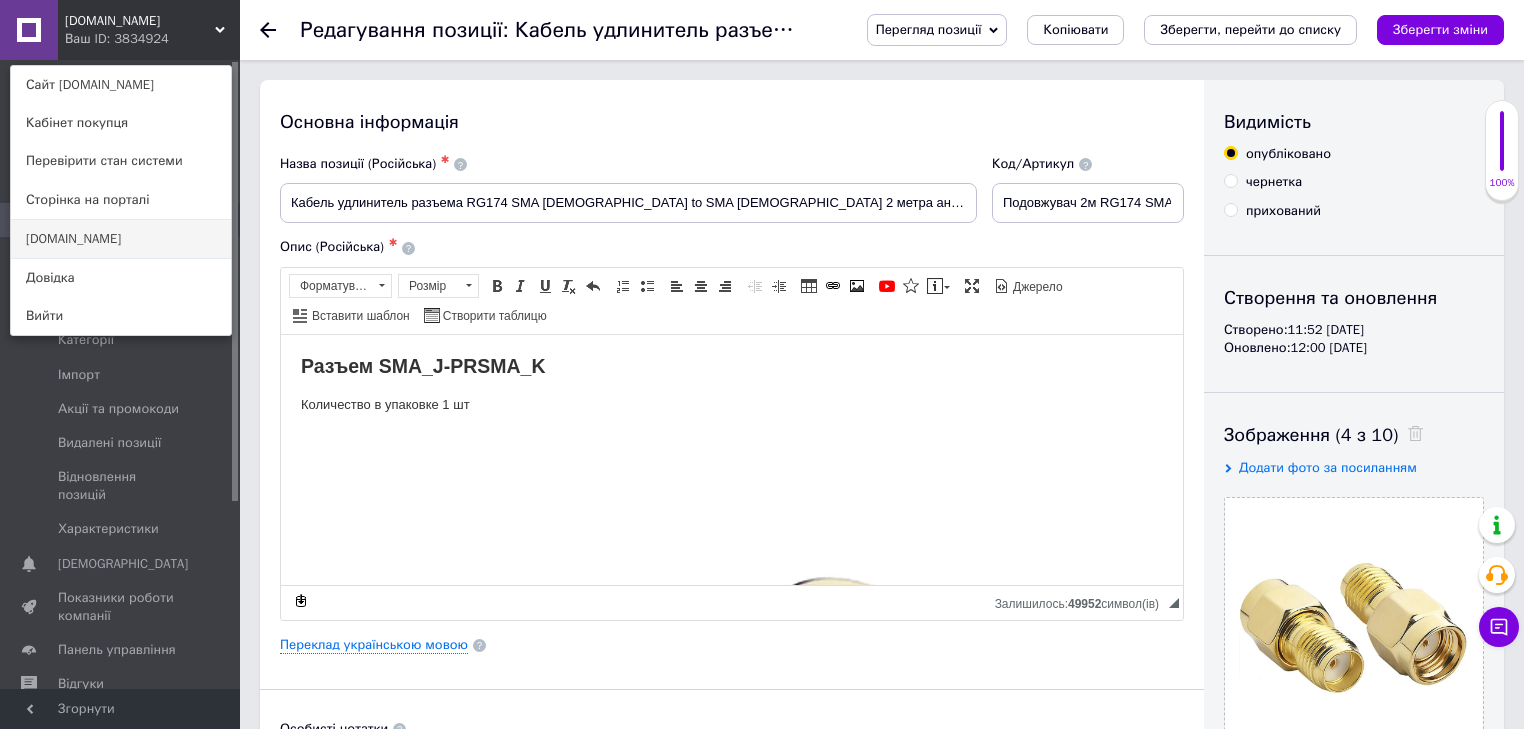 click on "[DOMAIN_NAME]" at bounding box center [121, 239] 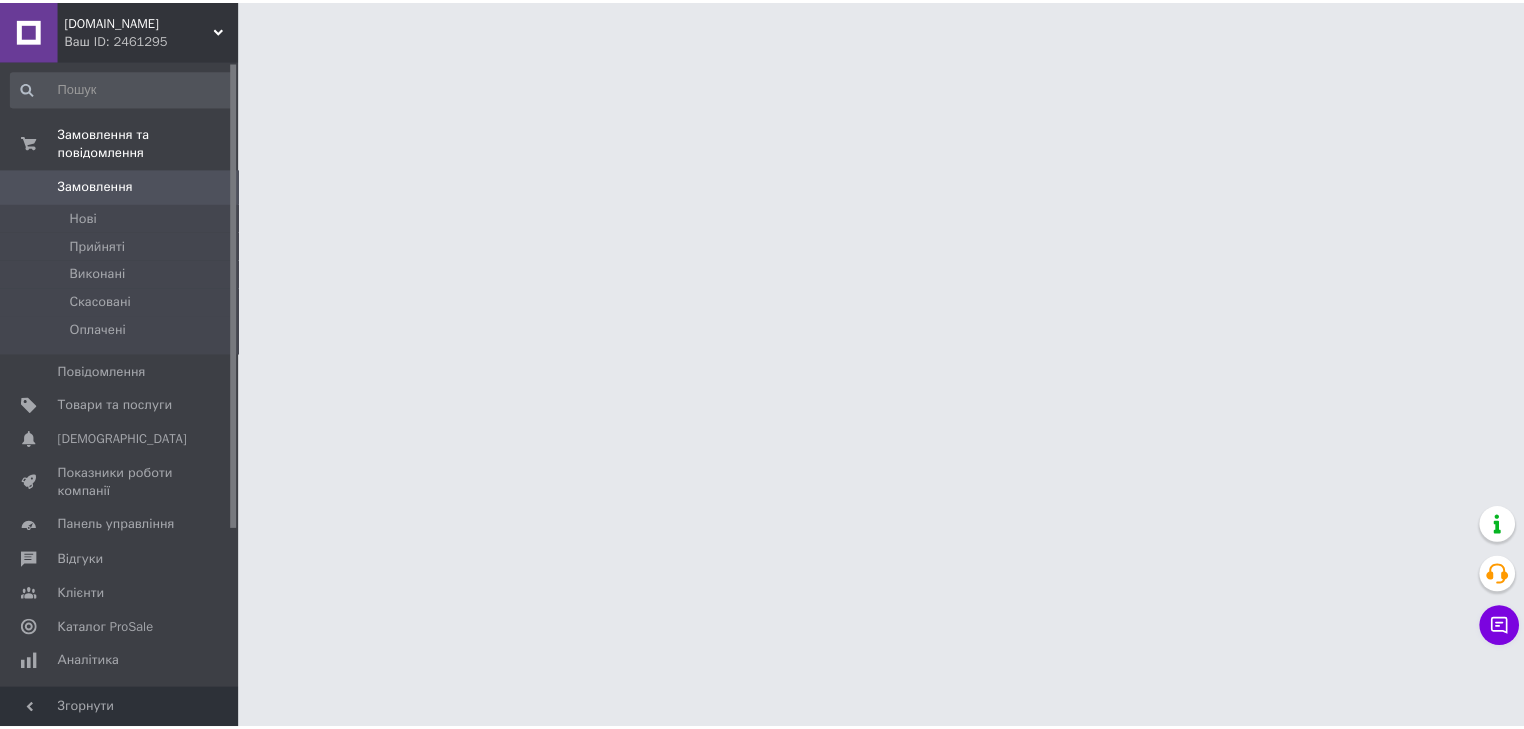 scroll, scrollTop: 0, scrollLeft: 0, axis: both 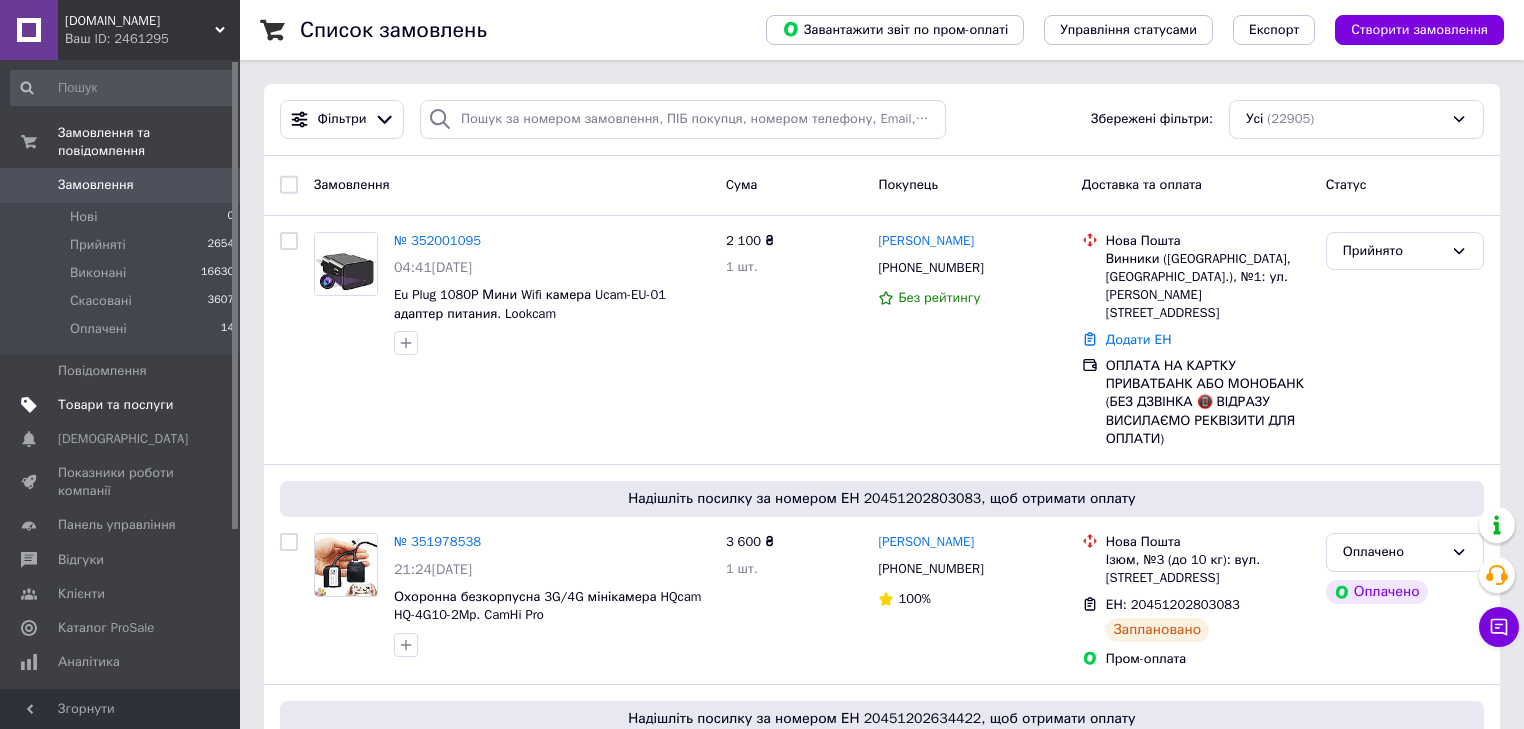 click on "Товари та послуги" at bounding box center [115, 405] 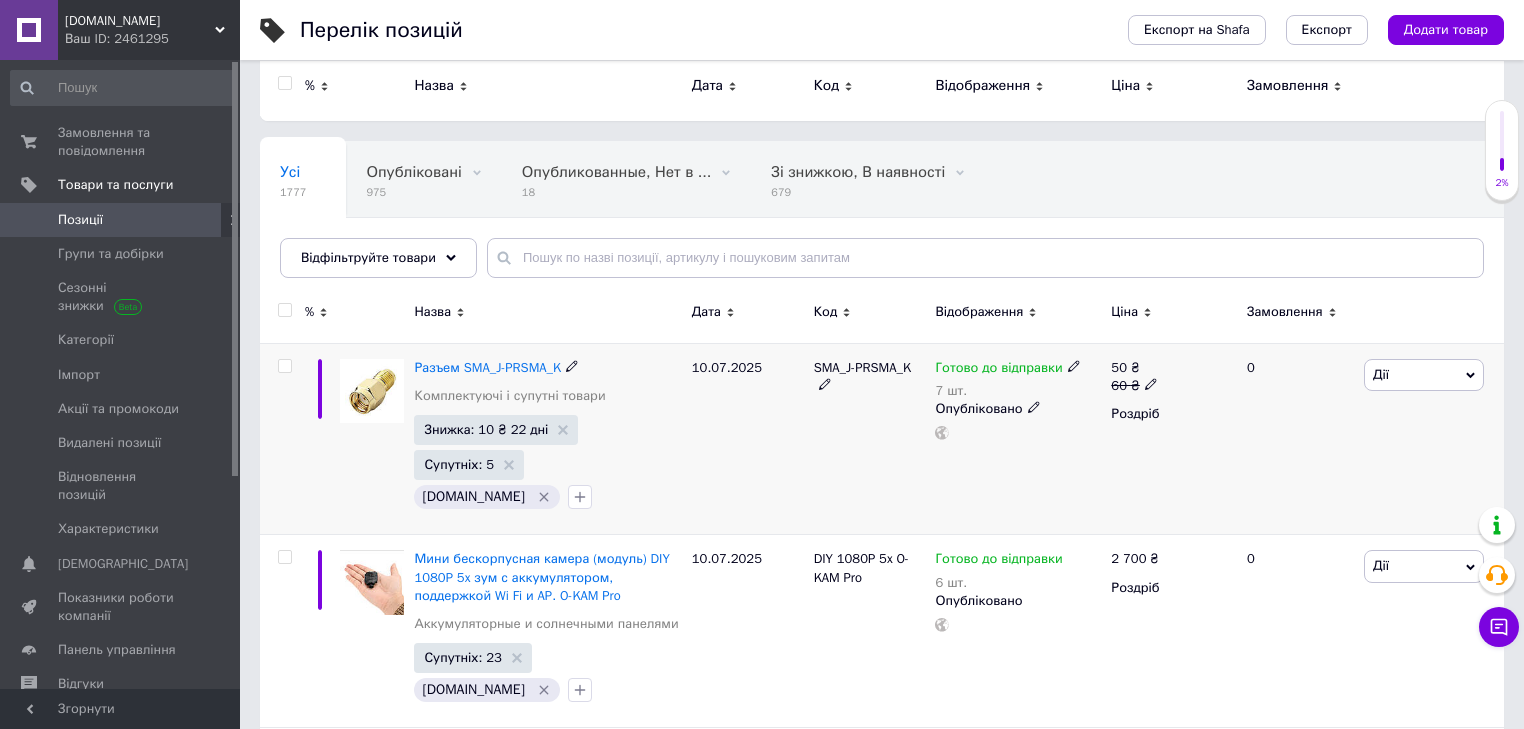 scroll, scrollTop: 80, scrollLeft: 0, axis: vertical 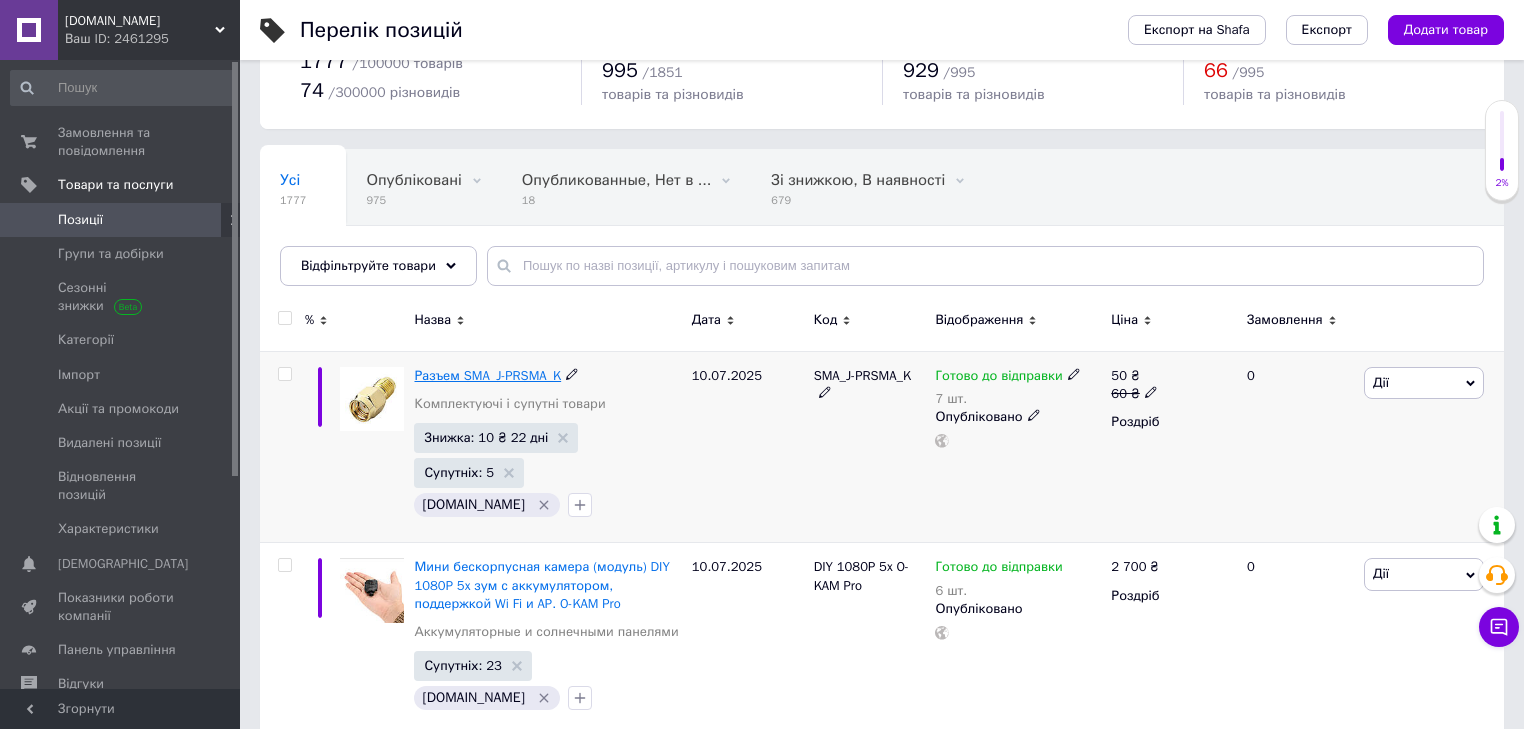 click on "Разъем SMA_J-PRSMA_K" at bounding box center (487, 375) 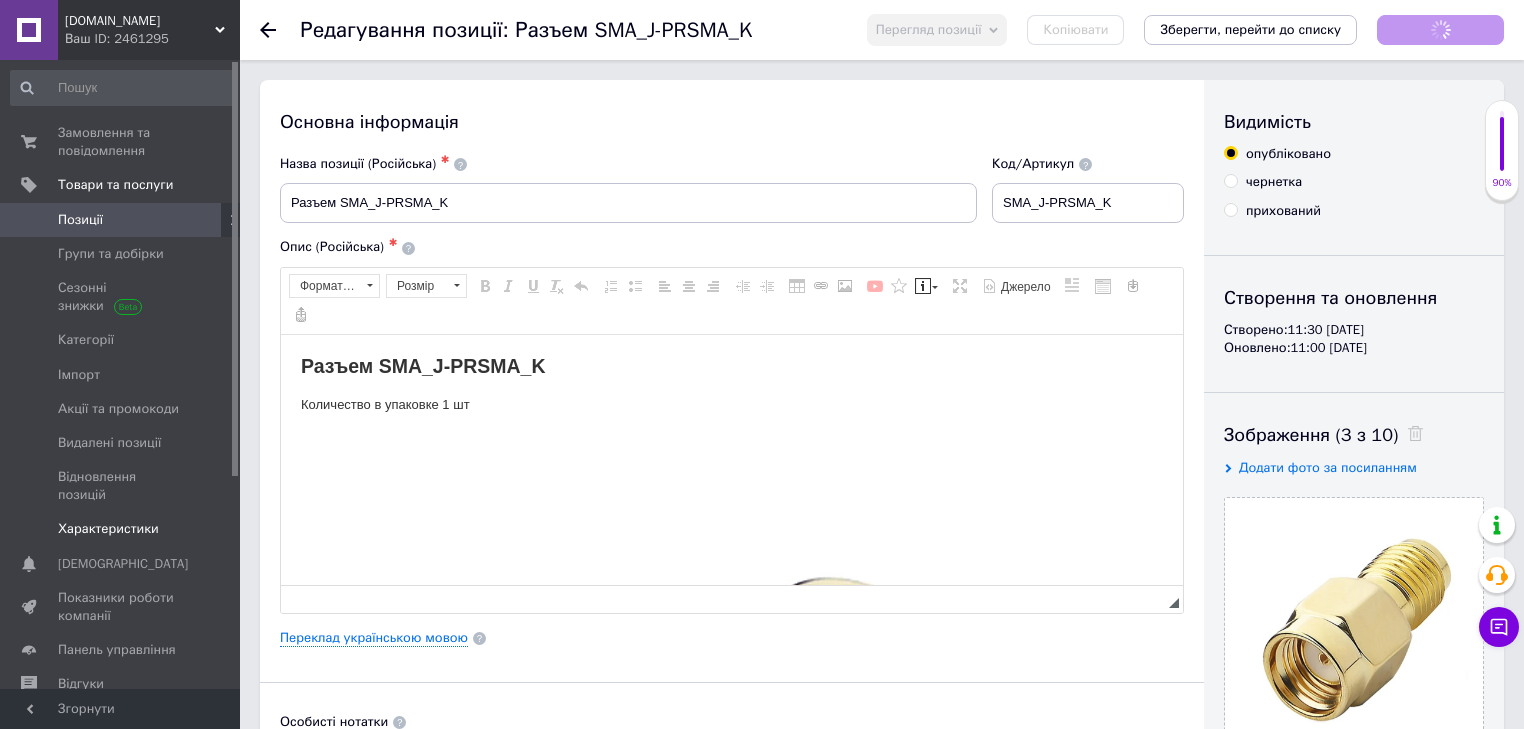 scroll, scrollTop: 0, scrollLeft: 0, axis: both 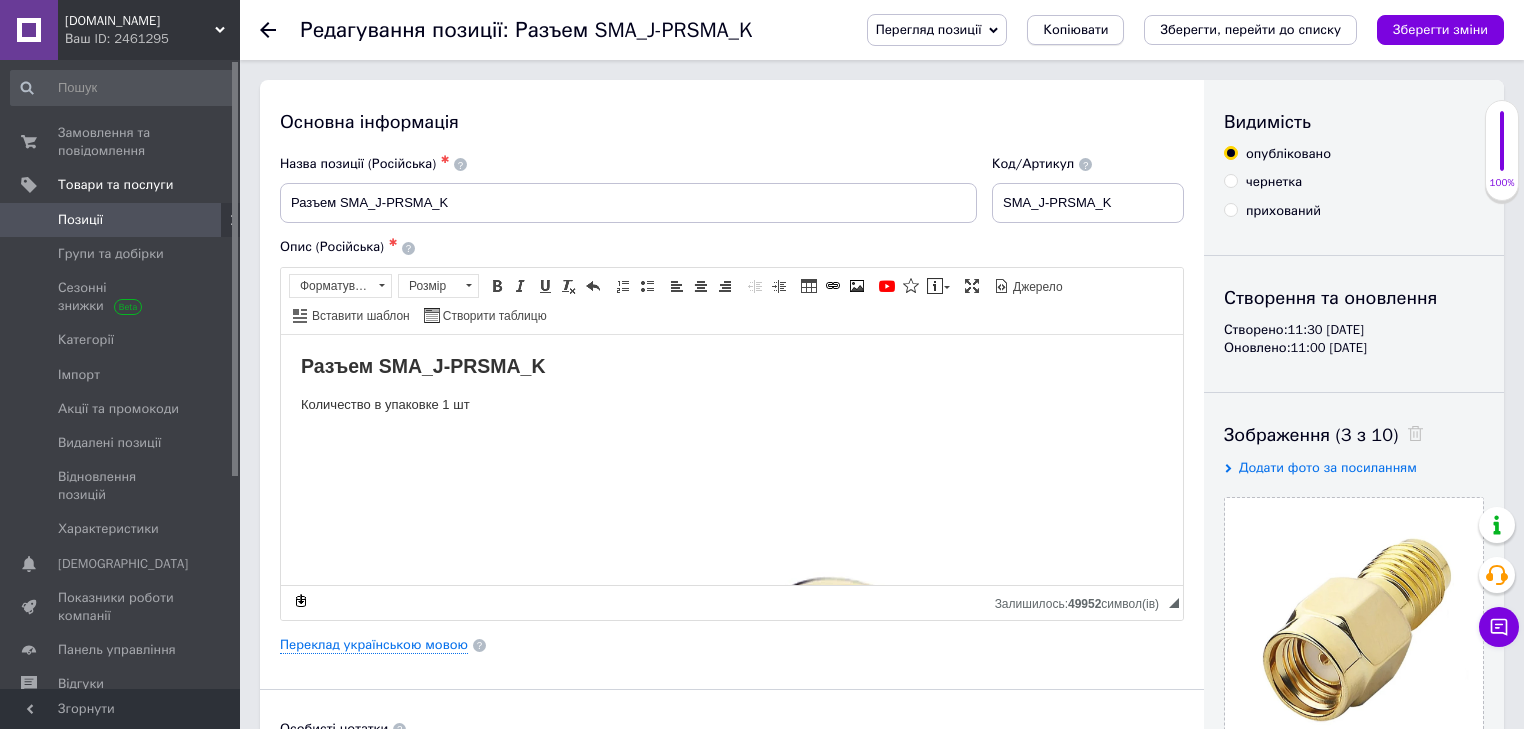 click on "Копіювати" at bounding box center (1075, 30) 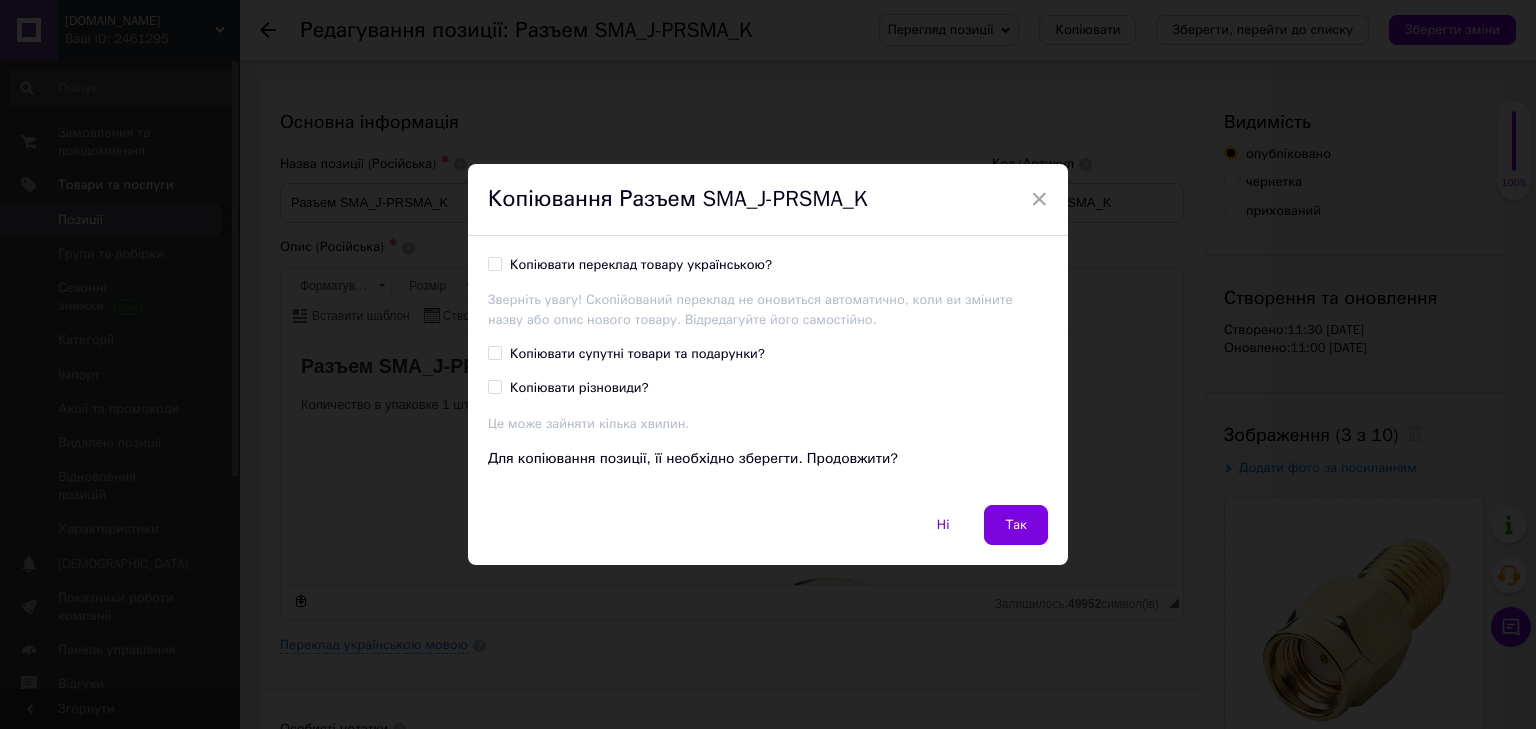click on "Копіювати супутні товари та подарунки?" at bounding box center [494, 352] 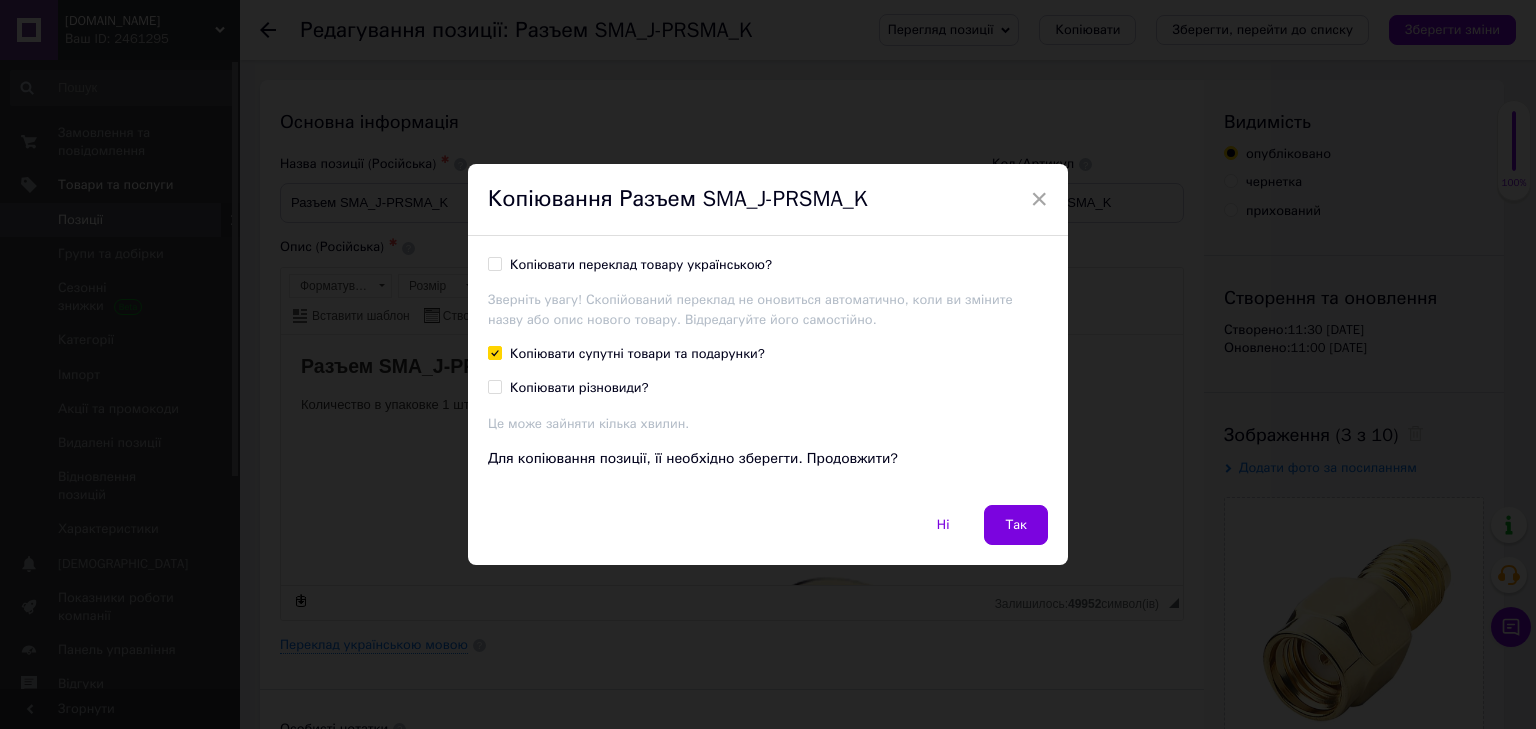 checkbox on "true" 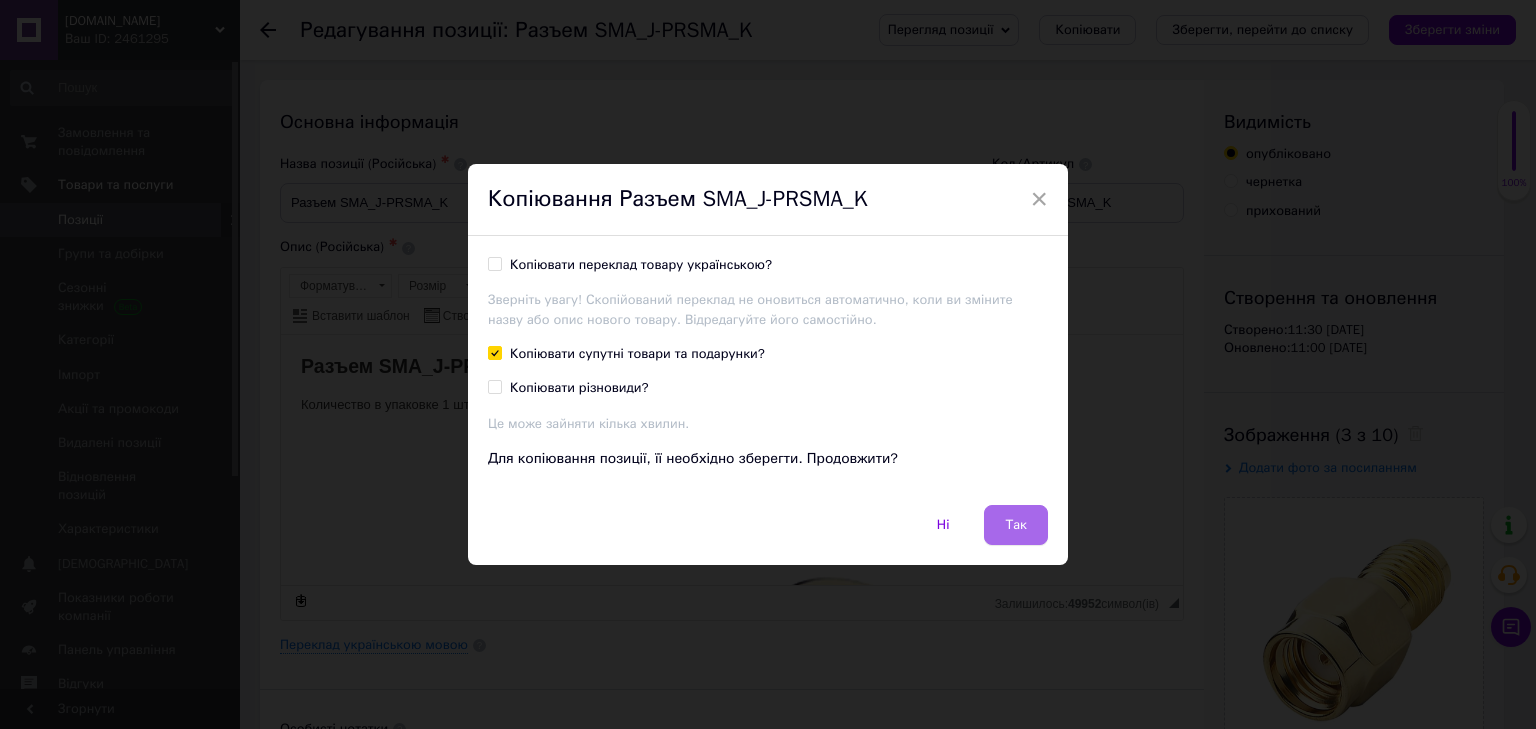 click on "Так" at bounding box center [1016, 525] 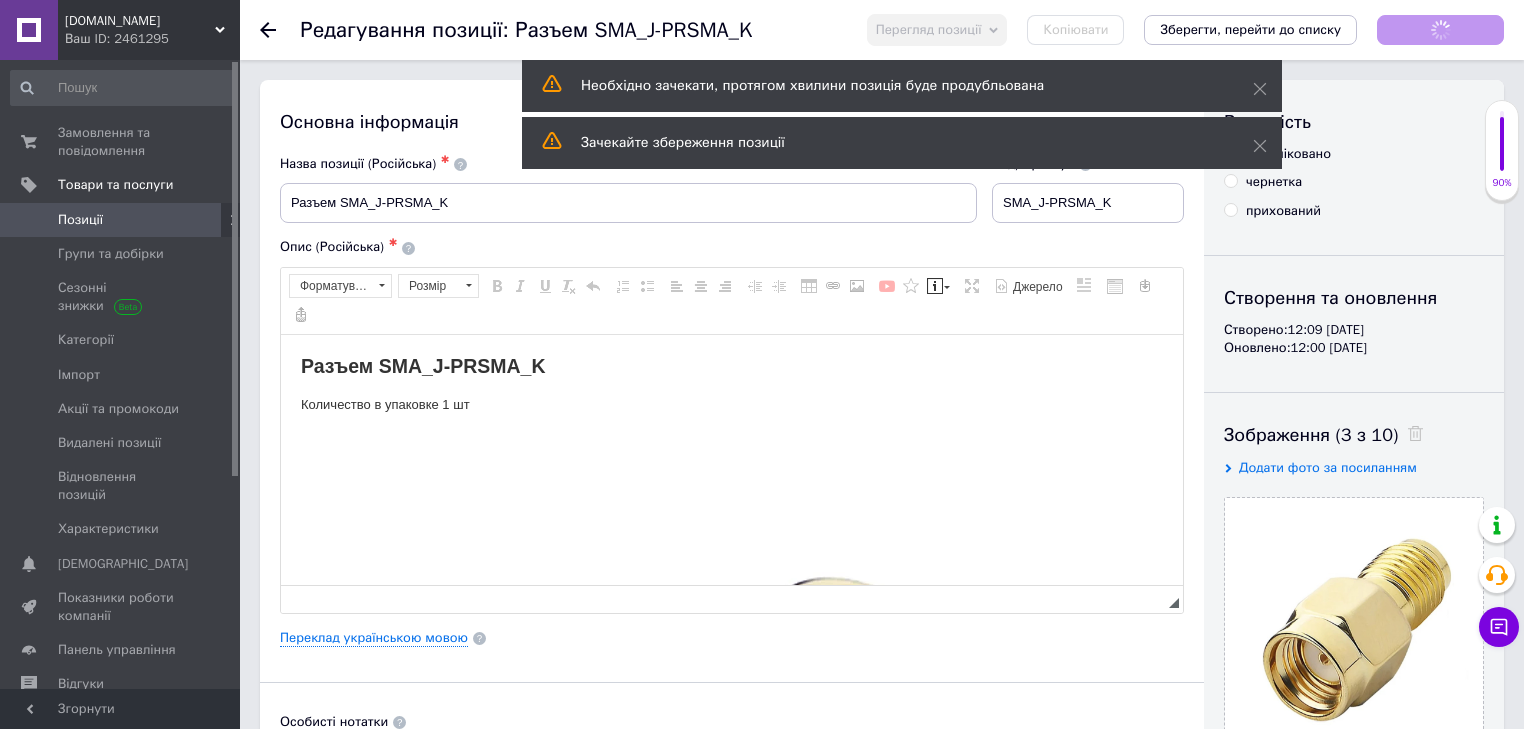 scroll, scrollTop: 0, scrollLeft: 0, axis: both 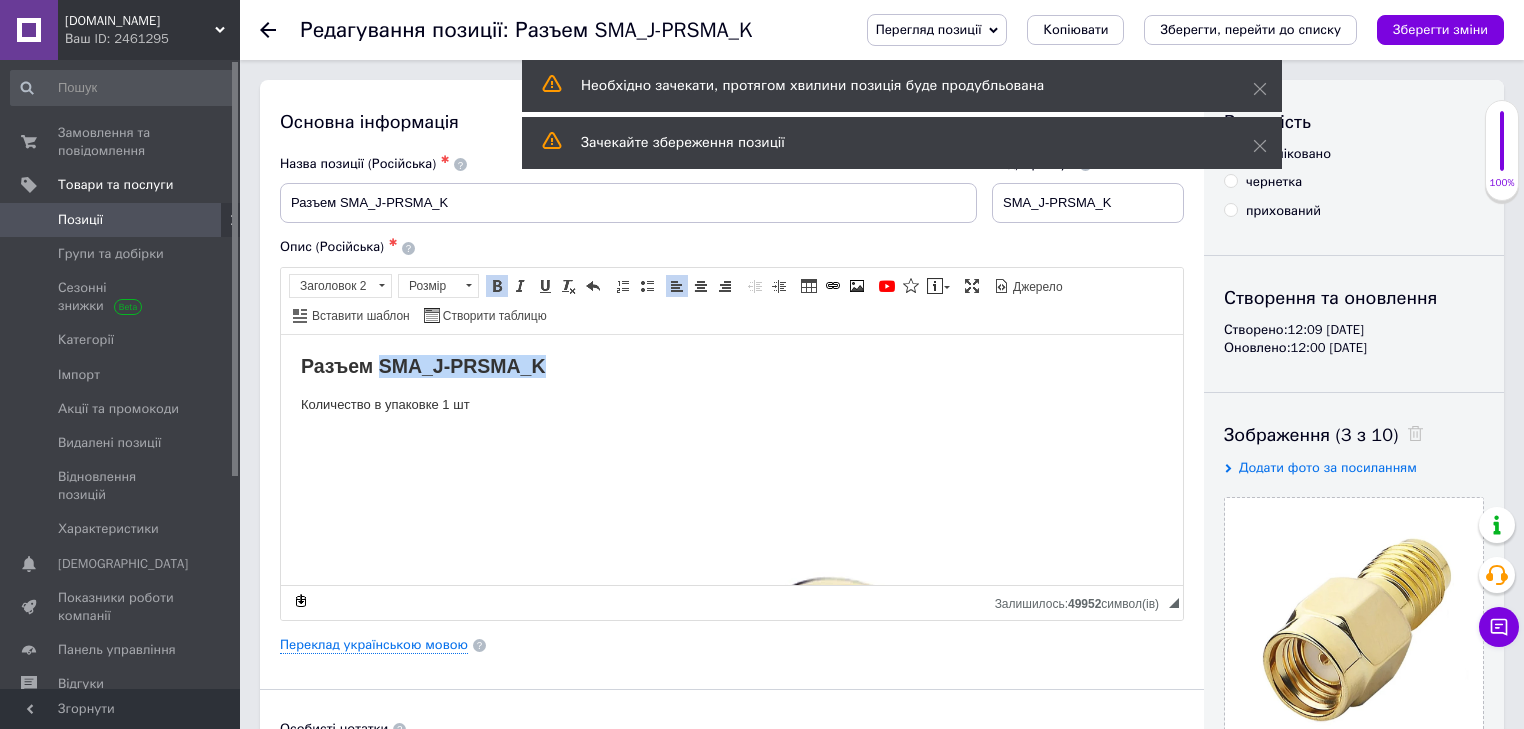 drag, startPoint x: 558, startPoint y: 369, endPoint x: 379, endPoint y: 363, distance: 179.10052 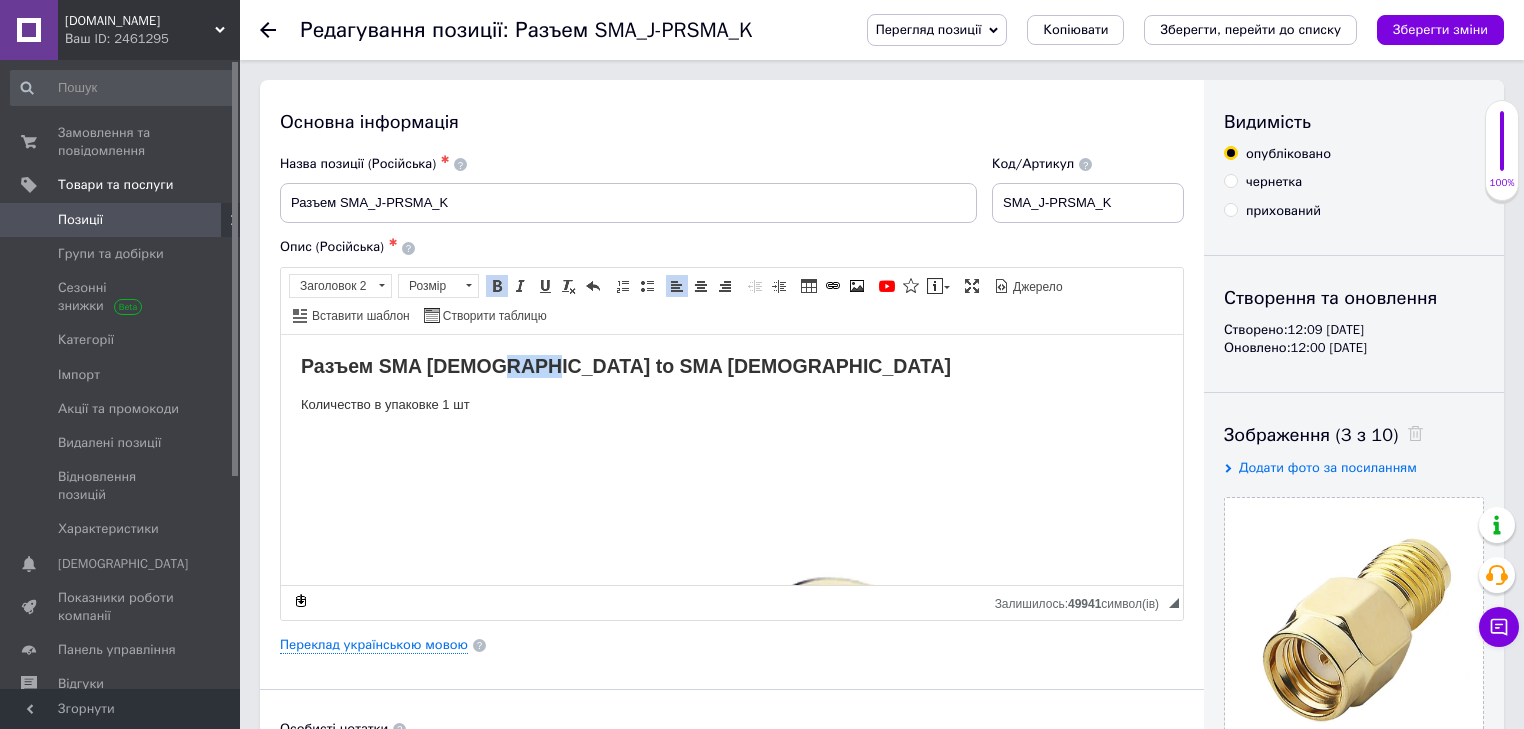 drag, startPoint x: 490, startPoint y: 364, endPoint x: 518, endPoint y: 372, distance: 29.12044 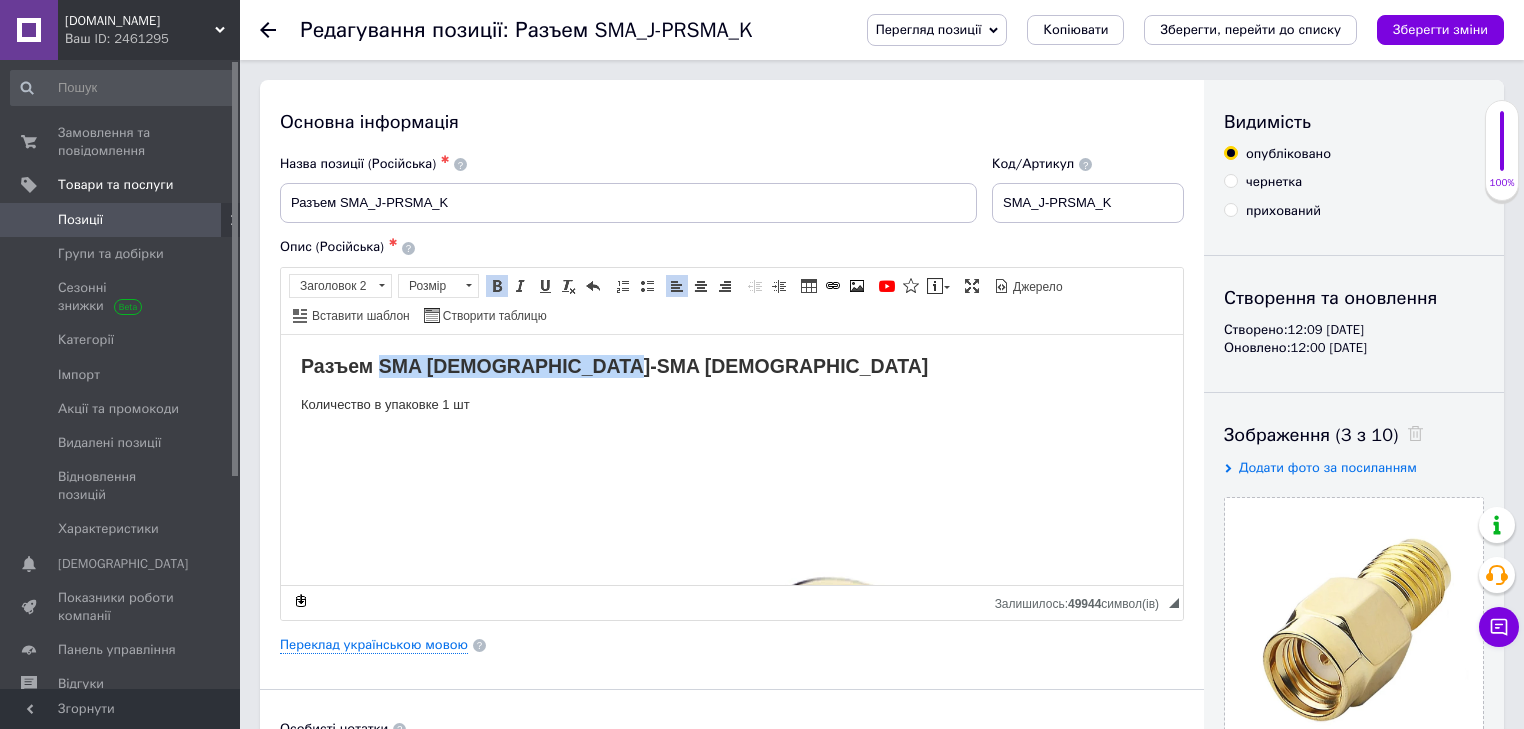 drag, startPoint x: 610, startPoint y: 365, endPoint x: 377, endPoint y: 366, distance: 233.00215 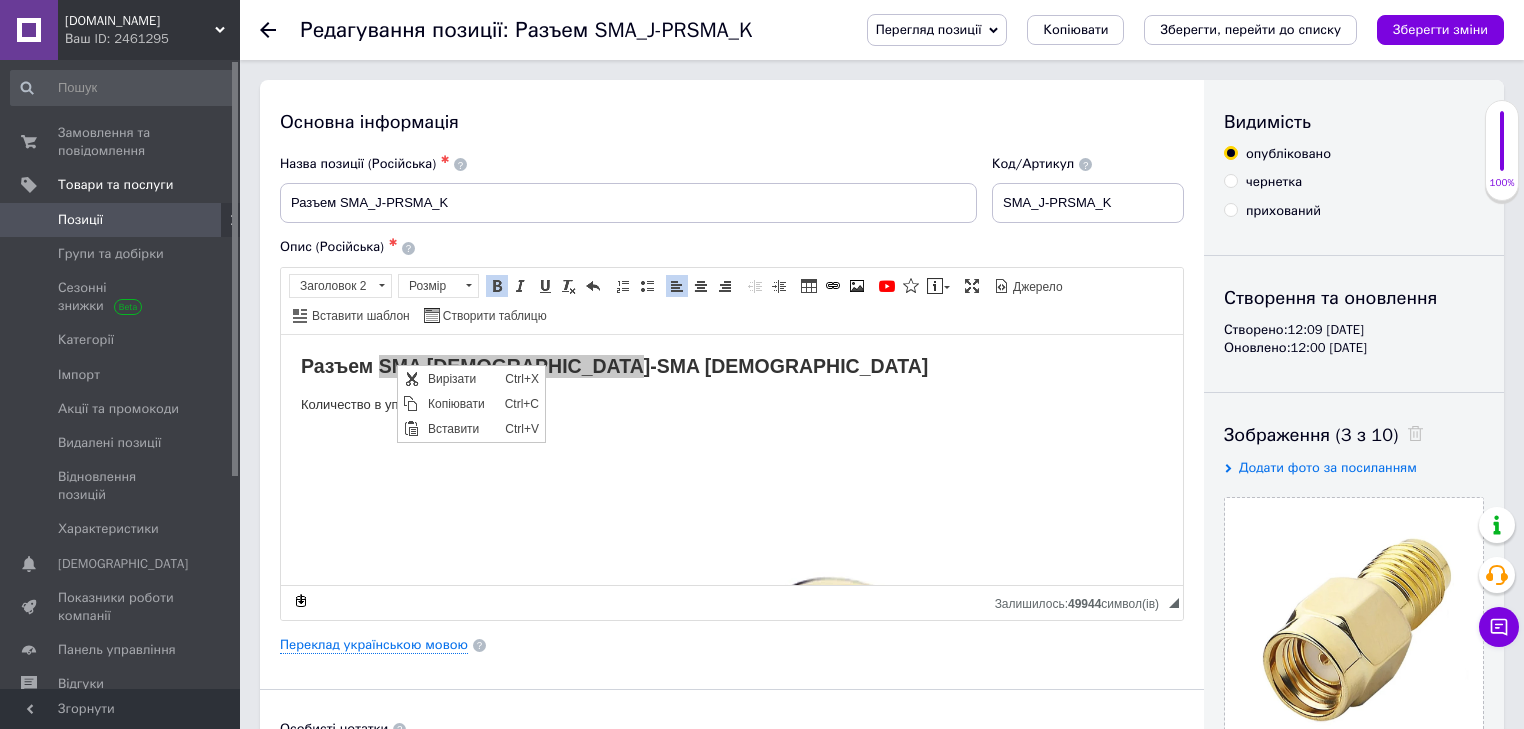 scroll, scrollTop: 0, scrollLeft: 0, axis: both 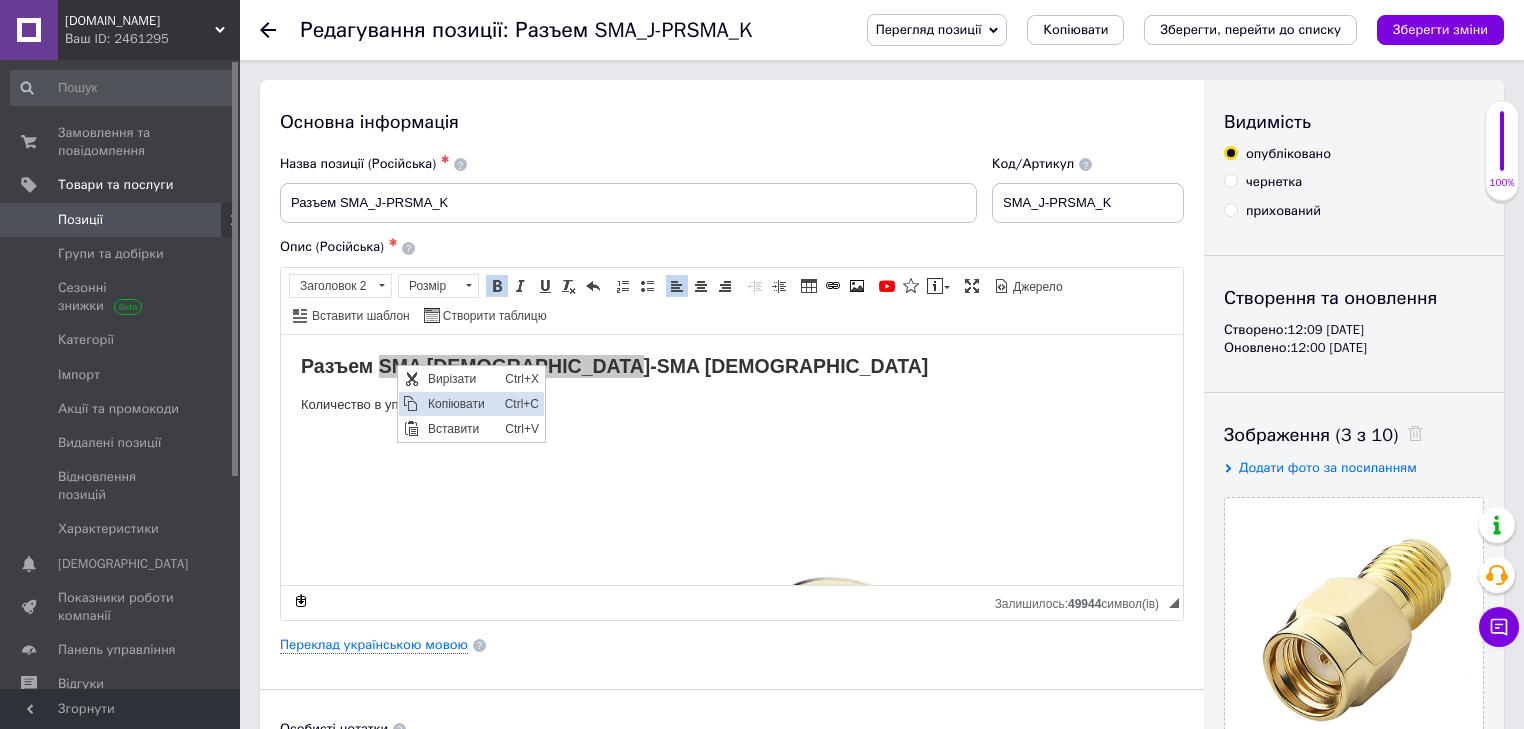 click on "Копіювати" at bounding box center (460, 404) 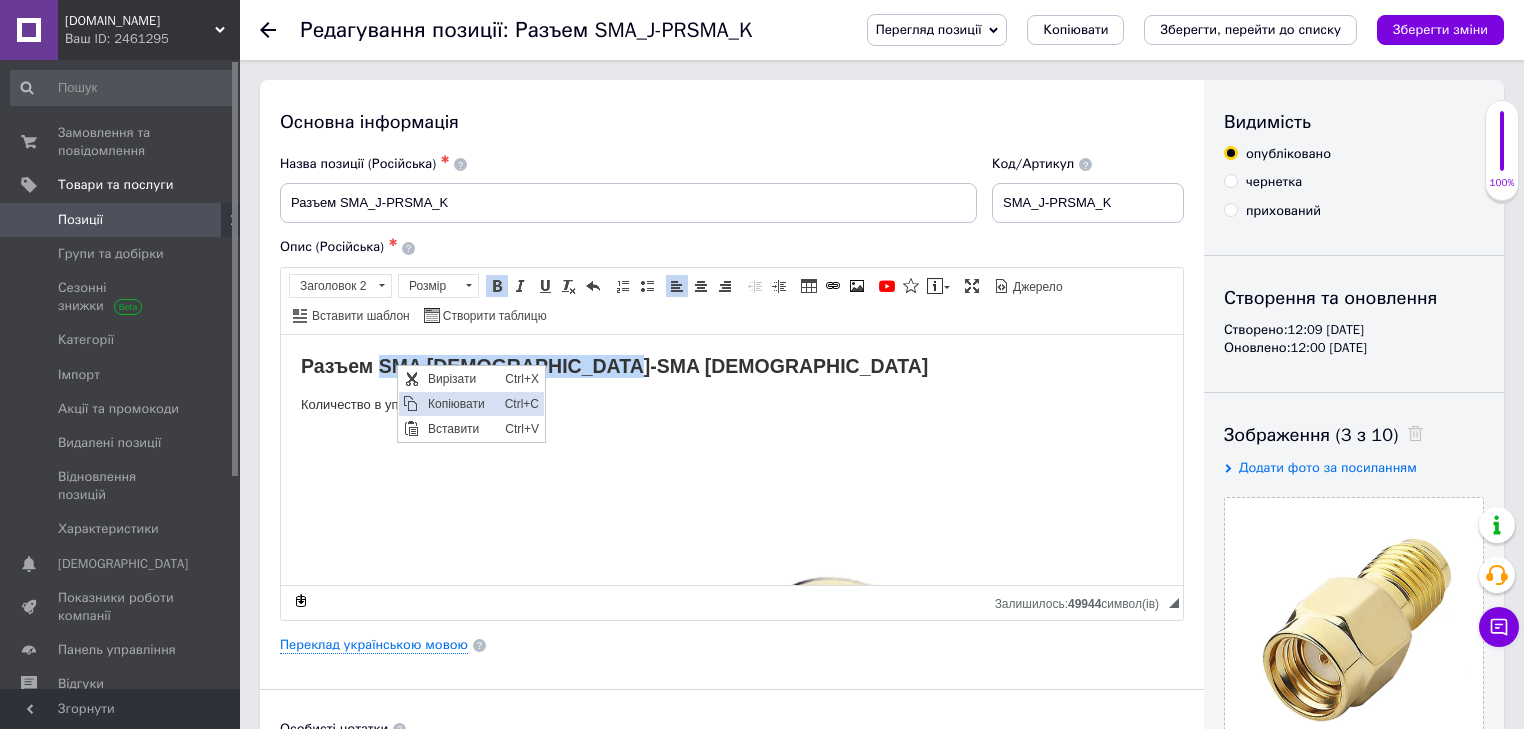 copy on "SMA [DEMOGRAPHIC_DATA]-SMA [DEMOGRAPHIC_DATA]" 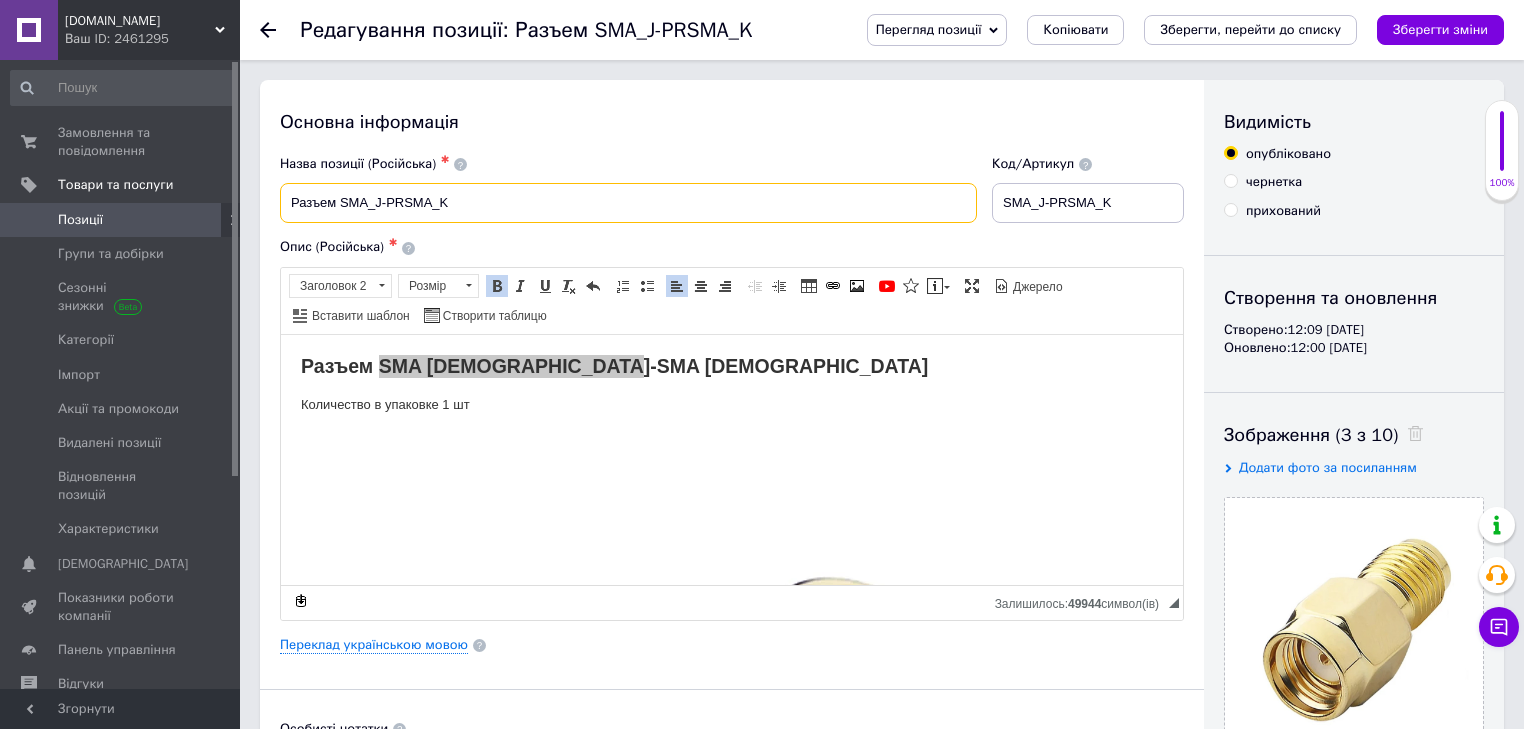 drag, startPoint x: 340, startPoint y: 202, endPoint x: 460, endPoint y: 203, distance: 120.004166 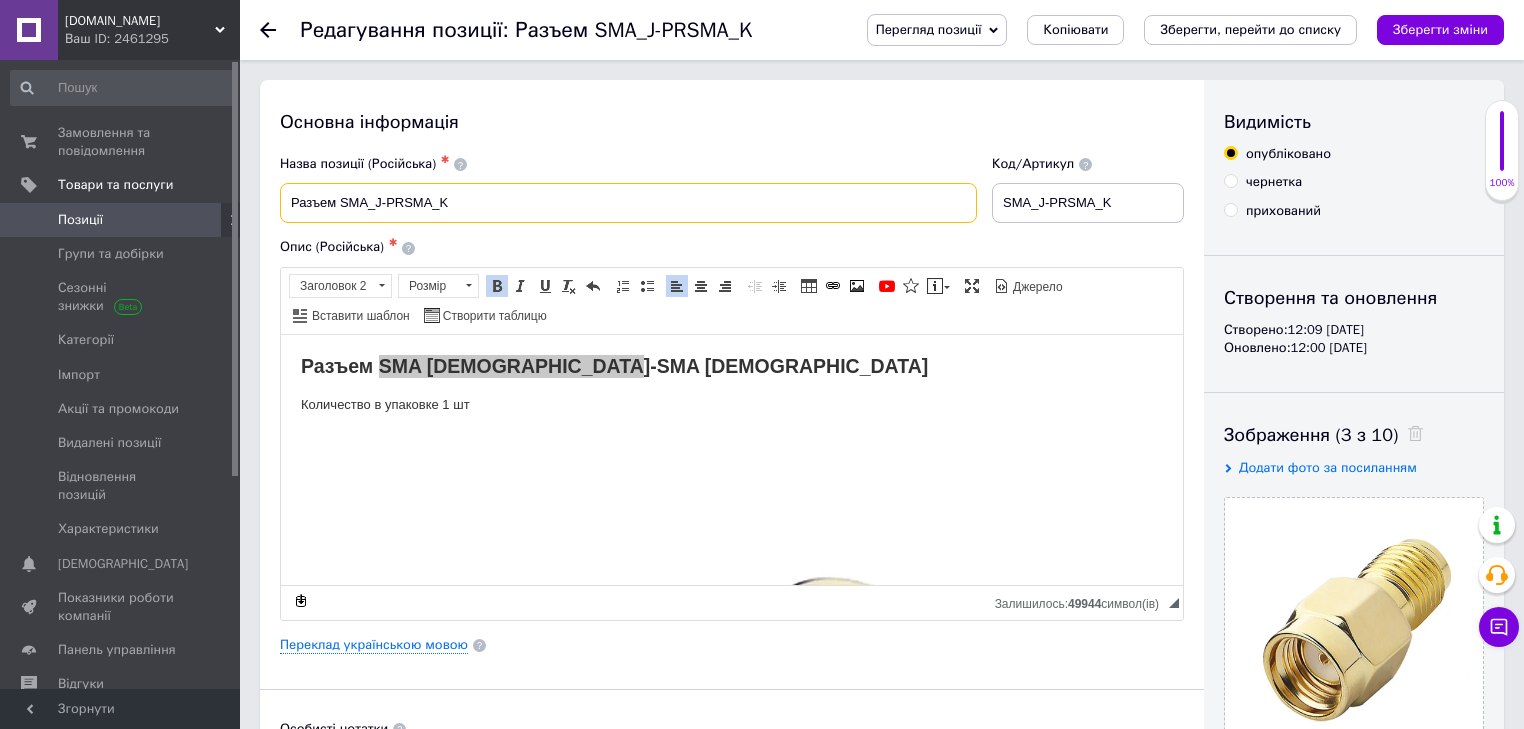 paste on "[DEMOGRAPHIC_DATA]-SMA [DEMOGRAPHIC_DATA]" 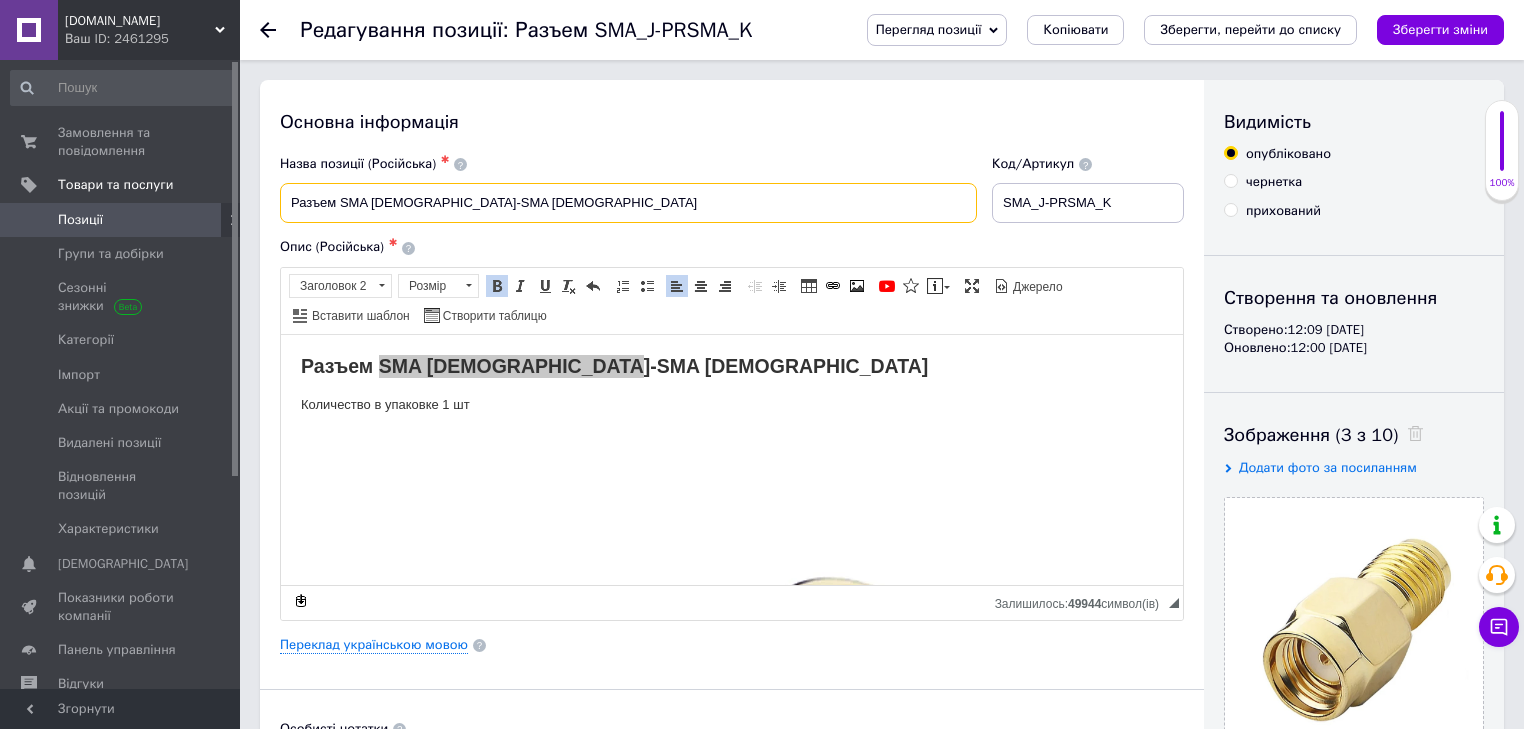 type on "Разъем SMA [DEMOGRAPHIC_DATA]-SMA [DEMOGRAPHIC_DATA]" 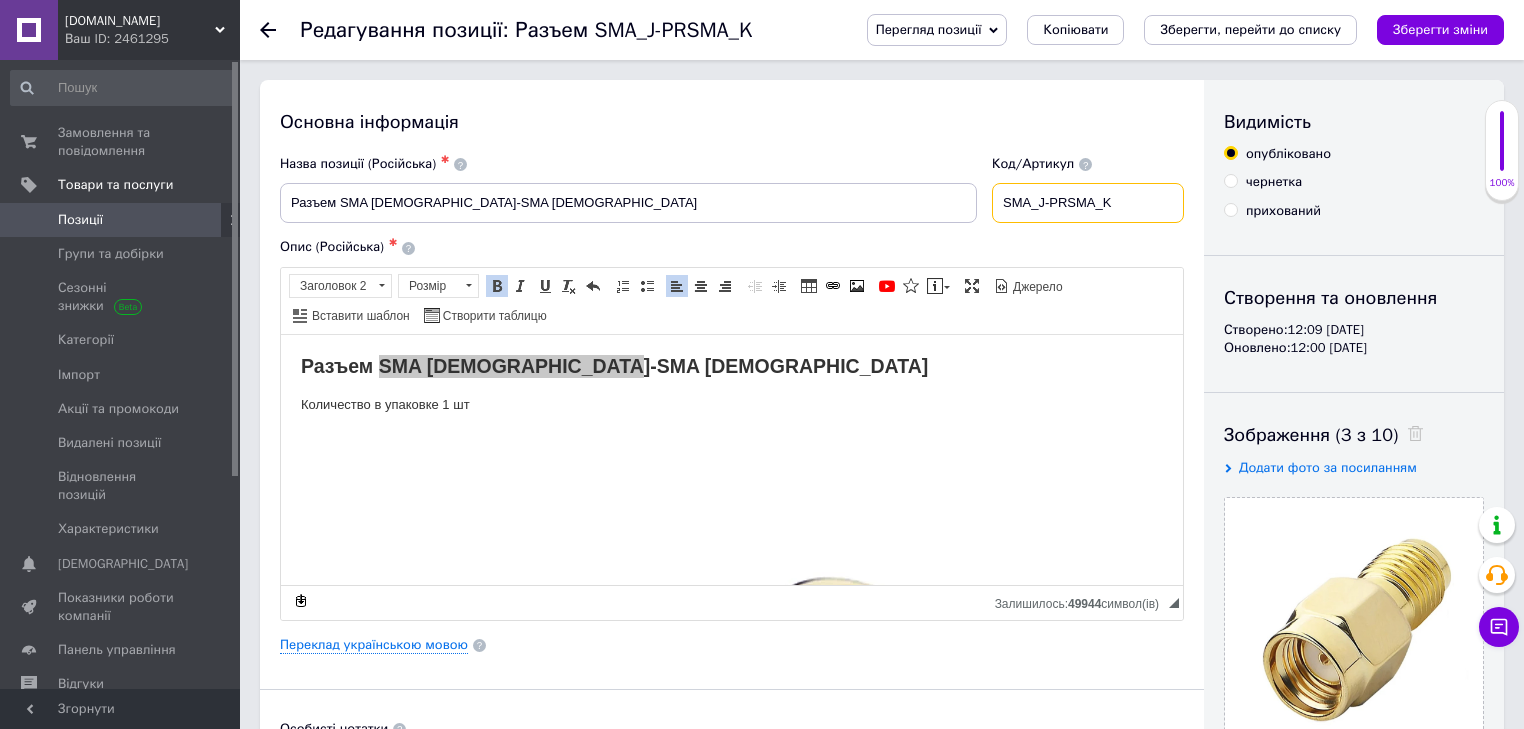 click on "SMA_J-PRSMA_K" at bounding box center (1088, 203) 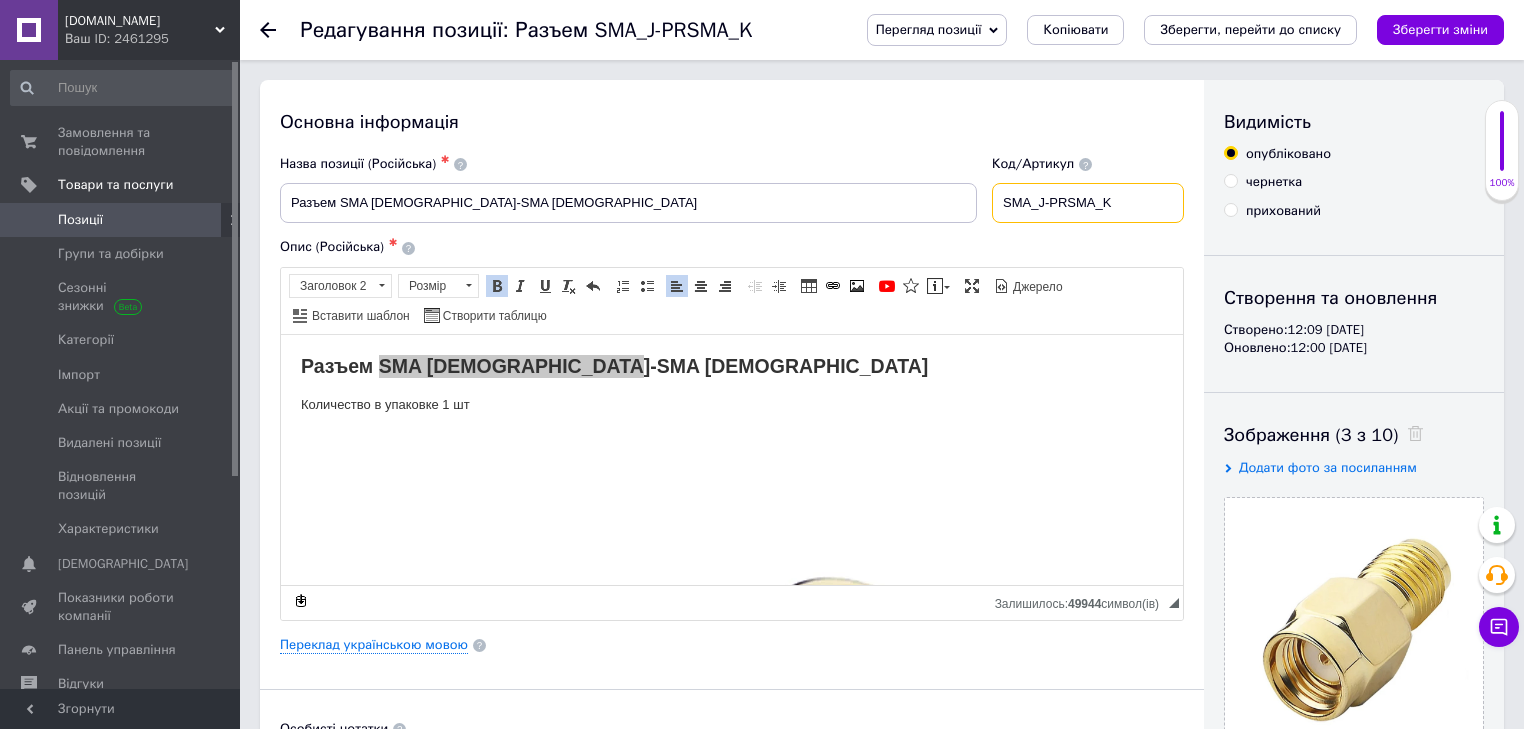click on "SMA_J-PRSMA_K" at bounding box center [1088, 203] 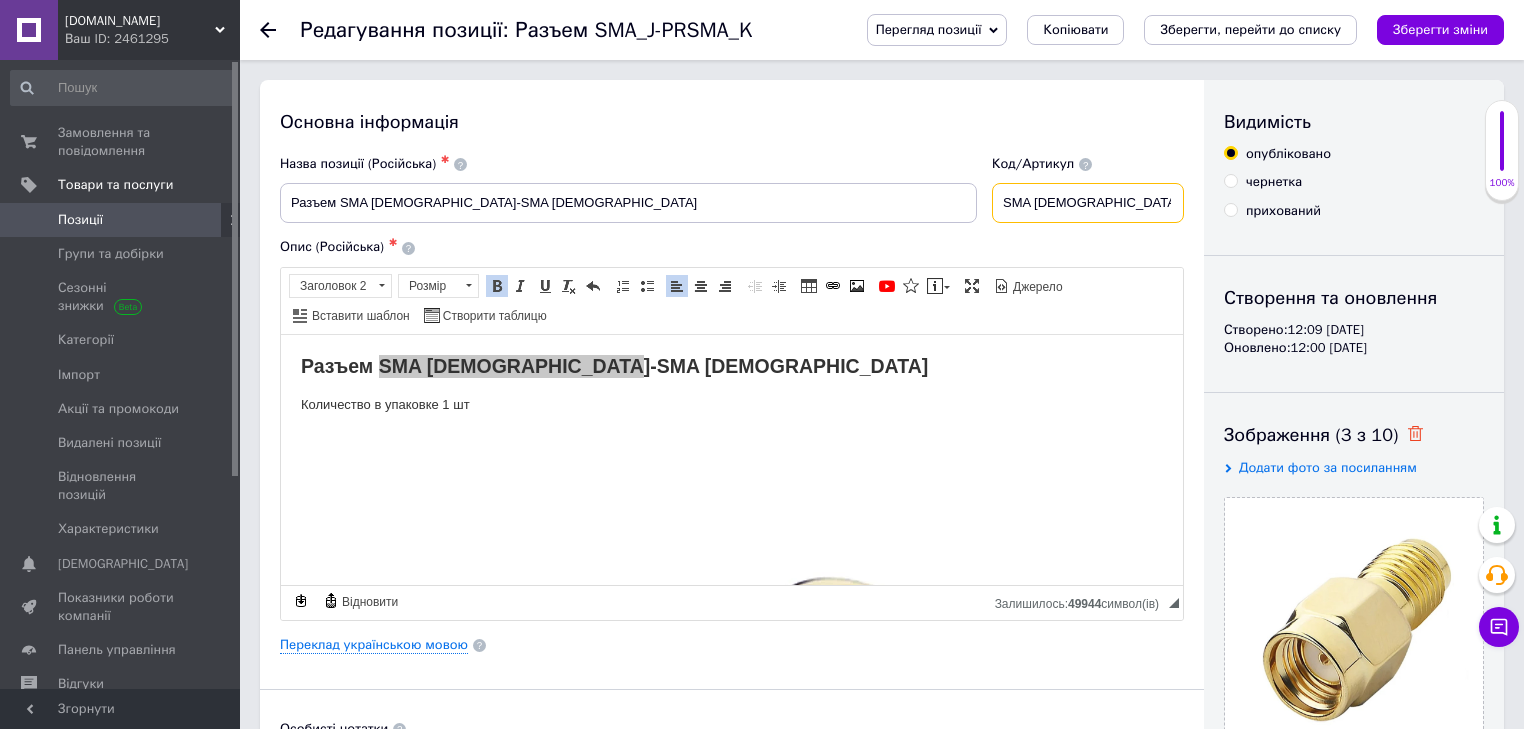 type on "SMA female-SMA female" 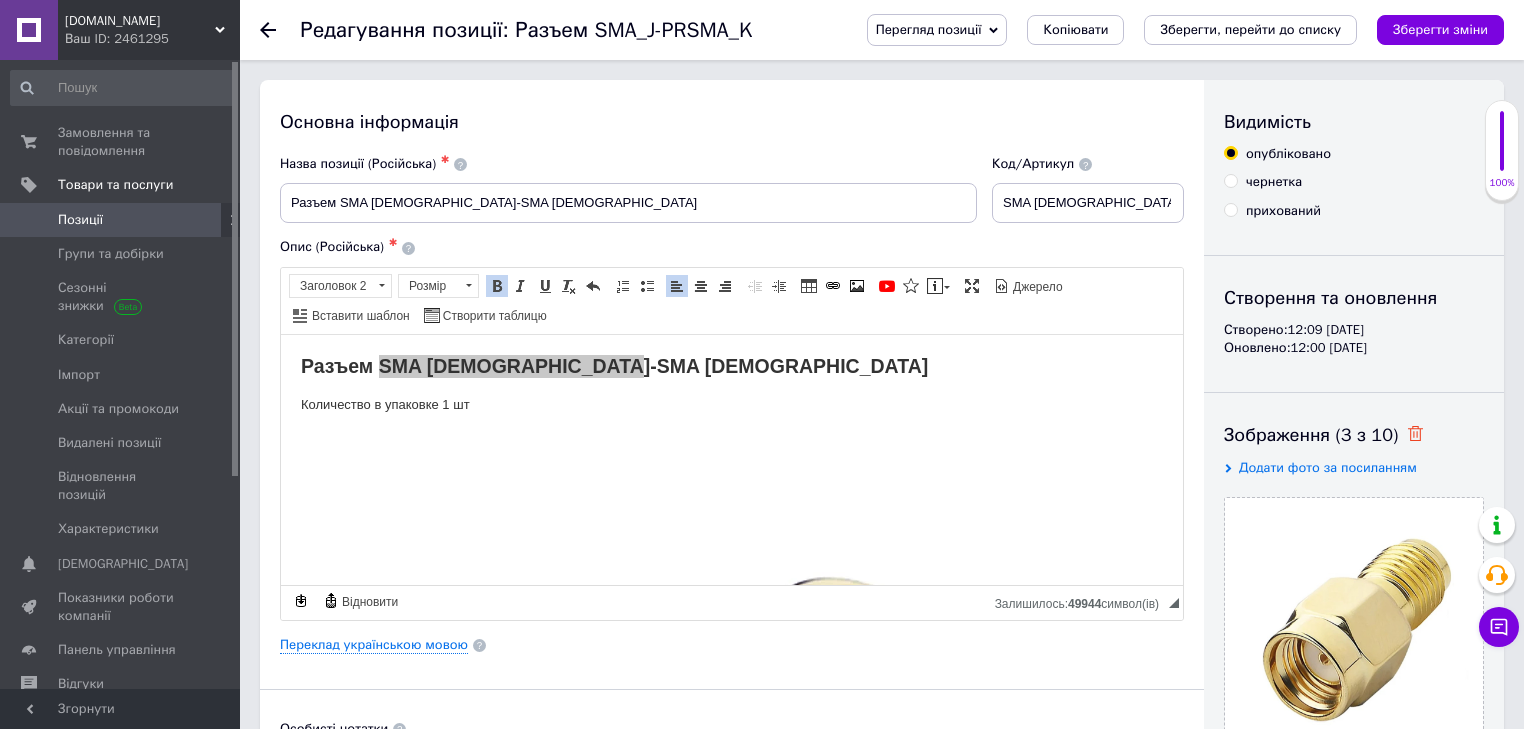 click 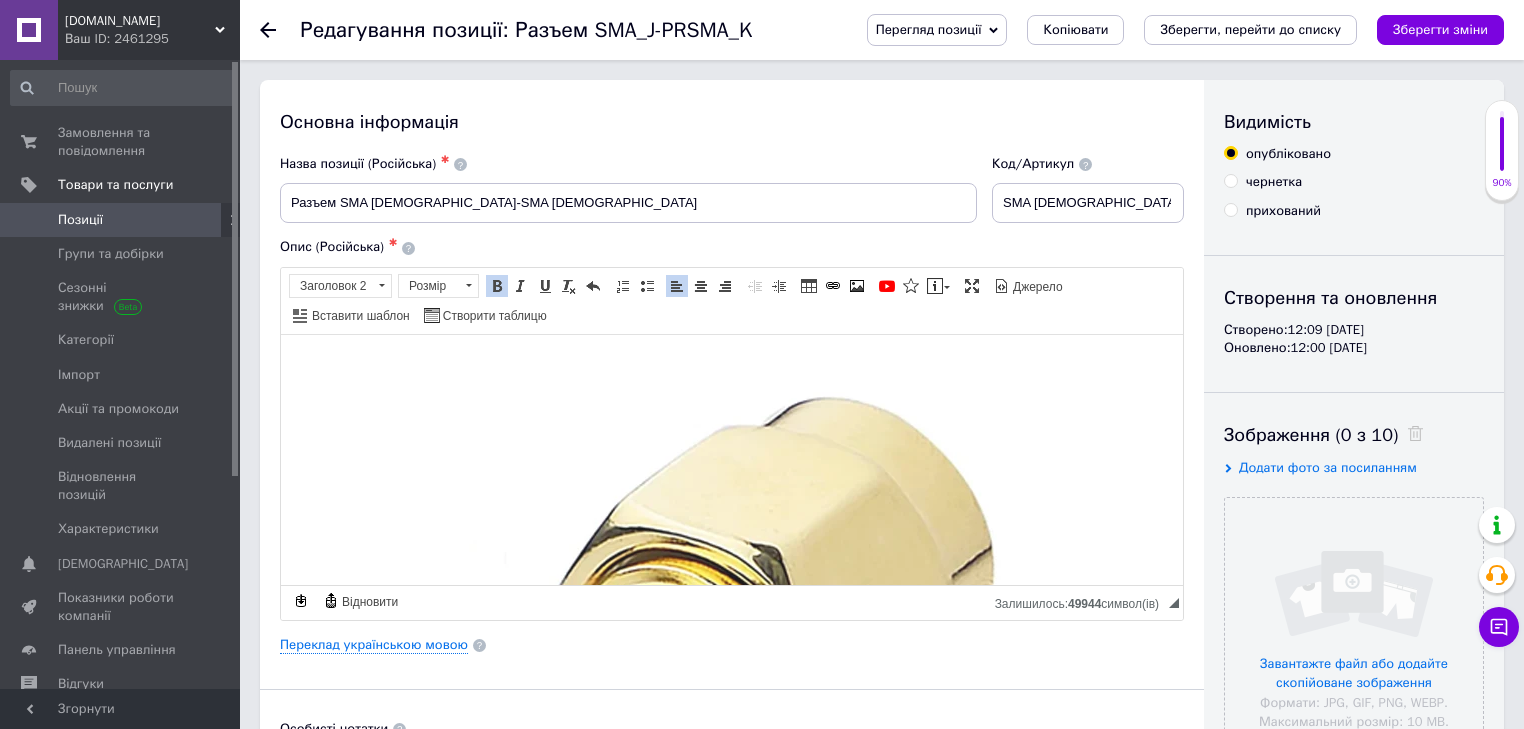 scroll, scrollTop: 240, scrollLeft: 0, axis: vertical 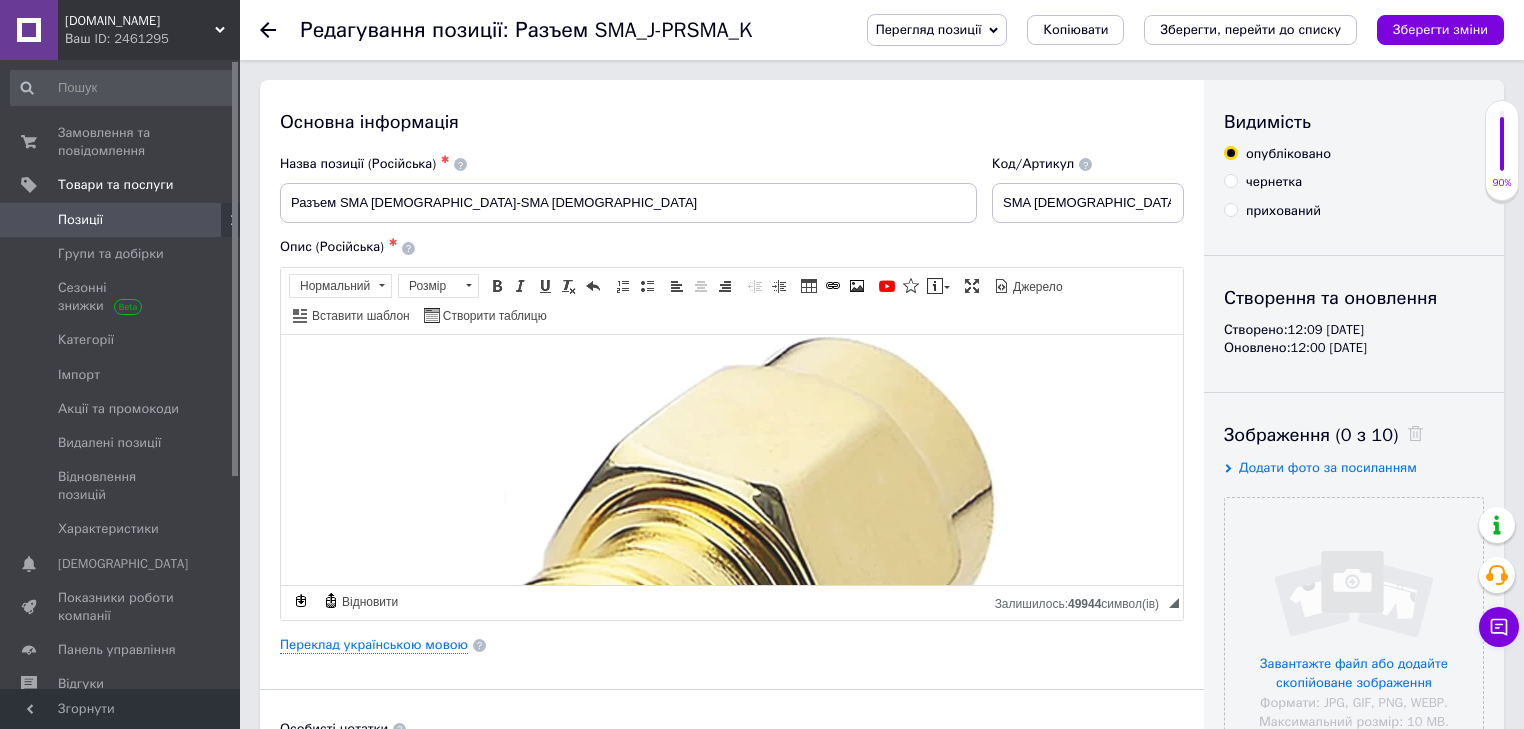 click at bounding box center [701, 587] 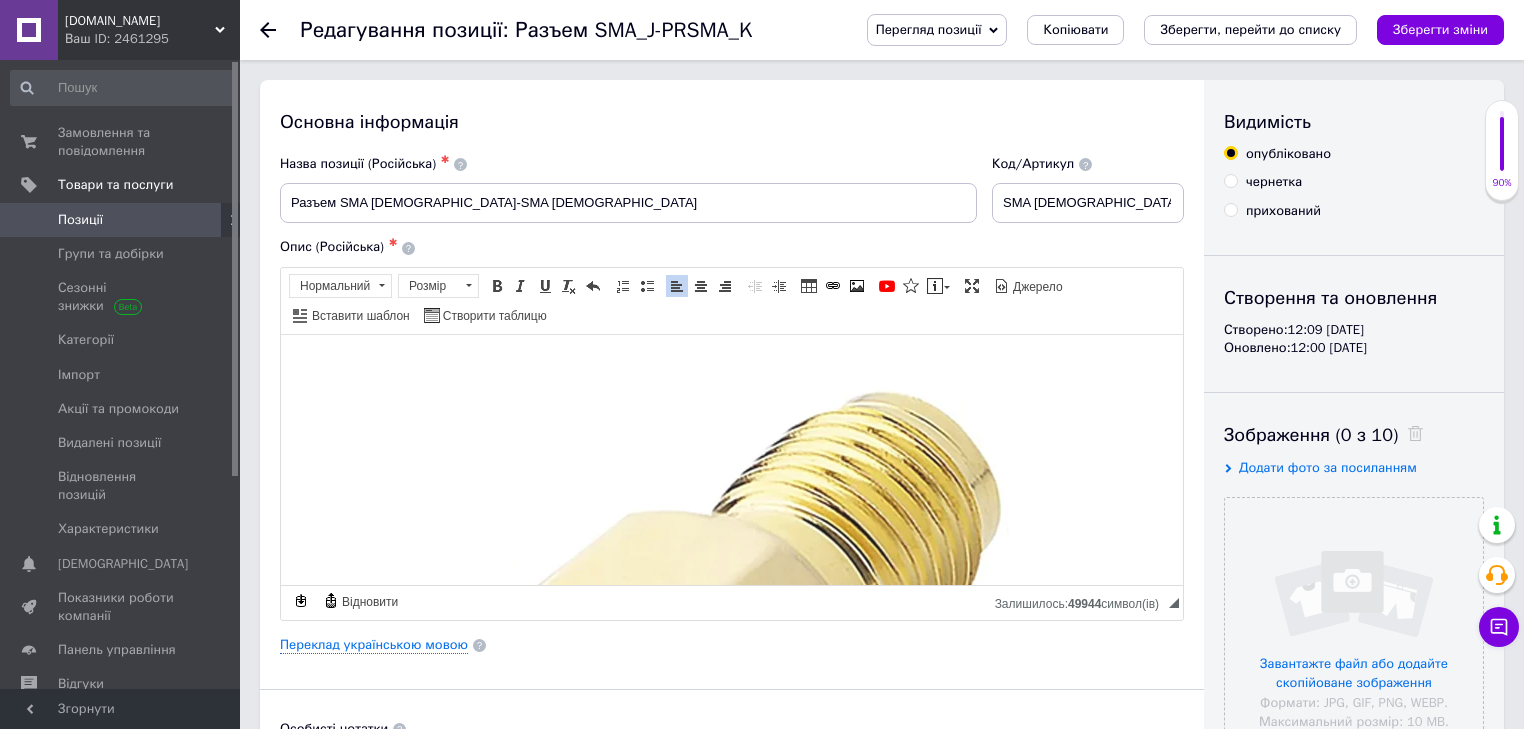 scroll, scrollTop: 160, scrollLeft: 0, axis: vertical 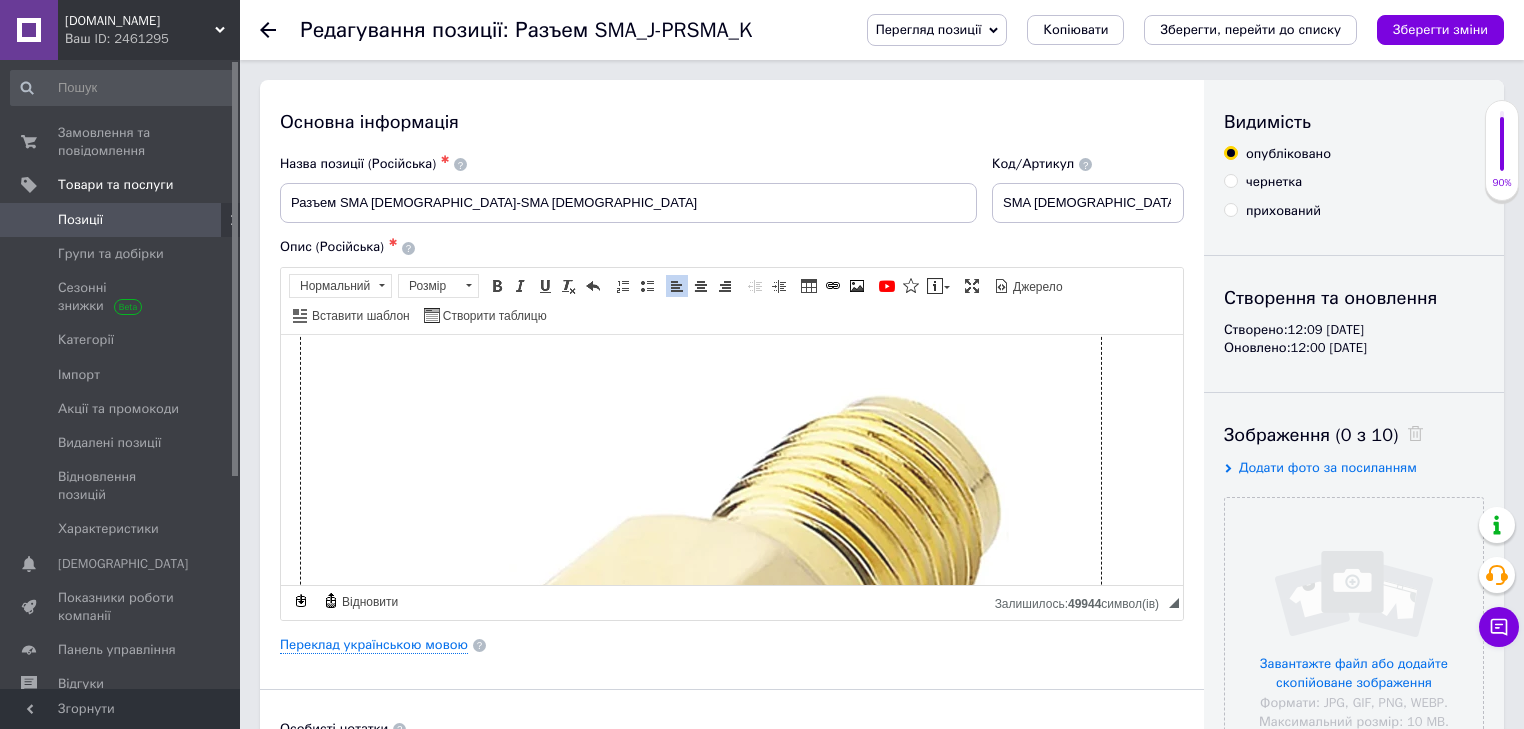 click at bounding box center [701, 667] 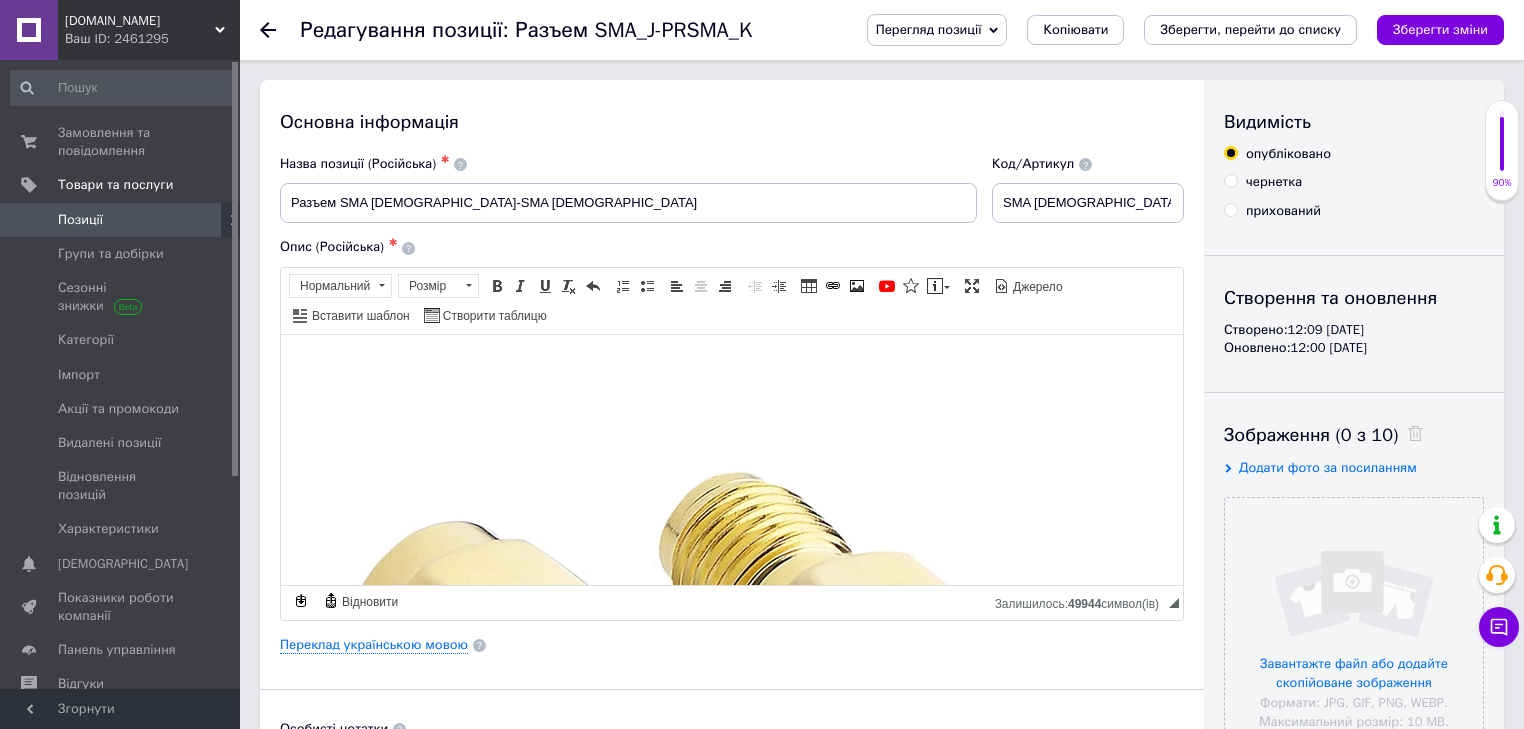 click at bounding box center (701, 667) 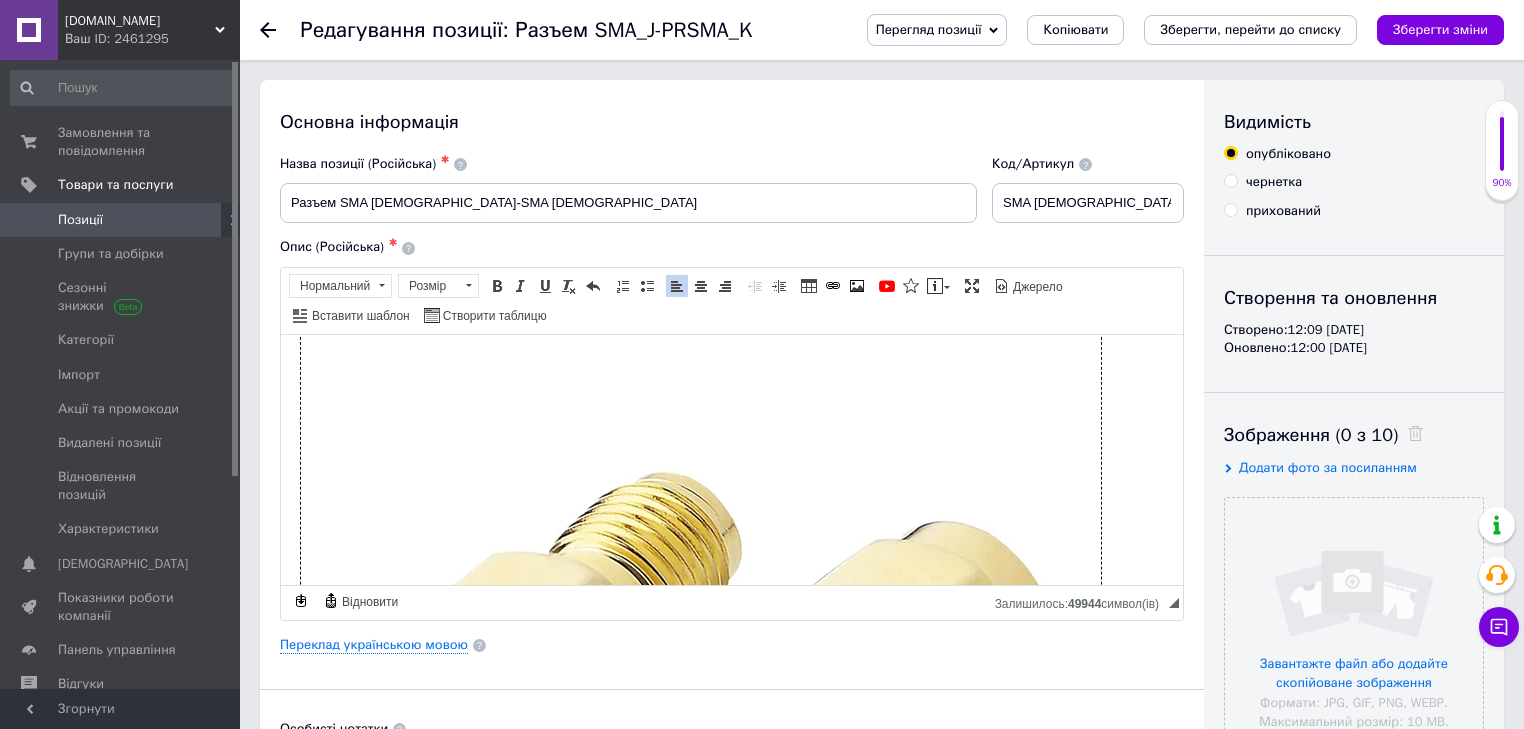 click at bounding box center [701, 667] 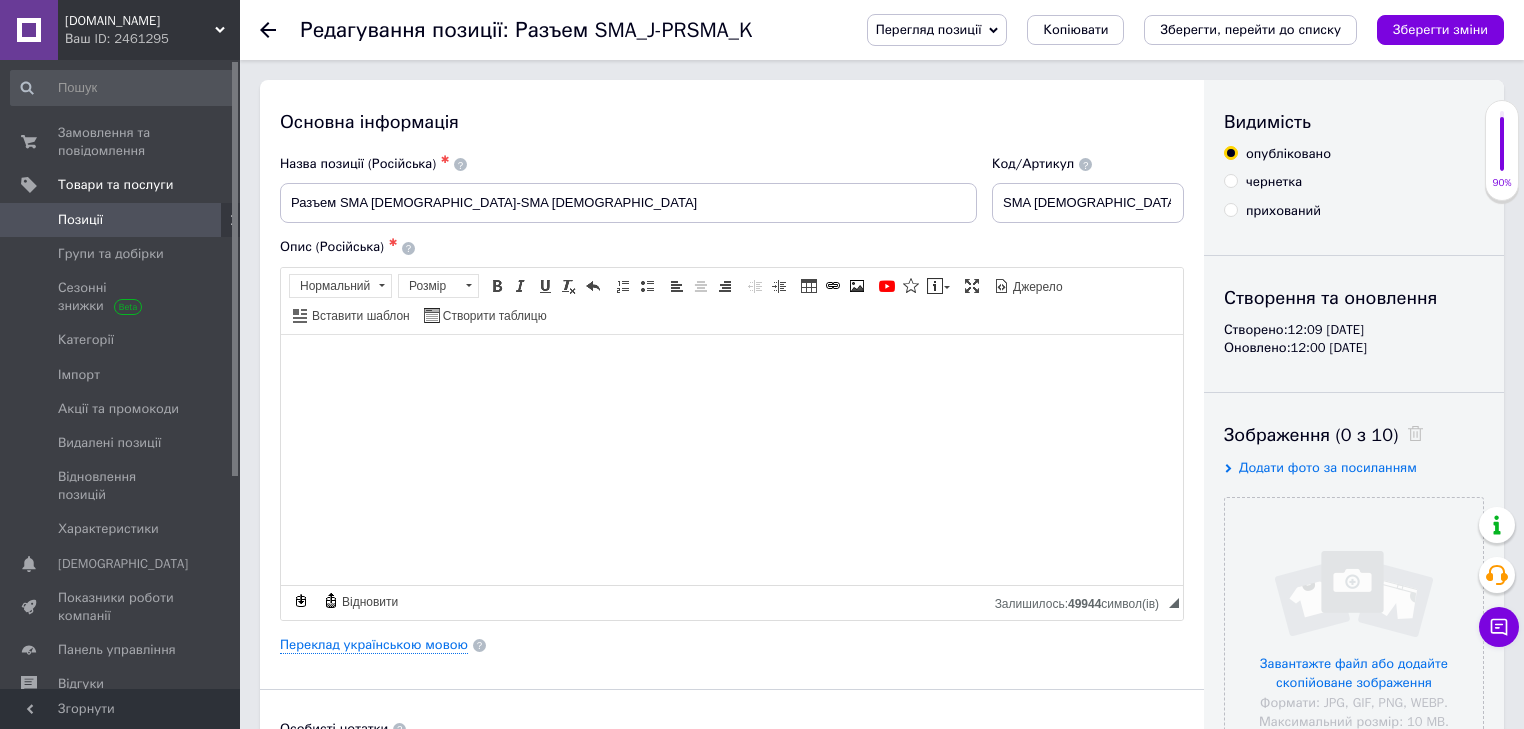 scroll, scrollTop: 0, scrollLeft: 0, axis: both 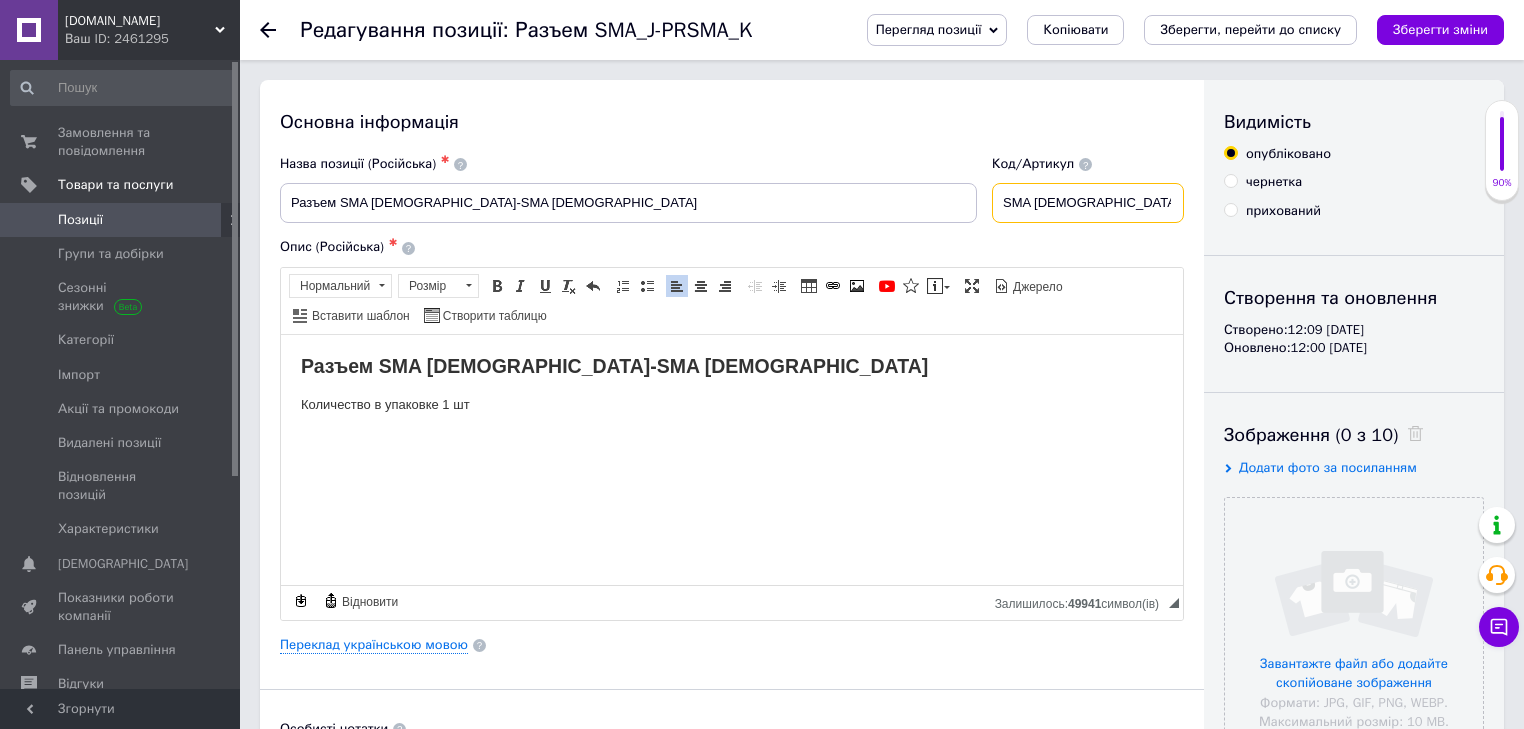 click on "SMA female-SMA female" at bounding box center [1088, 203] 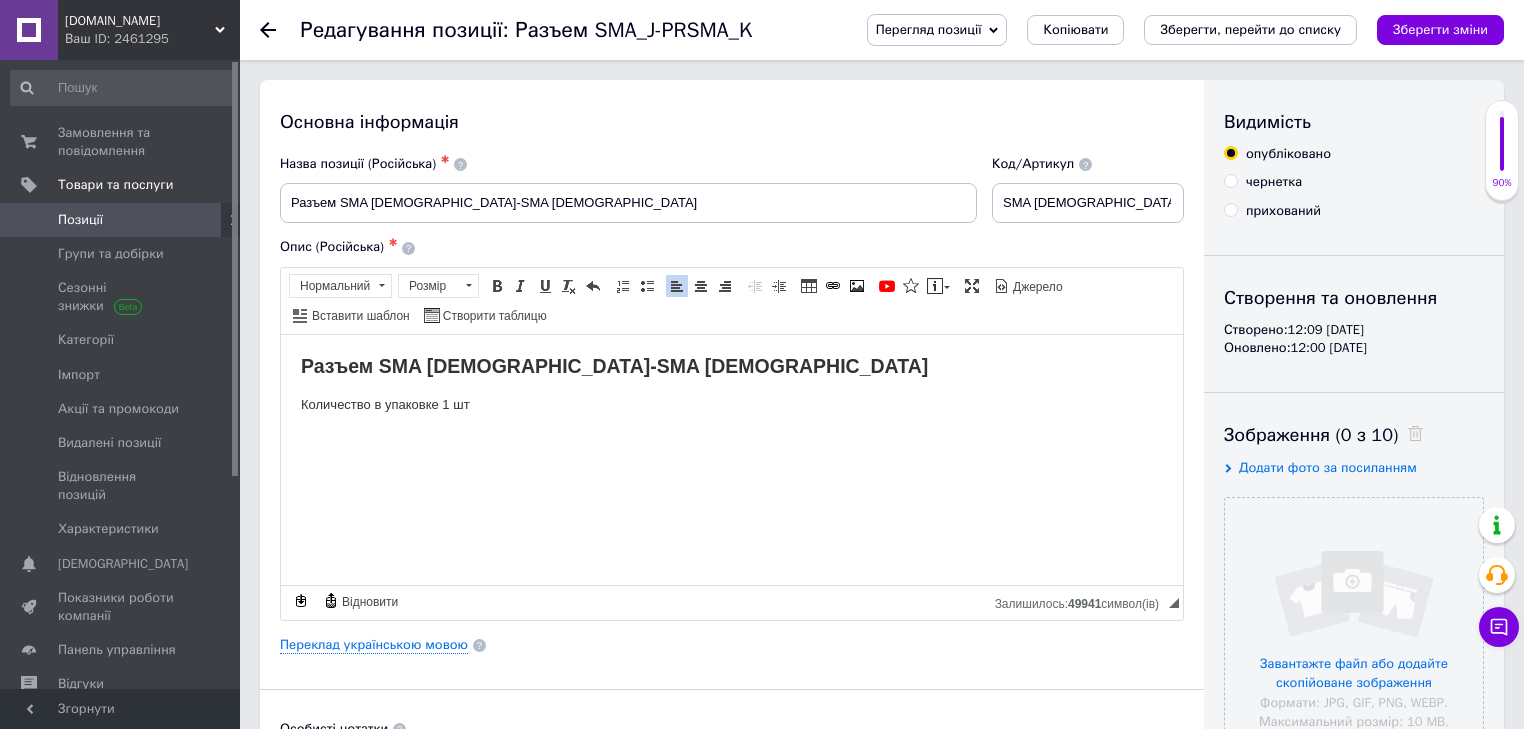 click on "Разъем SMA female-SMA female" at bounding box center (732, 365) 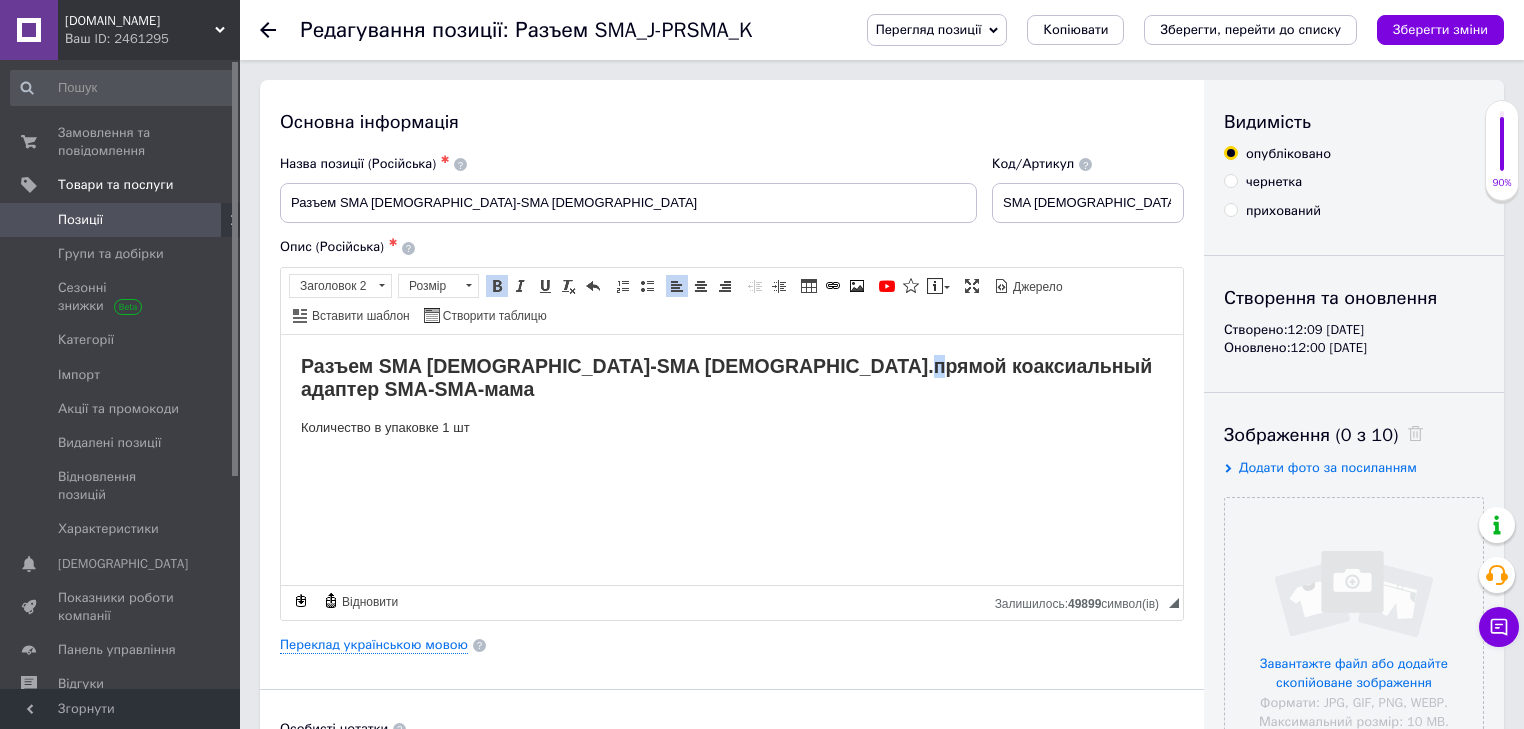 click on "прямой коаксиальный адаптер SMA-SMA-мама" at bounding box center (726, 376) 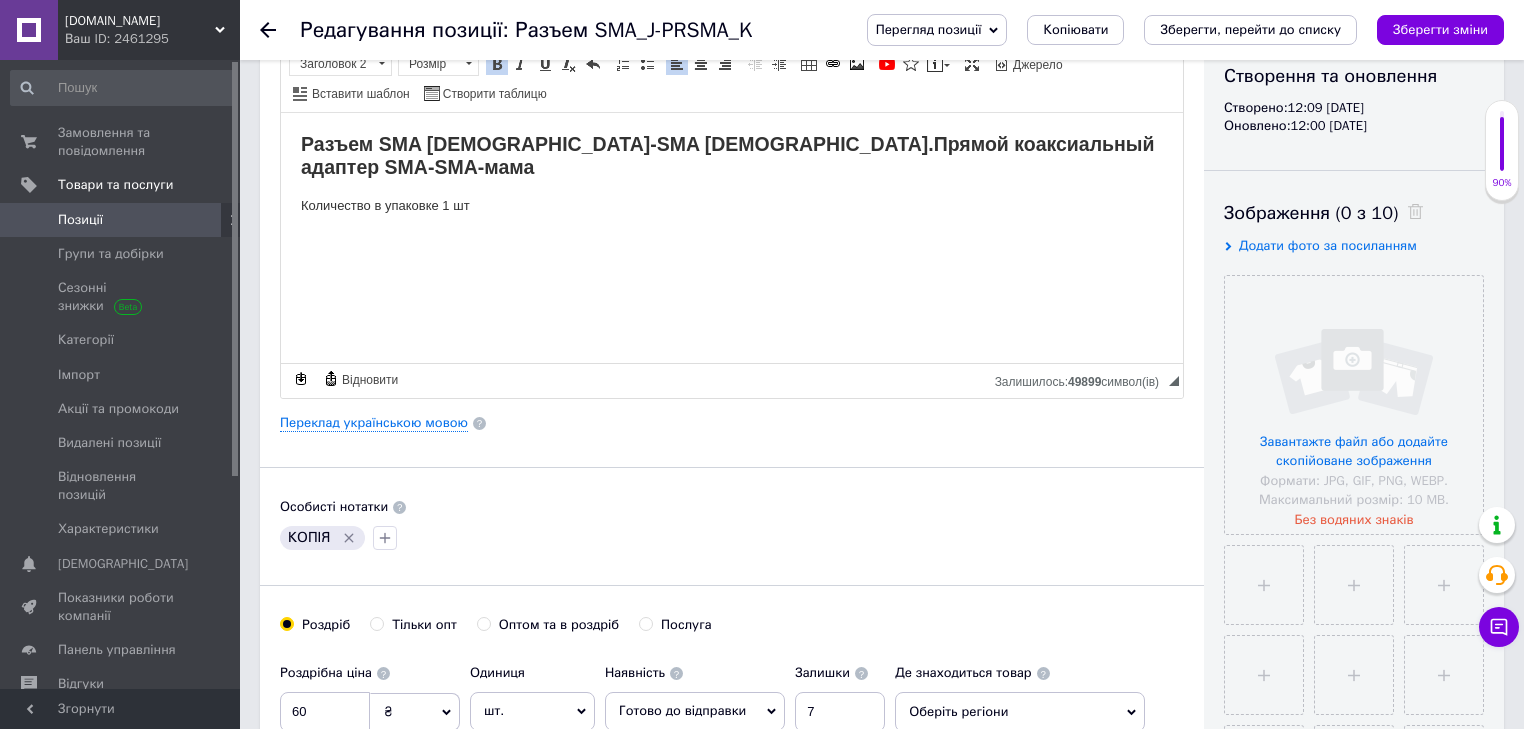 scroll, scrollTop: 80, scrollLeft: 0, axis: vertical 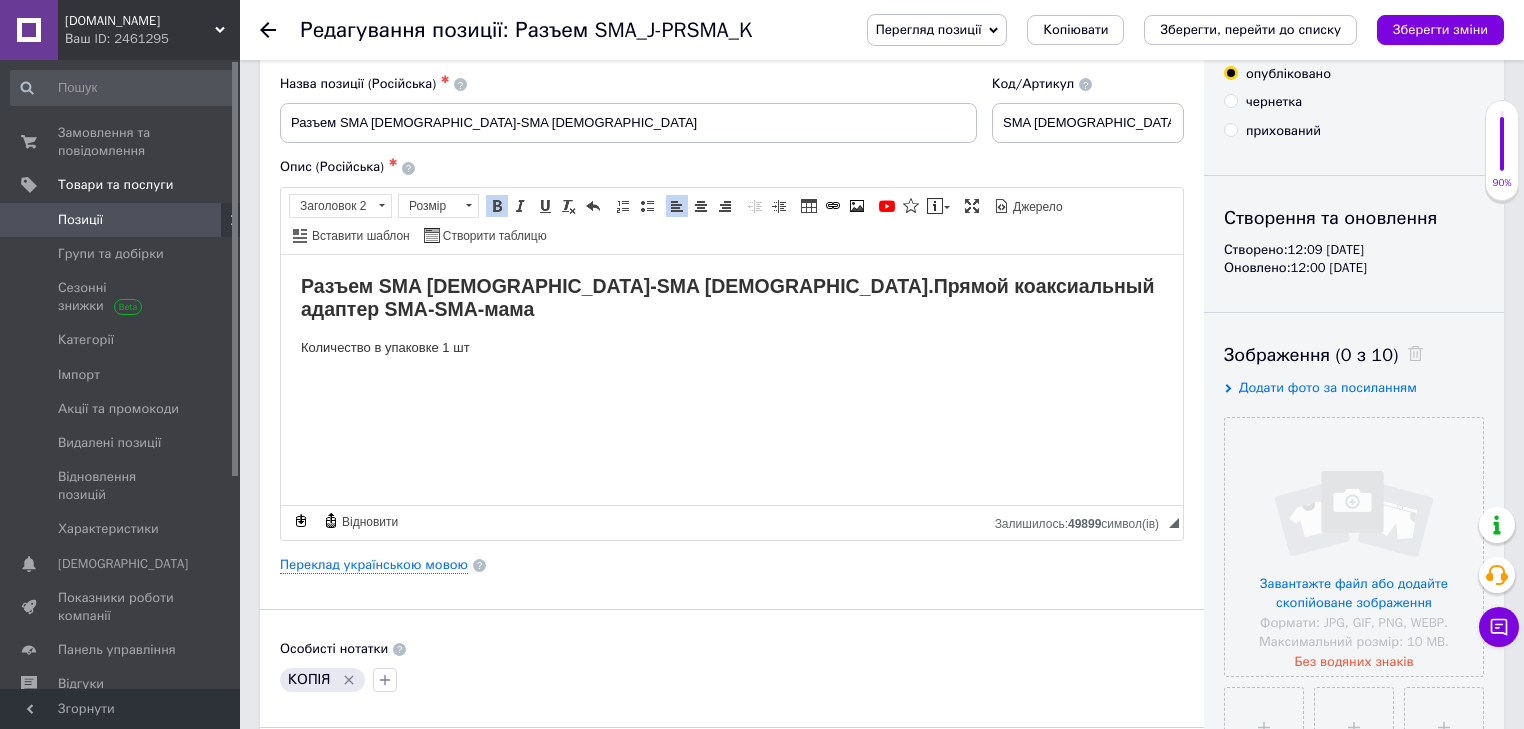 click at bounding box center (732, 381) 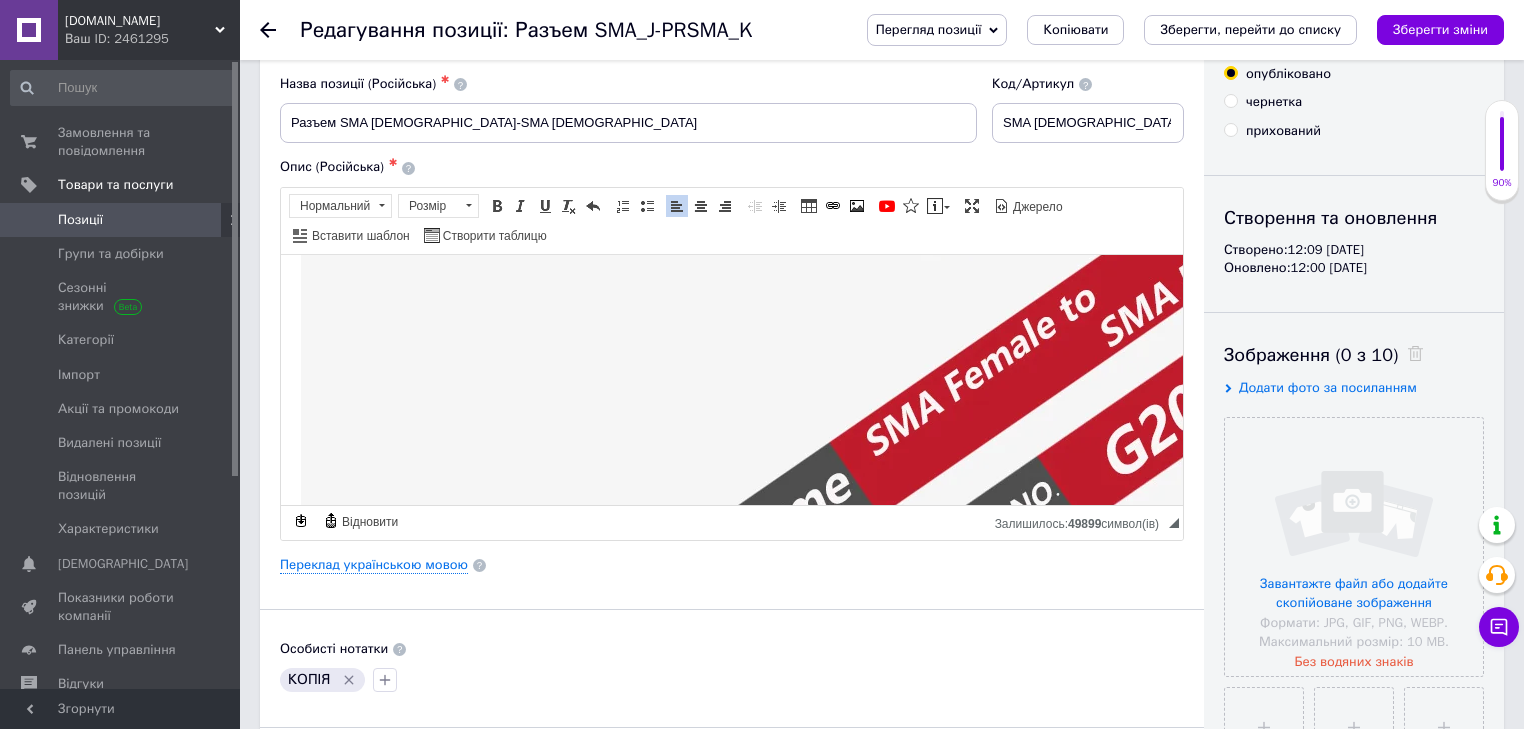 scroll, scrollTop: 800, scrollLeft: 0, axis: vertical 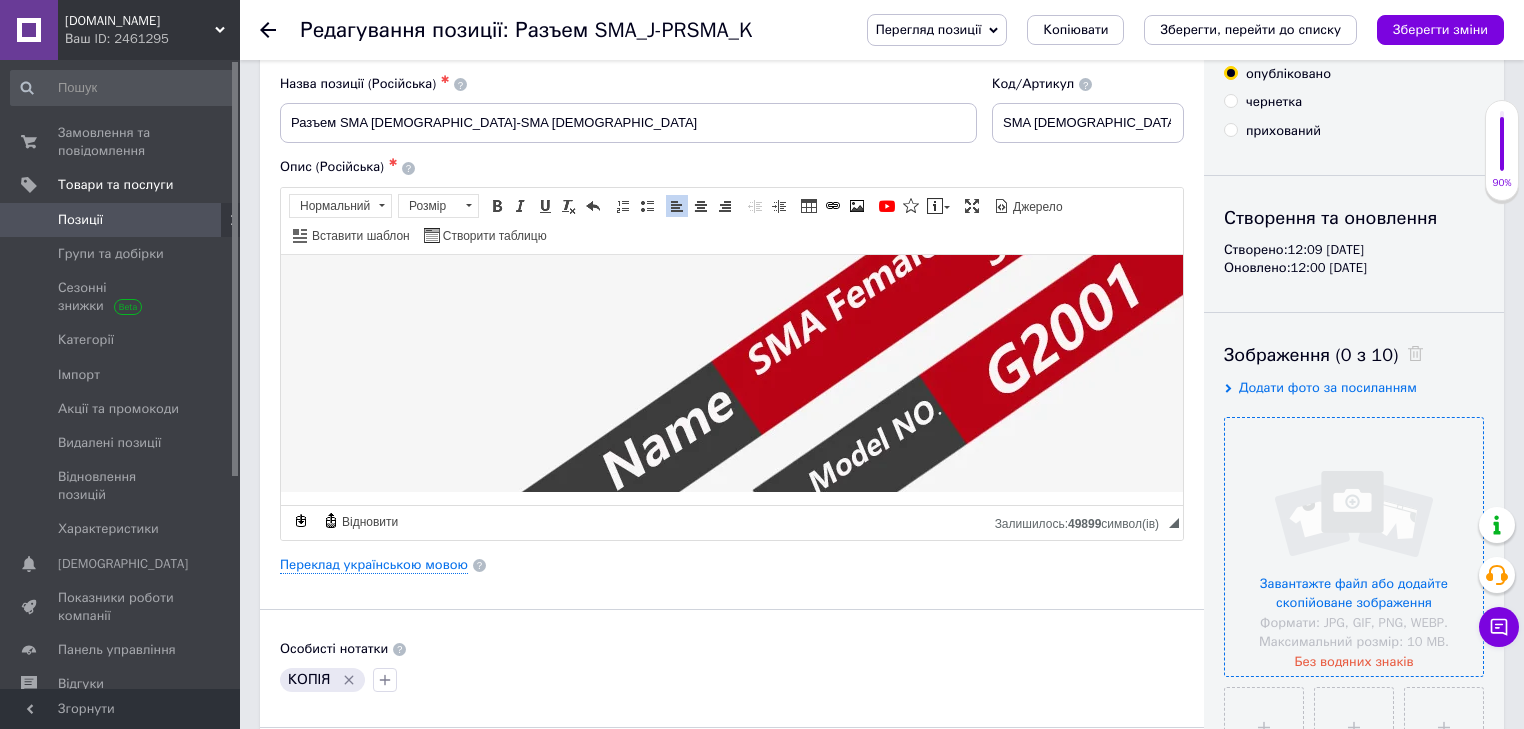 click at bounding box center (1354, 547) 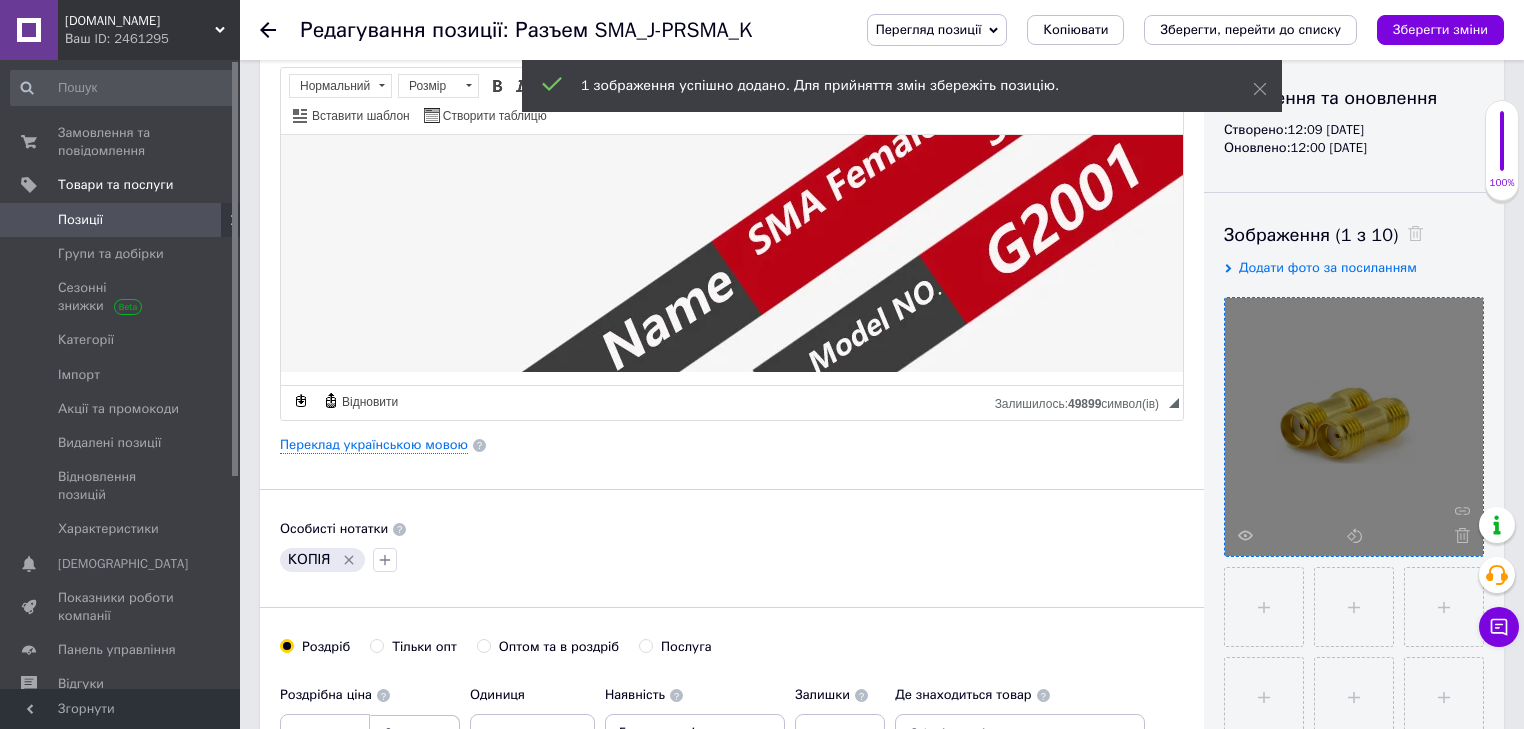 scroll, scrollTop: 240, scrollLeft: 0, axis: vertical 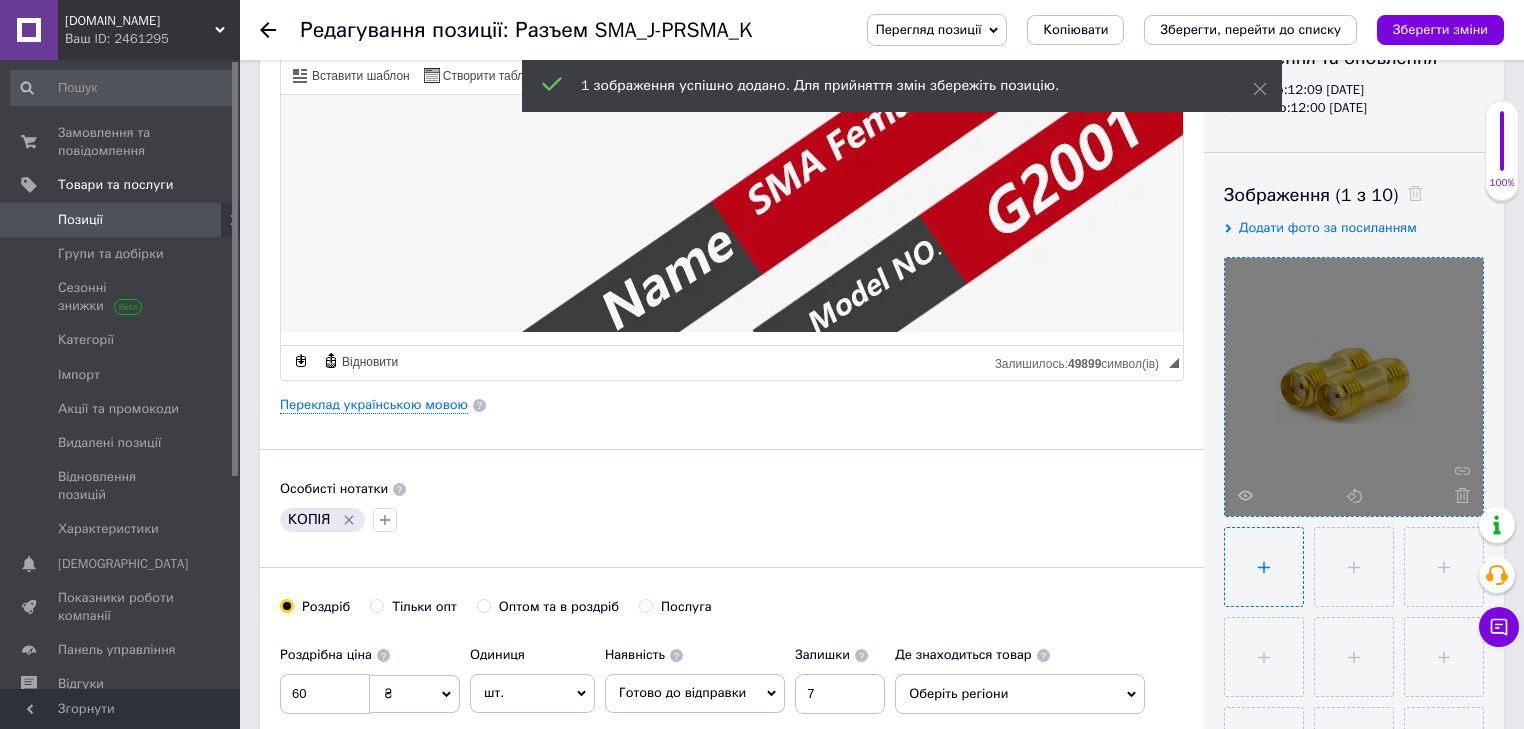 click at bounding box center [1264, 567] 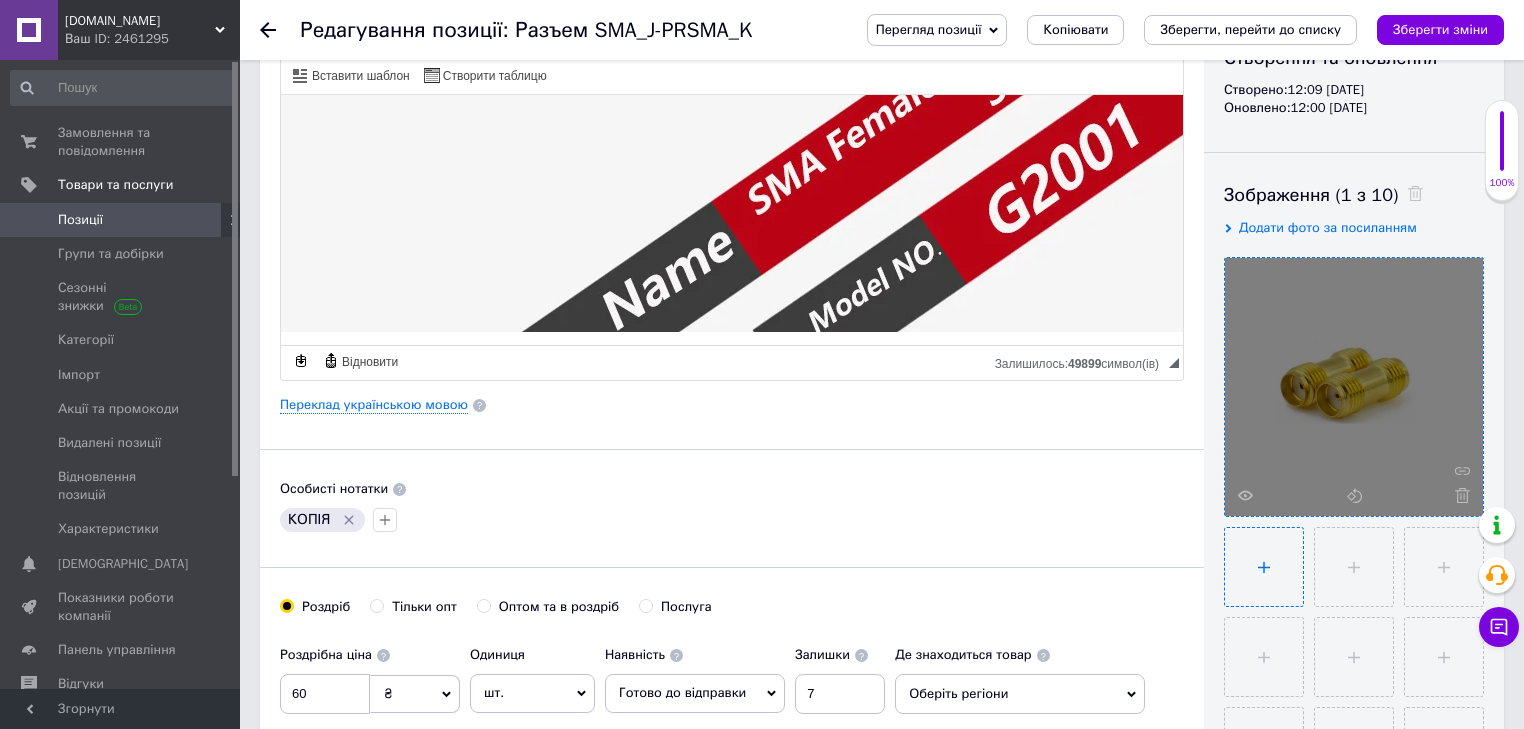 type on "C:\fakepath\SMA [DEMOGRAPHIC_DATA]-SMA [DEMOGRAPHIC_DATA] 0.jpg" 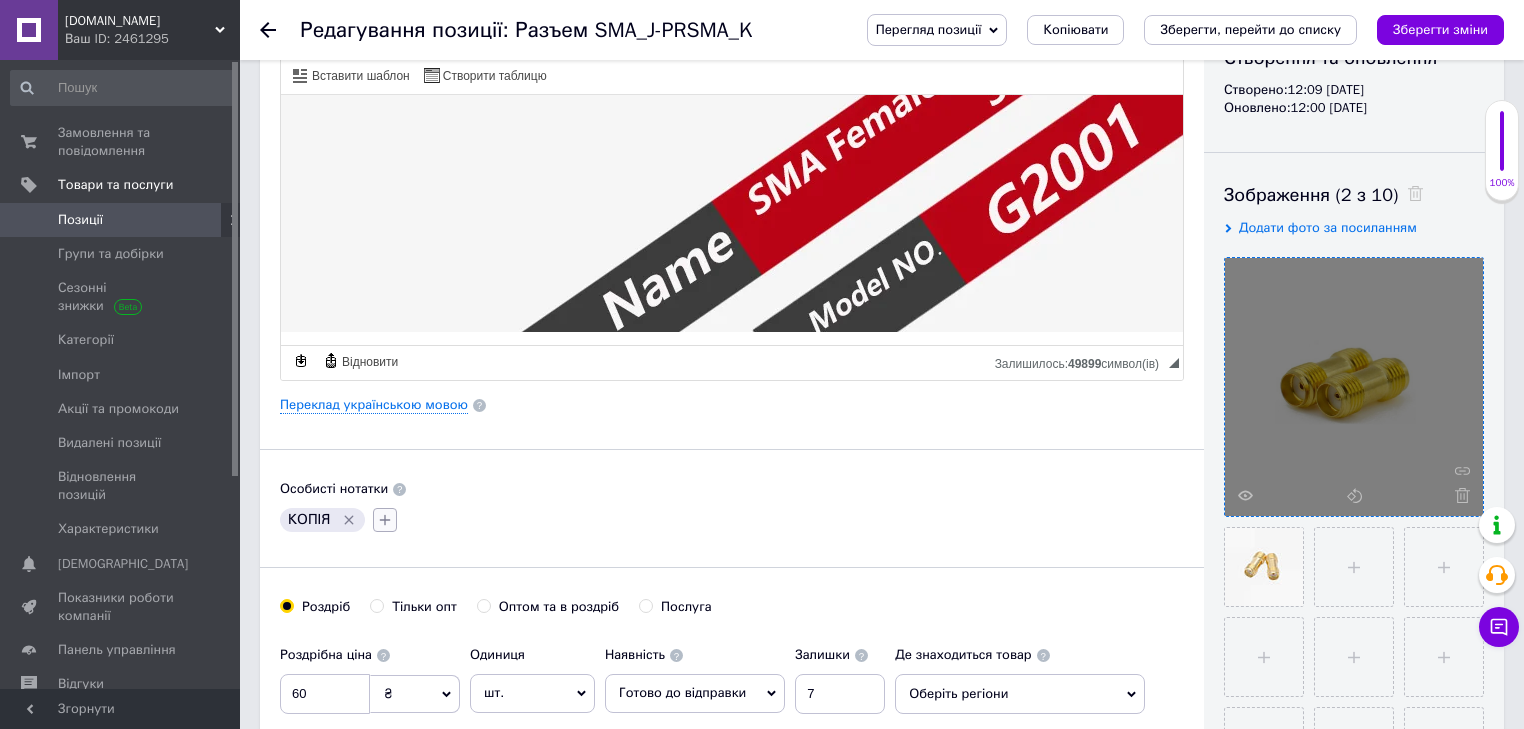 click 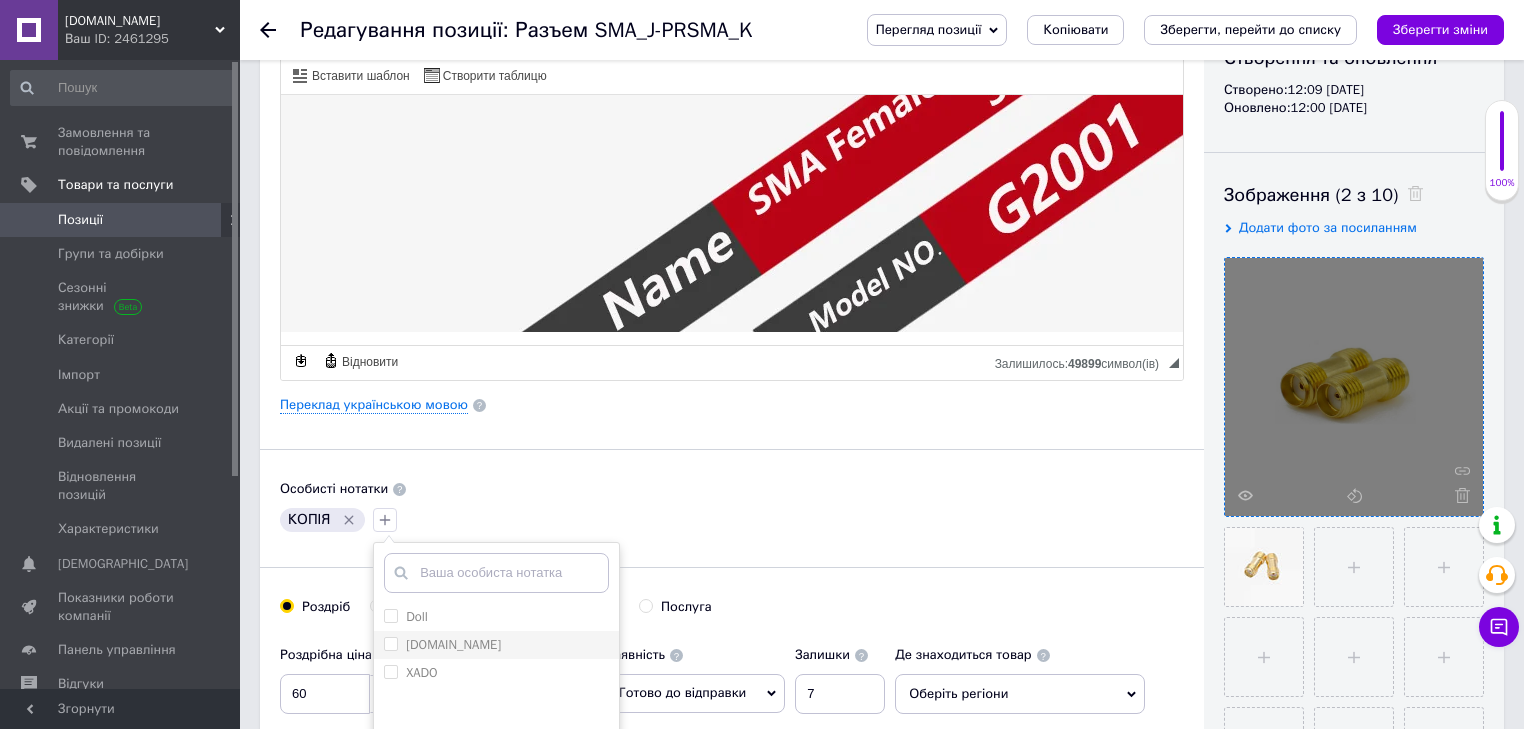 click on "[DOMAIN_NAME]" at bounding box center (453, 644) 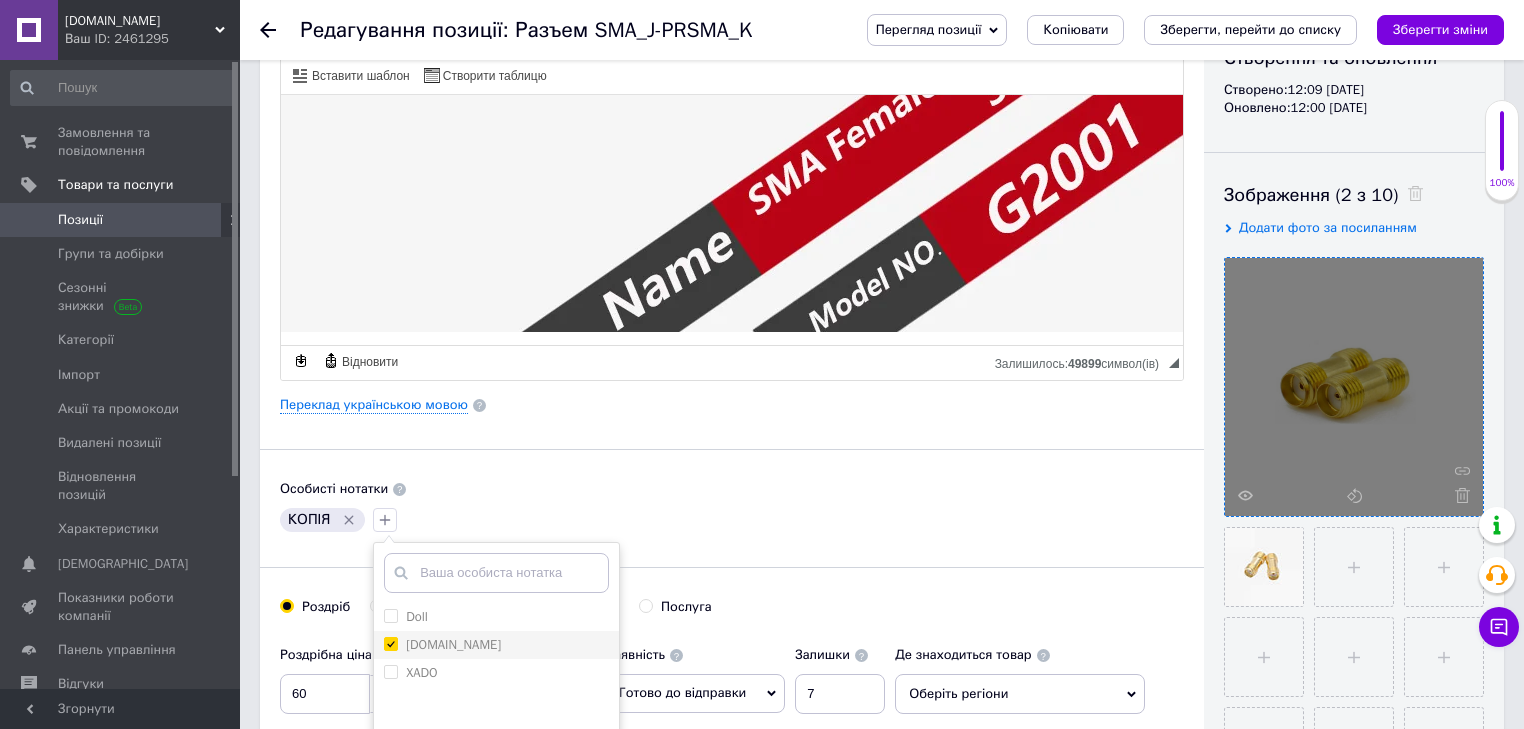 checkbox on "true" 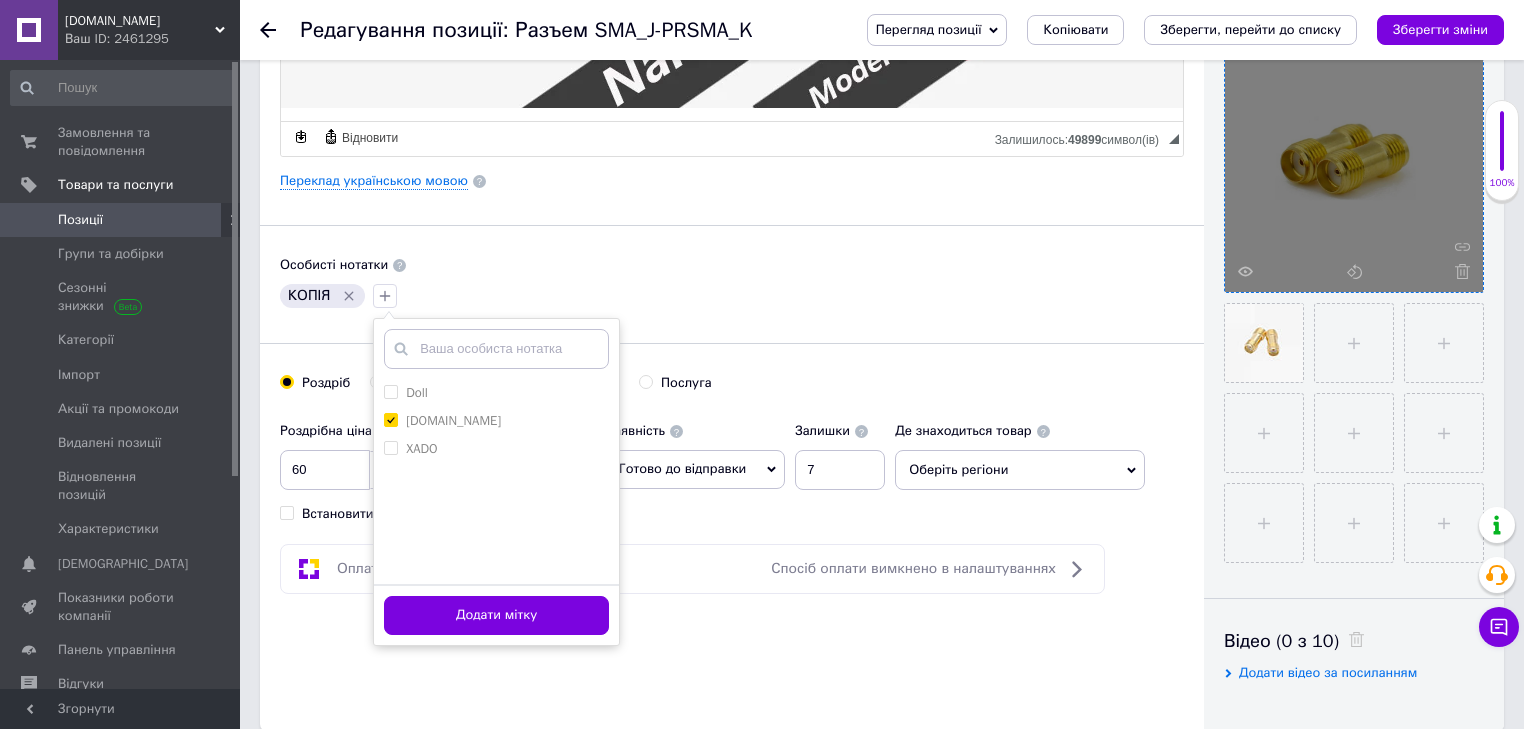 scroll, scrollTop: 480, scrollLeft: 0, axis: vertical 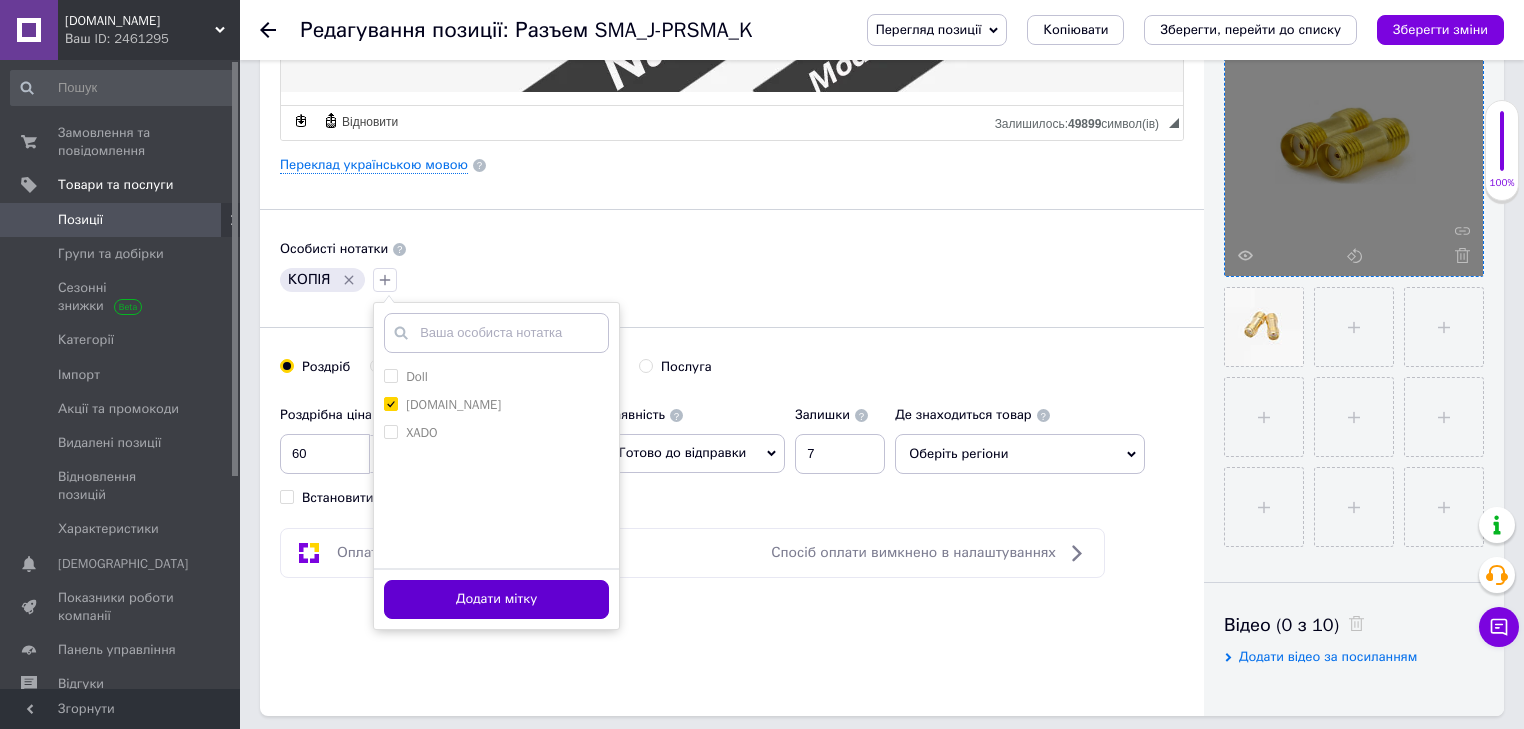 click on "Додати мітку" at bounding box center (496, 599) 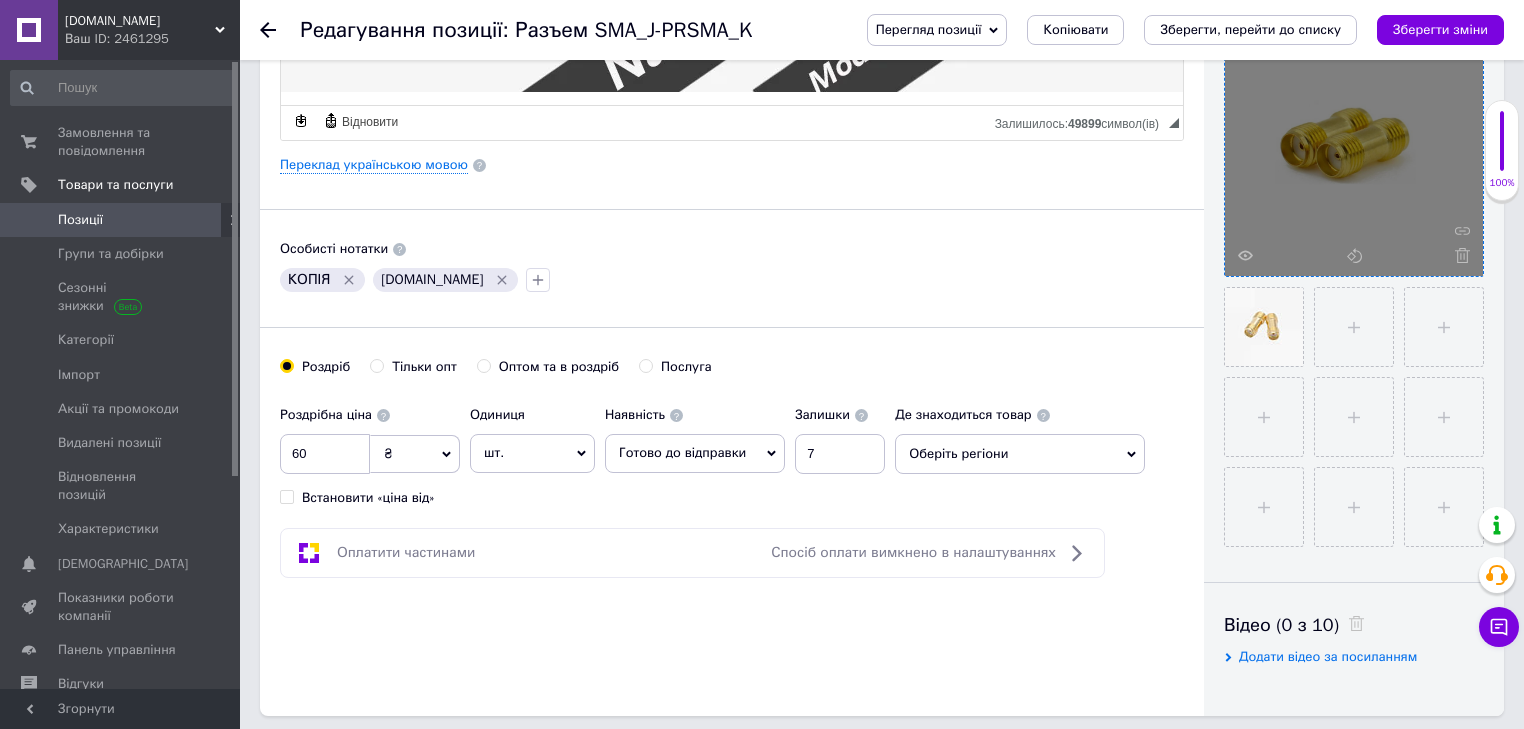 click 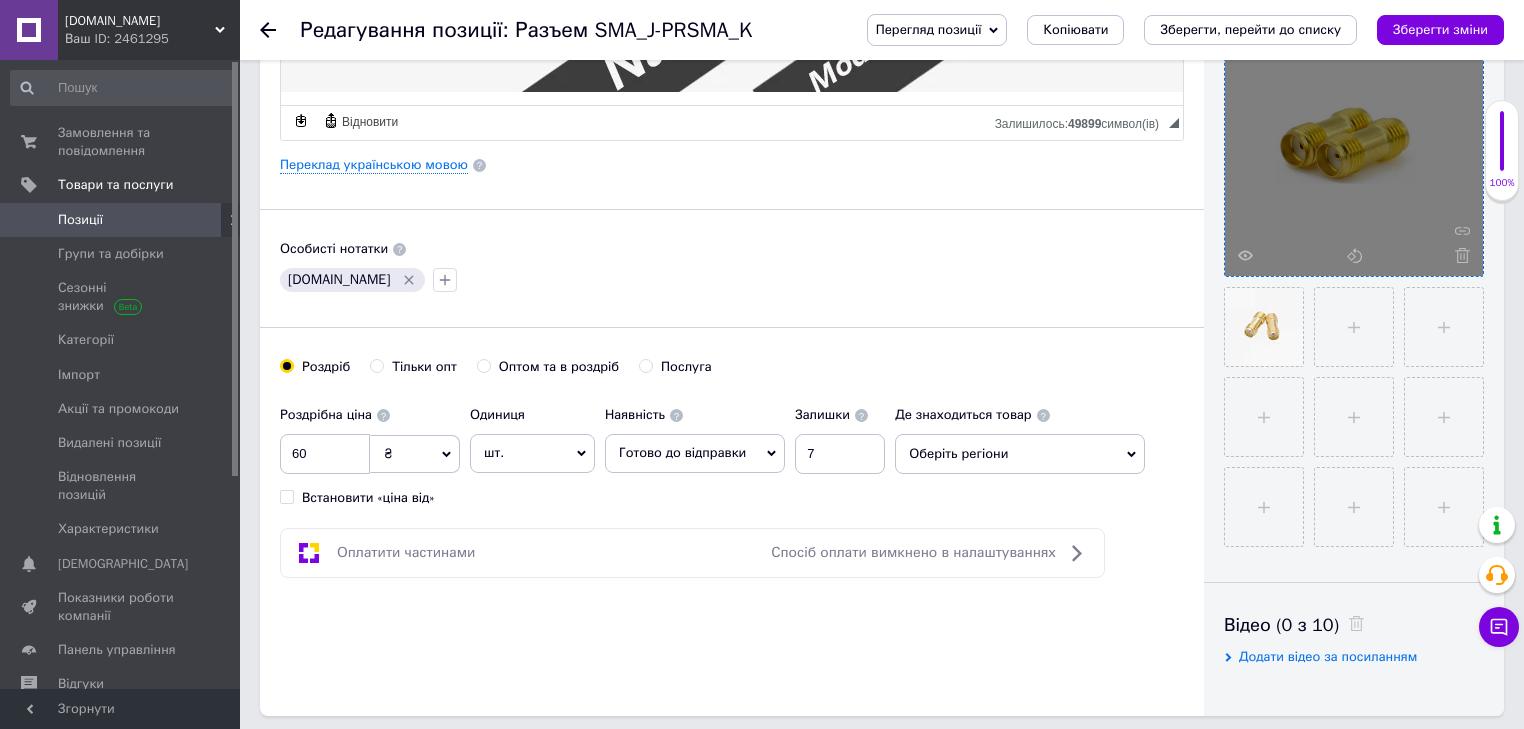 click on "Оберіть регіони" at bounding box center [1020, 454] 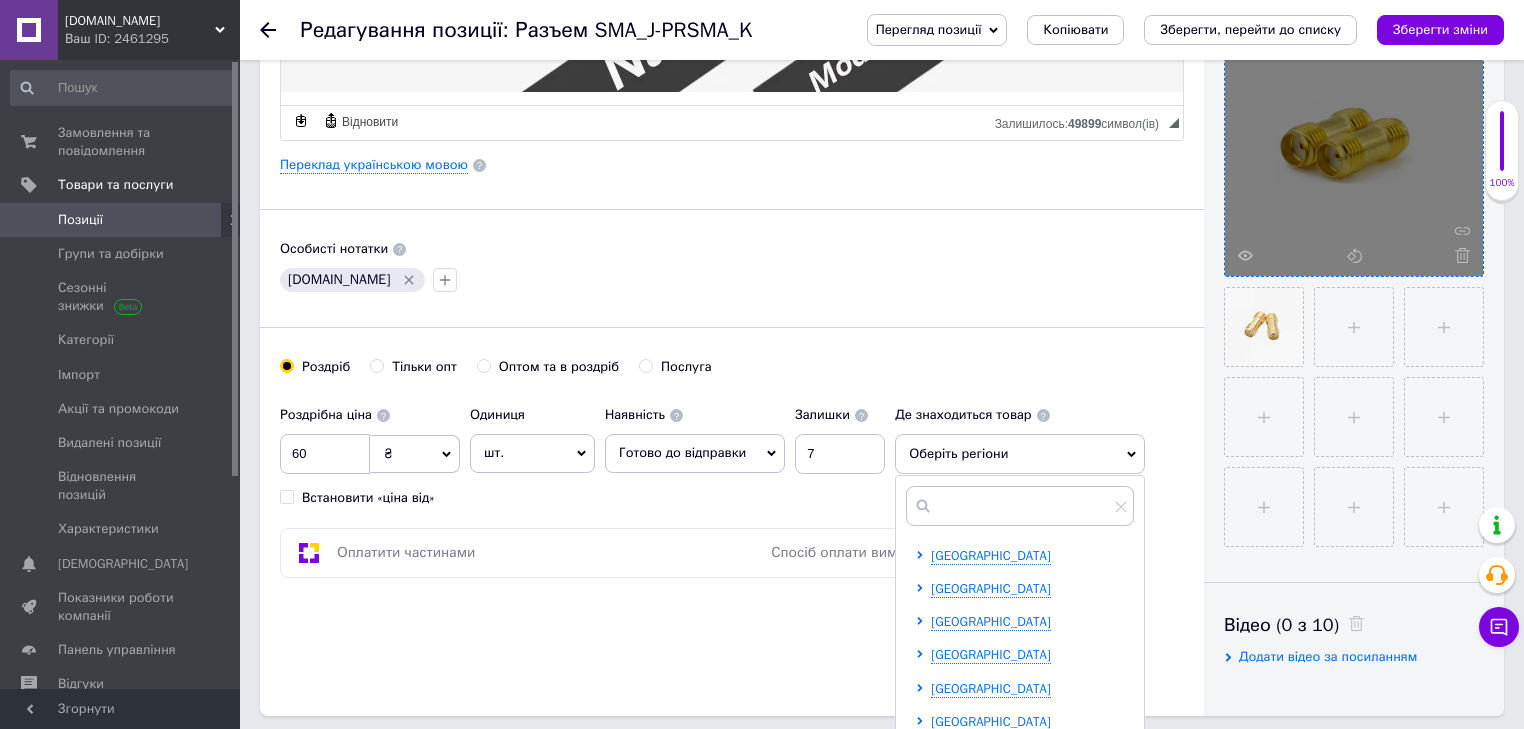 scroll, scrollTop: 412, scrollLeft: 0, axis: vertical 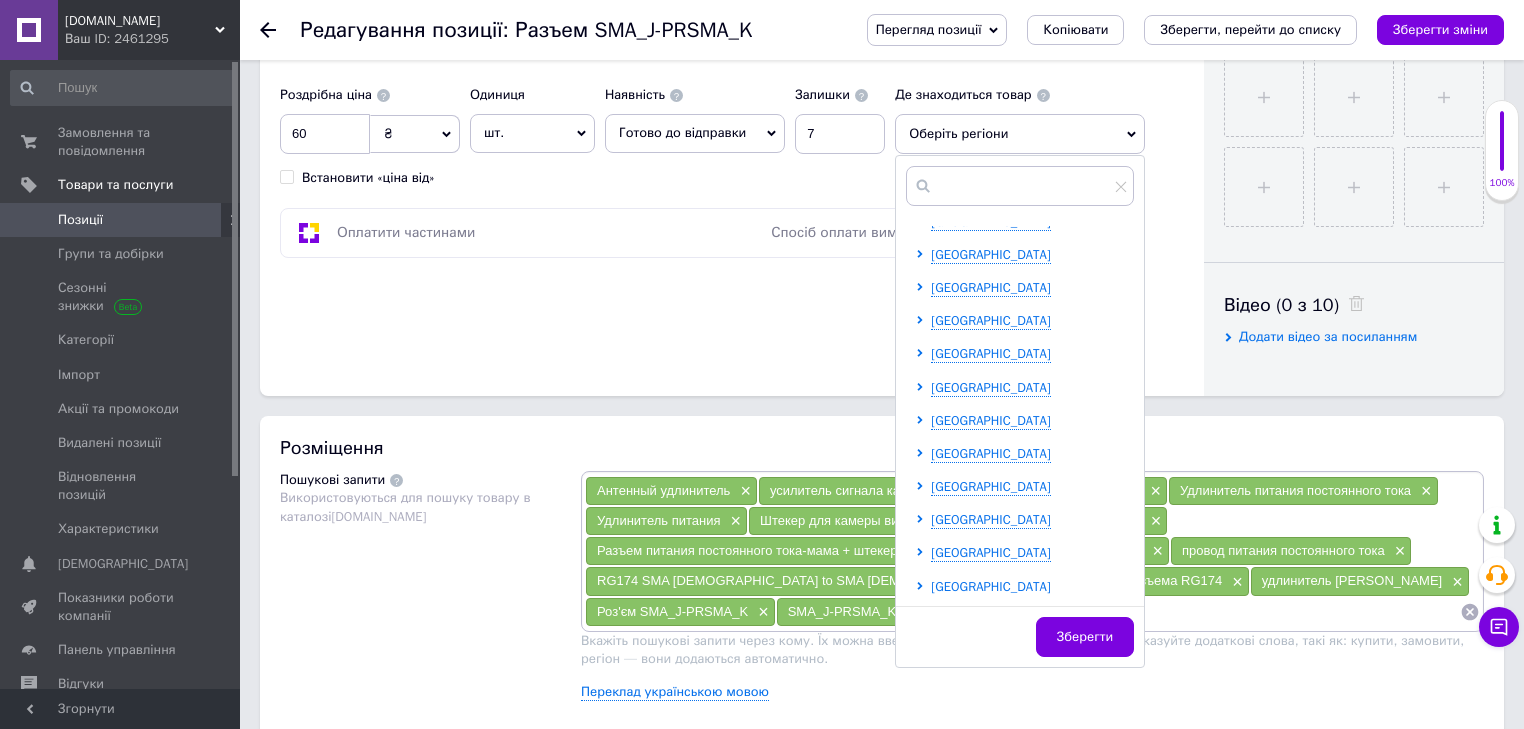 click on "Чернігівська область" at bounding box center (991, 586) 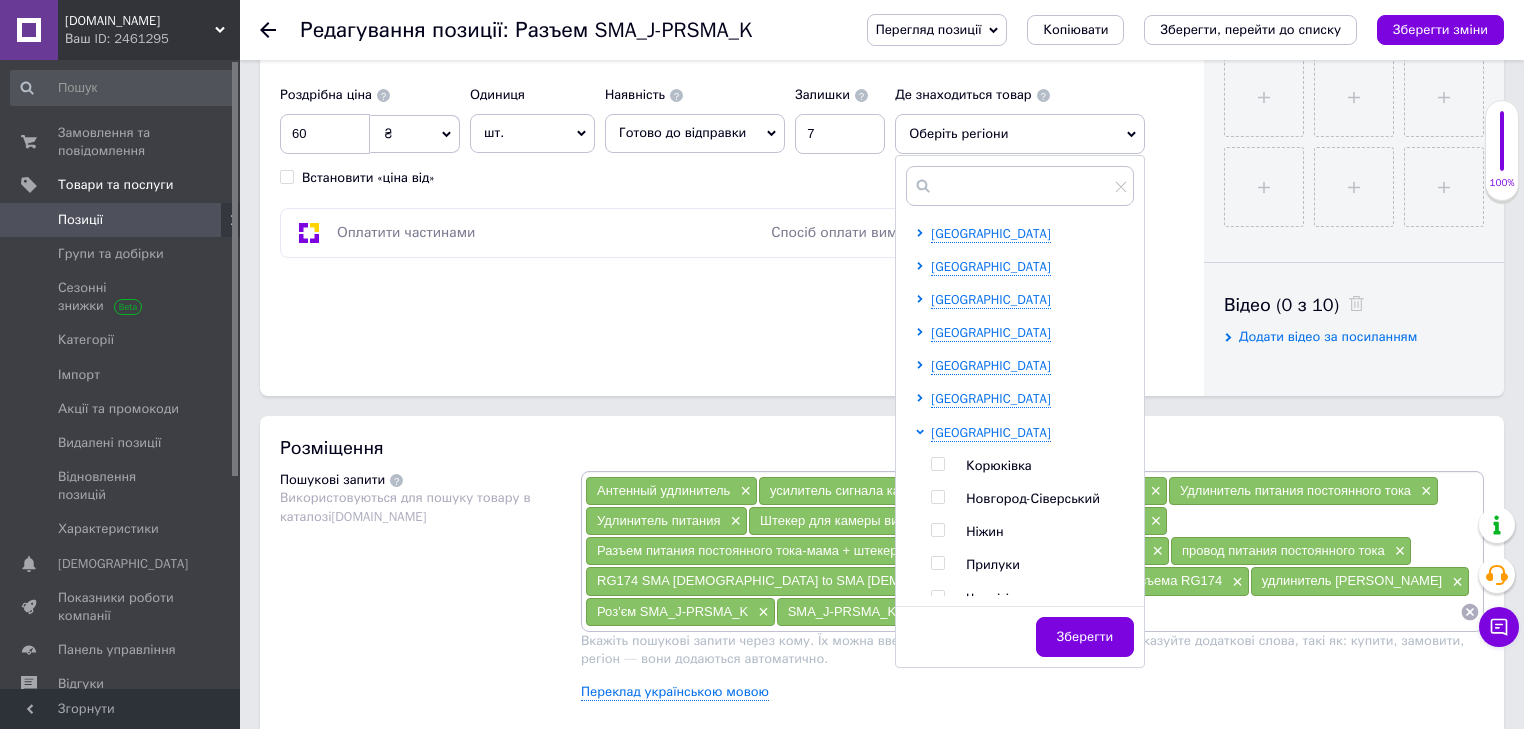 scroll, scrollTop: 577, scrollLeft: 0, axis: vertical 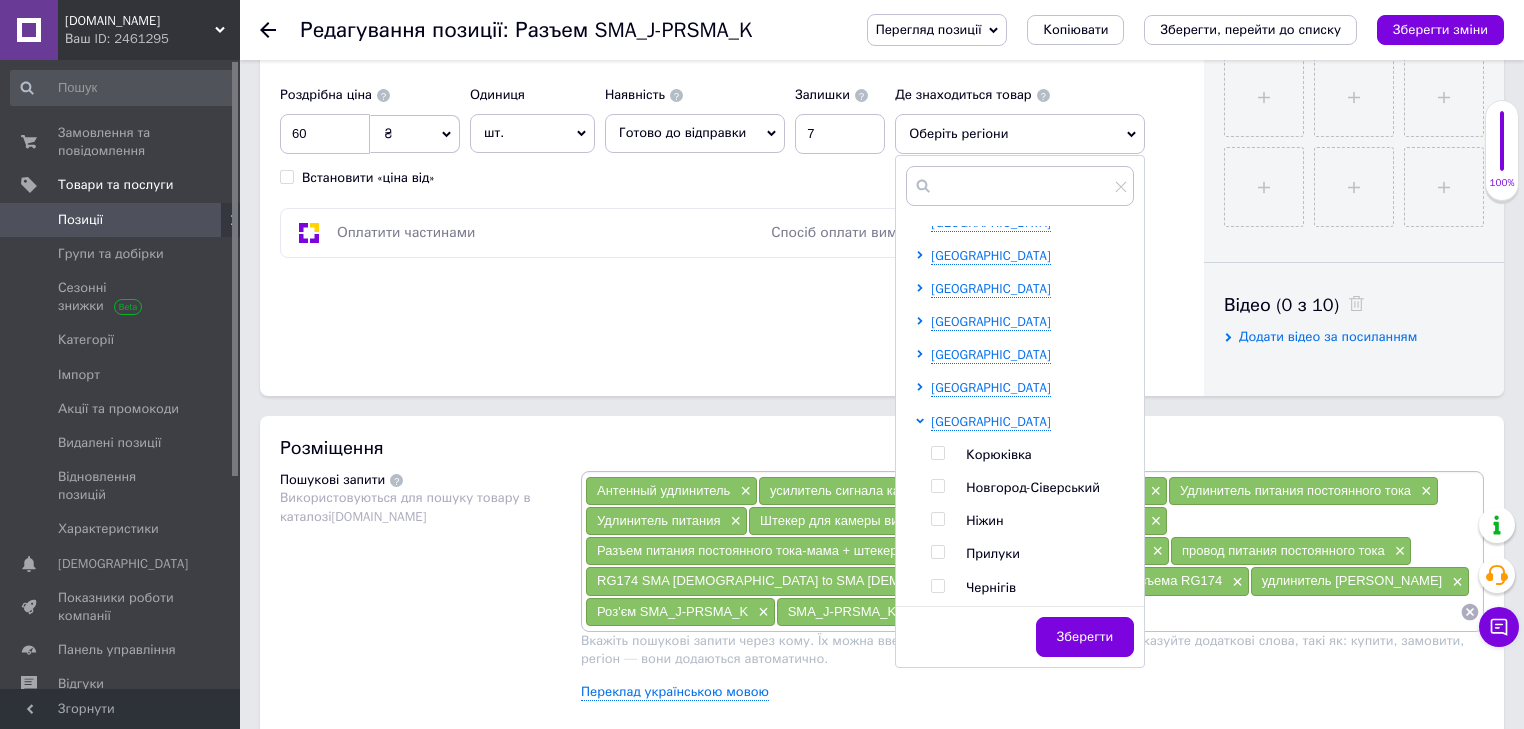 click at bounding box center [937, 586] 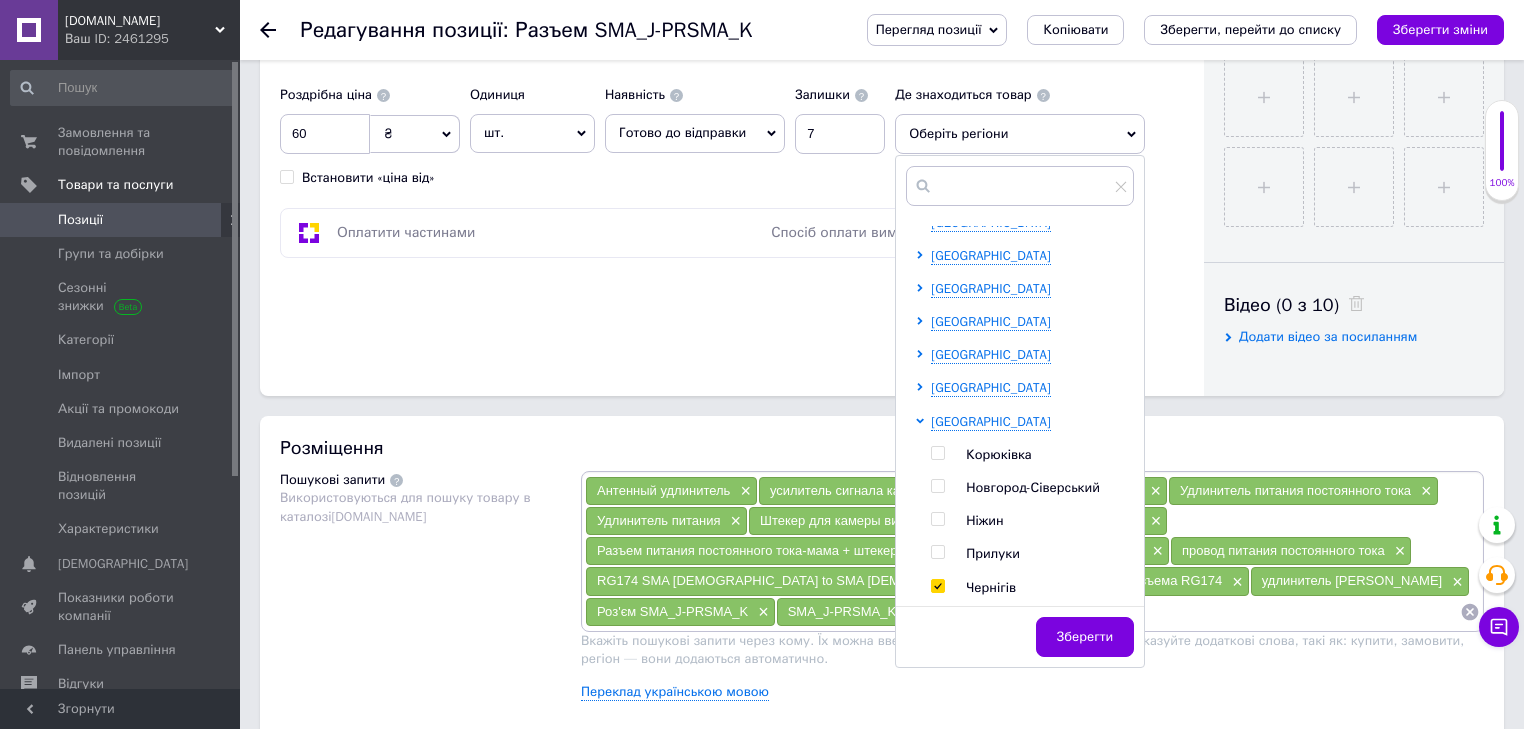checkbox on "true" 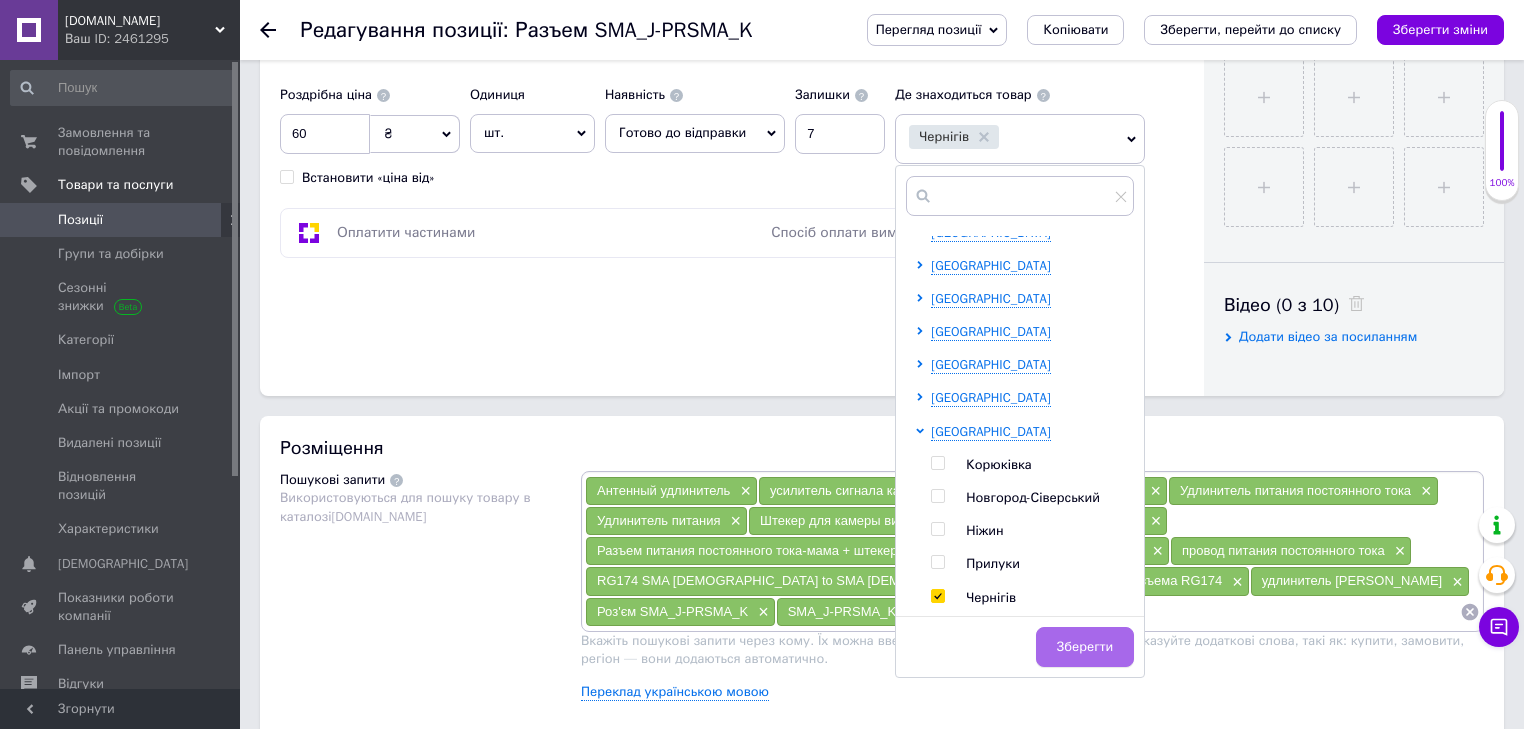click on "Зберегти" at bounding box center [1085, 647] 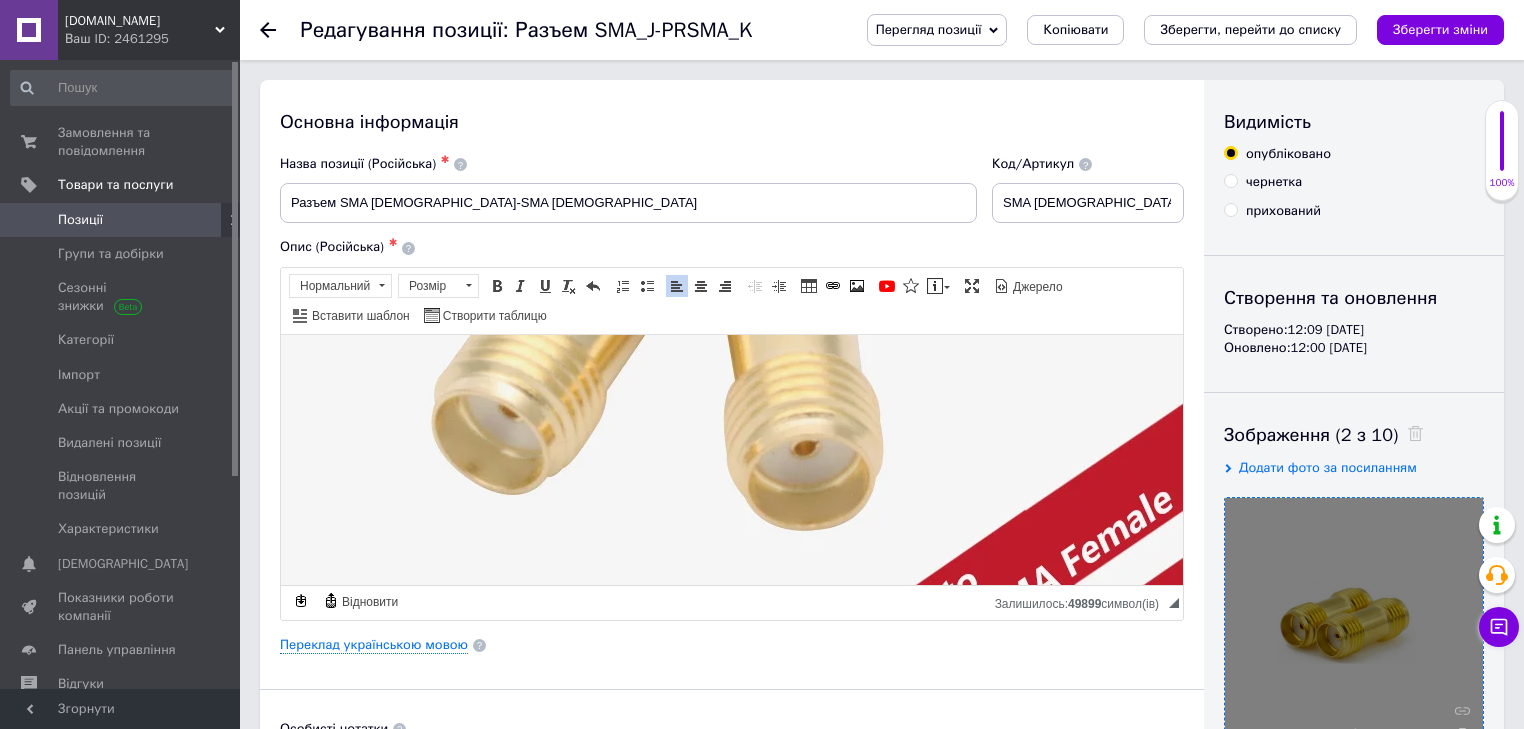 scroll, scrollTop: 560, scrollLeft: 129, axis: both 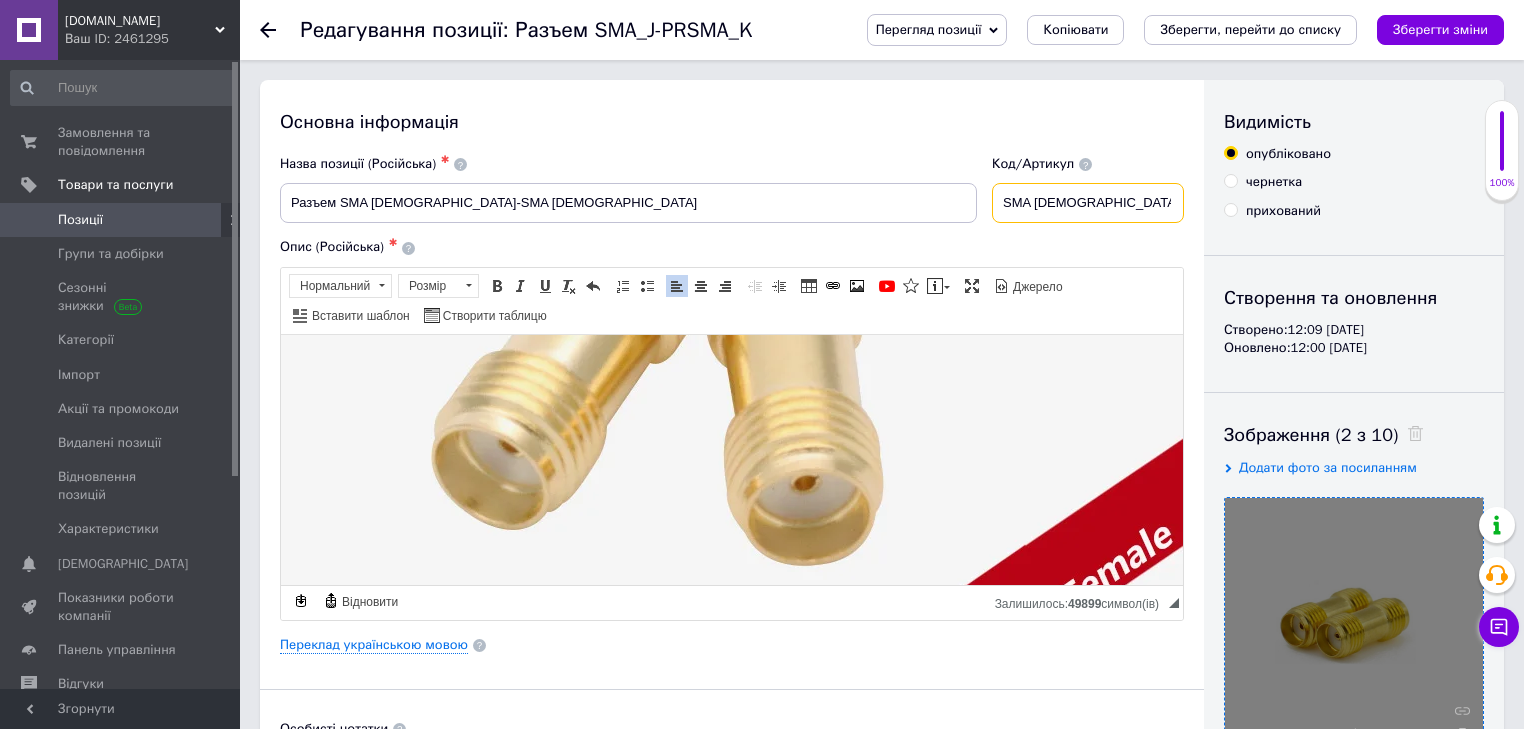 click on "SMA [DEMOGRAPHIC_DATA]-SMA [DEMOGRAPHIC_DATA]" at bounding box center (1088, 203) 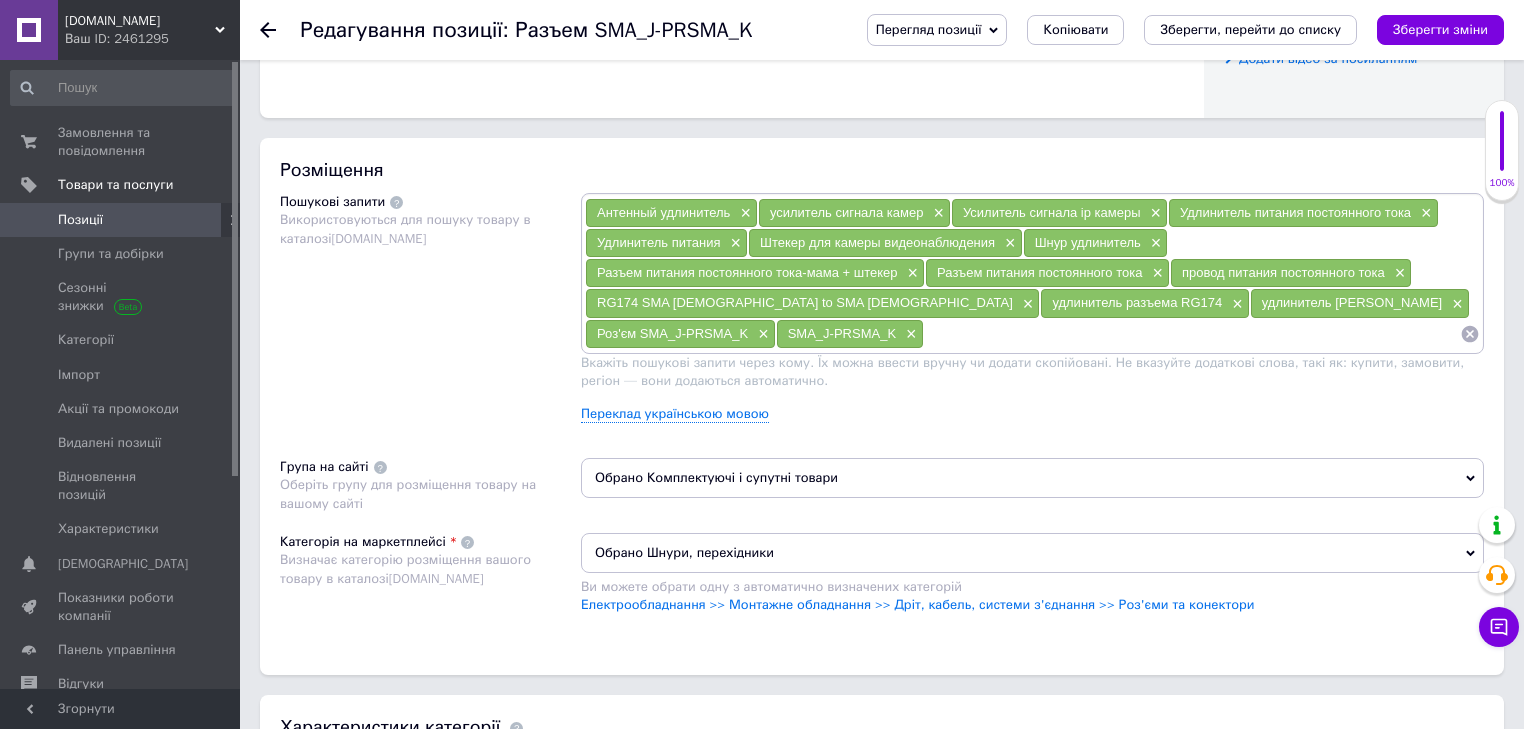 scroll, scrollTop: 1120, scrollLeft: 0, axis: vertical 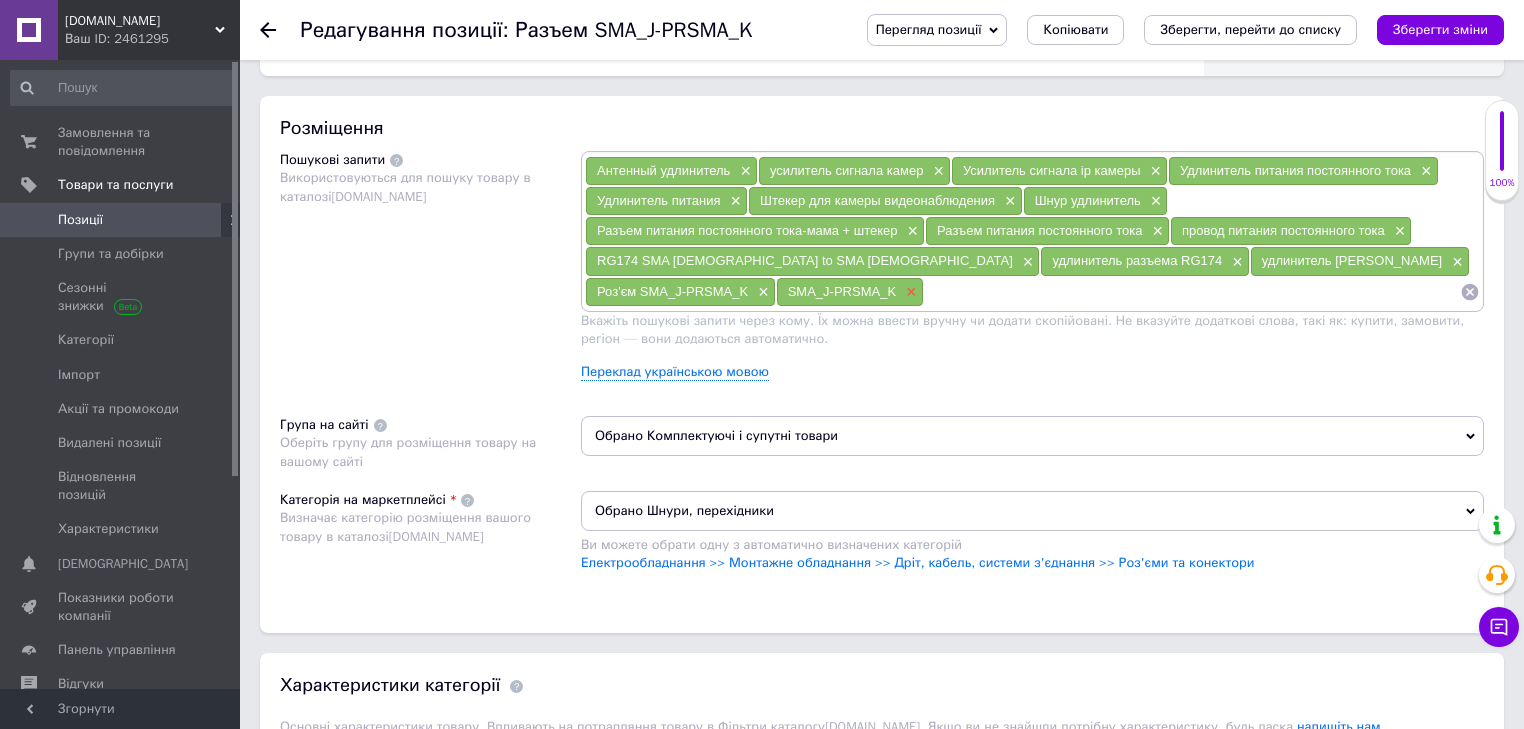 click on "×" at bounding box center [909, 292] 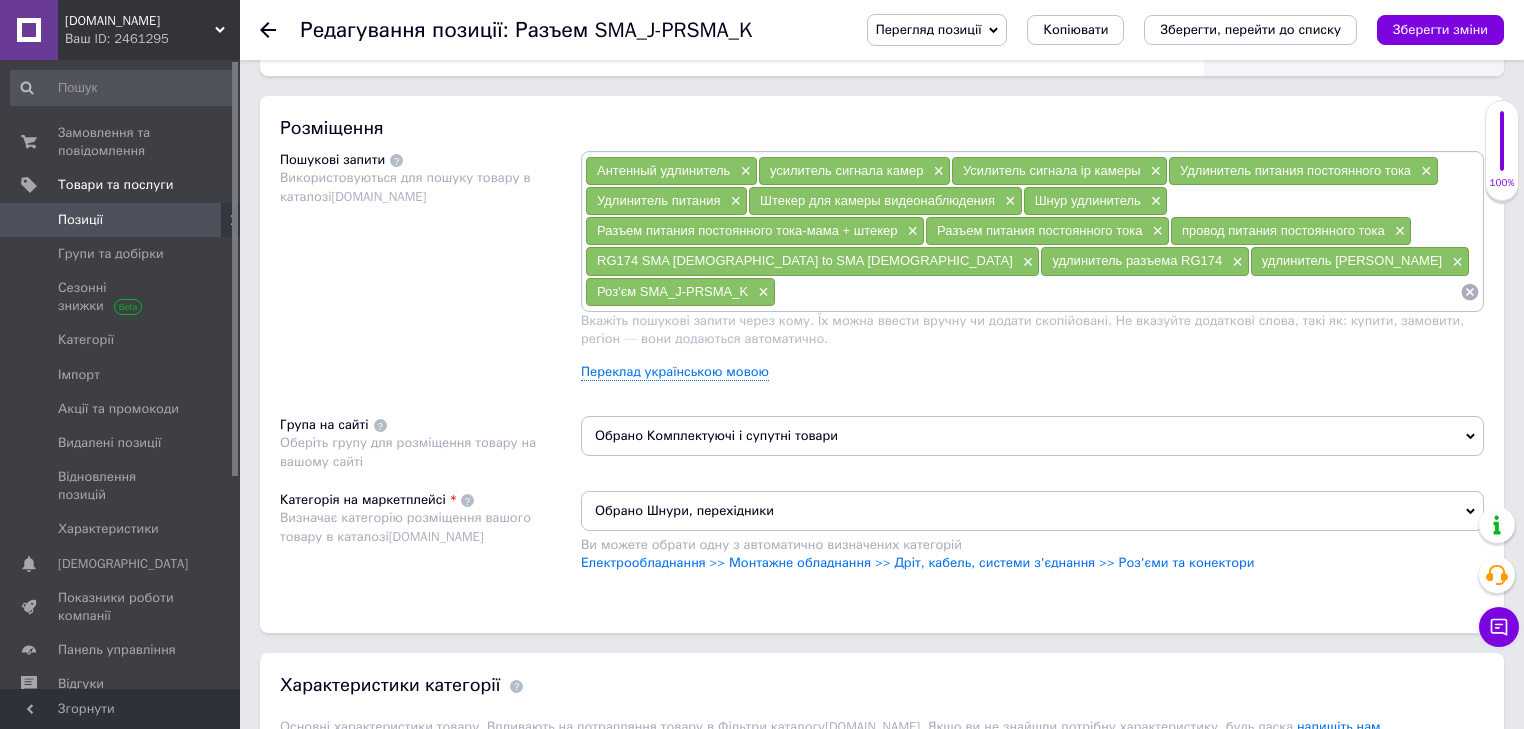 paste on "SMA [DEMOGRAPHIC_DATA]-SMA [DEMOGRAPHIC_DATA]" 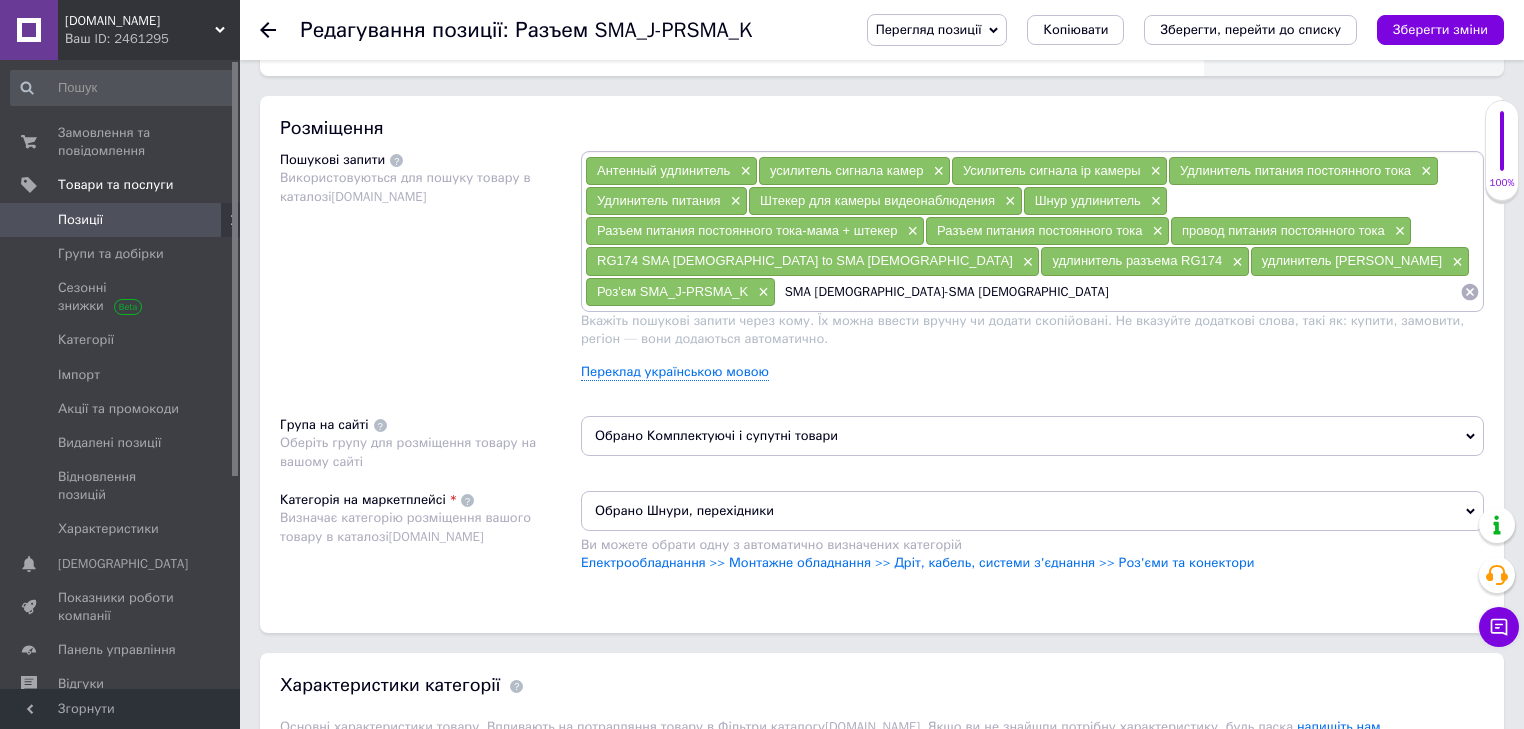 type on "SMA [DEMOGRAPHIC_DATA]-SMA [DEMOGRAPHIC_DATA]" 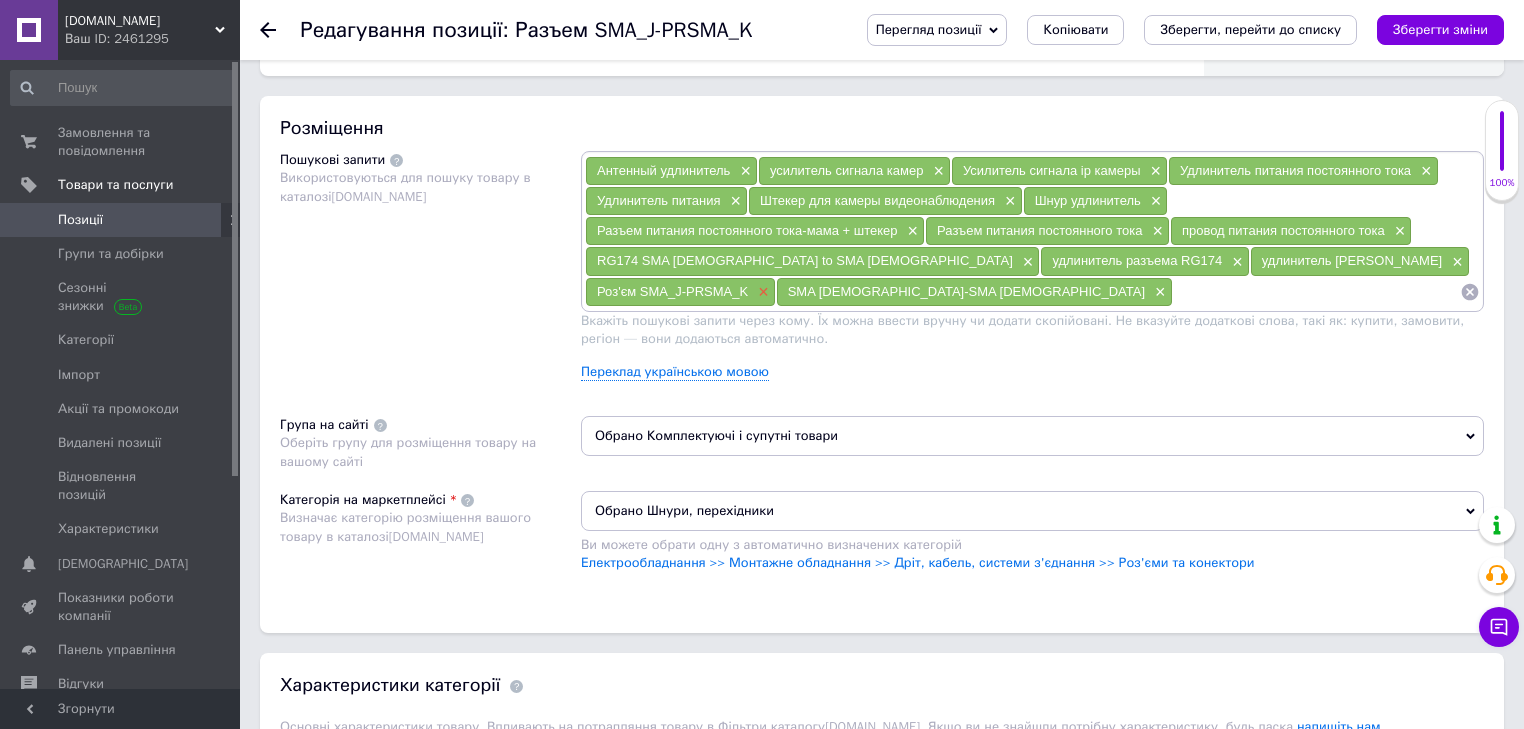 click on "×" at bounding box center [761, 292] 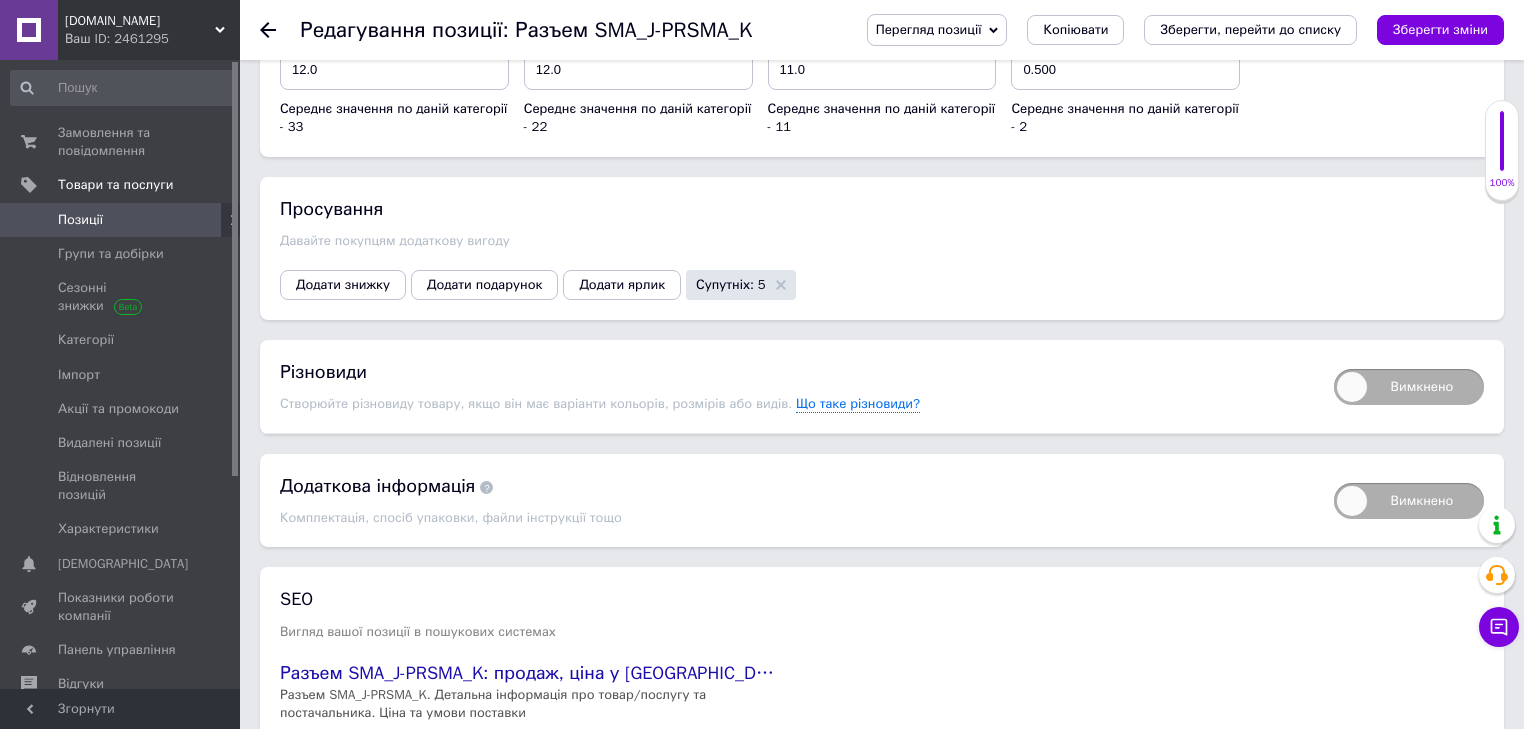 scroll, scrollTop: 2480, scrollLeft: 0, axis: vertical 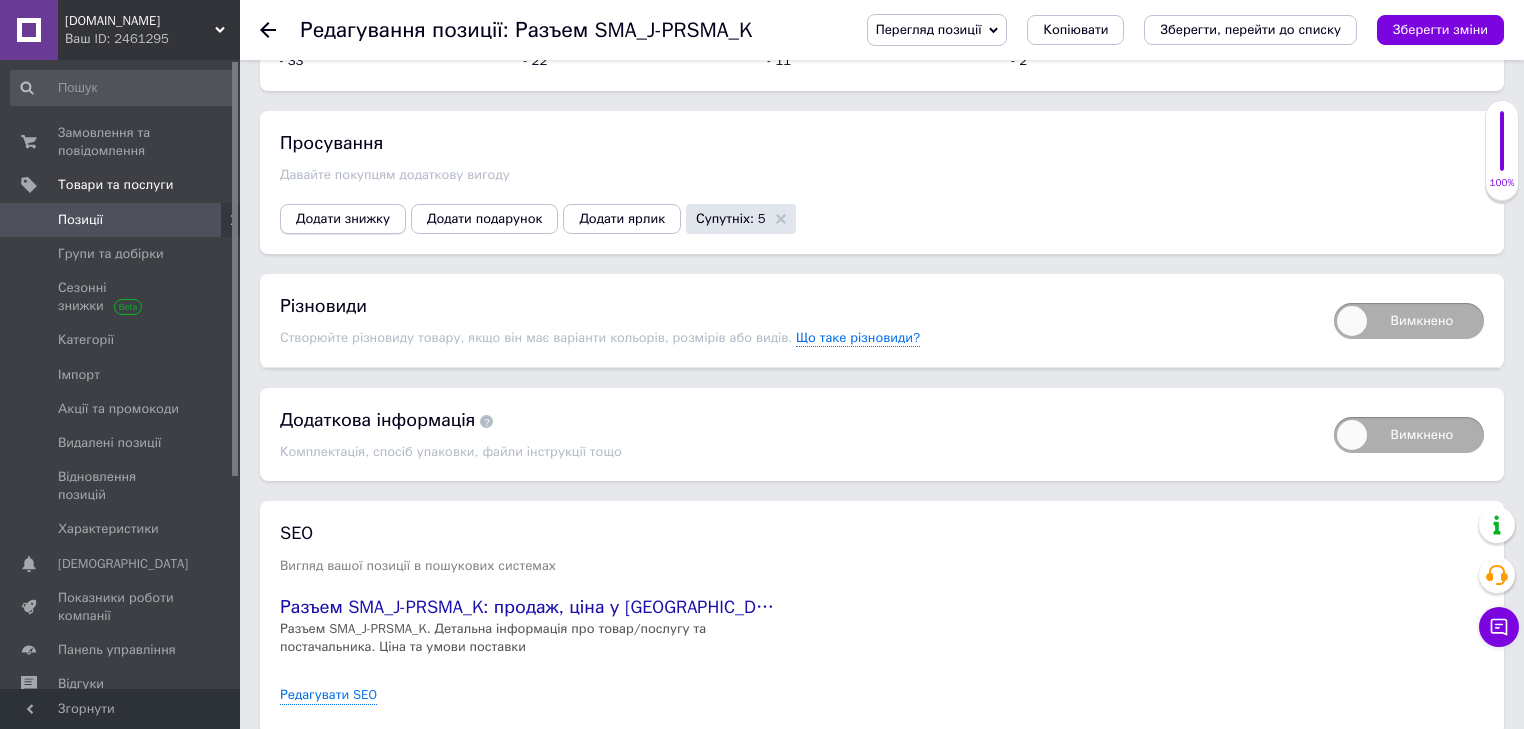 click on "Додати знижку" at bounding box center [343, 219] 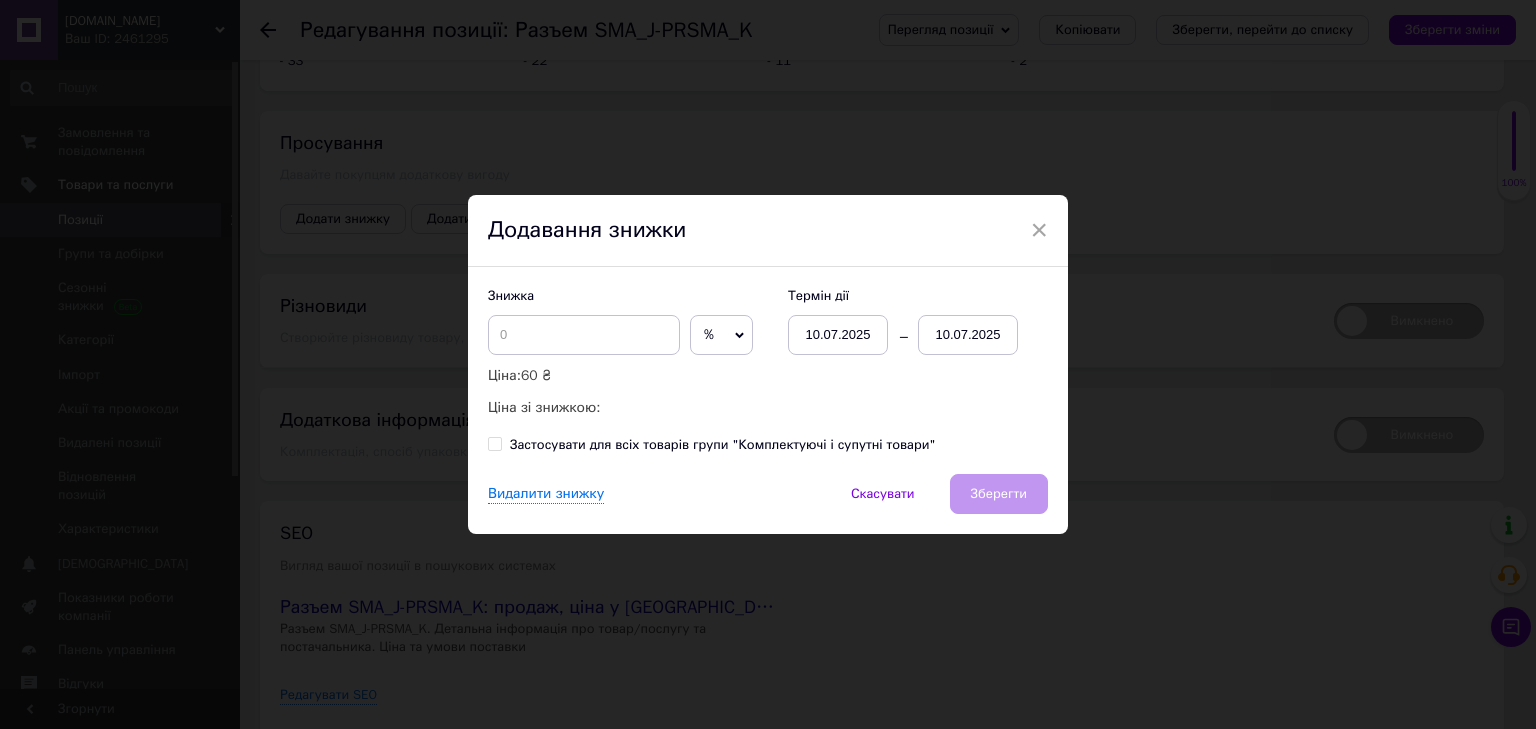 click on "%" at bounding box center [721, 335] 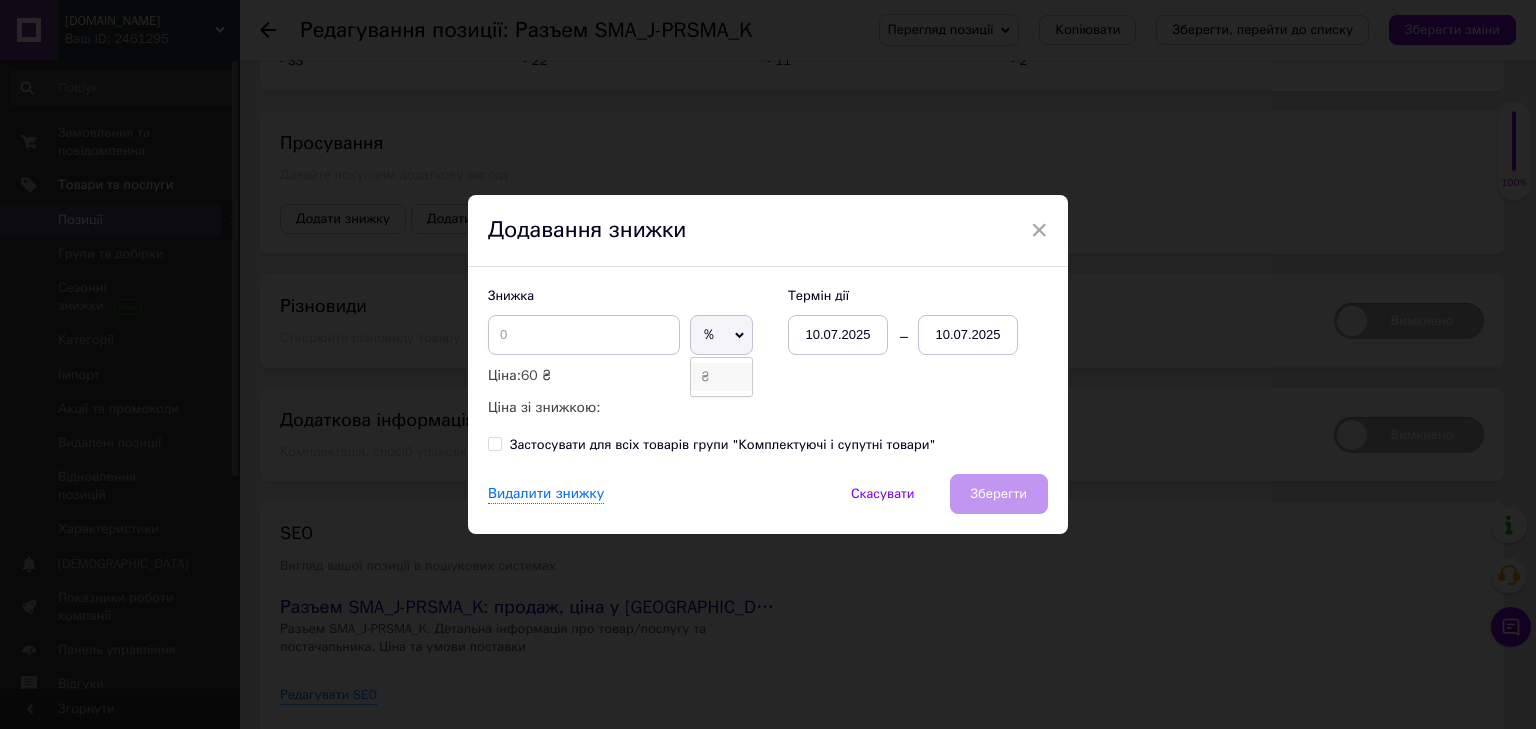 click on "₴" at bounding box center (721, 377) 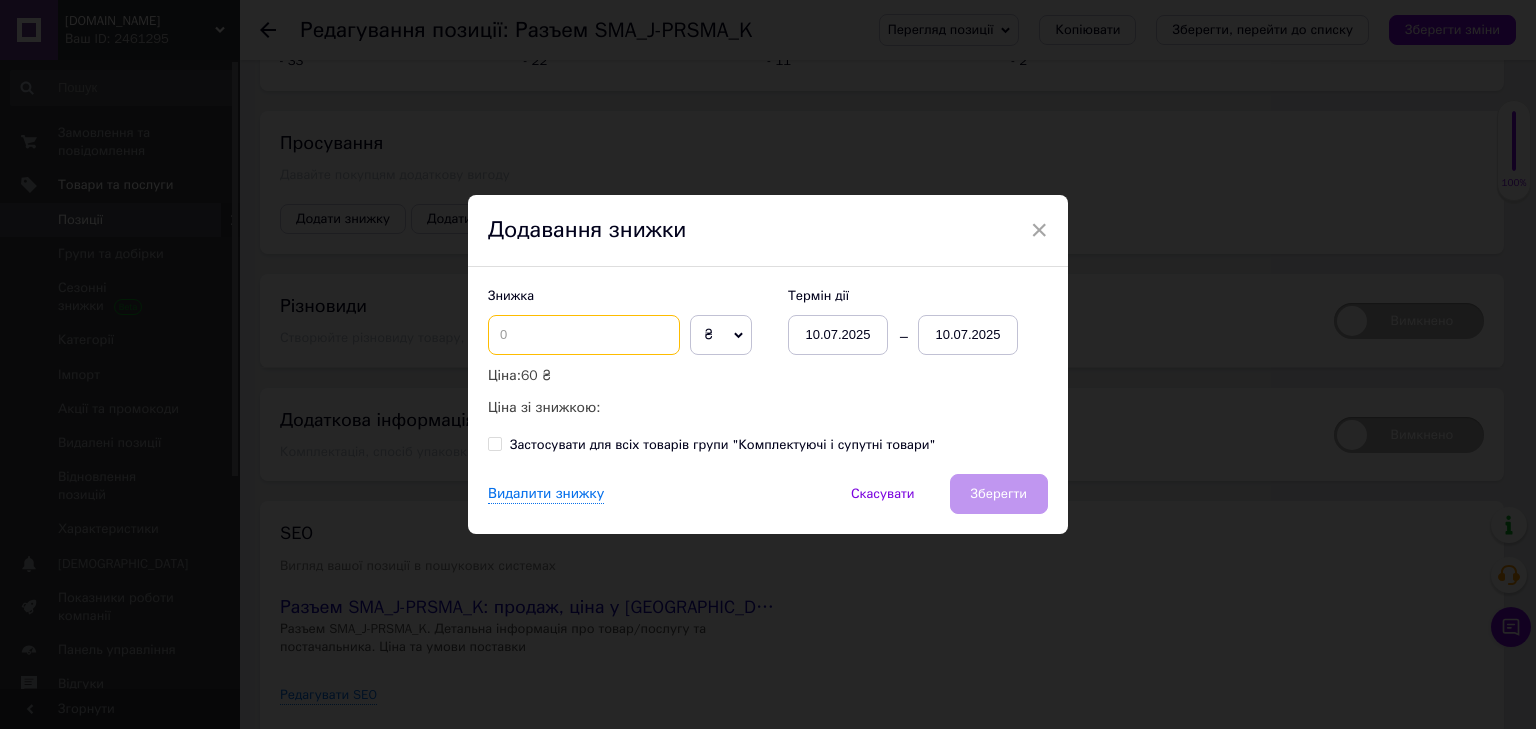 click at bounding box center [584, 335] 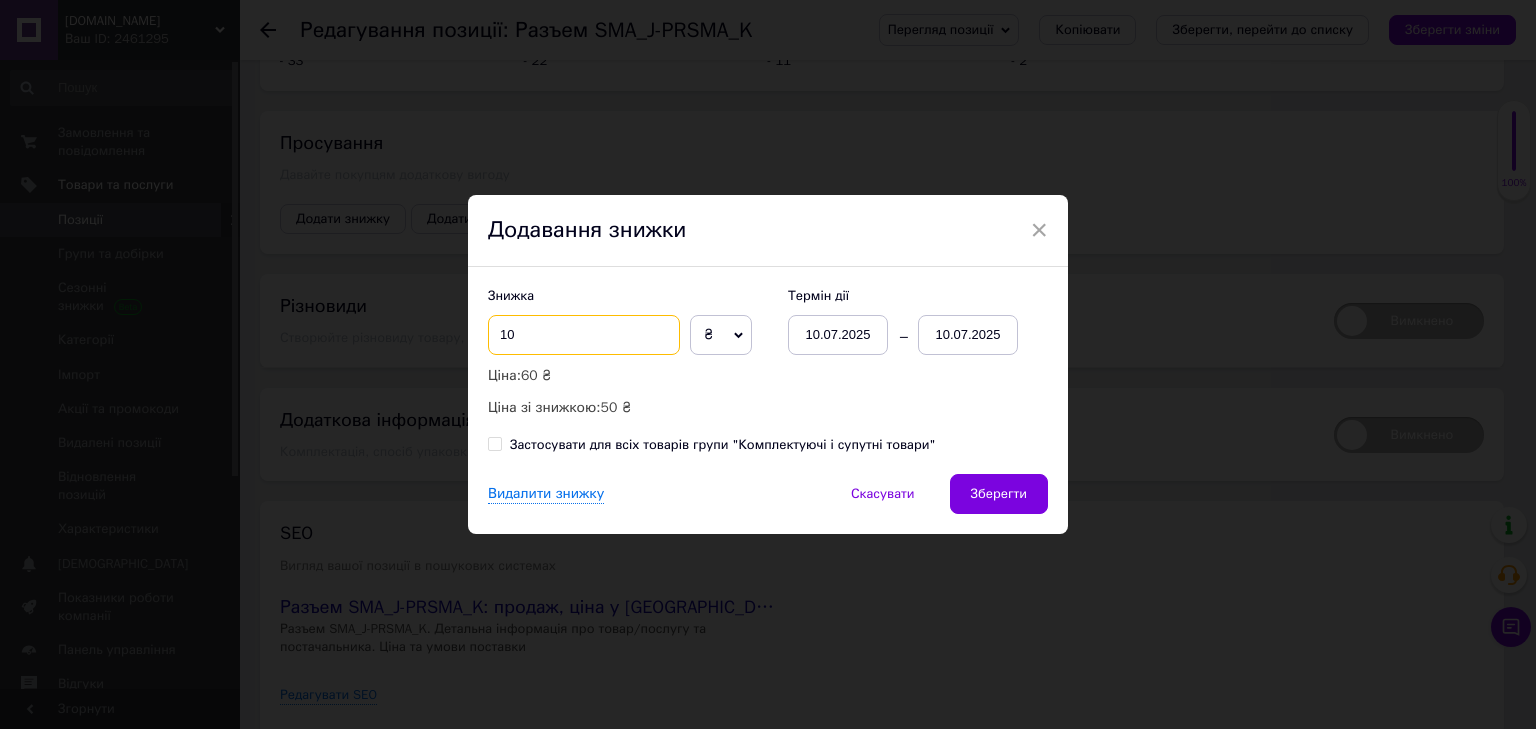 type on "10" 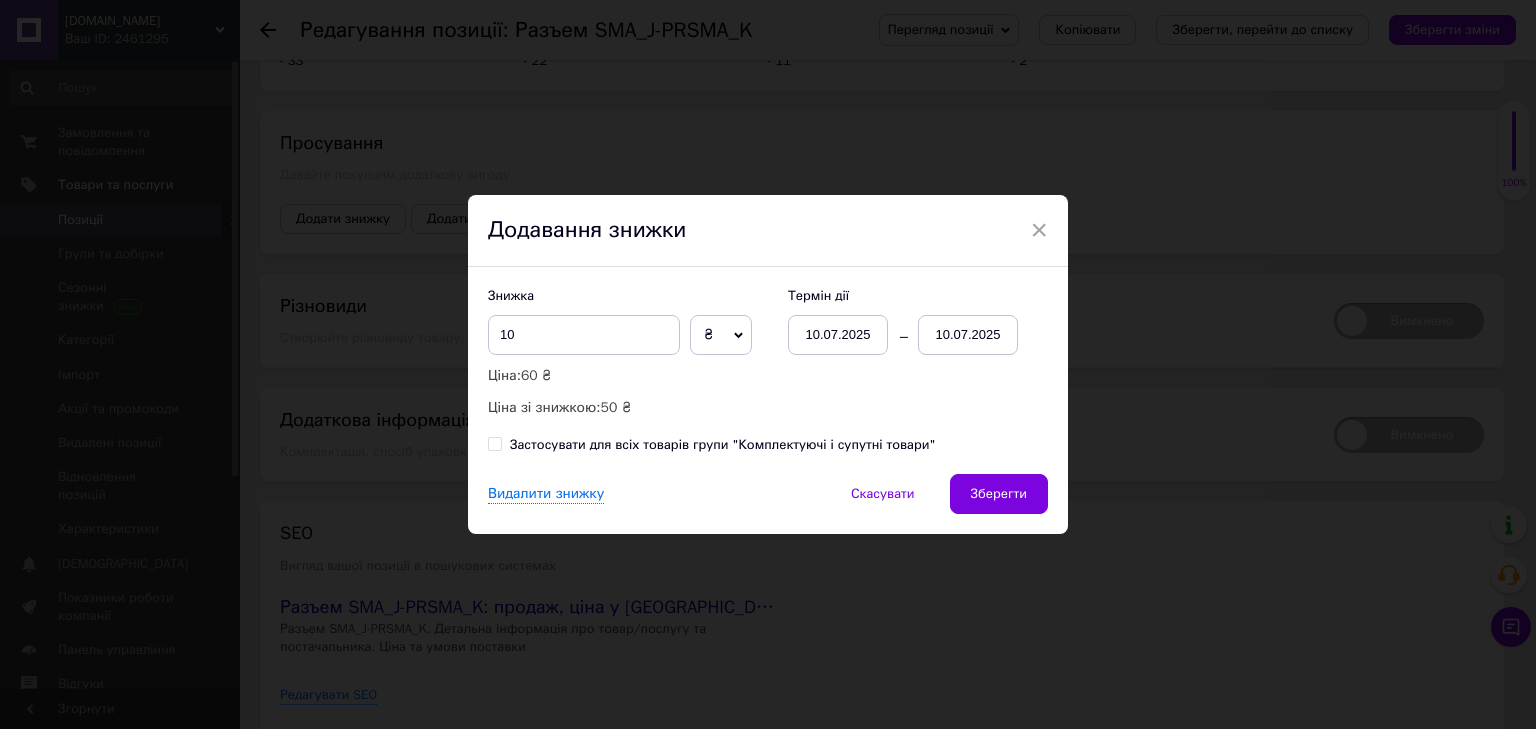 click on "10.07.2025" at bounding box center (968, 335) 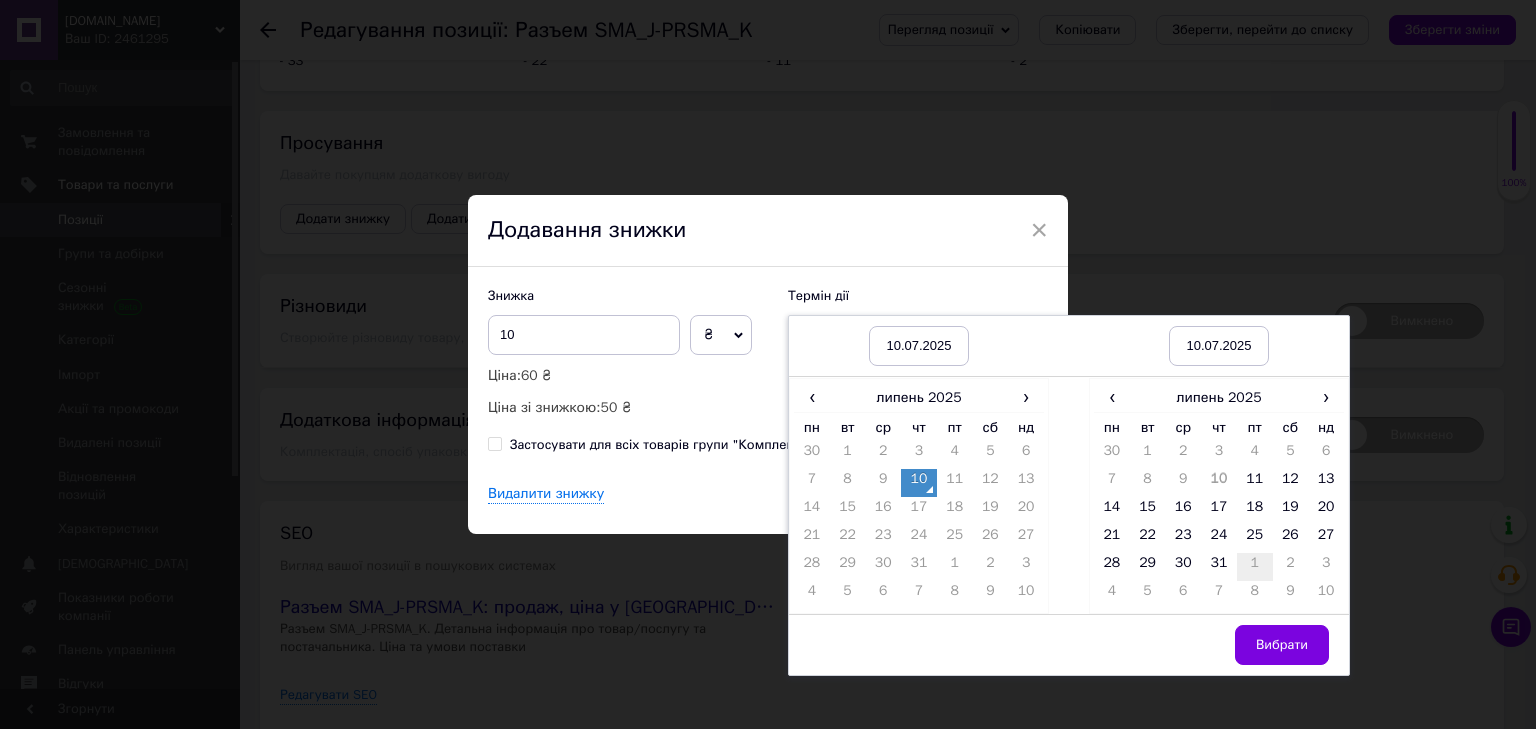 click on "1" at bounding box center (1255, 567) 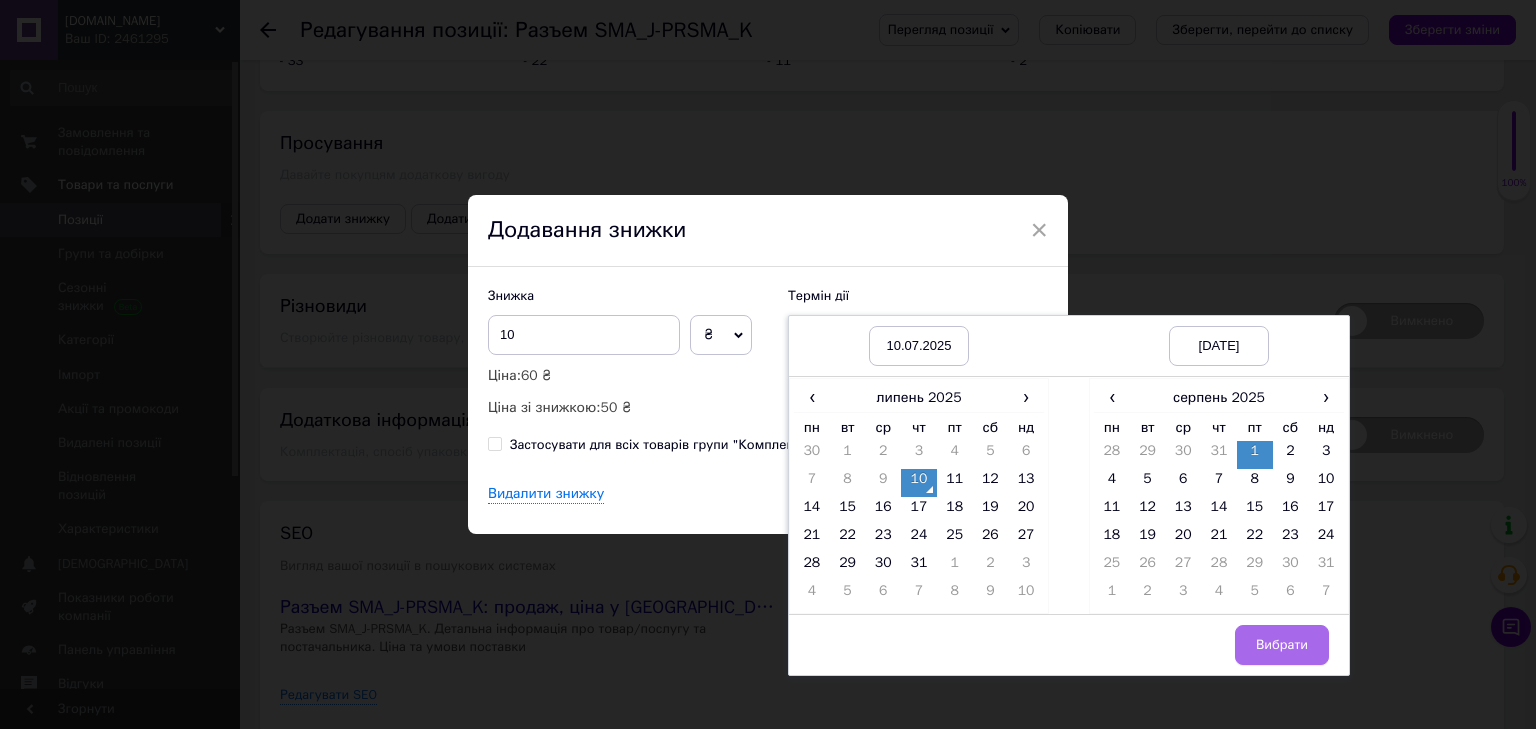 click on "Вибрати" at bounding box center [1282, 645] 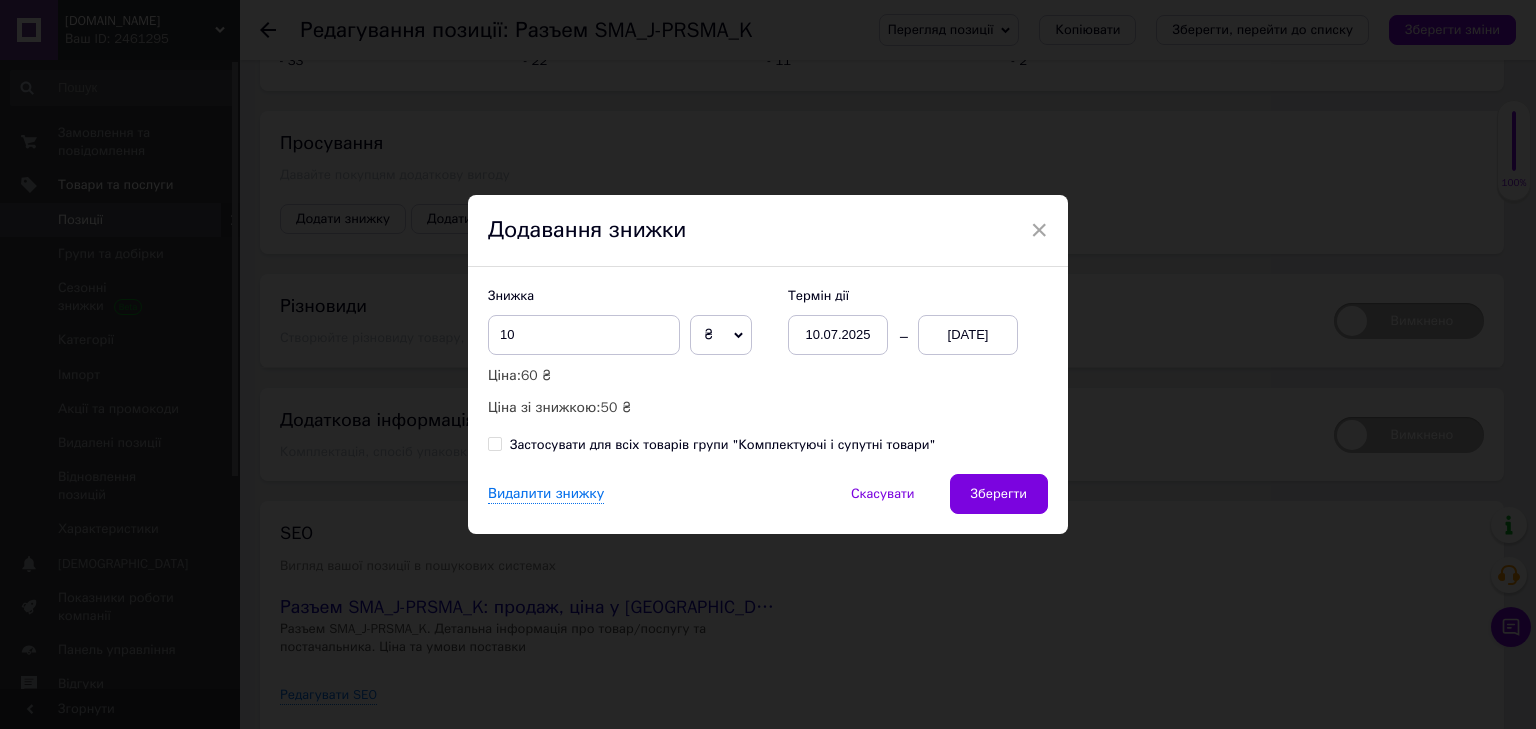 click on "Зберегти" at bounding box center (999, 494) 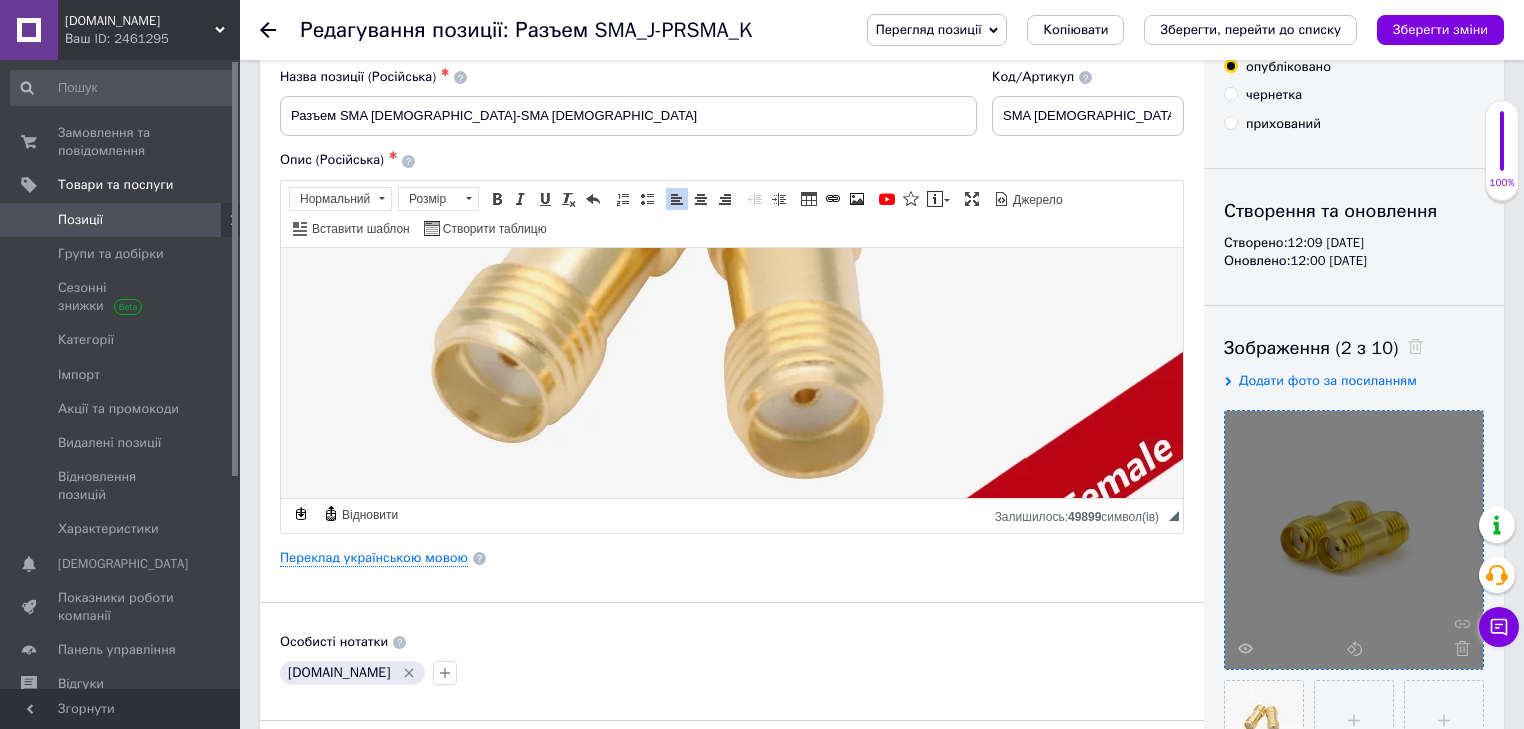 scroll, scrollTop: 0, scrollLeft: 0, axis: both 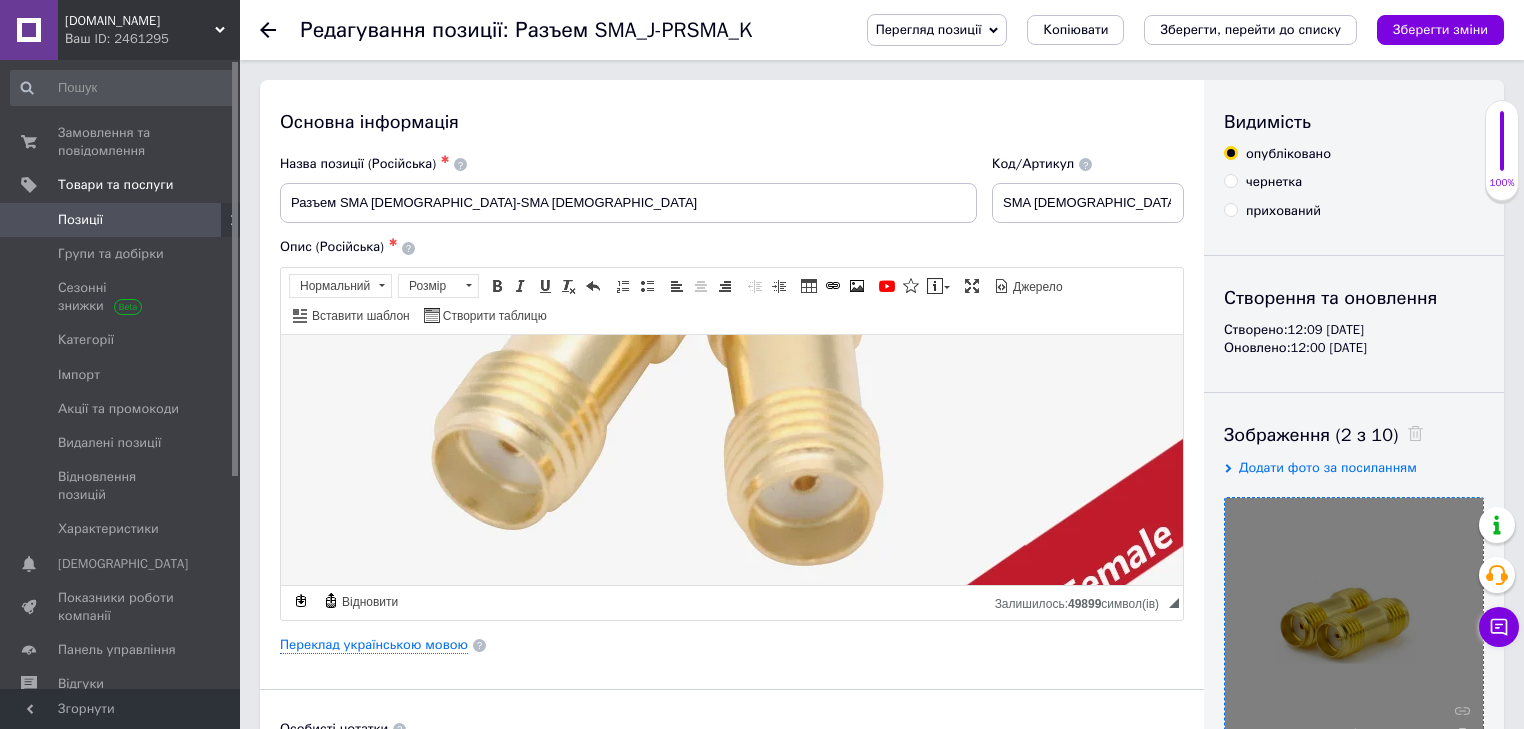 click at bounding box center [683, 391] 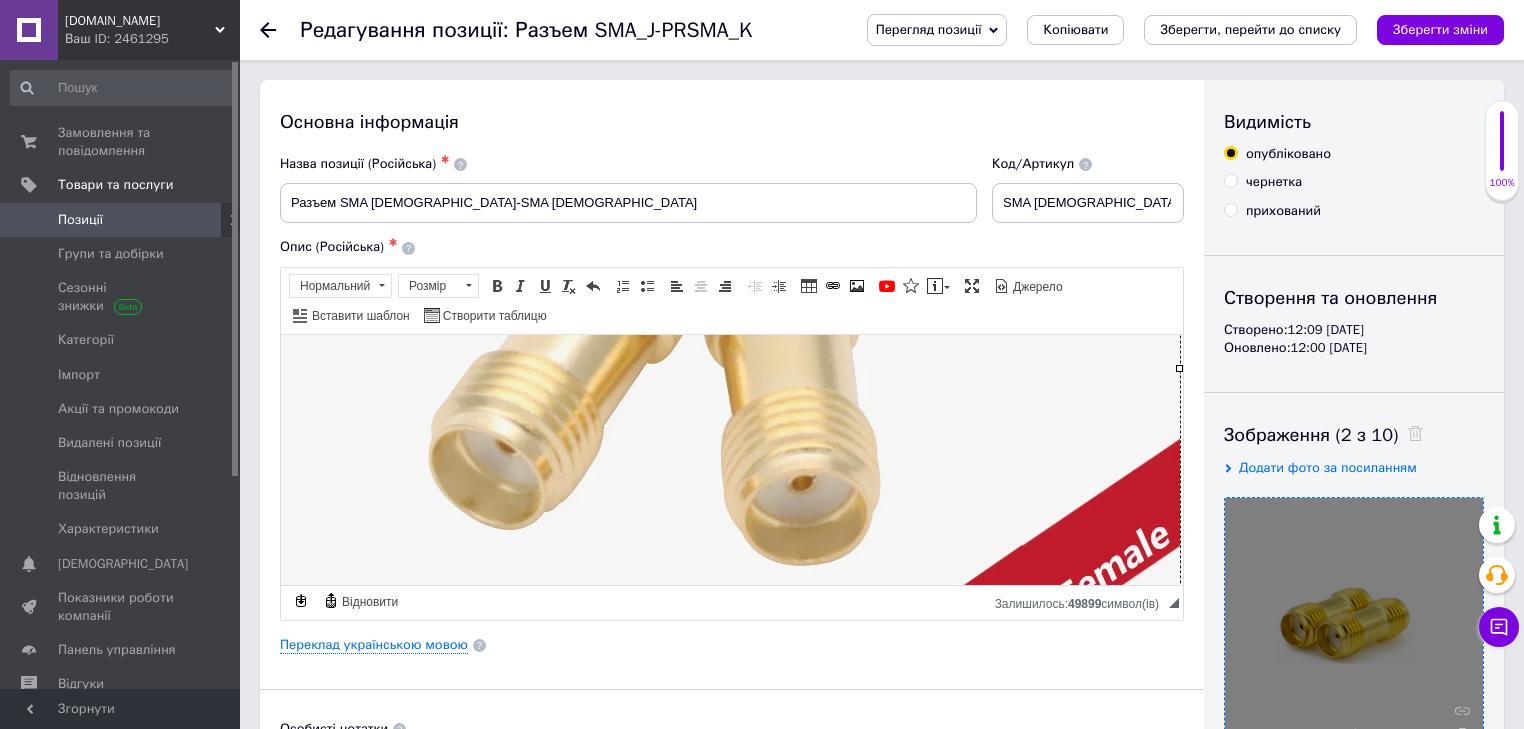 click at bounding box center [680, 391] 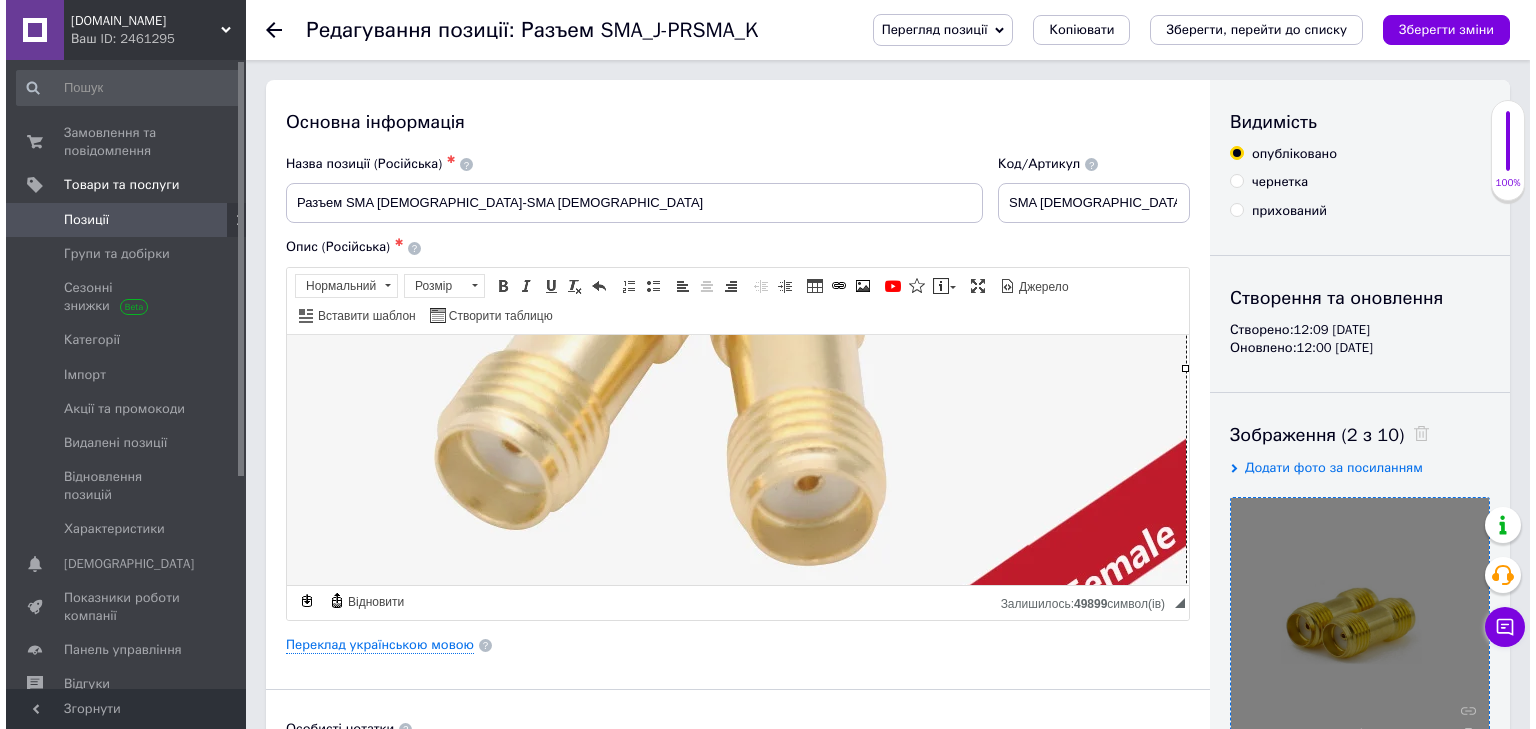 scroll, scrollTop: 560, scrollLeft: 120, axis: both 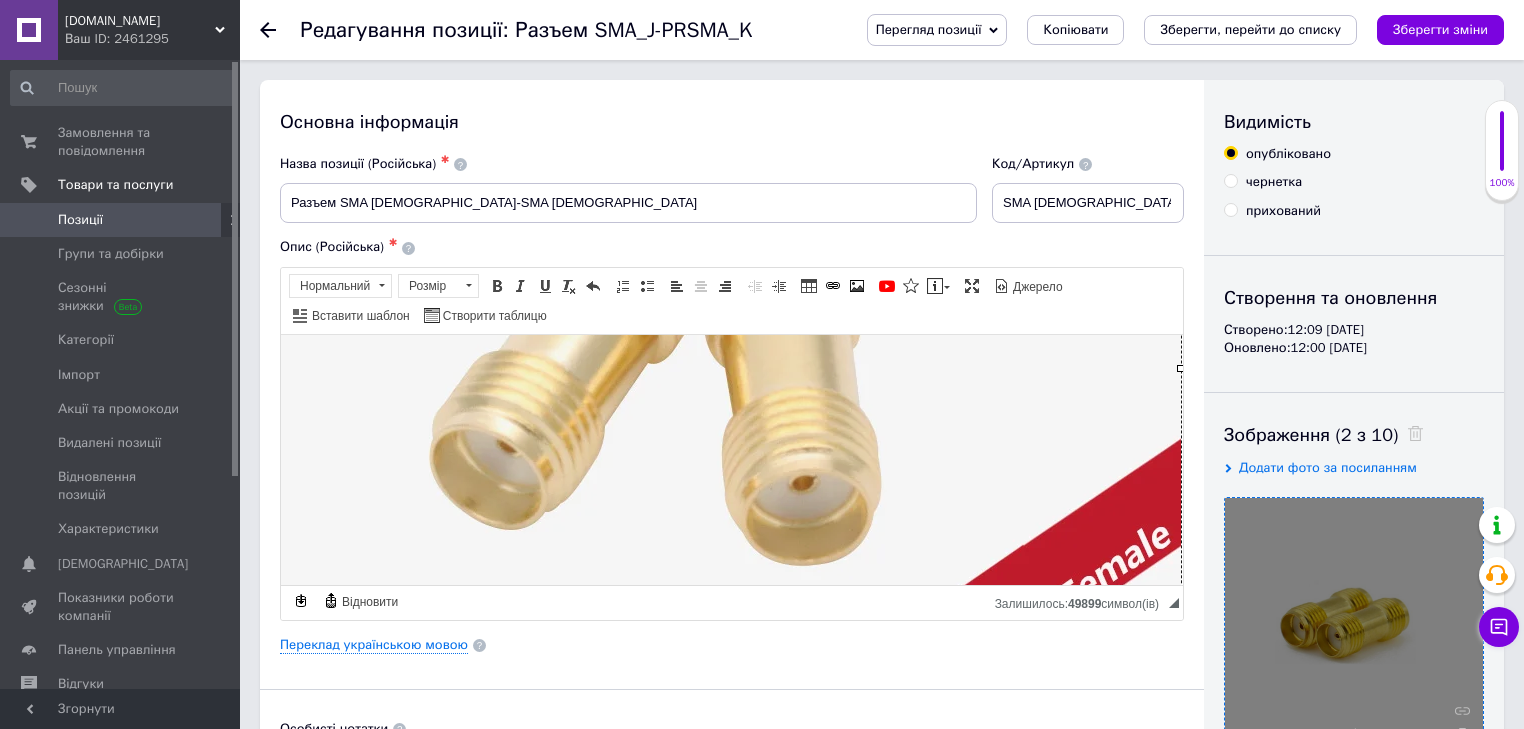select 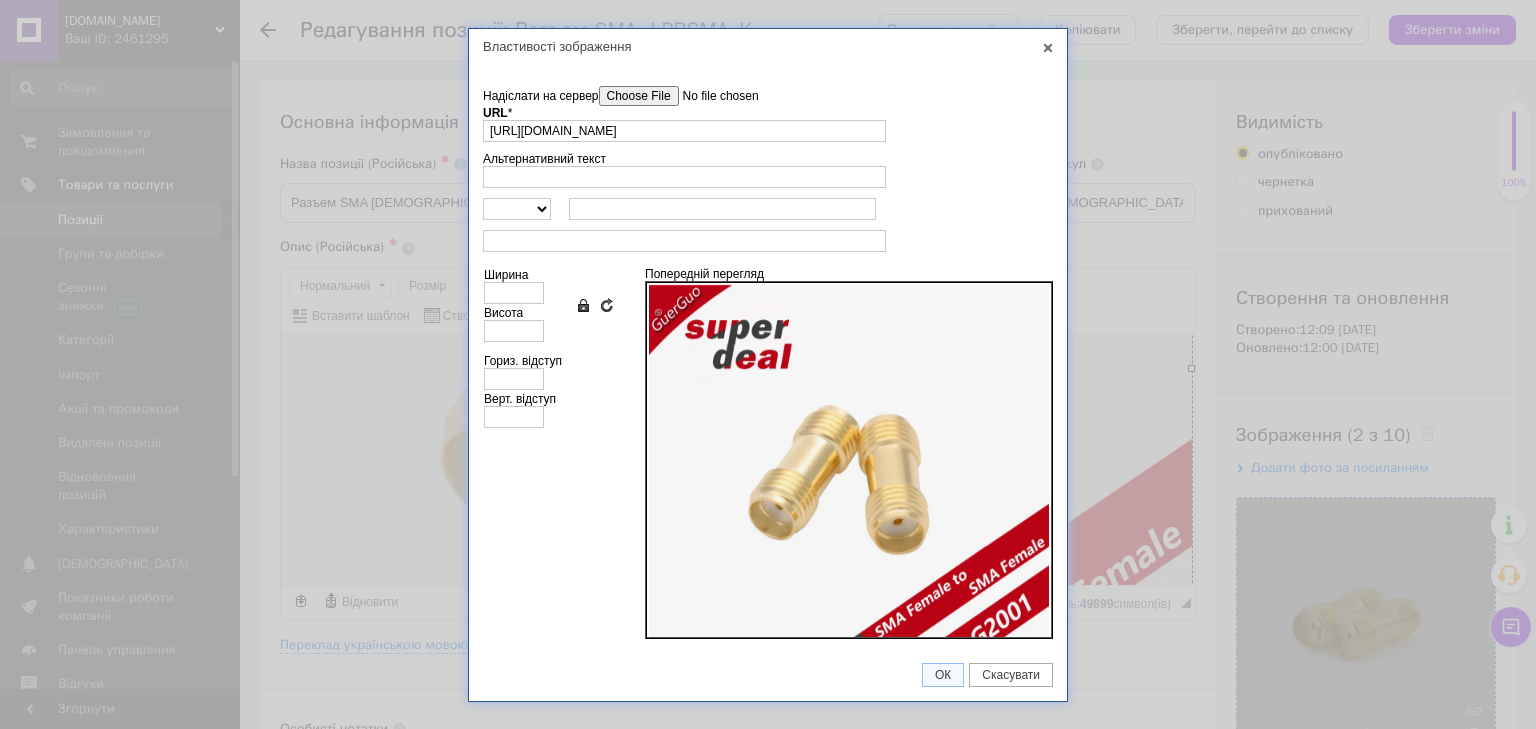 click on "Надіслати на сервер" at bounding box center [712, 96] 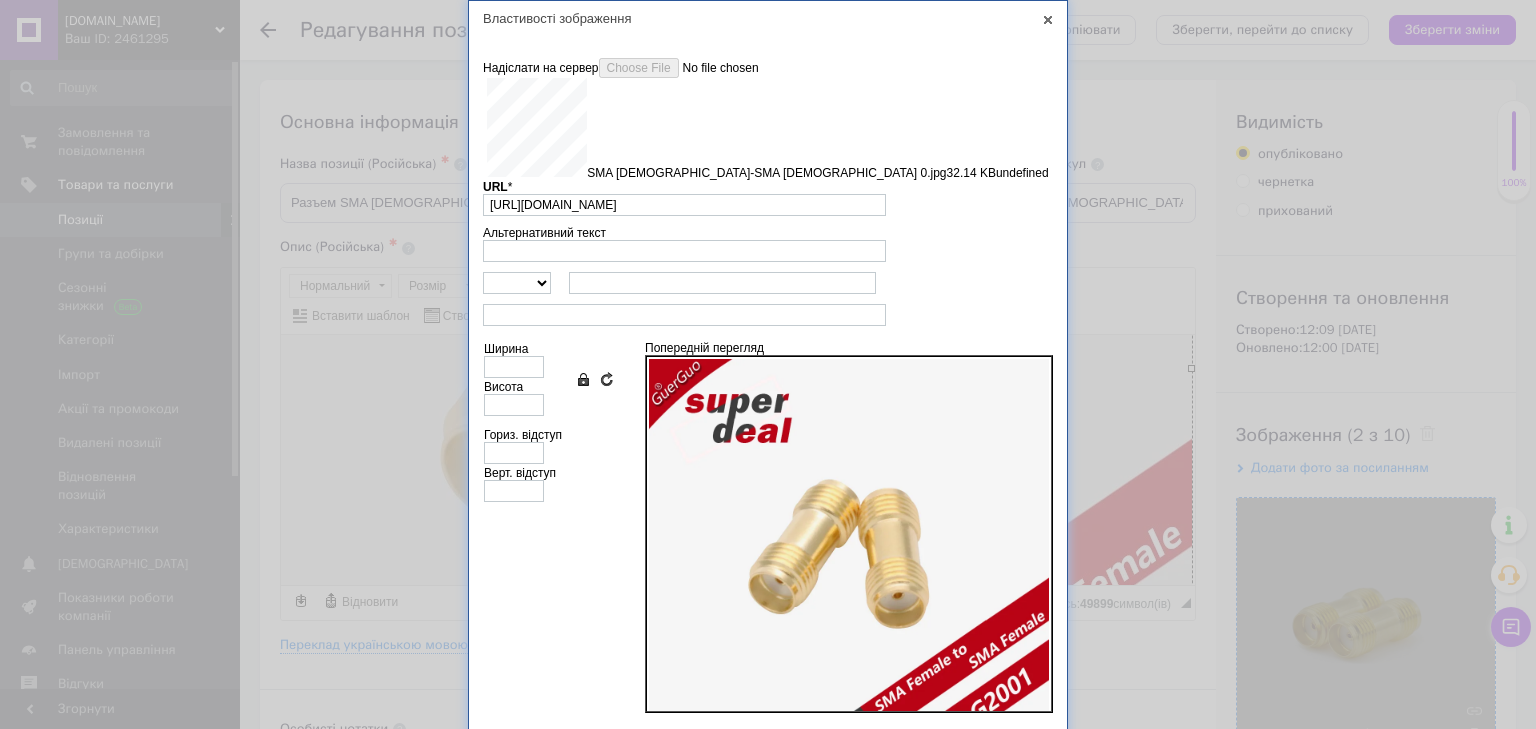type on "https://images.prom.ua/6743564159_w640_h2048_sma_female_sma_female_0.jpg?fresh=1&PIMAGE_ID=6743564159" 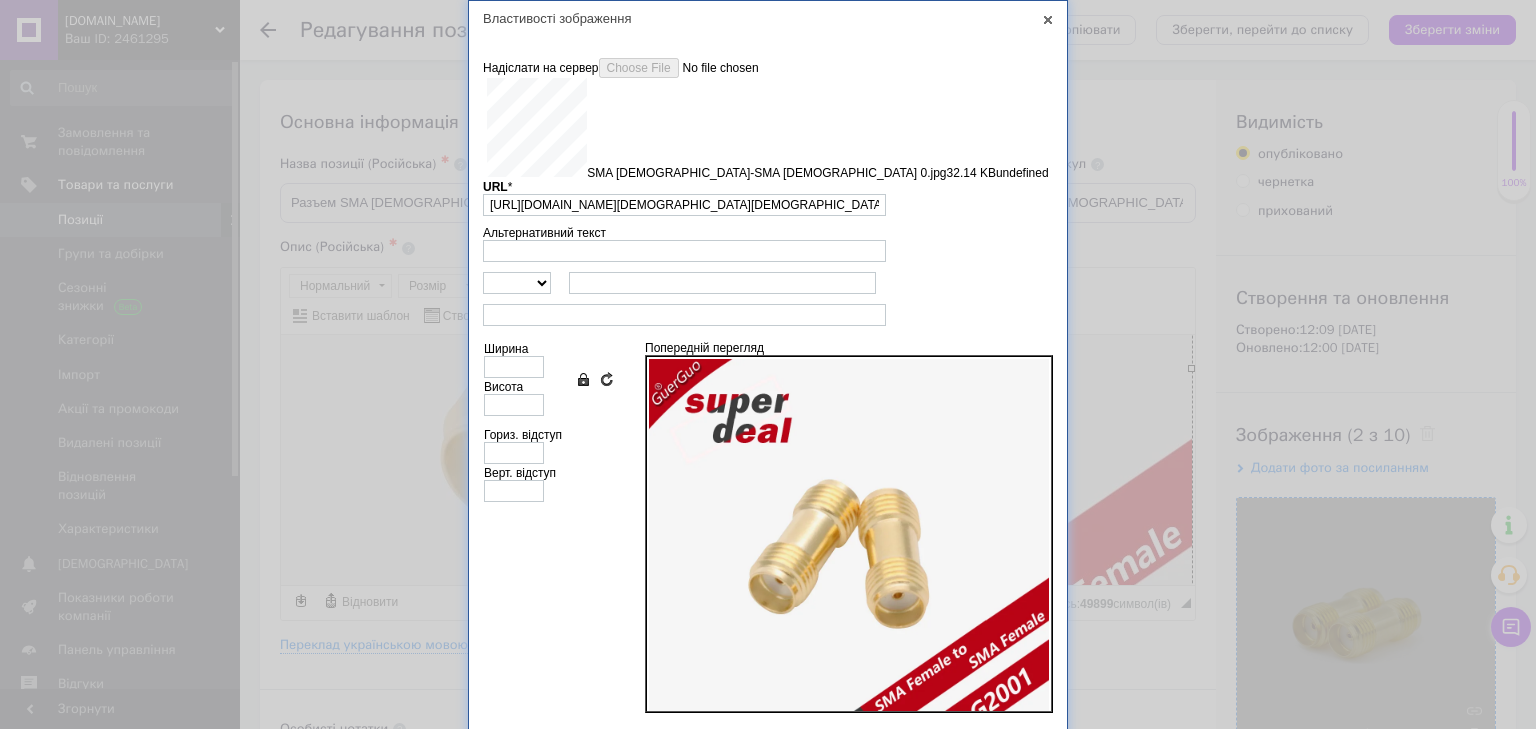 type on "640" 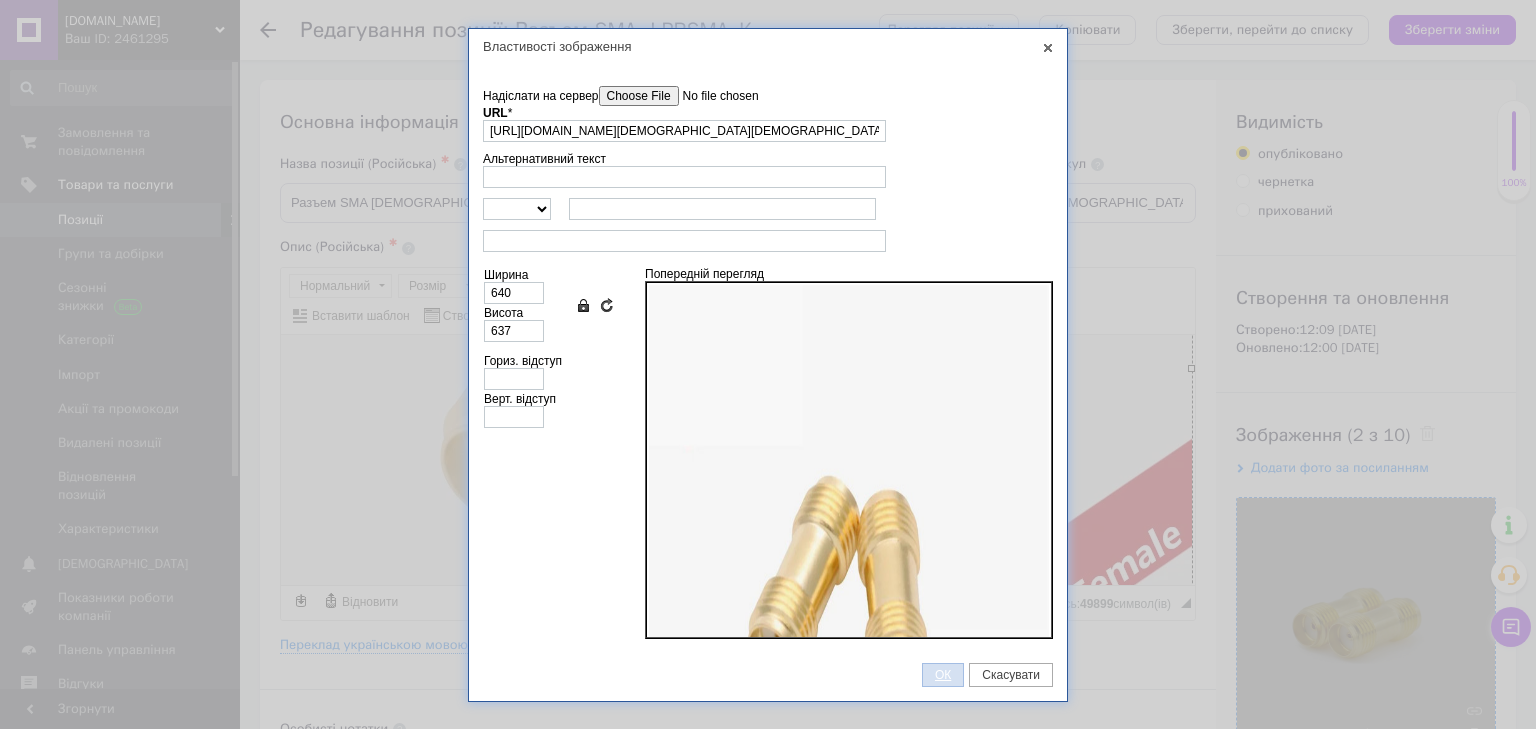 click on "ОК" at bounding box center [943, 675] 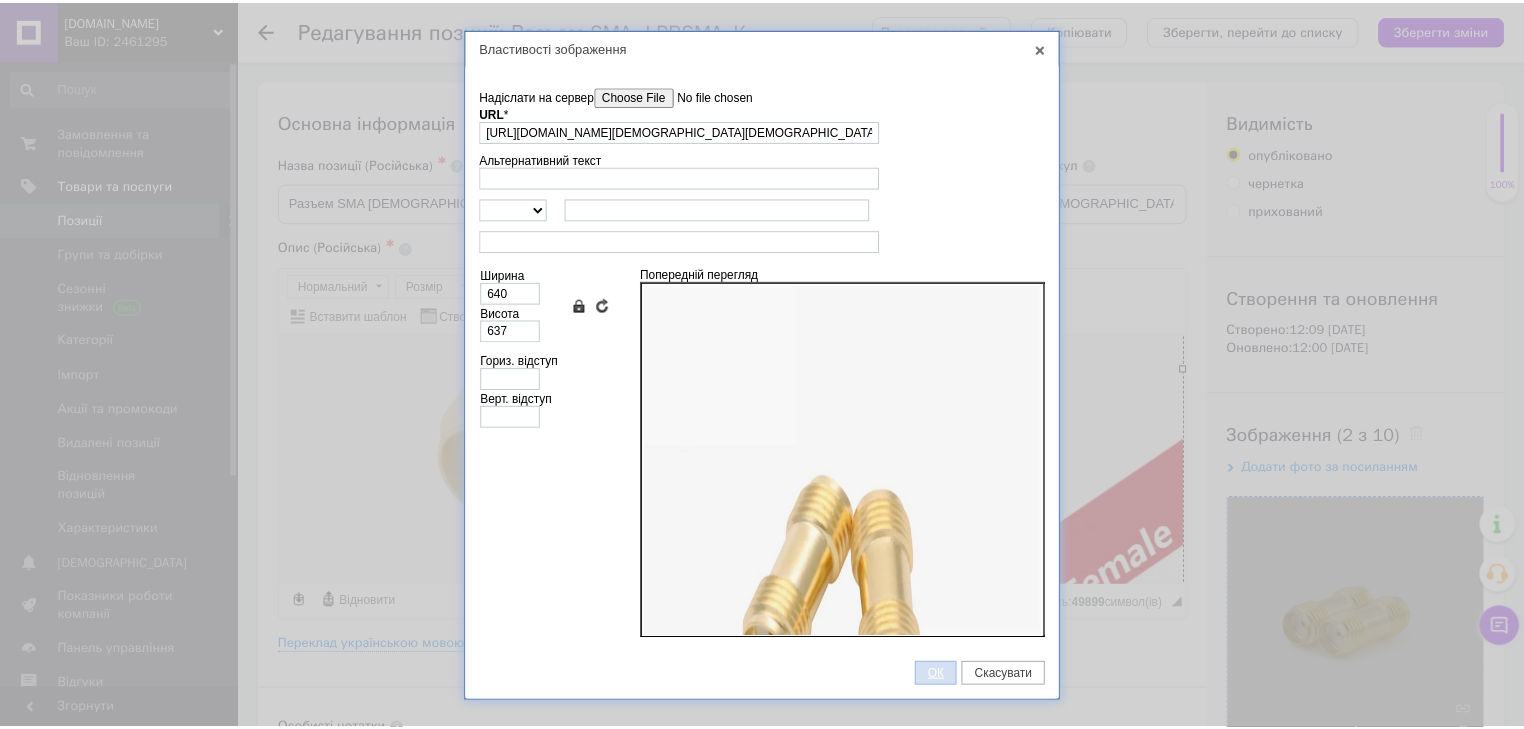 scroll, scrollTop: 505, scrollLeft: 0, axis: vertical 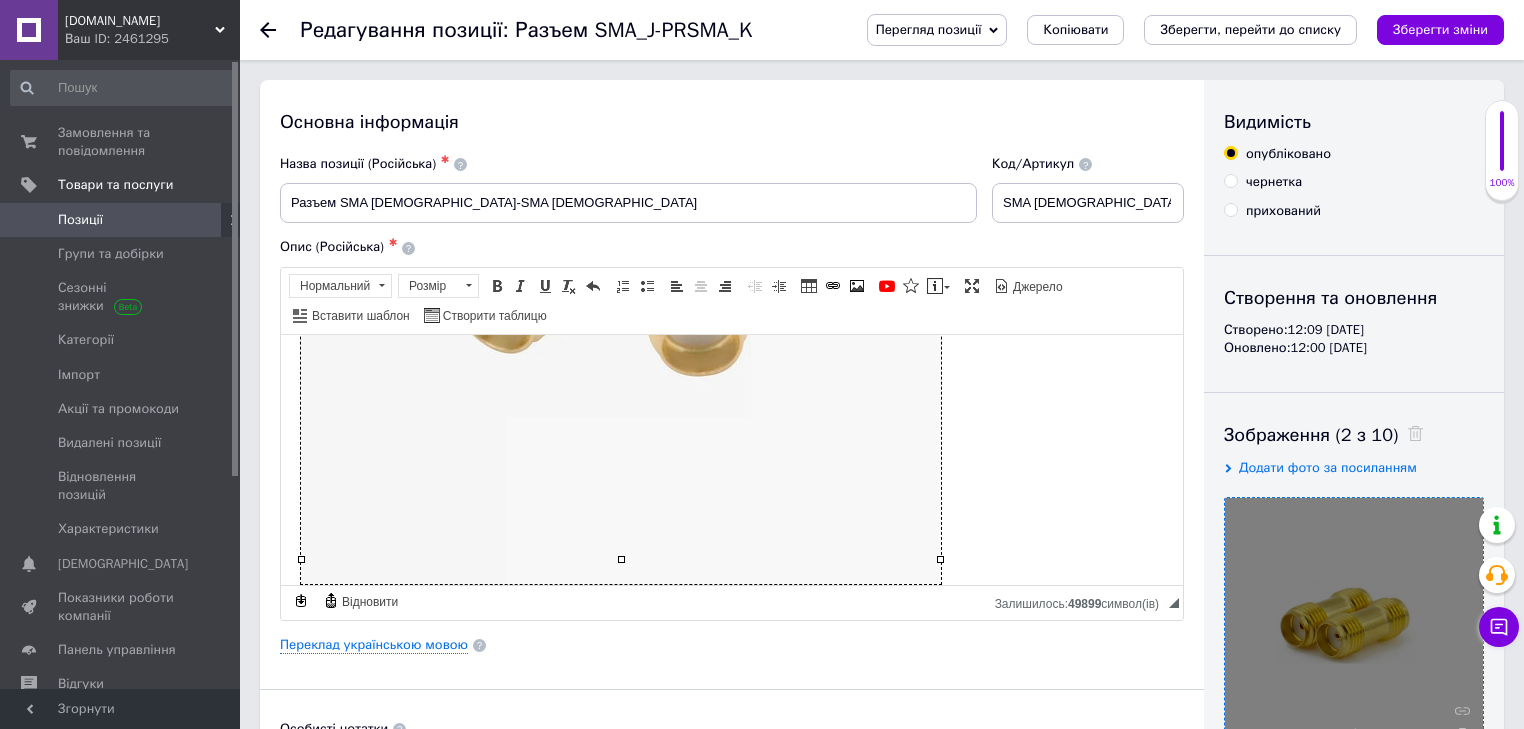 click at bounding box center [732, 268] 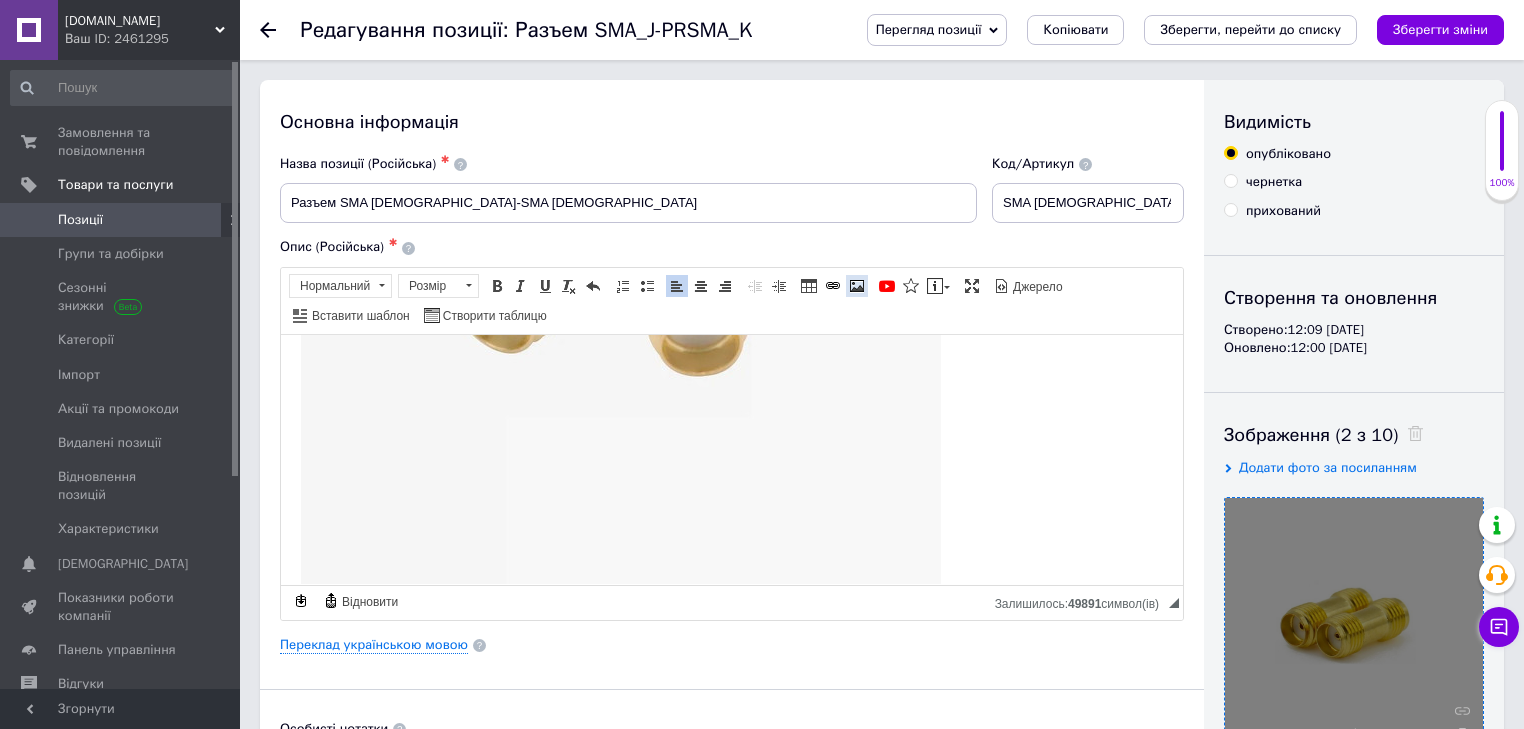 click at bounding box center [857, 286] 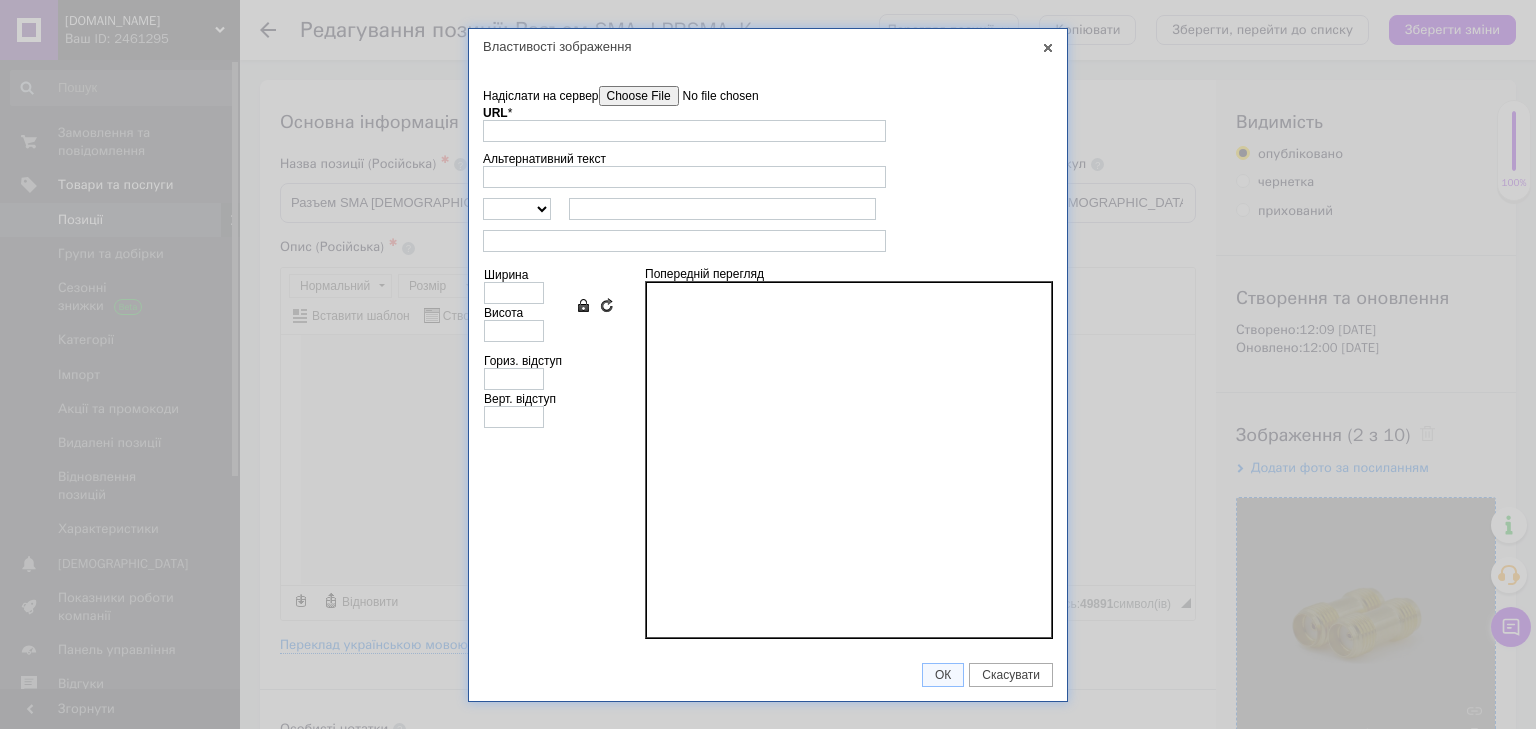 click on "Надіслати на сервер" at bounding box center (712, 96) 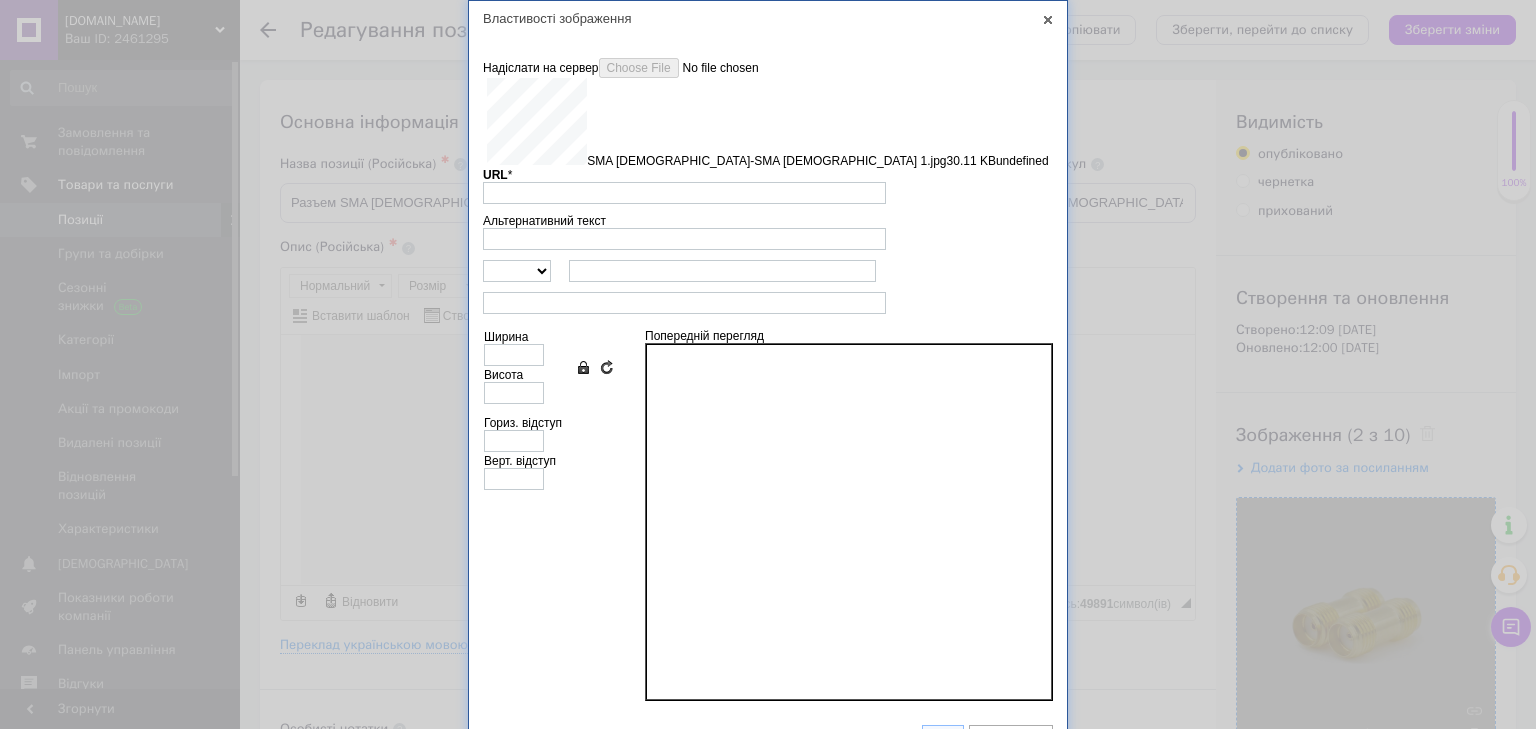 type on "https://images.prom.ua/6743564344_w640_h2048_sma_female_sma_female_1.jpg?fresh=1&PIMAGE_ID=6743564344" 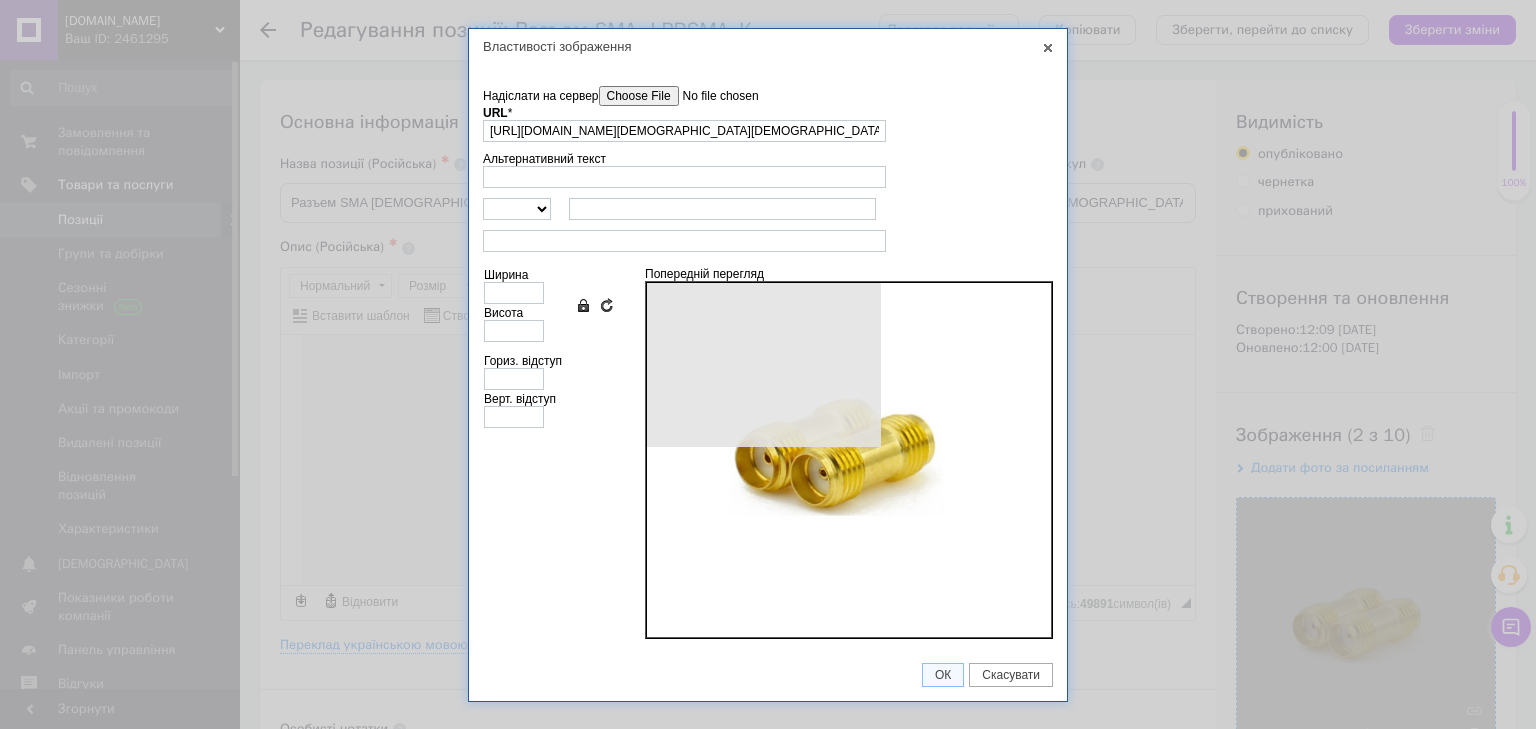 type on "640" 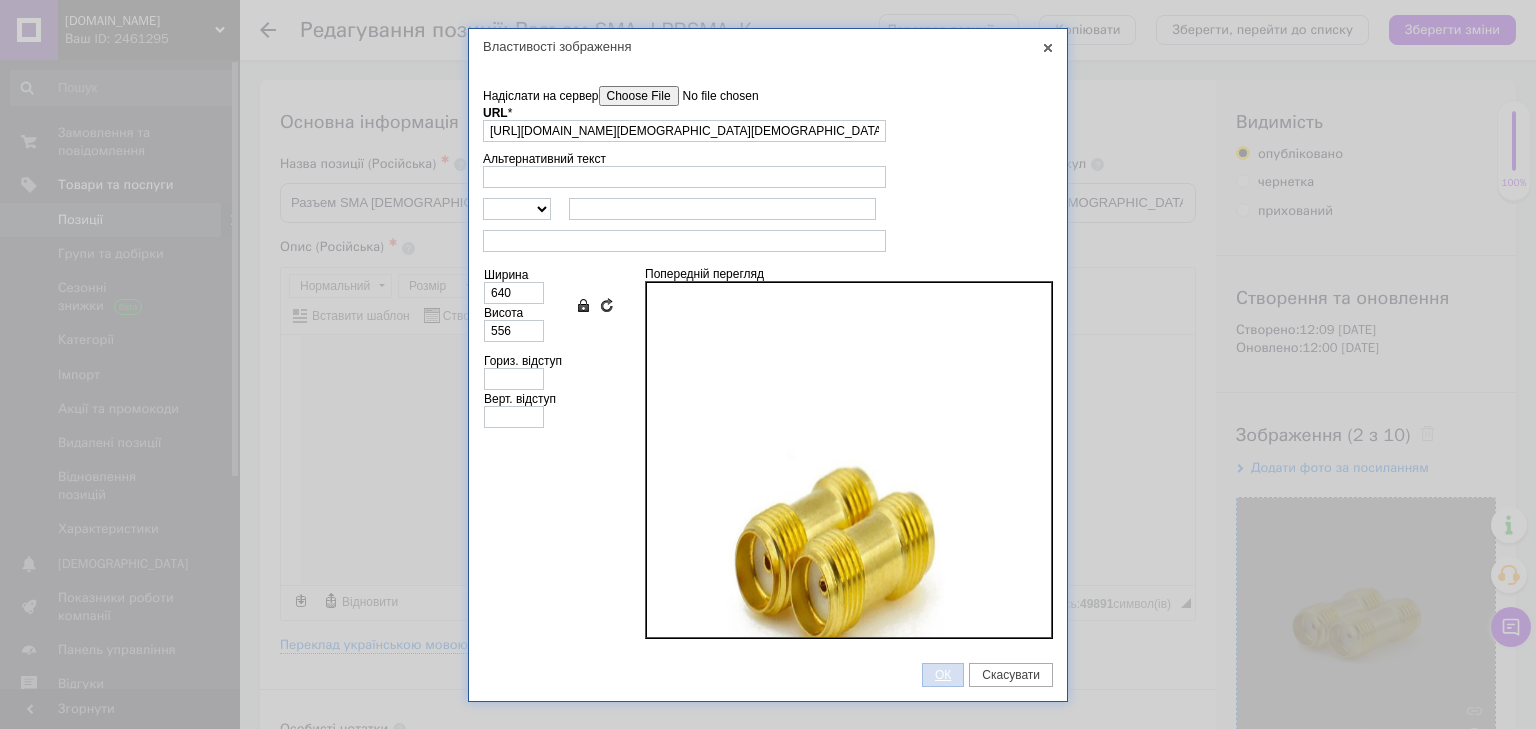 click on "ОК" at bounding box center [943, 675] 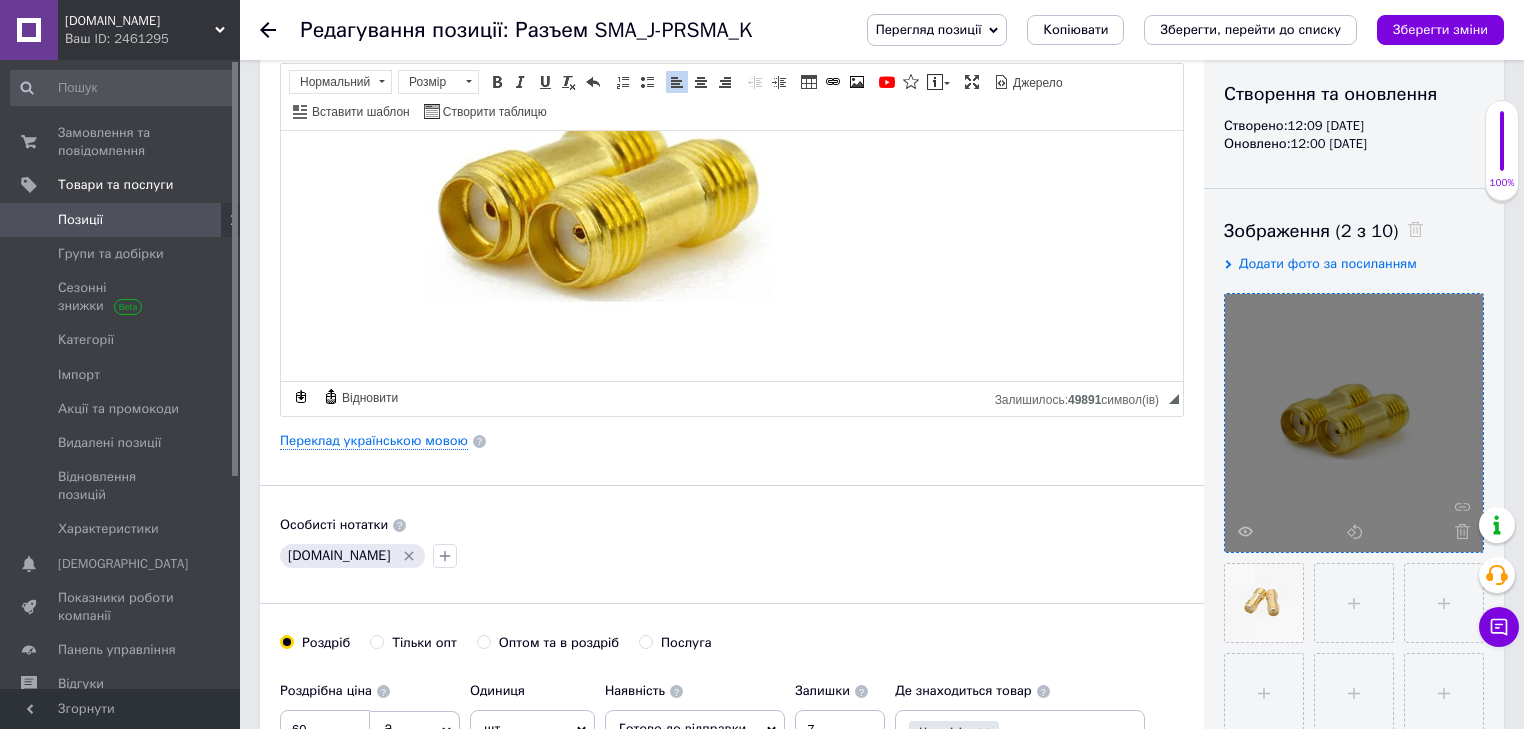 scroll, scrollTop: 320, scrollLeft: 0, axis: vertical 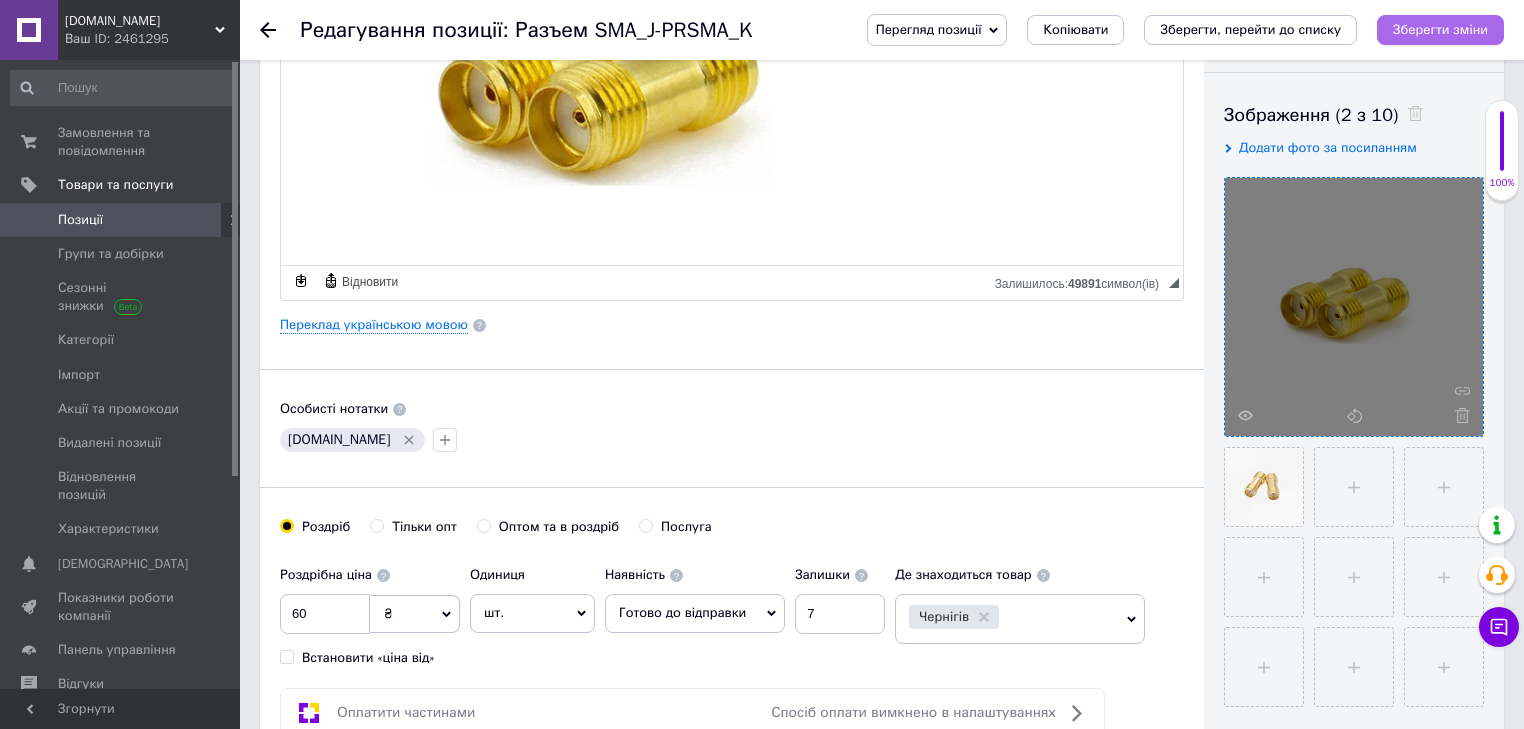 click on "Зберегти зміни" at bounding box center [1440, 29] 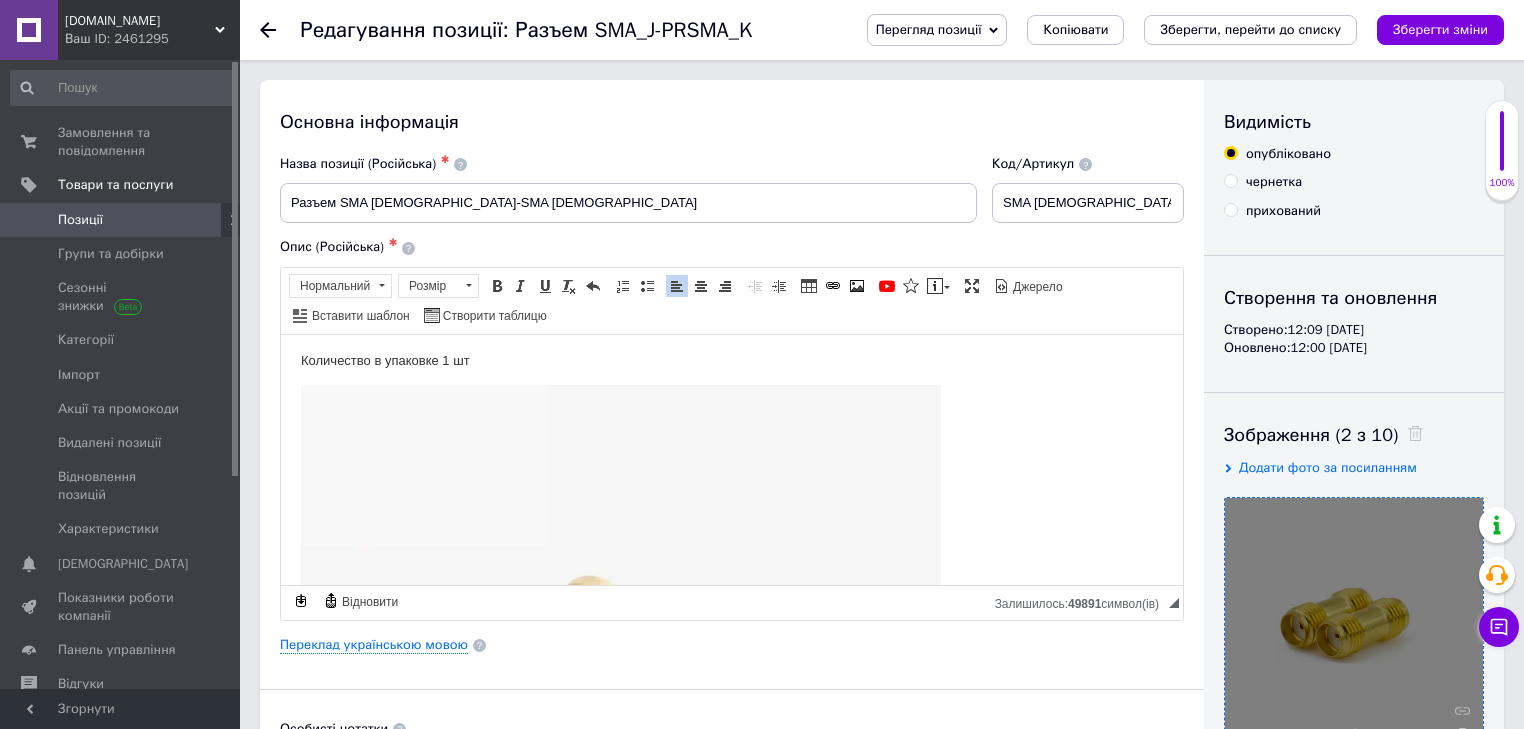 scroll, scrollTop: 0, scrollLeft: 0, axis: both 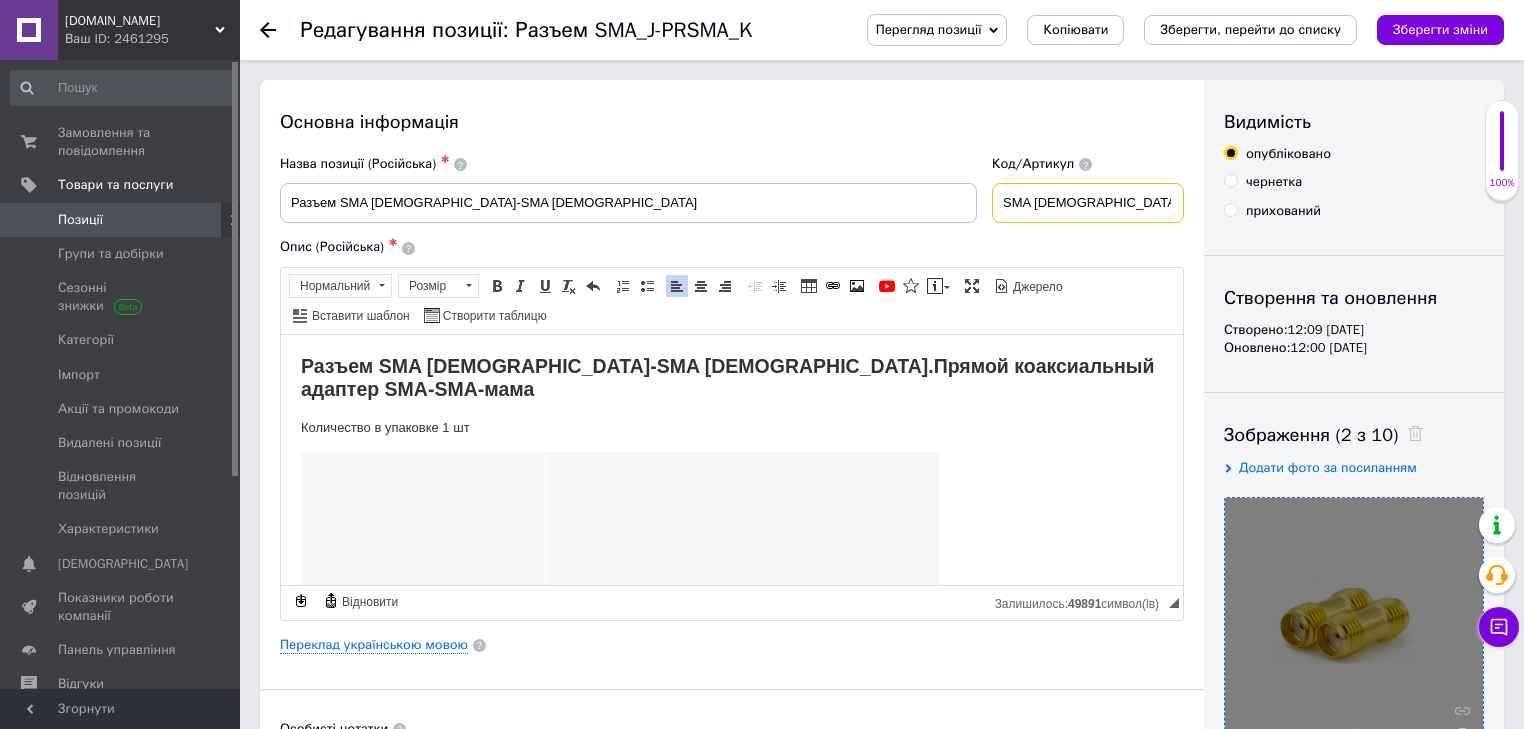 click on "SMA [DEMOGRAPHIC_DATA]-SMA [DEMOGRAPHIC_DATA]" at bounding box center (1088, 203) 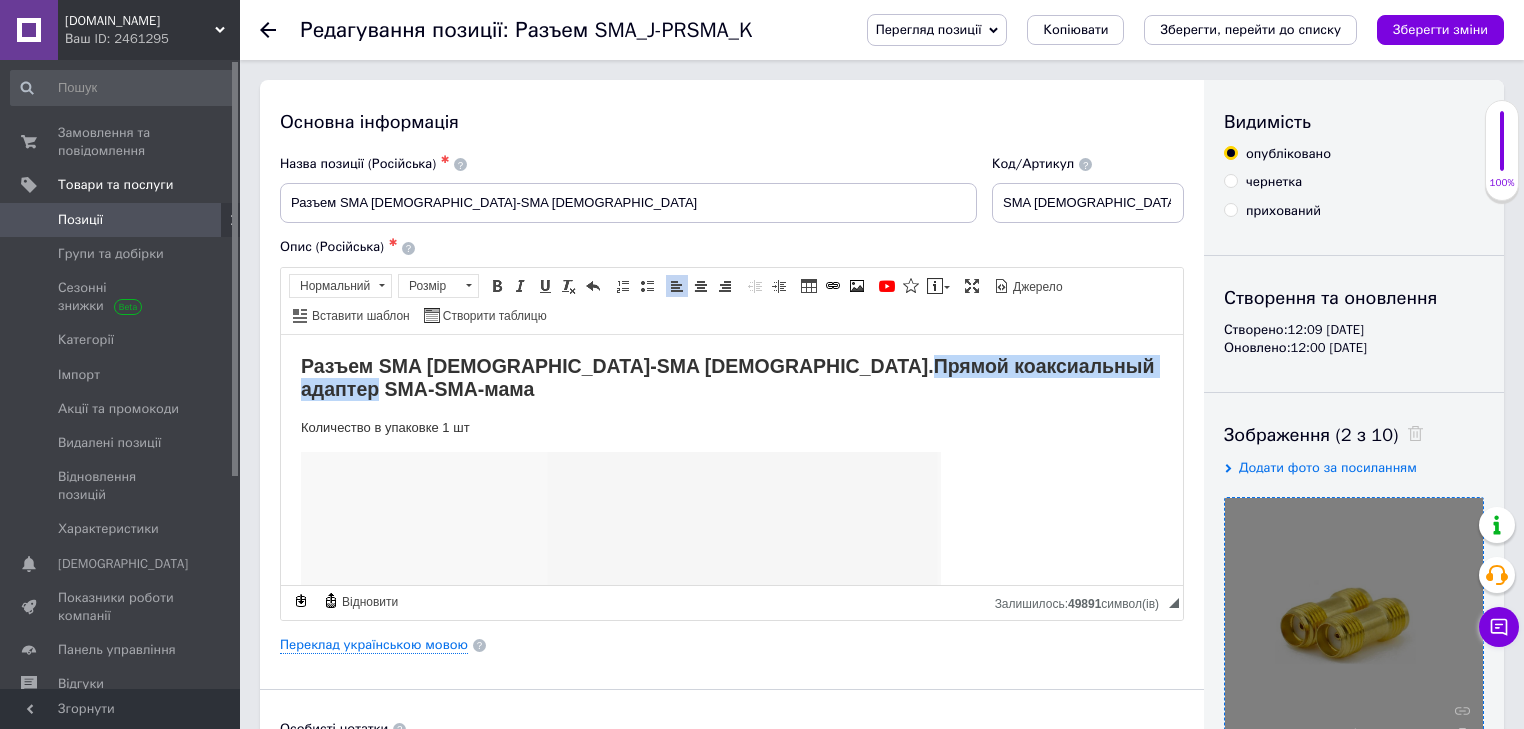 drag, startPoint x: 617, startPoint y: 361, endPoint x: 919, endPoint y: 373, distance: 302.2383 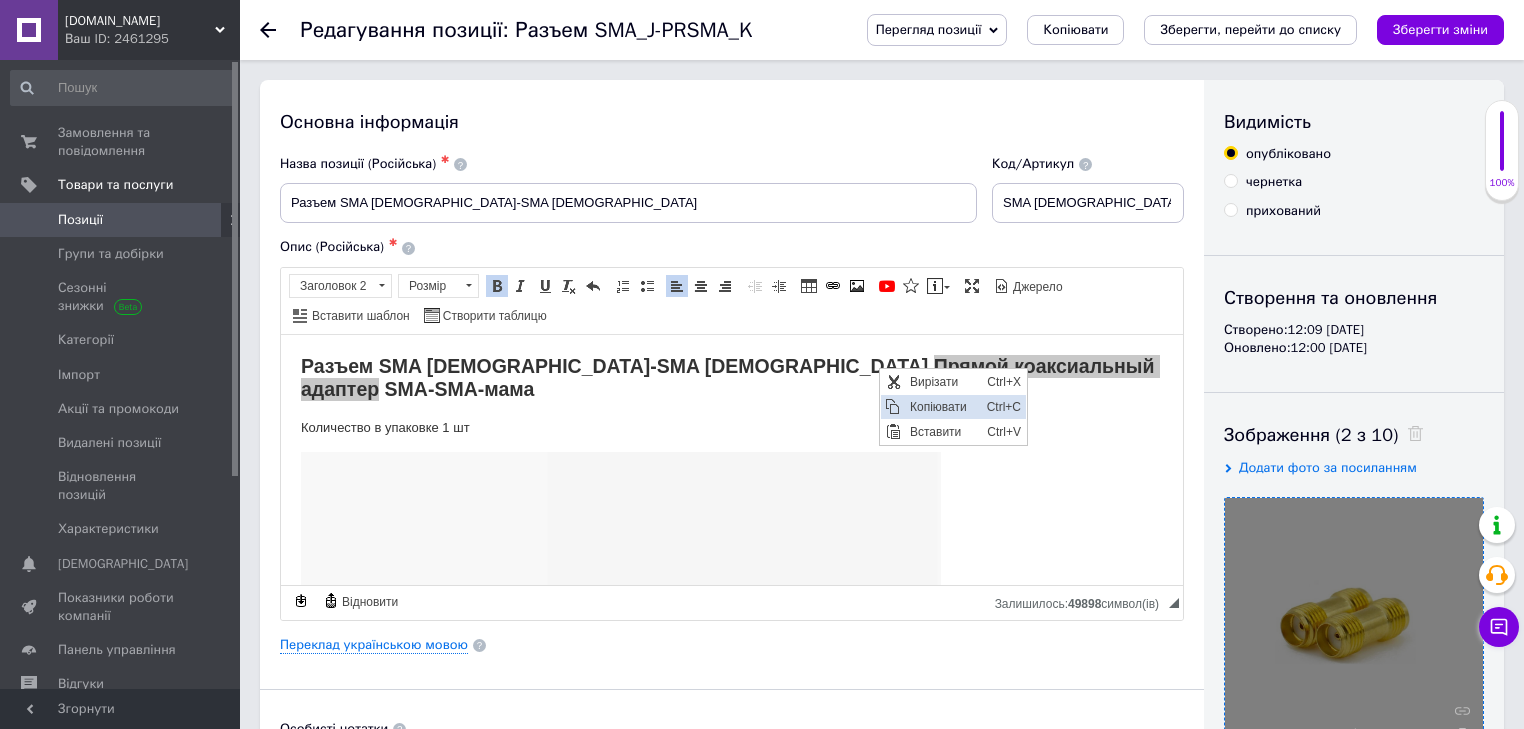 click on "Копіювати" at bounding box center (942, 407) 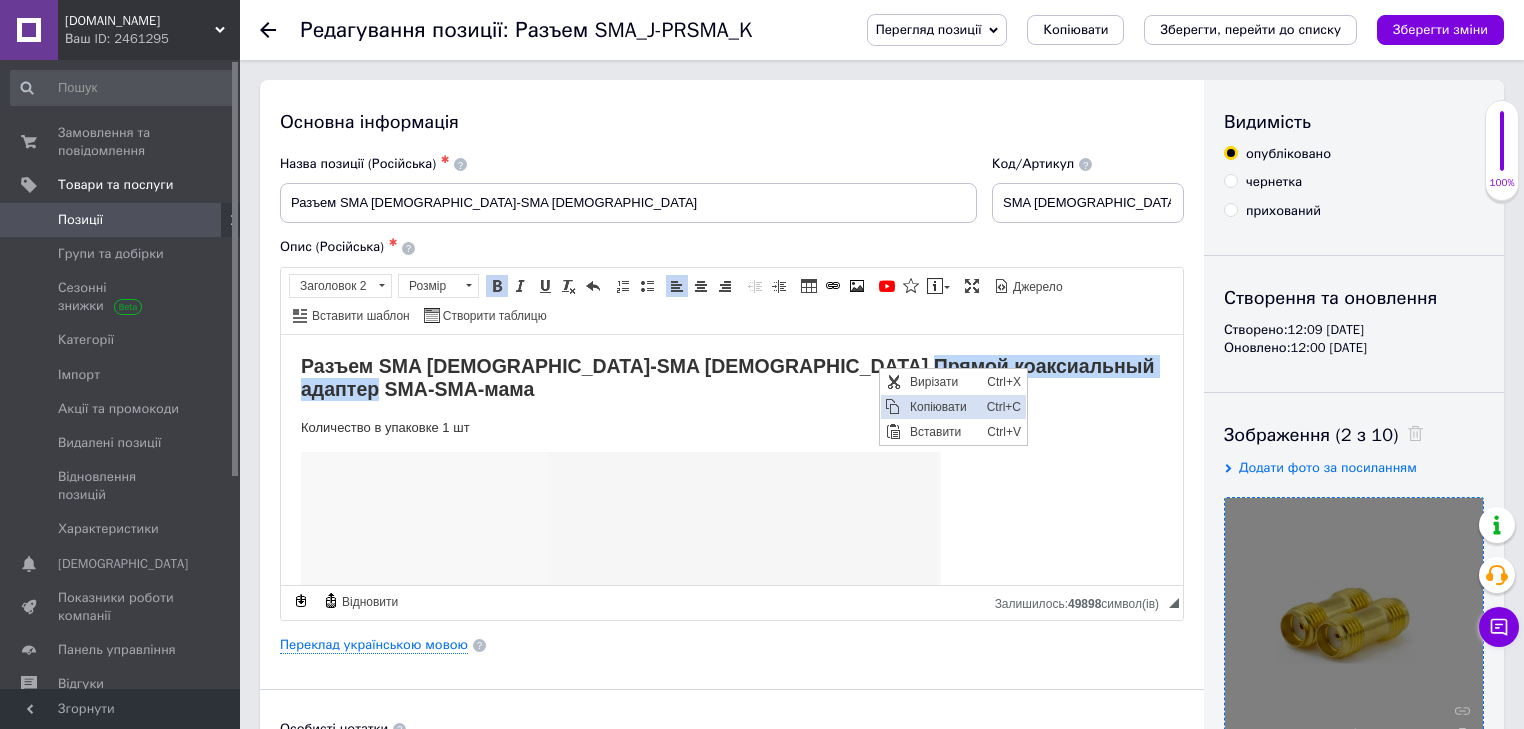 copy on "Прямой коаксиальный адаптер" 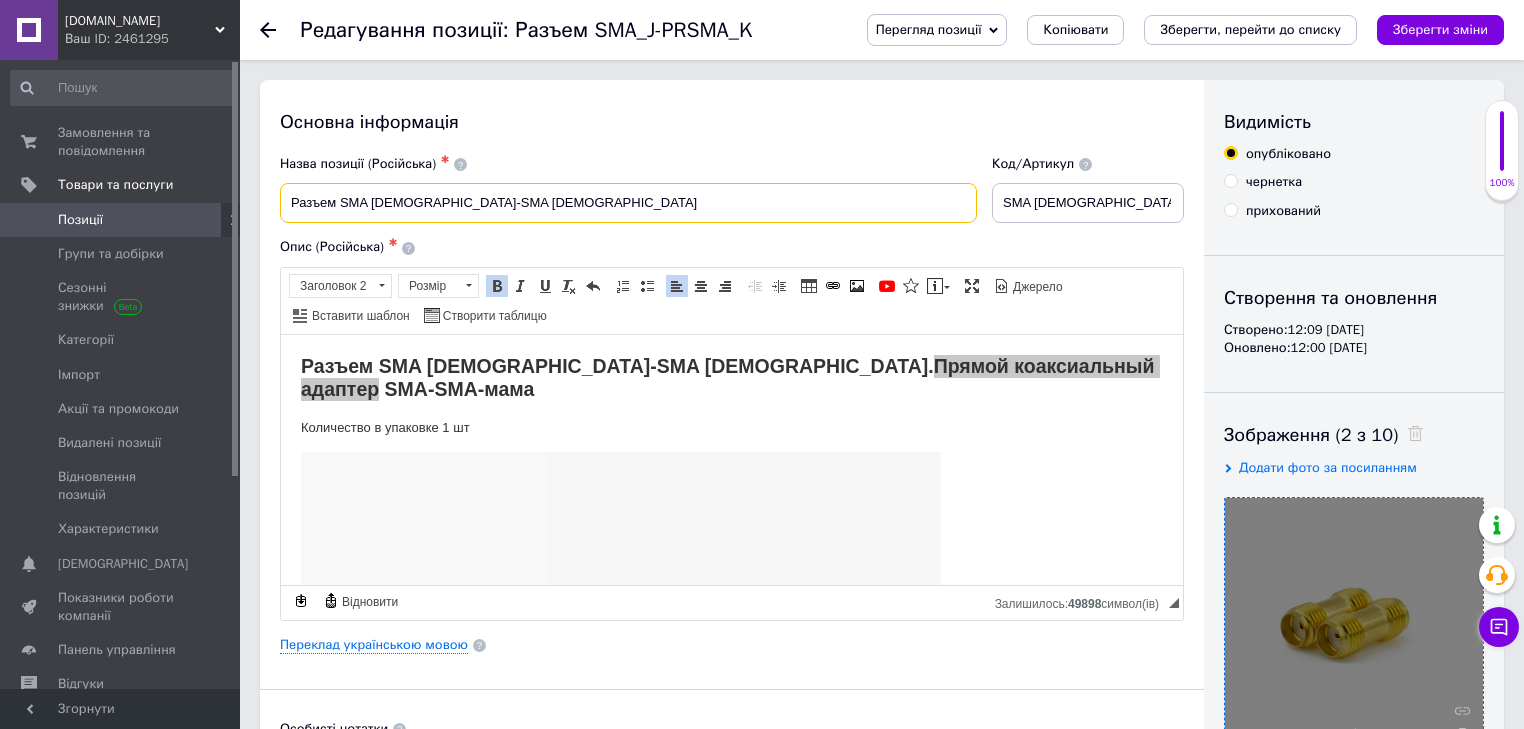 click on "Разъем SMA female-SMA female" at bounding box center (628, 203) 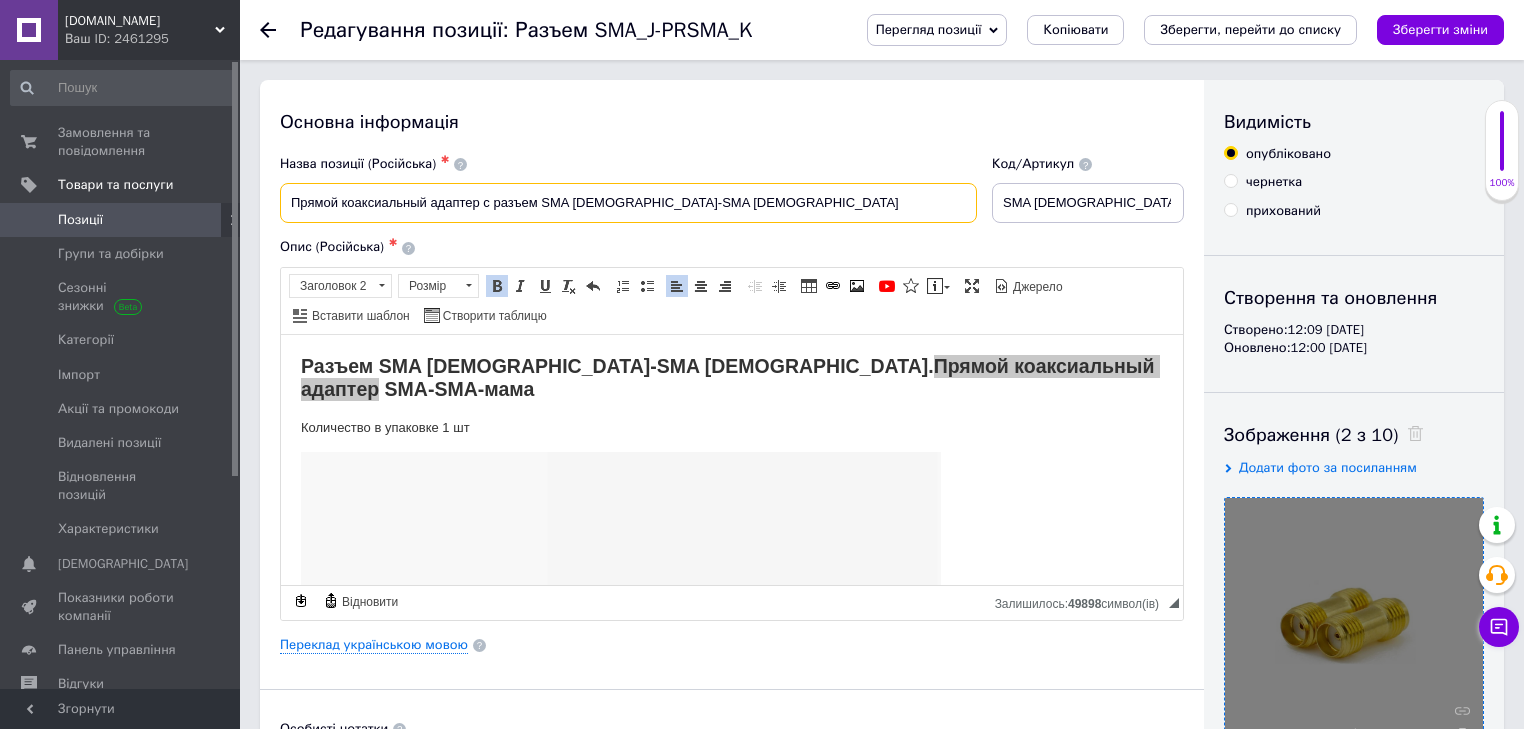 click on "Прямой коаксиальный адаптер с разъем SMA female-SMA female" at bounding box center (628, 203) 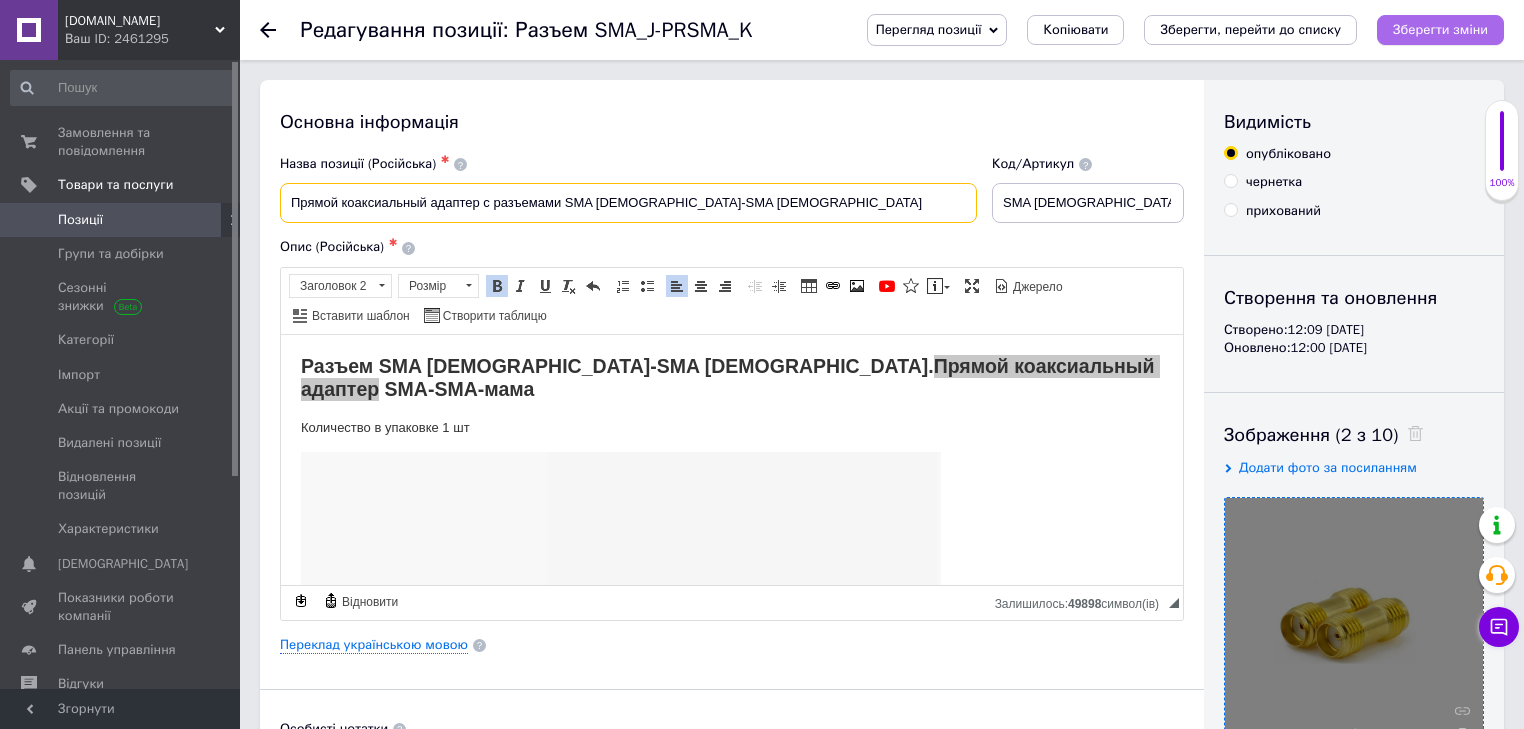 type on "Прямой коаксиальный адаптер с разъемами SMA [DEMOGRAPHIC_DATA]-SMA [DEMOGRAPHIC_DATA]" 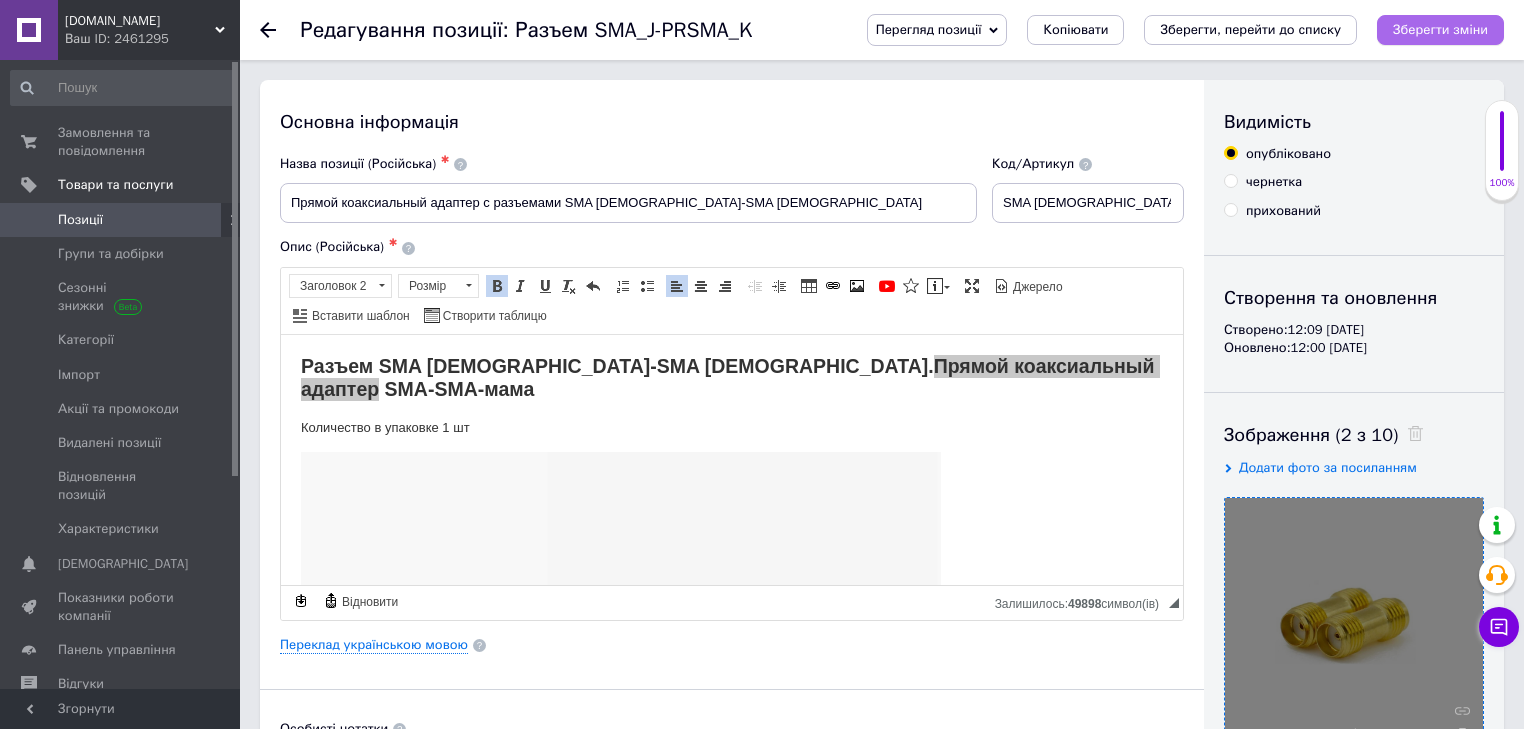 click on "Зберегти зміни" at bounding box center (1440, 29) 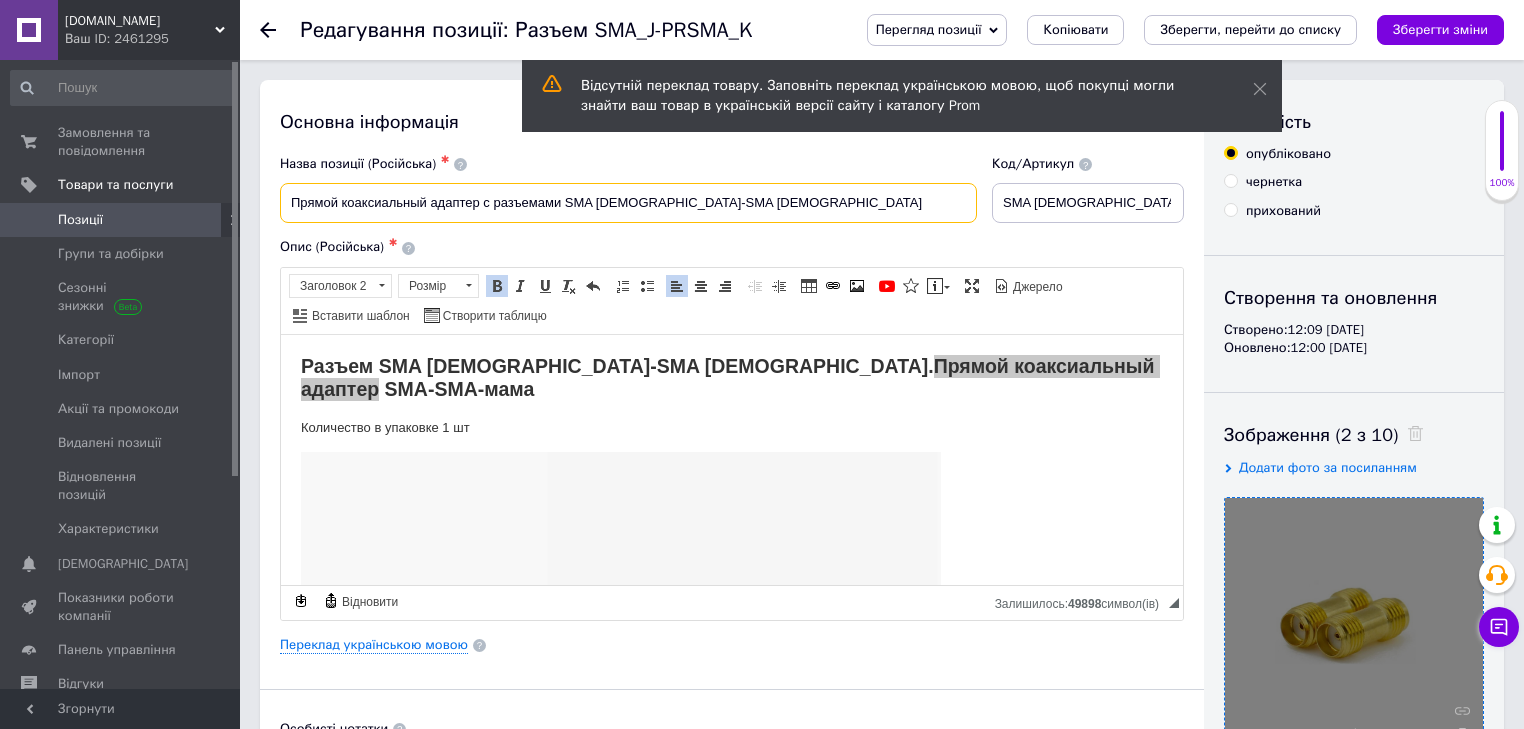click on "Прямой коаксиальный адаптер с разъемами SMA [DEMOGRAPHIC_DATA]-SMA [DEMOGRAPHIC_DATA]" at bounding box center (628, 203) 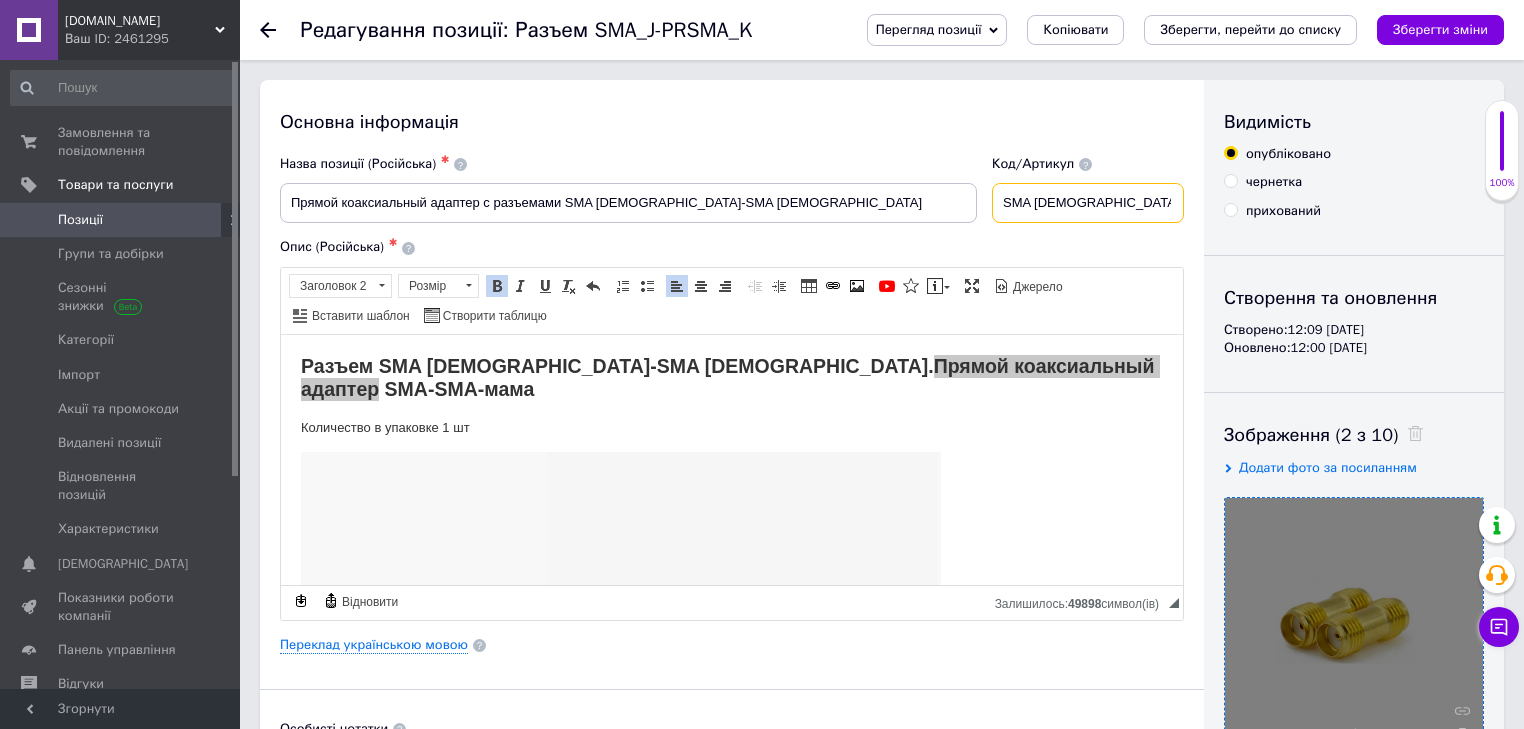 click on "SMA [DEMOGRAPHIC_DATA]-SMA [DEMOGRAPHIC_DATA]" at bounding box center (1088, 203) 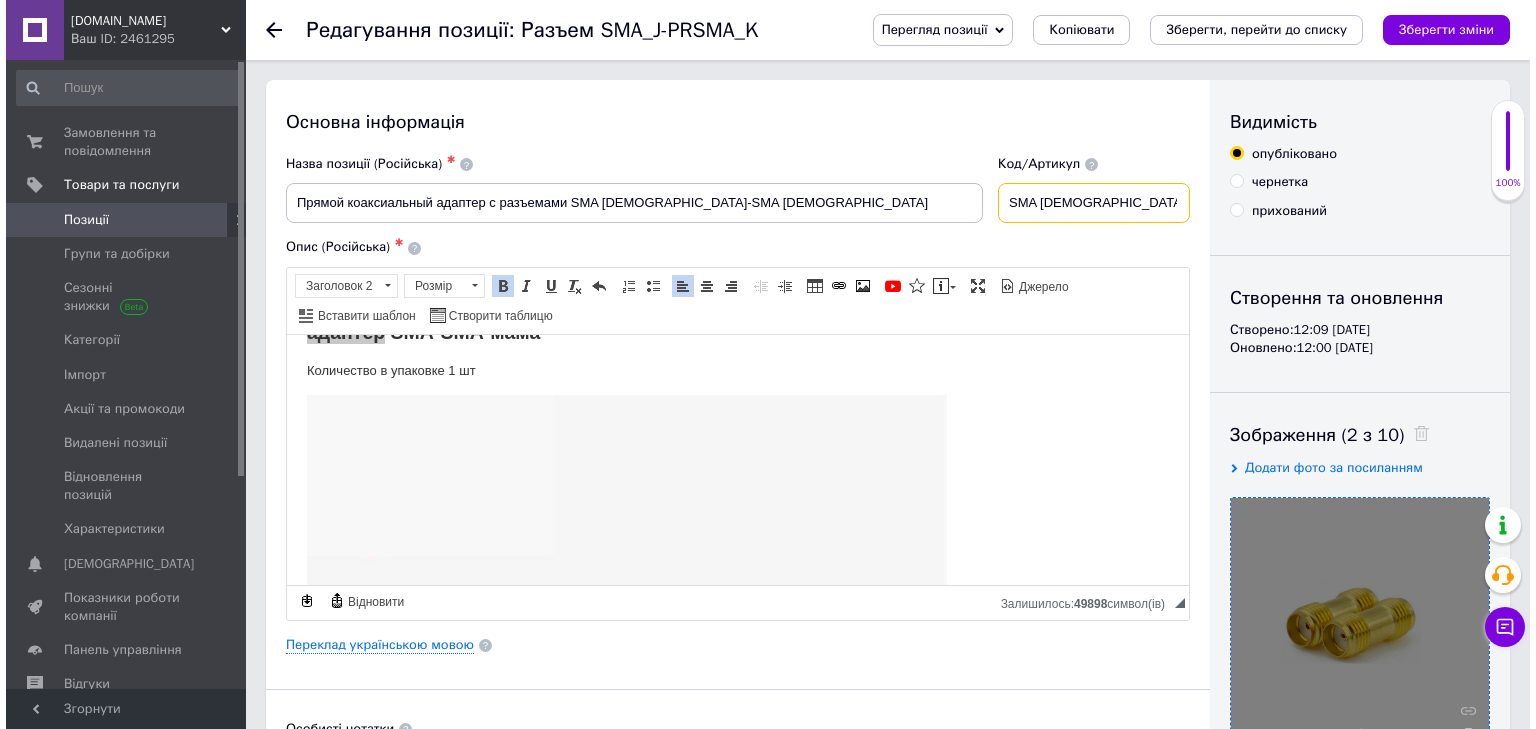 scroll, scrollTop: 0, scrollLeft: 0, axis: both 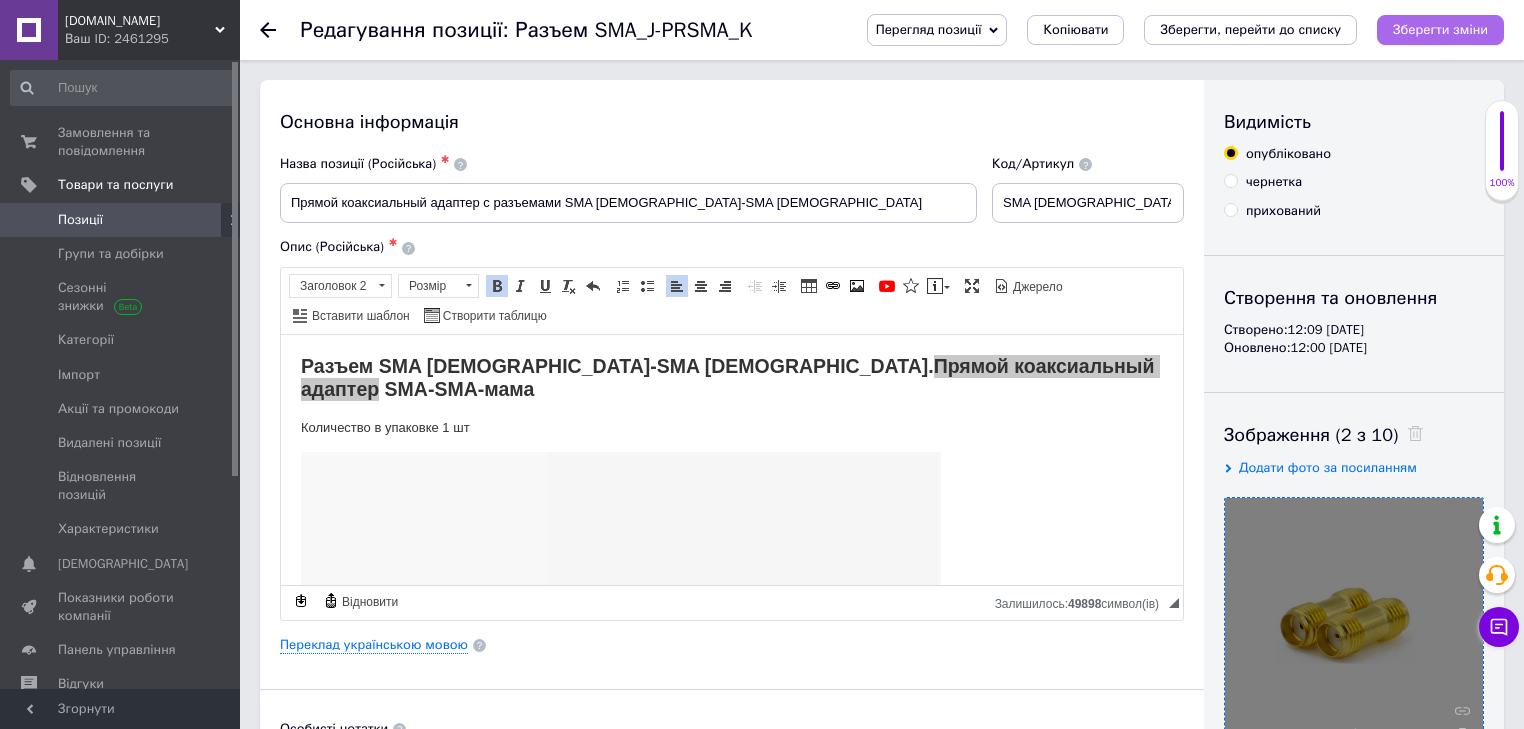 click on "Зберегти зміни" at bounding box center [1440, 29] 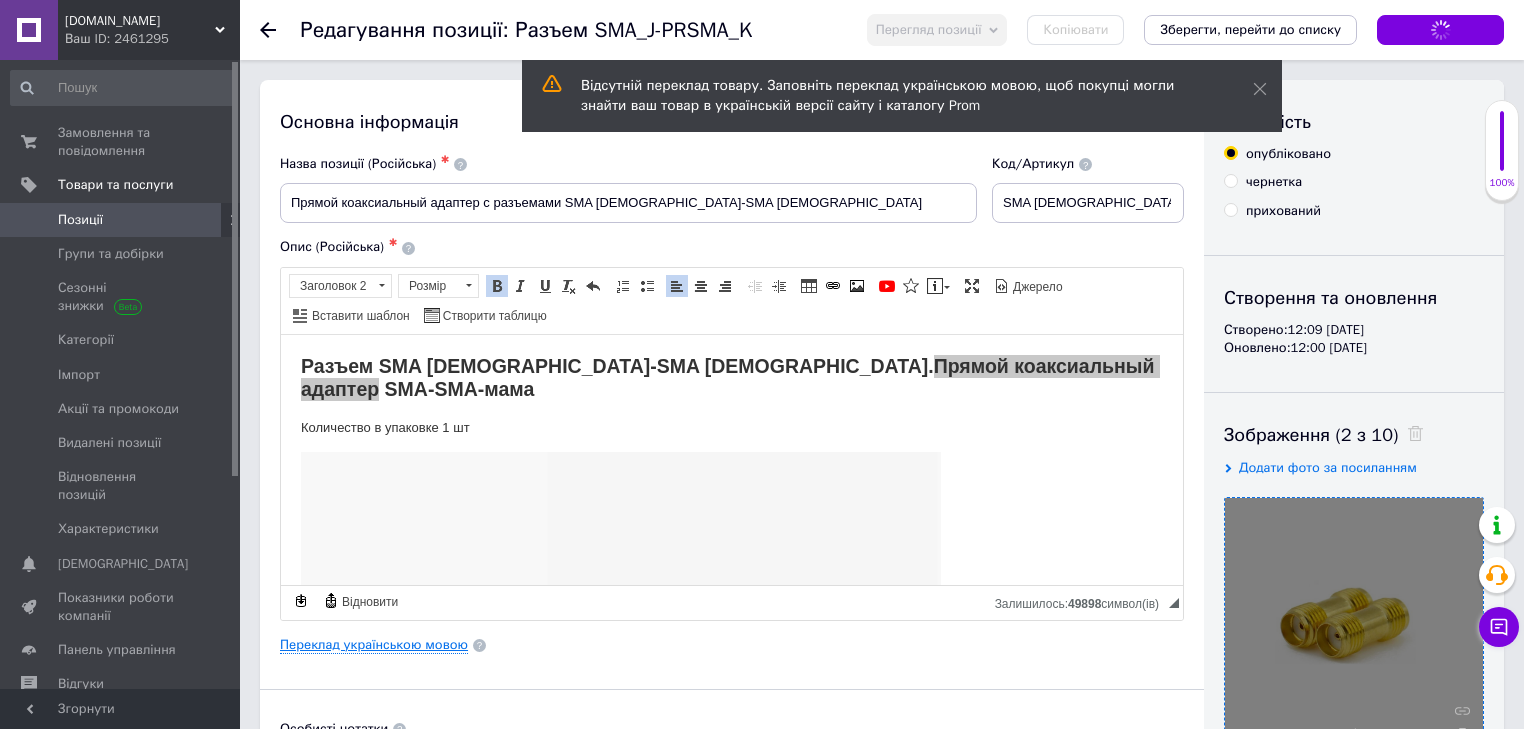 click on "Переклад українською мовою" at bounding box center (374, 645) 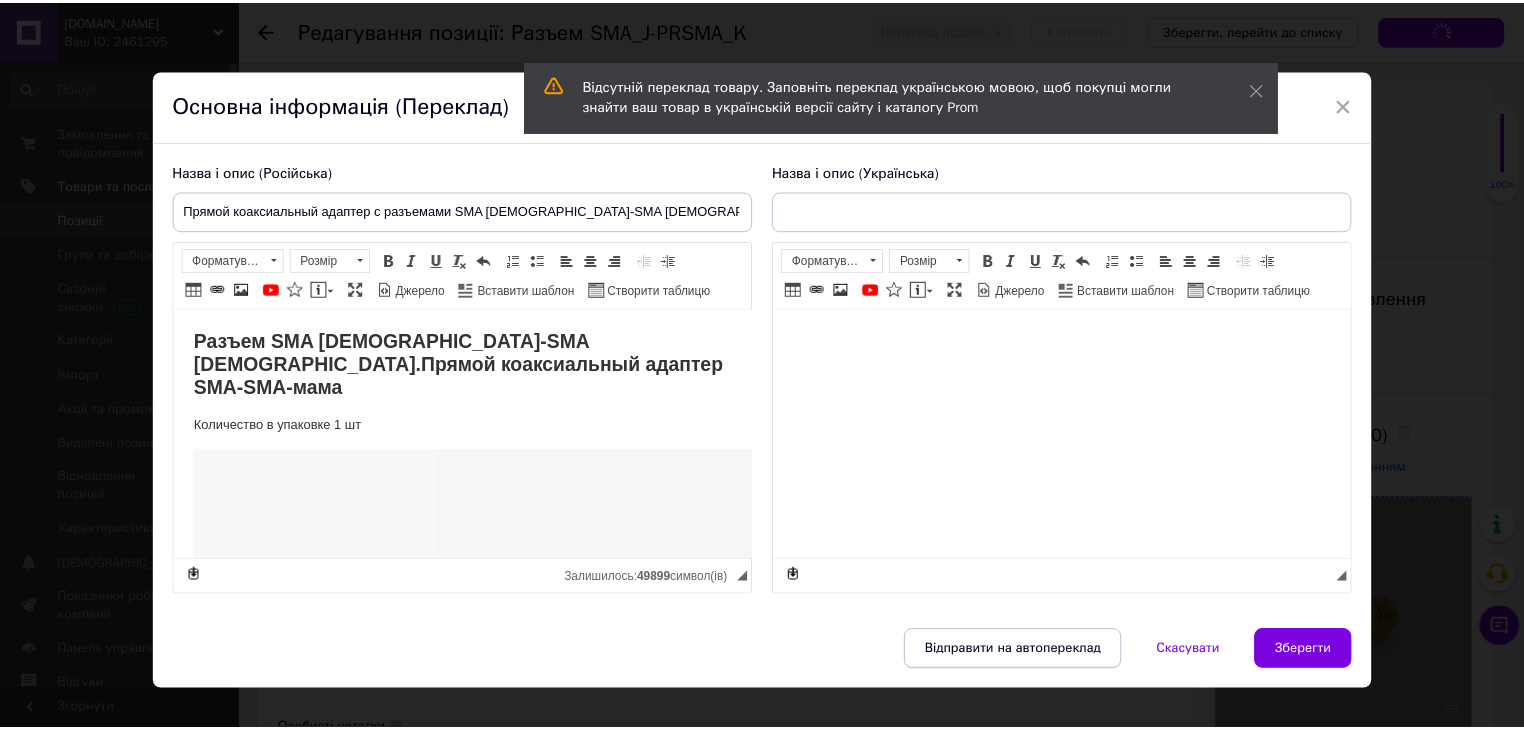 scroll, scrollTop: 0, scrollLeft: 0, axis: both 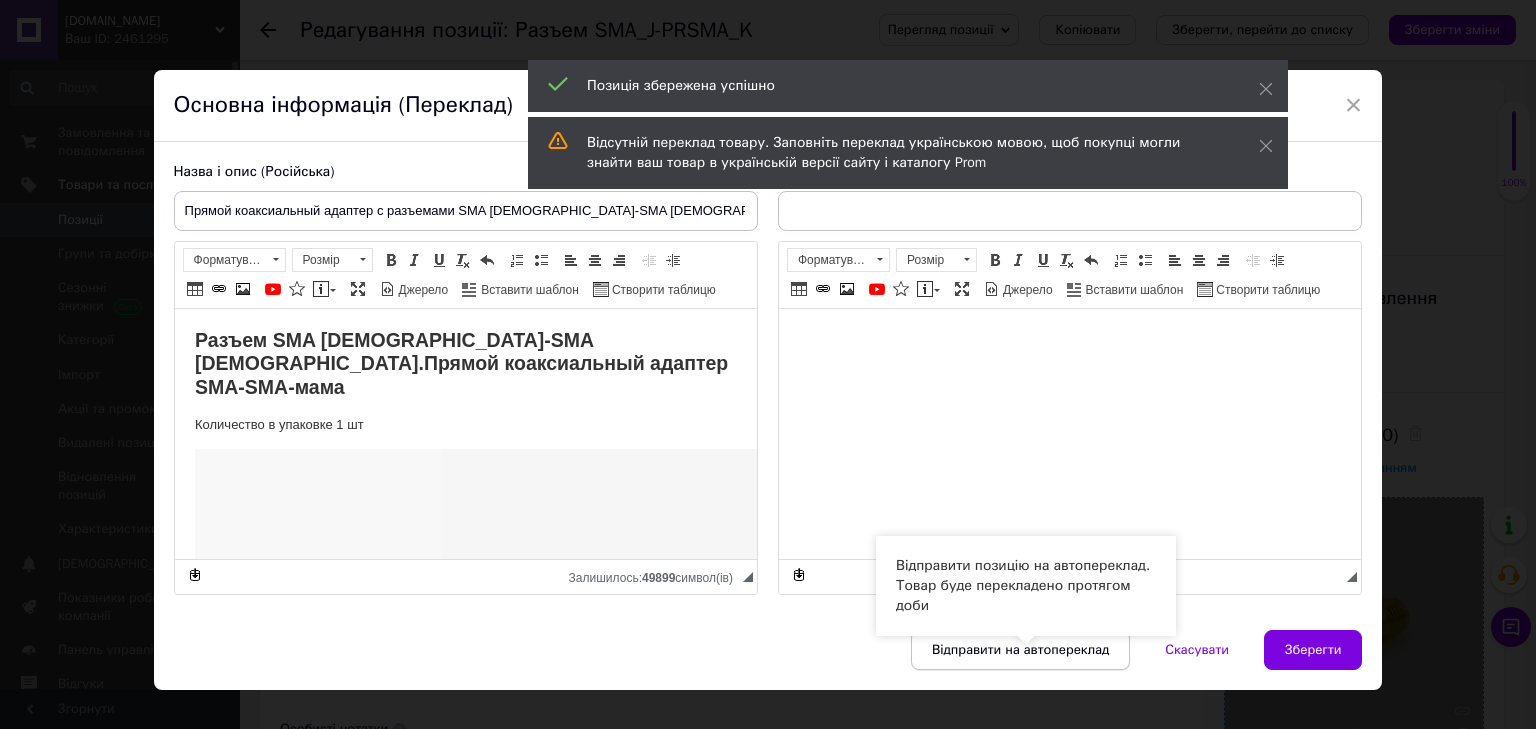click on "Відправити на автопереклад" at bounding box center [1020, 650] 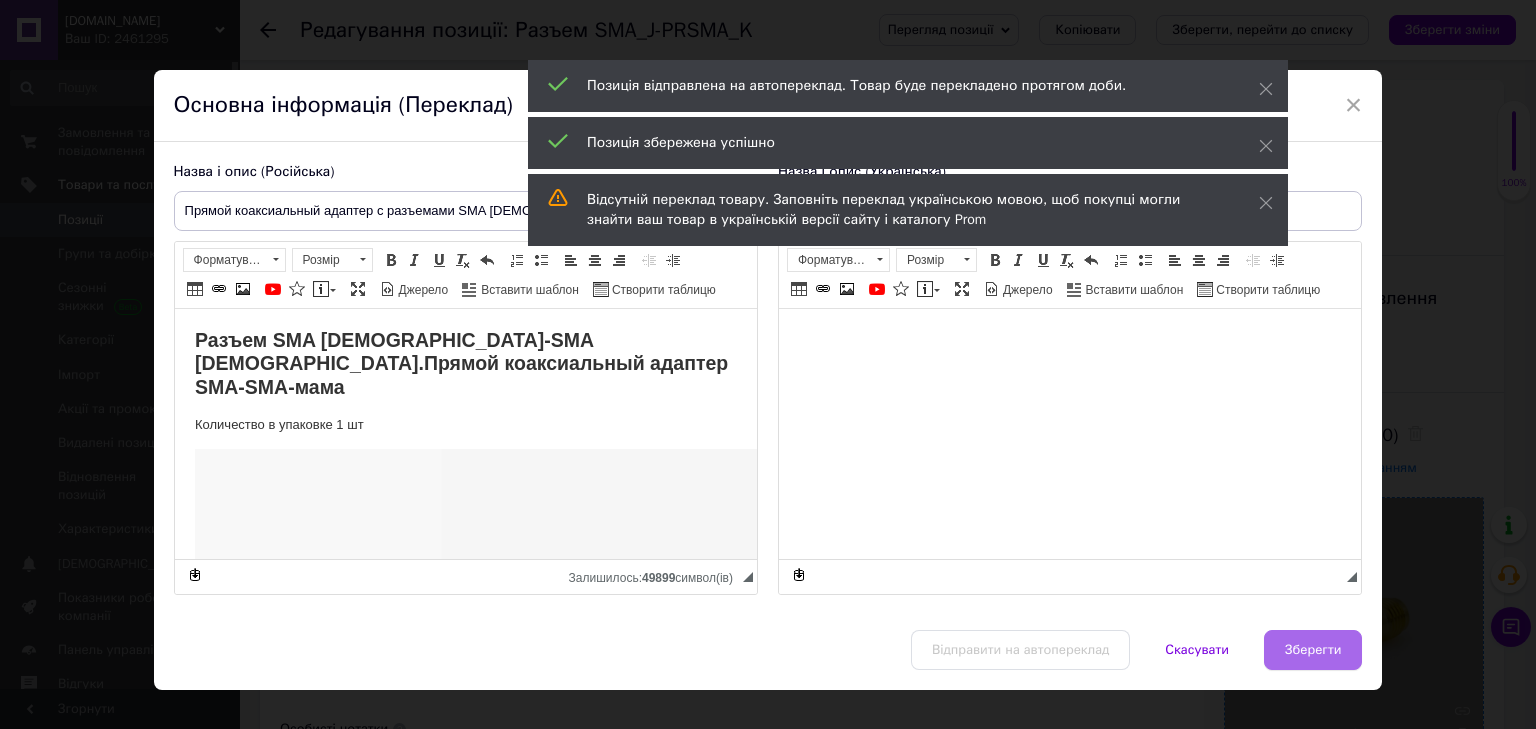 click on "Зберегти" at bounding box center [1313, 650] 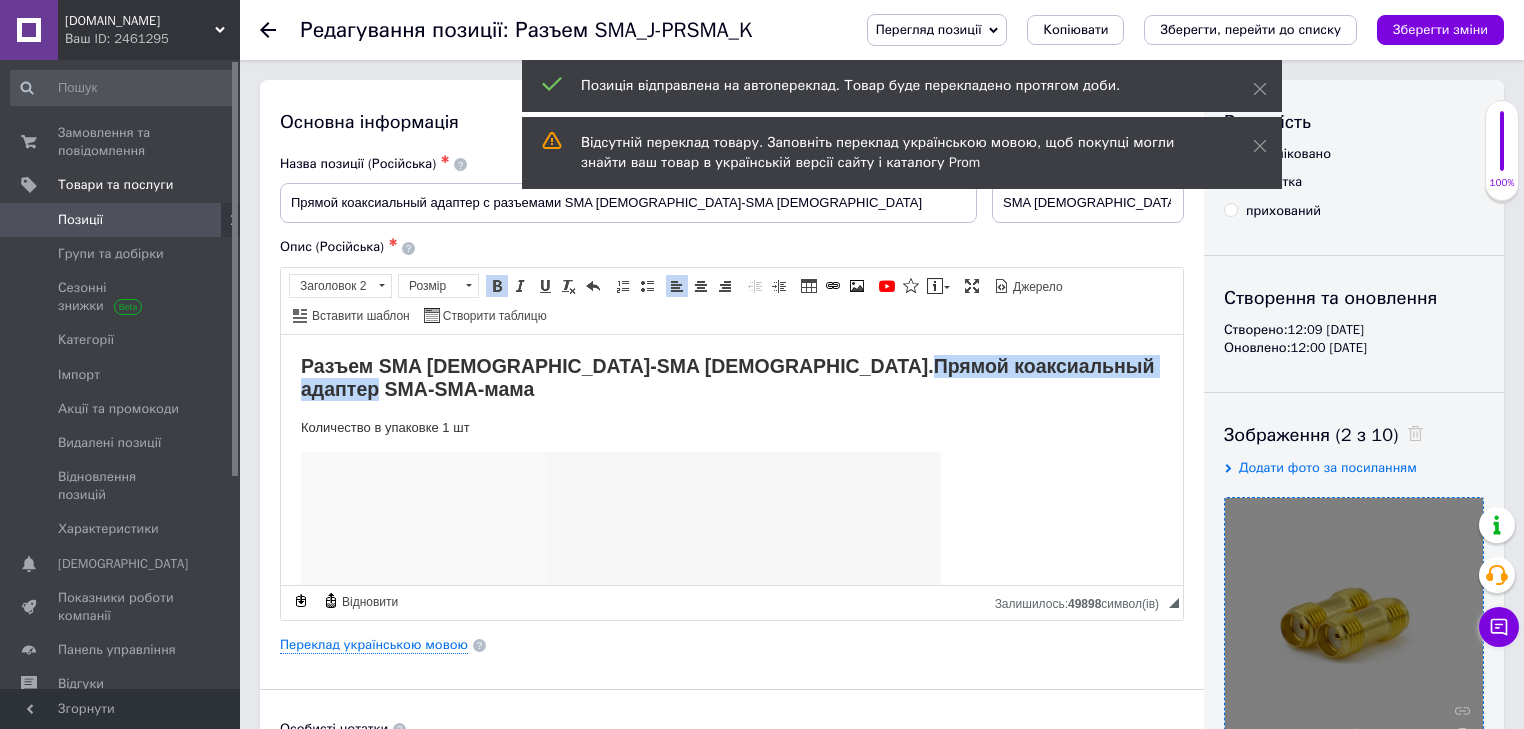 click on "Прямой коаксиальный адаптер SMA-SMA-мама" at bounding box center [727, 376] 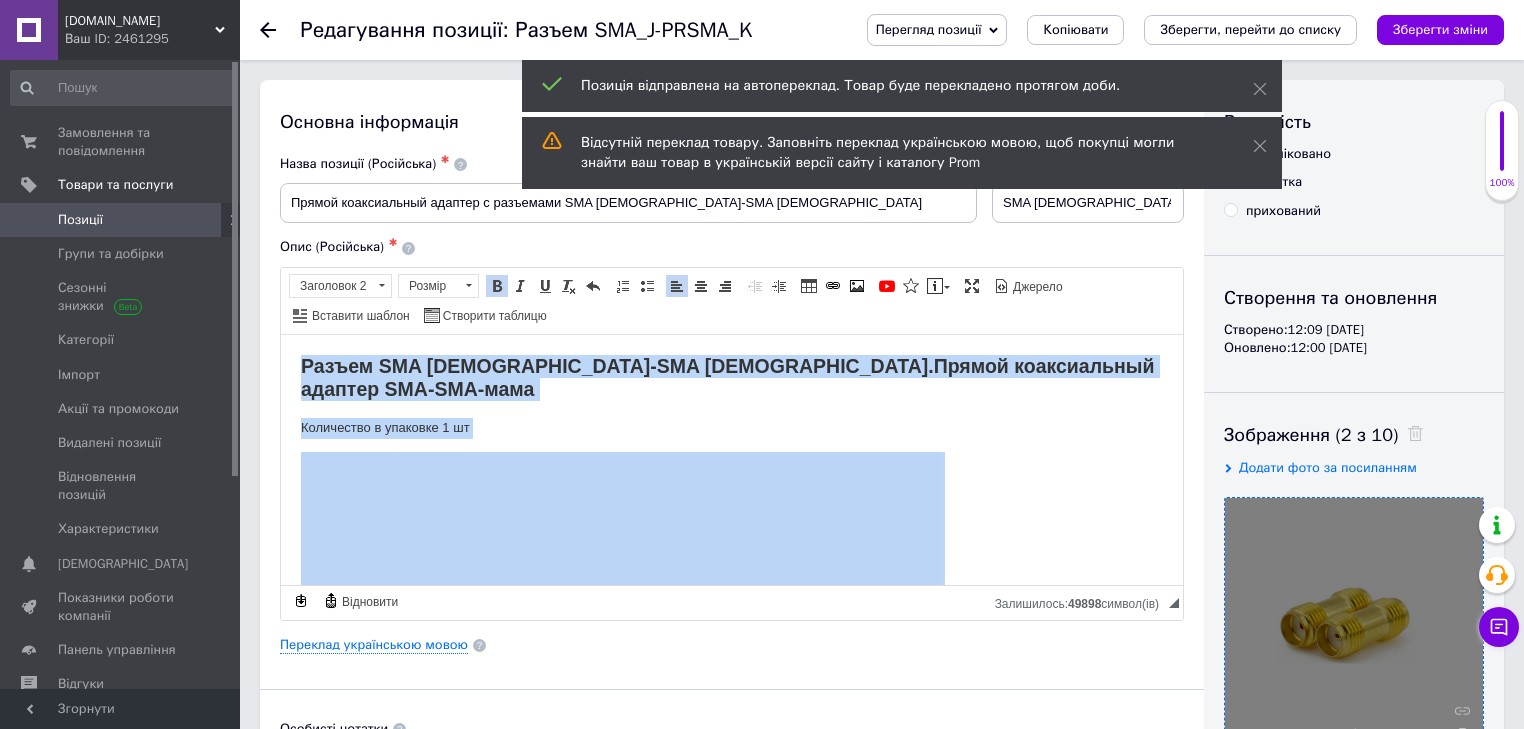 copy on "Разъем SMA female-SMA female.  Прямой коаксиальный адаптер SMA-SMA-мама Количество в упаковке 1 шт" 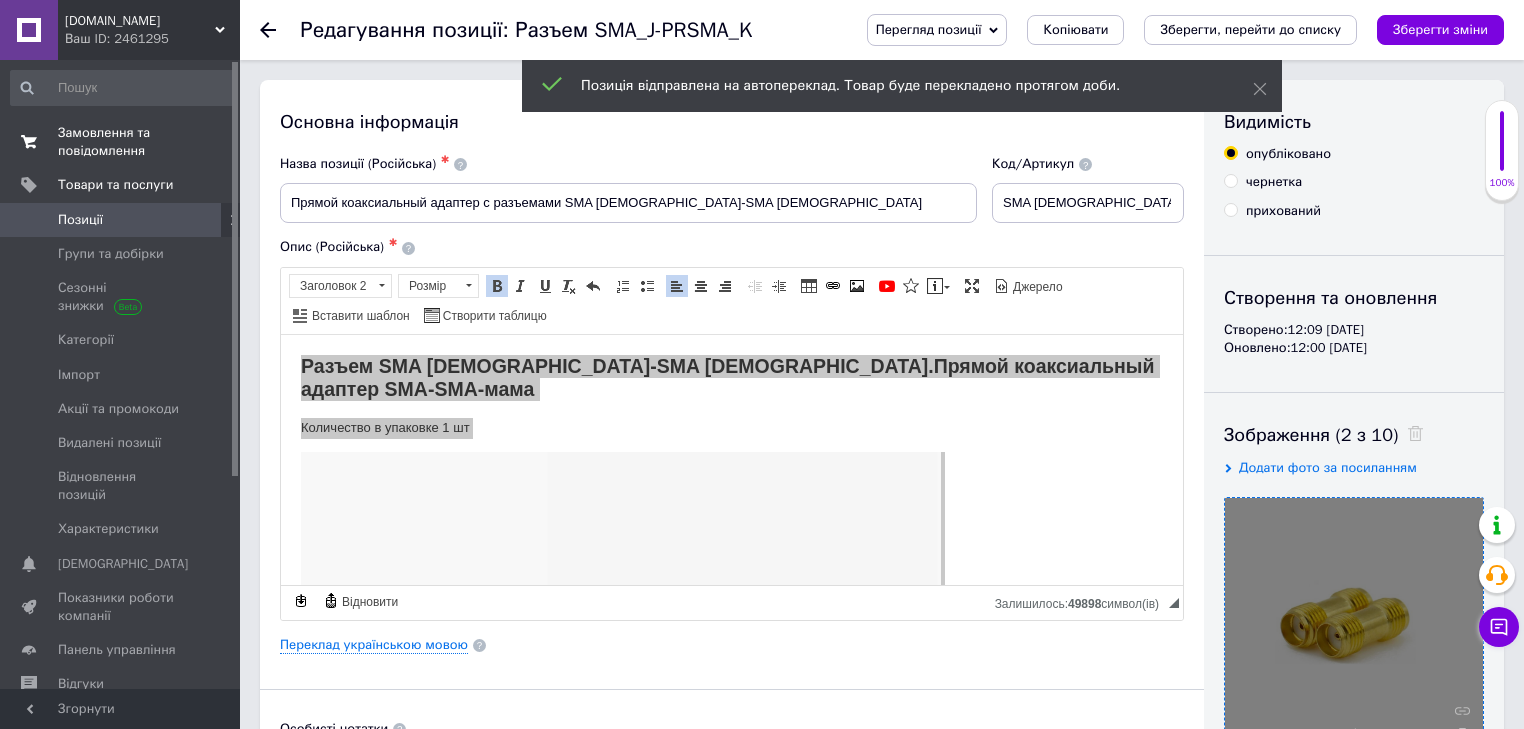 click on "Замовлення та повідомлення" at bounding box center [121, 142] 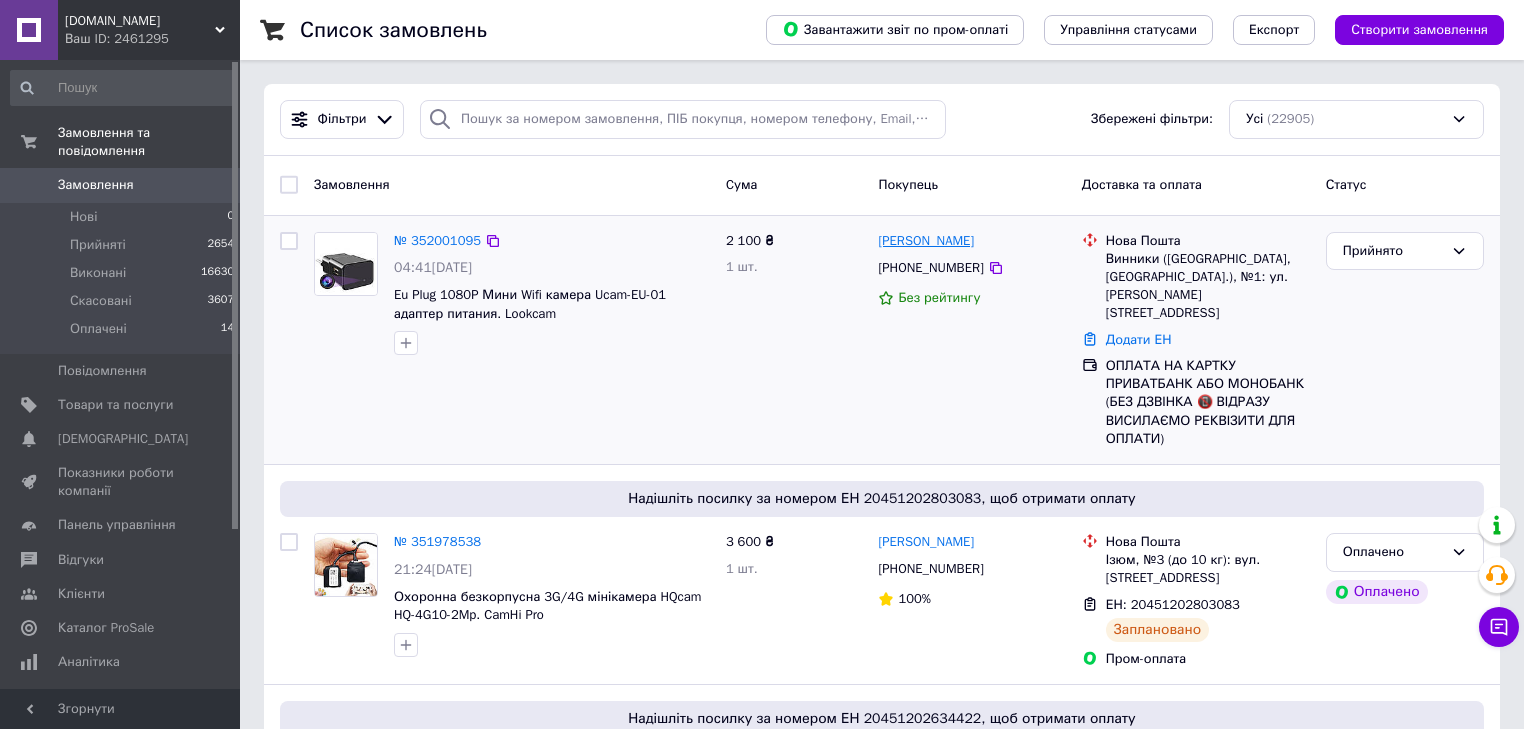 click on "Максим Харченко" at bounding box center [926, 241] 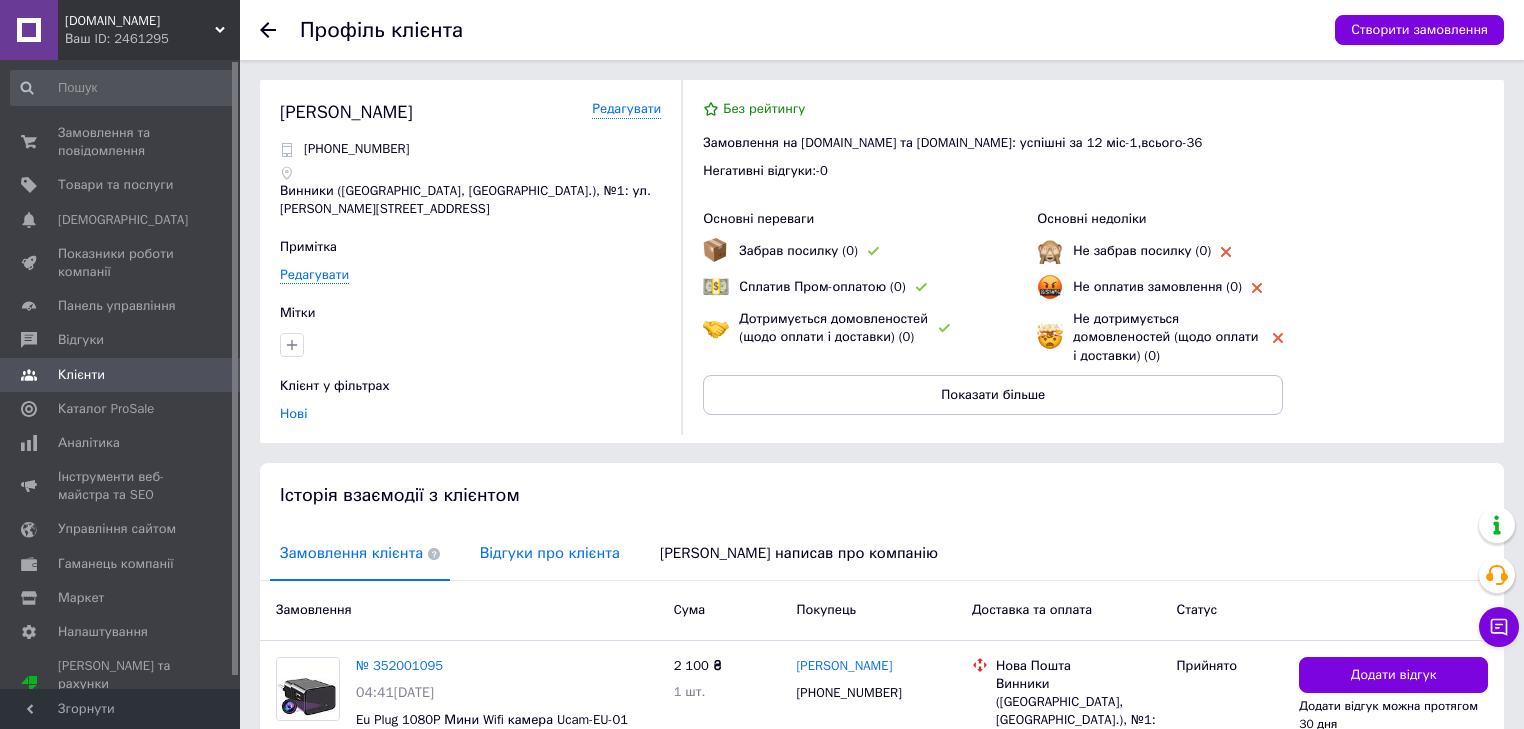 click on "Відгуки про клієнта" at bounding box center [550, 553] 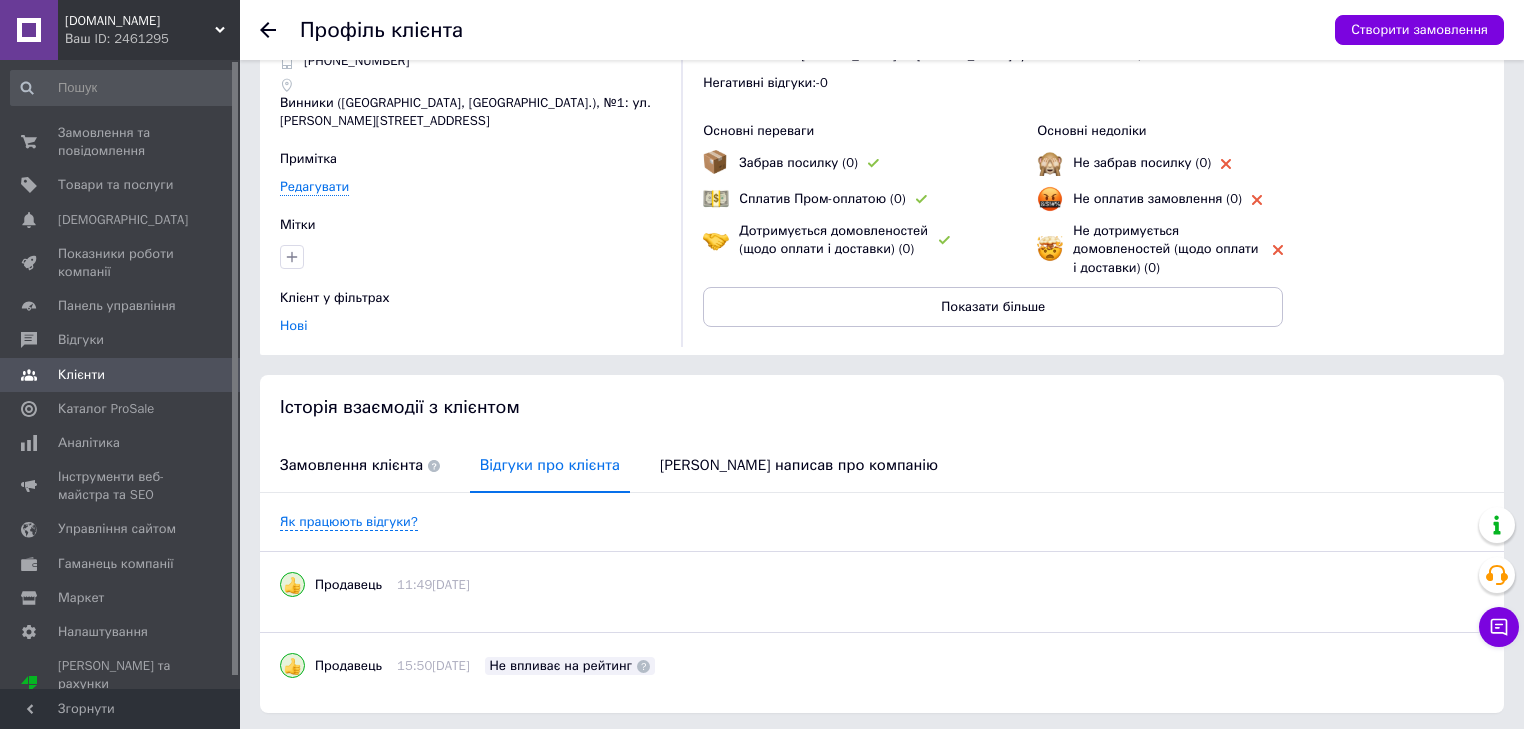 scroll, scrollTop: 0, scrollLeft: 0, axis: both 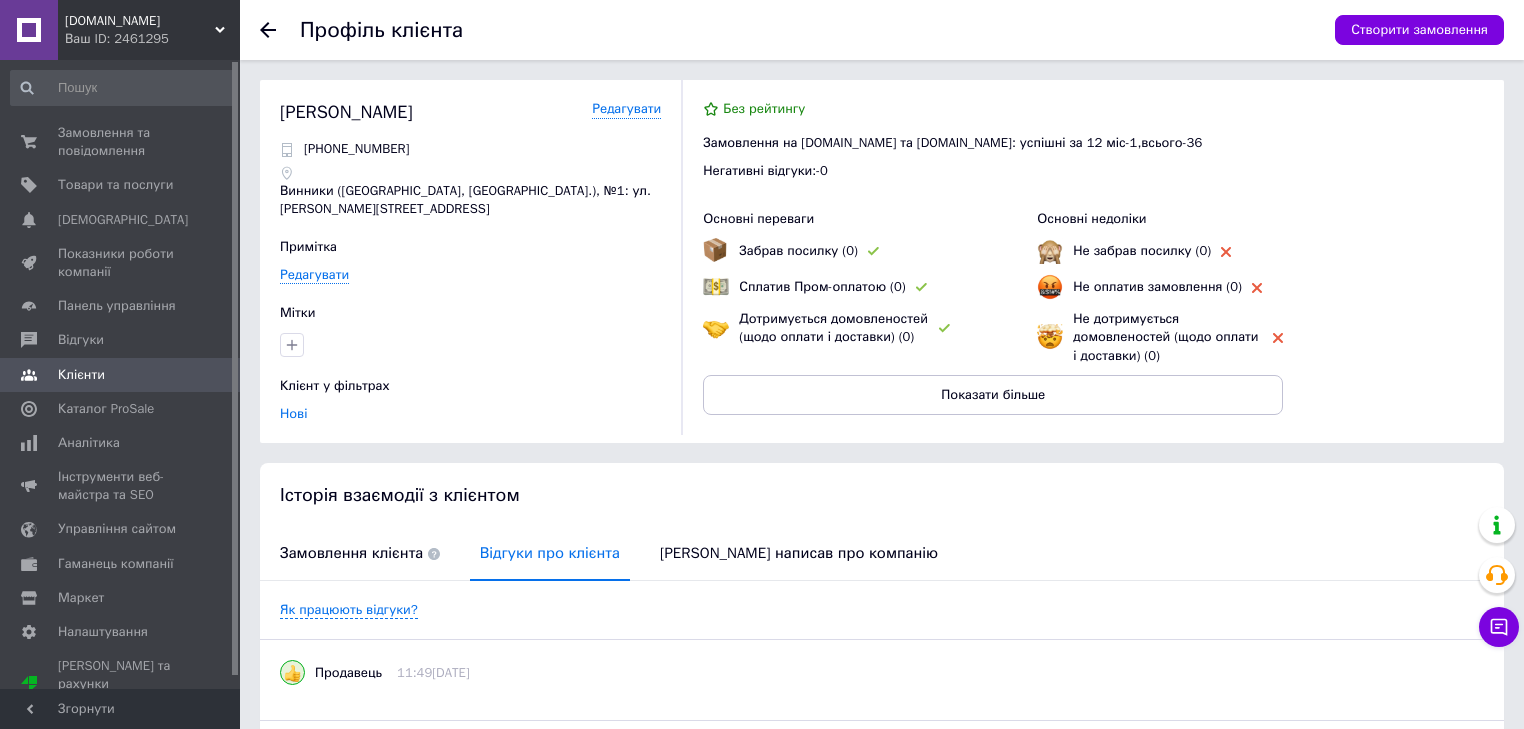 click on "Ваш ID: 2461295" at bounding box center (152, 39) 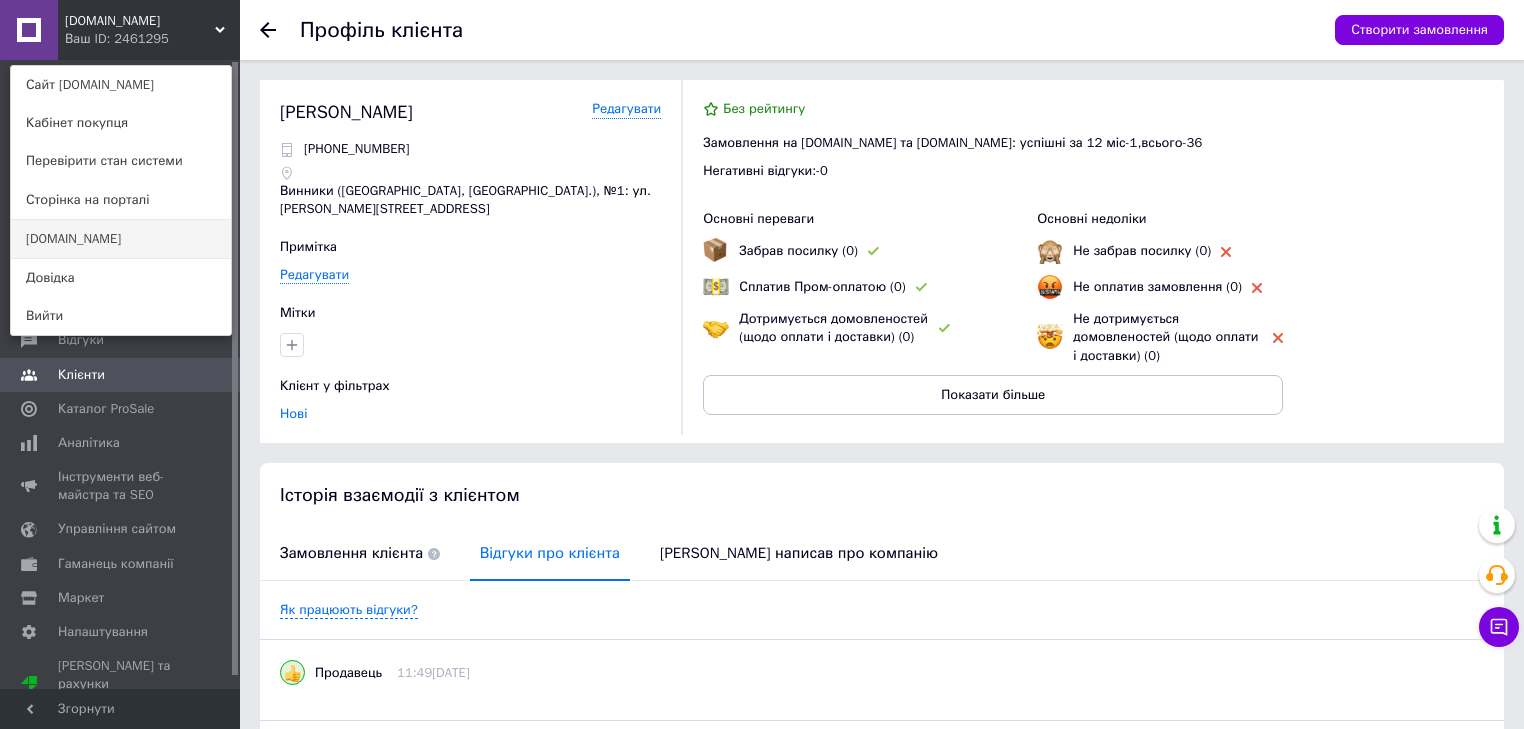 click on "Optium.com.ua" at bounding box center (121, 239) 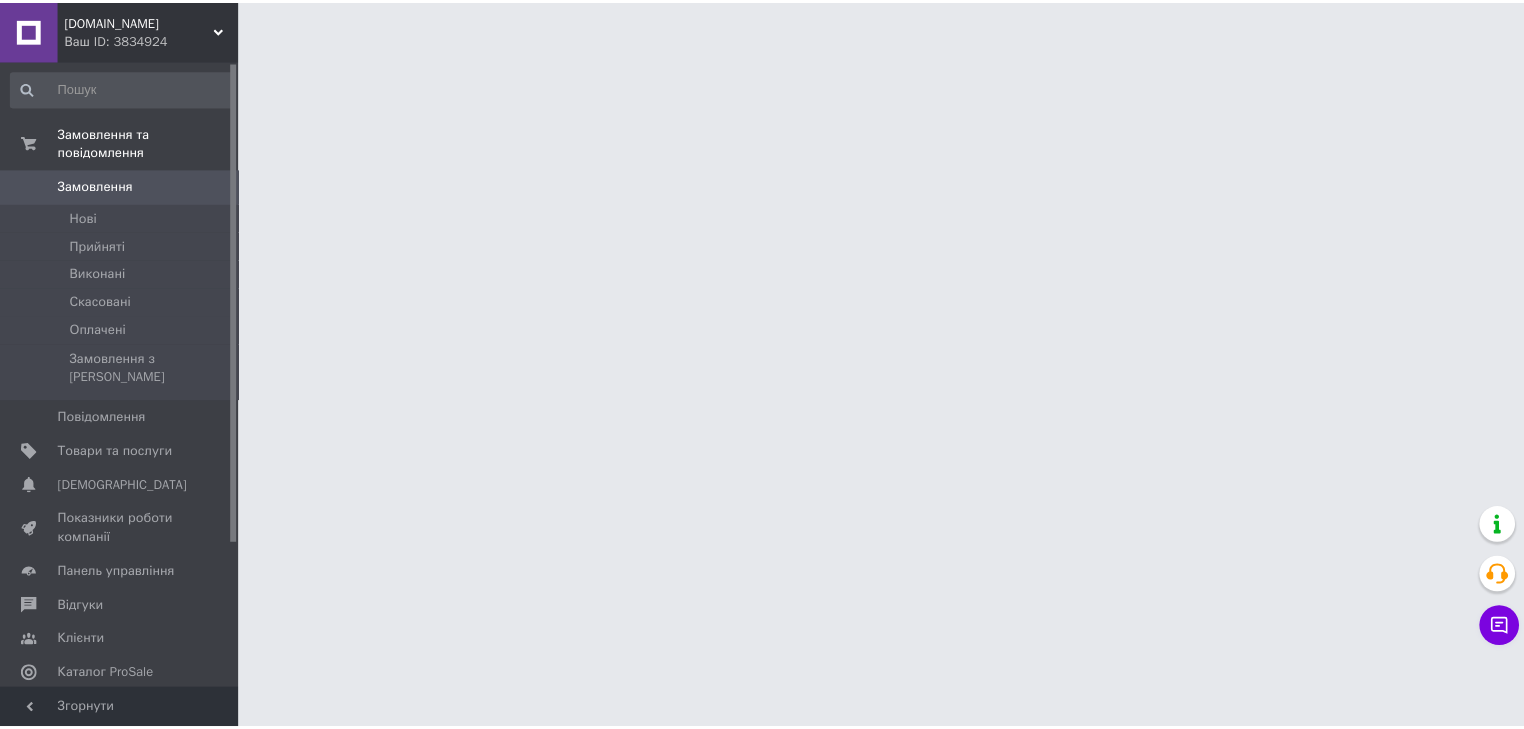 scroll, scrollTop: 0, scrollLeft: 0, axis: both 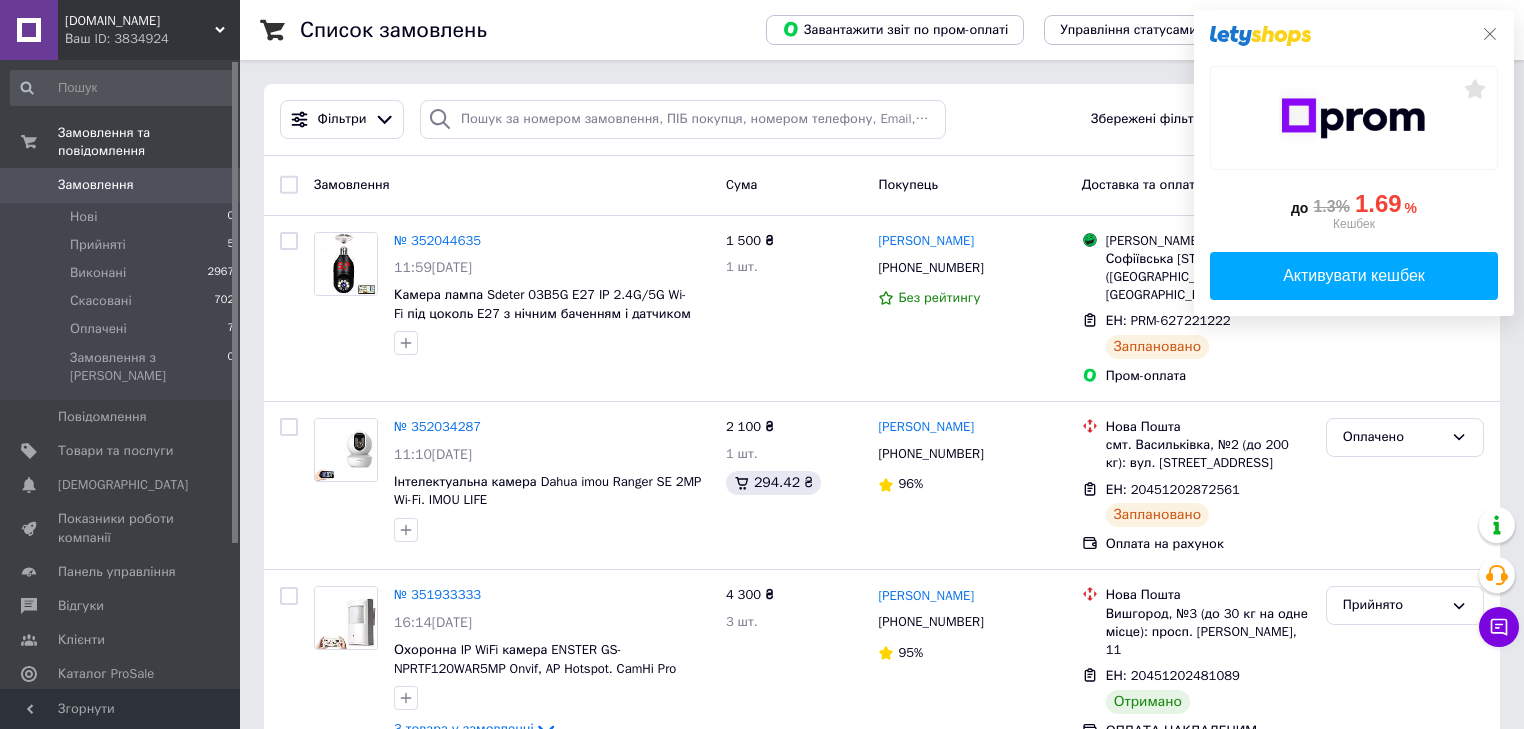 click 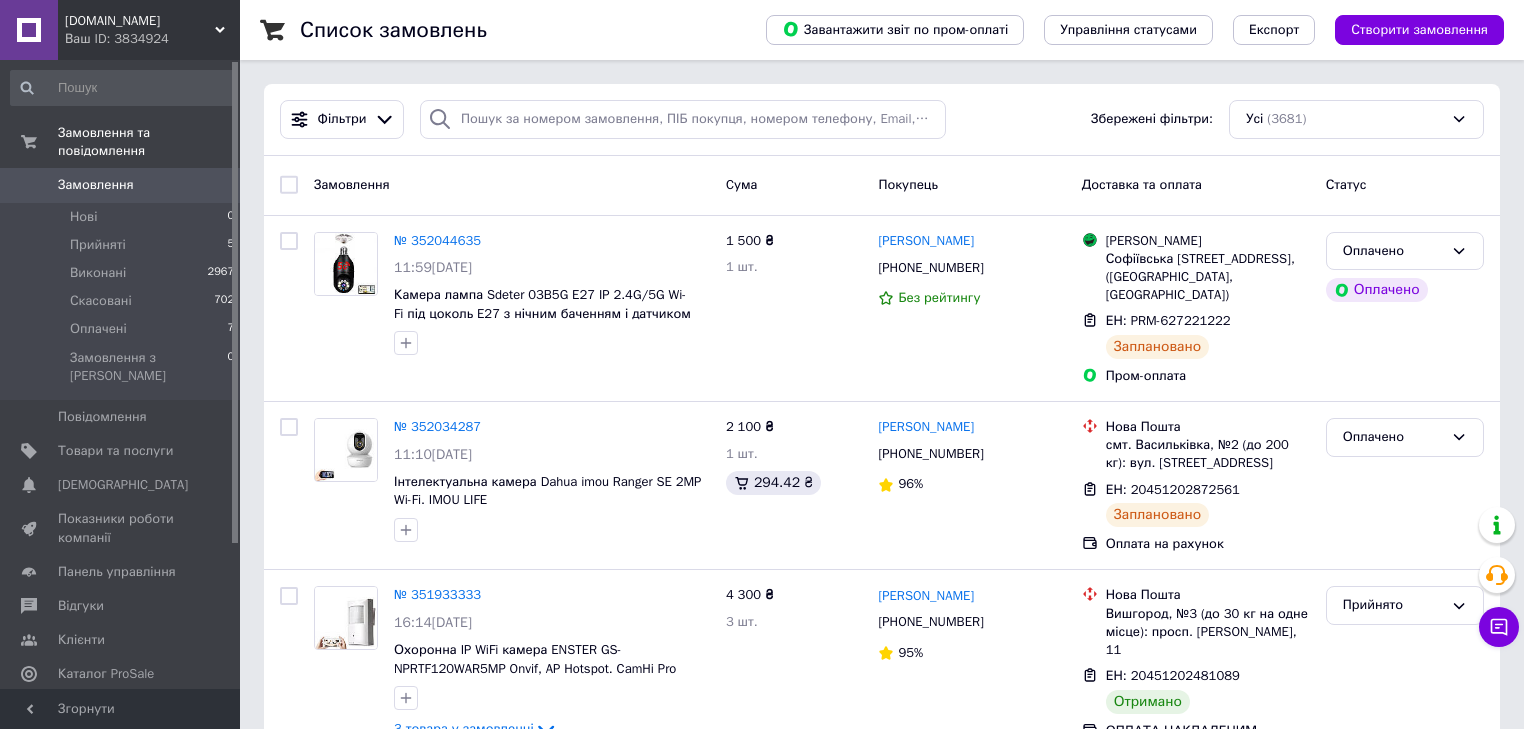 click on "Ваш ID: 3834924" at bounding box center [152, 39] 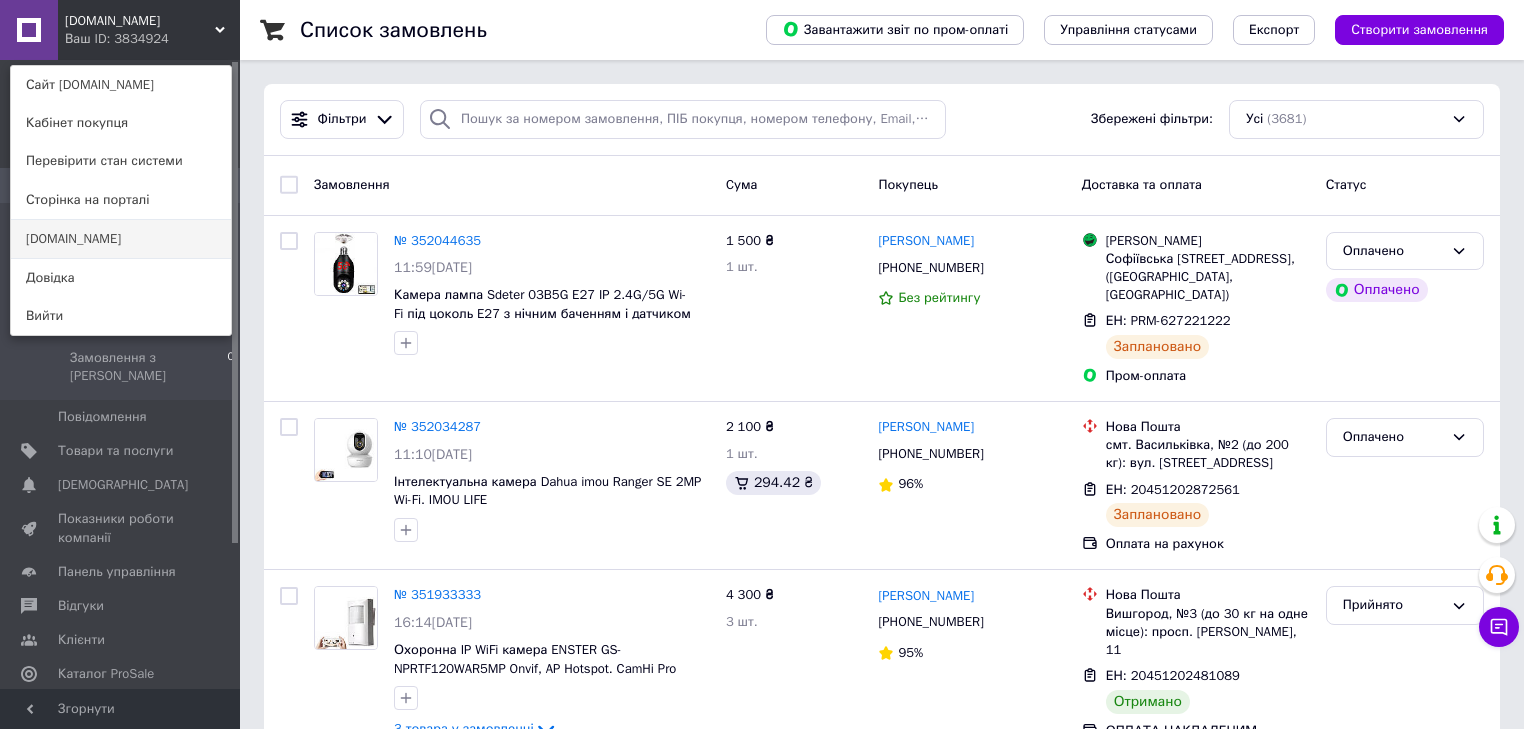 click on "[DOMAIN_NAME]" at bounding box center (121, 239) 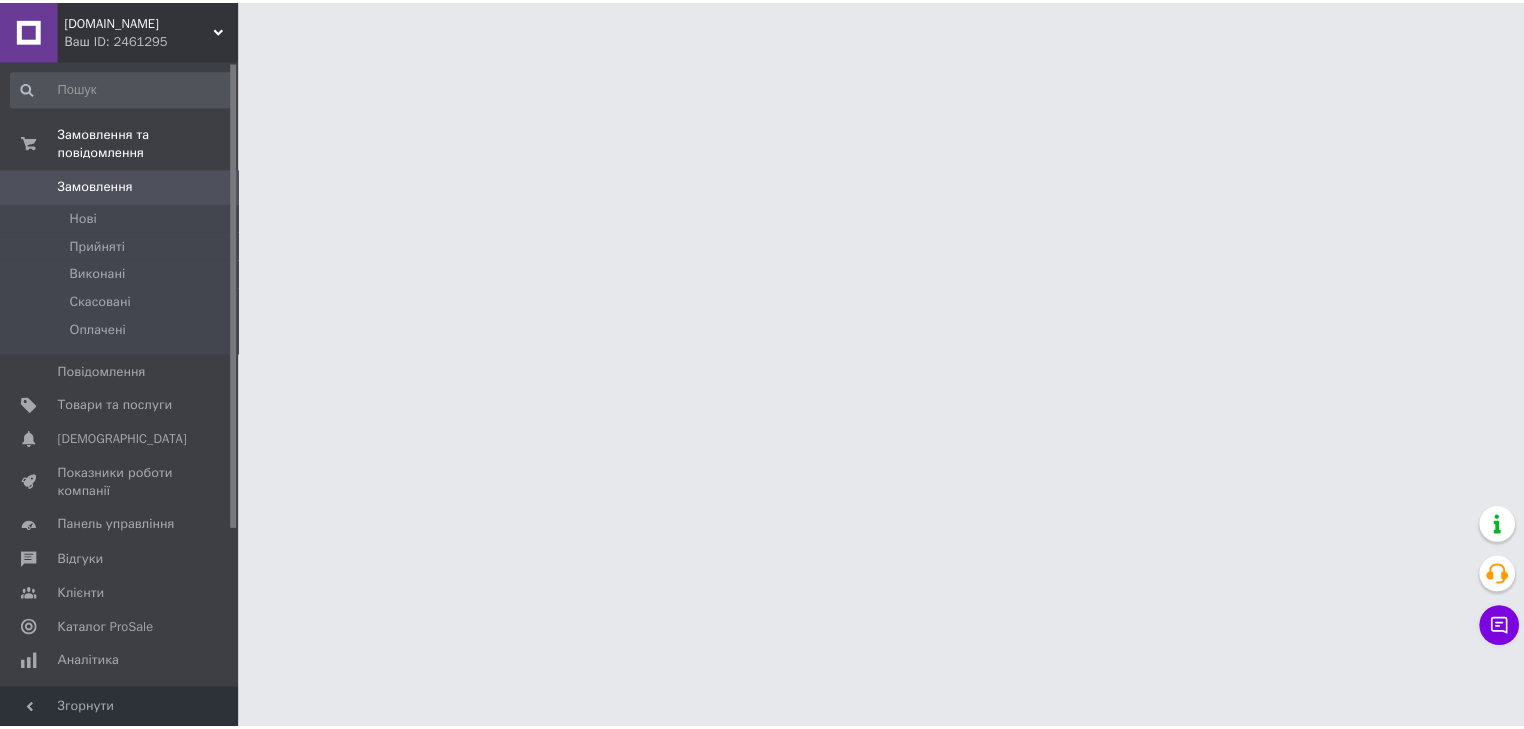 scroll, scrollTop: 0, scrollLeft: 0, axis: both 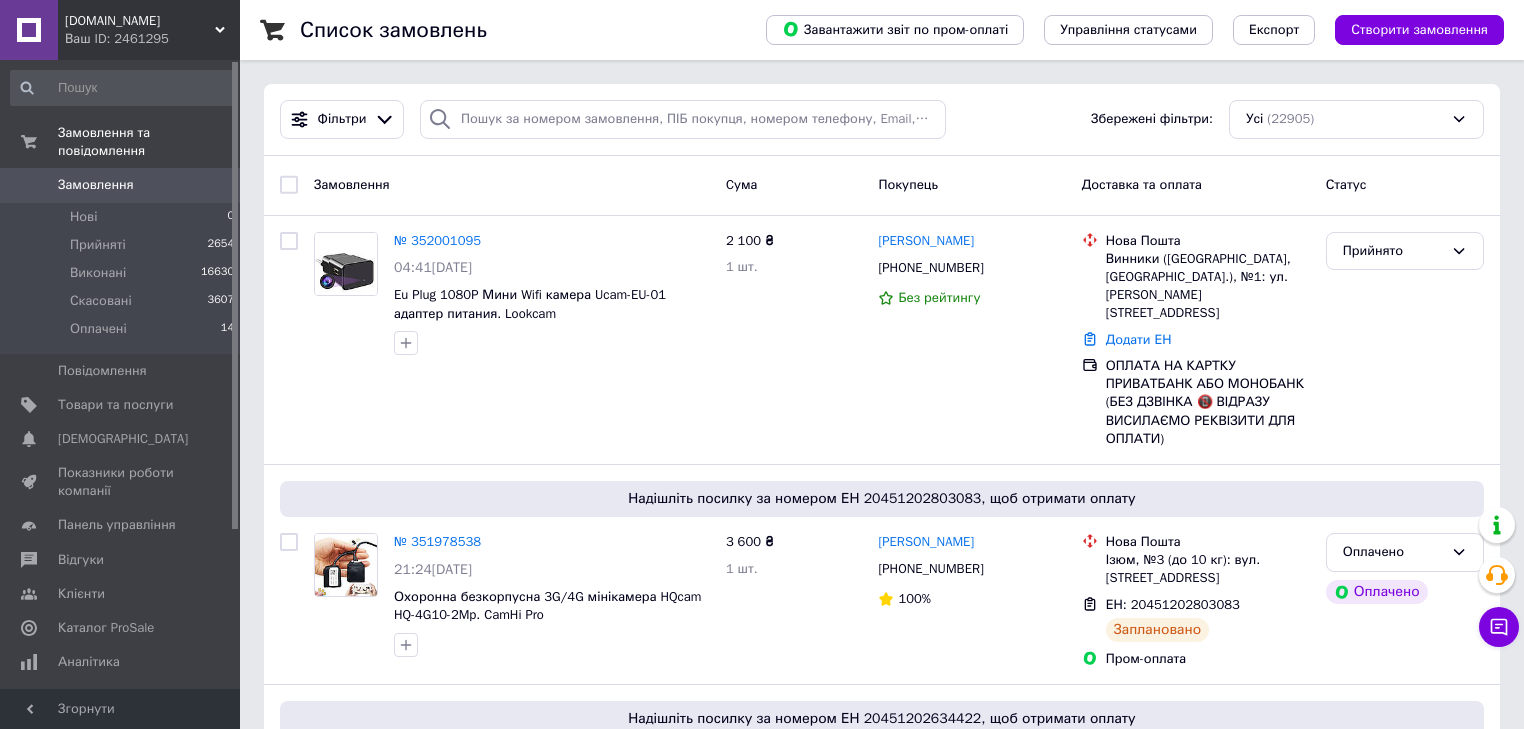 click on "Ваш ID: 2461295" at bounding box center (152, 39) 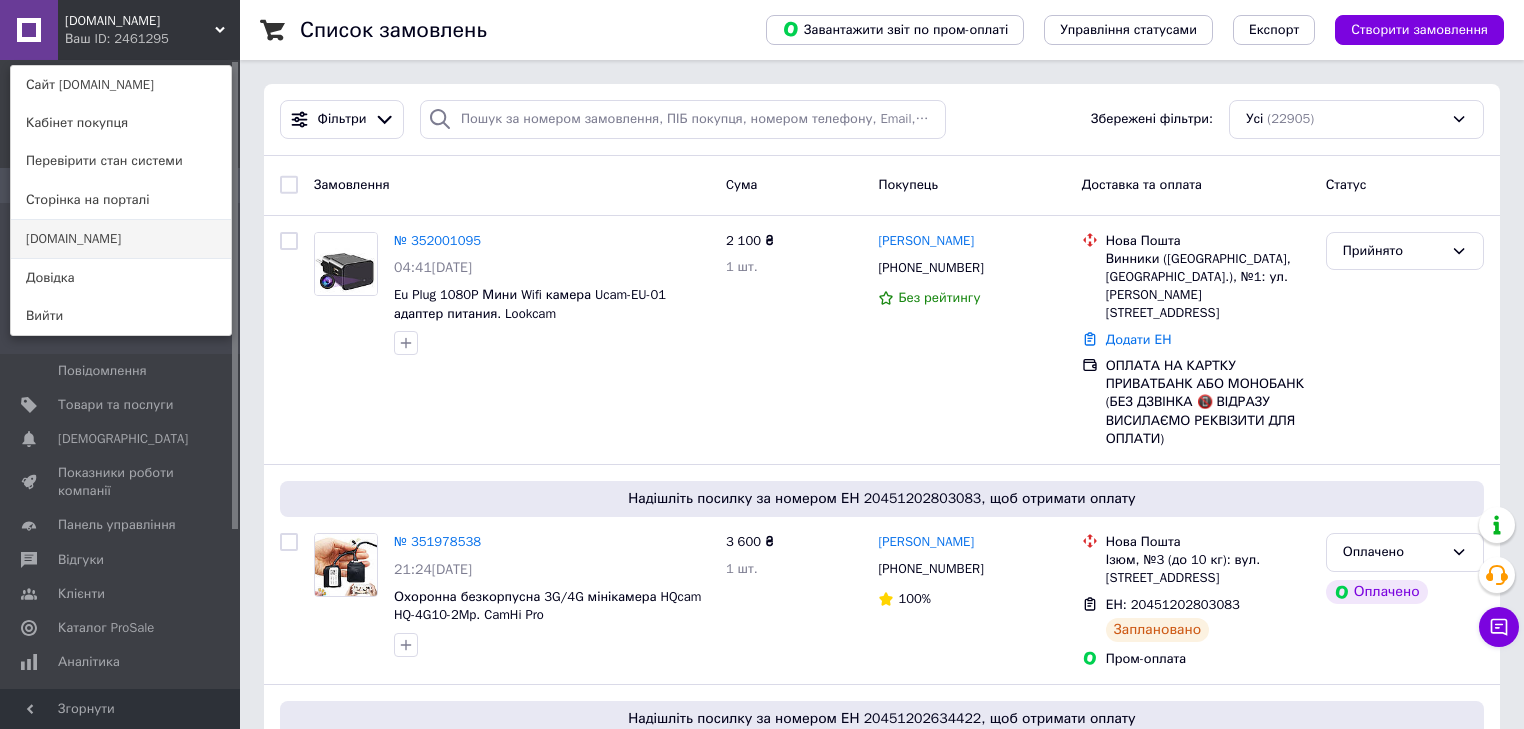 click on "[DOMAIN_NAME]" at bounding box center (121, 239) 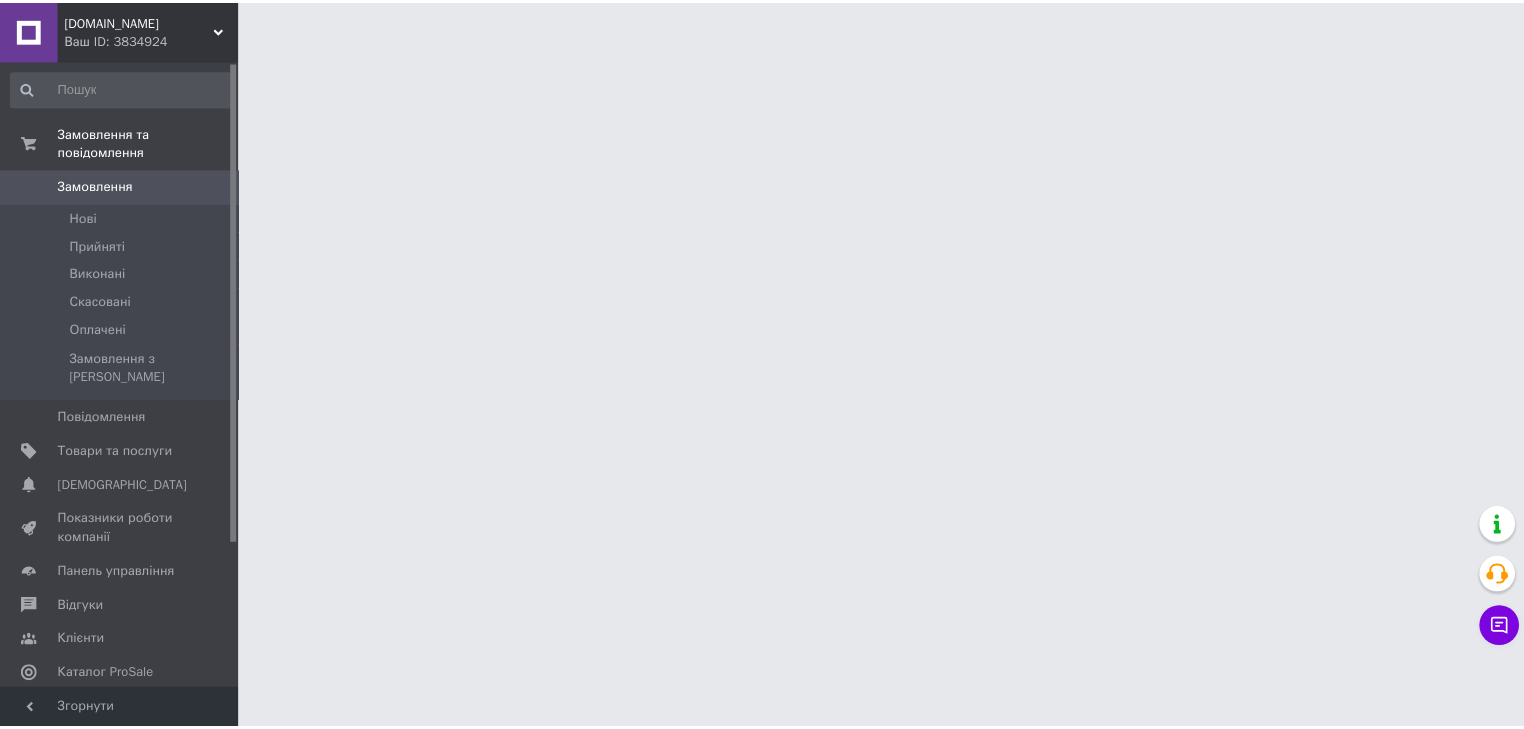 scroll, scrollTop: 0, scrollLeft: 0, axis: both 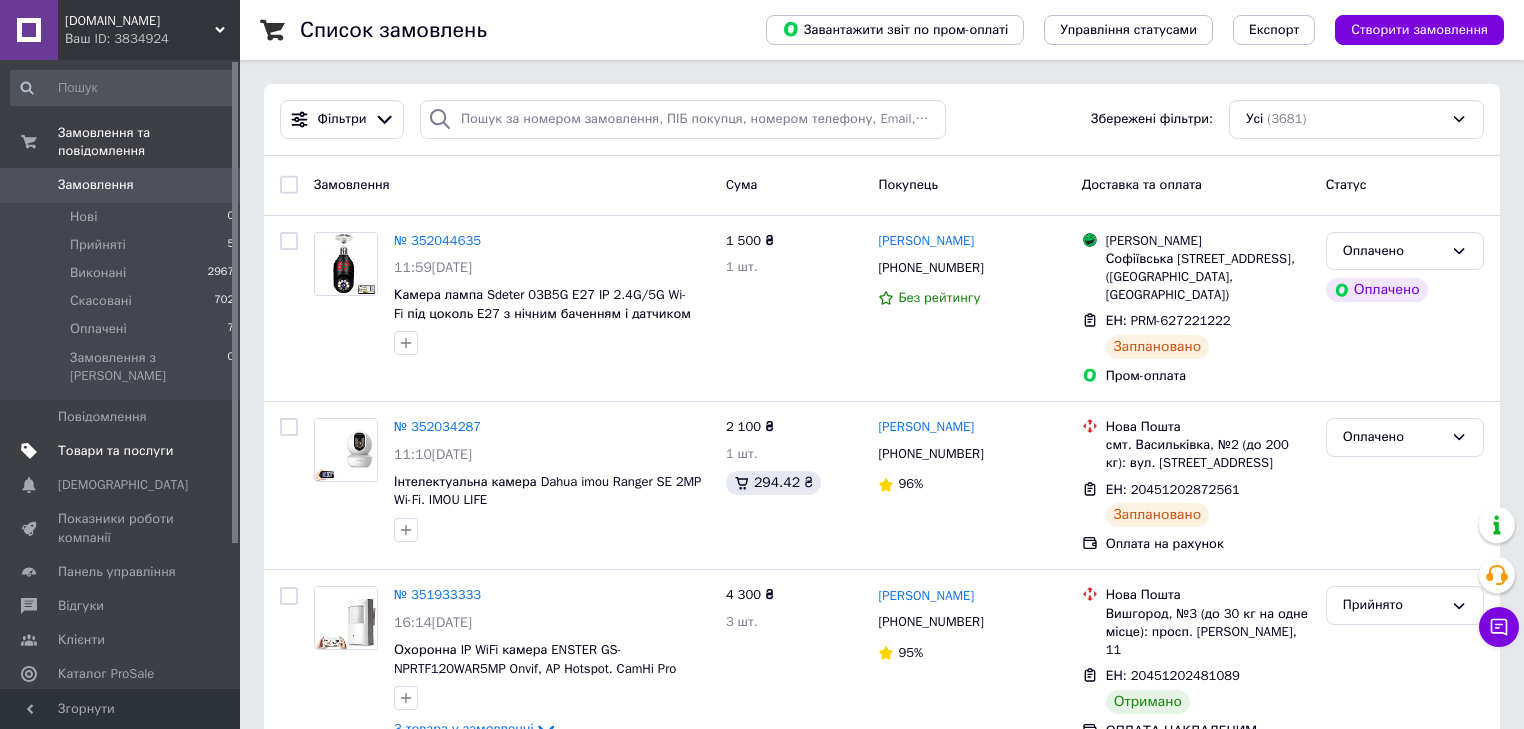 click on "Товари та послуги" at bounding box center [115, 451] 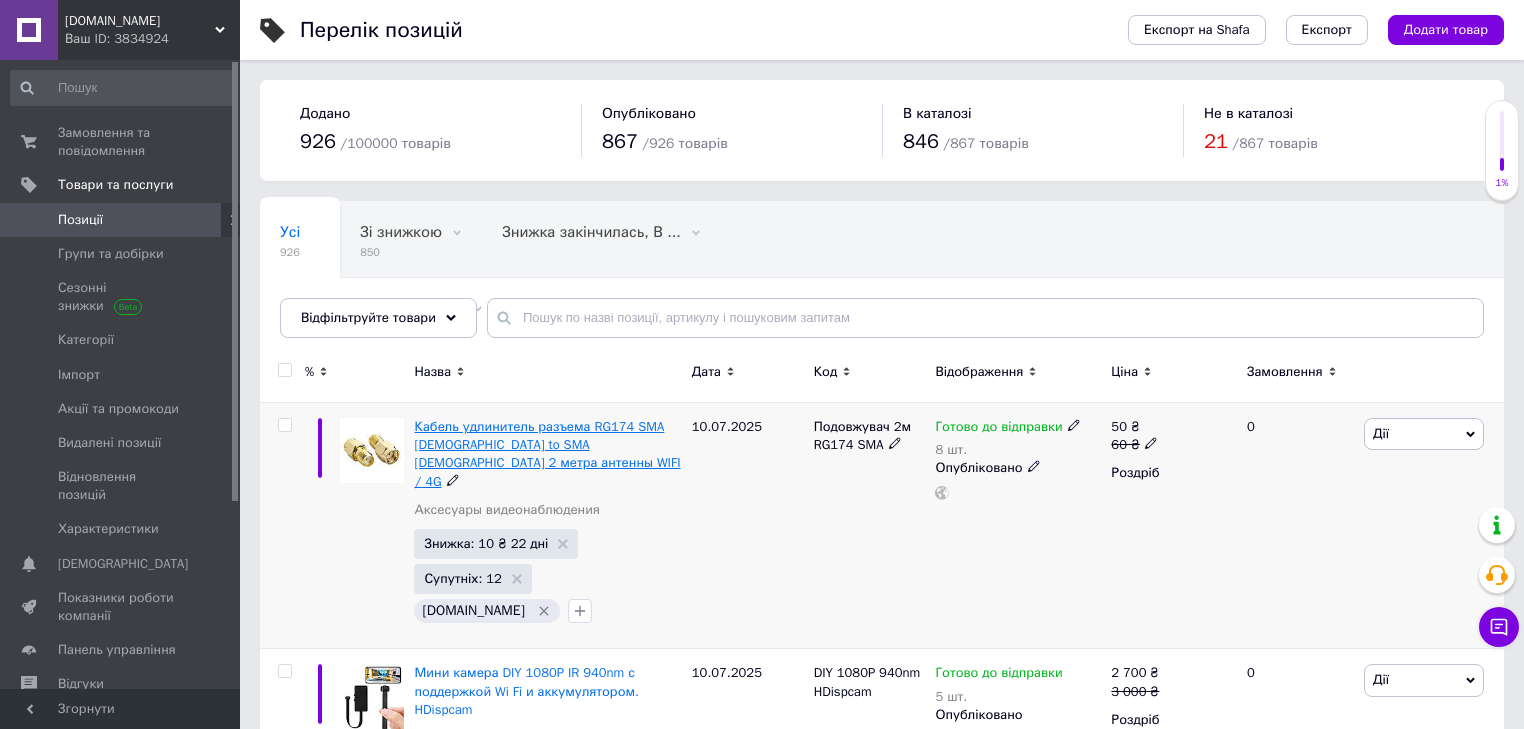 click on "Кабель удлинитель разъема RG174 SMA [DEMOGRAPHIC_DATA] to SMA [DEMOGRAPHIC_DATA] 2 метра антенны WIFI / 4G" at bounding box center (547, 454) 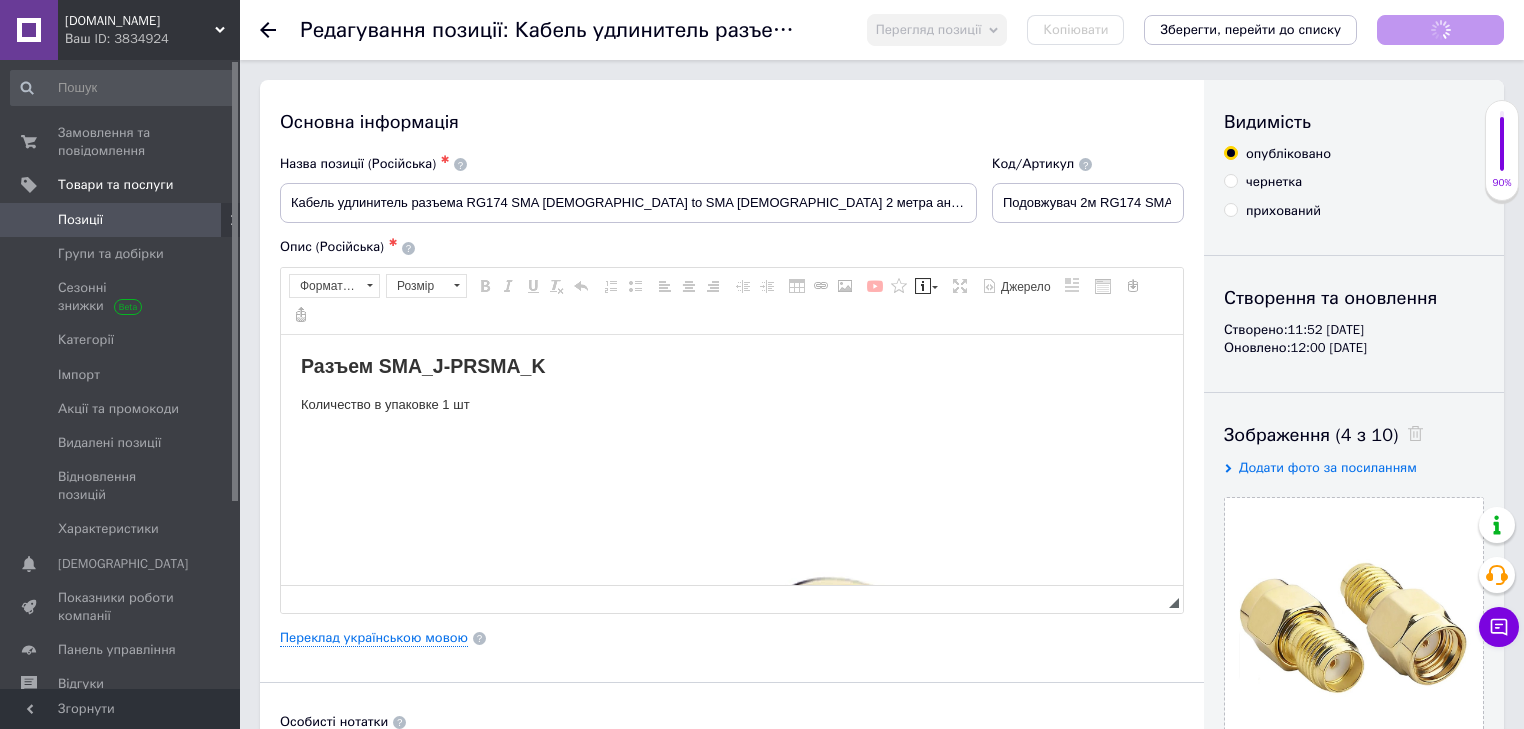 scroll, scrollTop: 0, scrollLeft: 0, axis: both 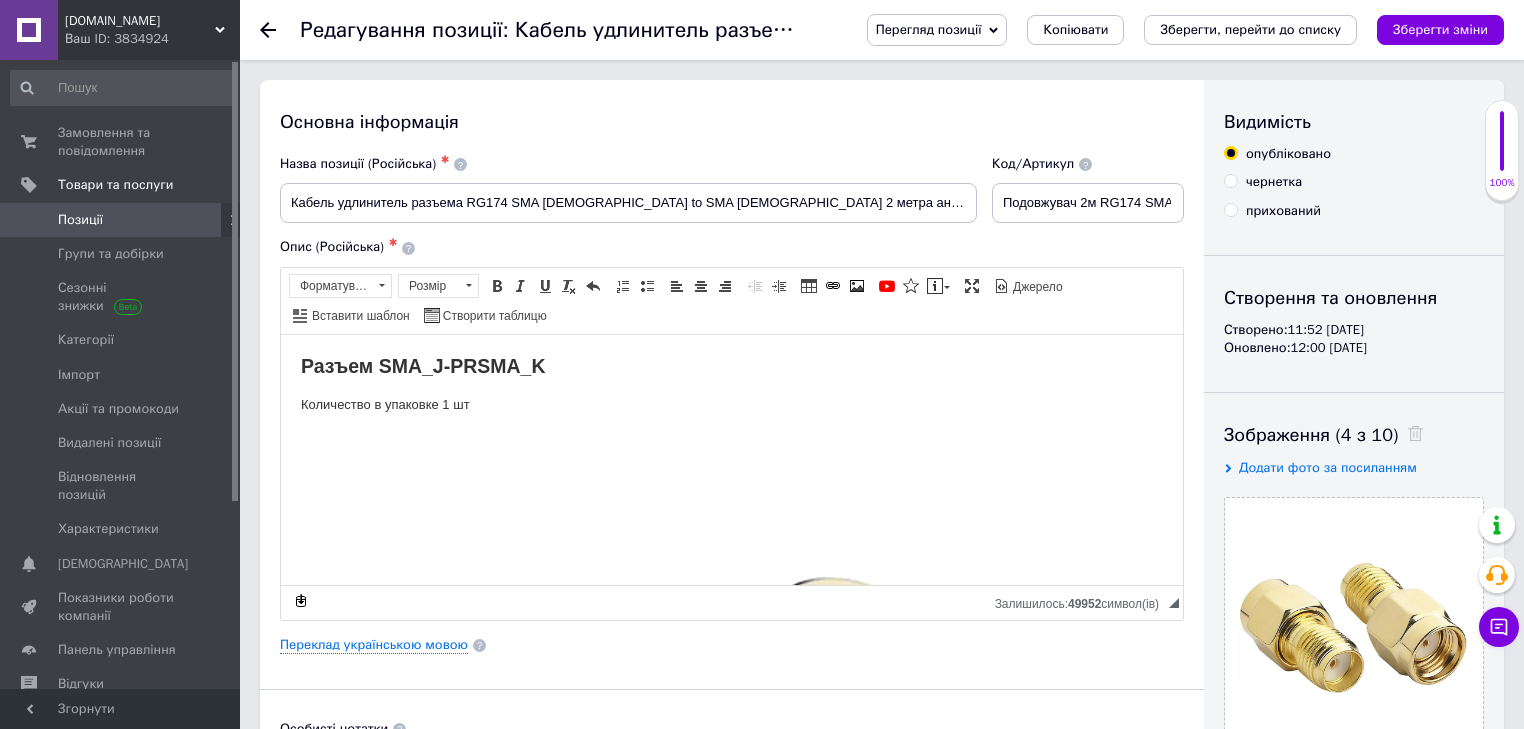 click on "Разъем SMA_J-PRSMA_K" at bounding box center (423, 365) 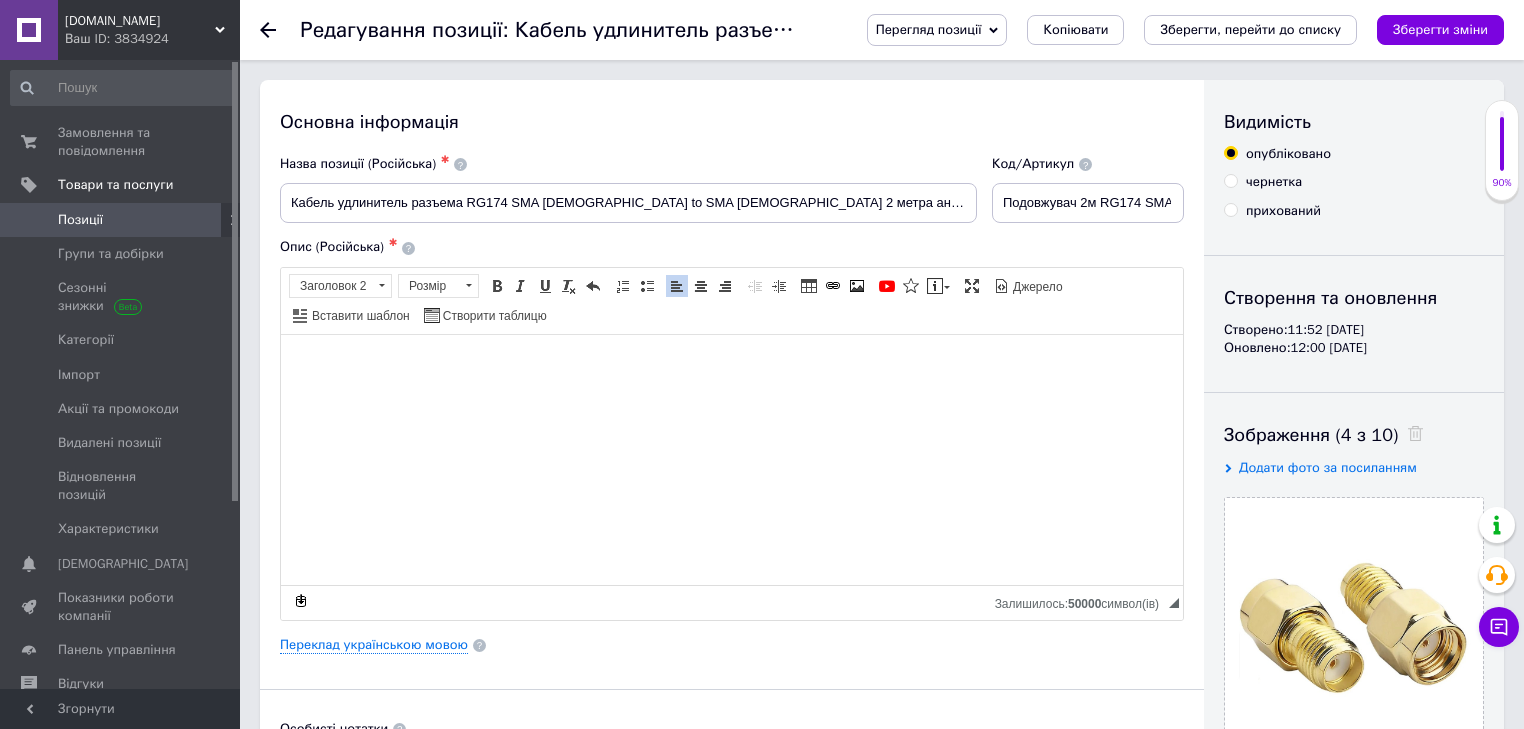 click on "Позиції" at bounding box center [121, 220] 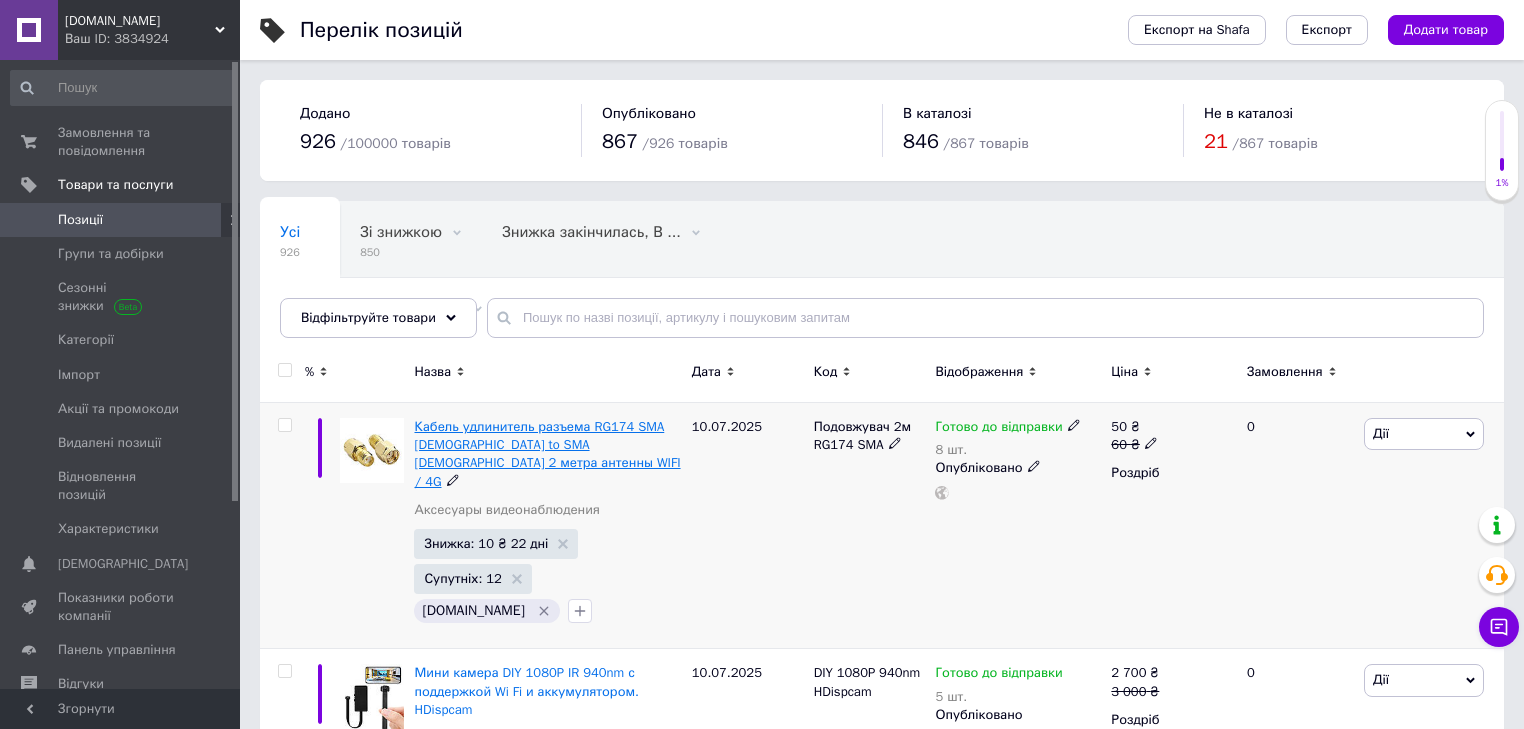 click on "Кабель удлинитель разъема RG174 SMA [DEMOGRAPHIC_DATA] to SMA [DEMOGRAPHIC_DATA] 2 метра антенны WIFI / 4G" at bounding box center [547, 454] 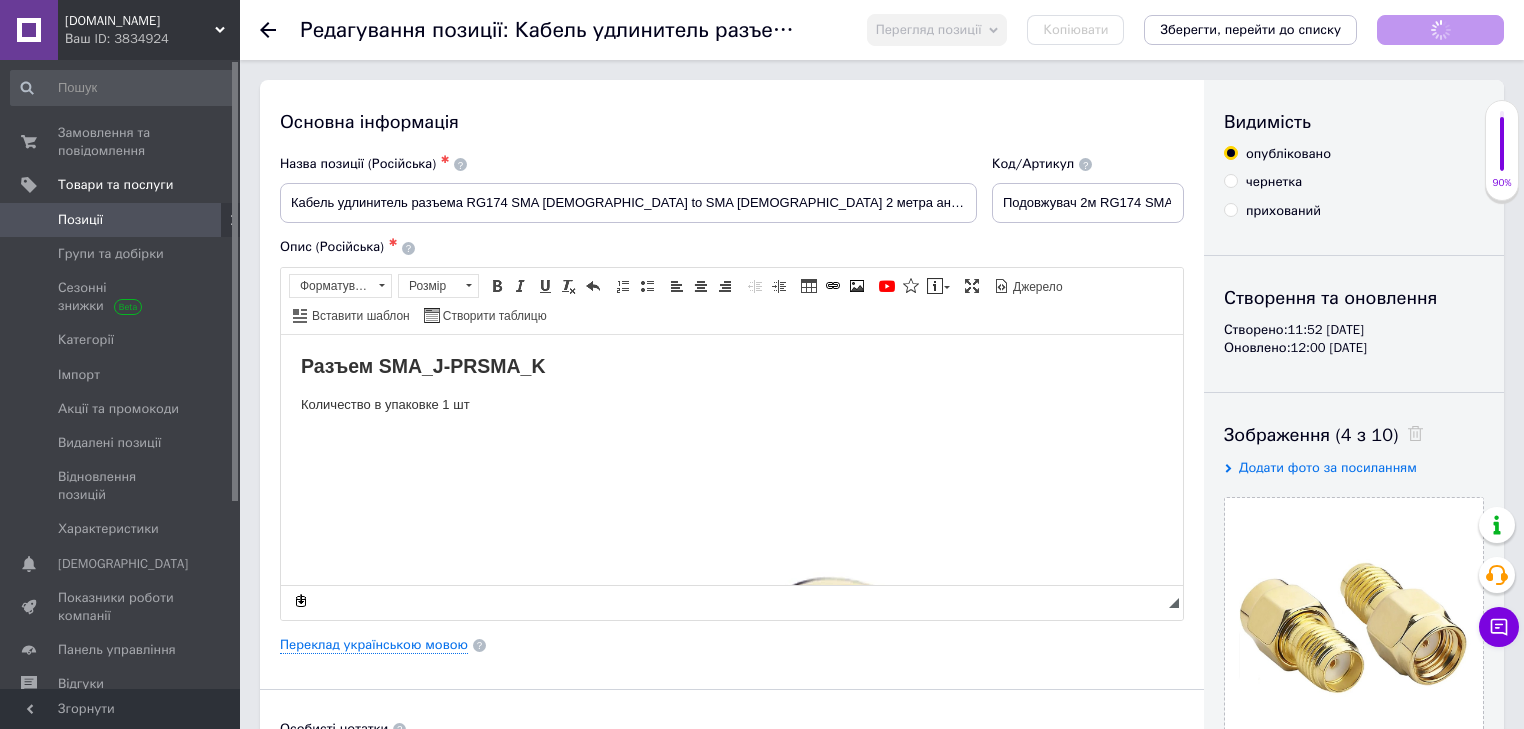 scroll, scrollTop: 0, scrollLeft: 0, axis: both 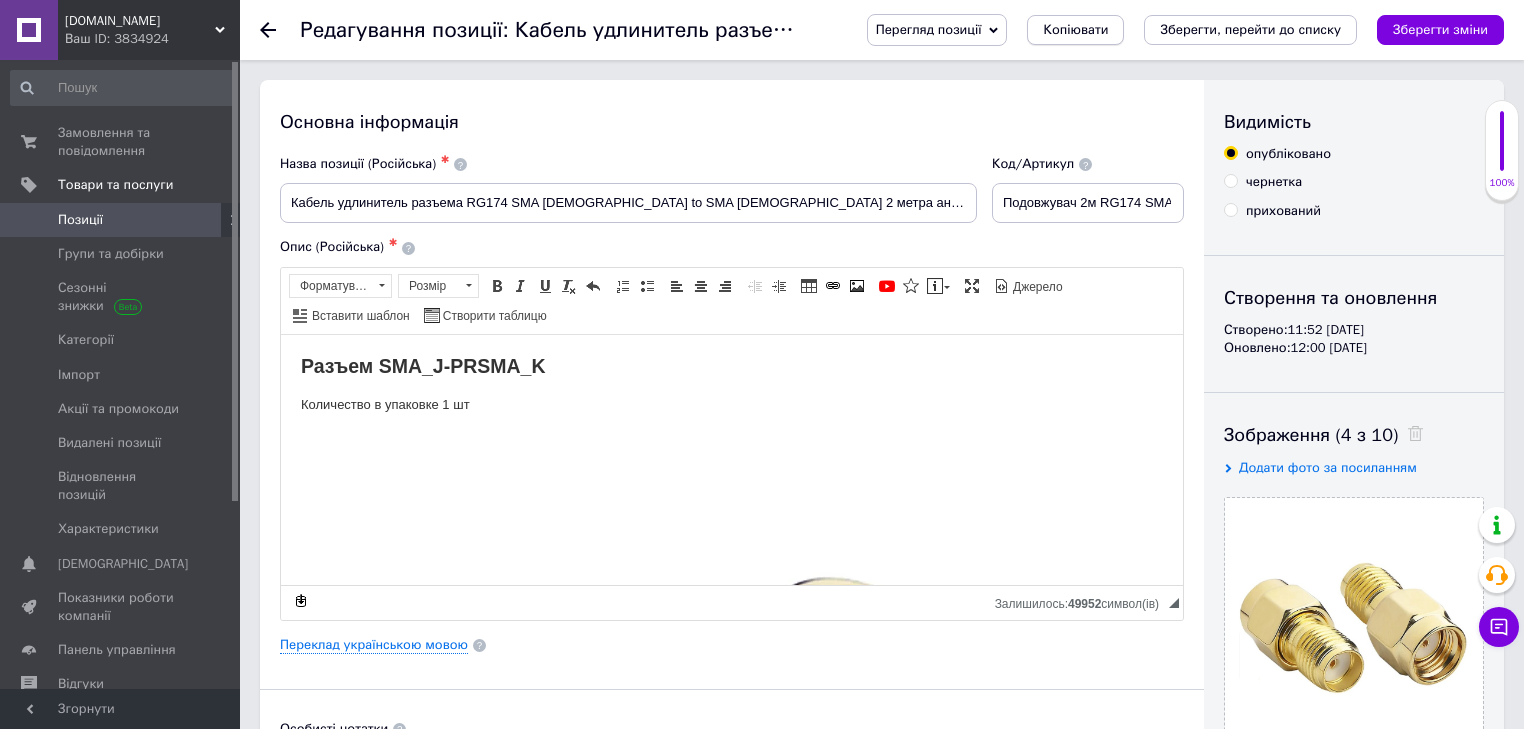 click on "Копіювати" at bounding box center (1075, 30) 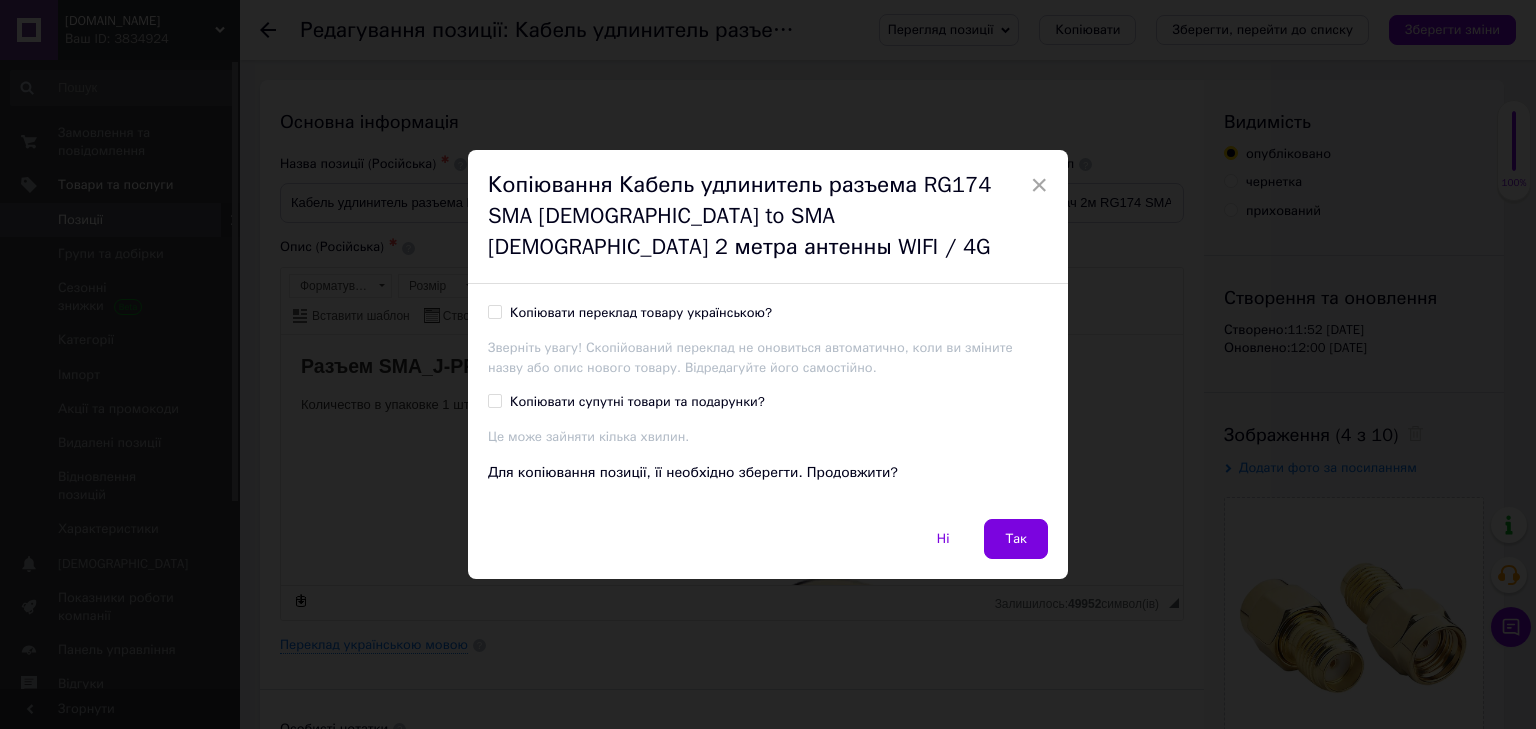 click on "Копіювати супутні товари та подарунки?" at bounding box center (637, 402) 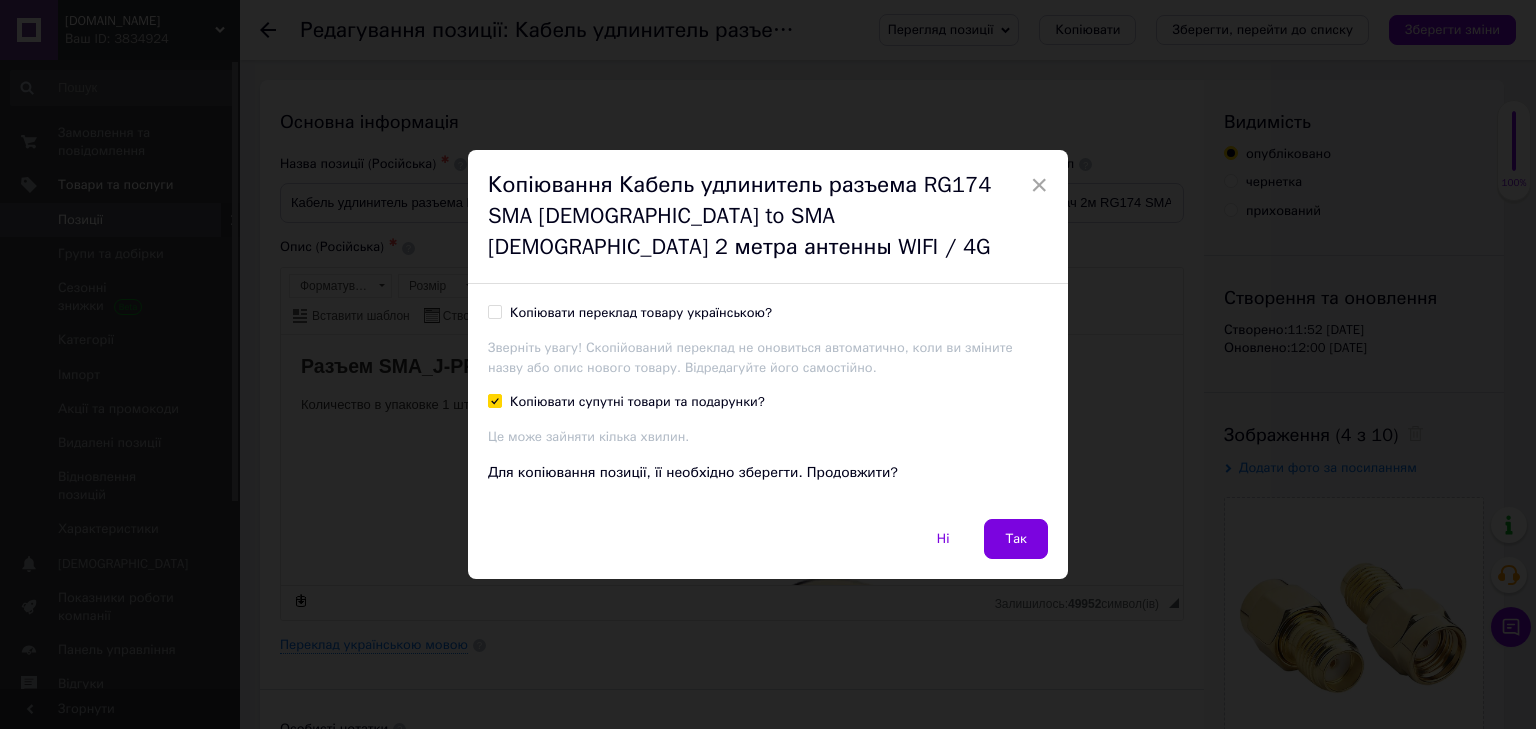checkbox on "true" 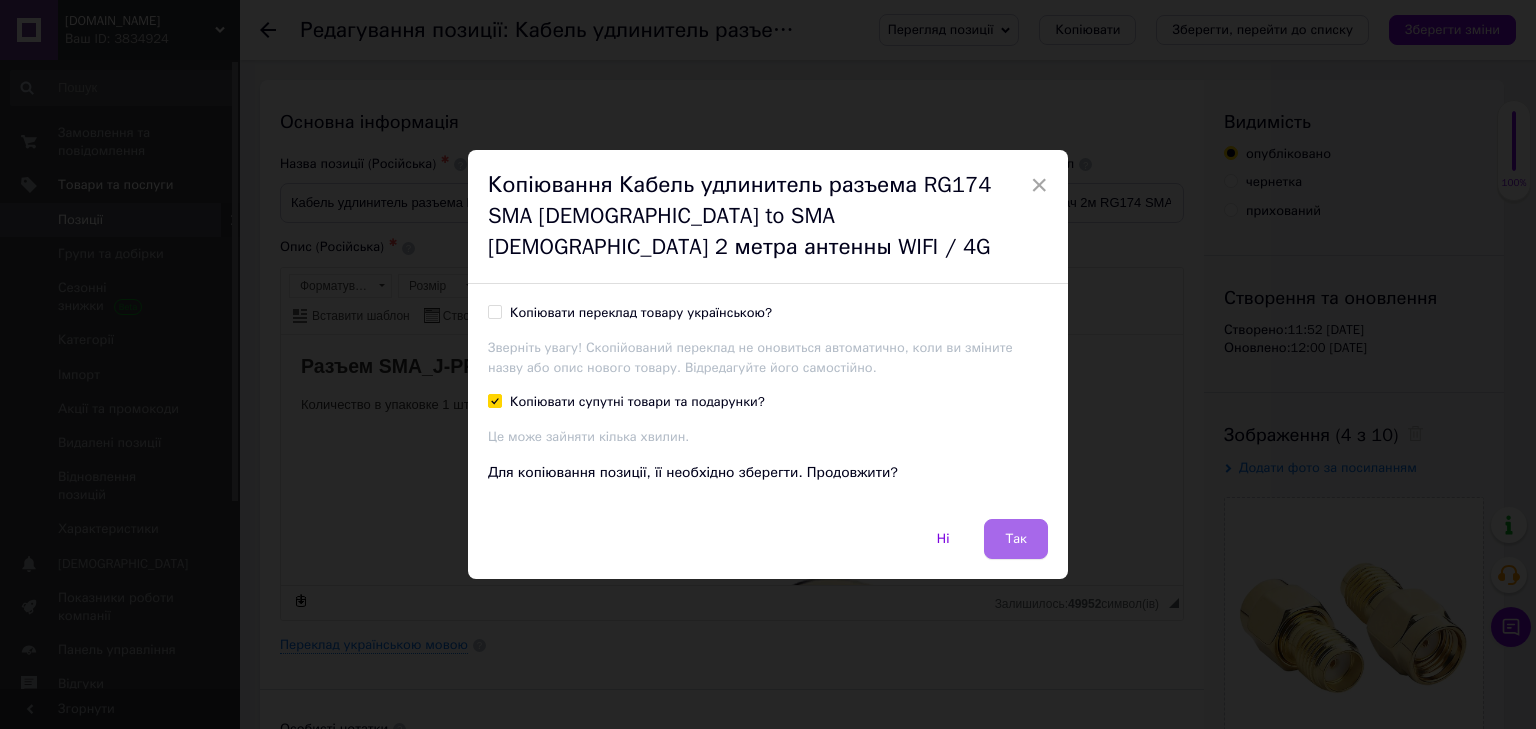click on "Так" at bounding box center (1016, 539) 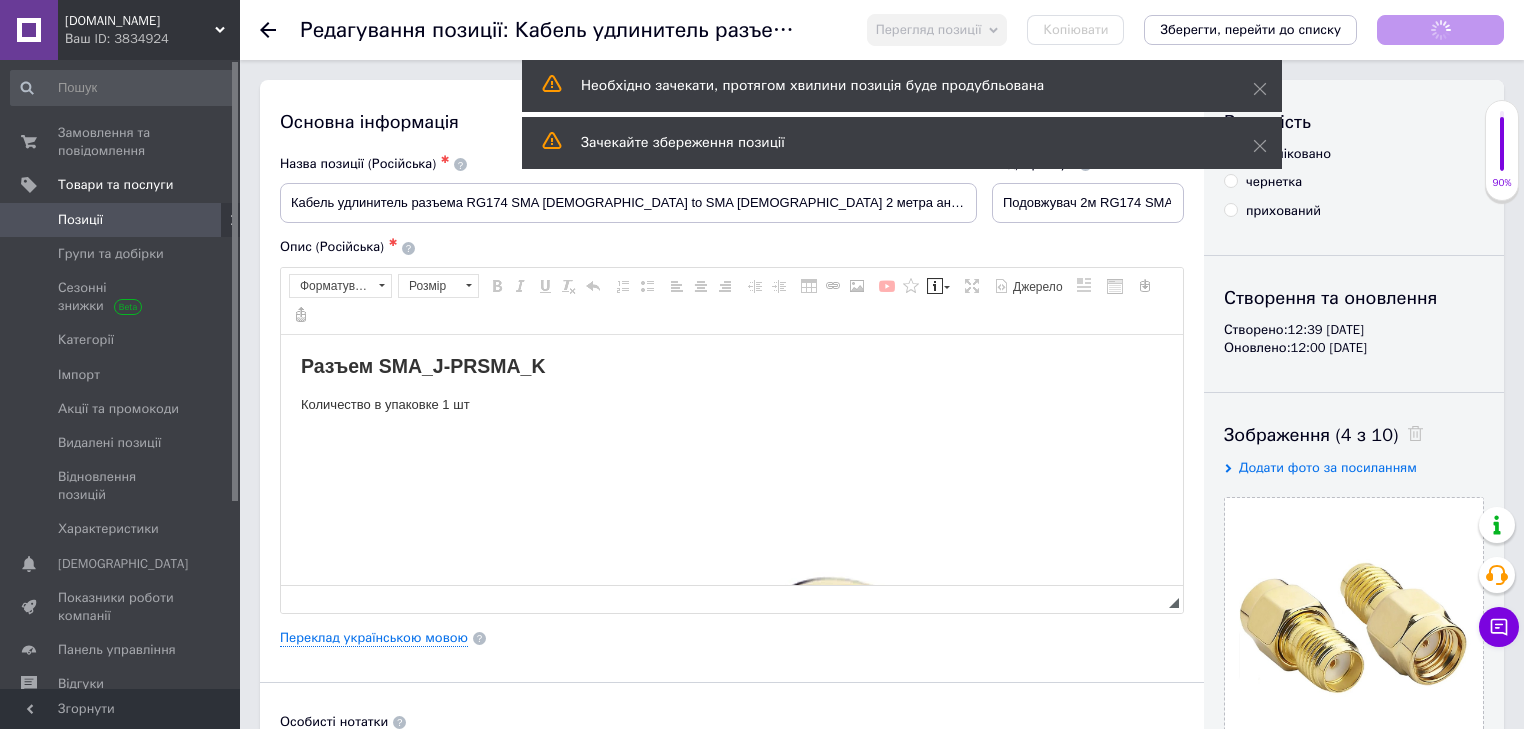 scroll, scrollTop: 0, scrollLeft: 0, axis: both 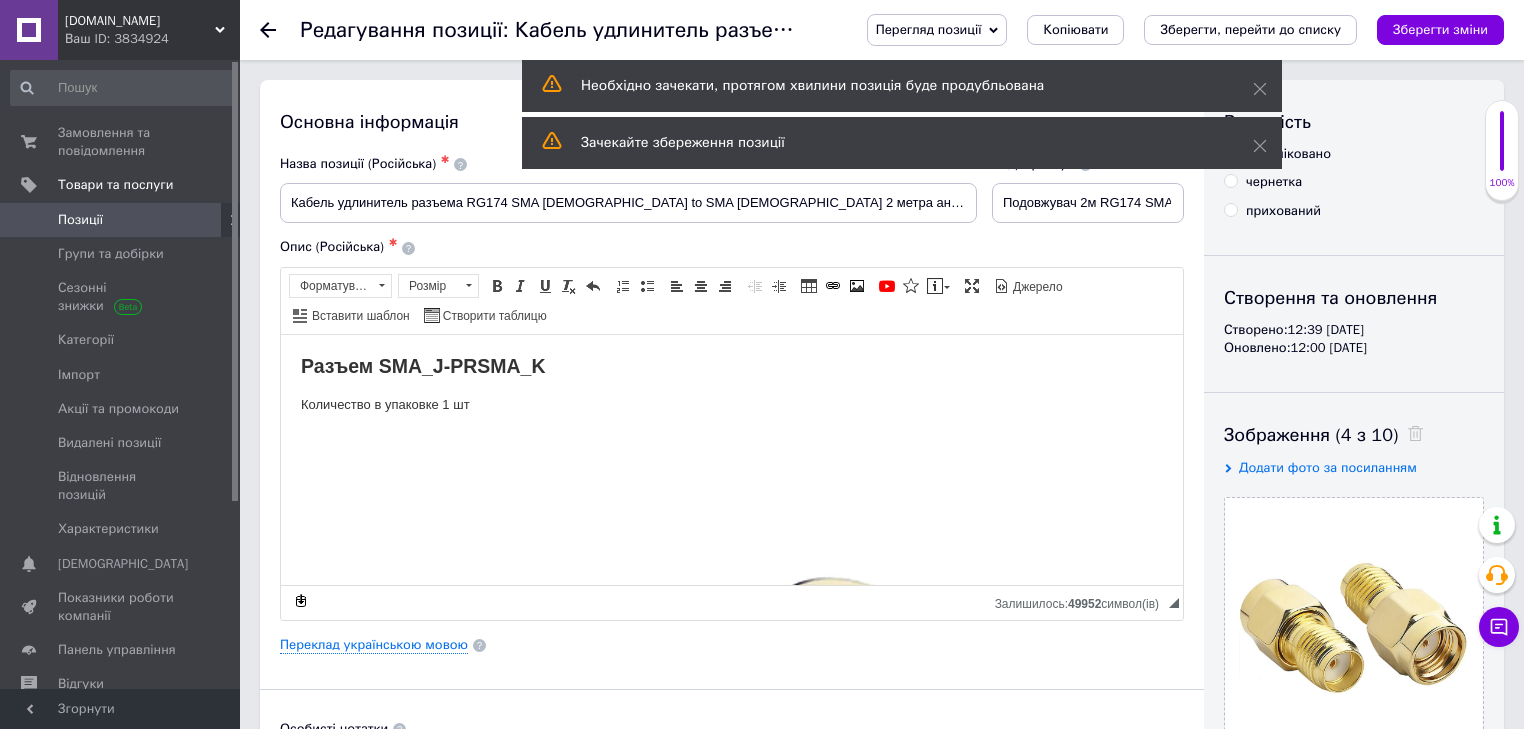 click on "Разъем SMA_J-PRSMA_K" at bounding box center (423, 365) 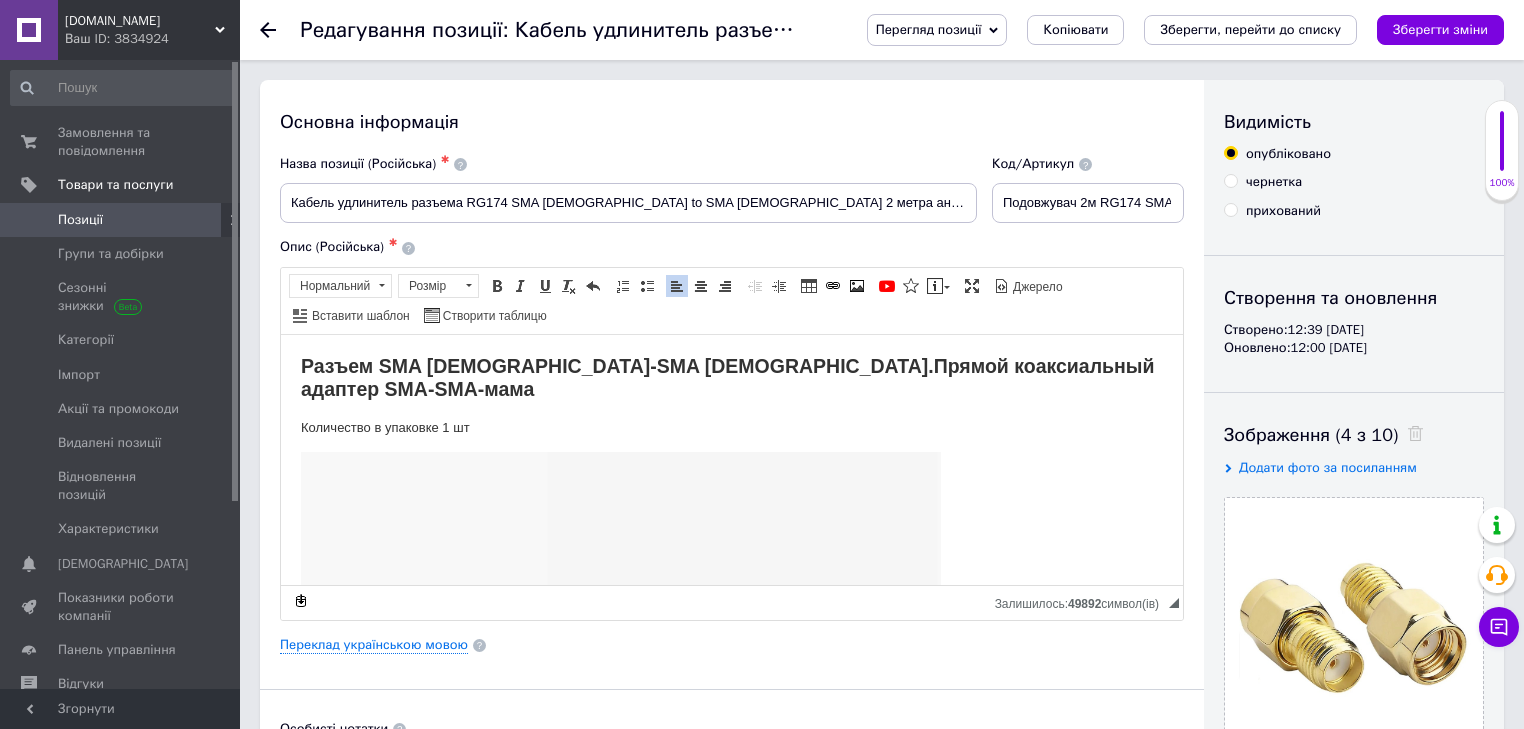 scroll, scrollTop: 0, scrollLeft: 0, axis: both 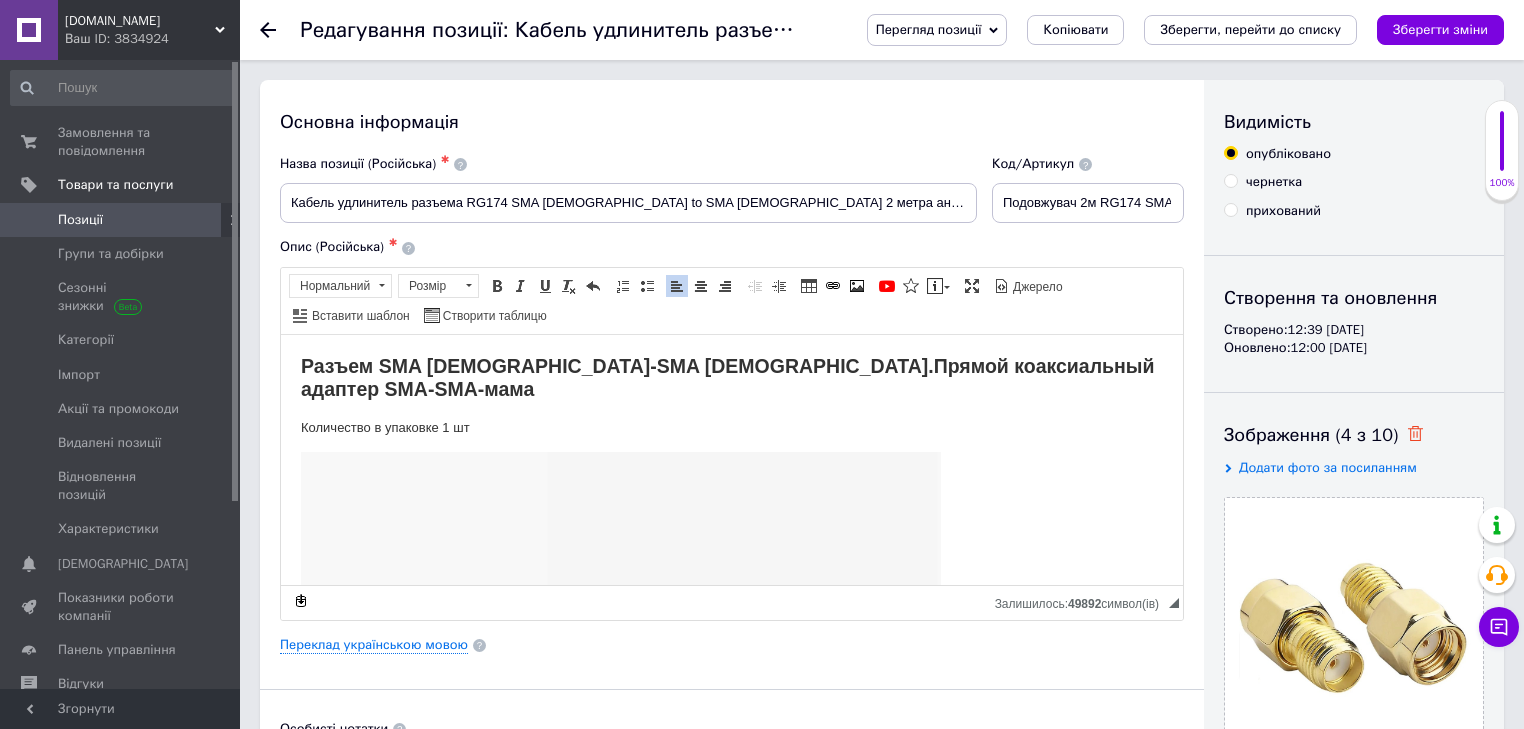 click 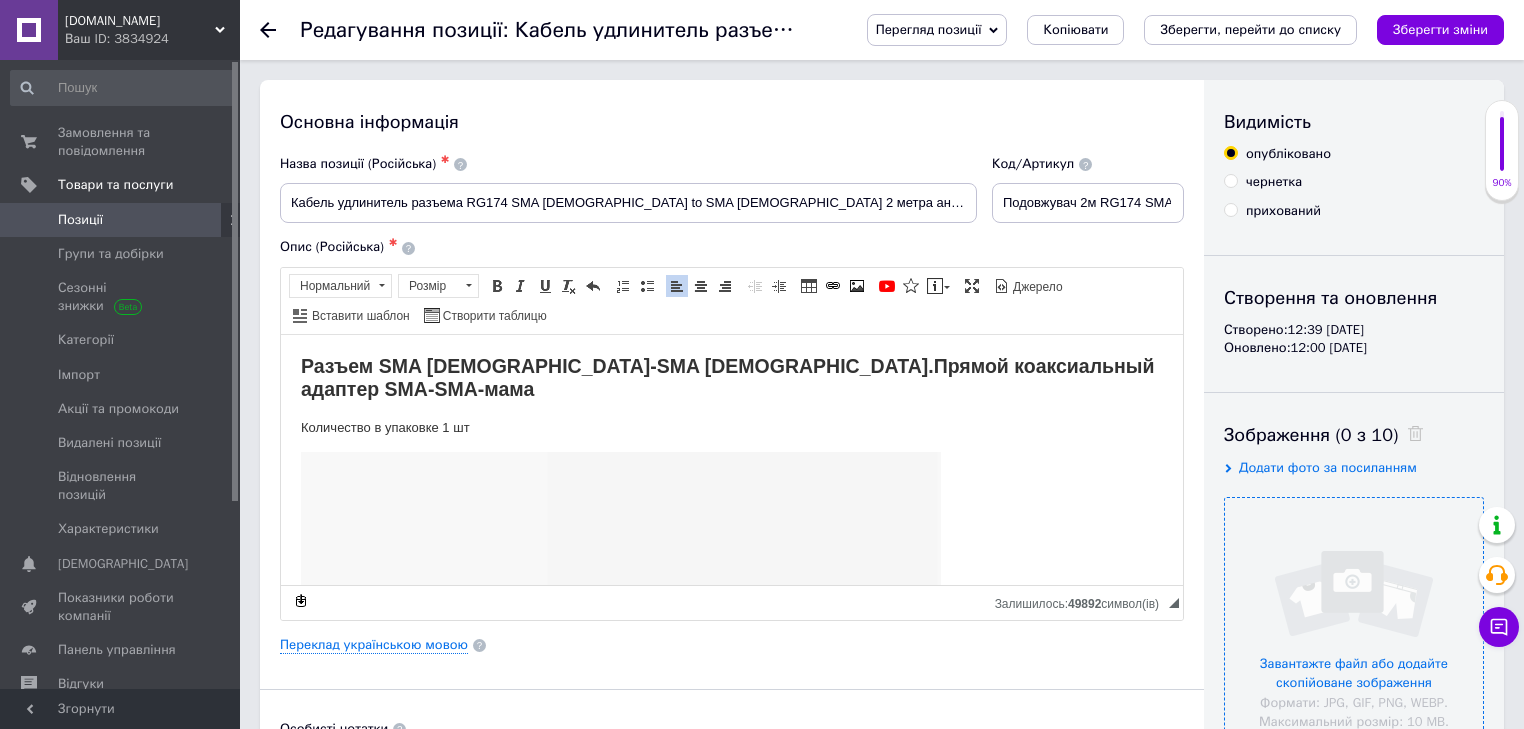 click at bounding box center (1354, 627) 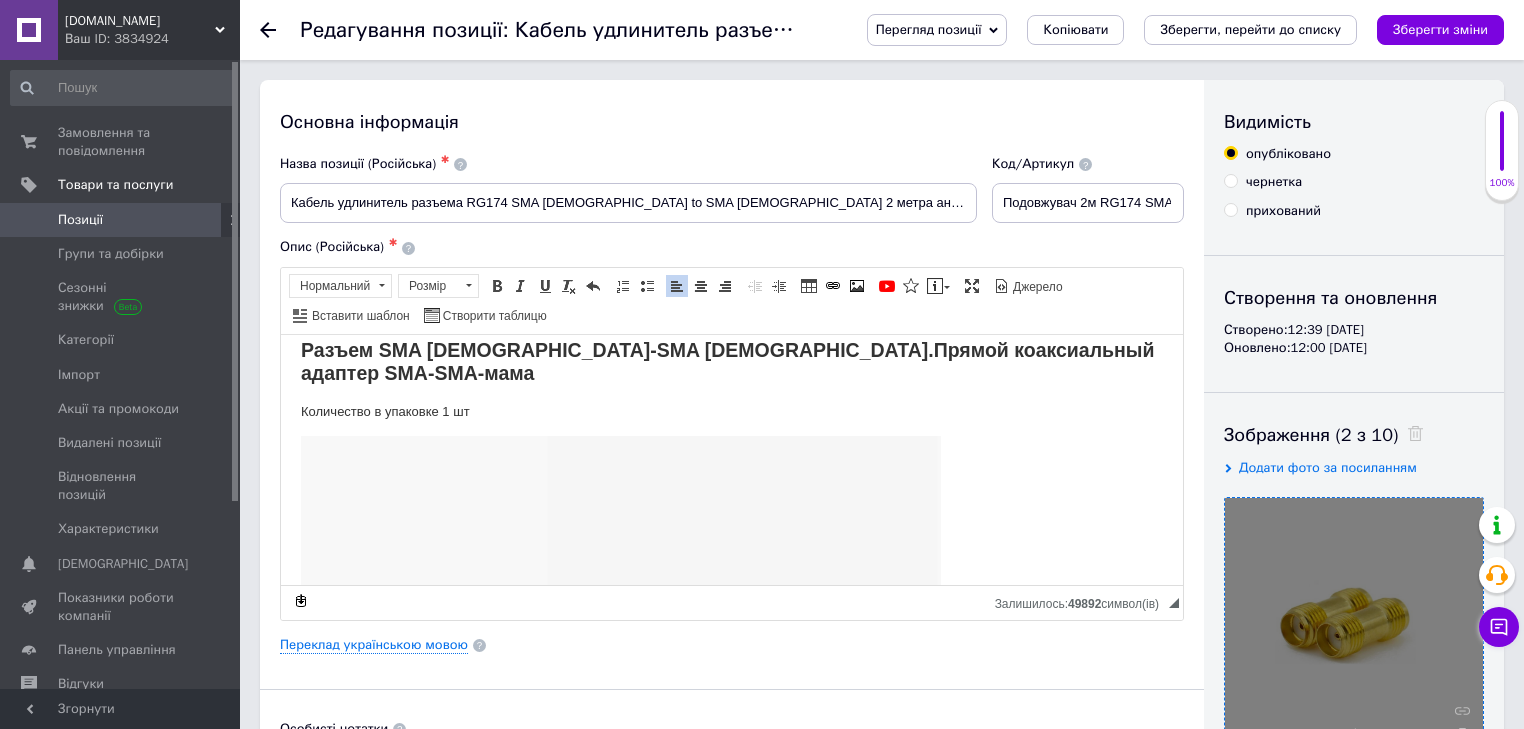 scroll, scrollTop: 0, scrollLeft: 0, axis: both 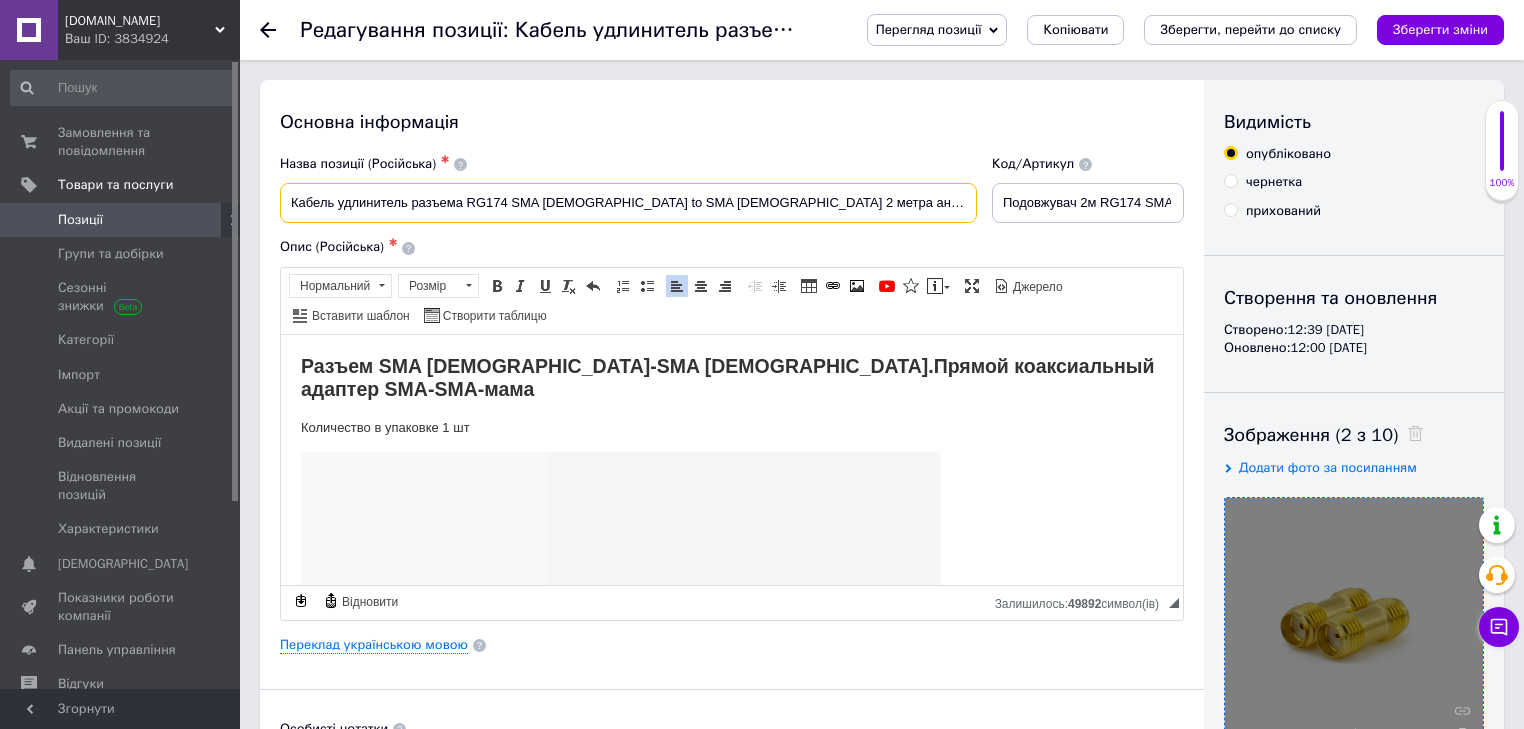 click on "Кабель удлинитель разъема RG174 SMA [DEMOGRAPHIC_DATA] to SMA [DEMOGRAPHIC_DATA] 2 метра антенны WIFI / 4G" at bounding box center [628, 203] 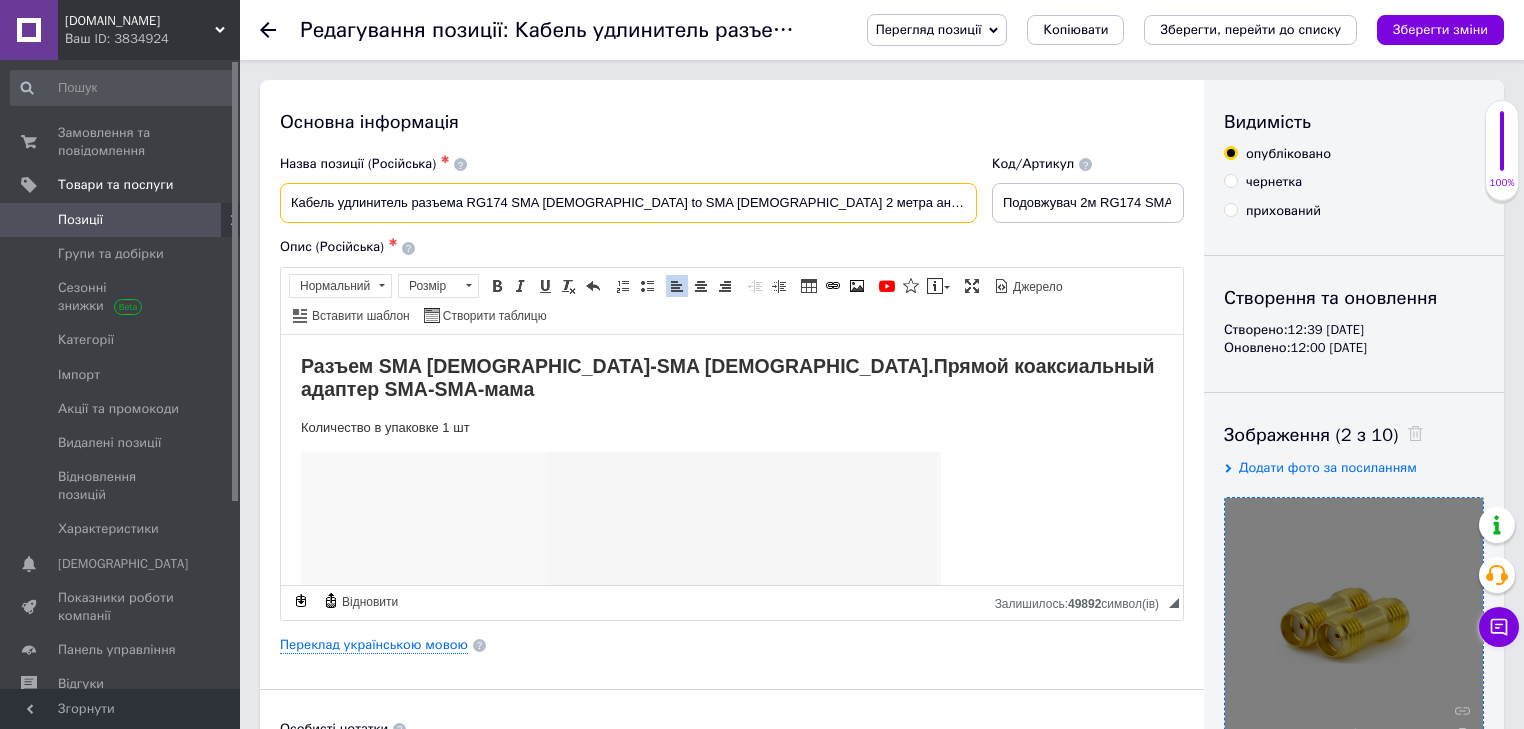 paste on "рямой коаксиальный адаптер с разъемами SMA [DEMOGRAPHIC_DATA]-SMA [DEMOGRAPHIC_DATA]" 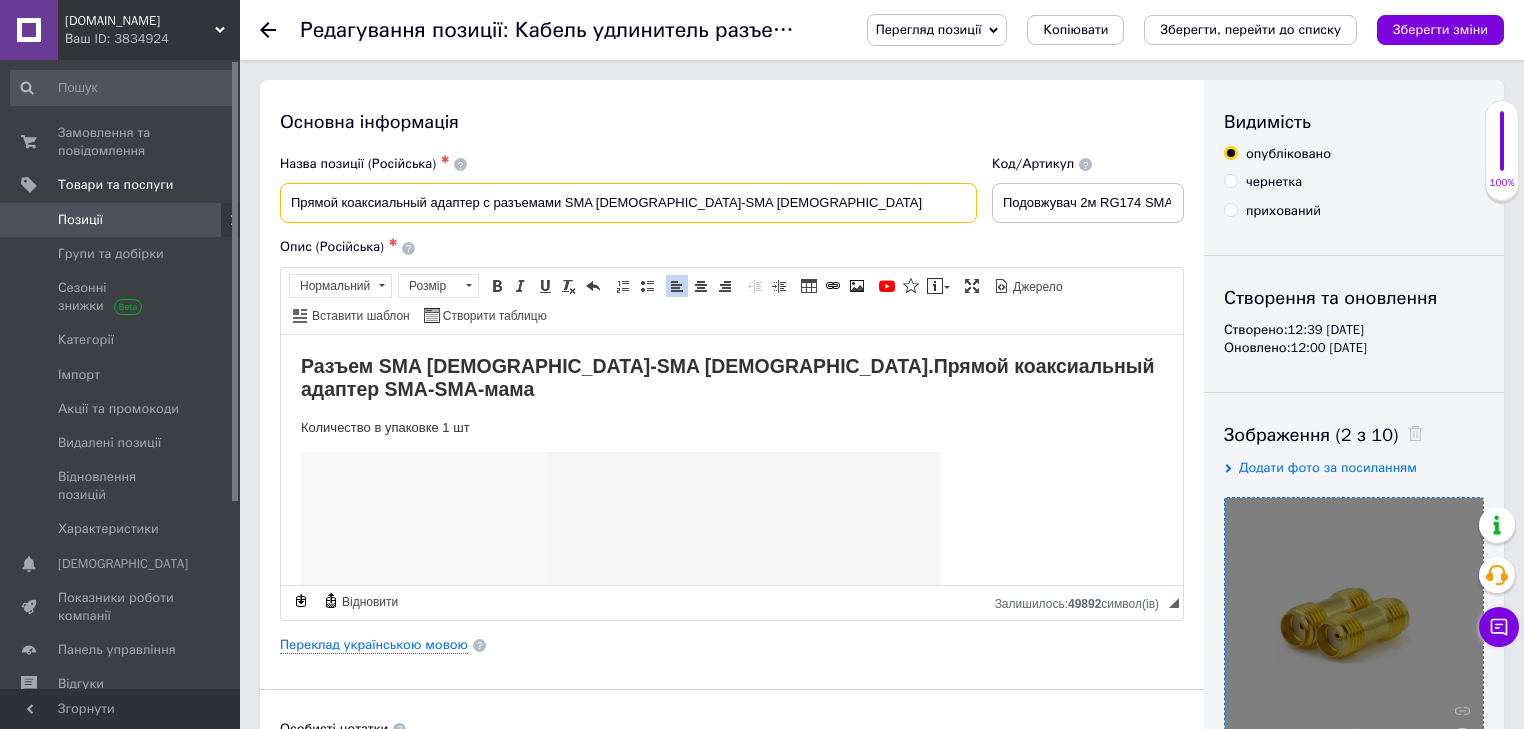 type on "Прямой коаксиальный адаптер с разъемами SMA [DEMOGRAPHIC_DATA]-SMA [DEMOGRAPHIC_DATA]" 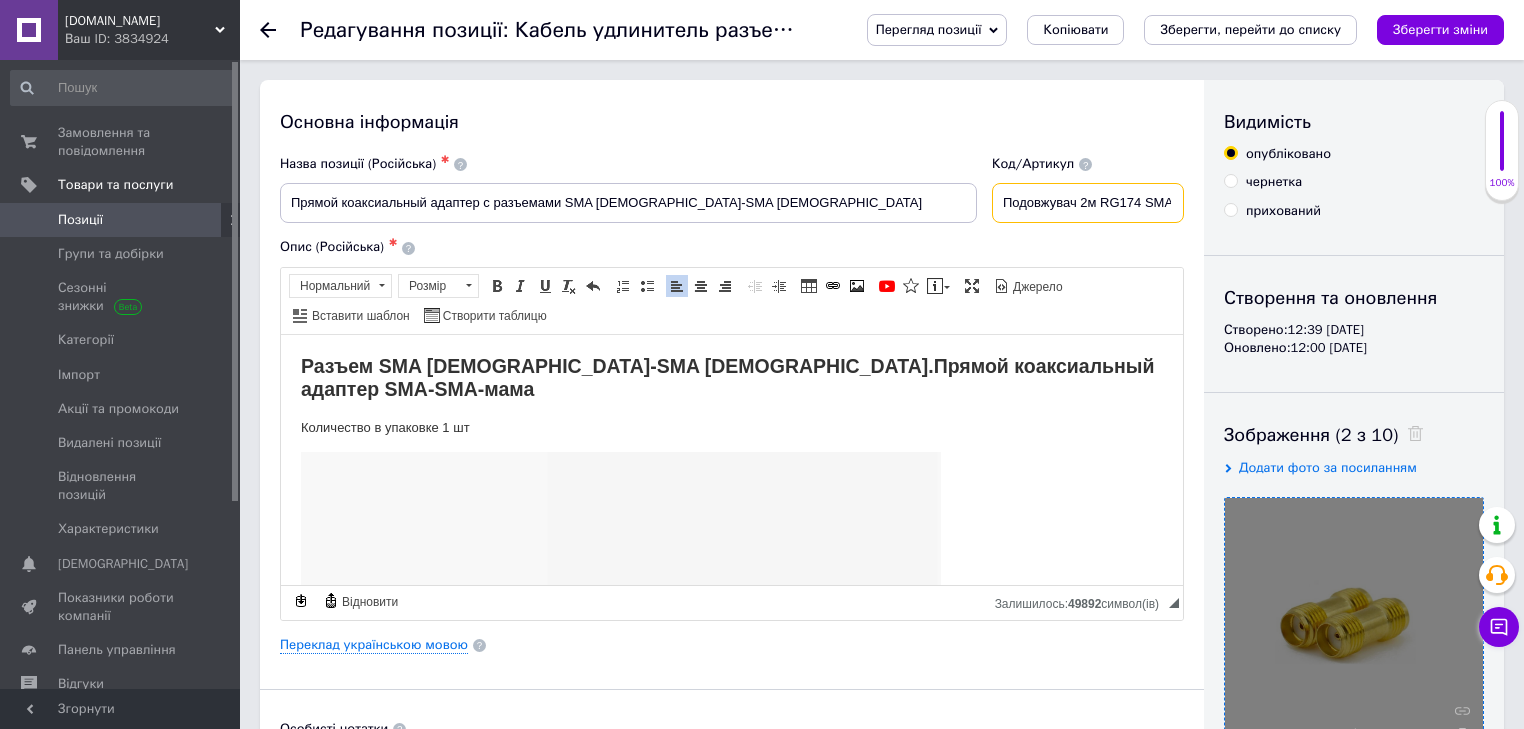 click on "Подовжувач 2м RG174 SMA" at bounding box center [1088, 203] 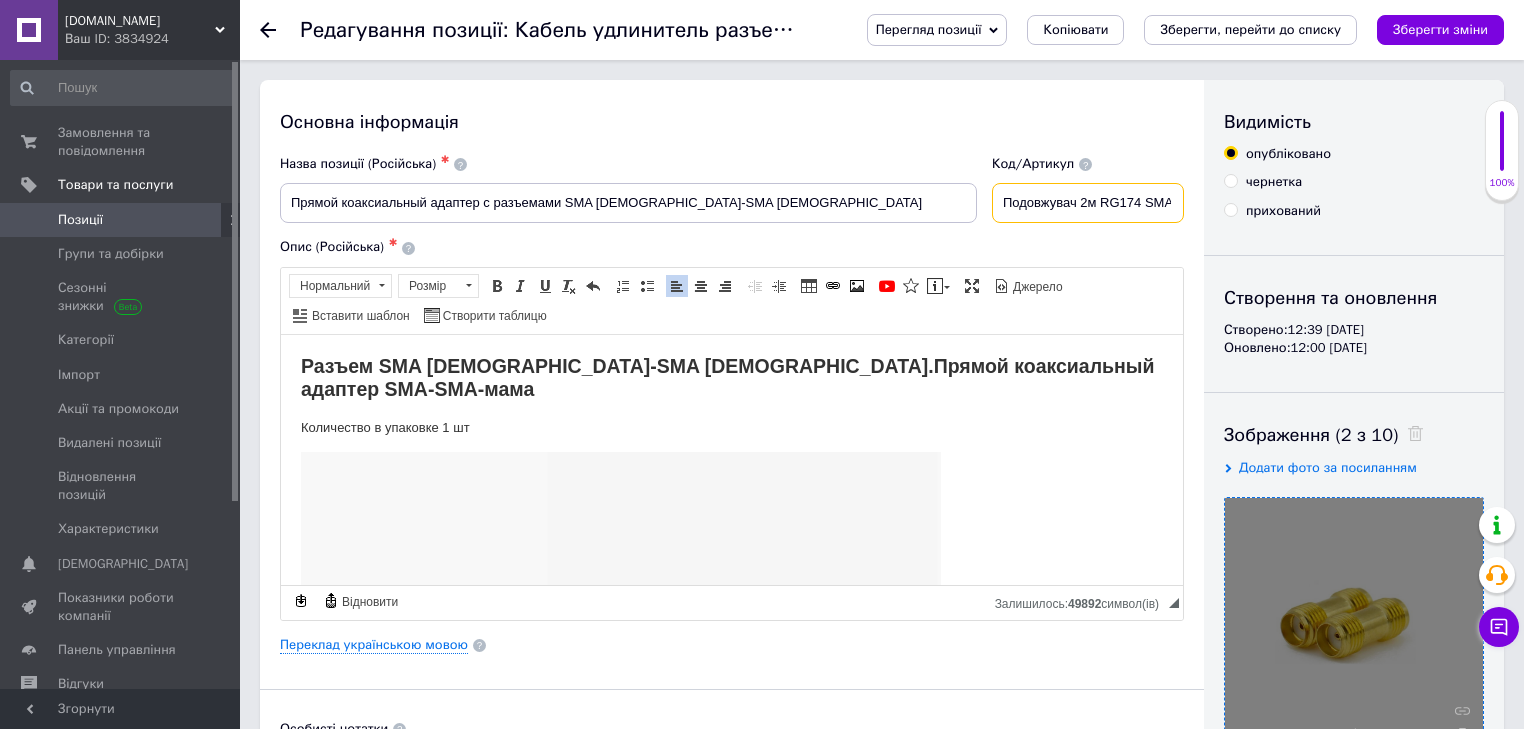 paste on "SMA [DEMOGRAPHIC_DATA]-SMA [DEMOGRAPHIC_DATA]" 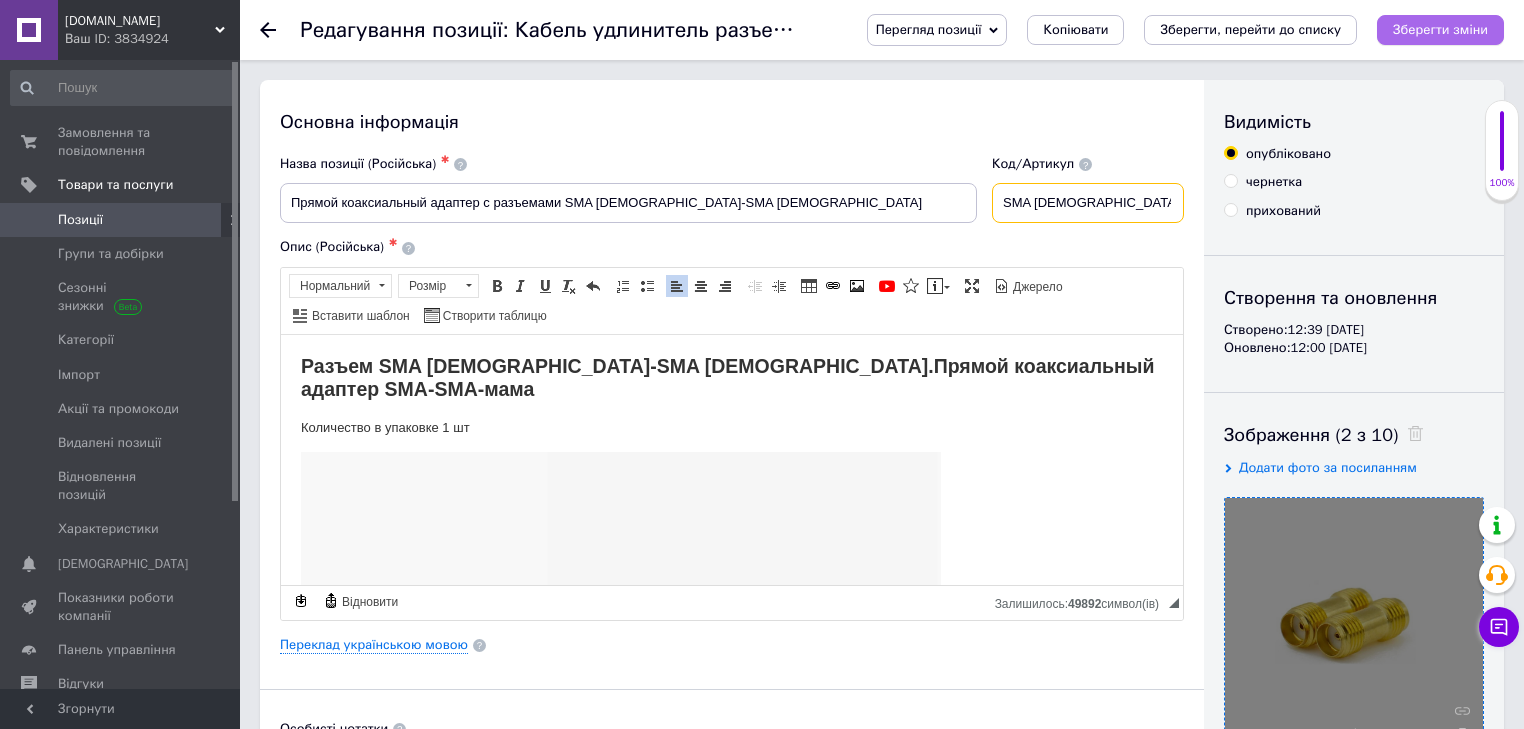 type on "SMA [DEMOGRAPHIC_DATA]-SMA [DEMOGRAPHIC_DATA]" 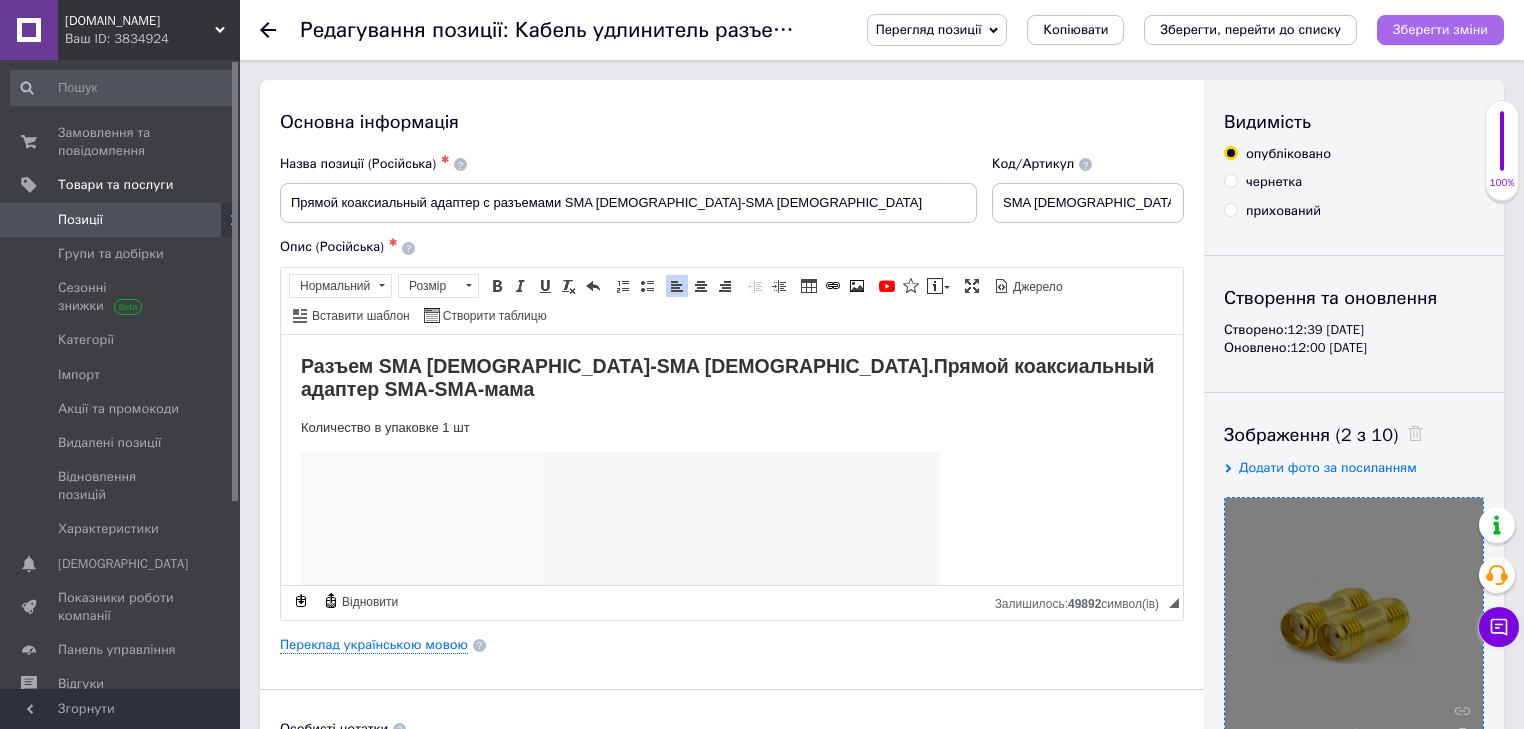click on "Зберегти зміни" at bounding box center (1440, 29) 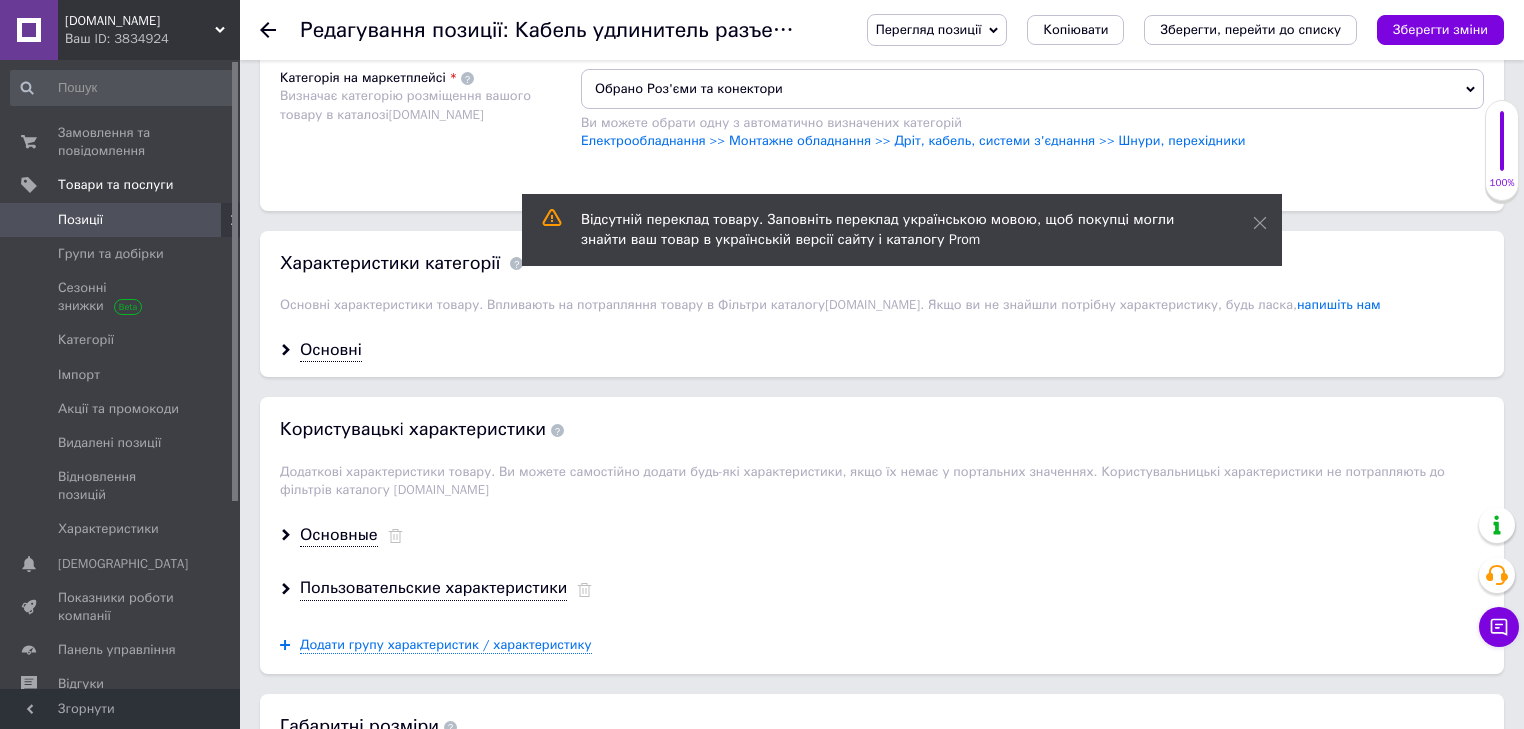 scroll, scrollTop: 1520, scrollLeft: 0, axis: vertical 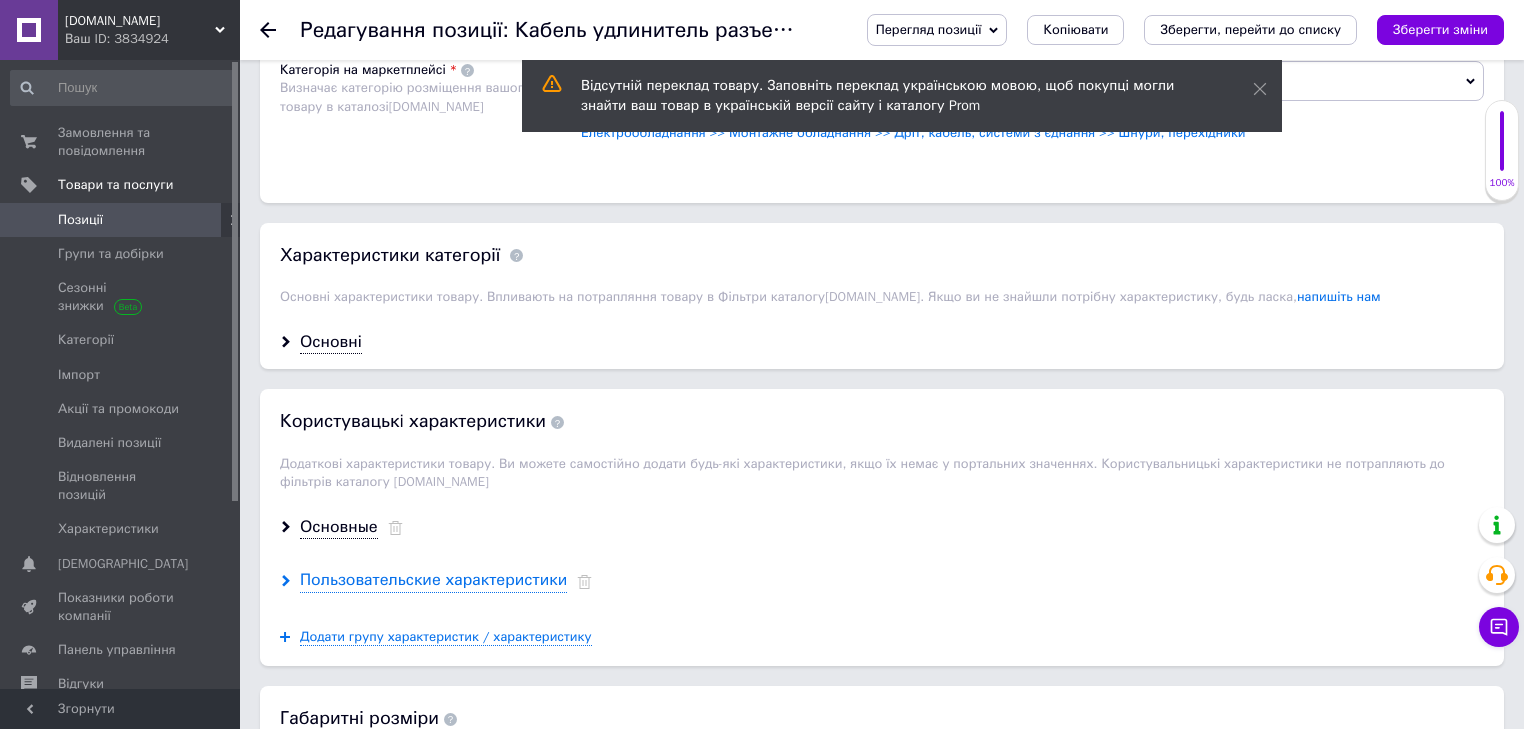 click on "Пользовательские характеристики" at bounding box center (433, 580) 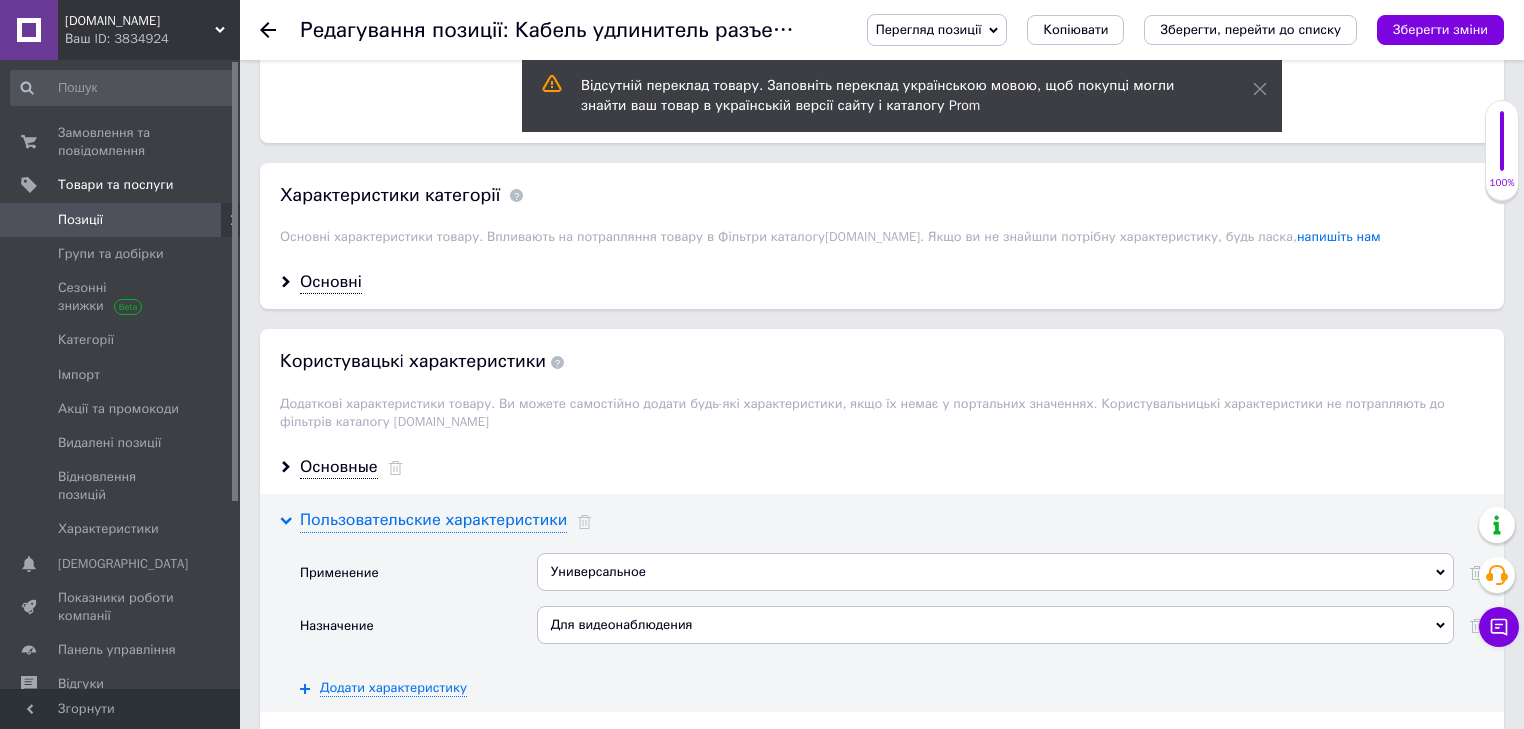 scroll, scrollTop: 1680, scrollLeft: 0, axis: vertical 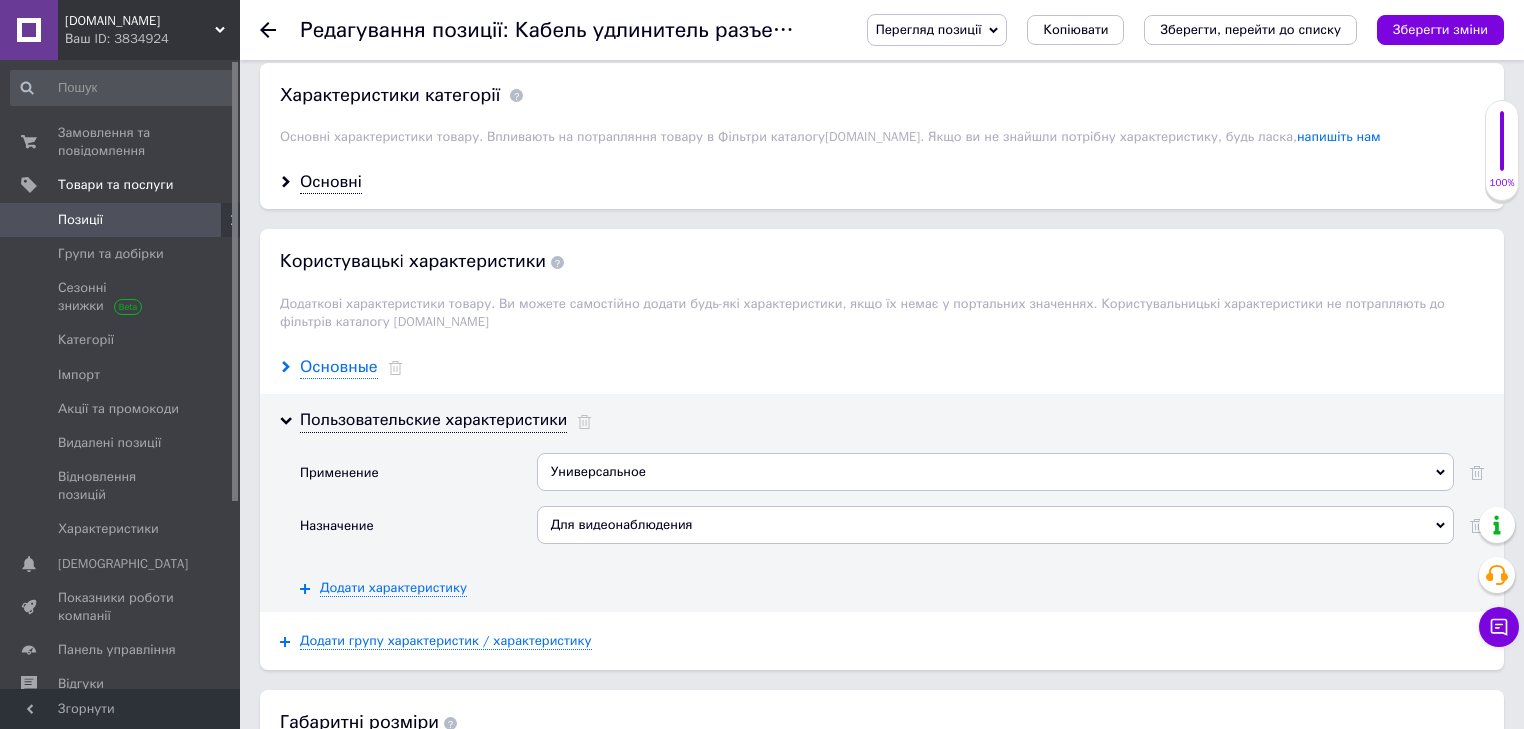click on "Основные" at bounding box center [339, 367] 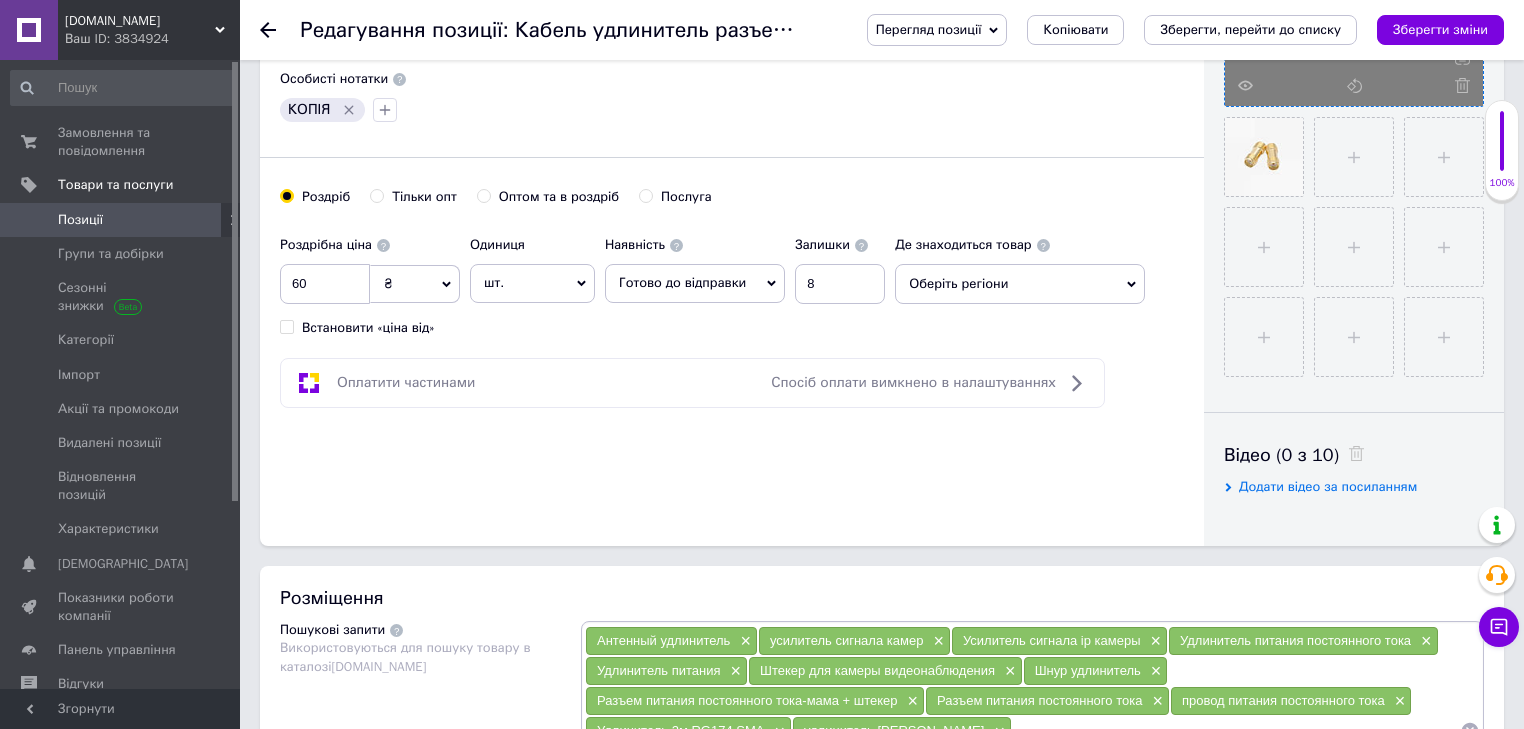 scroll, scrollTop: 480, scrollLeft: 0, axis: vertical 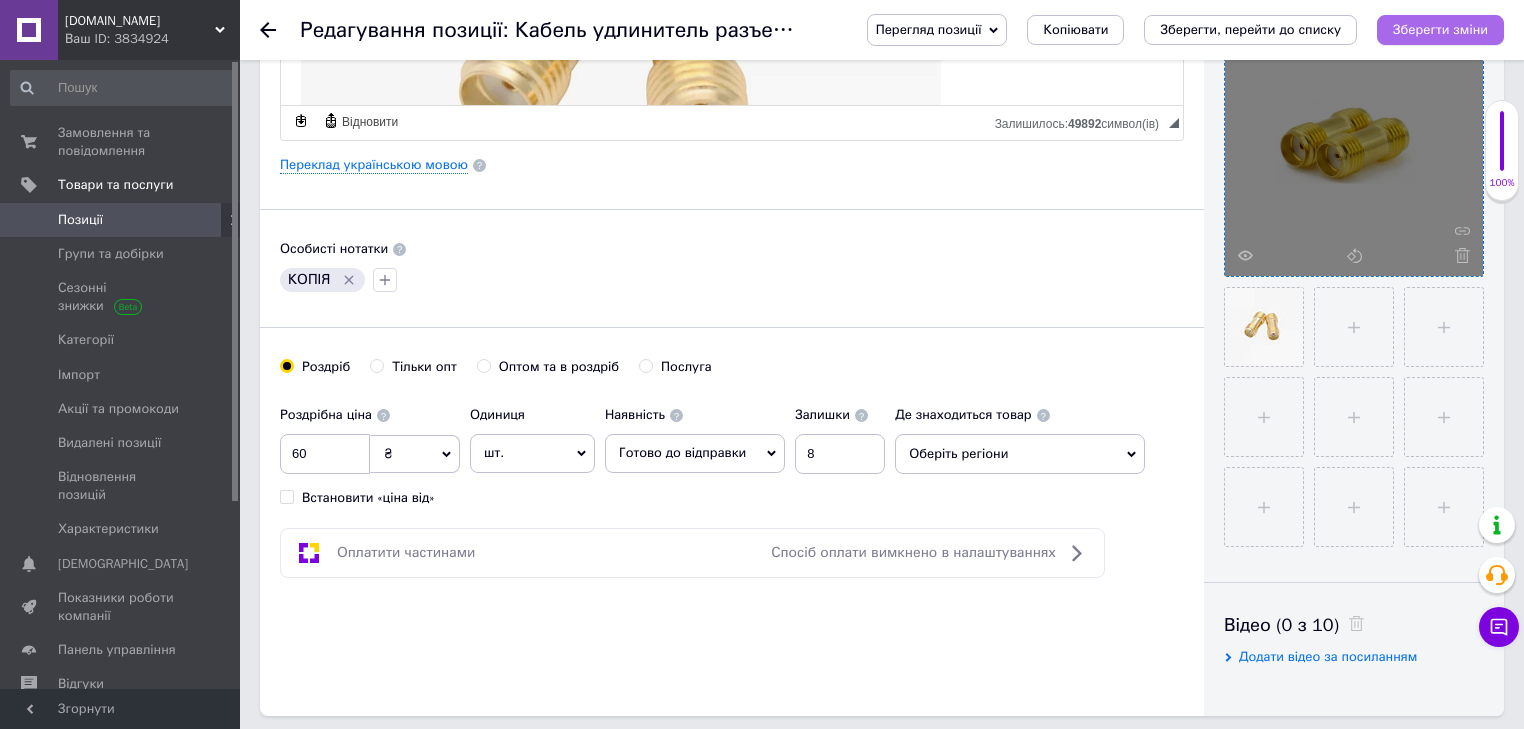 click on "Зберегти зміни" at bounding box center (1440, 29) 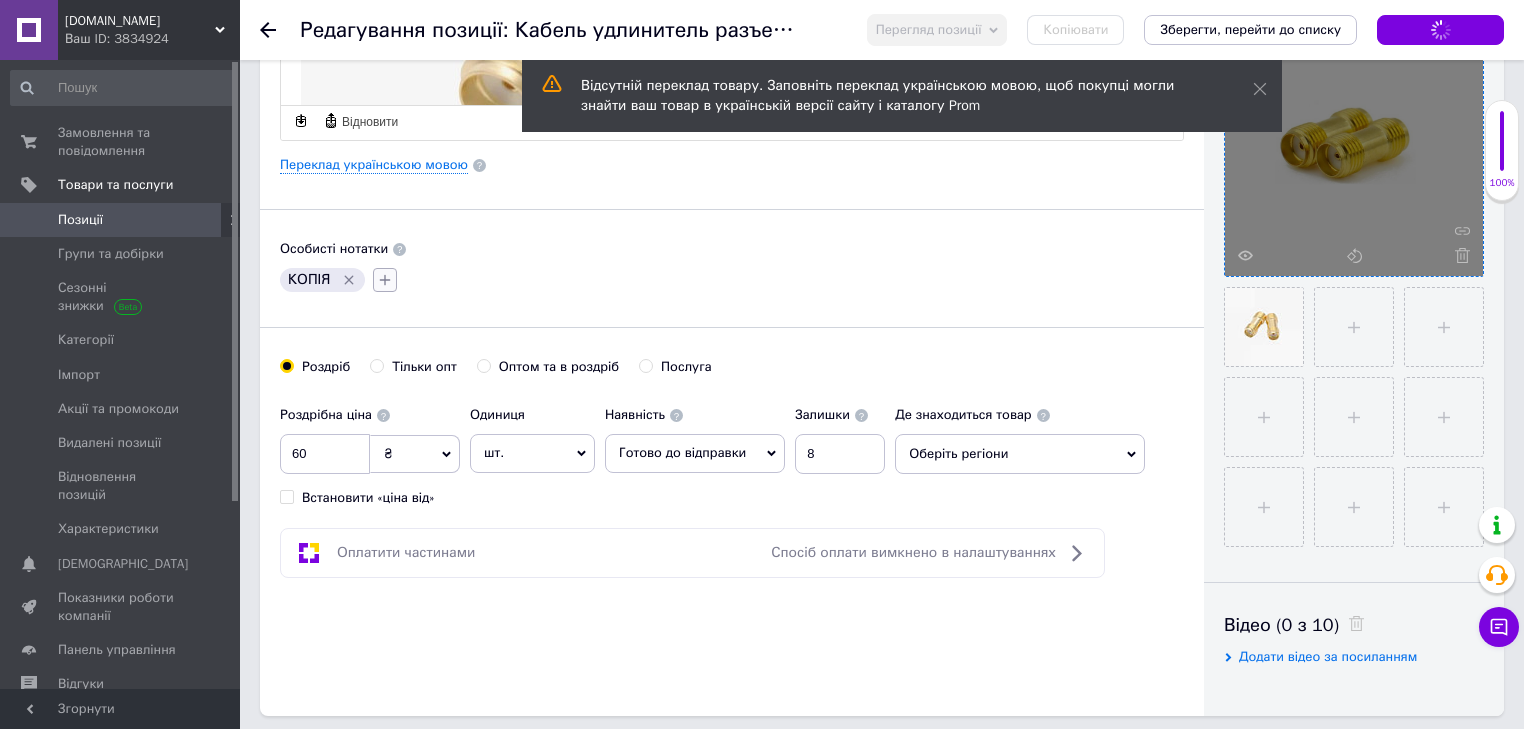 click 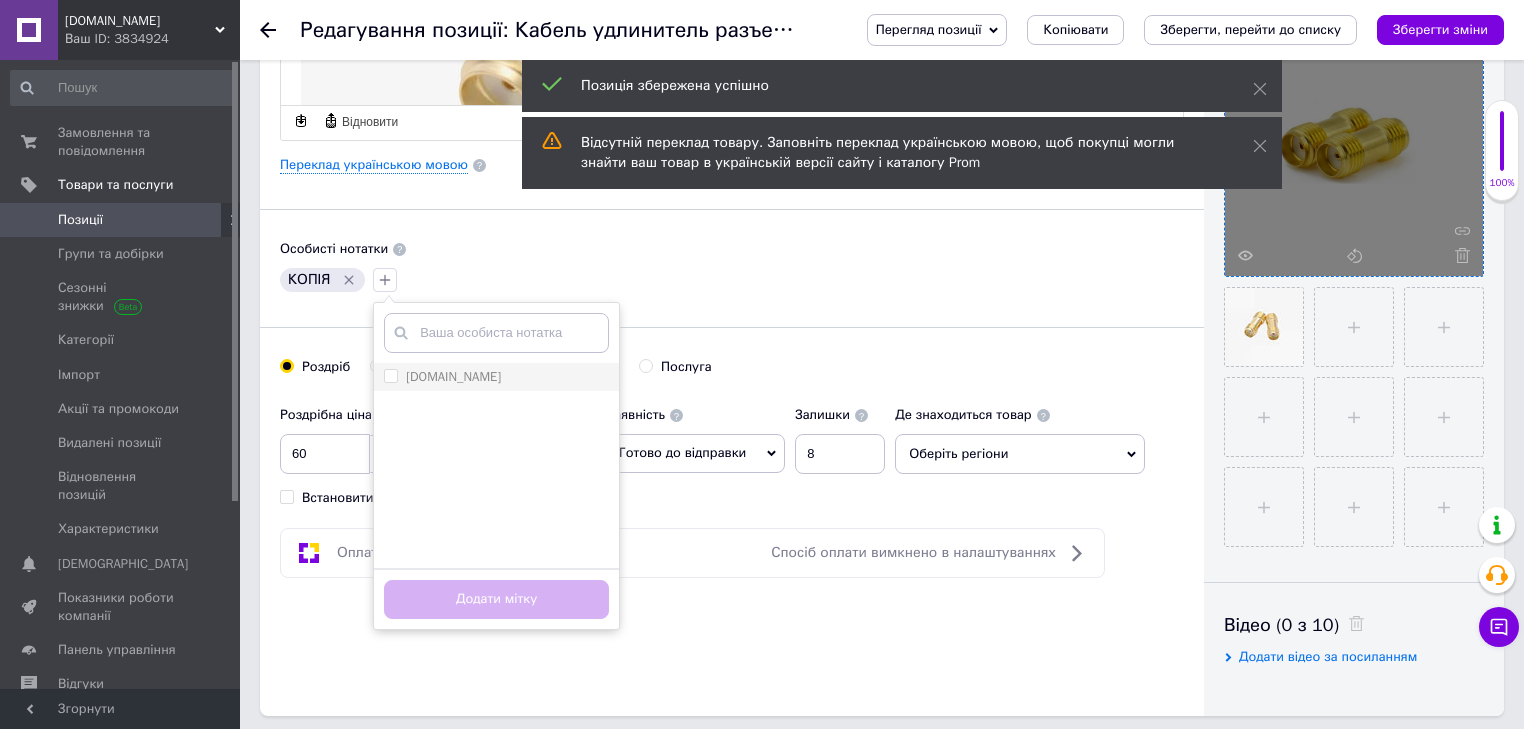 click on "[DOMAIN_NAME]" at bounding box center [453, 376] 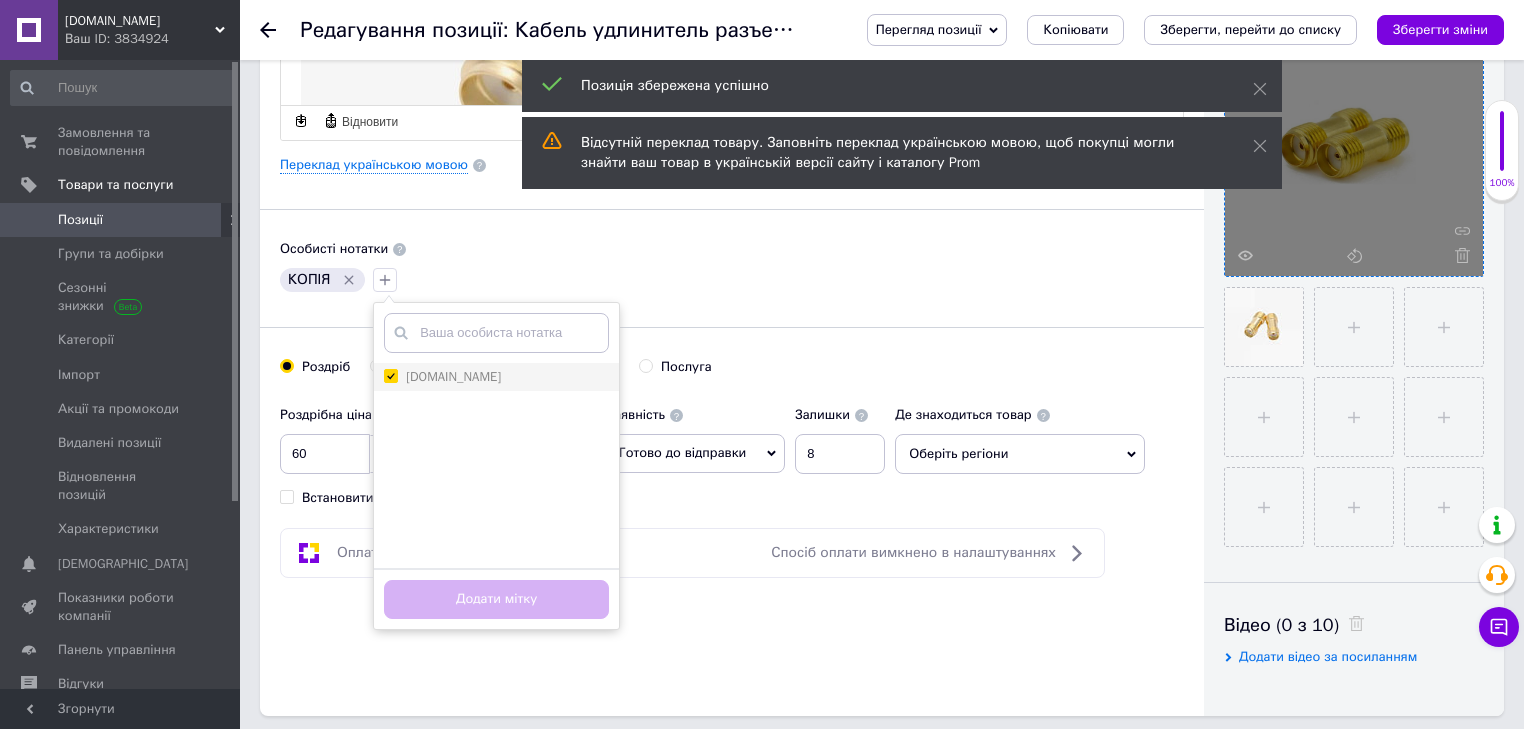 checkbox on "true" 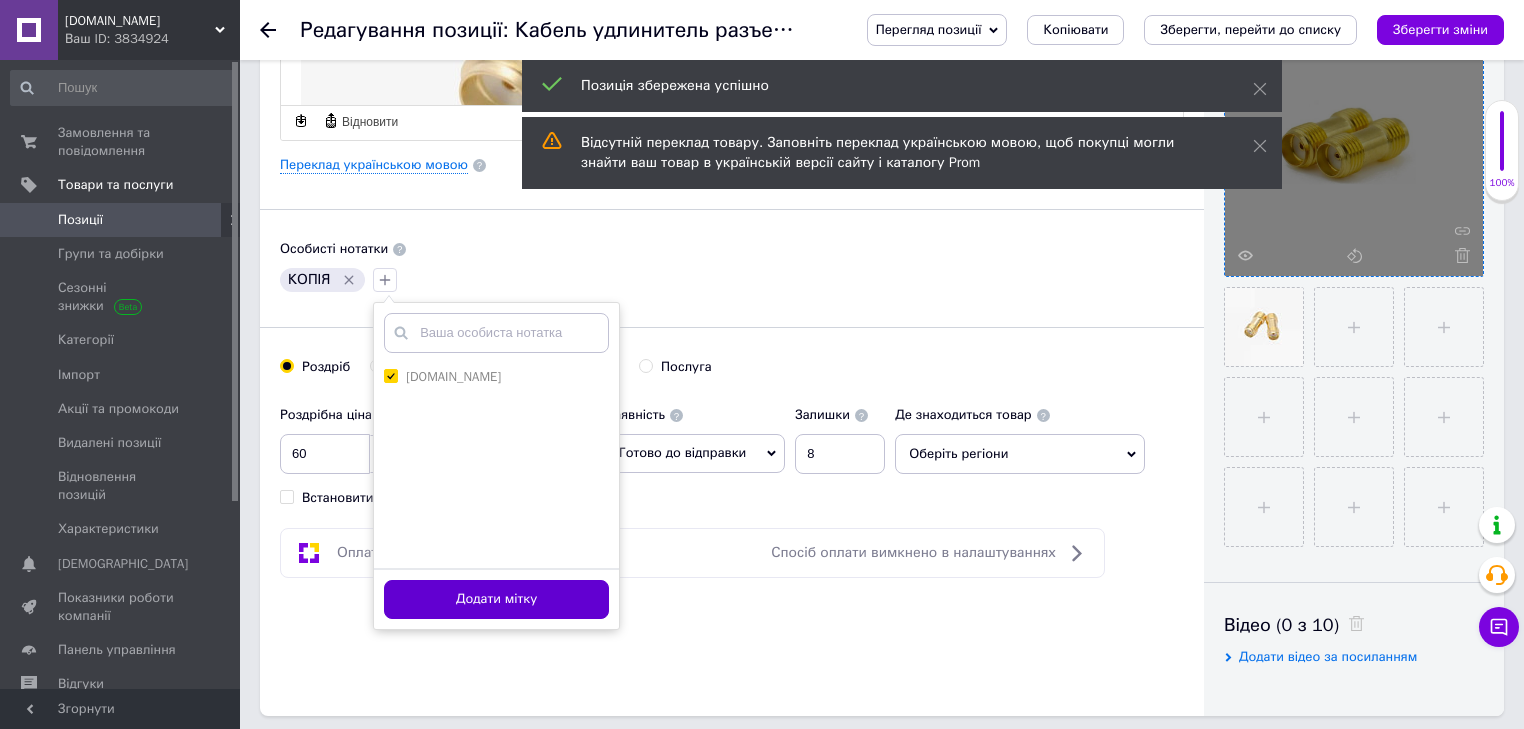 click on "Додати мітку" at bounding box center [496, 599] 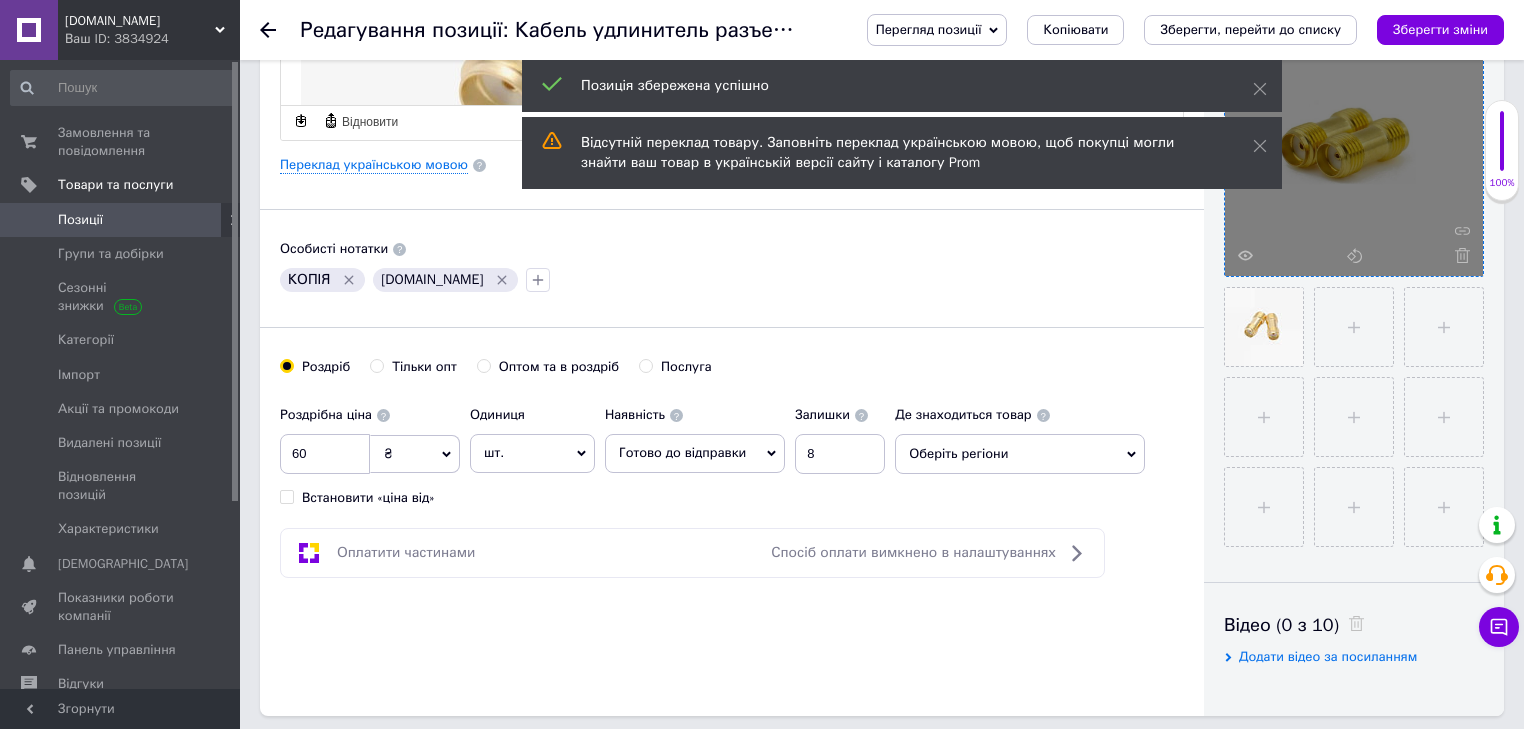 click 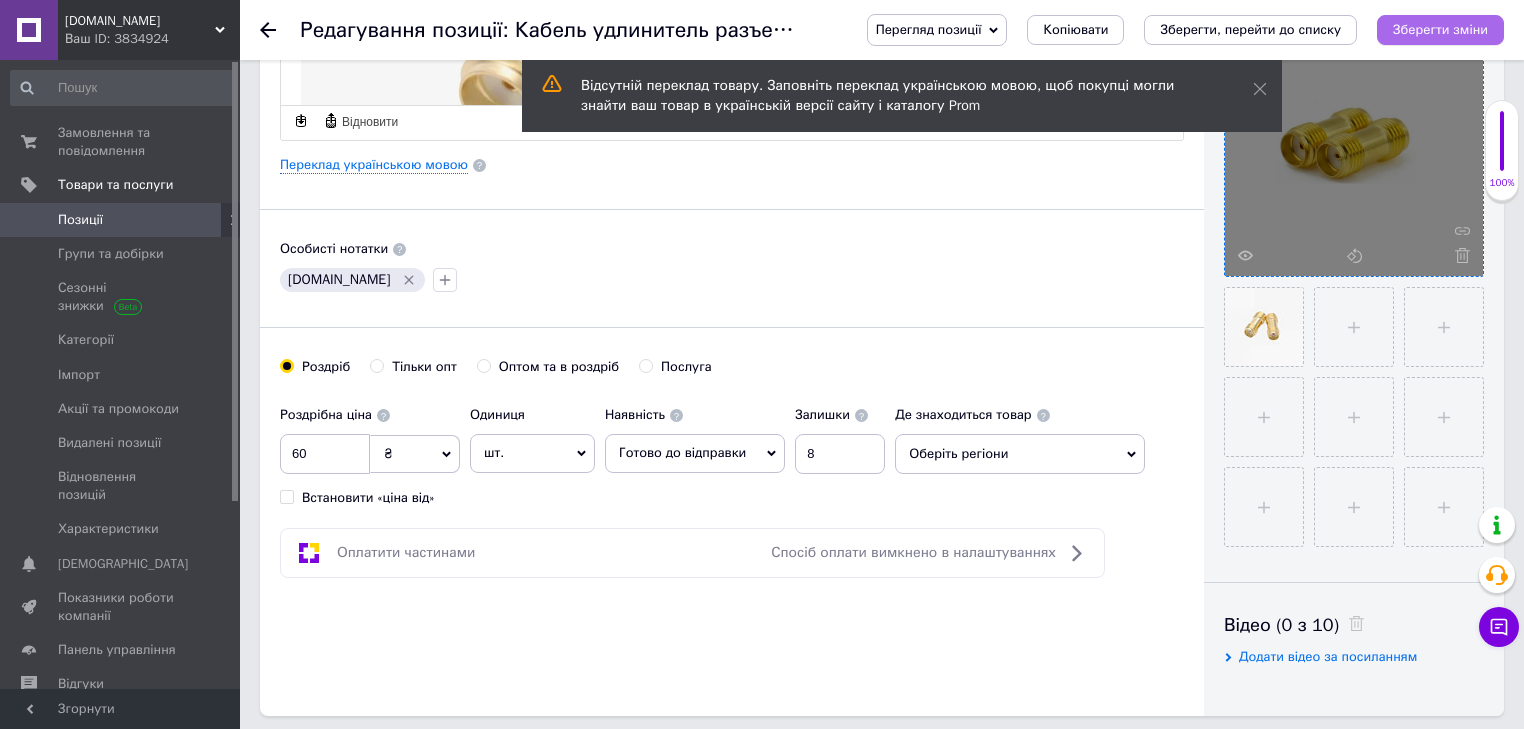 click on "Зберегти зміни" at bounding box center (1440, 30) 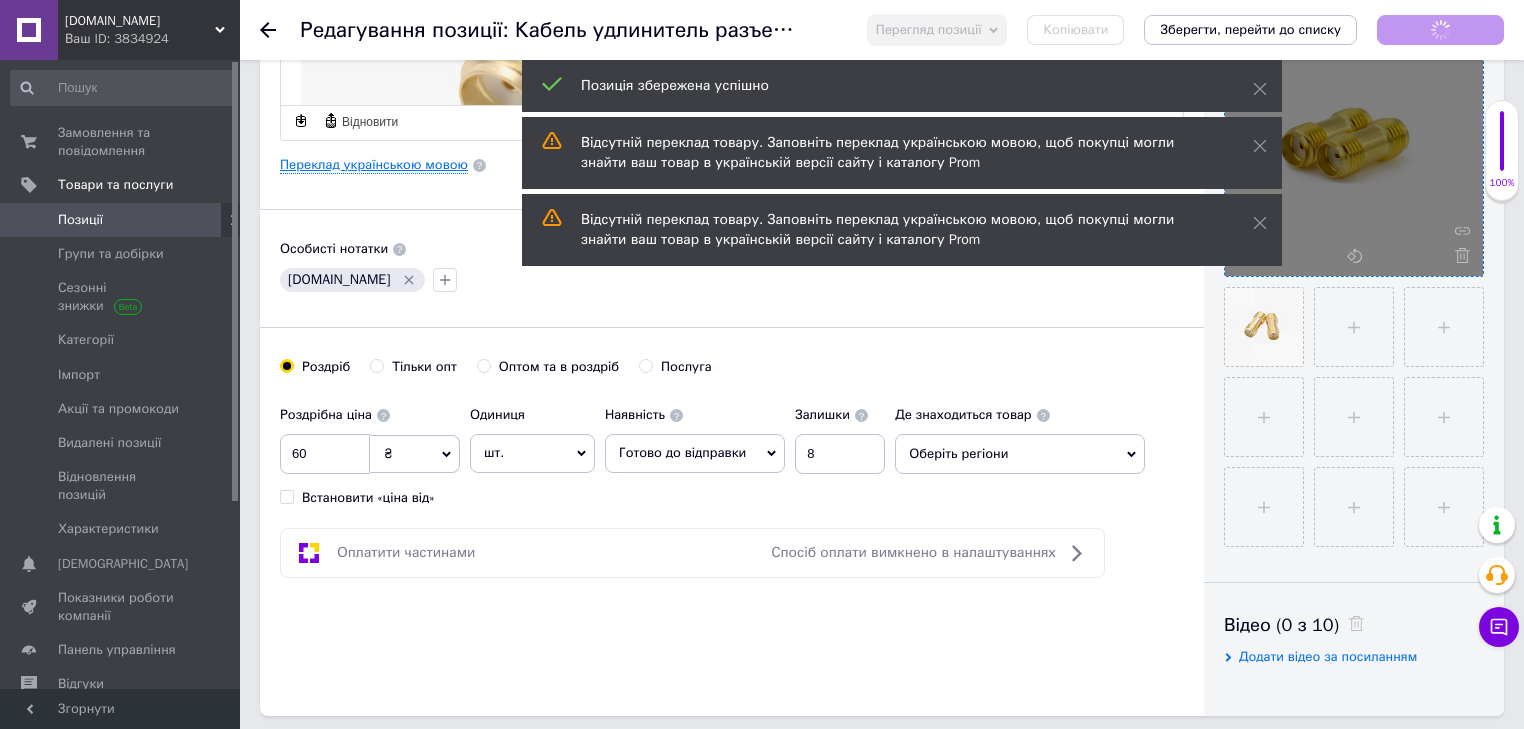click on "Переклад українською мовою" at bounding box center (374, 165) 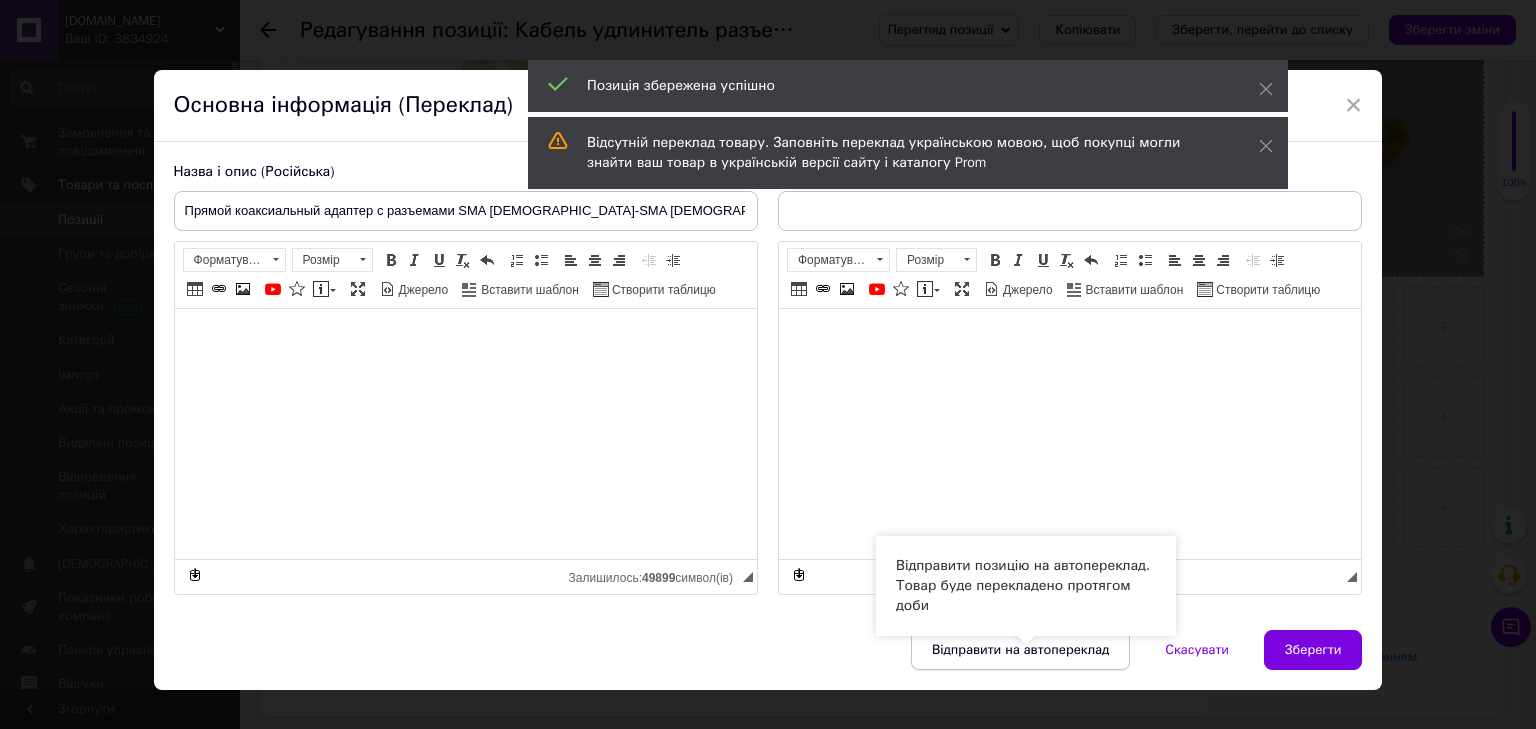 click on "Відправити на автопереклад" at bounding box center (1020, 650) 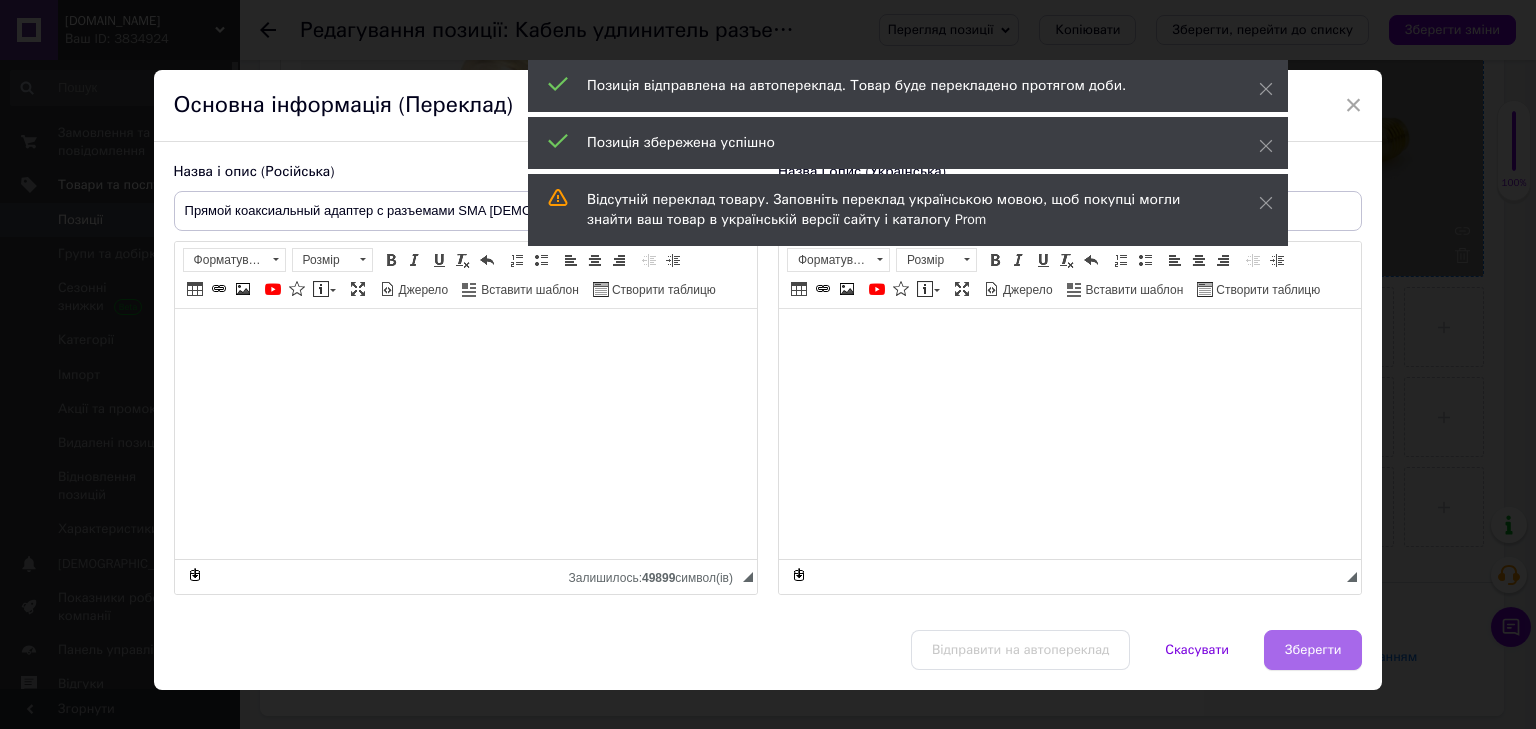 click on "Зберегти" at bounding box center (1313, 650) 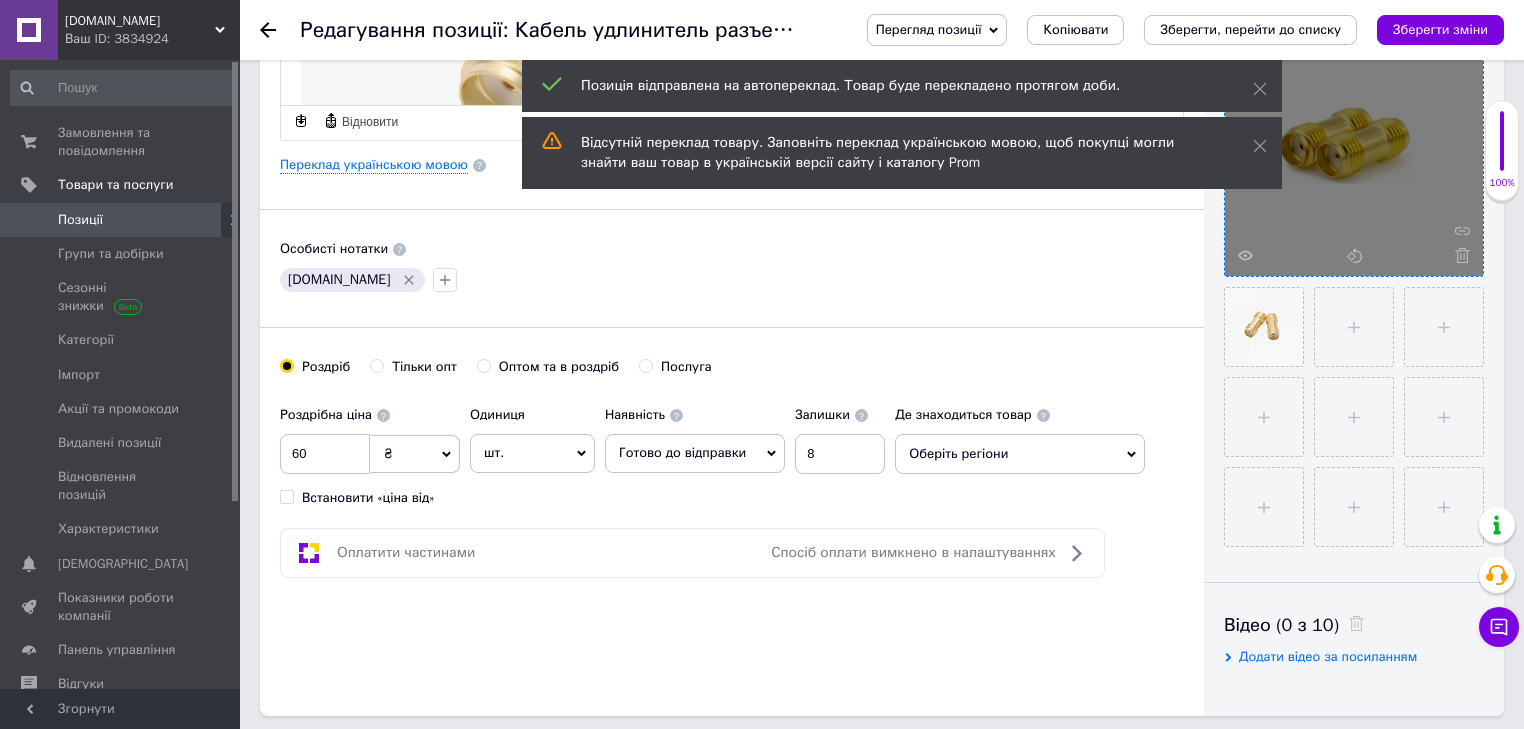 click on "Позиції" at bounding box center [80, 220] 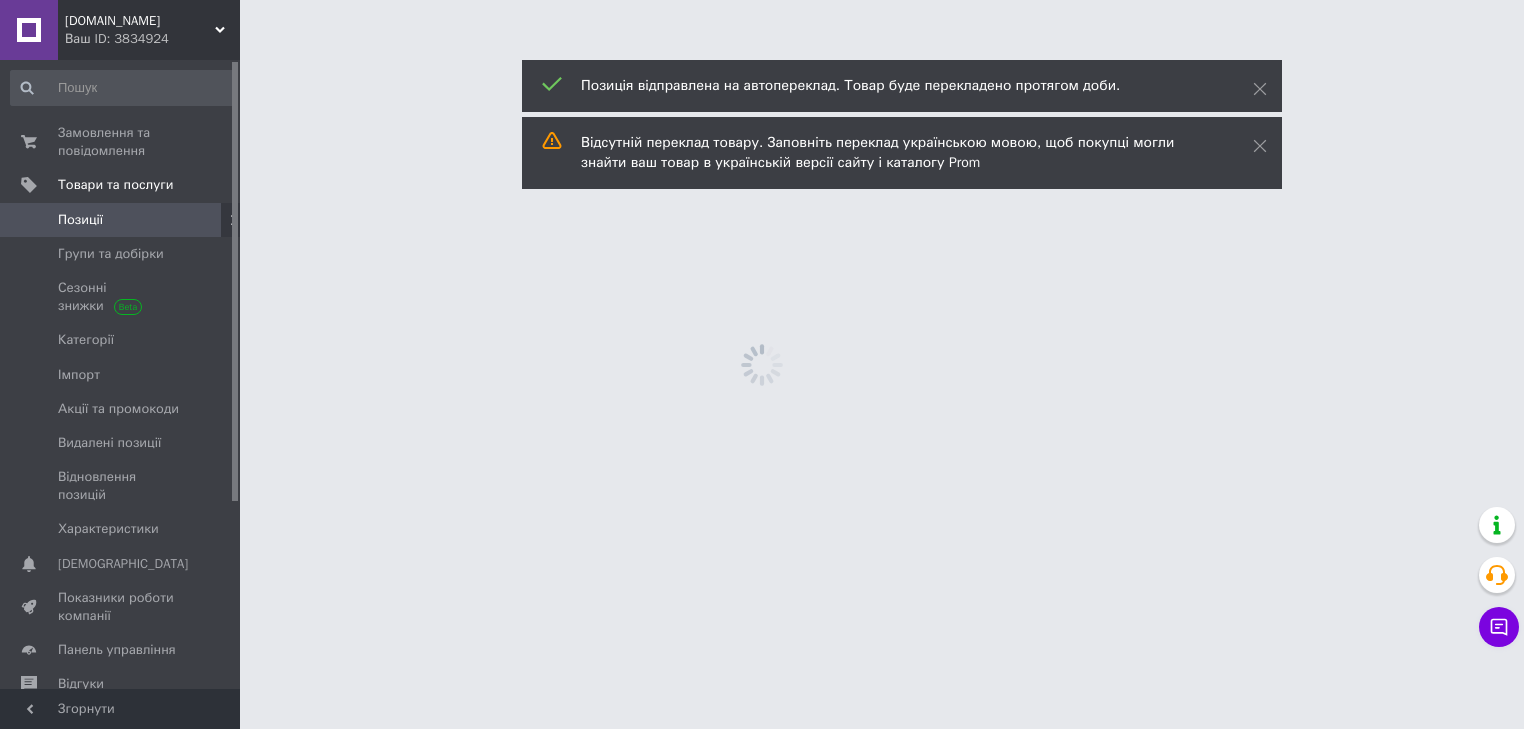 scroll, scrollTop: 0, scrollLeft: 0, axis: both 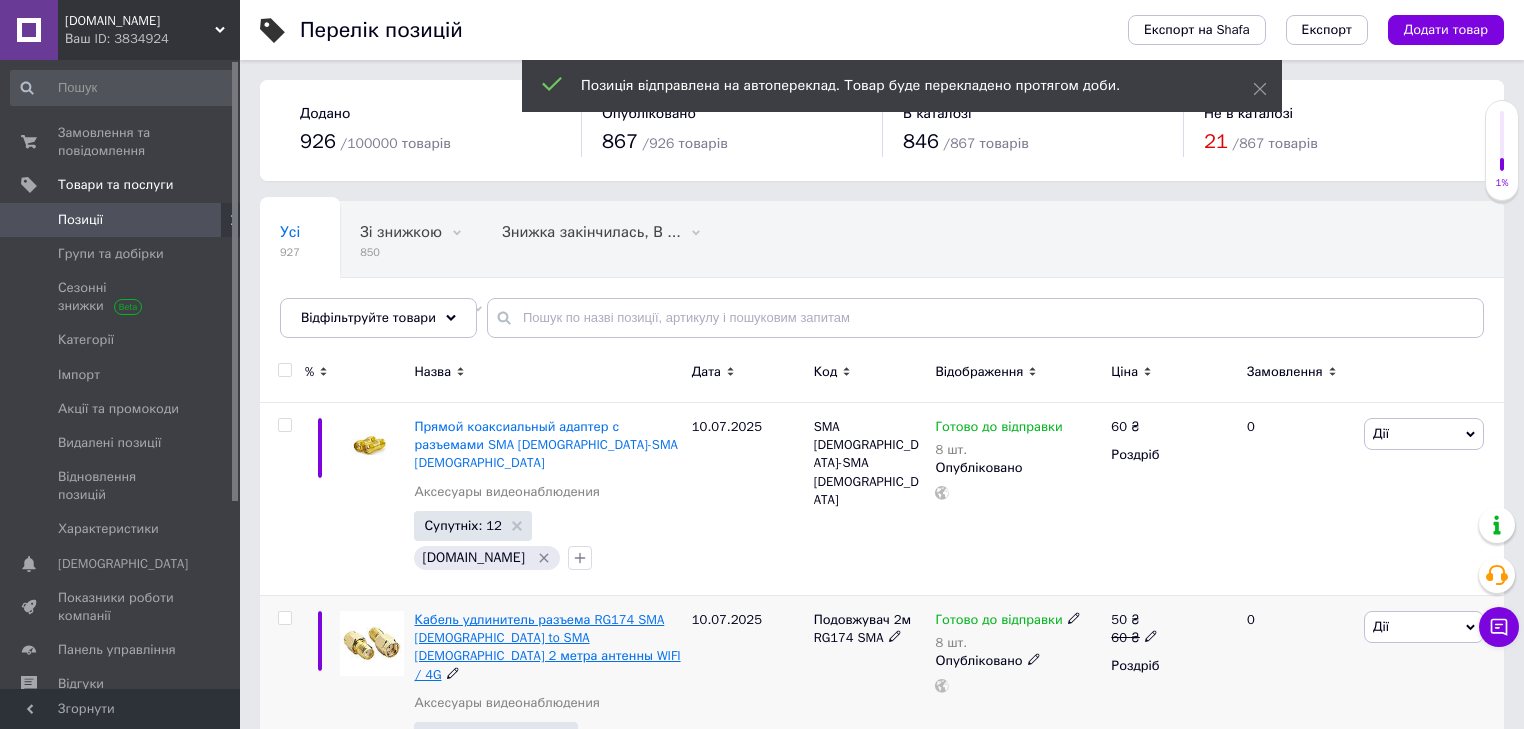 click on "Кабель удлинитель разъема RG174 SMA [DEMOGRAPHIC_DATA] to SMA [DEMOGRAPHIC_DATA] 2 метра антенны WIFI / 4G" at bounding box center (547, 647) 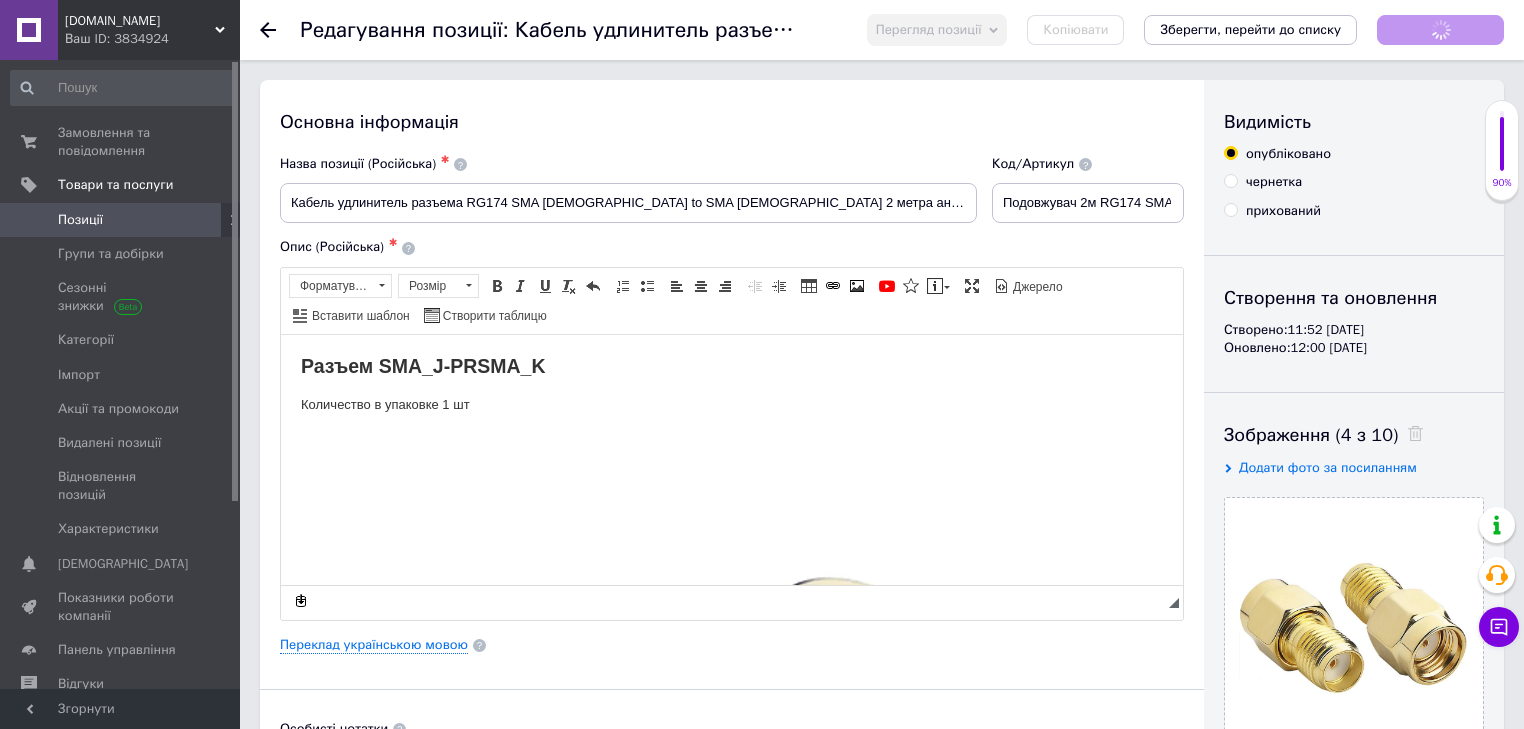 scroll, scrollTop: 0, scrollLeft: 0, axis: both 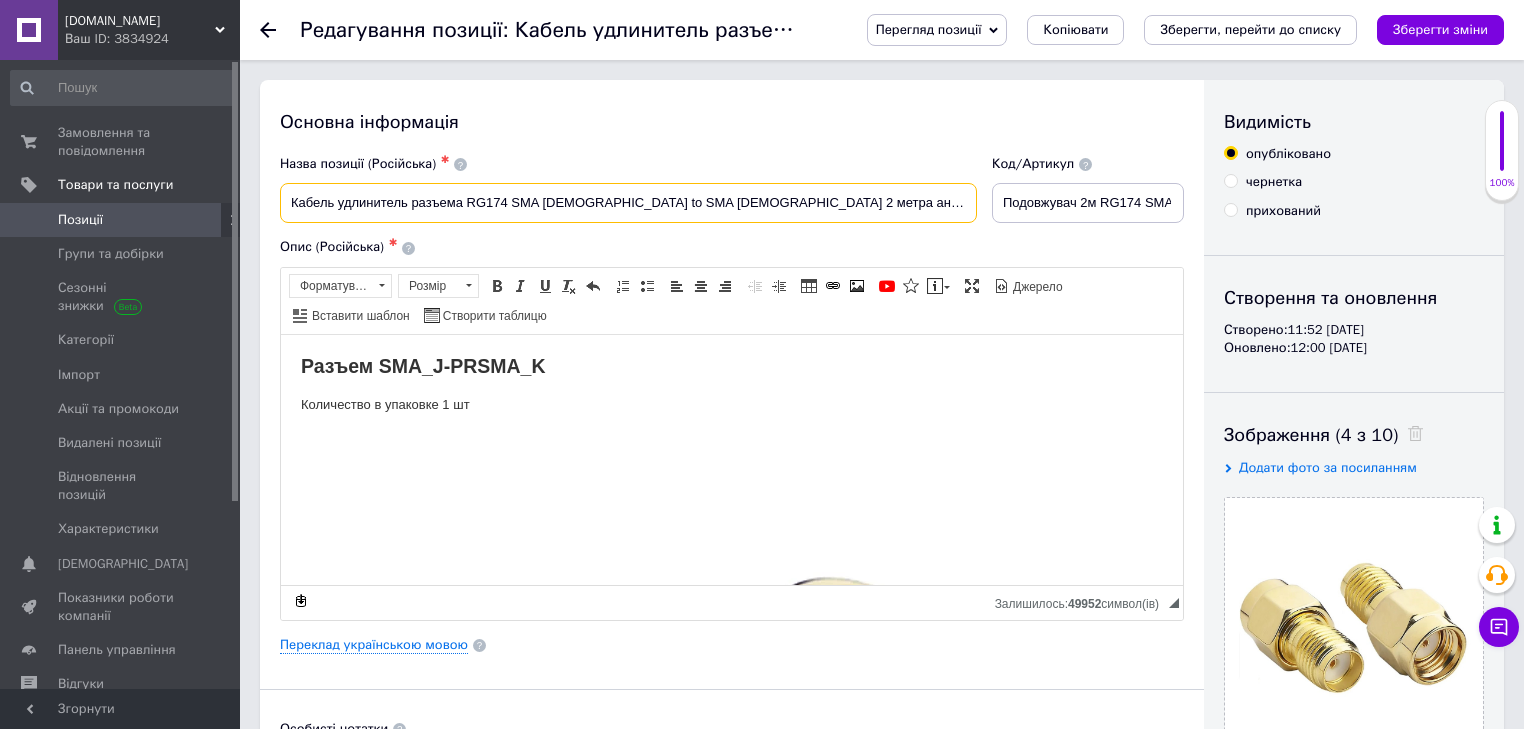 click on "Кабель удлинитель разъема RG174 SMA [DEMOGRAPHIC_DATA] to SMA [DEMOGRAPHIC_DATA] 2 метра антенны WIFI / 4G" at bounding box center (628, 203) 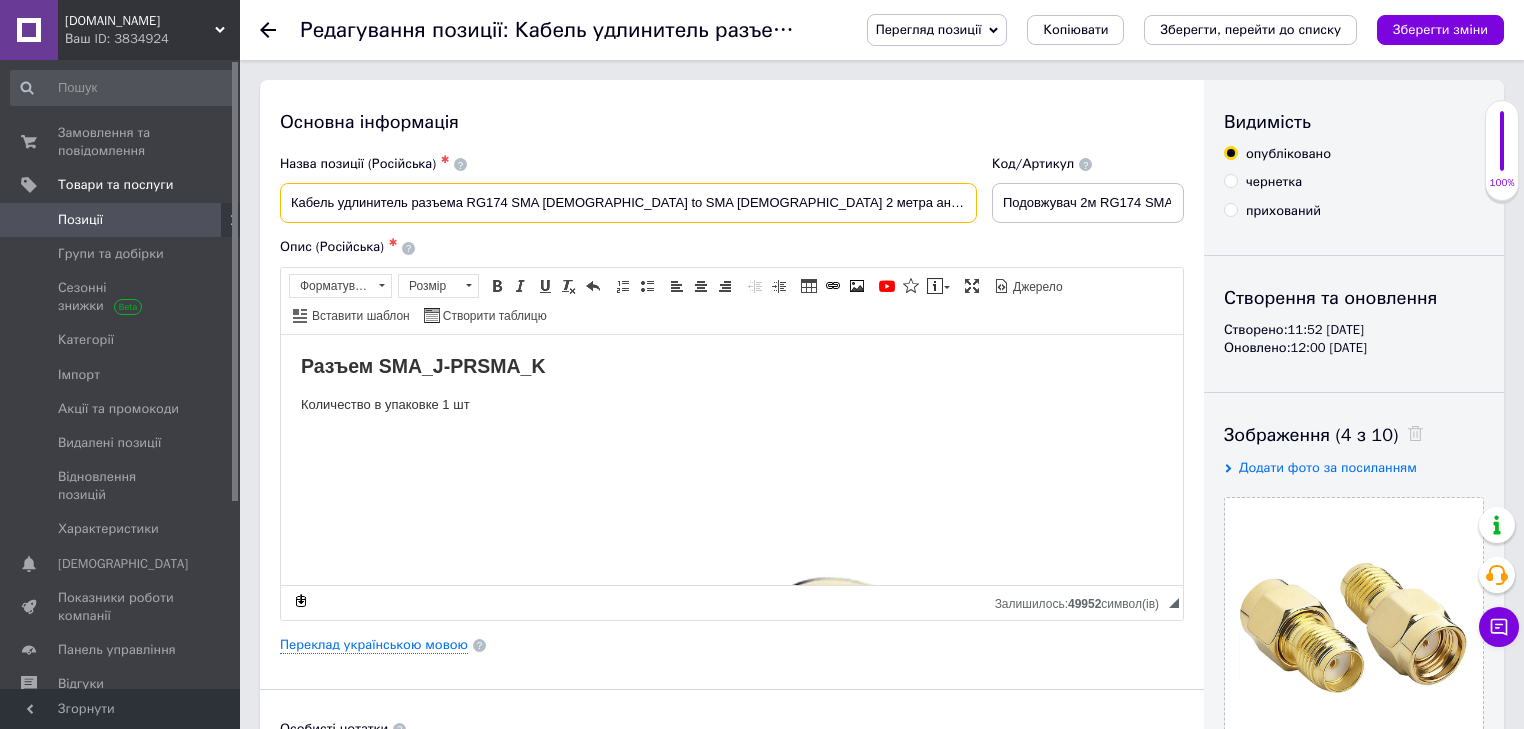 paste on "SMA [DEMOGRAPHIC_DATA]-SMA [DEMOGRAPHIC_DATA]" 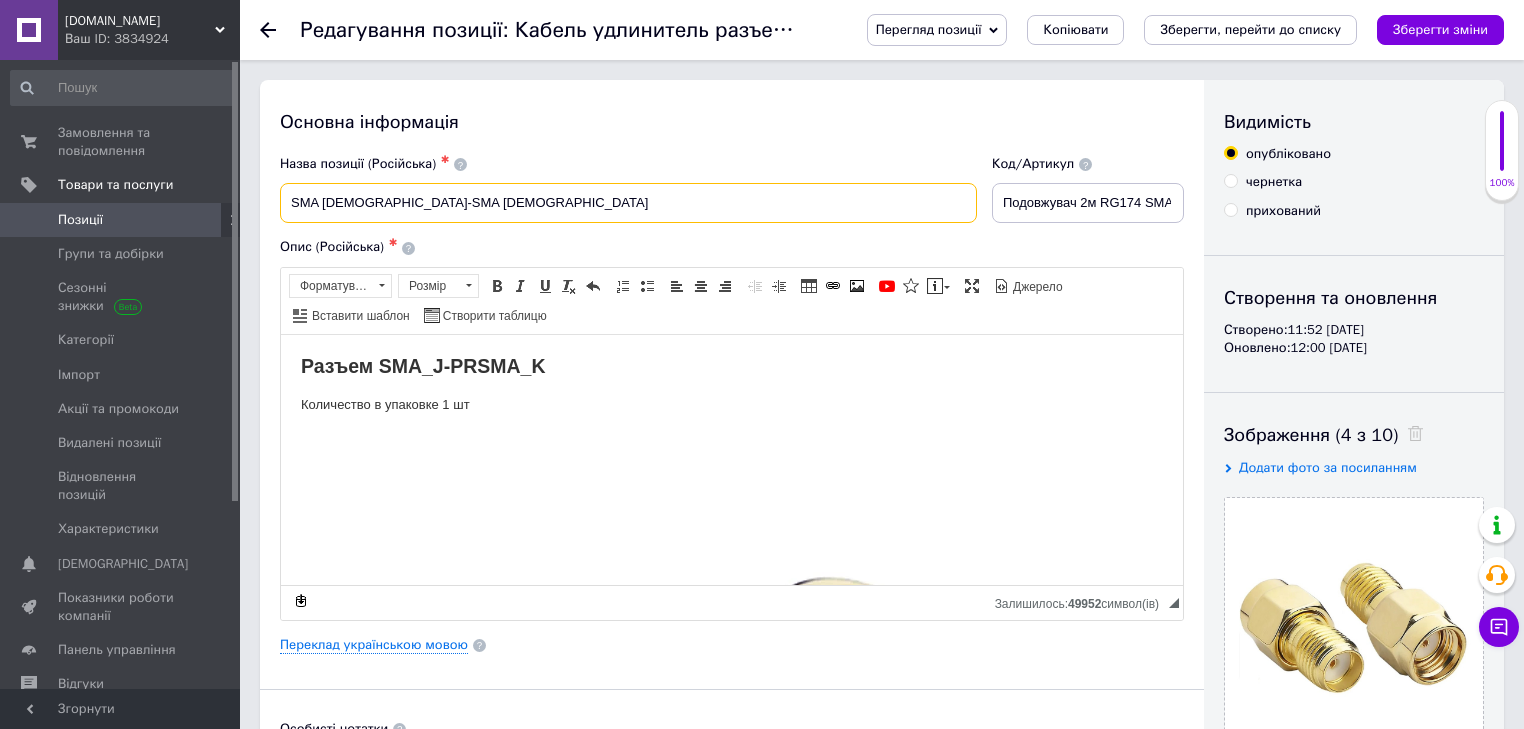 type on "SMA [DEMOGRAPHIC_DATA]-SMA [DEMOGRAPHIC_DATA]" 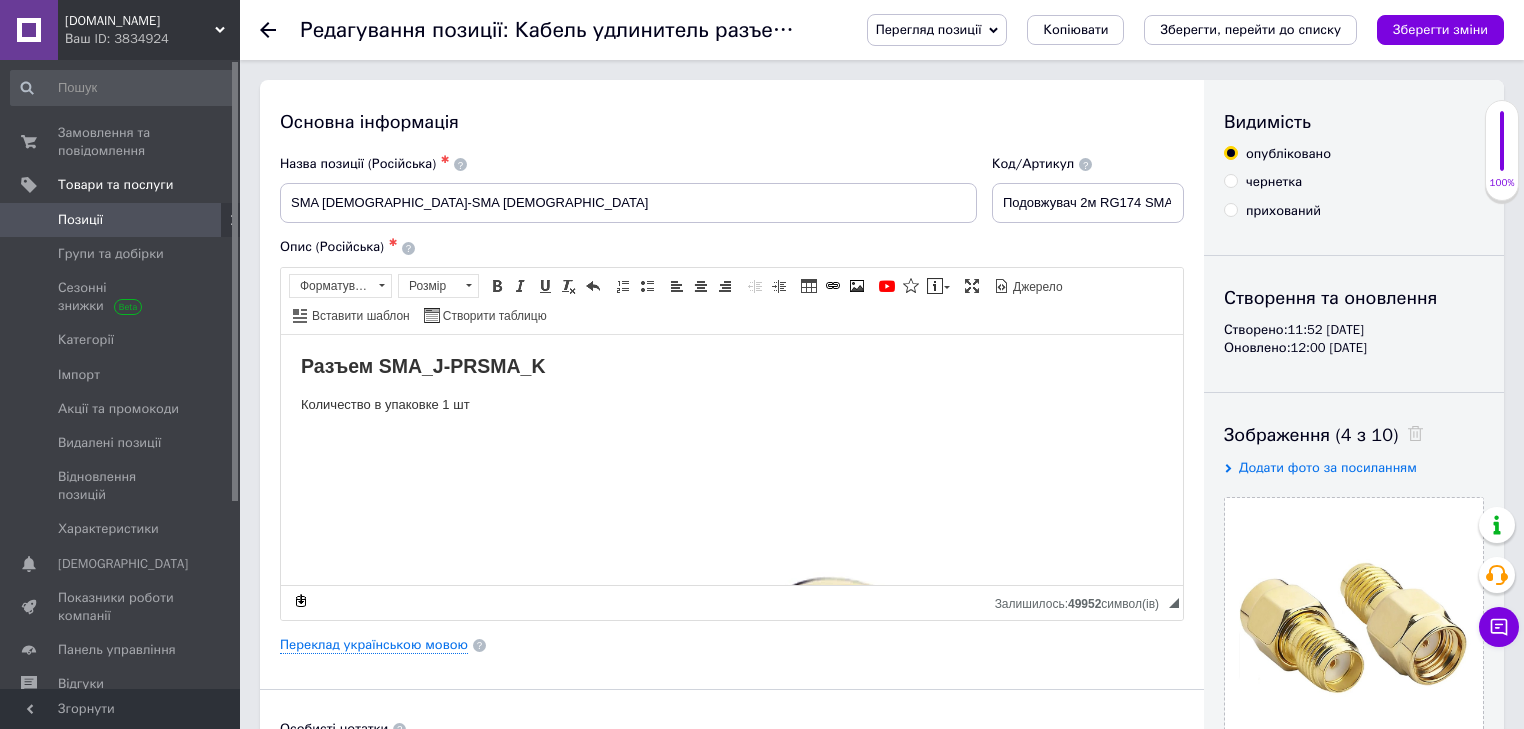 click on "Позиції" at bounding box center [80, 220] 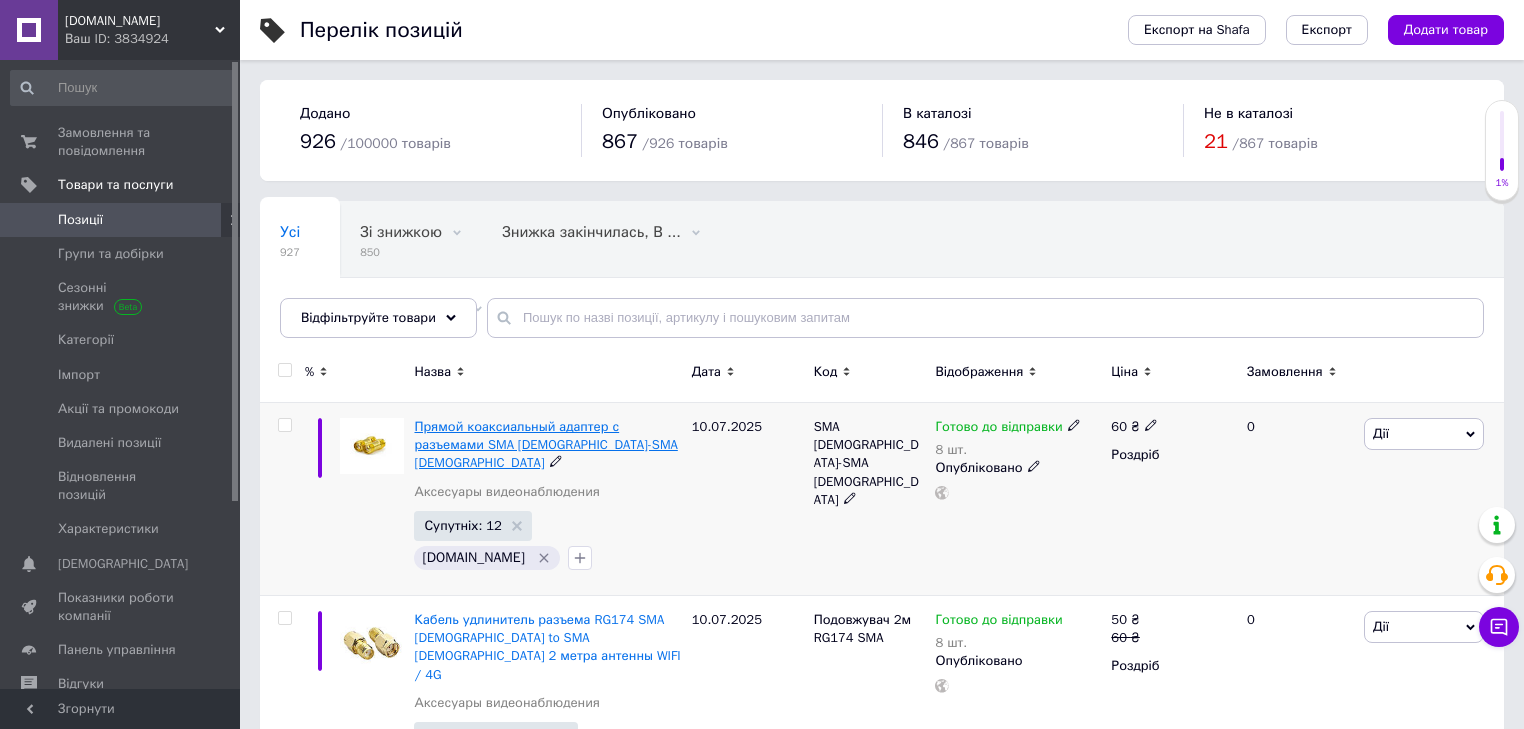 click on "Прямой коаксиальный адаптер с разъемами SMA [DEMOGRAPHIC_DATA]-SMA [DEMOGRAPHIC_DATA]" at bounding box center [545, 444] 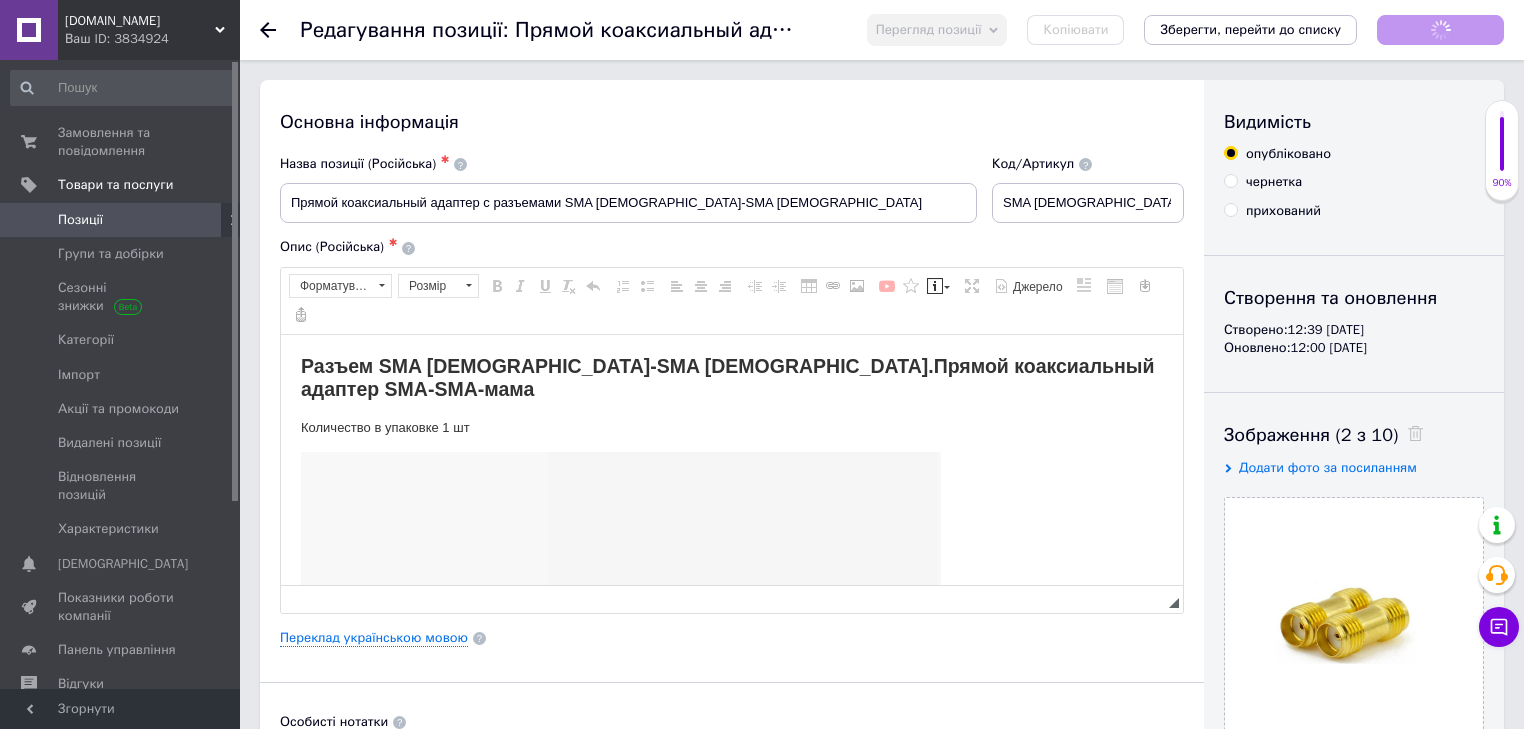 scroll, scrollTop: 0, scrollLeft: 0, axis: both 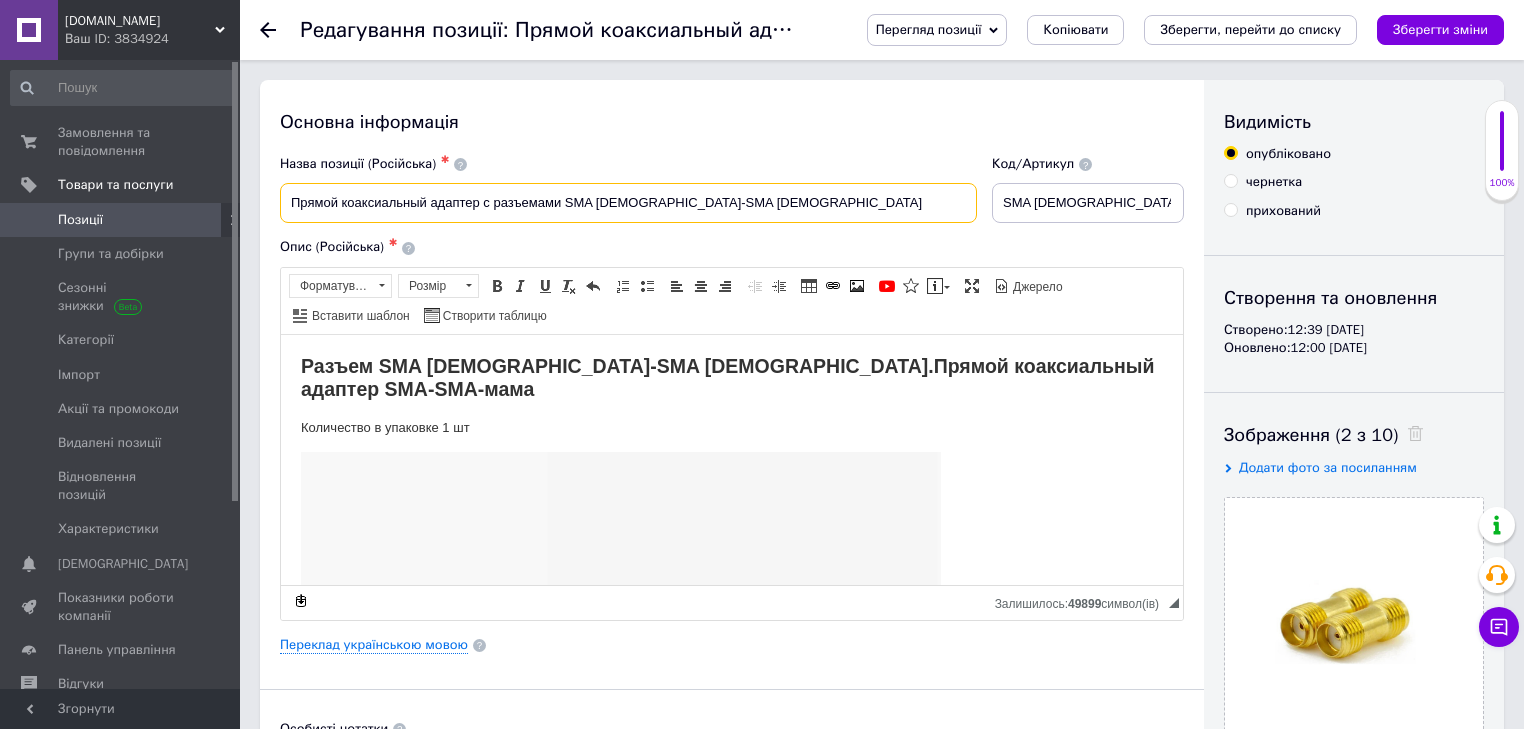 click on "Прямой коаксиальный адаптер с разъемами SMA [DEMOGRAPHIC_DATA]-SMA [DEMOGRAPHIC_DATA]" at bounding box center [628, 203] 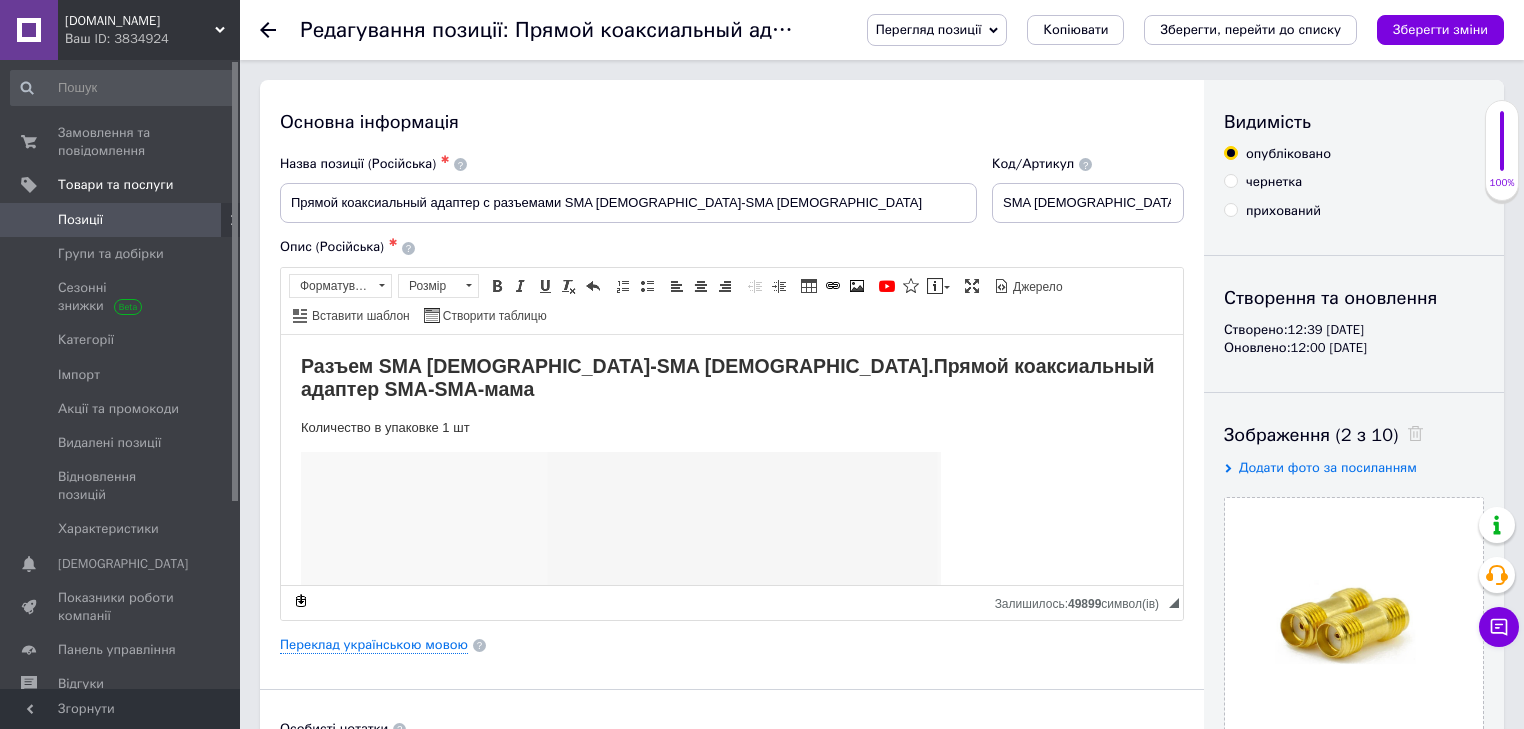 click on "Позиції" at bounding box center [80, 220] 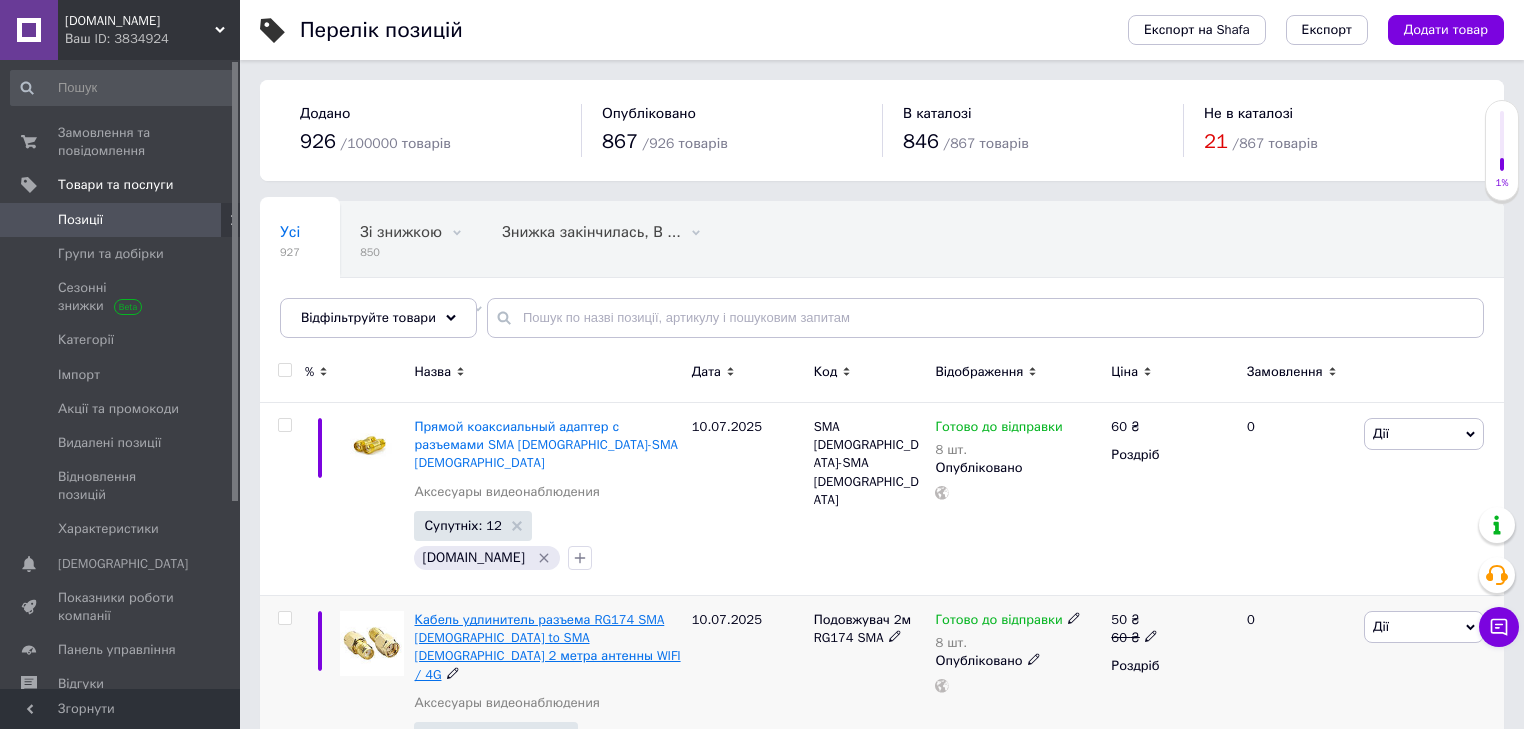 click on "Кабель удлинитель разъема RG174 SMA [DEMOGRAPHIC_DATA] to SMA [DEMOGRAPHIC_DATA] 2 метра антенны WIFI / 4G" at bounding box center [547, 647] 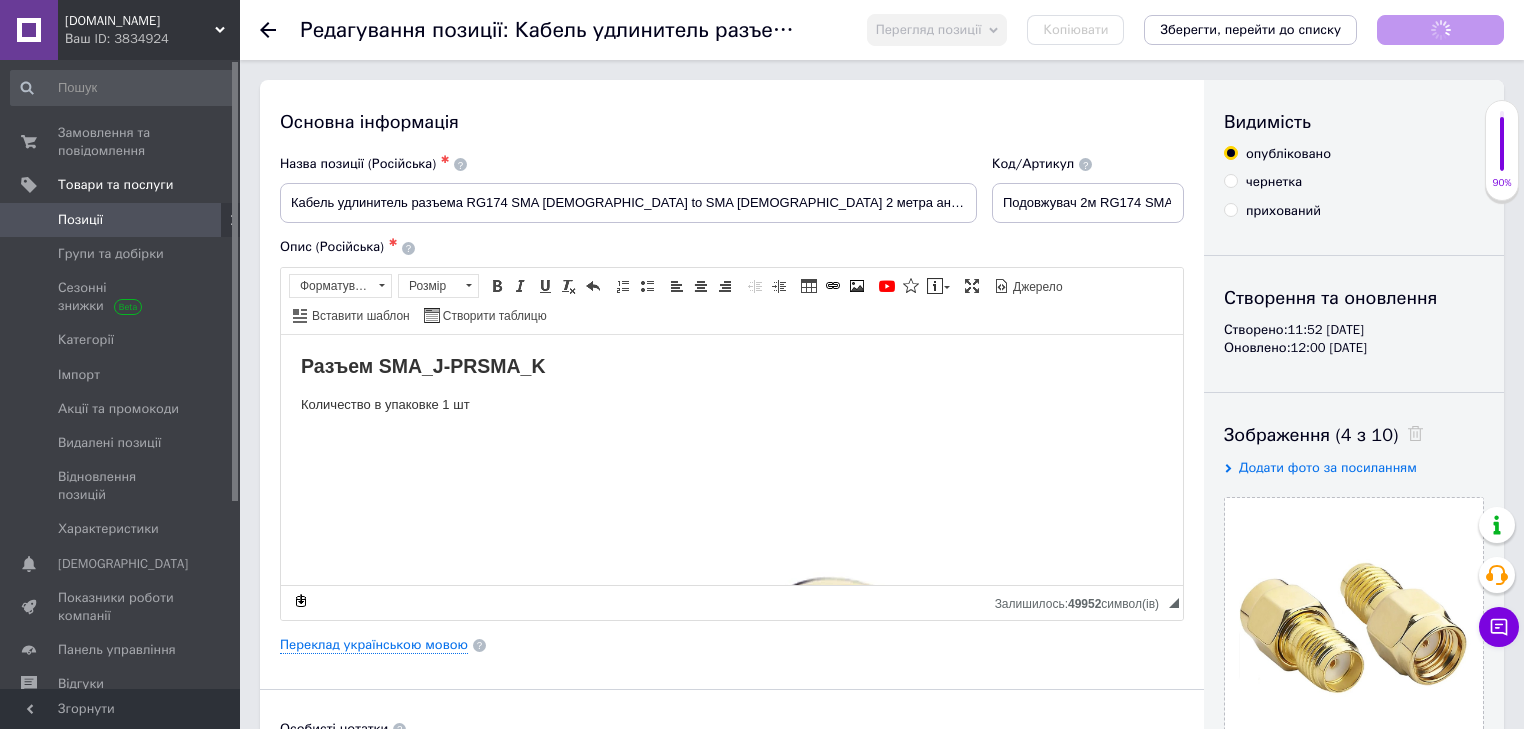 scroll, scrollTop: 0, scrollLeft: 0, axis: both 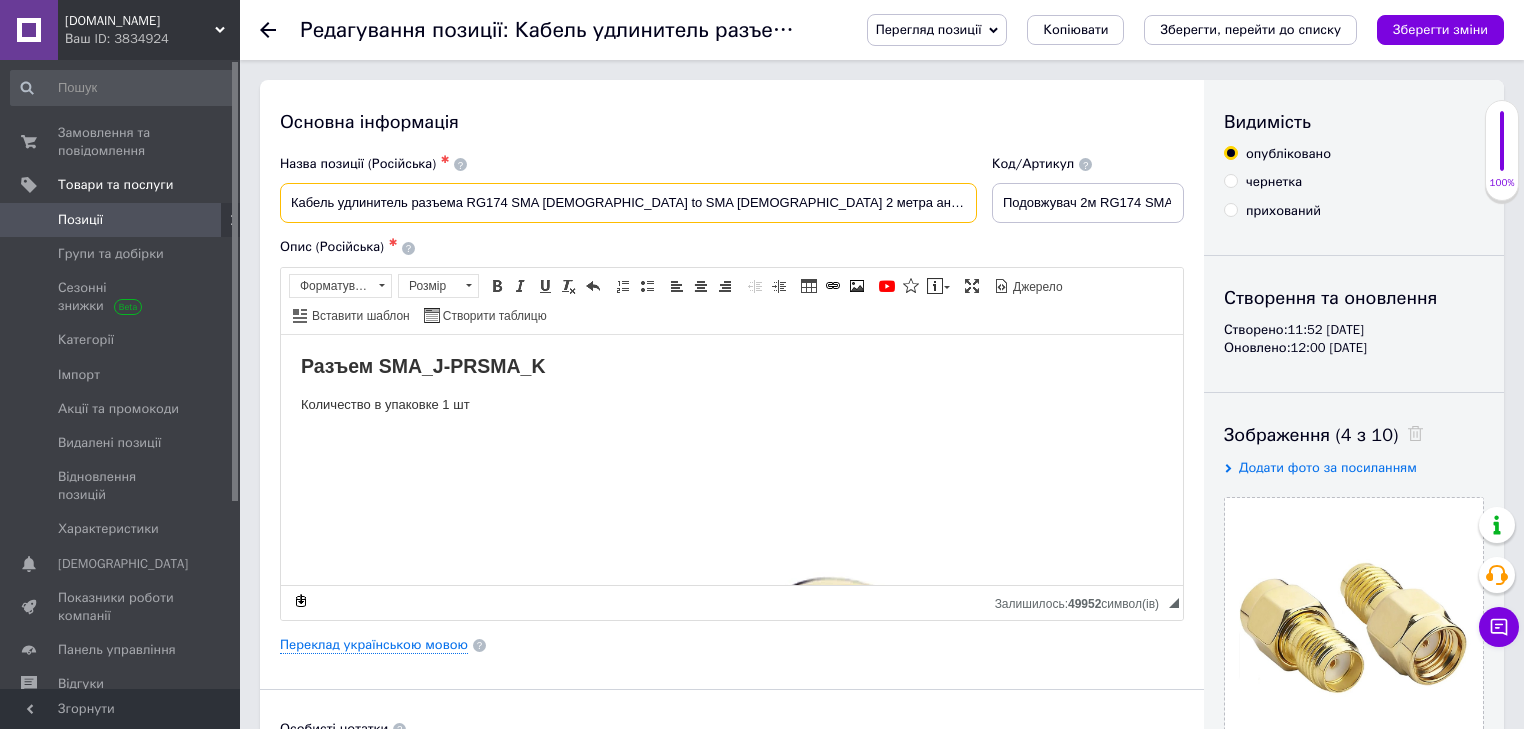 click on "Кабель удлинитель разъема RG174 SMA [DEMOGRAPHIC_DATA] to SMA [DEMOGRAPHIC_DATA] 2 метра антенны WIFI / 4G" at bounding box center (628, 203) 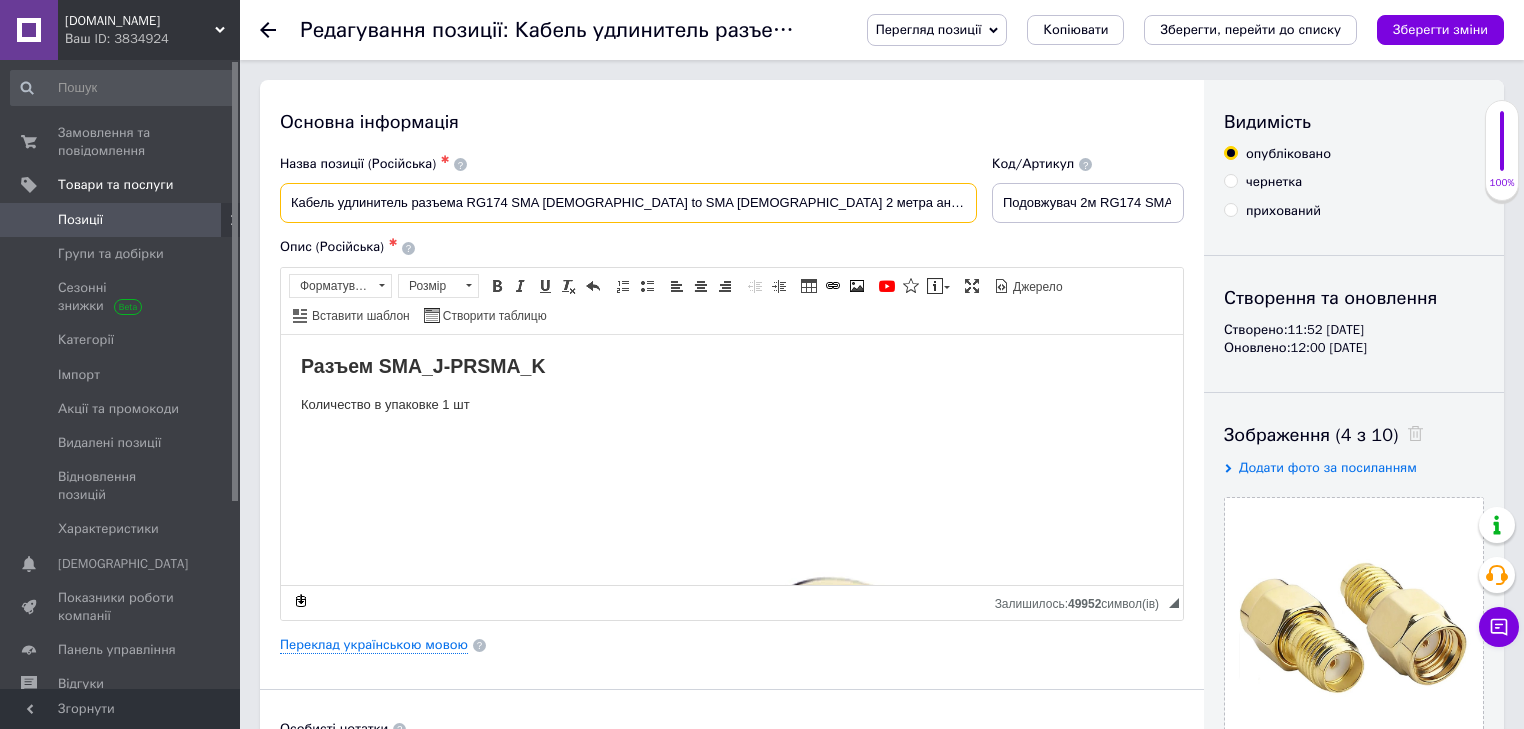 paste on "рямой коаксиальный адаптер с разъемами SMA [DEMOGRAPHIC_DATA]-SMA [DEMOGRAPHIC_DATA]" 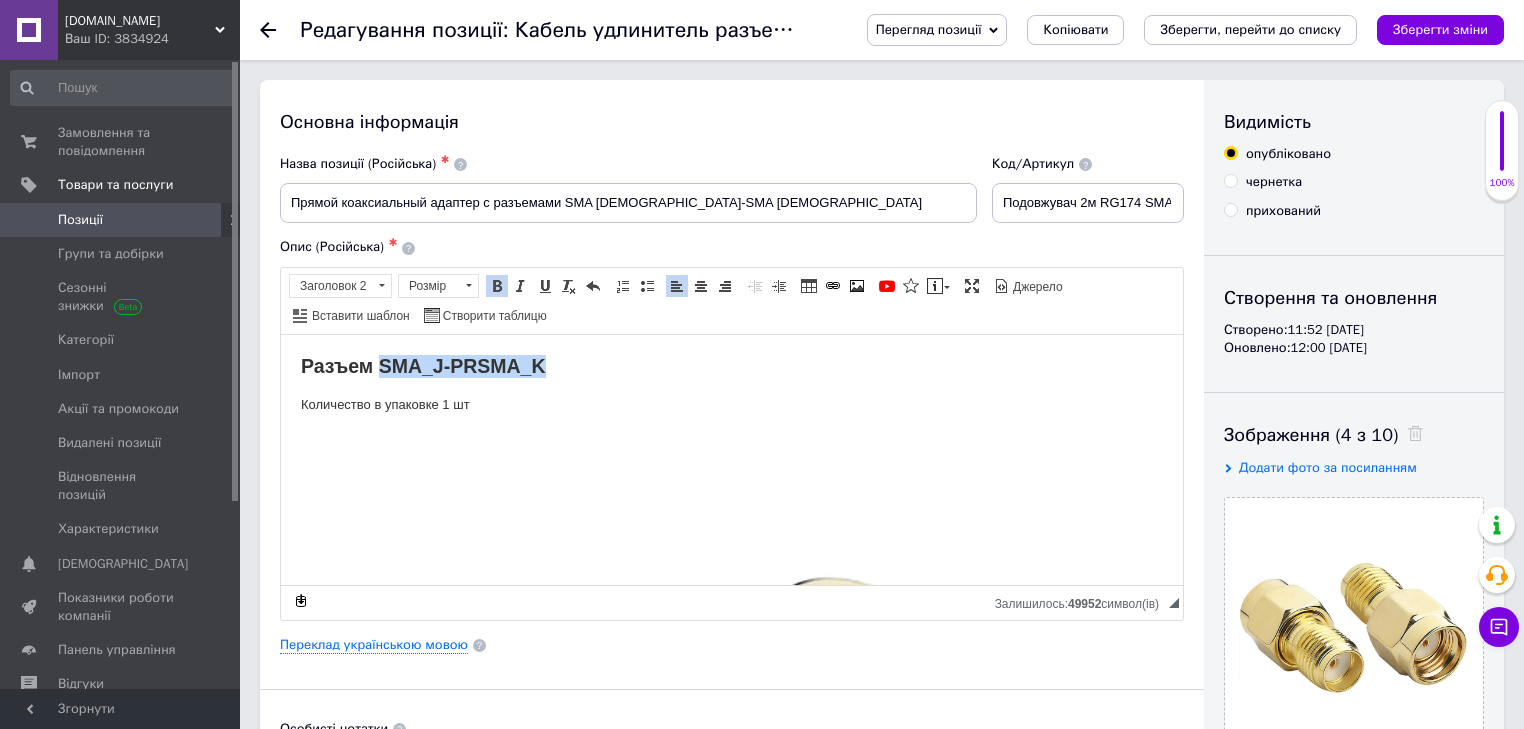 drag, startPoint x: 381, startPoint y: 359, endPoint x: 548, endPoint y: 361, distance: 167.01198 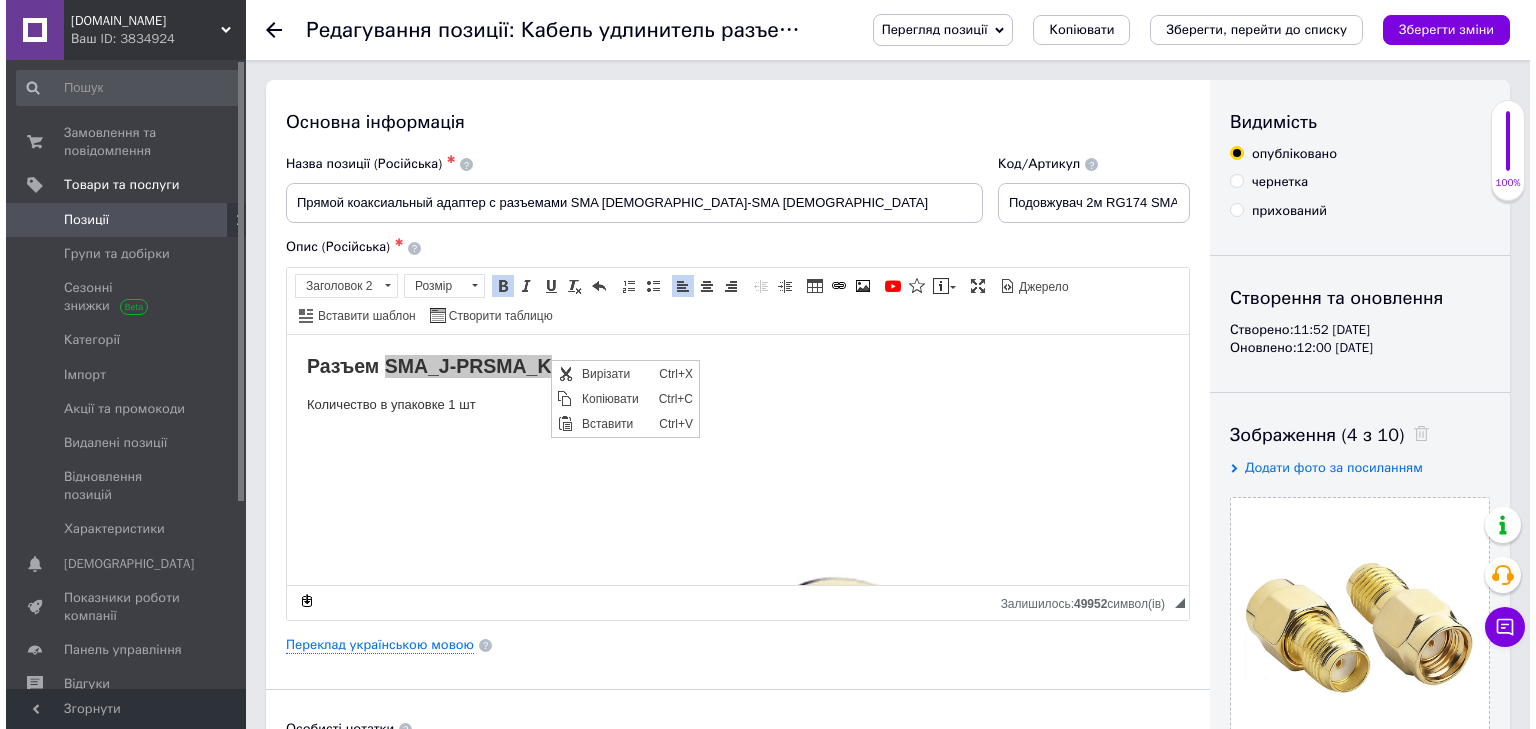 scroll, scrollTop: 0, scrollLeft: 0, axis: both 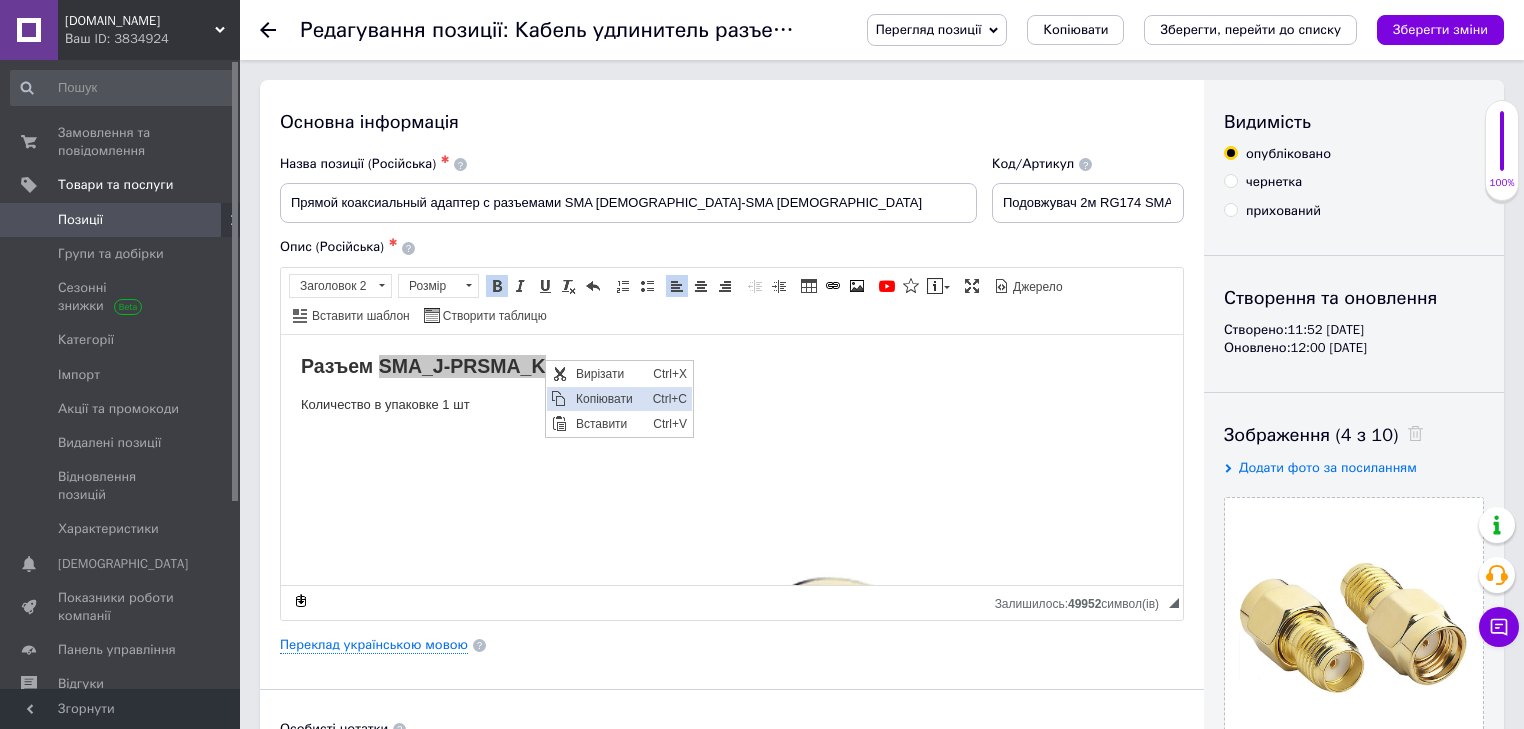 click on "Копіювати" at bounding box center (608, 399) 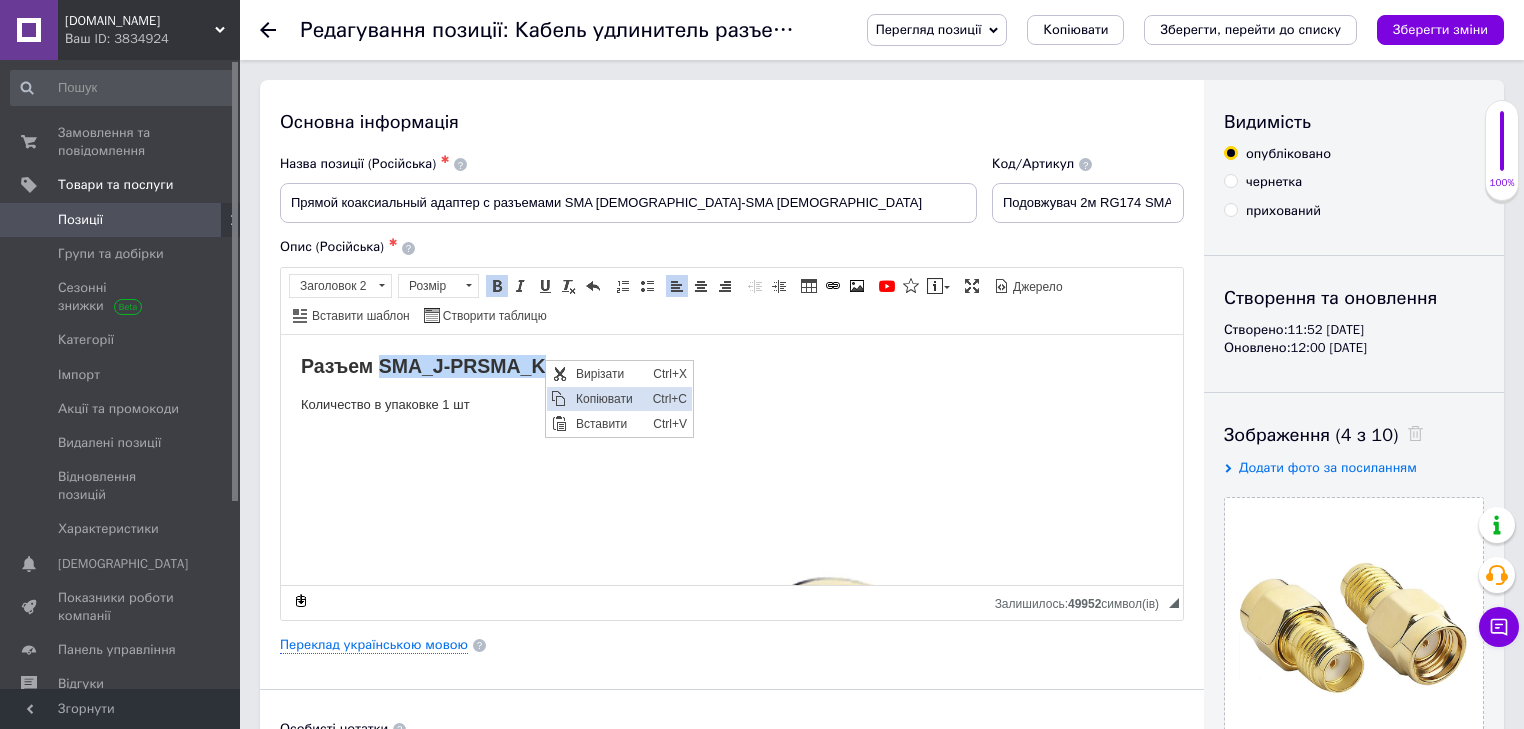 copy on "SMA_J-PRSMA_K" 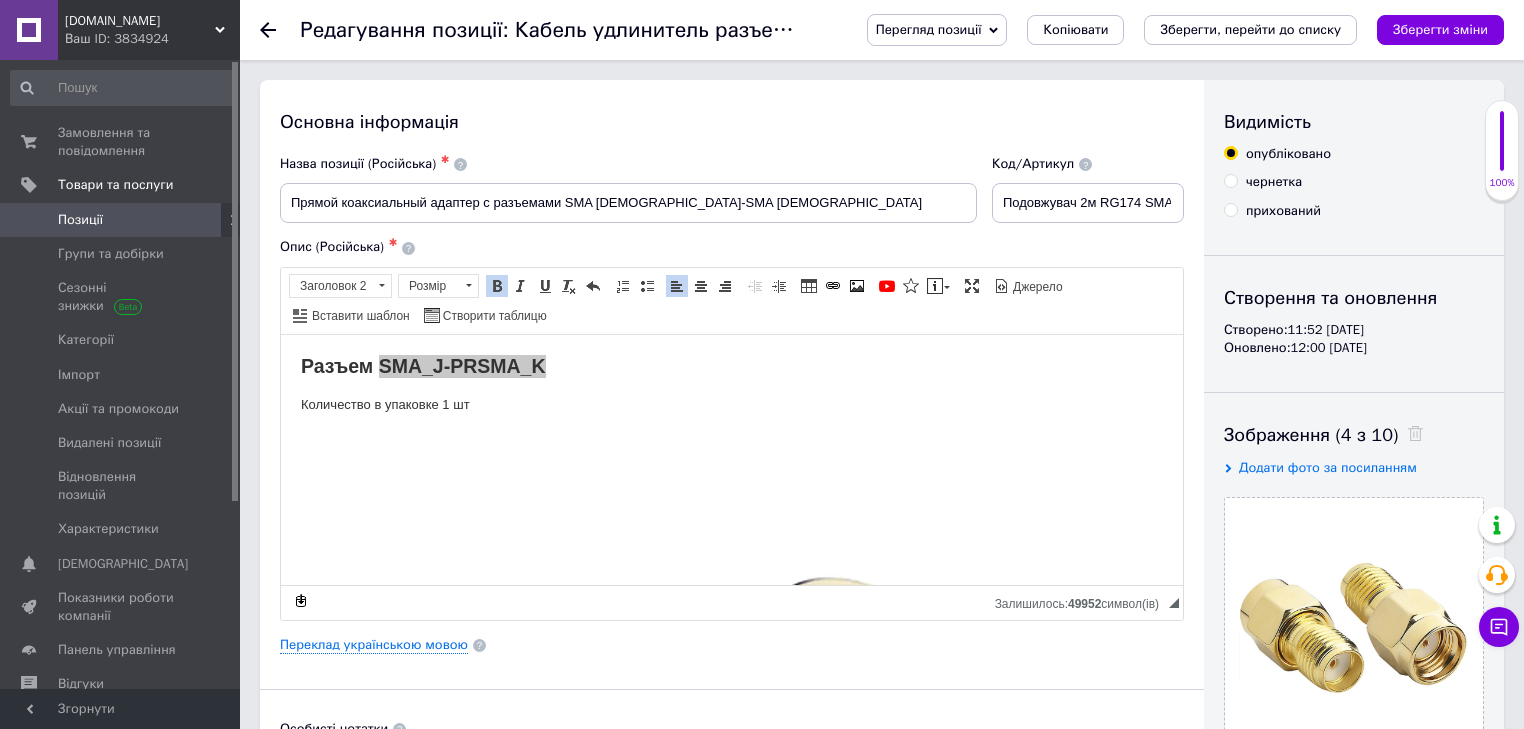 drag, startPoint x: 564, startPoint y: 198, endPoint x: 715, endPoint y: 206, distance: 151.21178 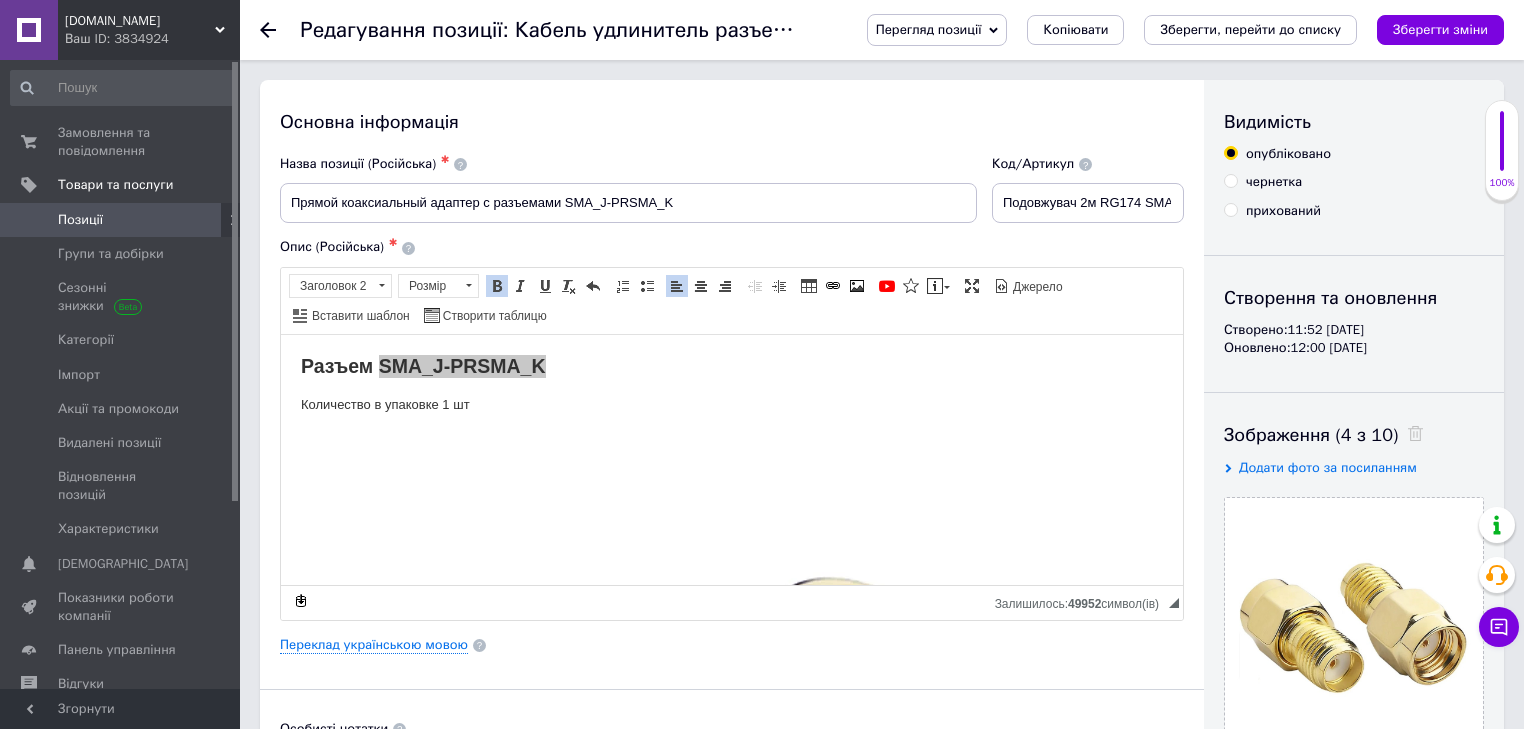type on "Прямой коаксиальный адаптер с разъемами SMA_J-PRSMA_K" 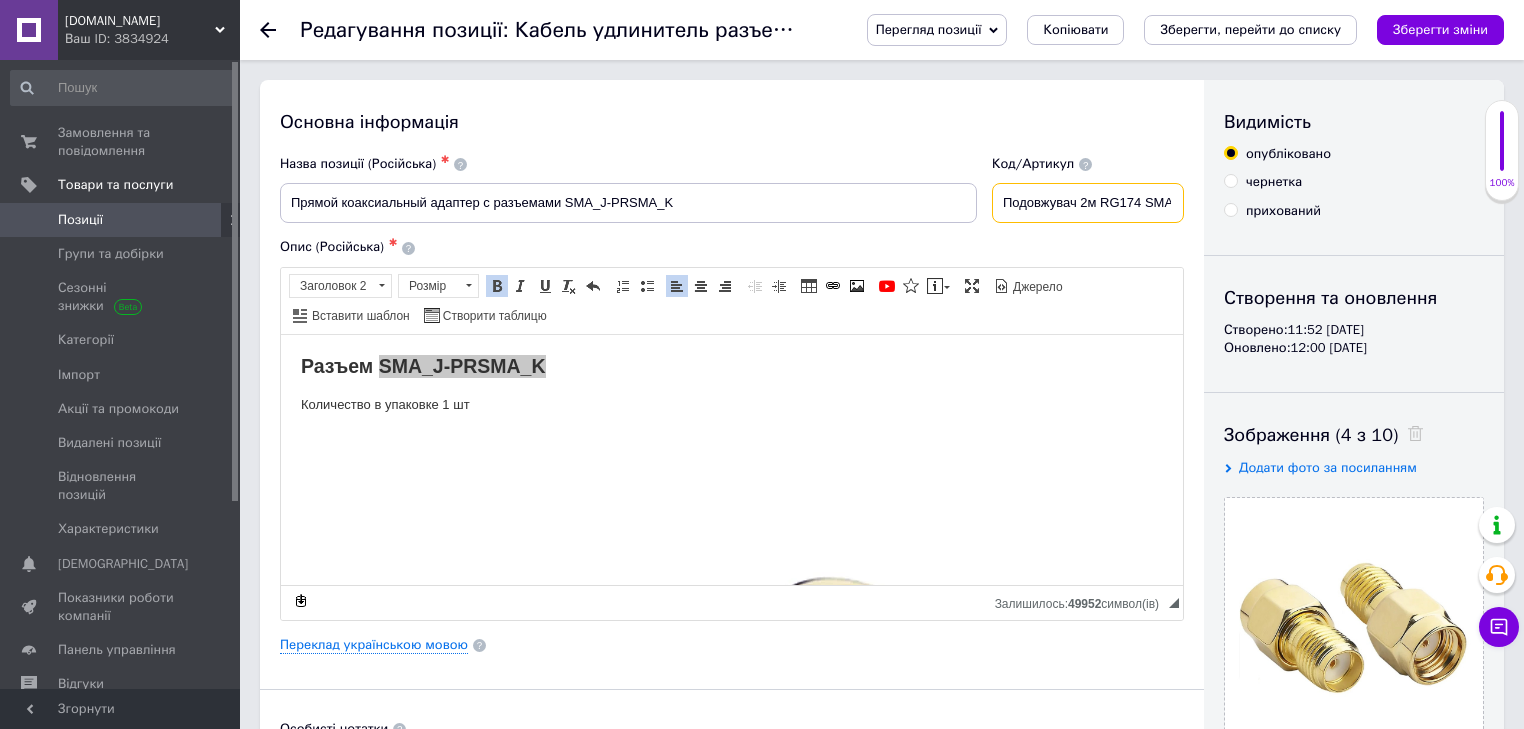 click on "Подовжувач 2м RG174 SMA" at bounding box center (1088, 203) 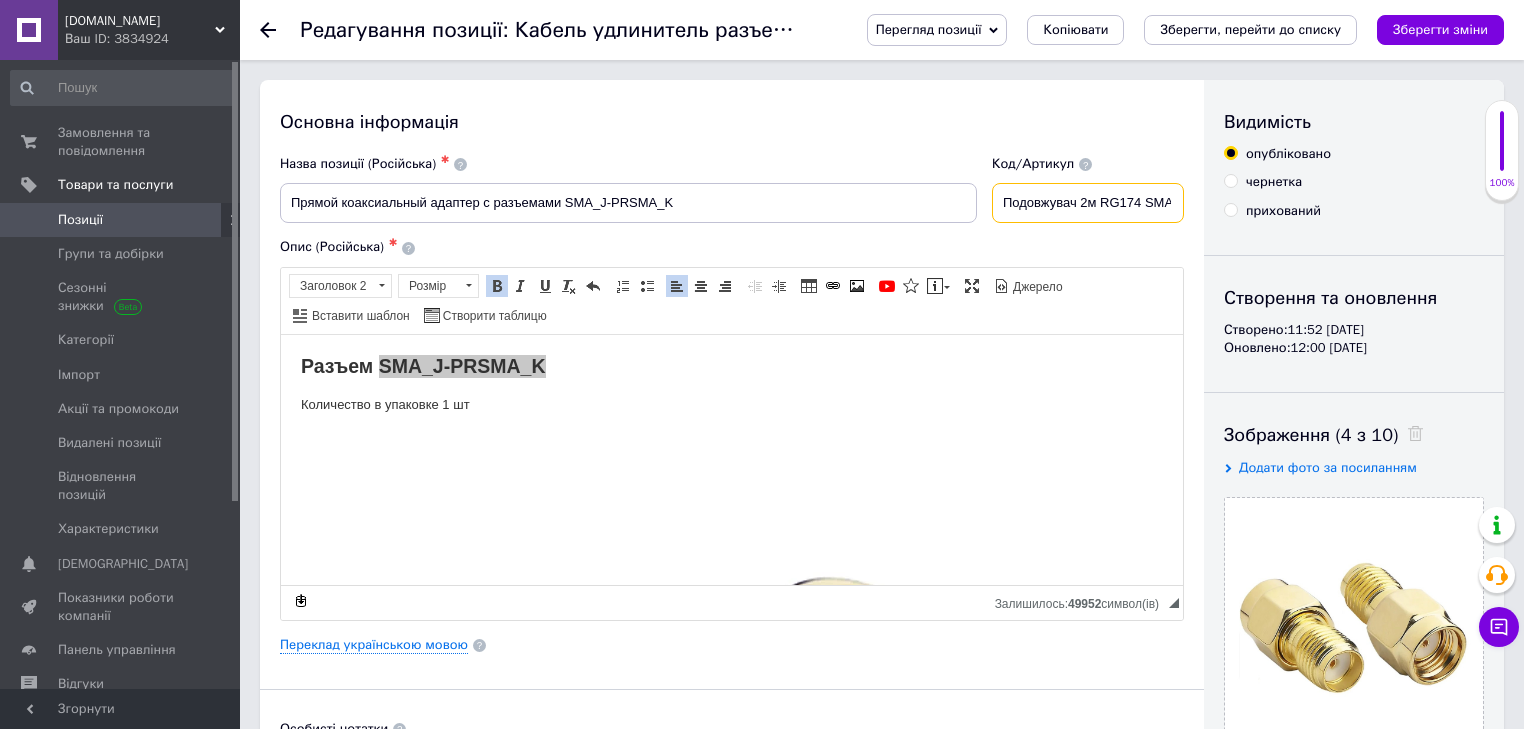 paste on "SMA_J-PRSMA_K" 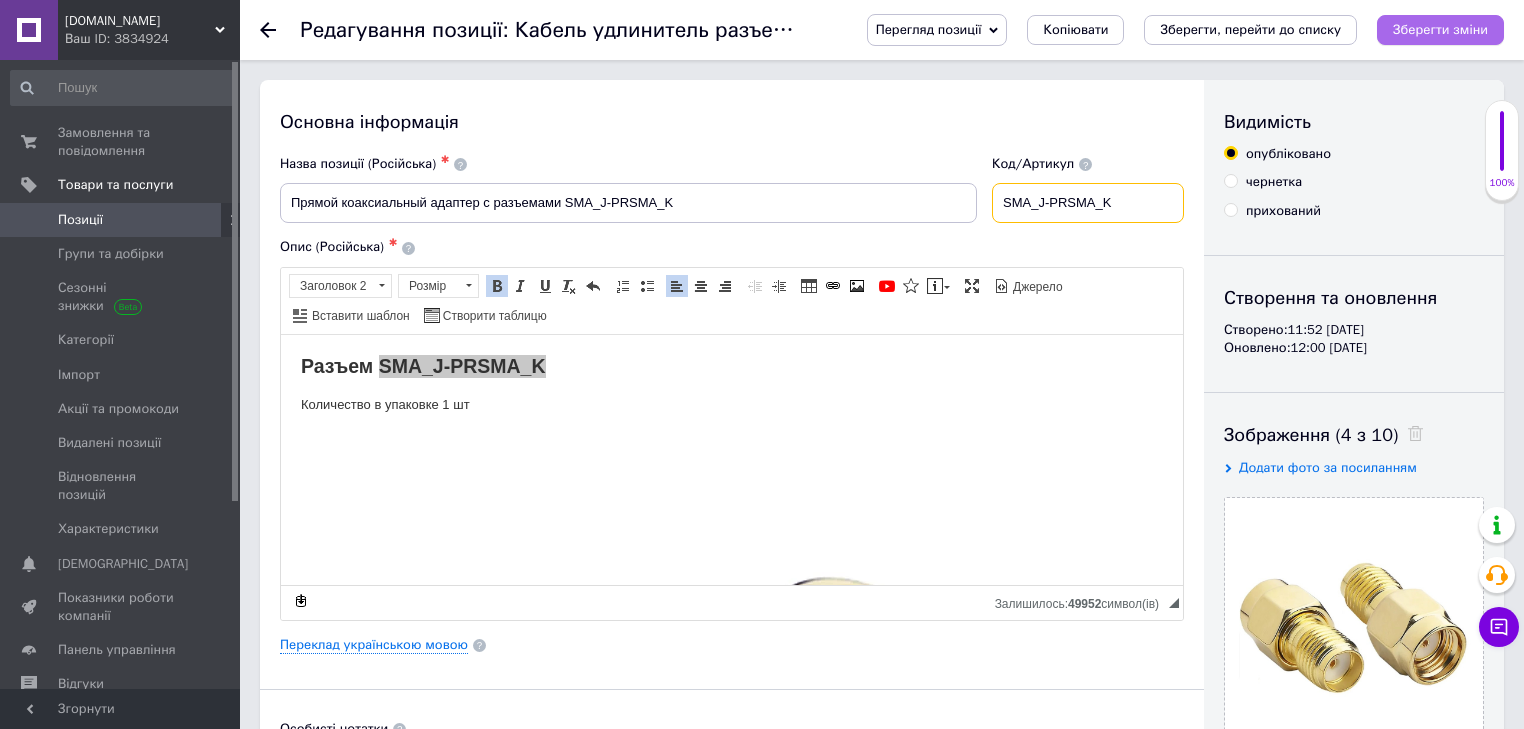 type on "SMA_J-PRSMA_K" 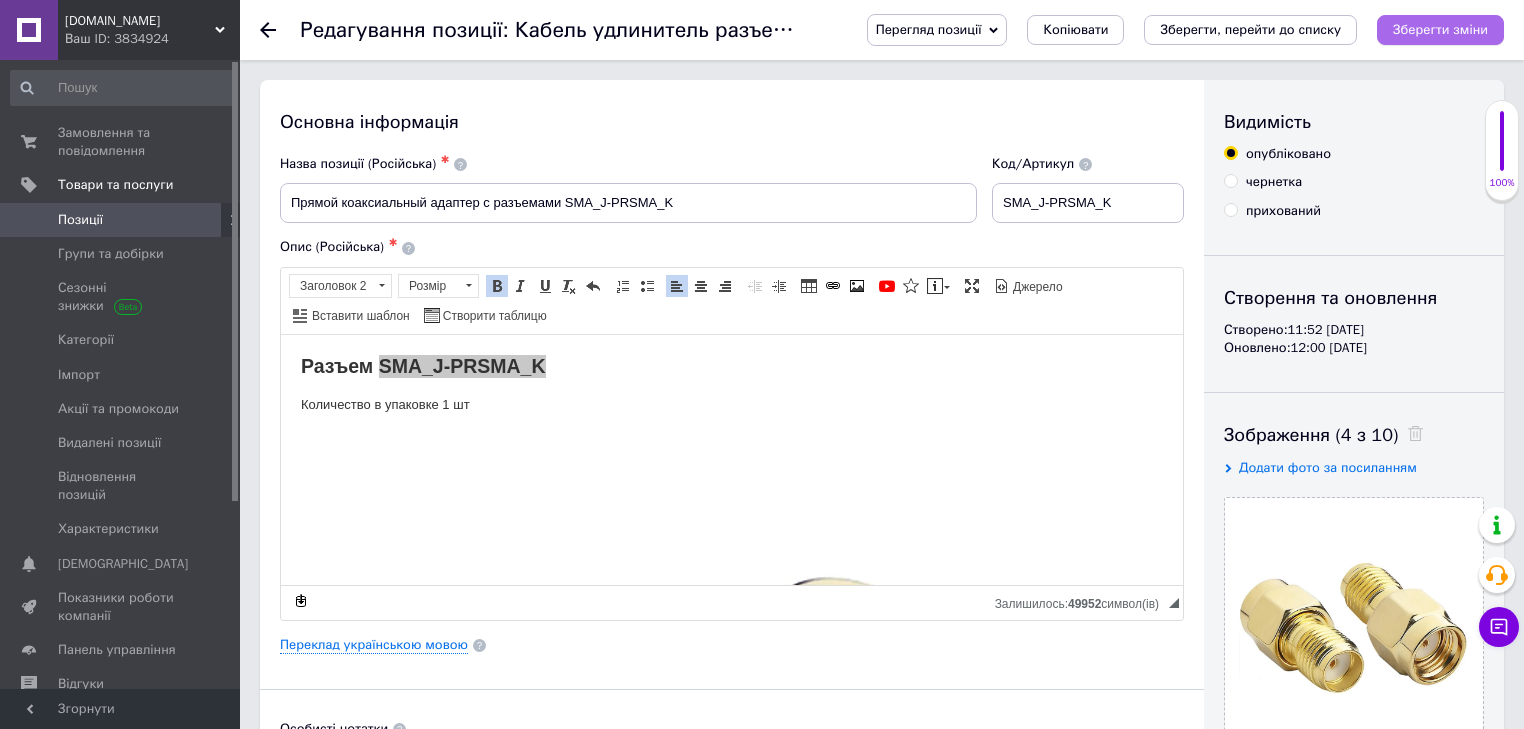 click on "Зберегти зміни" at bounding box center (1440, 29) 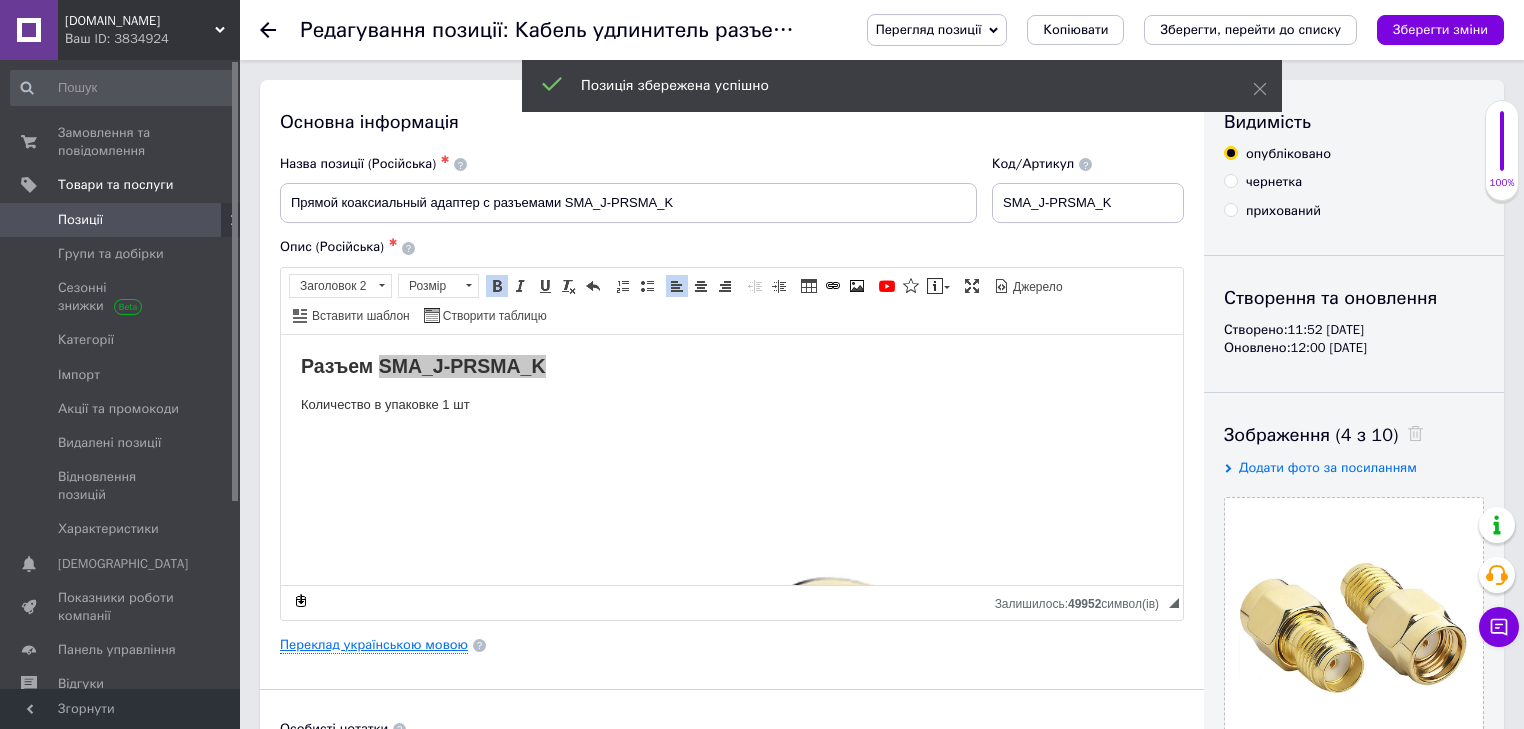 click on "Переклад українською мовою" at bounding box center [374, 645] 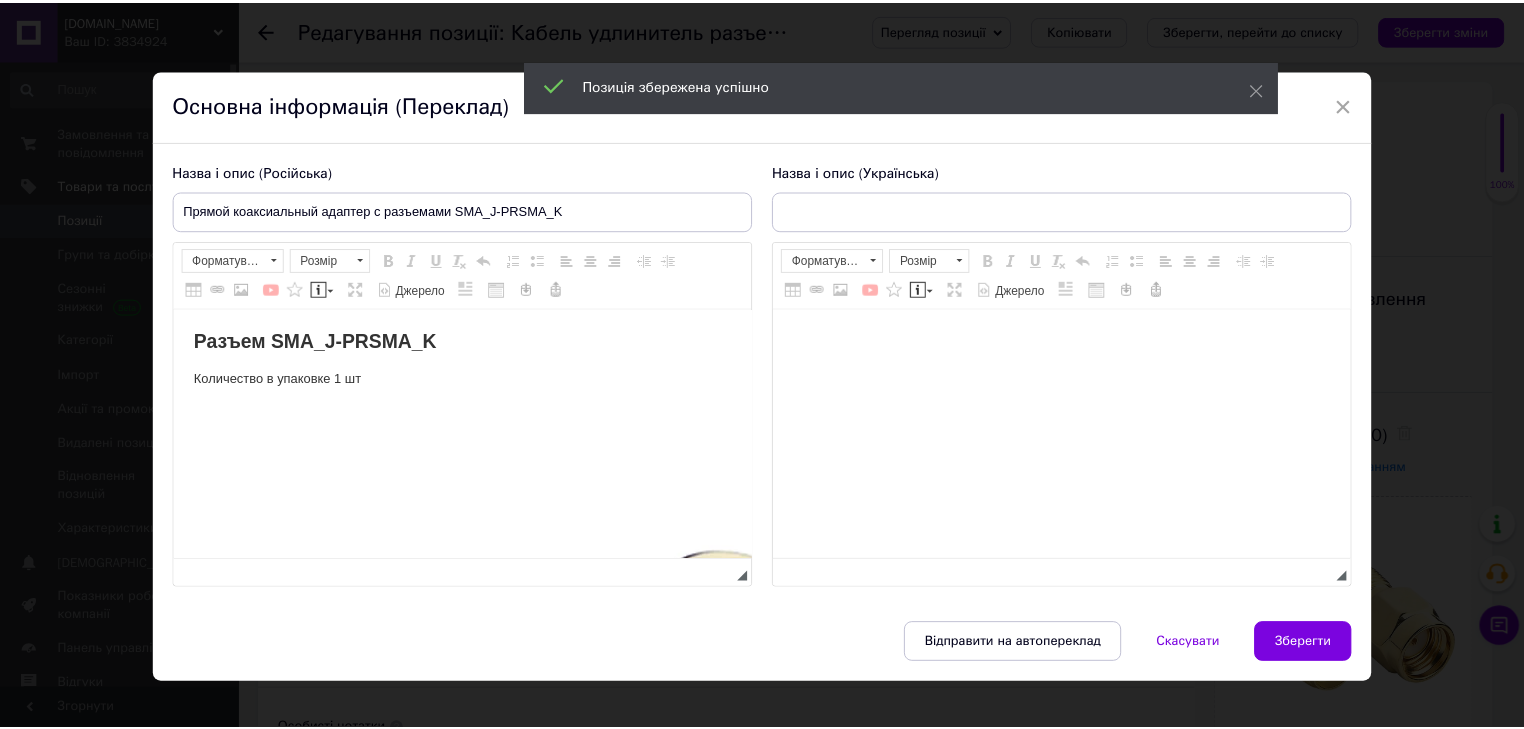 scroll, scrollTop: 0, scrollLeft: 0, axis: both 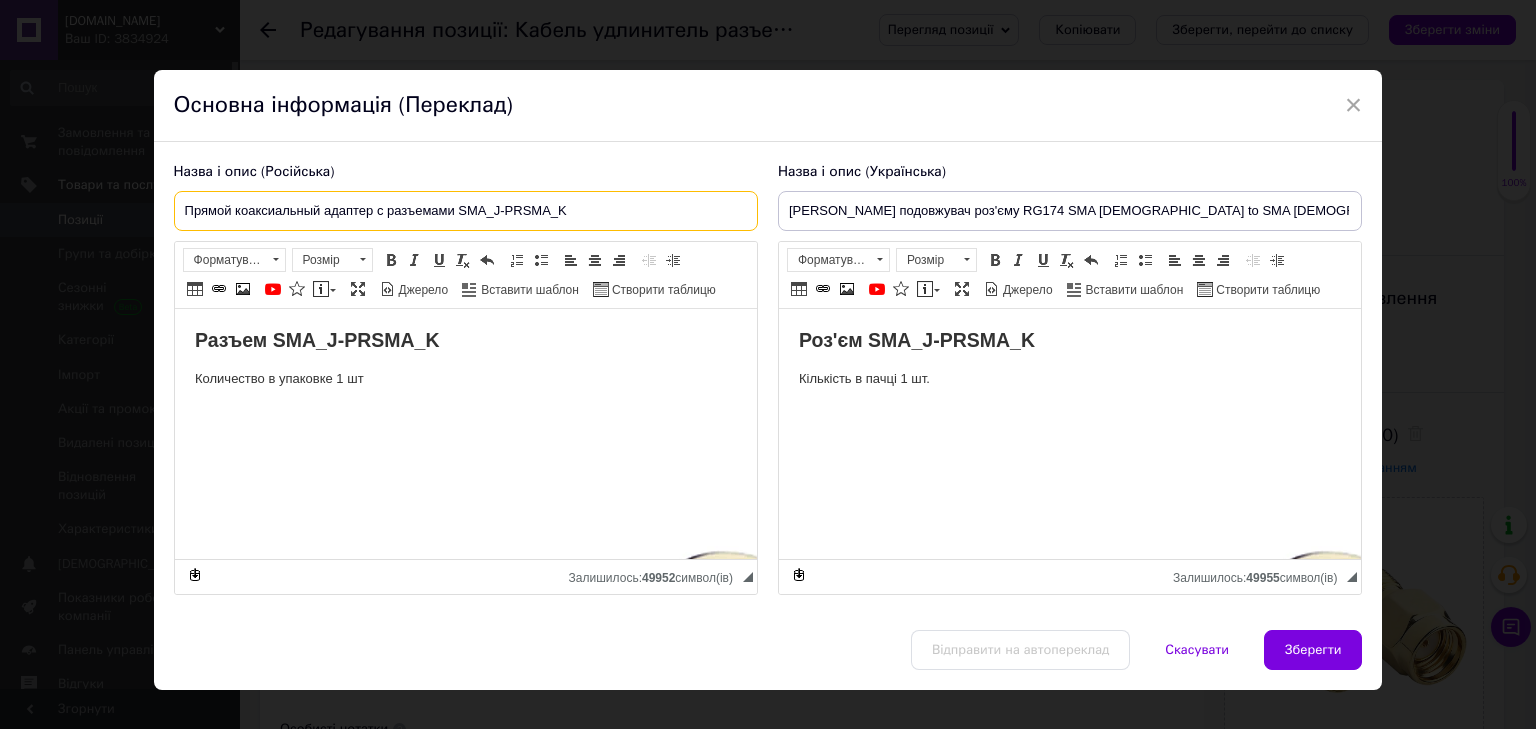 click on "Прямой коаксиальный адаптер с разъемами SMA_J-PRSMA_K" at bounding box center (466, 211) 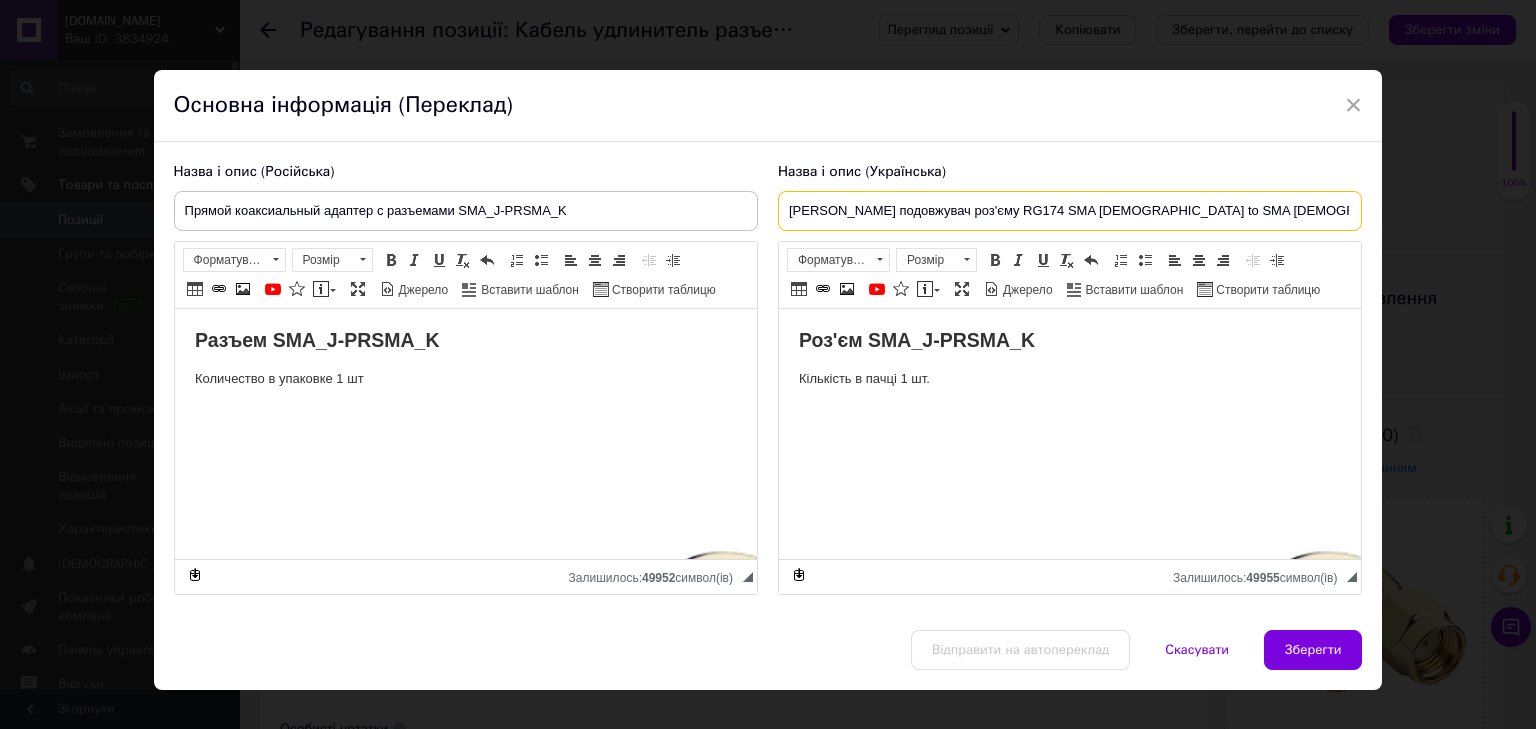 click on "[PERSON_NAME] подовжувач роз'єму RG174 SMA [DEMOGRAPHIC_DATA] to SMA [DEMOGRAPHIC_DATA] 2 метри антени WIFI/4G" at bounding box center (1070, 211) 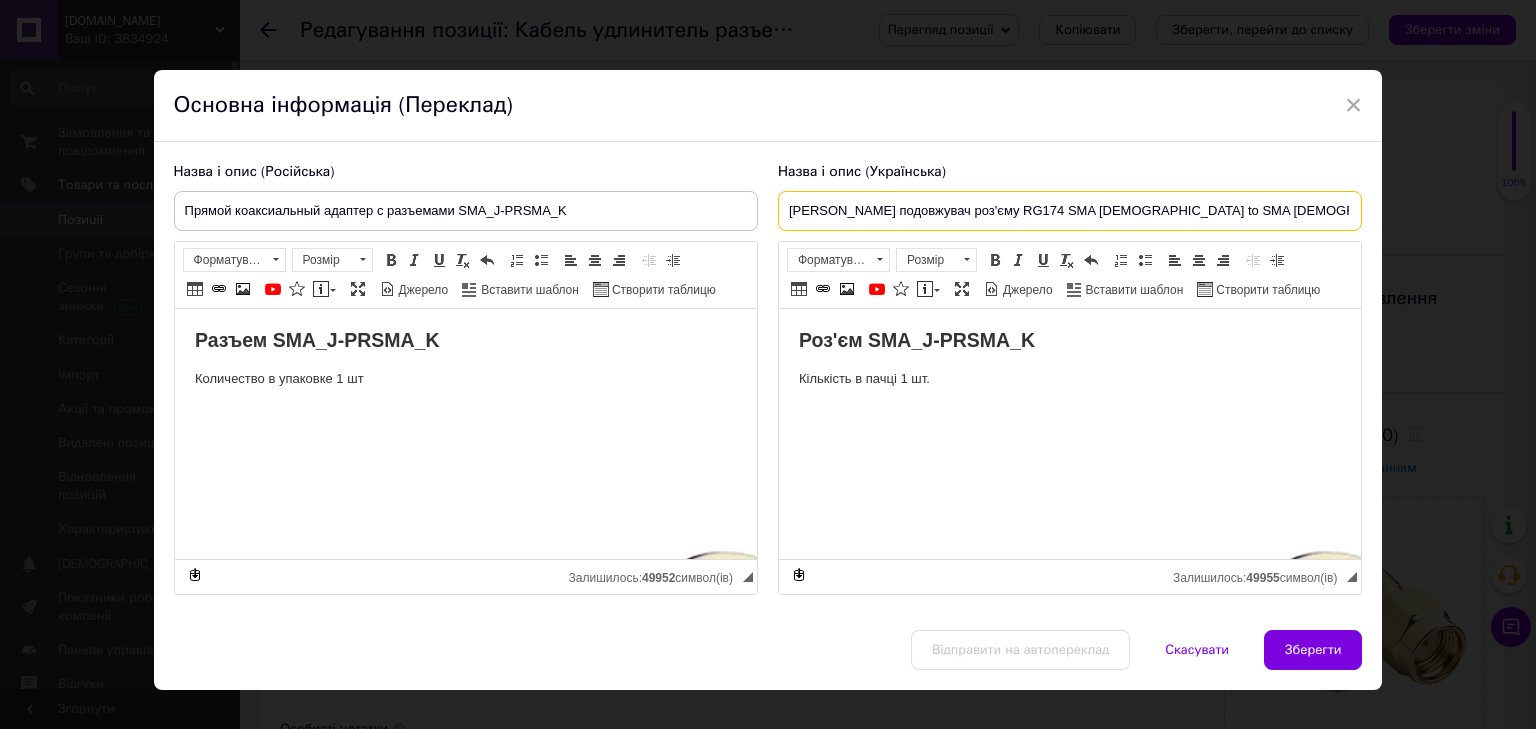 paste on "рямий коаксіальний адаптер із роз'ємами SMA_J-PRSMA_K" 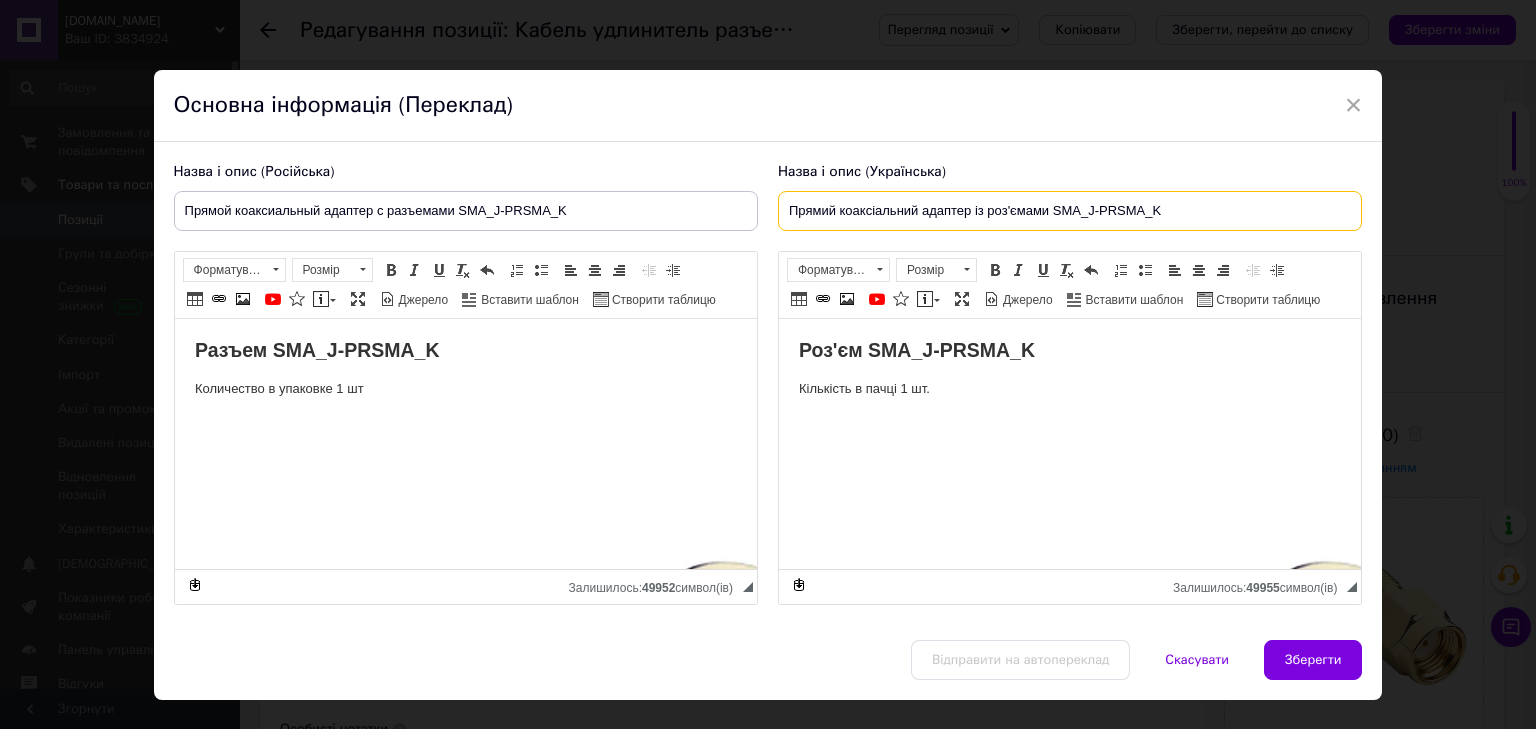 type on "Прямий коаксіальний адаптер із роз'ємами SMA_J-PRSMA_K" 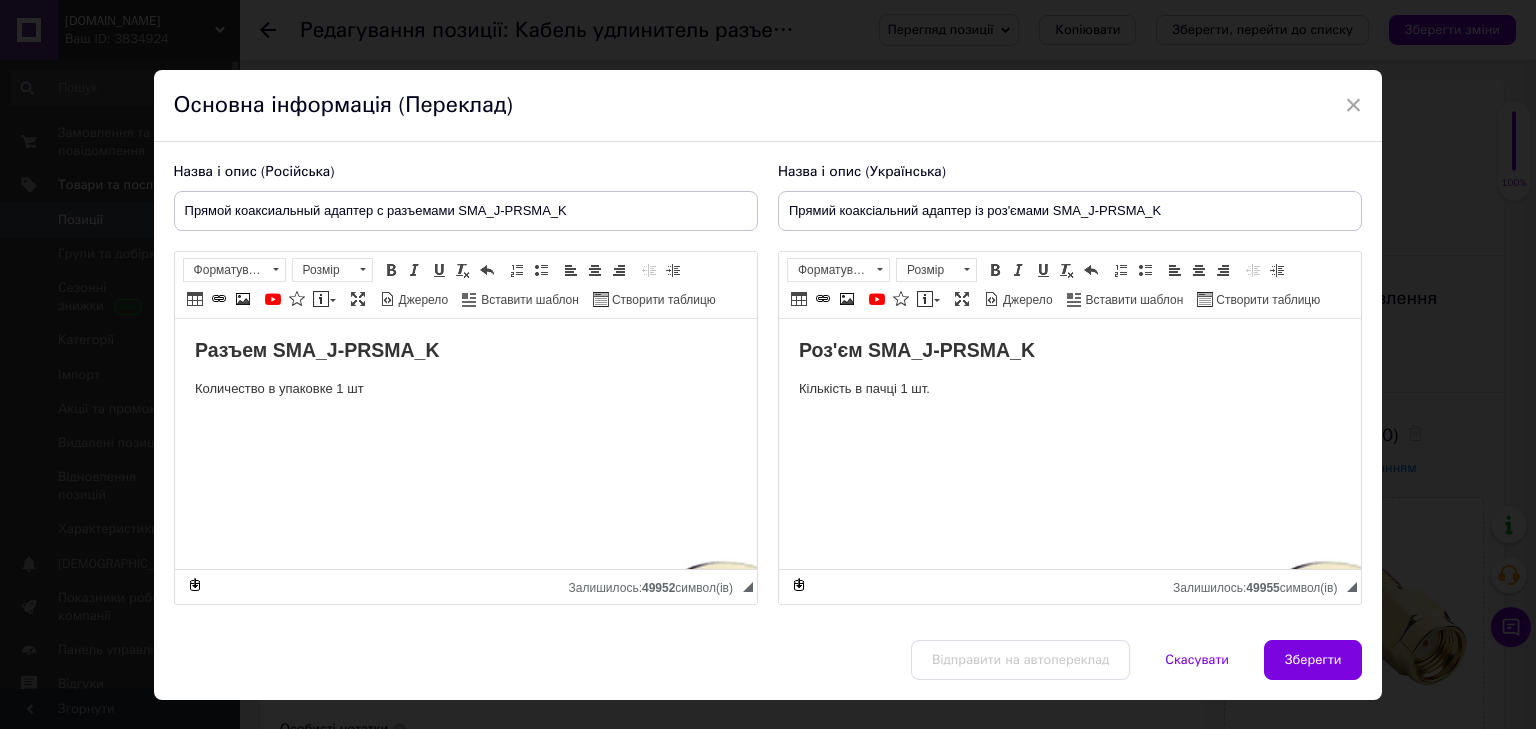 click on "Роз'єм SMA_J-PRSMA_K" at bounding box center (916, 350) 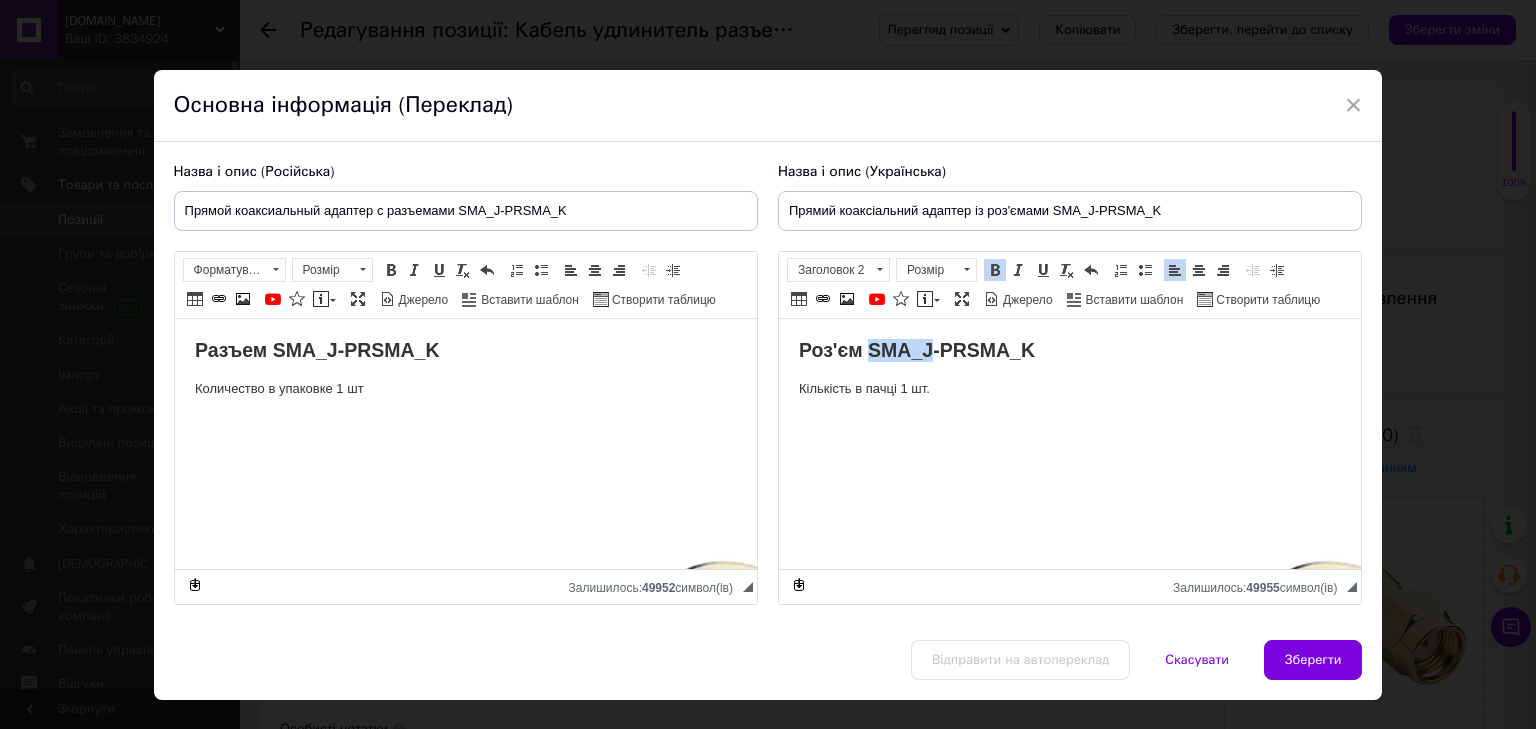 click on "Роз'єм SMA_J-PRSMA_K" at bounding box center [916, 350] 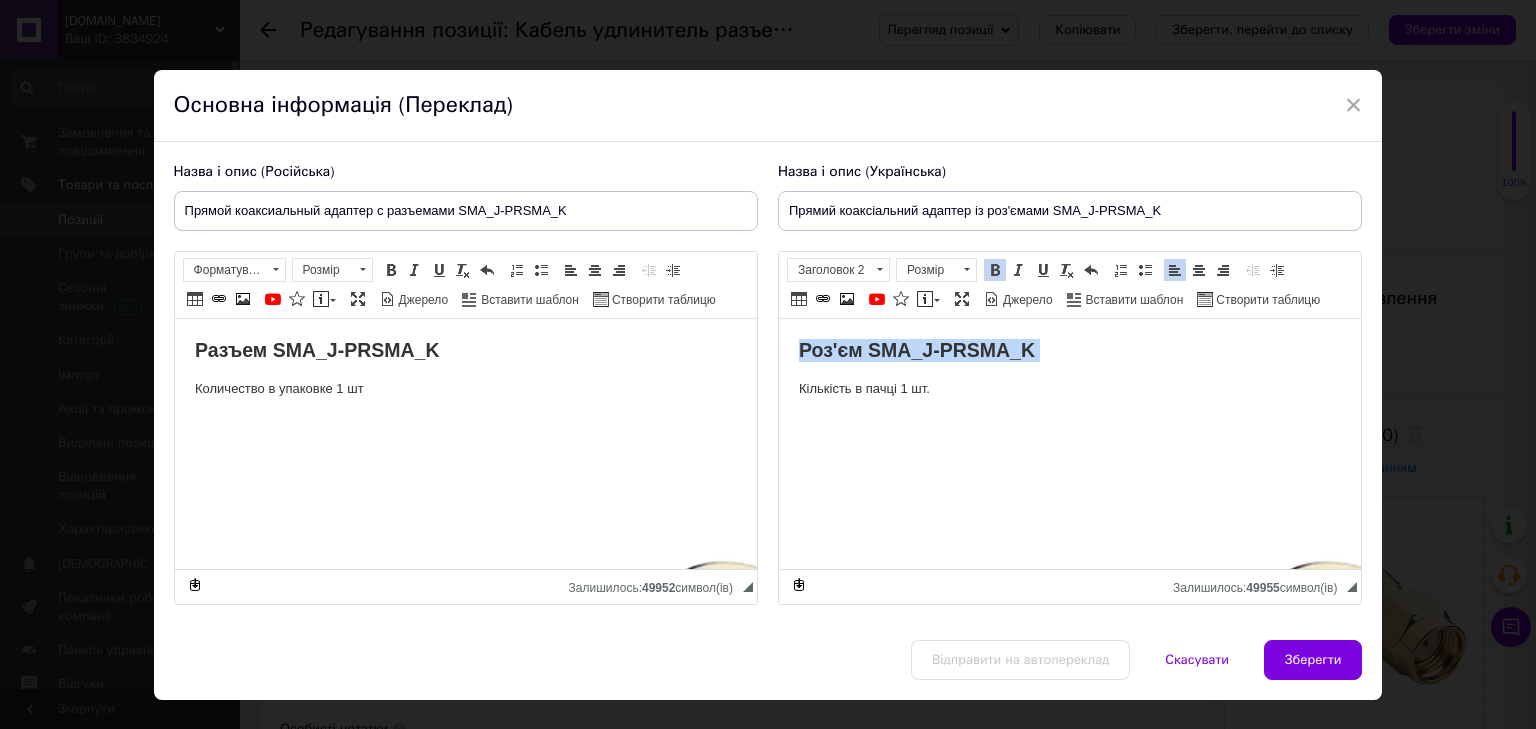 click on "Роз'єм SMA_J-PRSMA_K" at bounding box center (916, 350) 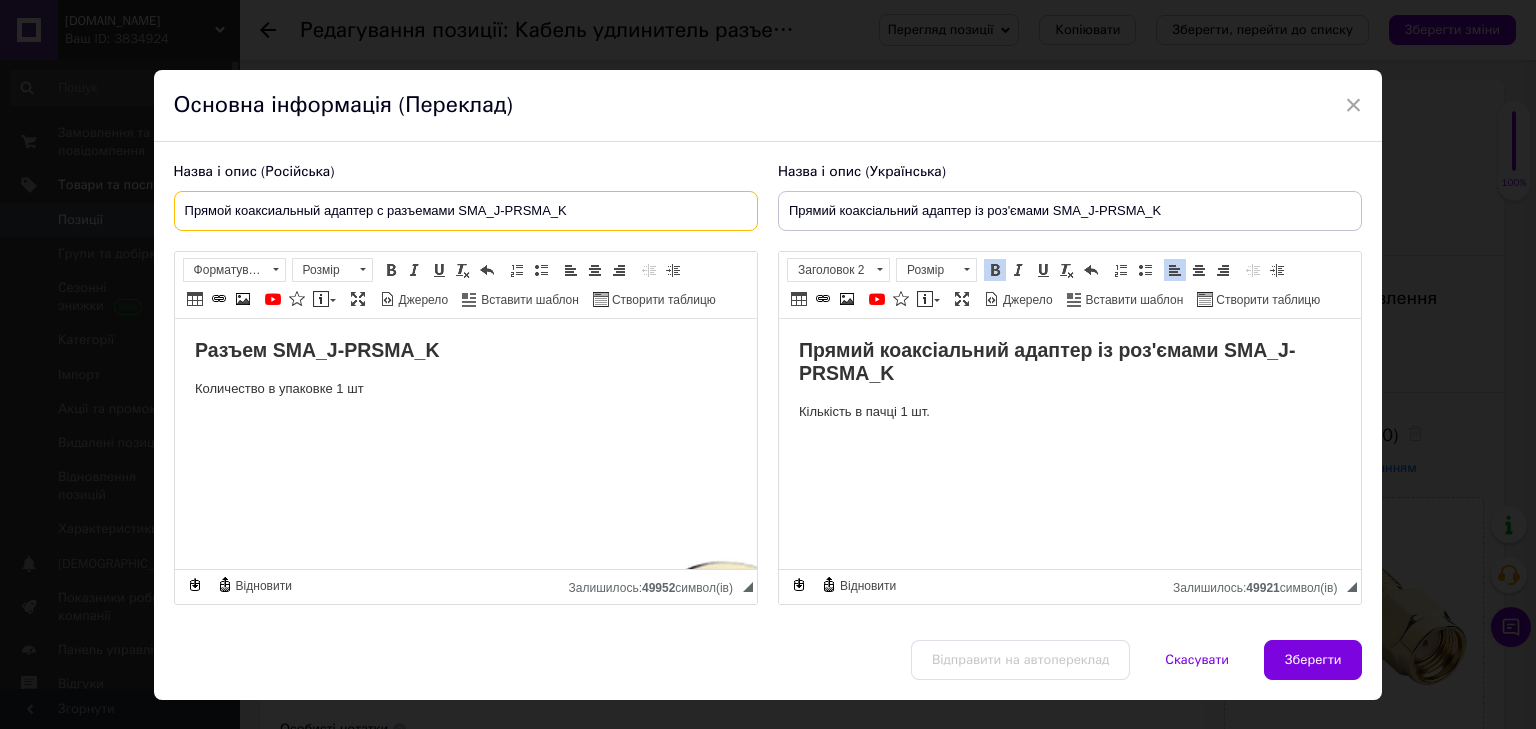 click on "Прямой коаксиальный адаптер с разъемами SMA_J-PRSMA_K" at bounding box center [466, 211] 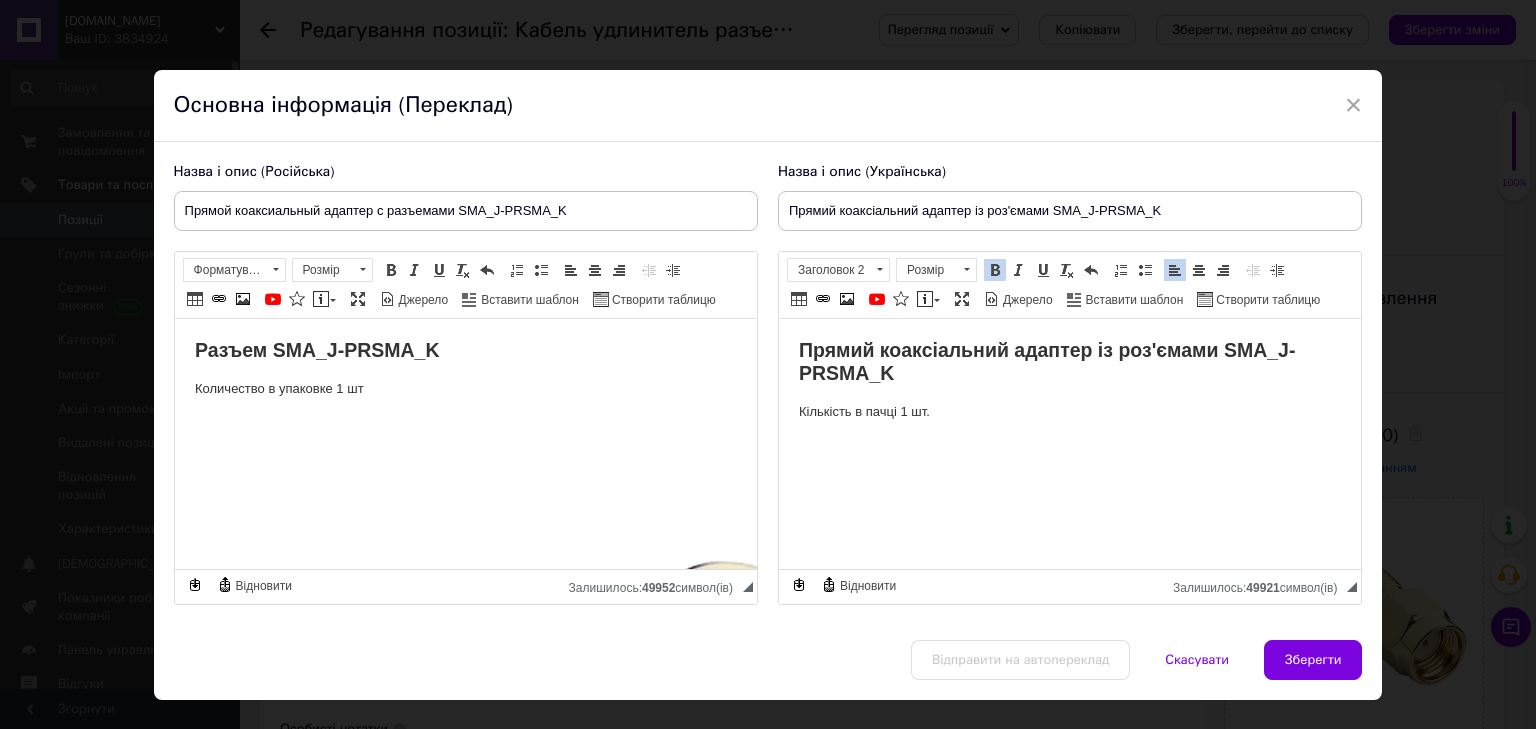click on "Разъем SMA_J-PRSMA_K" at bounding box center (316, 350) 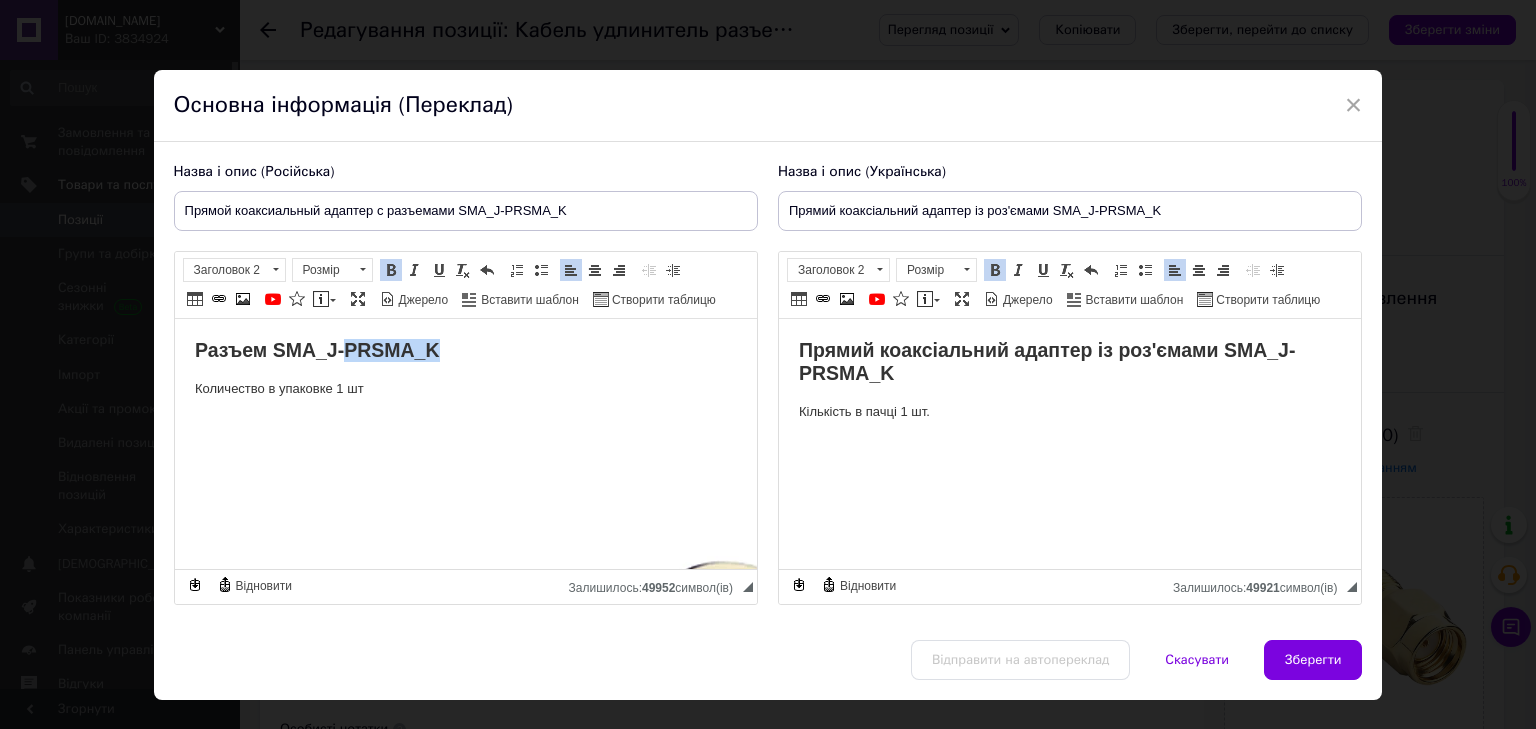 click on "Разъем SMA_J-PRSMA_K" at bounding box center (316, 350) 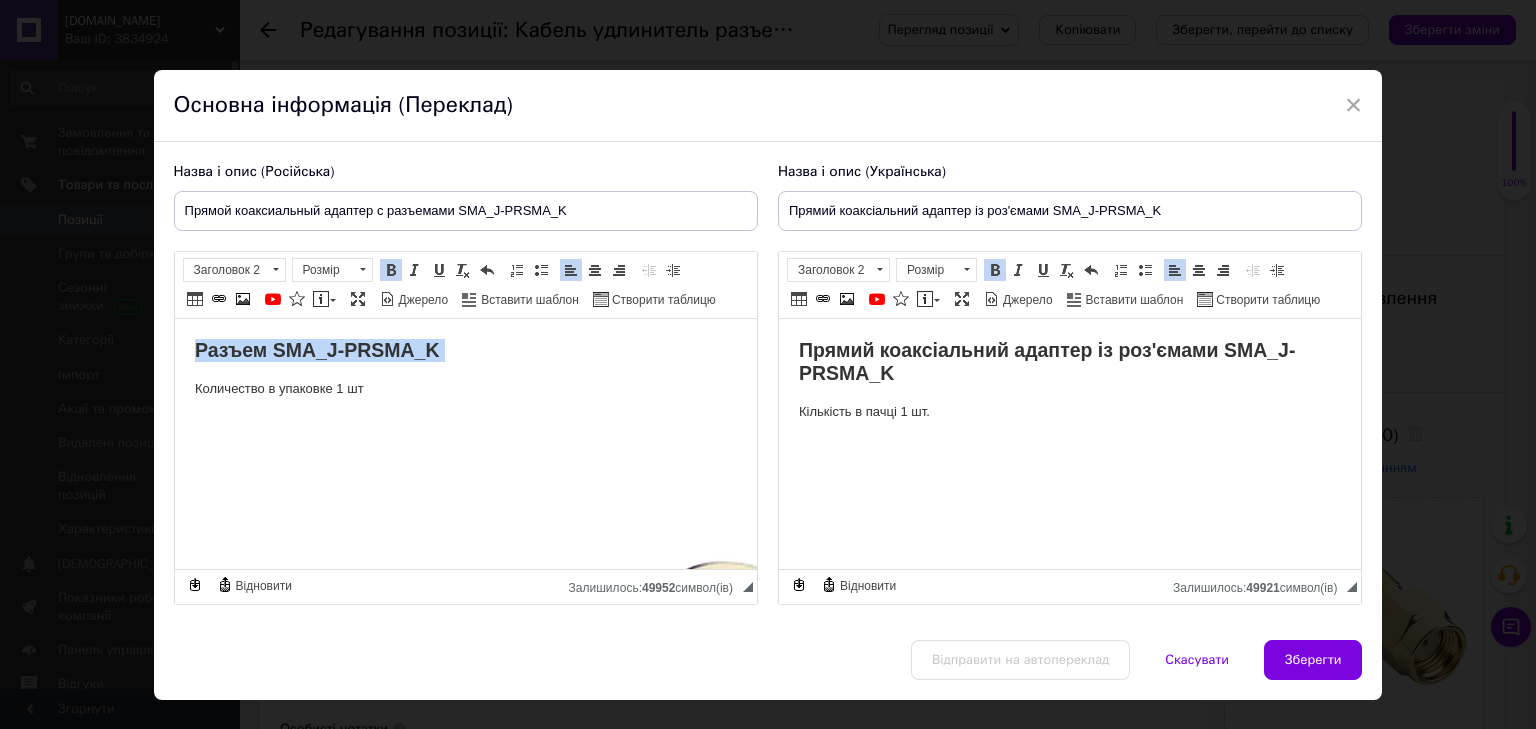 click on "Разъем SMA_J-PRSMA_K" at bounding box center (316, 350) 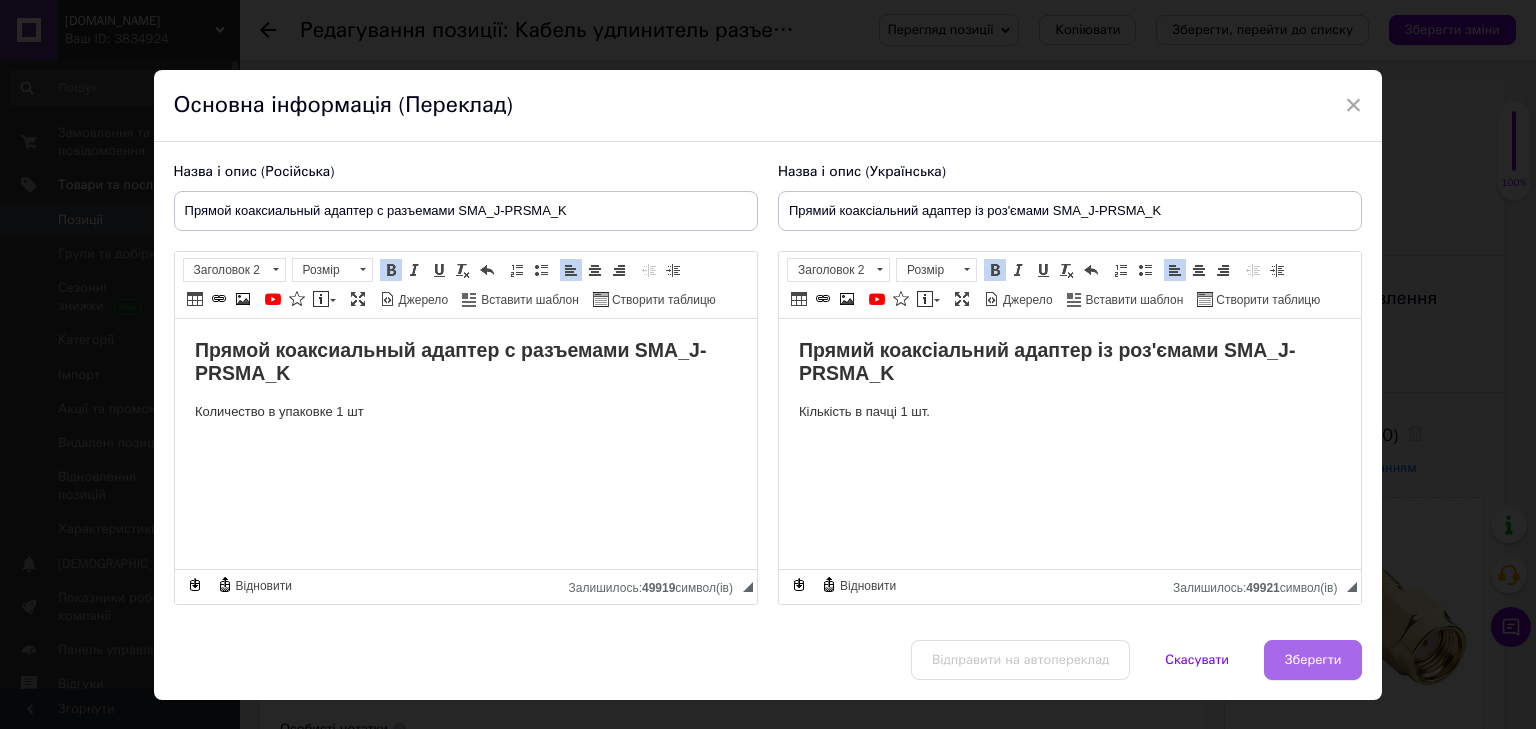 click on "Зберегти" at bounding box center (1313, 660) 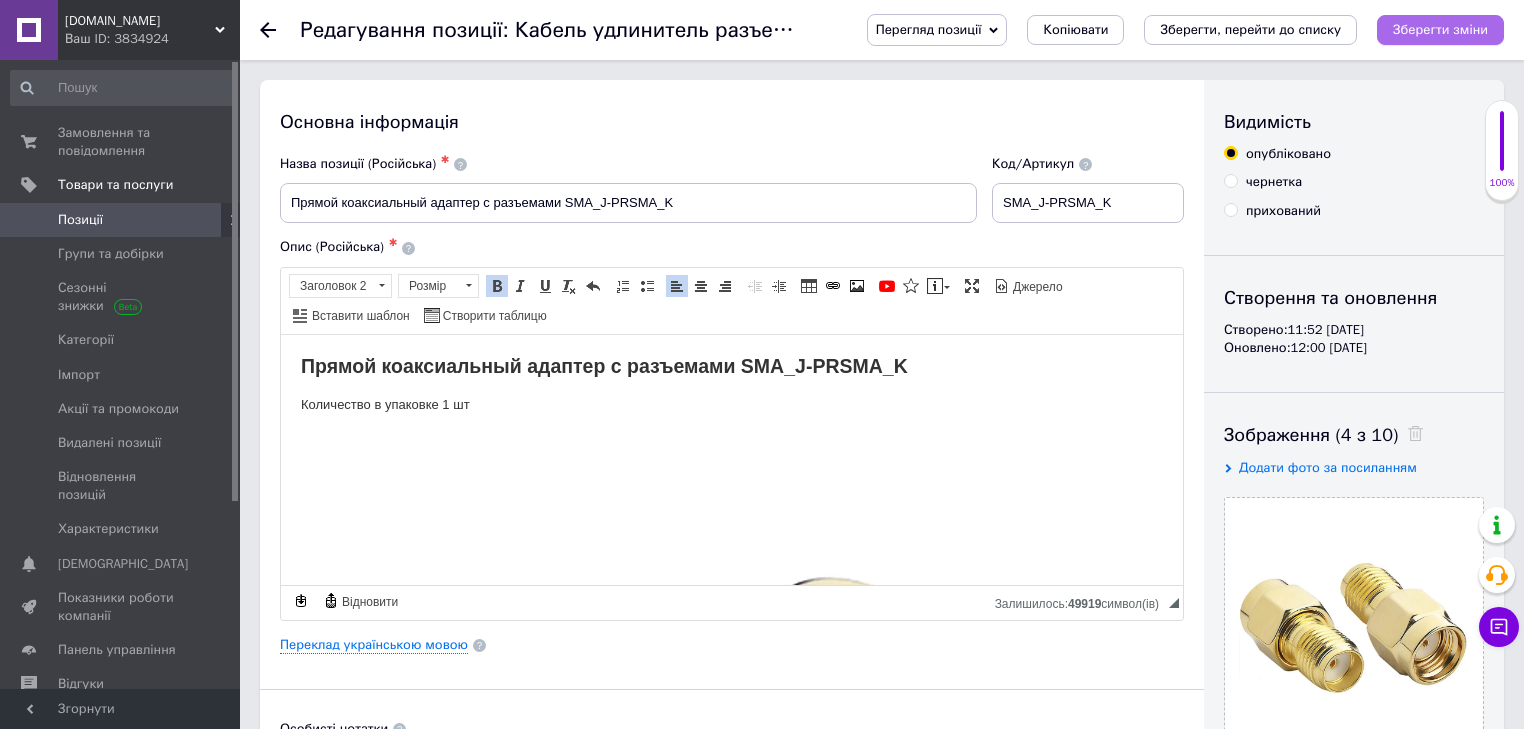 click on "Зберегти зміни" at bounding box center (1440, 30) 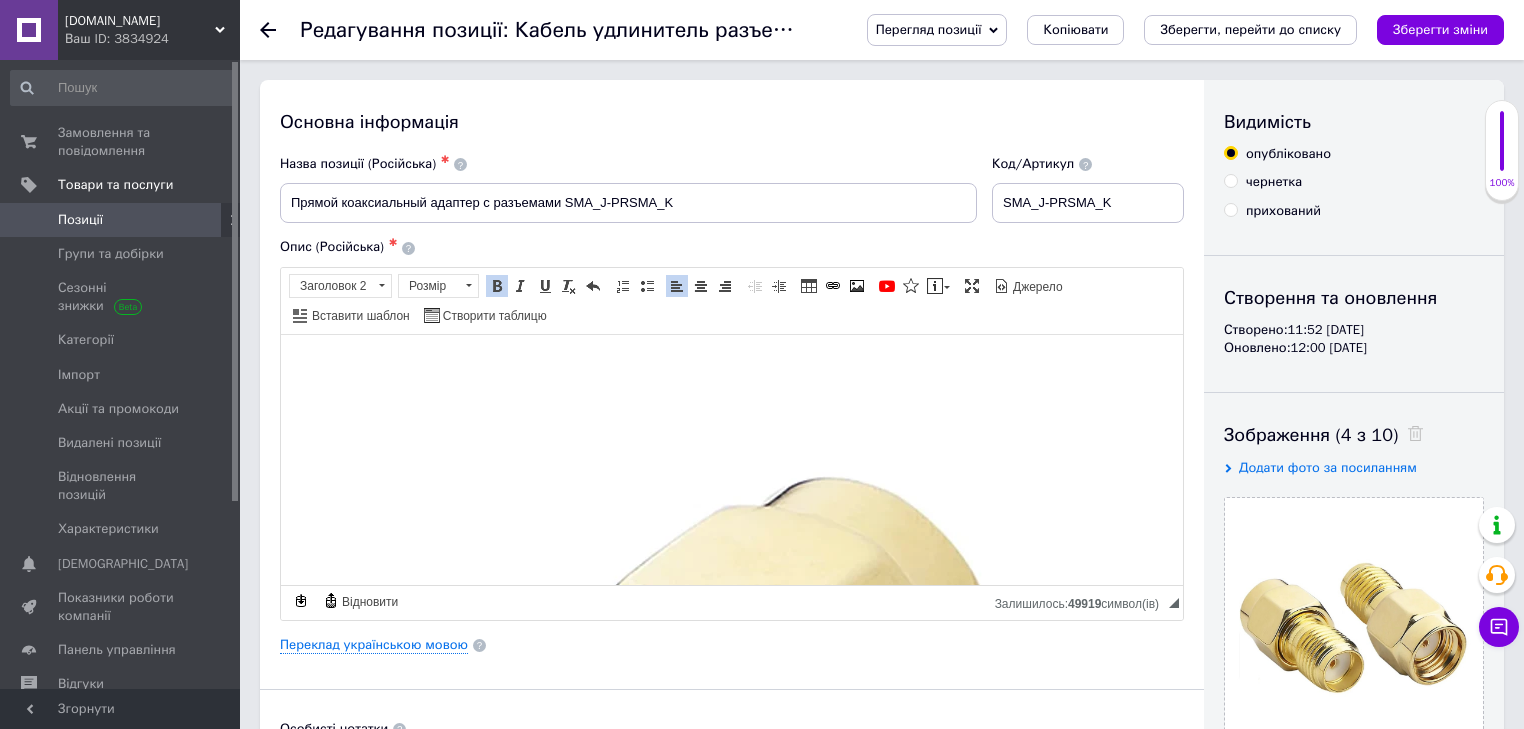 scroll, scrollTop: 80, scrollLeft: 0, axis: vertical 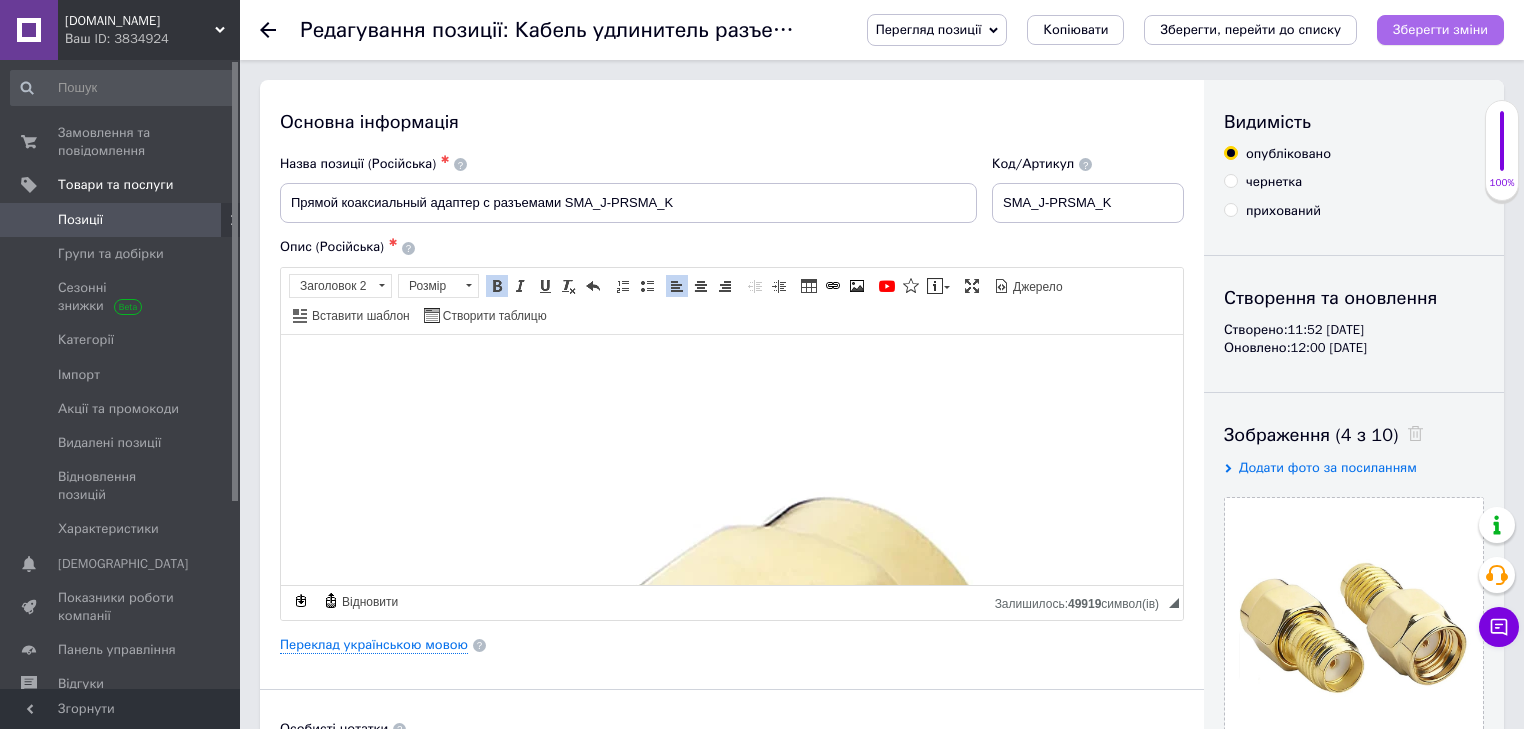click on "Зберегти зміни" at bounding box center (1440, 30) 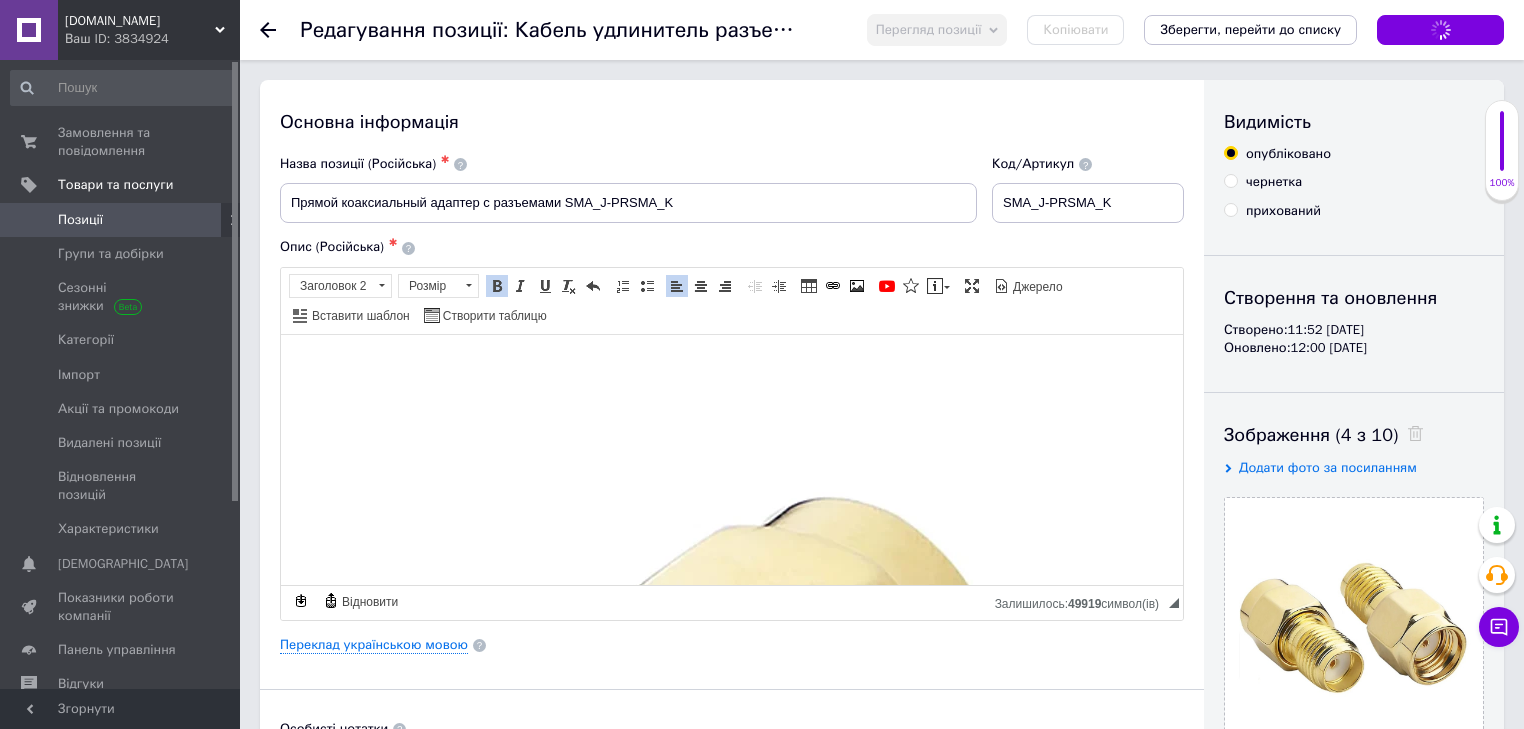 click on "Позиції" at bounding box center [121, 220] 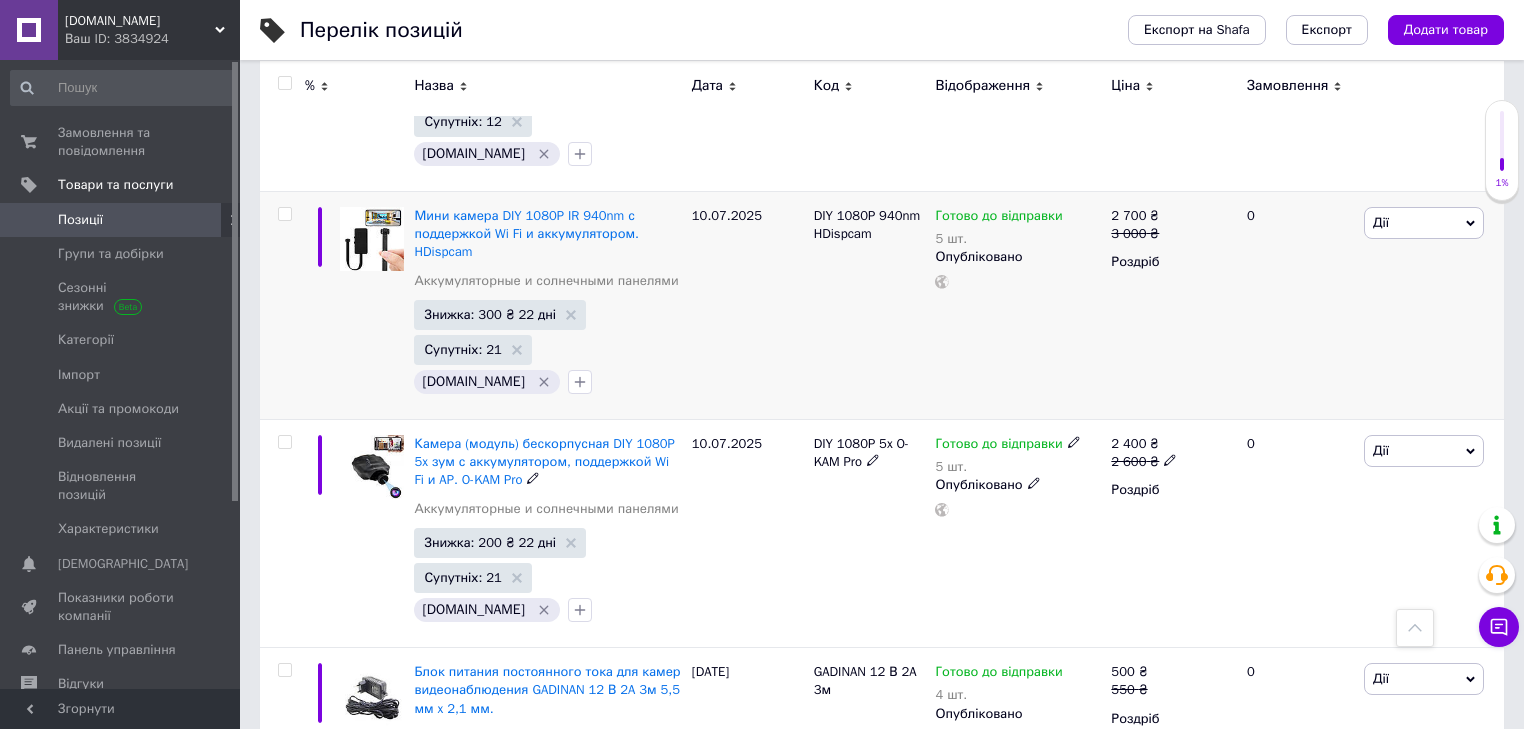 scroll, scrollTop: 640, scrollLeft: 0, axis: vertical 